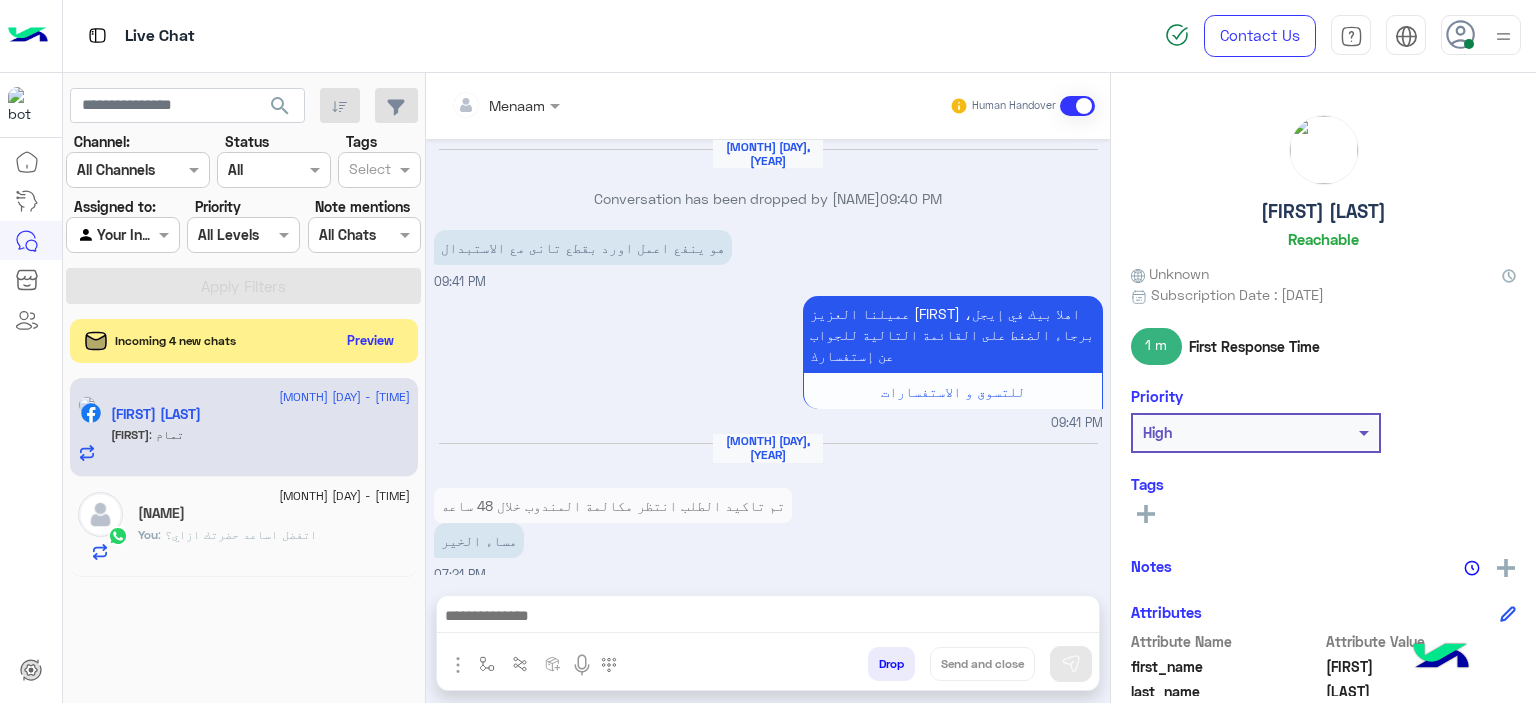 scroll, scrollTop: 0, scrollLeft: 0, axis: both 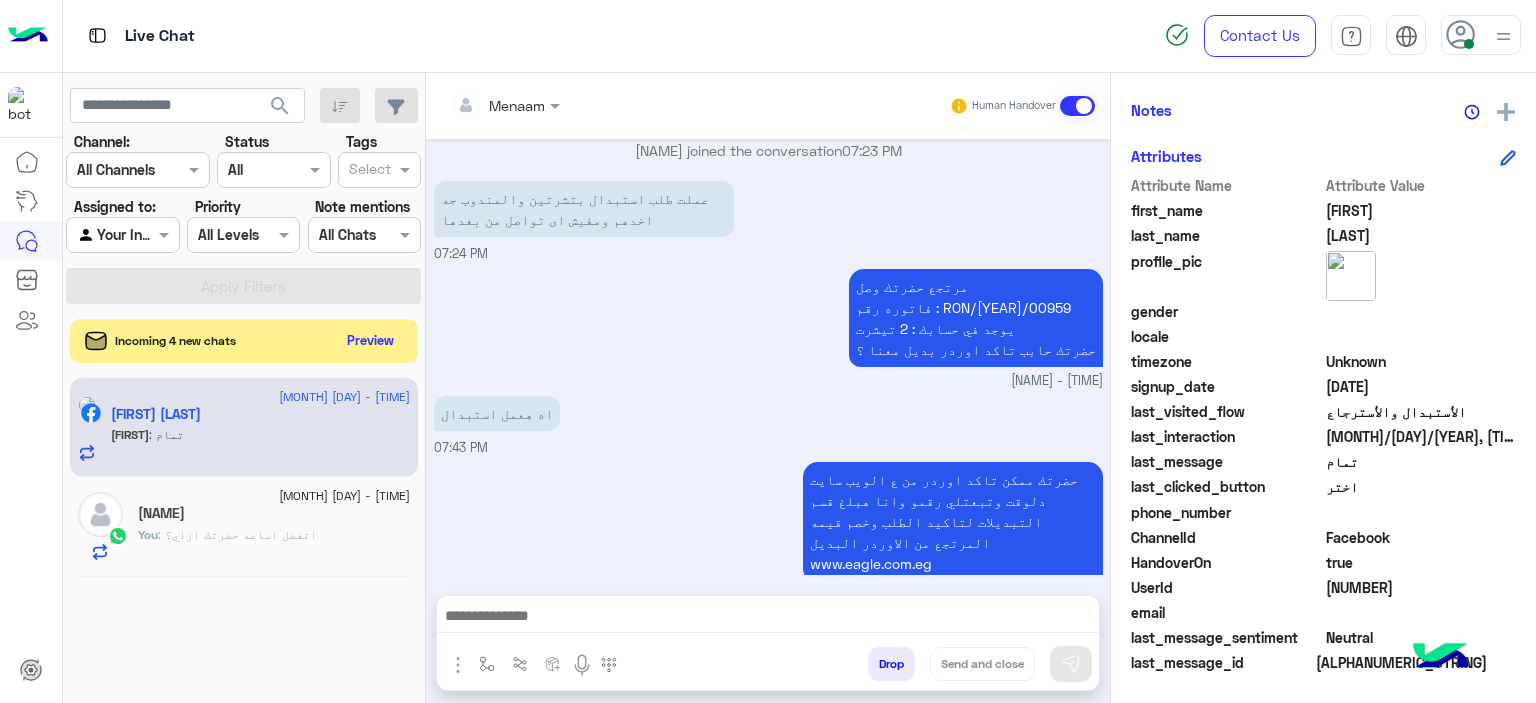 click on ": اتفضل اساعد حضرتك ازاي؟" 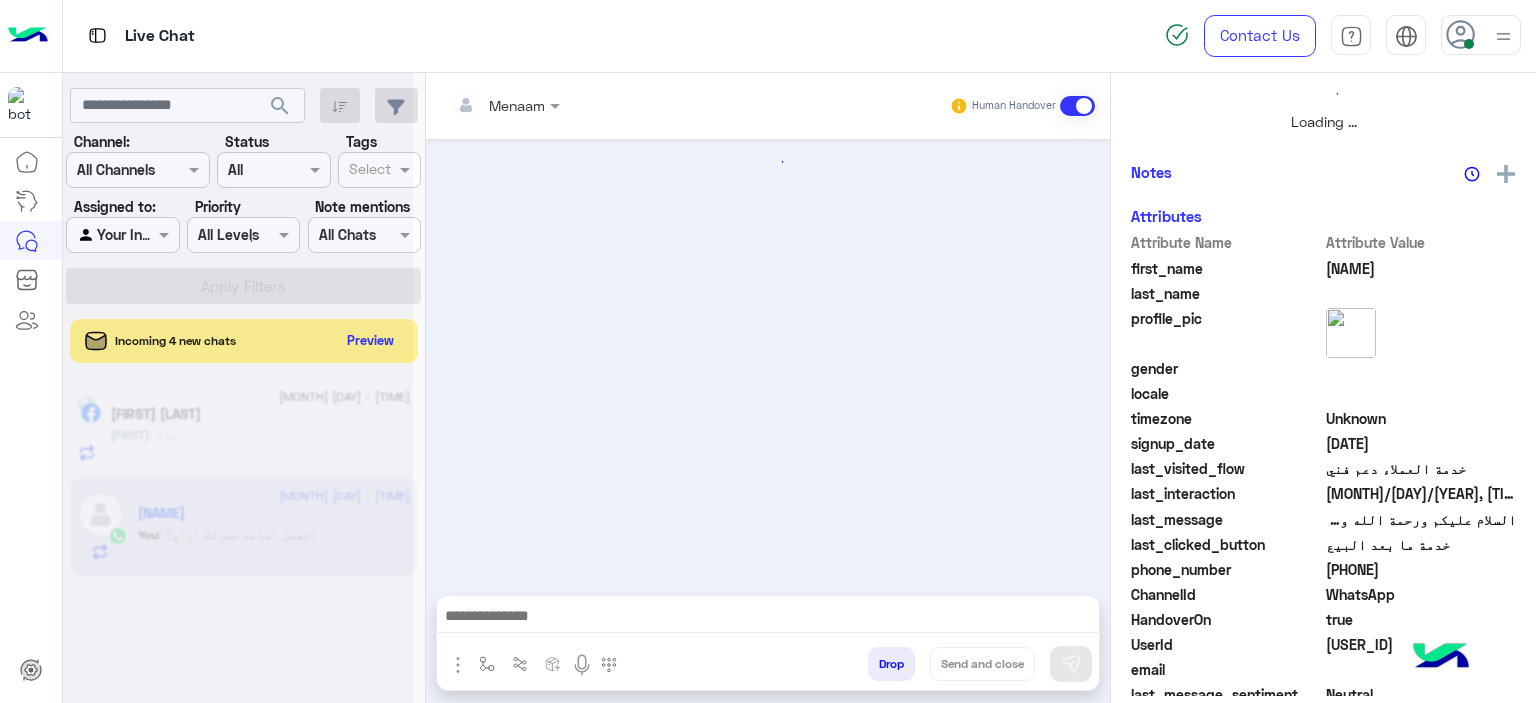 scroll, scrollTop: 514, scrollLeft: 0, axis: vertical 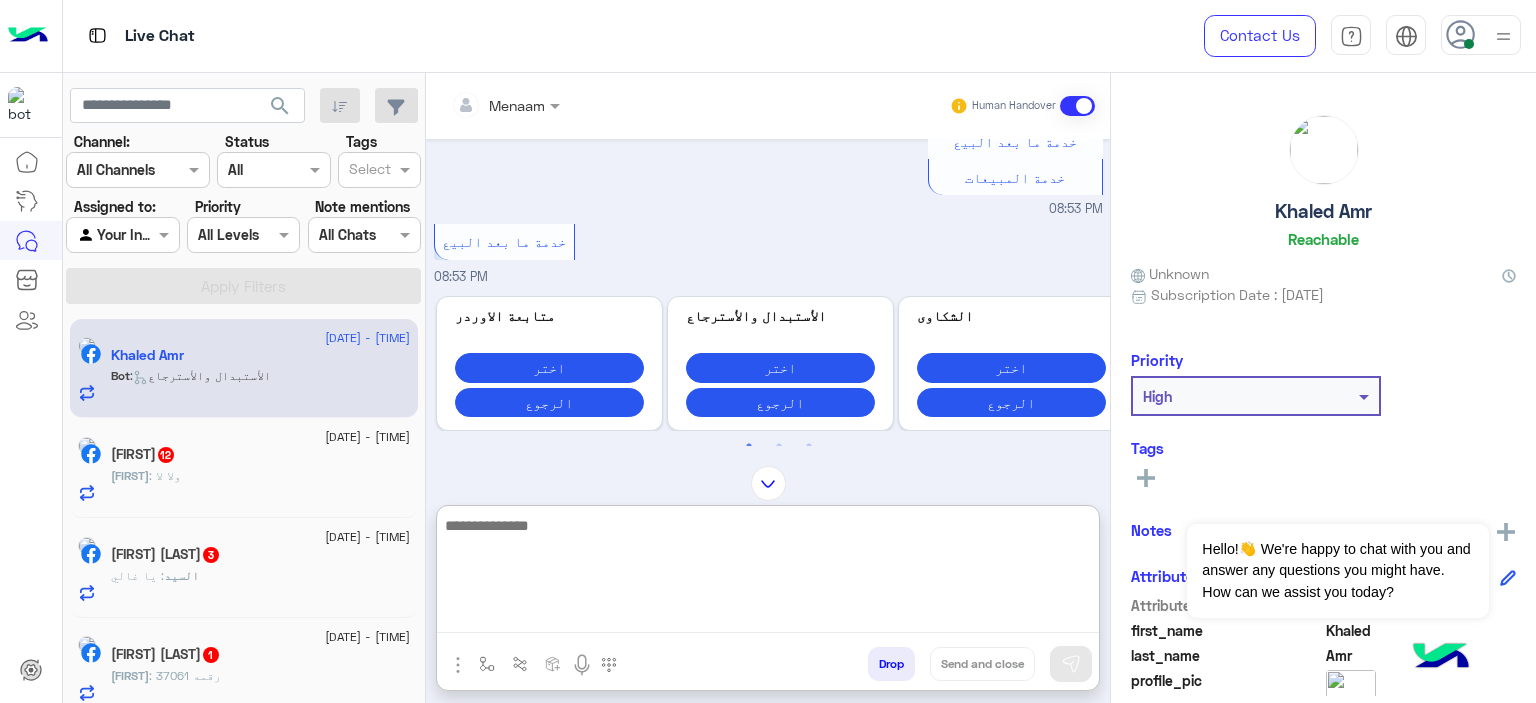 click at bounding box center (768, 573) 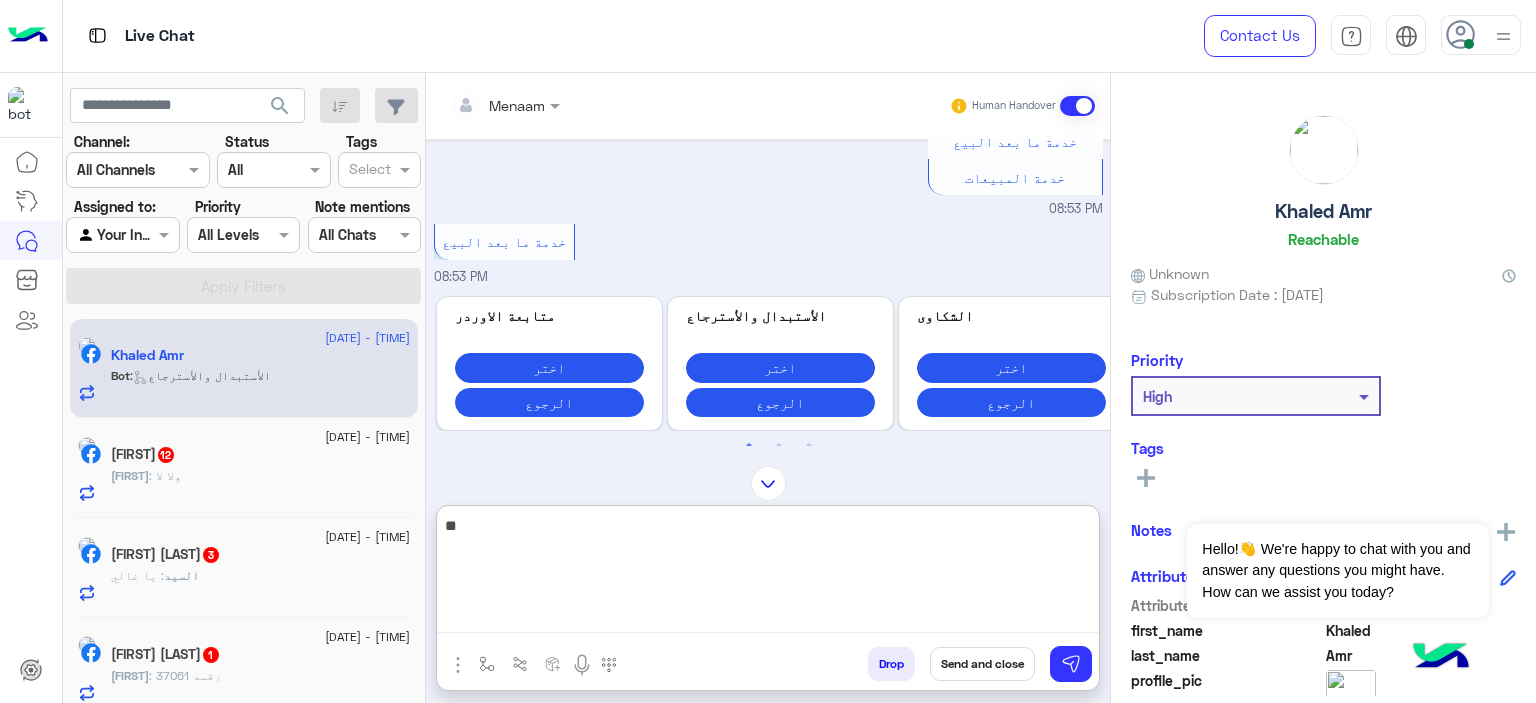 type on "*" 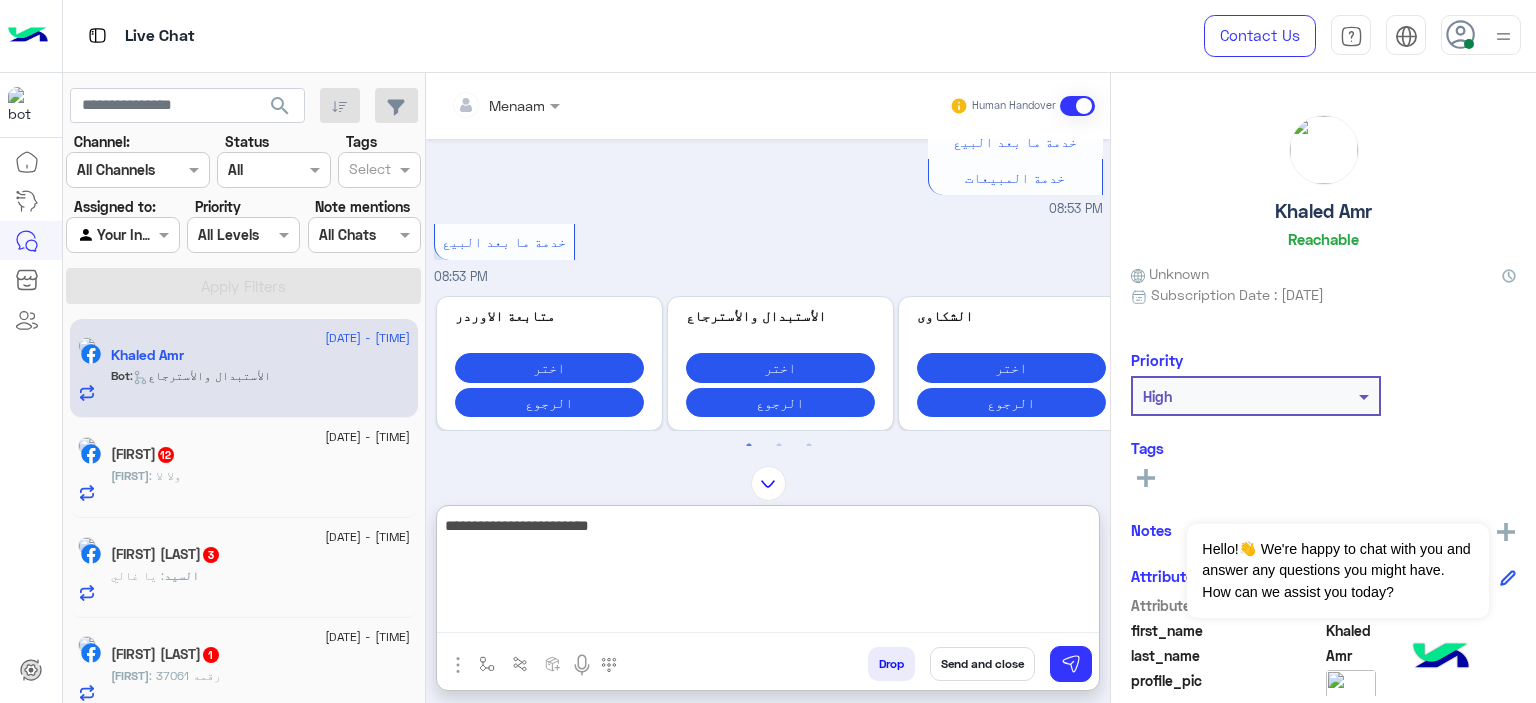 type on "**********" 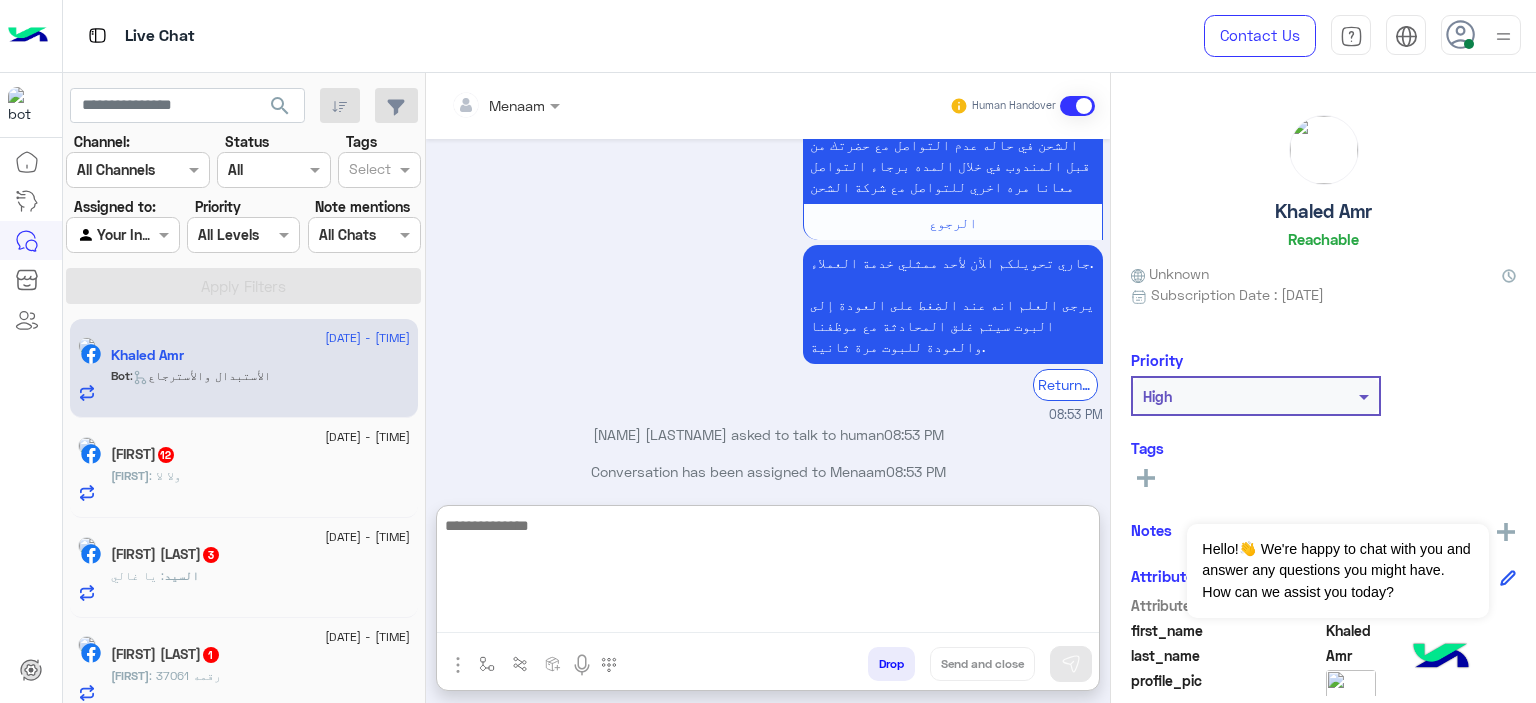 scroll, scrollTop: 3144, scrollLeft: 0, axis: vertical 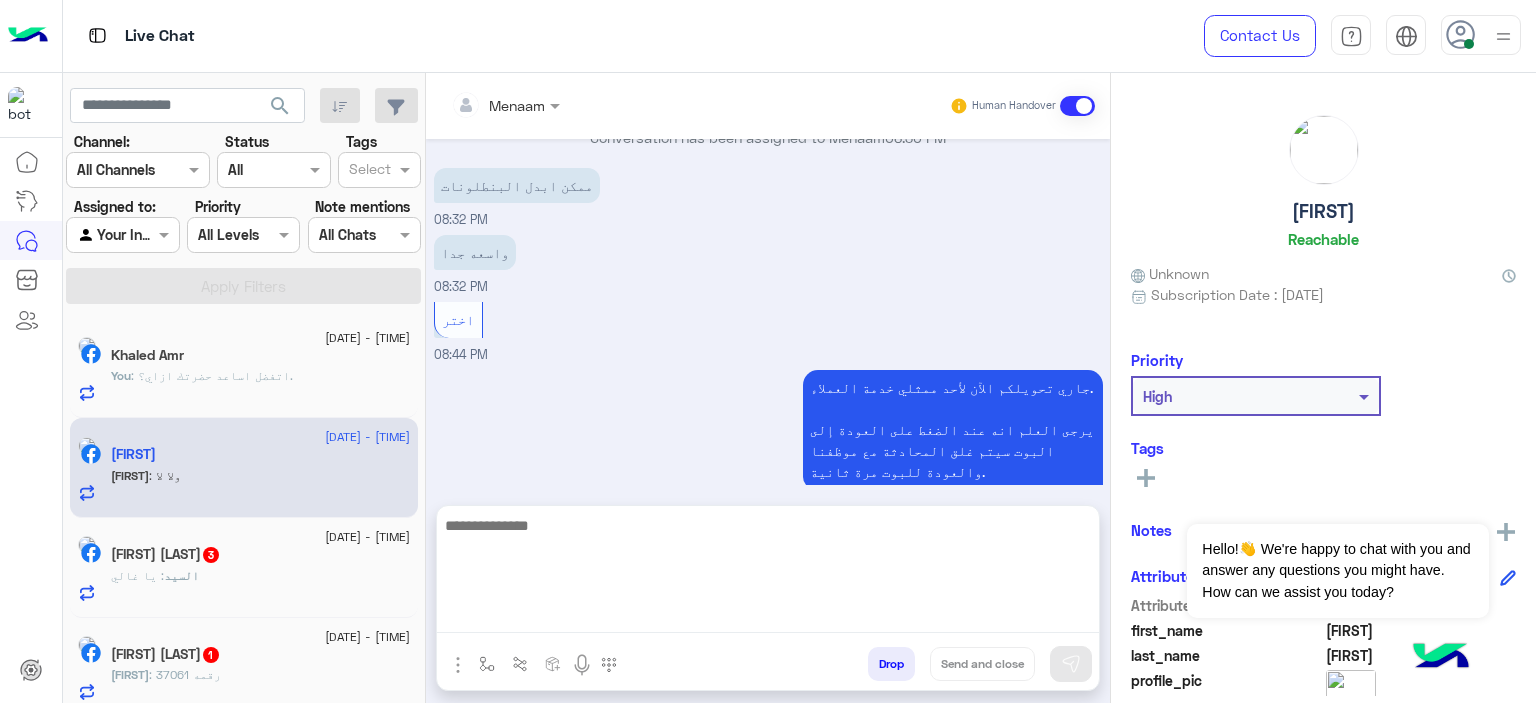 click at bounding box center (768, 573) 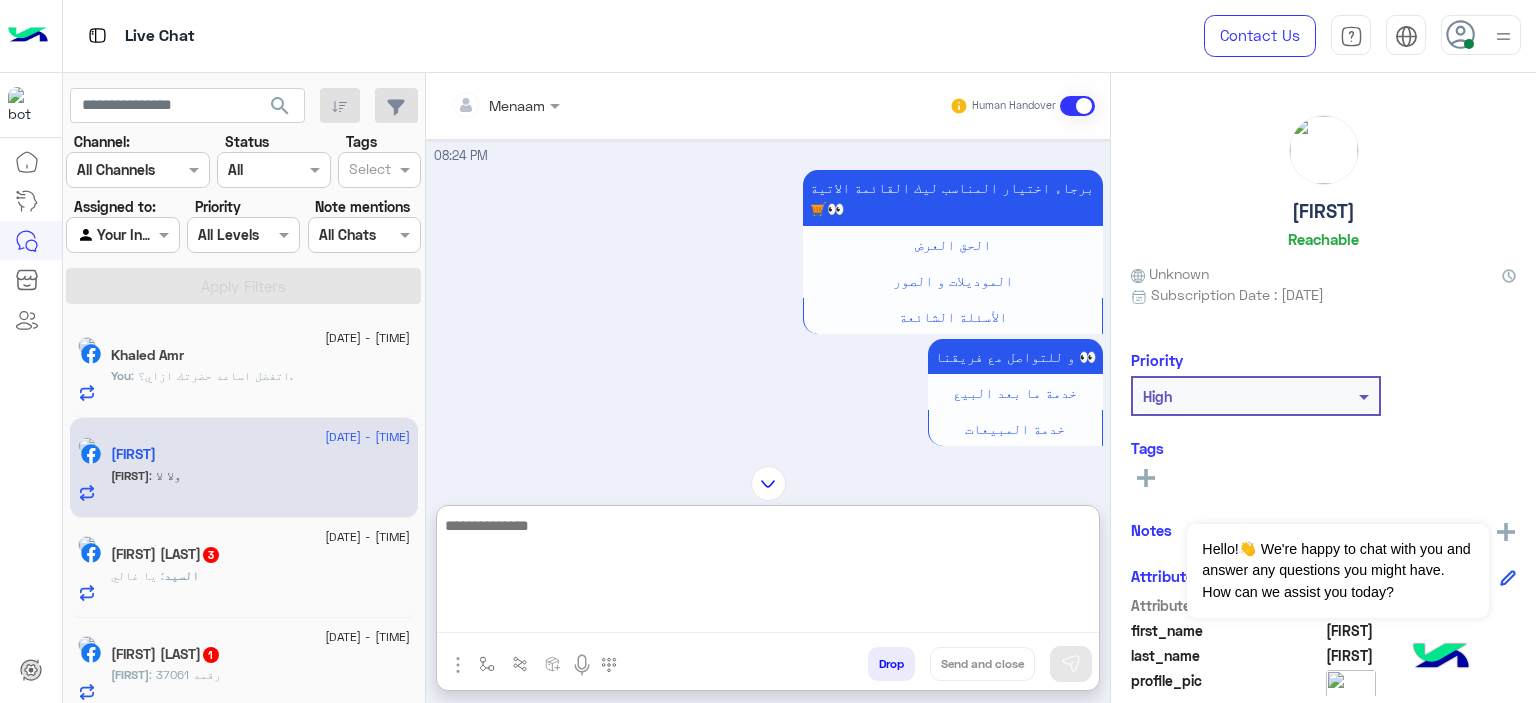 scroll, scrollTop: 700, scrollLeft: 0, axis: vertical 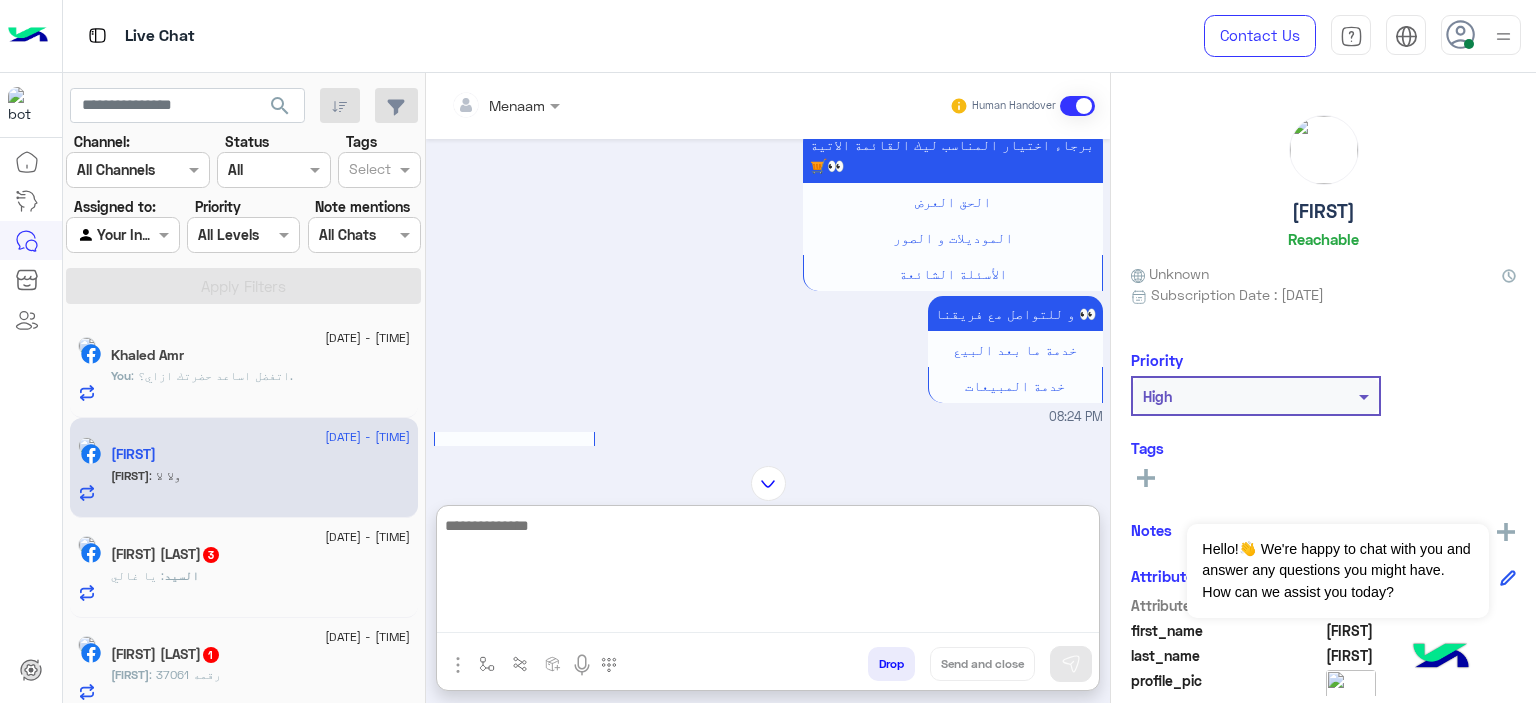 click at bounding box center (768, 573) 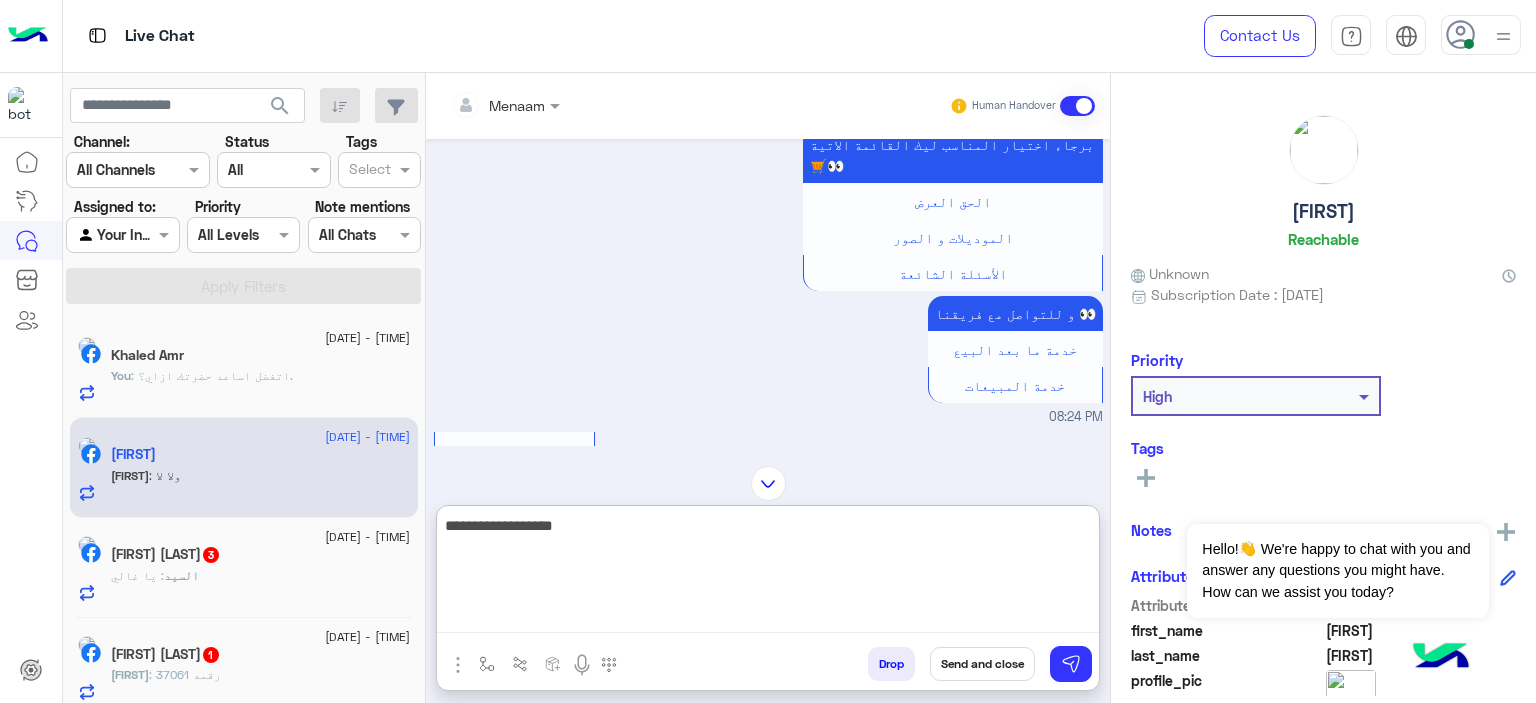 type on "**********" 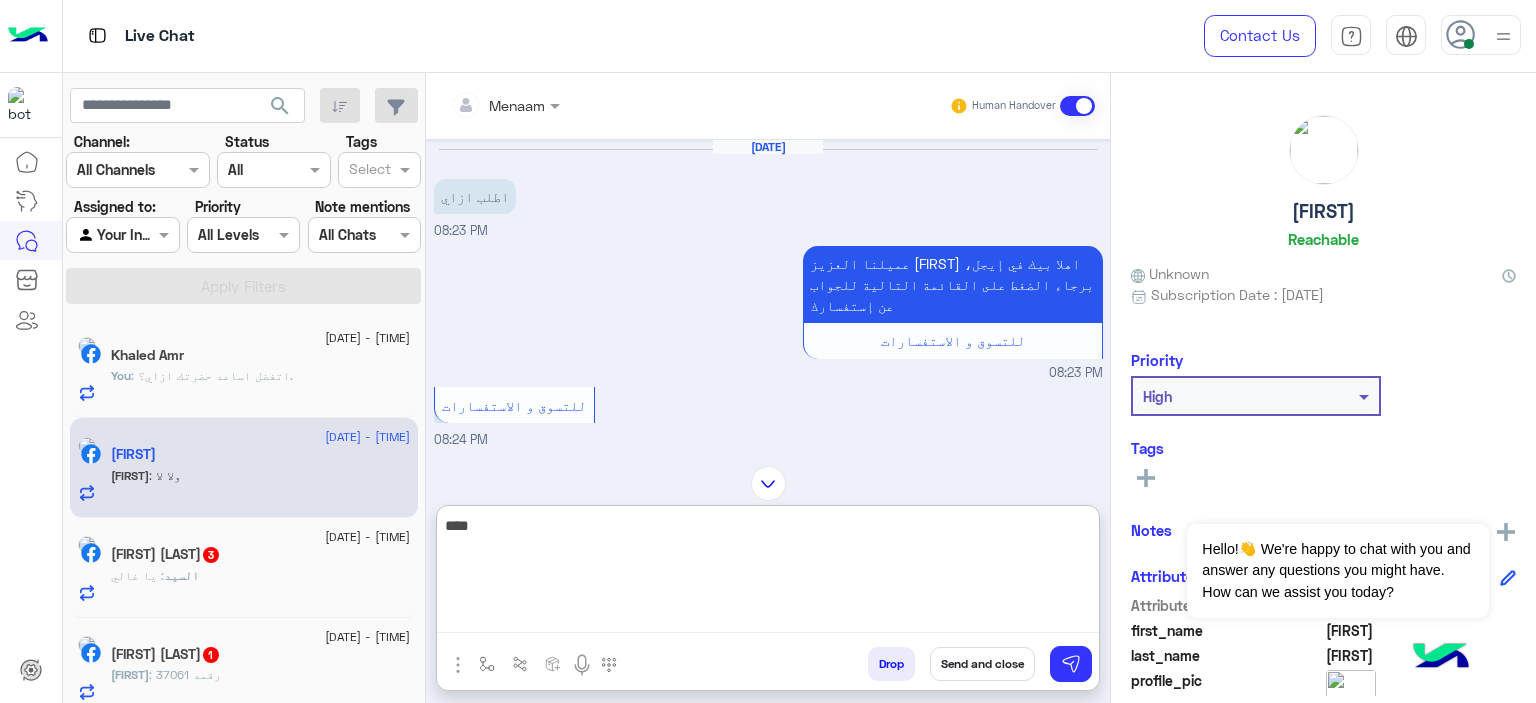scroll, scrollTop: 2671, scrollLeft: 0, axis: vertical 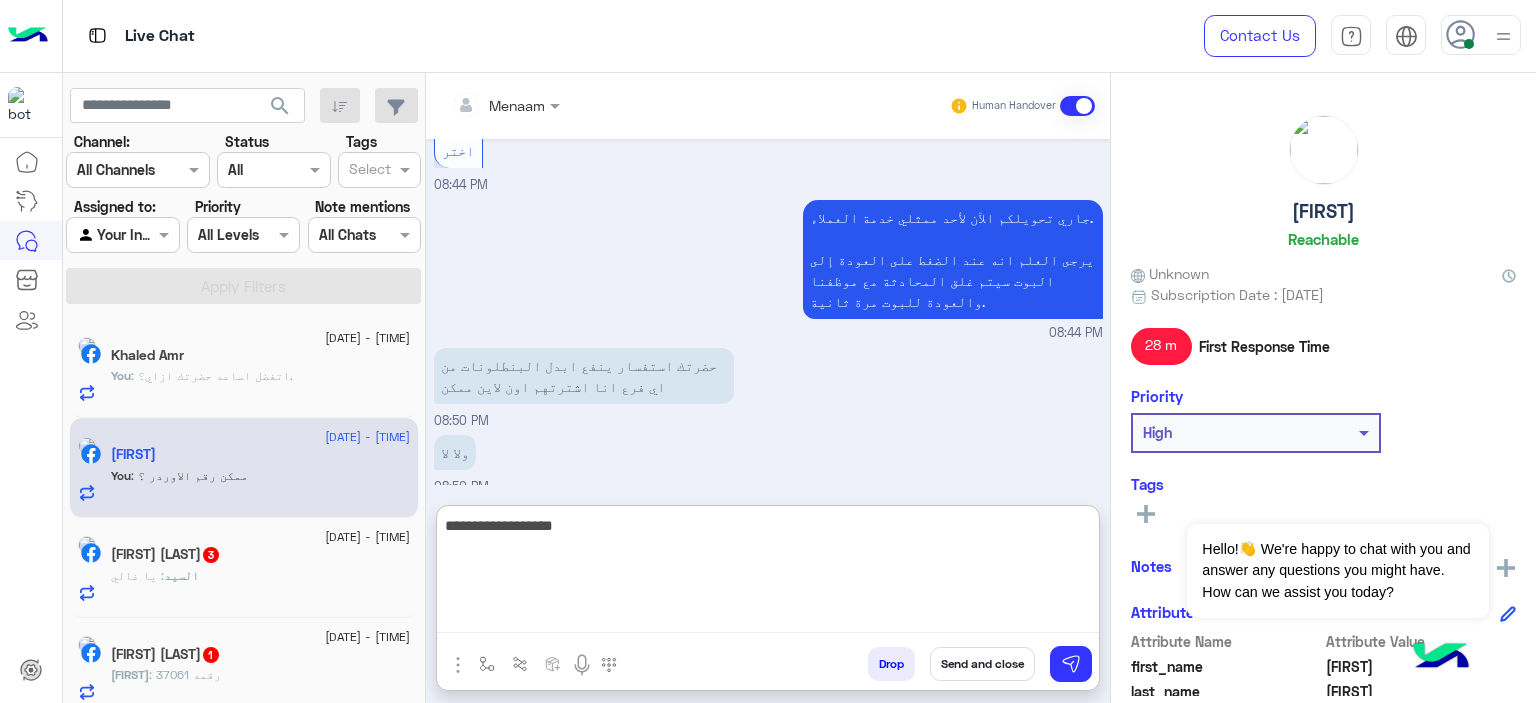 type on "**********" 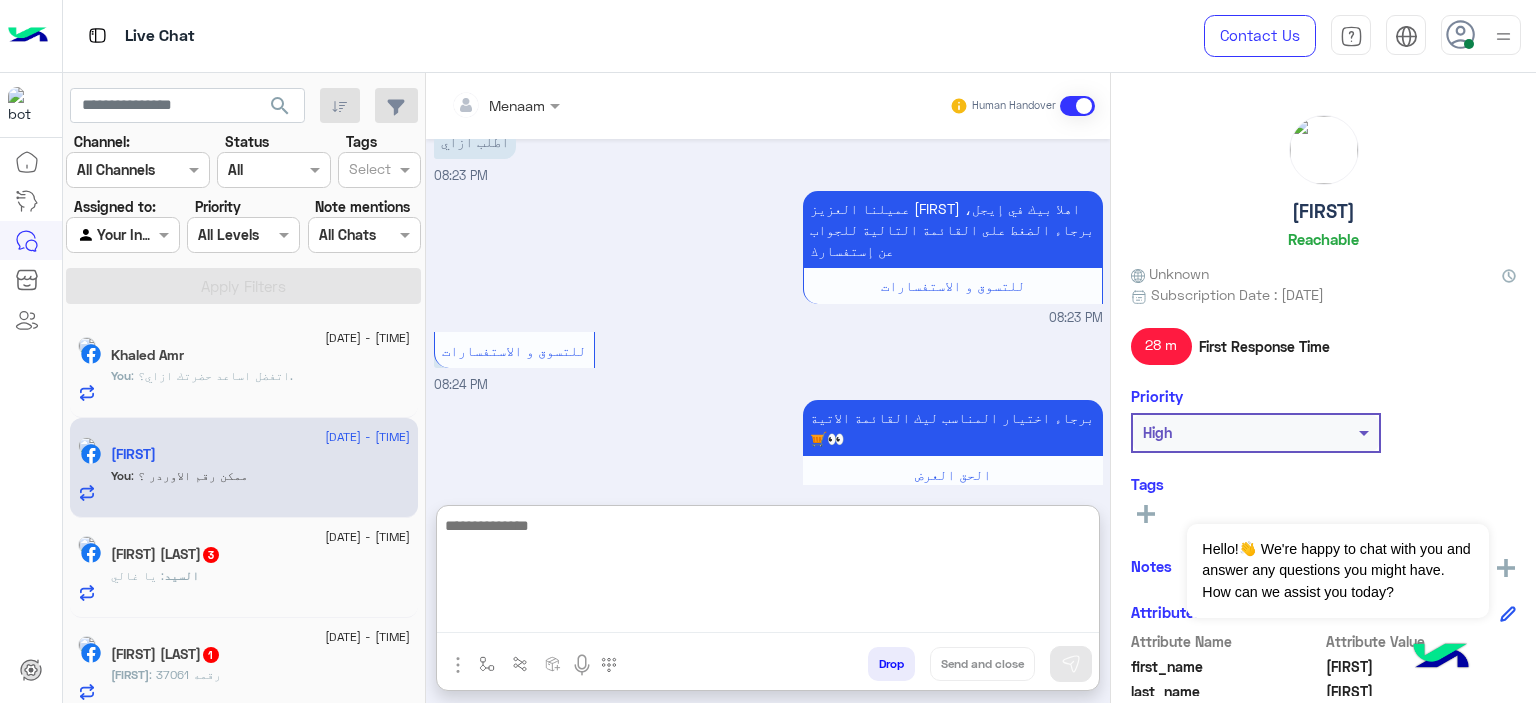scroll, scrollTop: 2835, scrollLeft: 0, axis: vertical 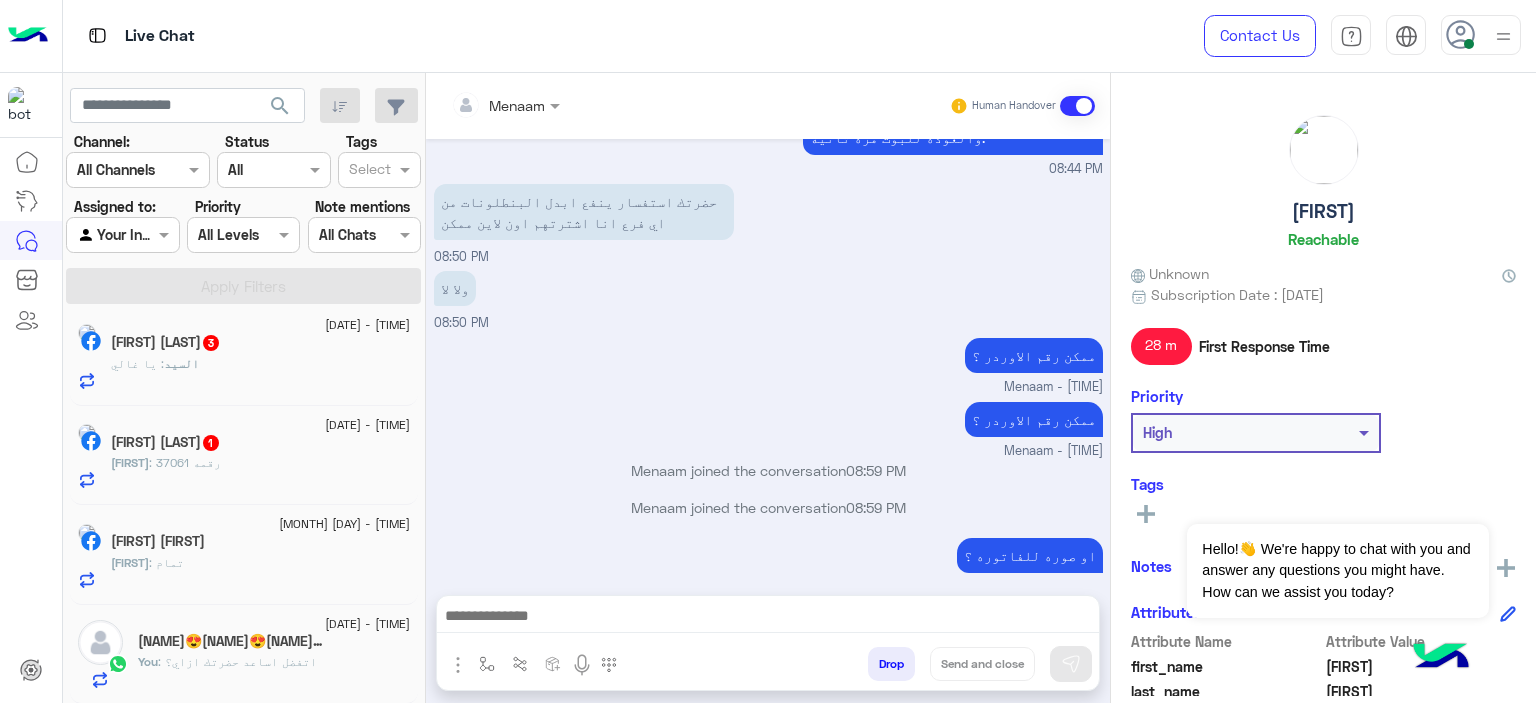 click on "[FIRST] : تمام" 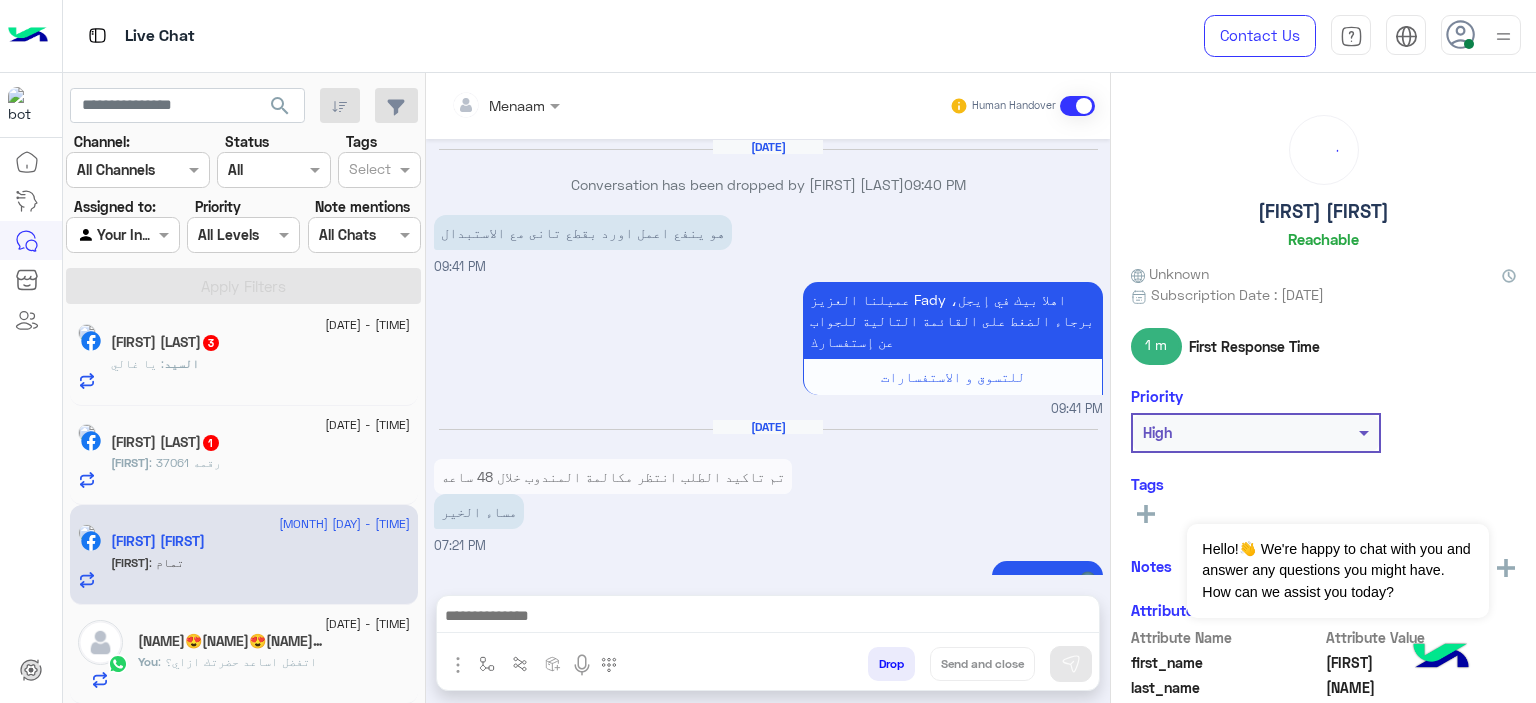 scroll, scrollTop: 2087, scrollLeft: 0, axis: vertical 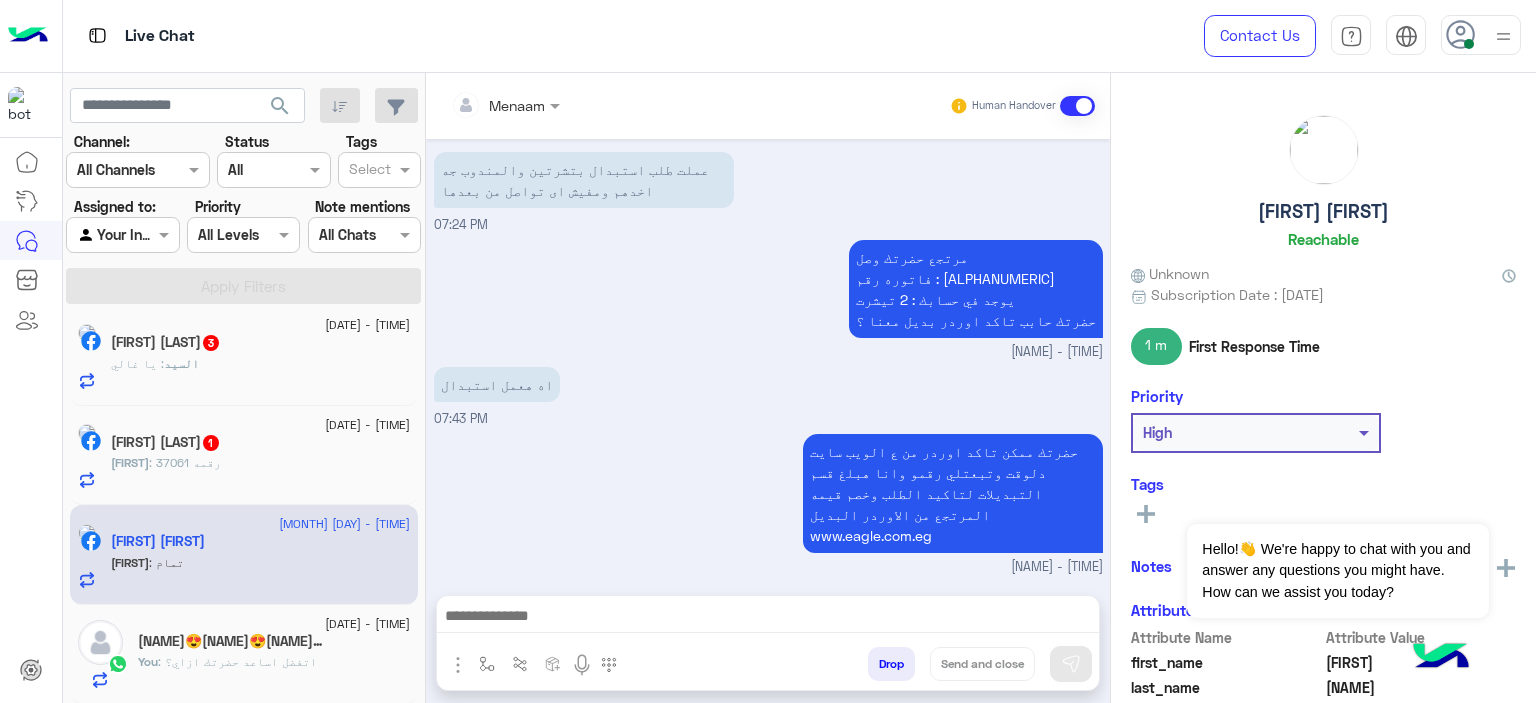 click on "[FIRST] : رقمه [NUMBER]" 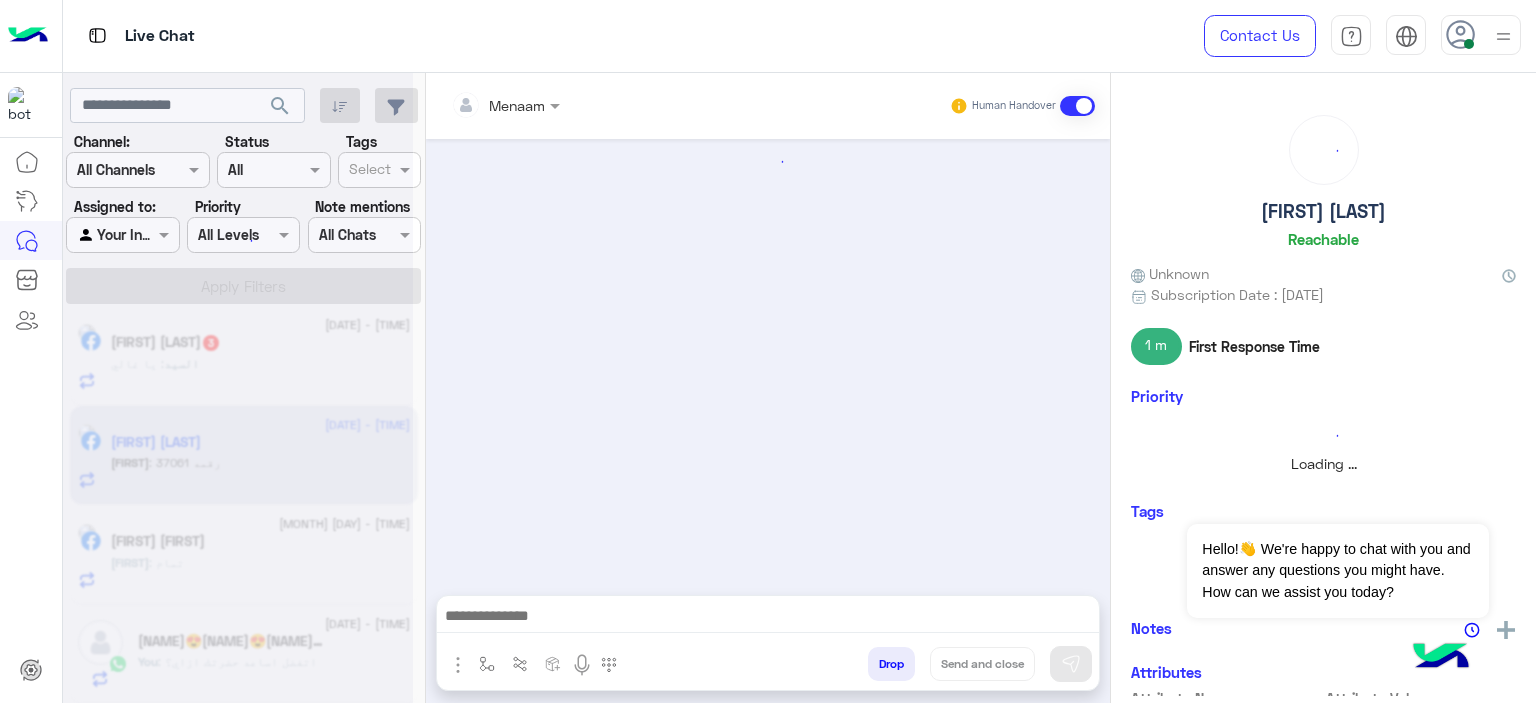 scroll, scrollTop: 212, scrollLeft: 0, axis: vertical 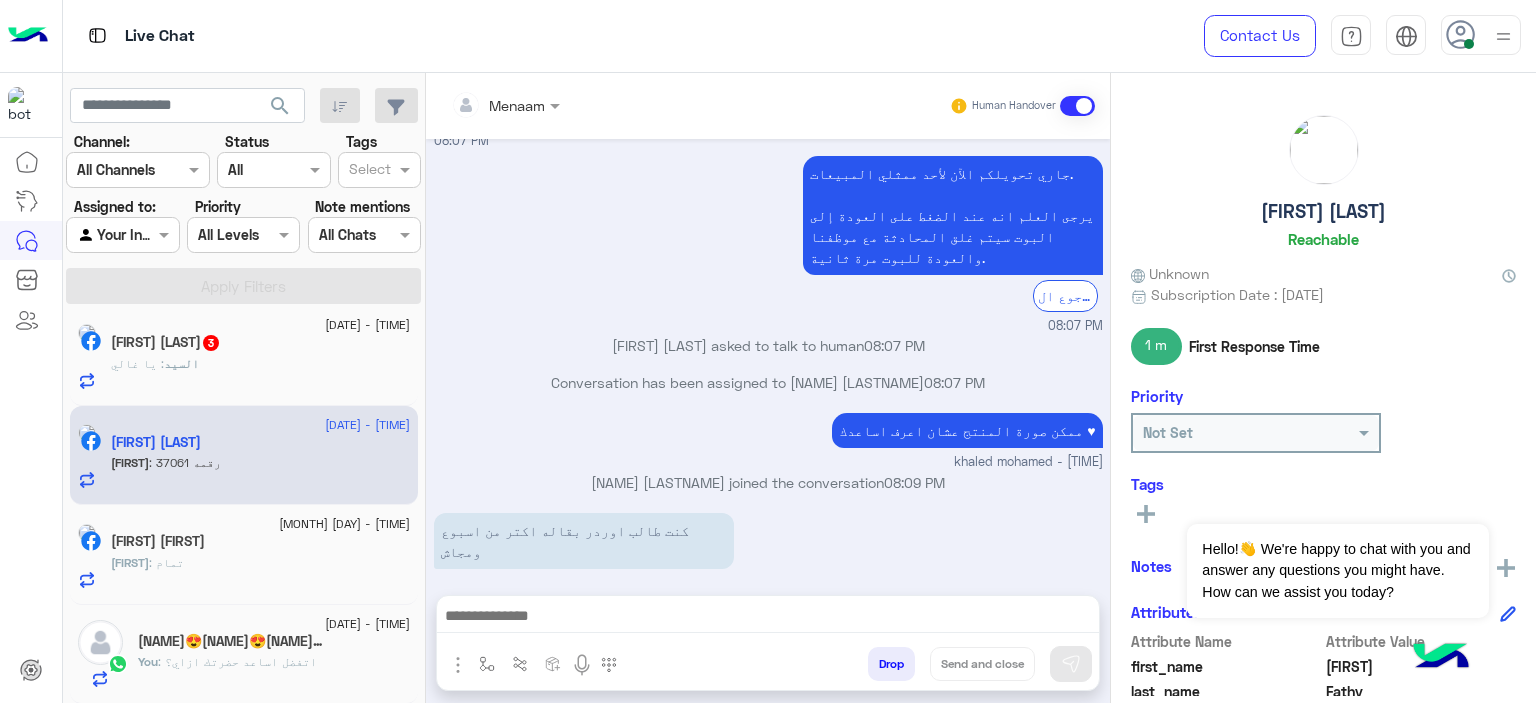 click on "رقمه [NUMBER]" at bounding box center [492, 654] 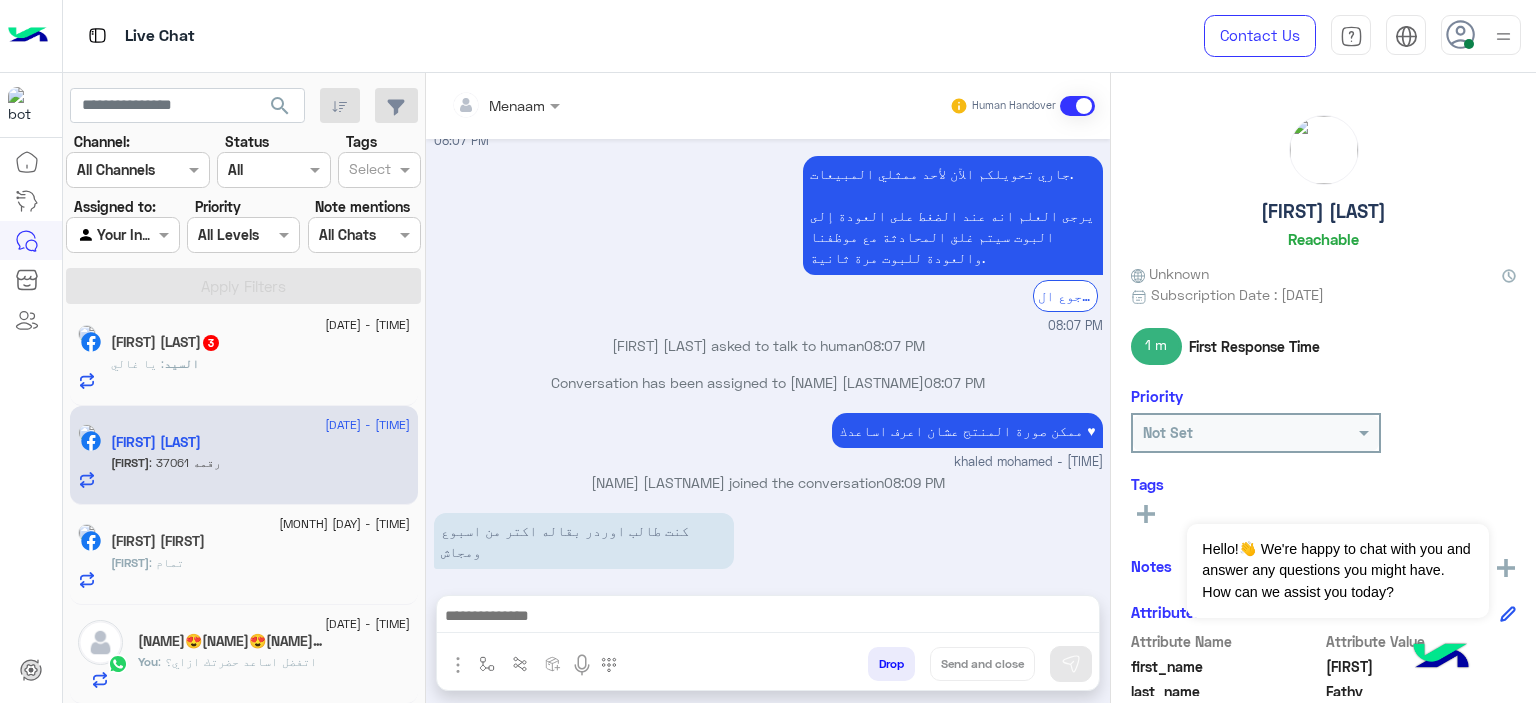 scroll, scrollTop: 212, scrollLeft: 0, axis: vertical 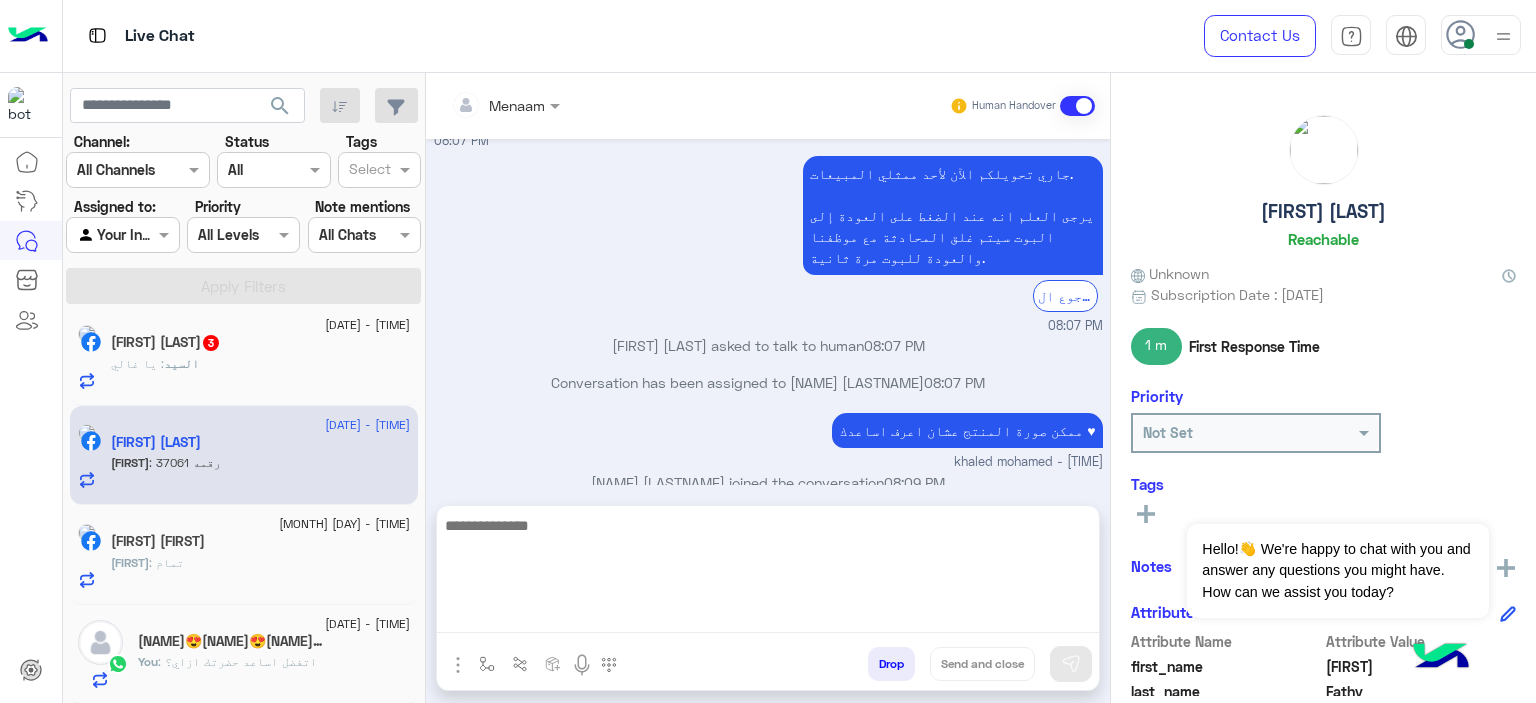 click at bounding box center [768, 573] 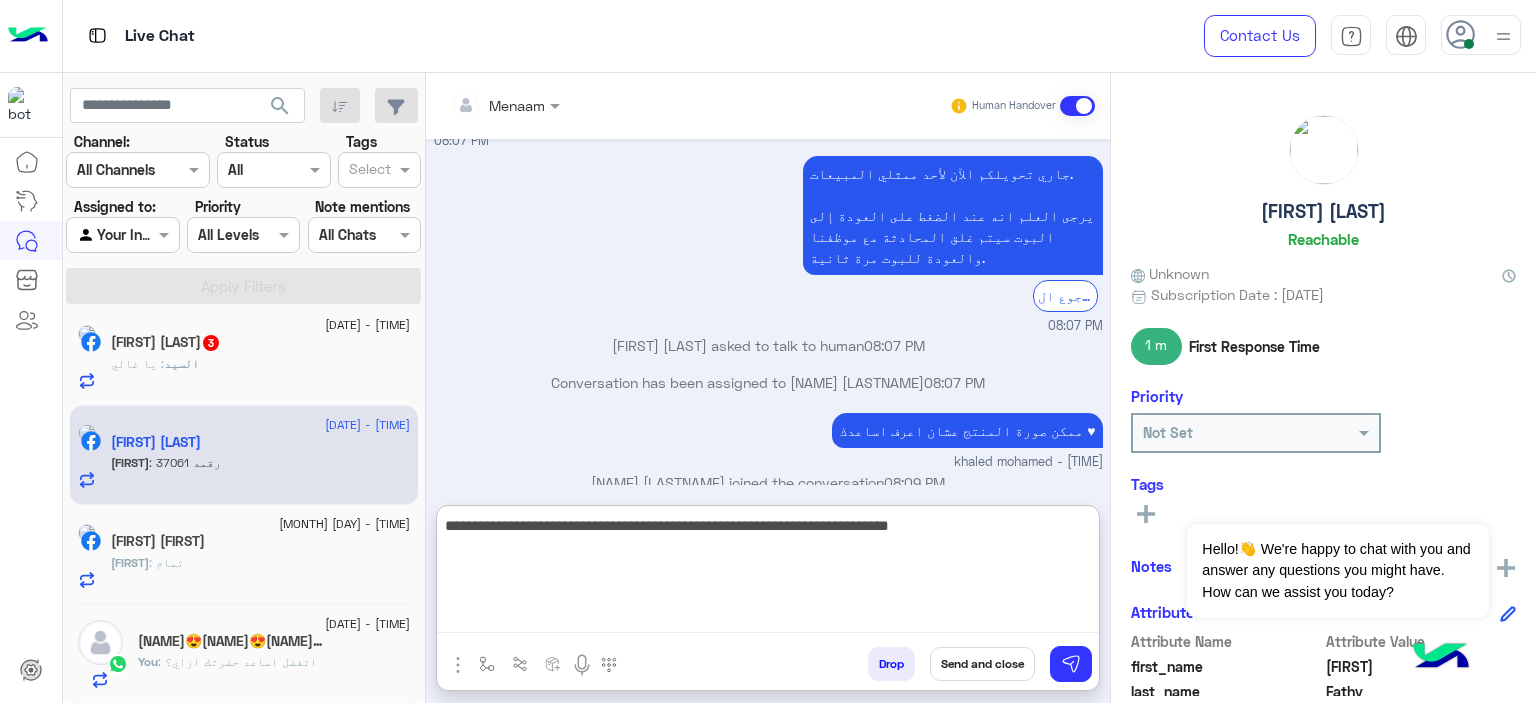 type on "**********" 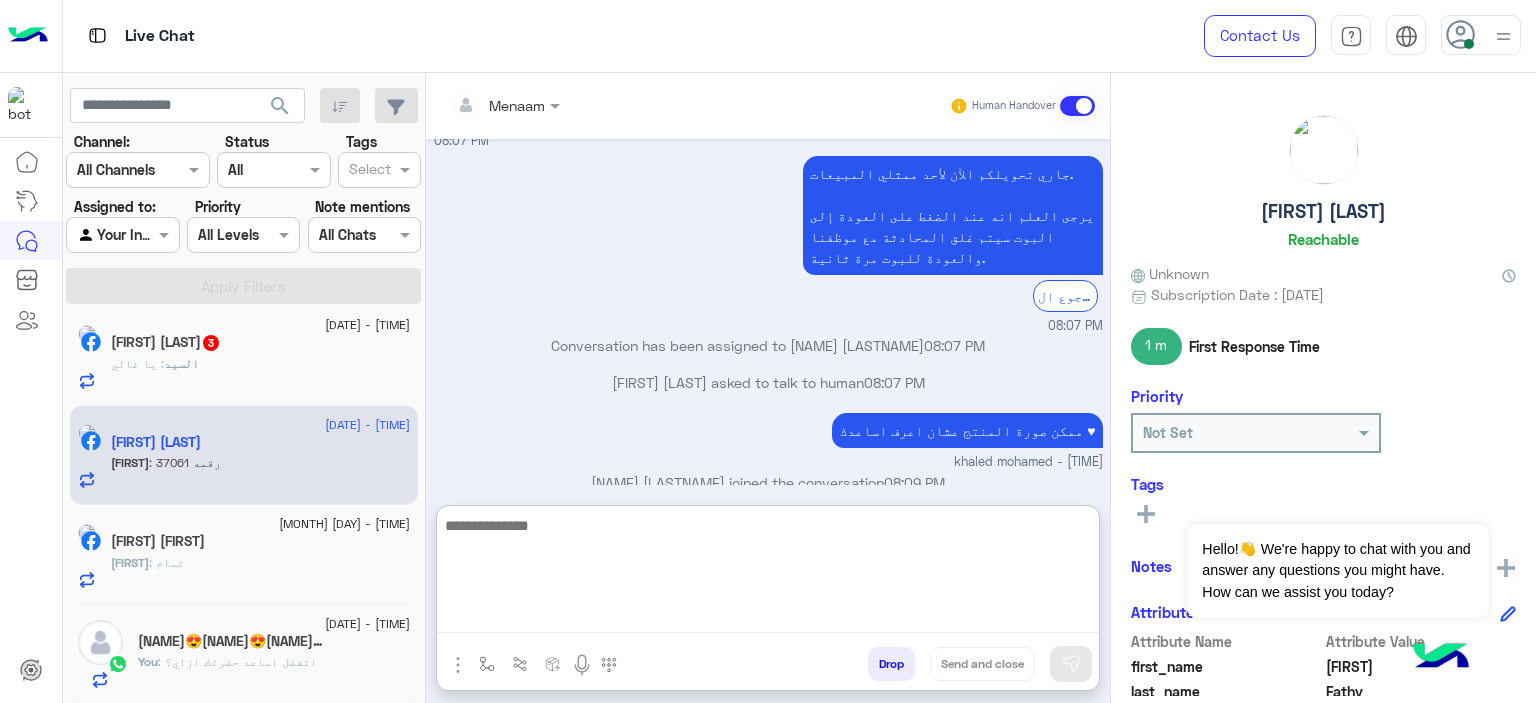 scroll, scrollTop: 1521, scrollLeft: 0, axis: vertical 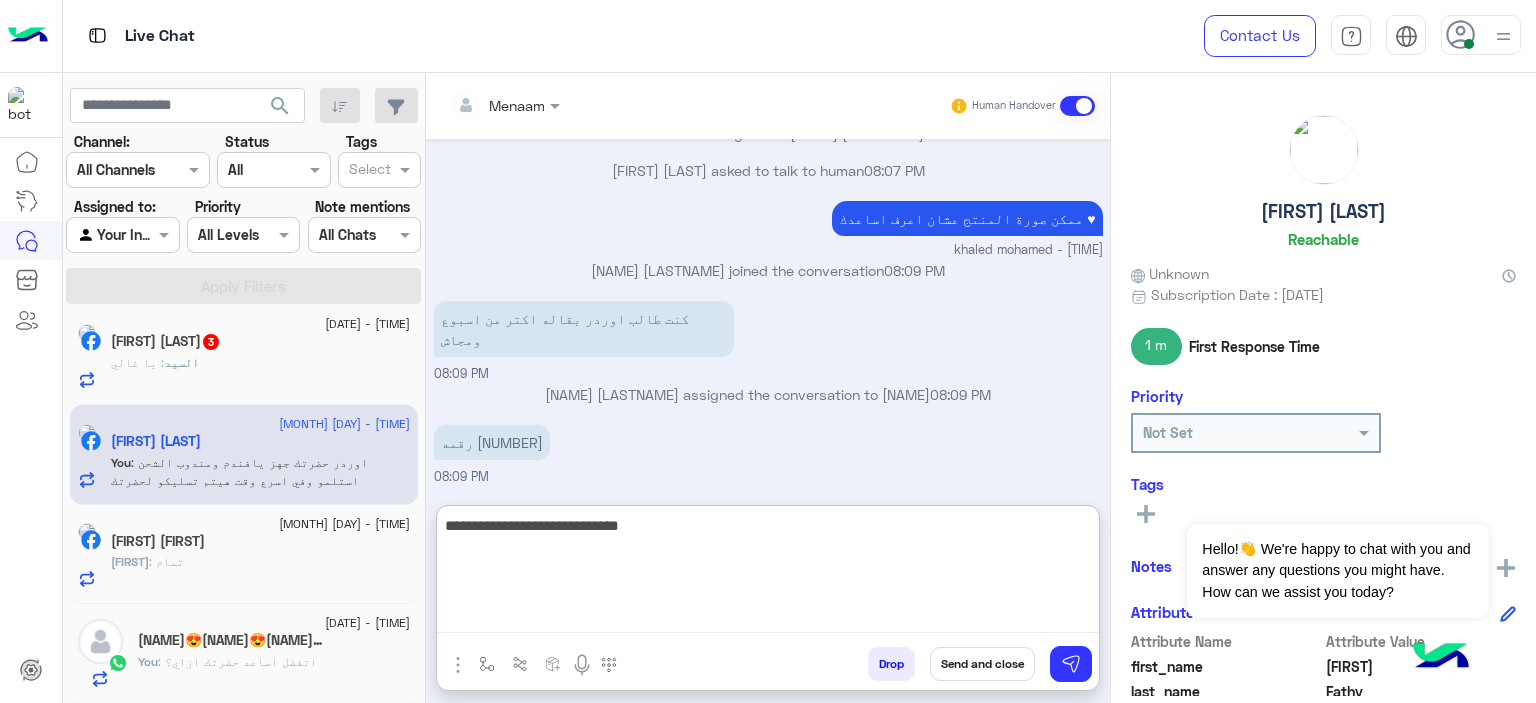 type on "**********" 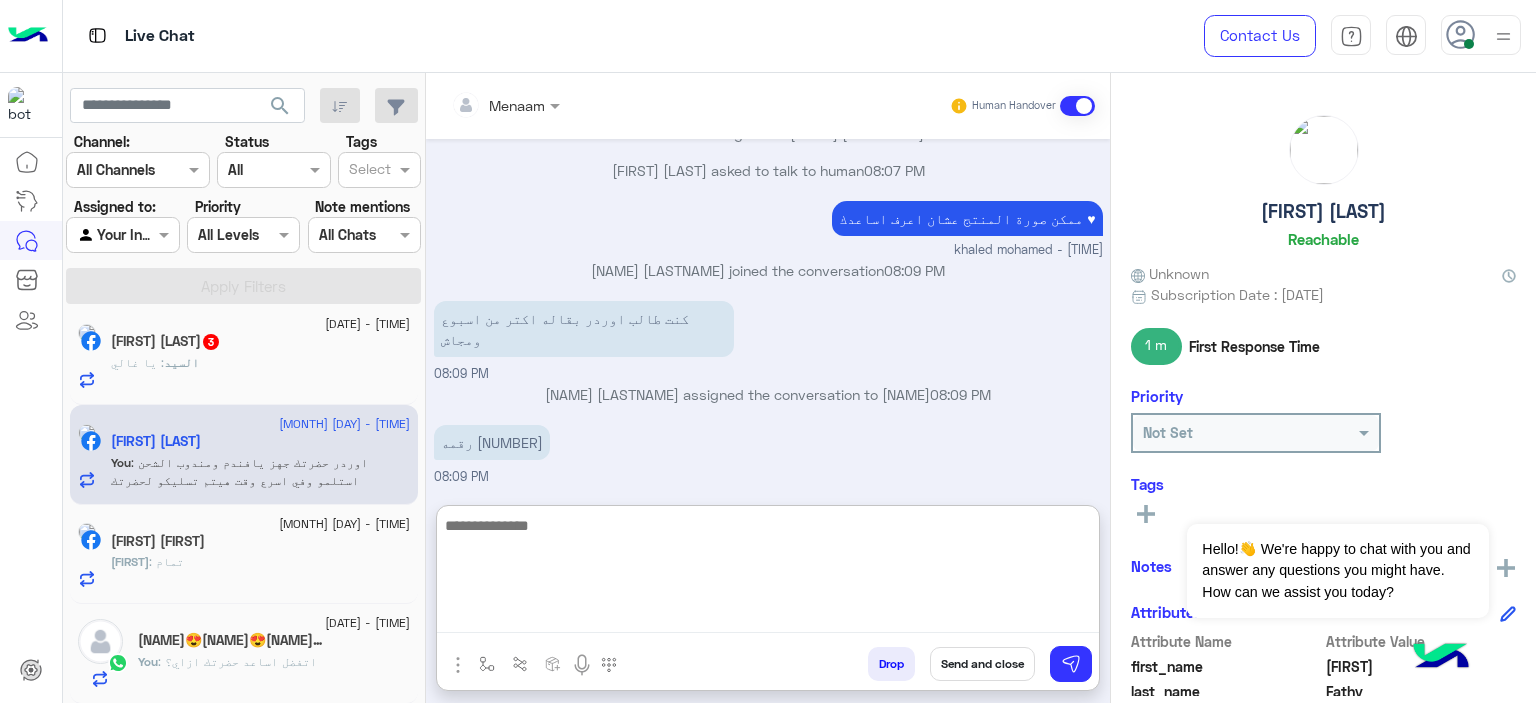 scroll, scrollTop: 1621, scrollLeft: 0, axis: vertical 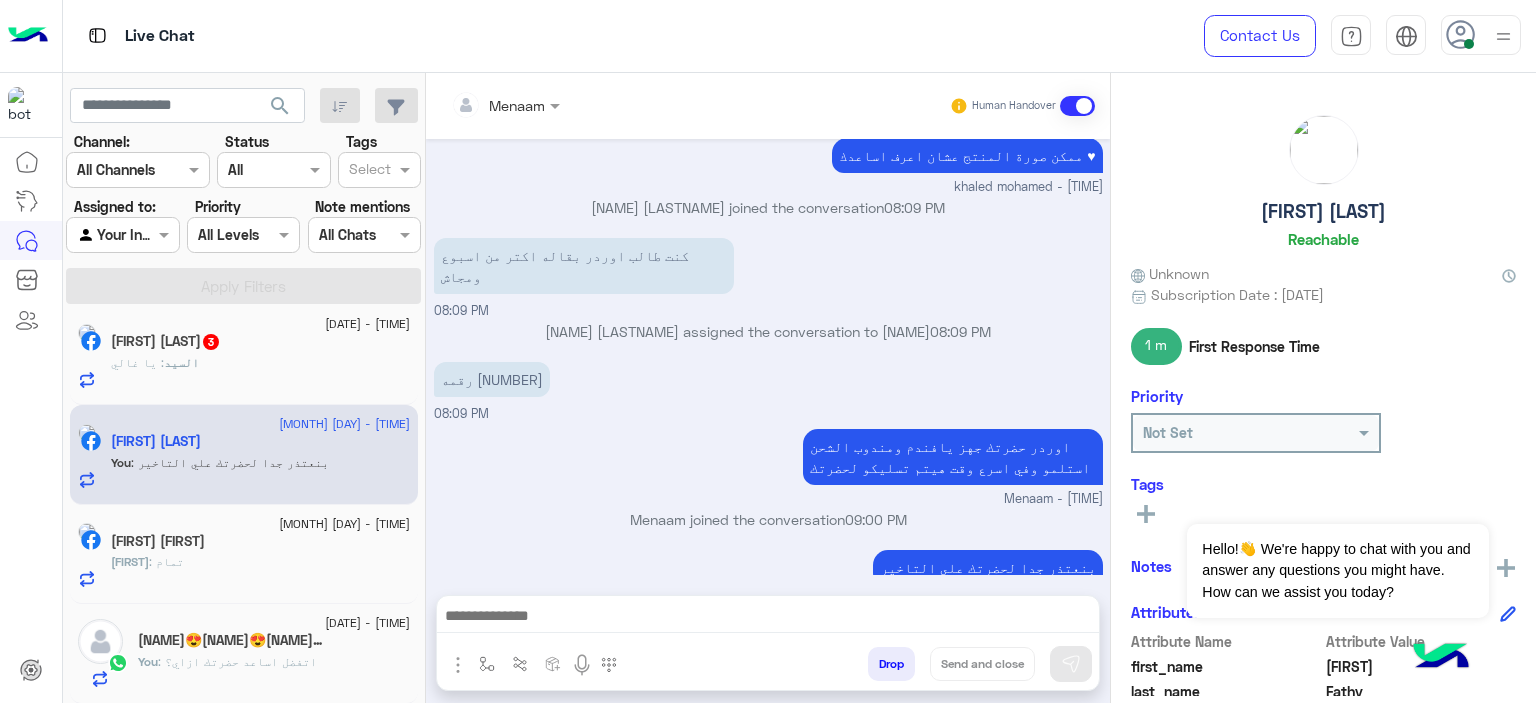 click on "السيد : يا غالي" 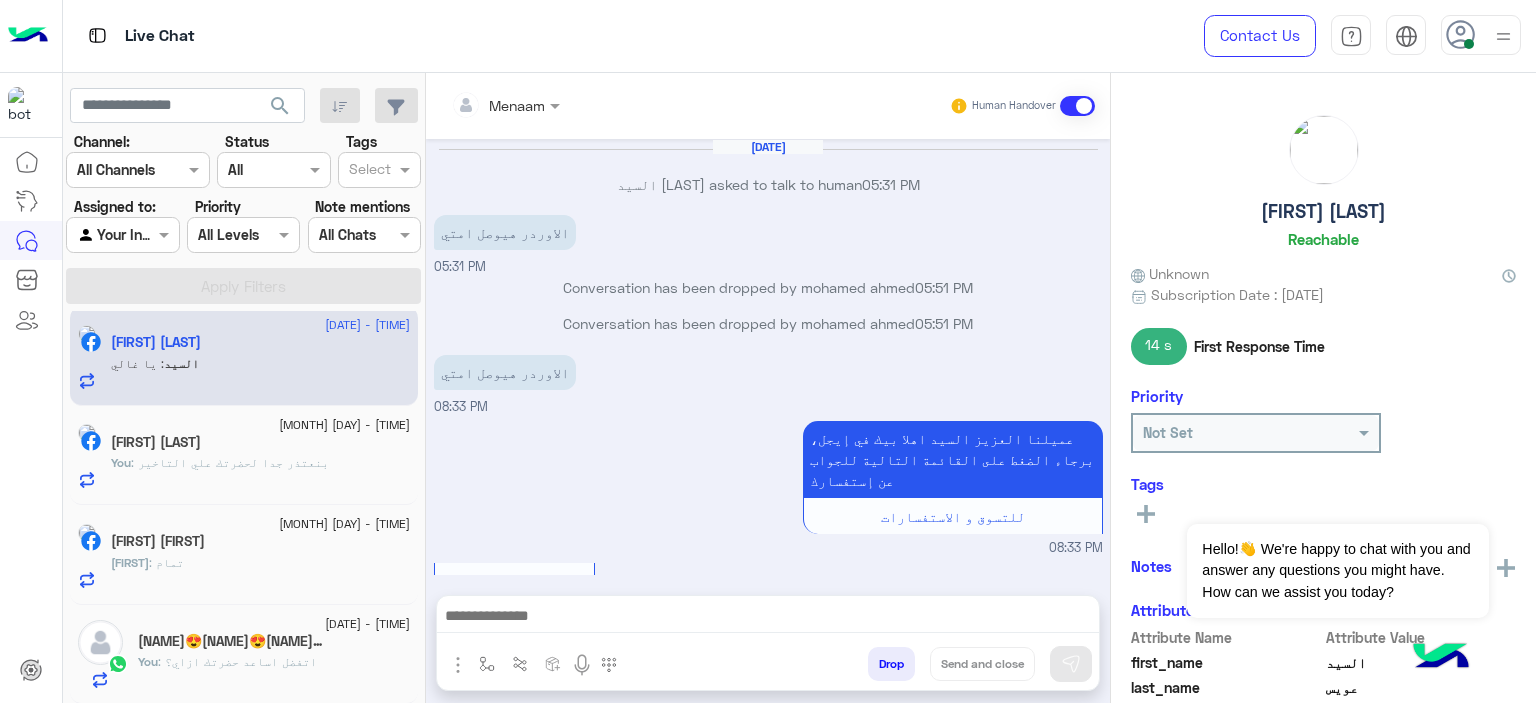 scroll, scrollTop: 1125, scrollLeft: 0, axis: vertical 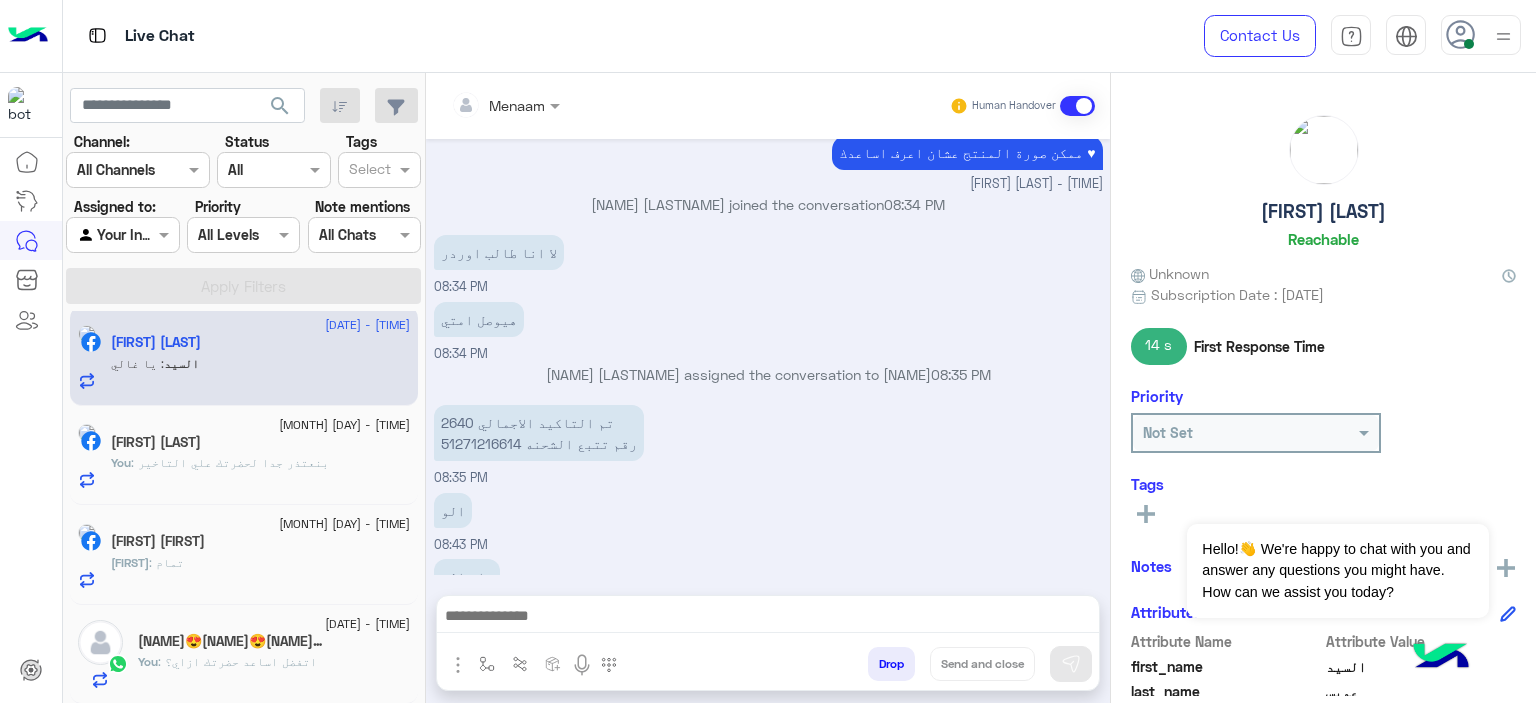 click on "تم التاكيد الاجمالي 2640 رقم تتبع الشحنه 51271216614" at bounding box center (539, 433) 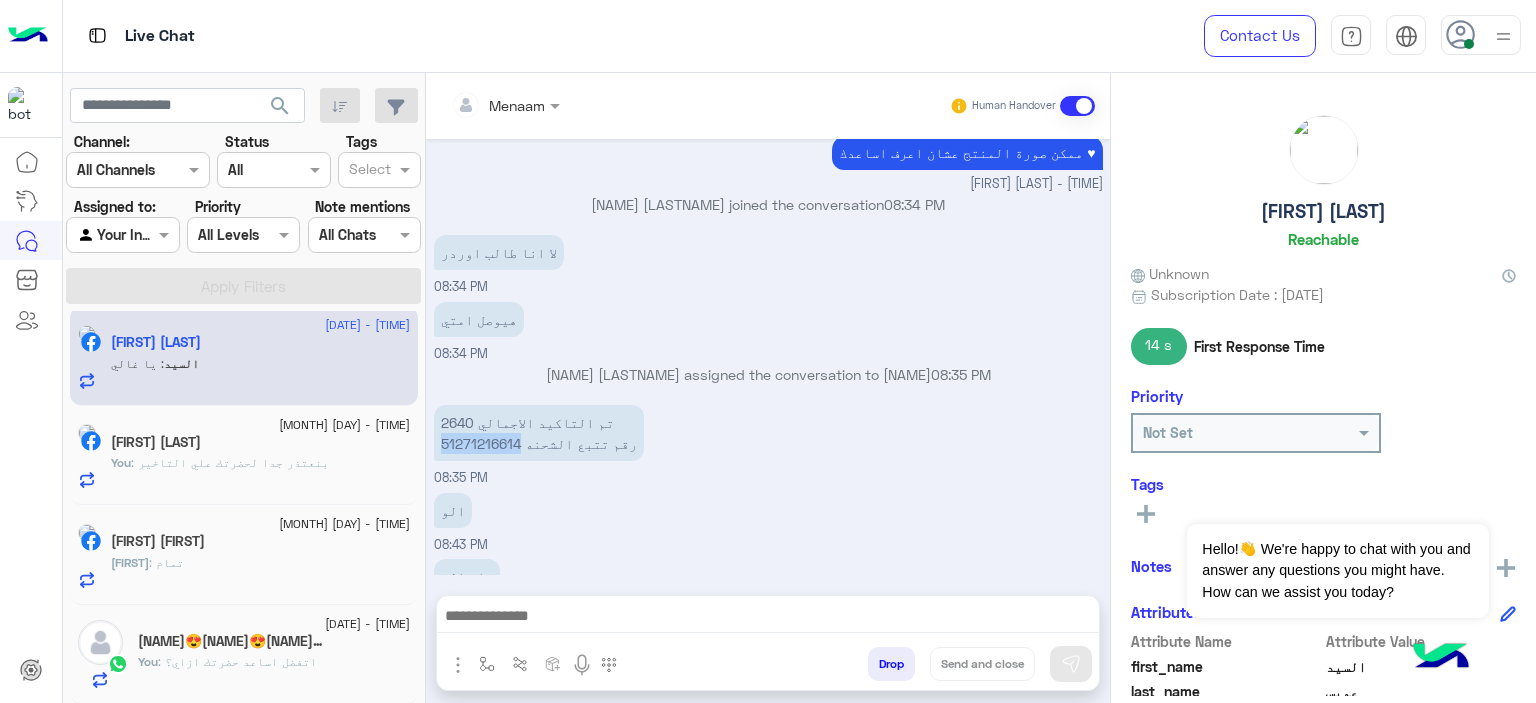 click on "تم التاكيد الاجمالي 2640 رقم تتبع الشحنه 51271216614" at bounding box center (539, 433) 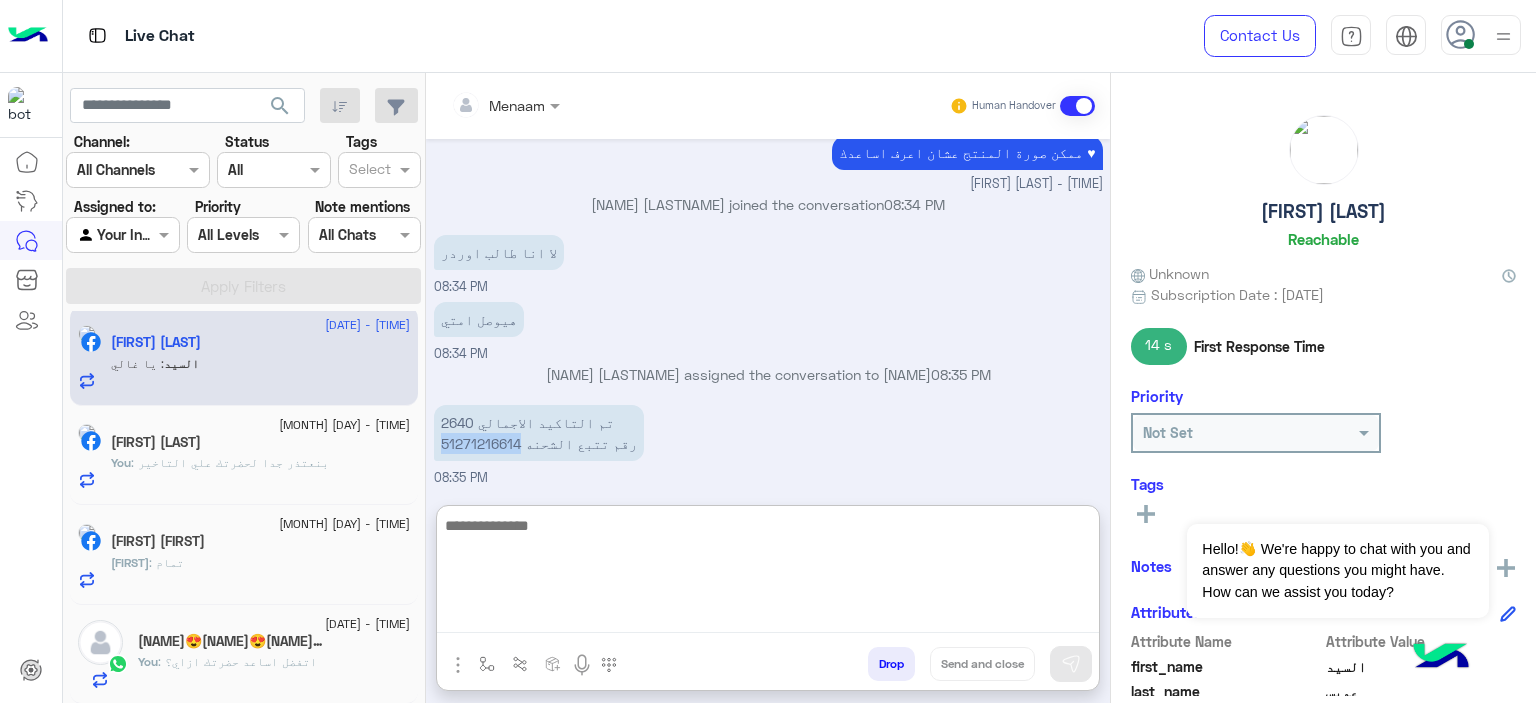 click at bounding box center [768, 573] 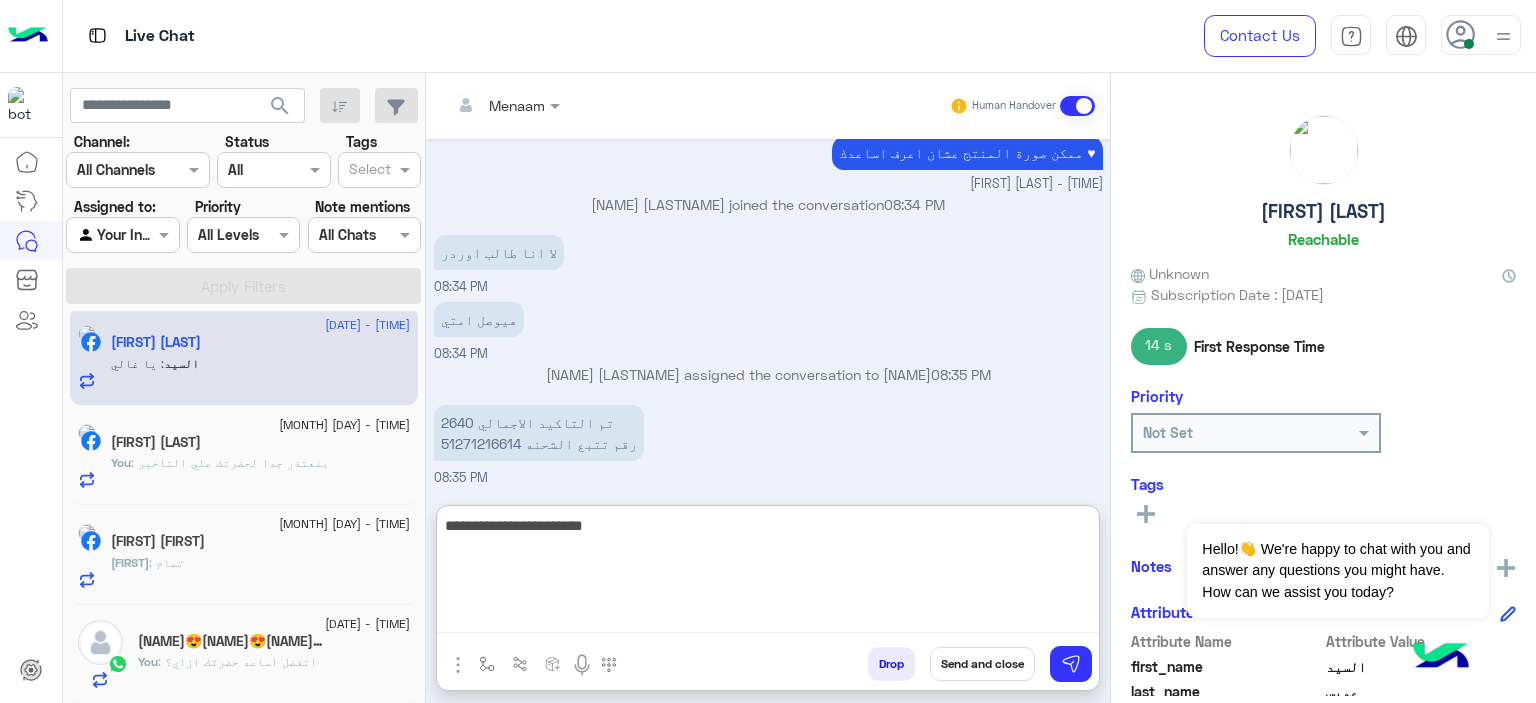 type on "**********" 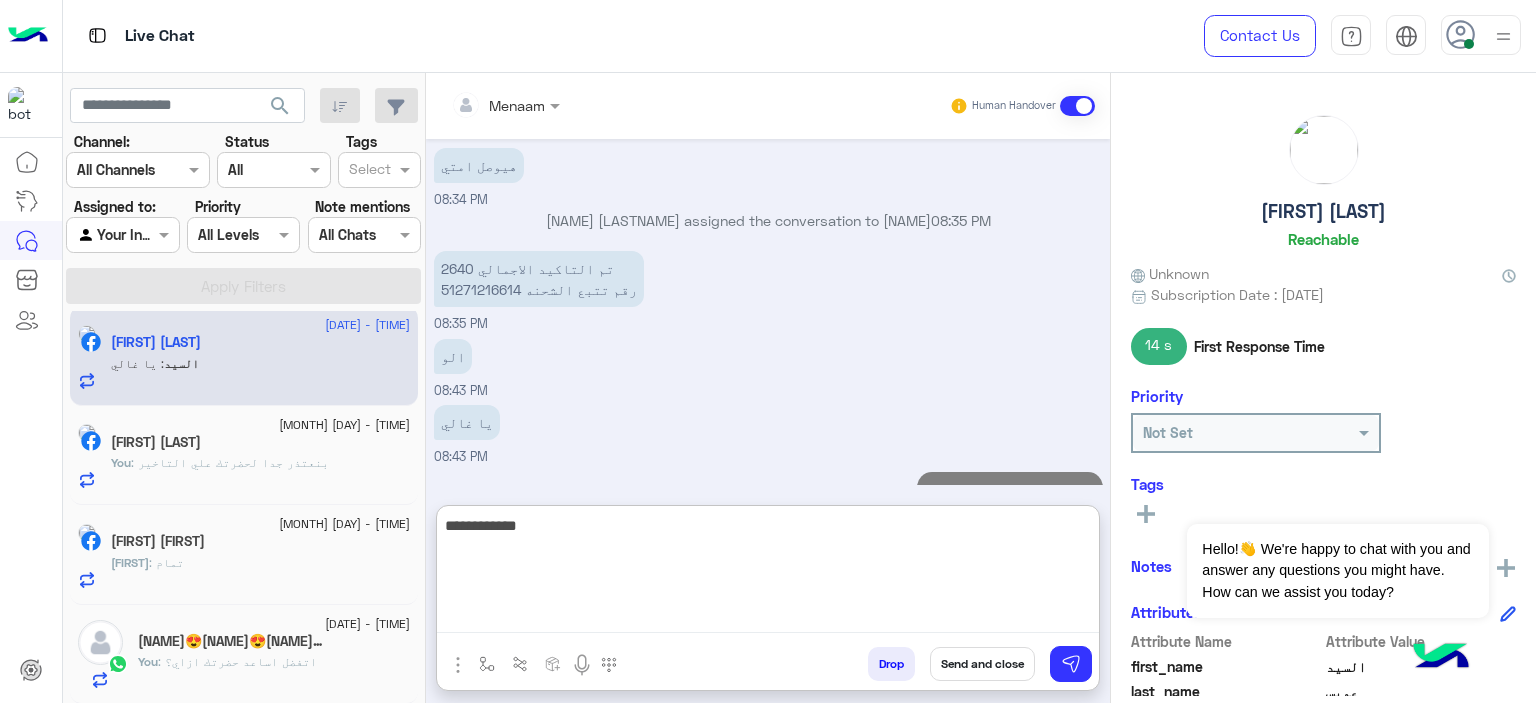 scroll, scrollTop: 1316, scrollLeft: 0, axis: vertical 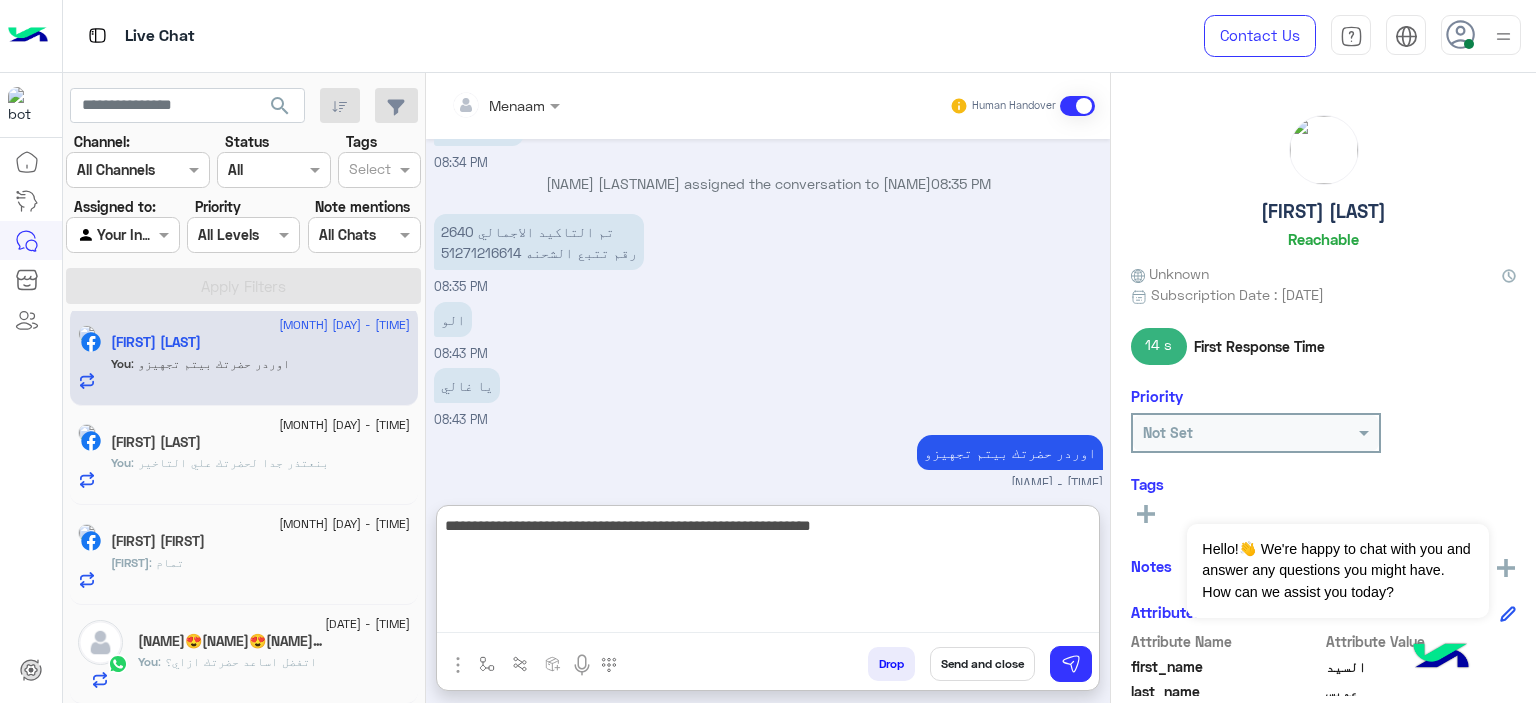 type on "**********" 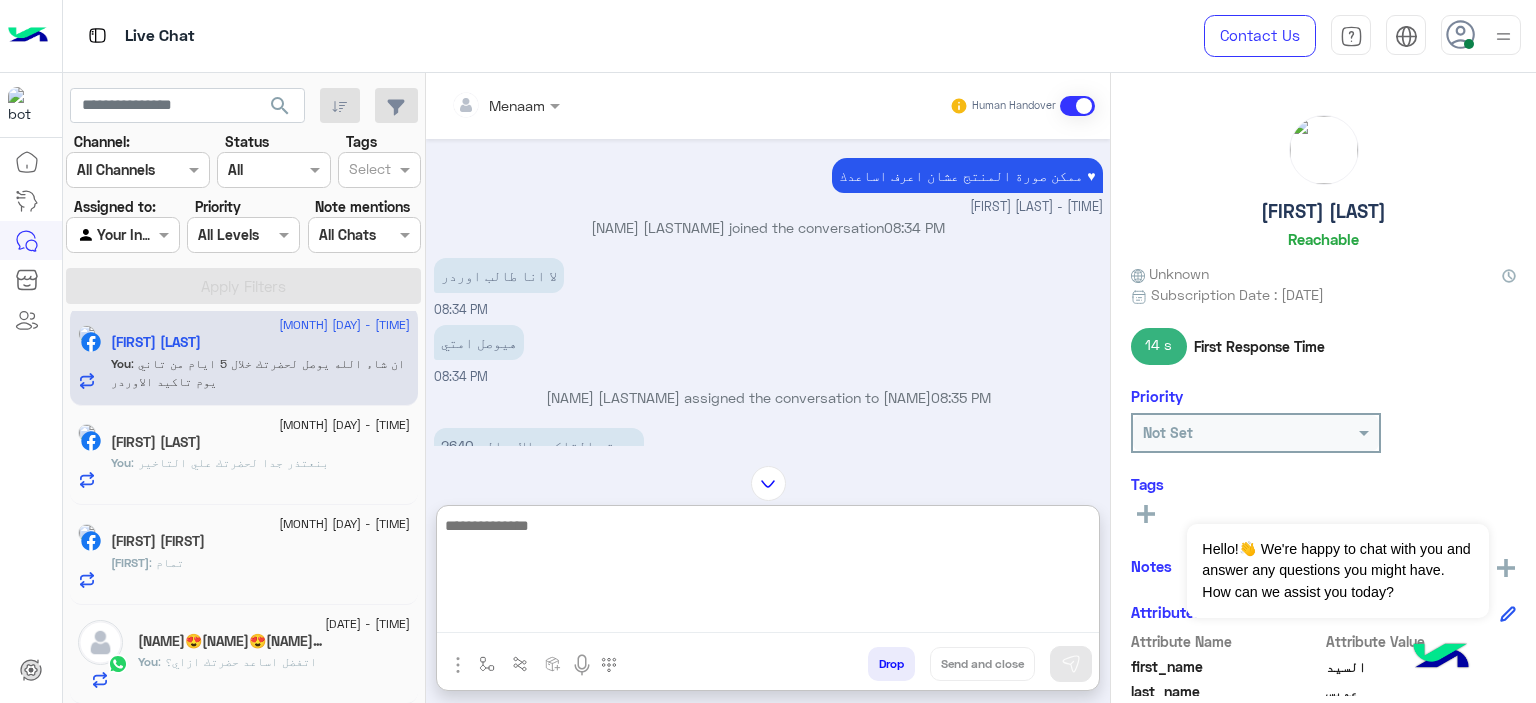 scroll, scrollTop: 1000, scrollLeft: 0, axis: vertical 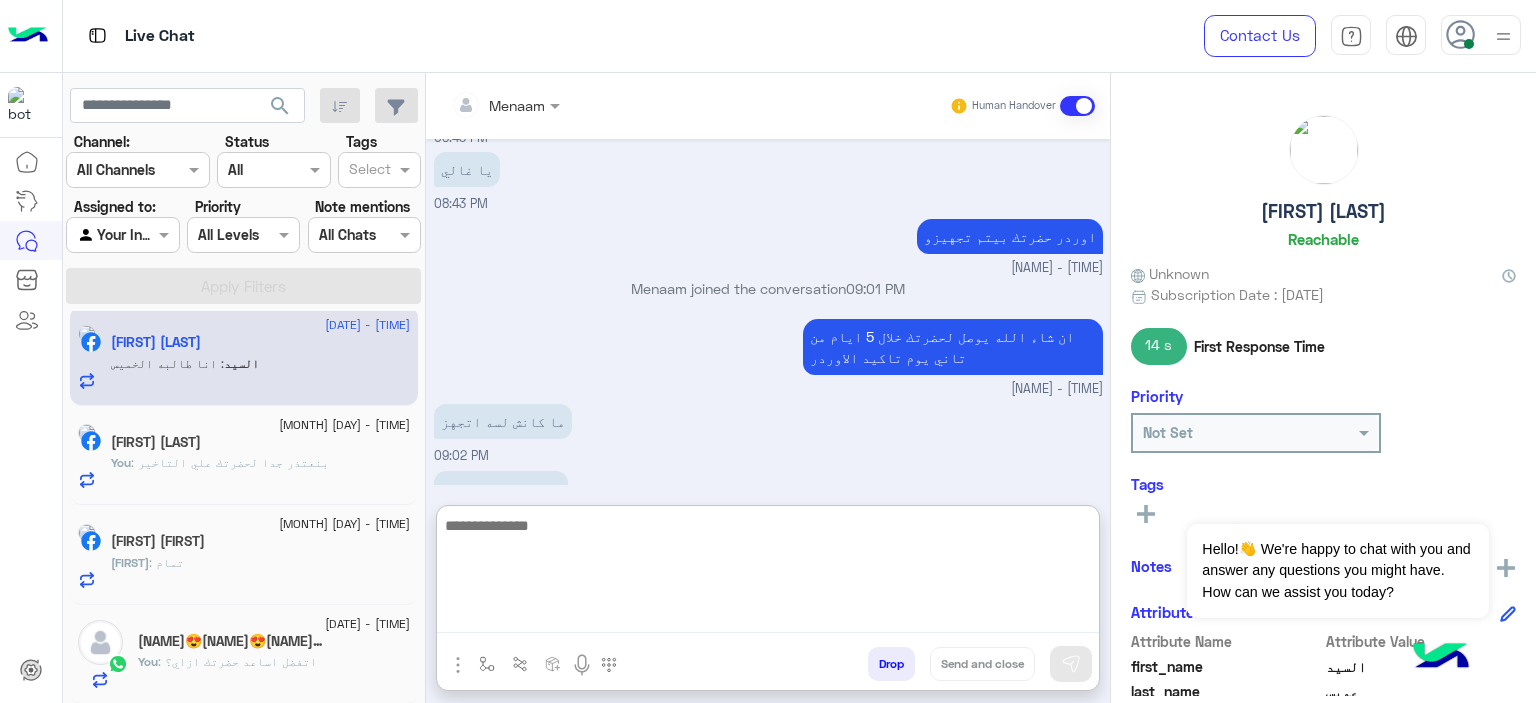 click at bounding box center [768, 573] 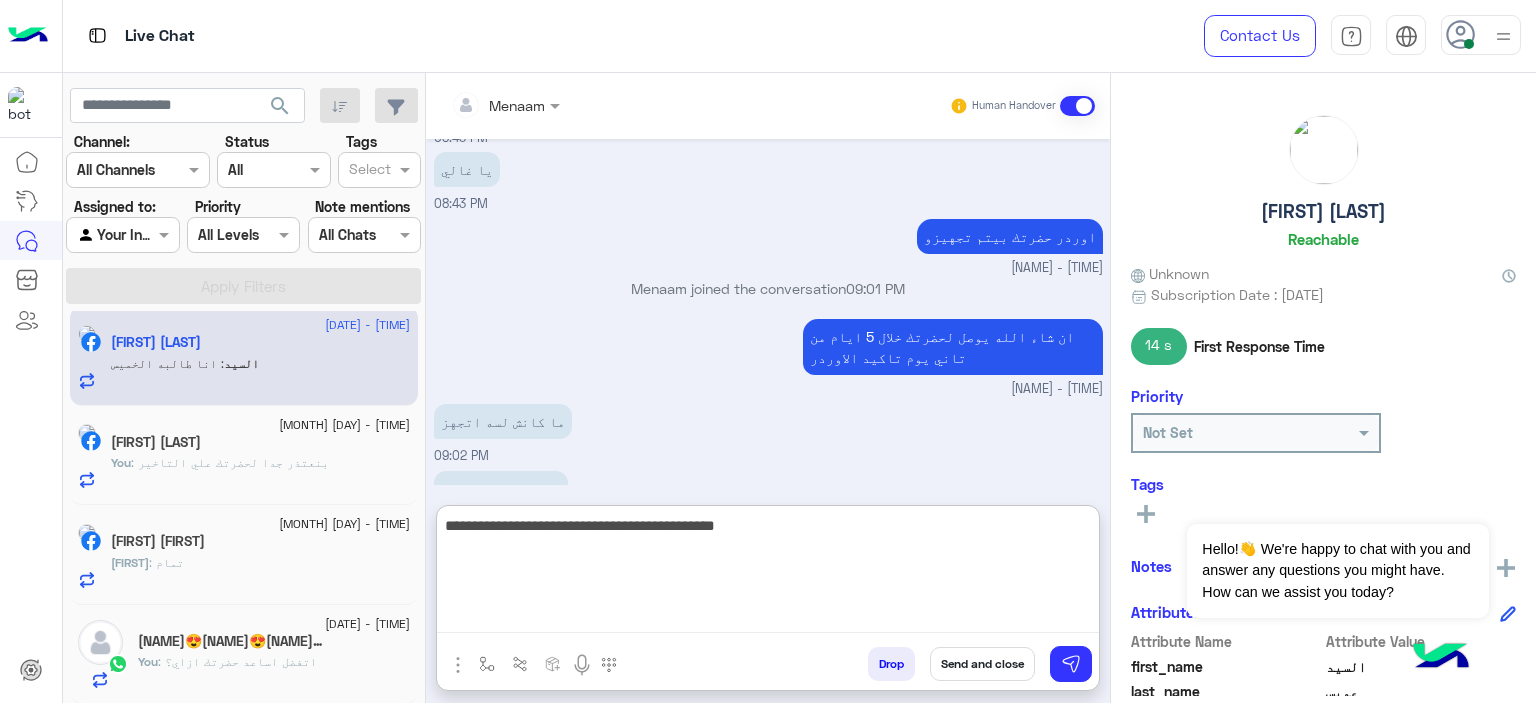type on "**********" 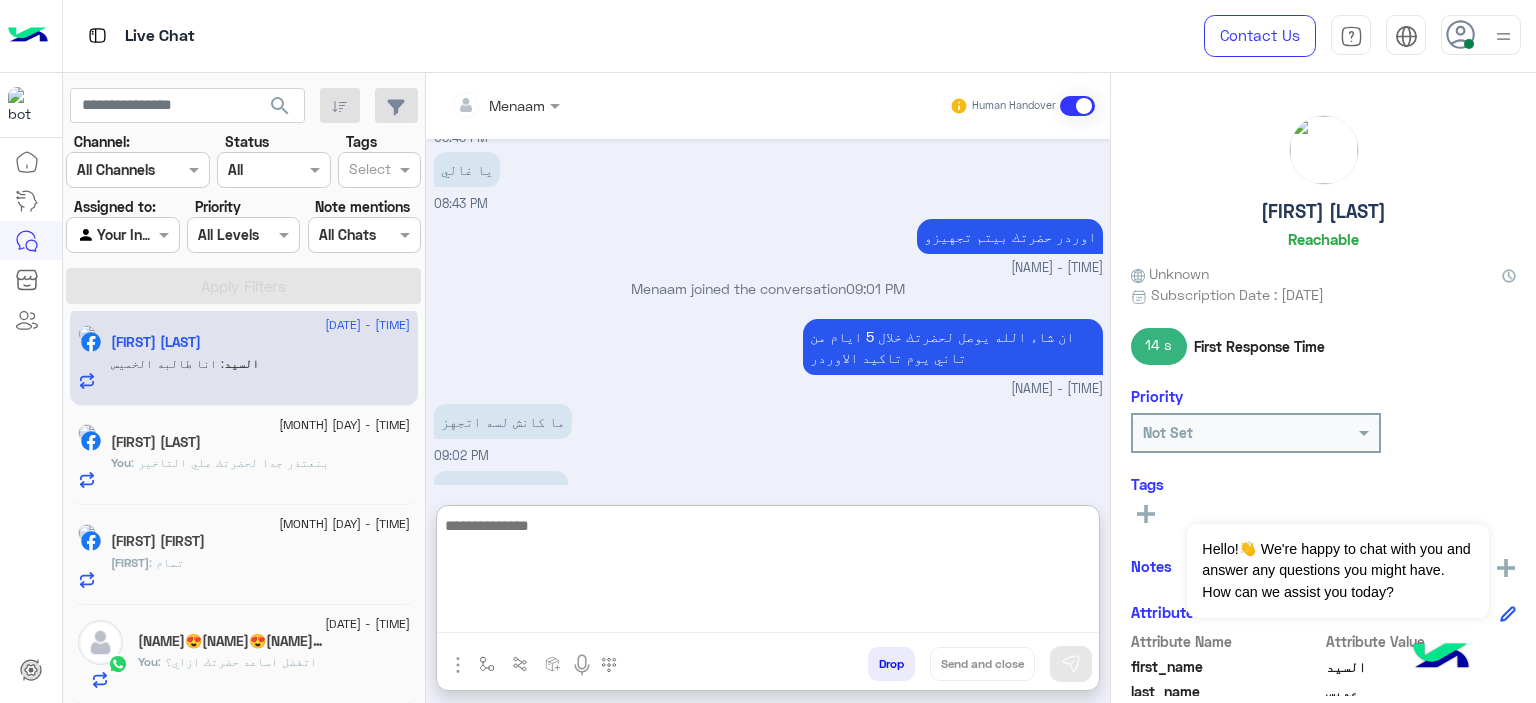 scroll, scrollTop: 1617, scrollLeft: 0, axis: vertical 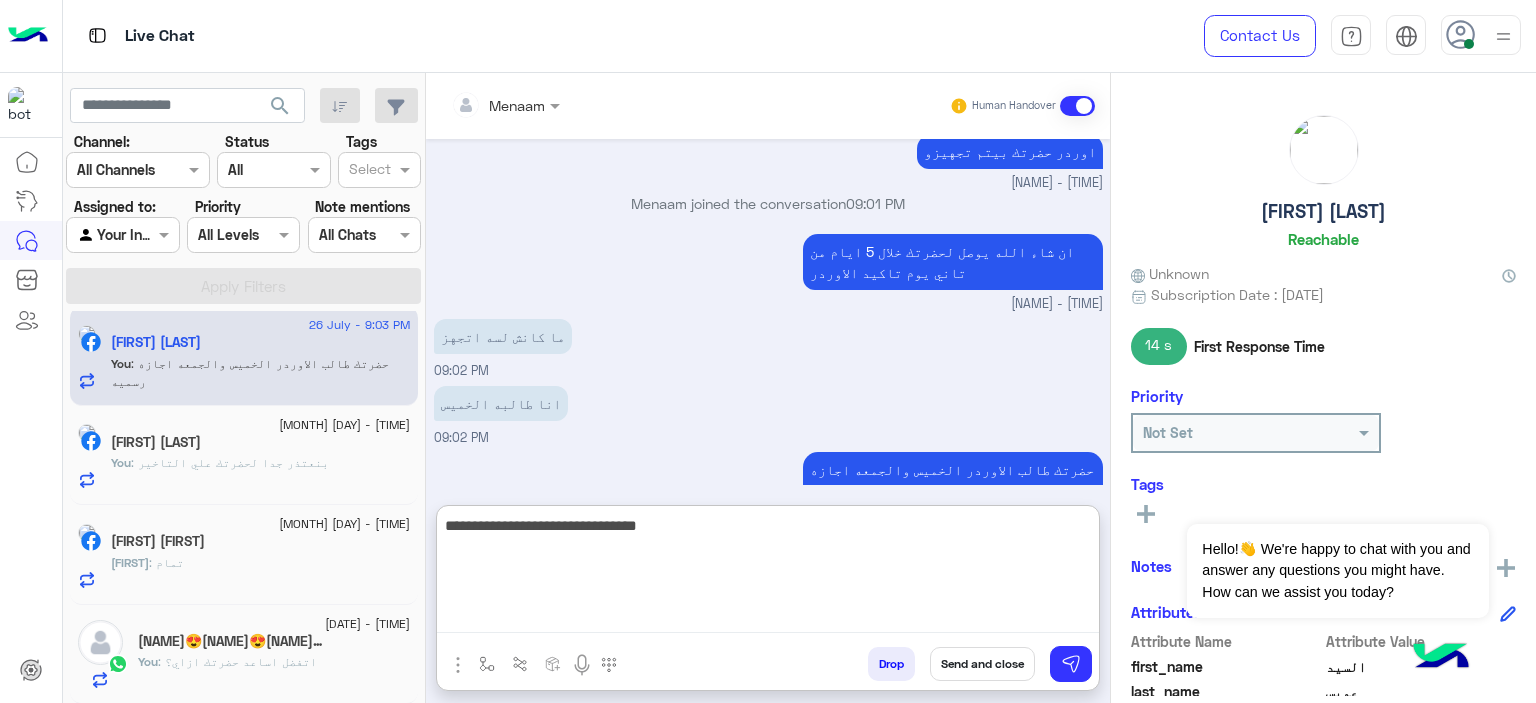 type on "**********" 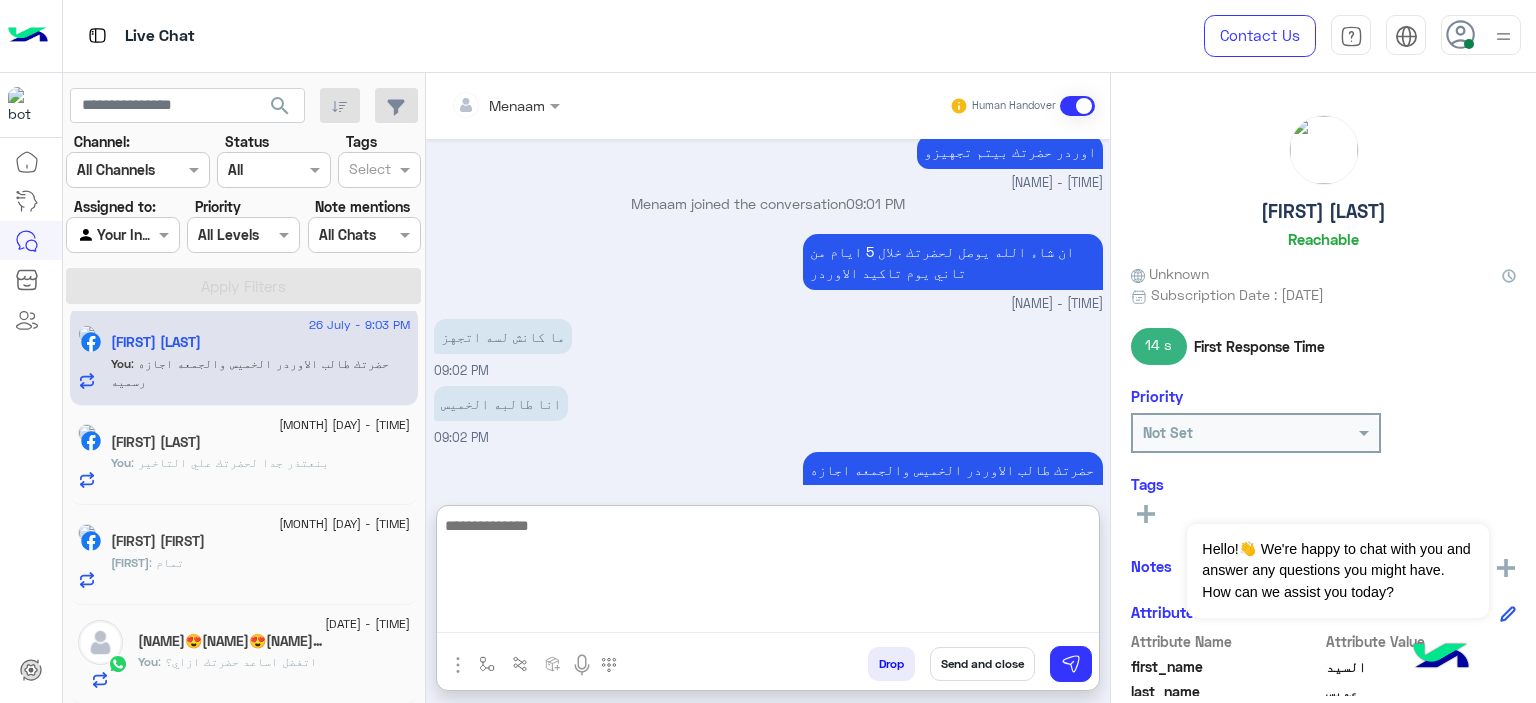 scroll, scrollTop: 1681, scrollLeft: 0, axis: vertical 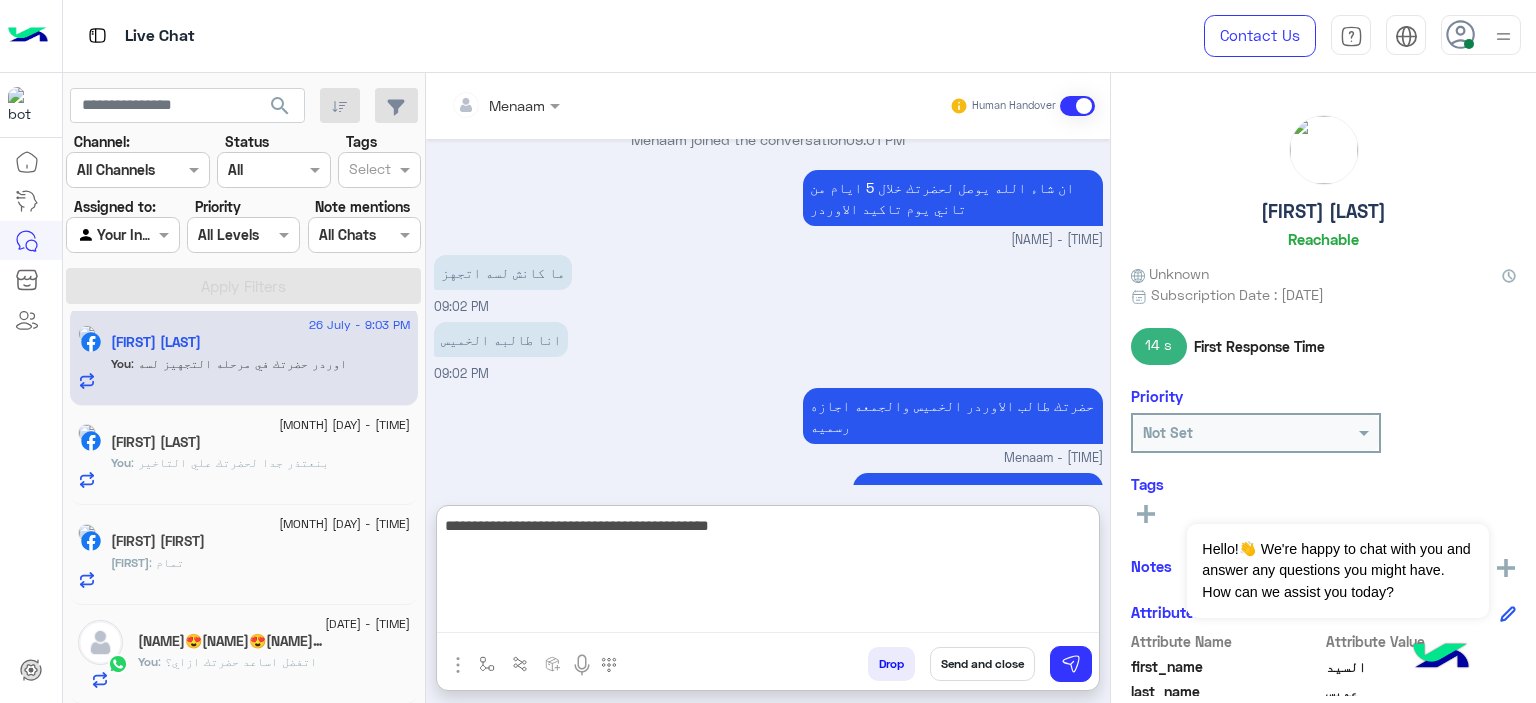 type on "**********" 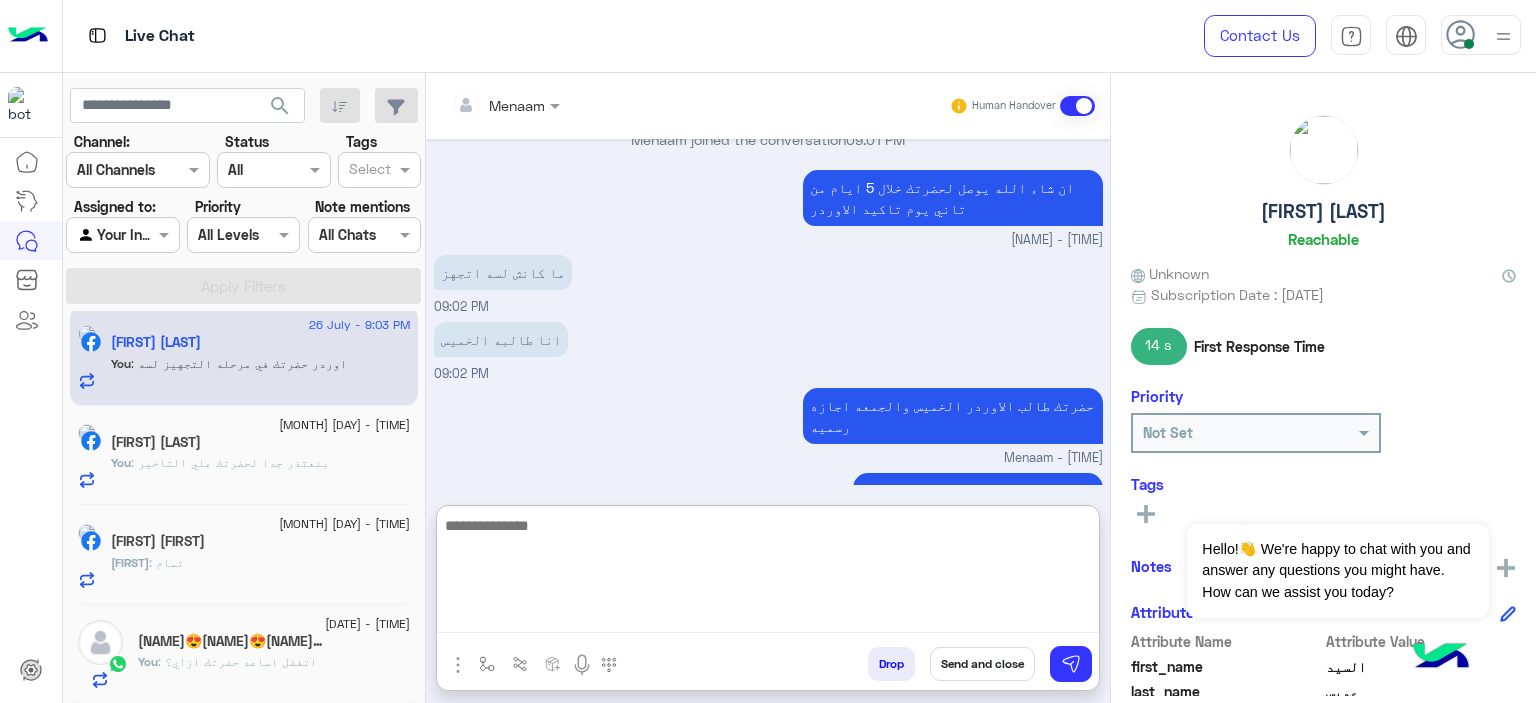 type on "*" 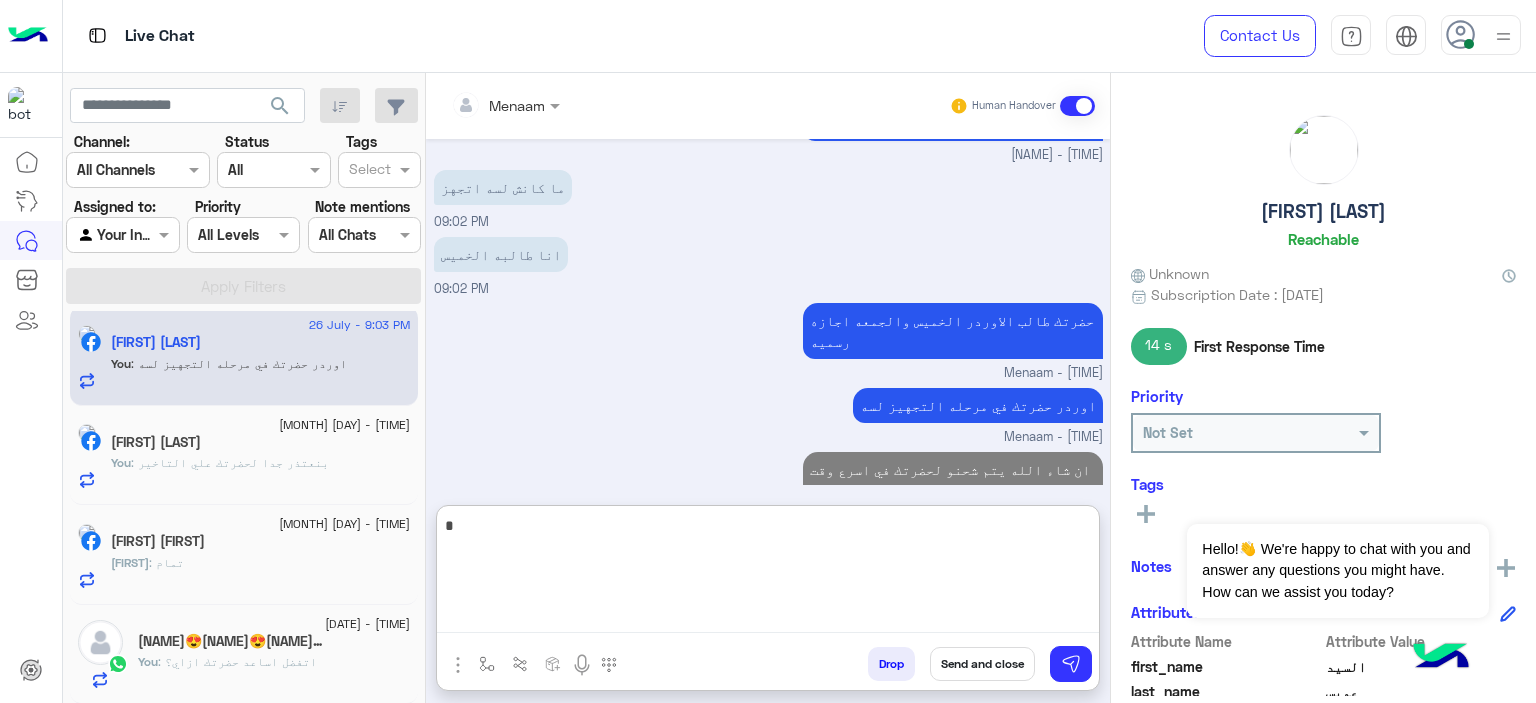 scroll, scrollTop: 1832, scrollLeft: 0, axis: vertical 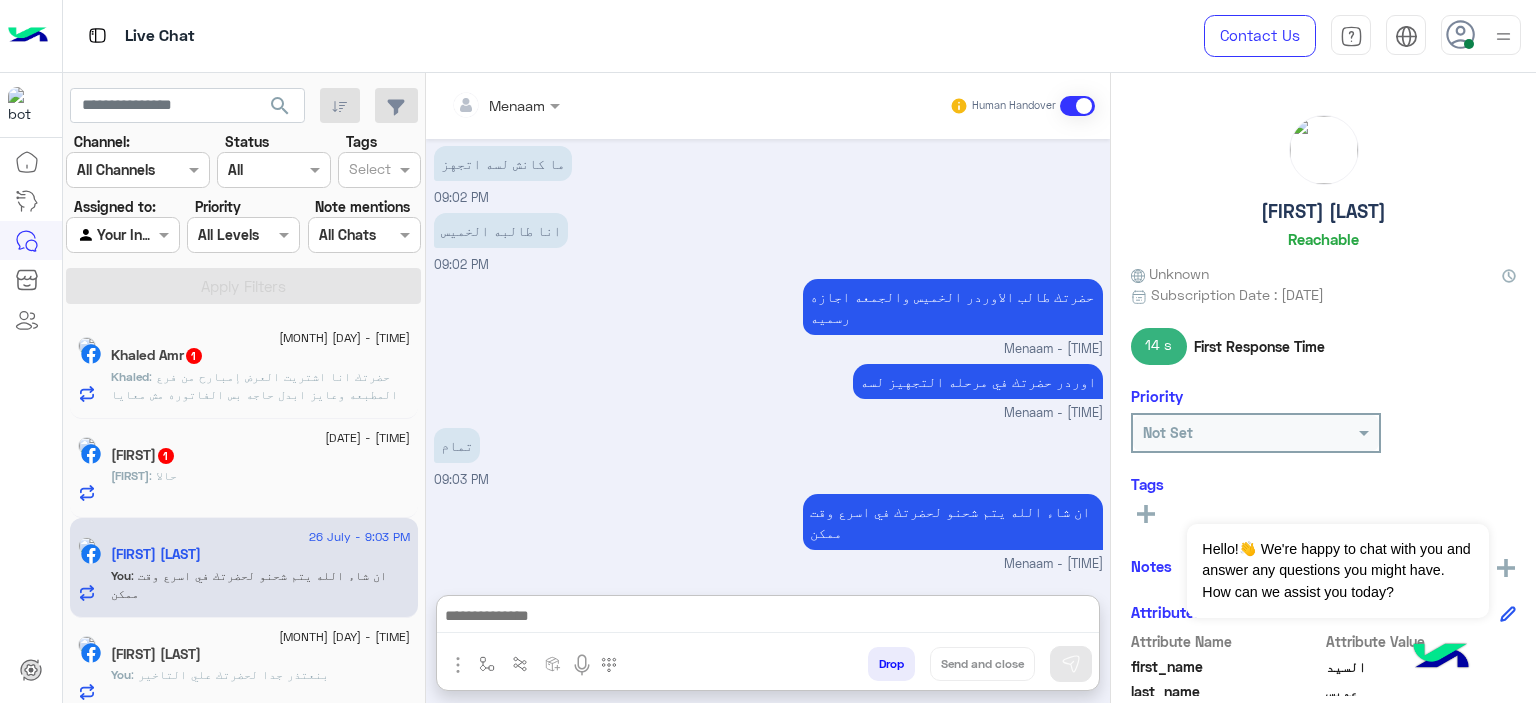 click on "[FIRST] [FIRST]  1" 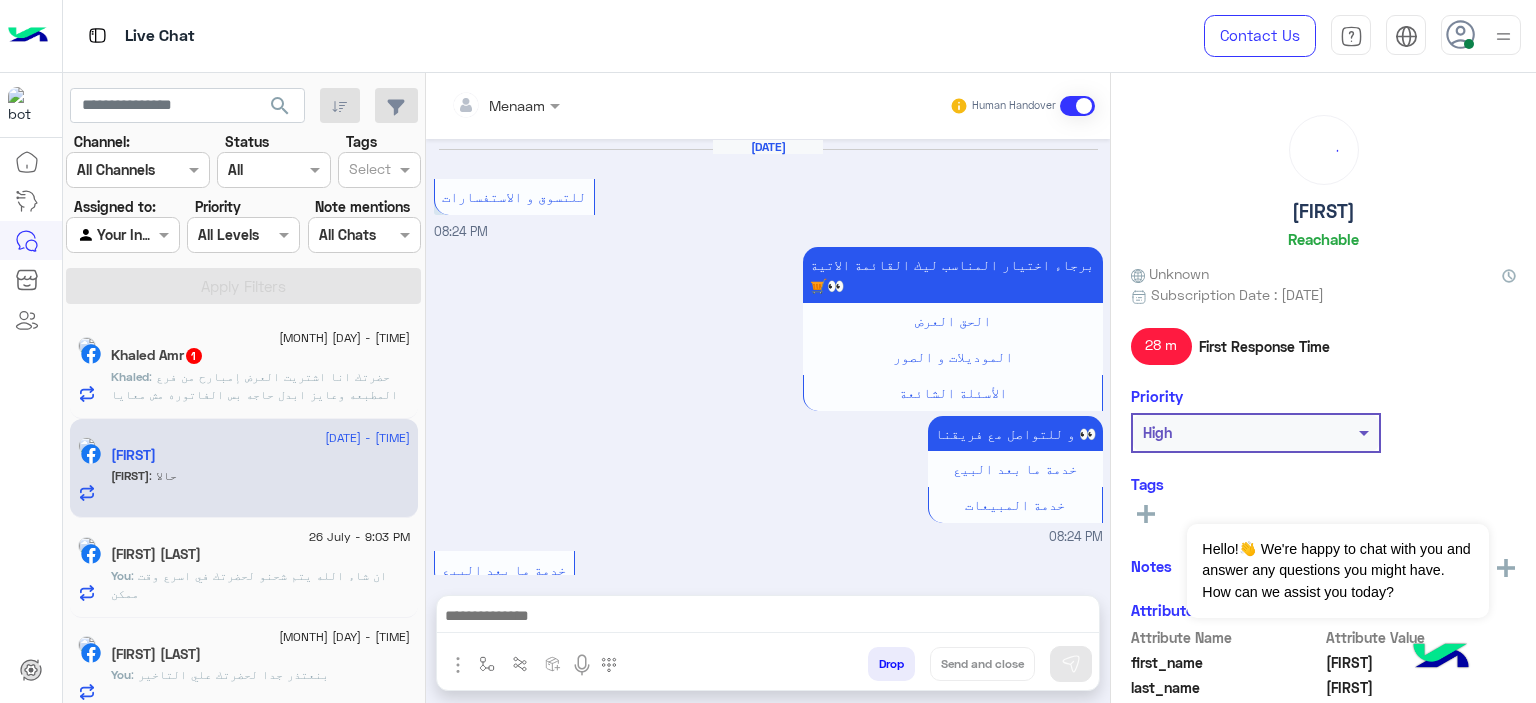 scroll, scrollTop: 1821, scrollLeft: 0, axis: vertical 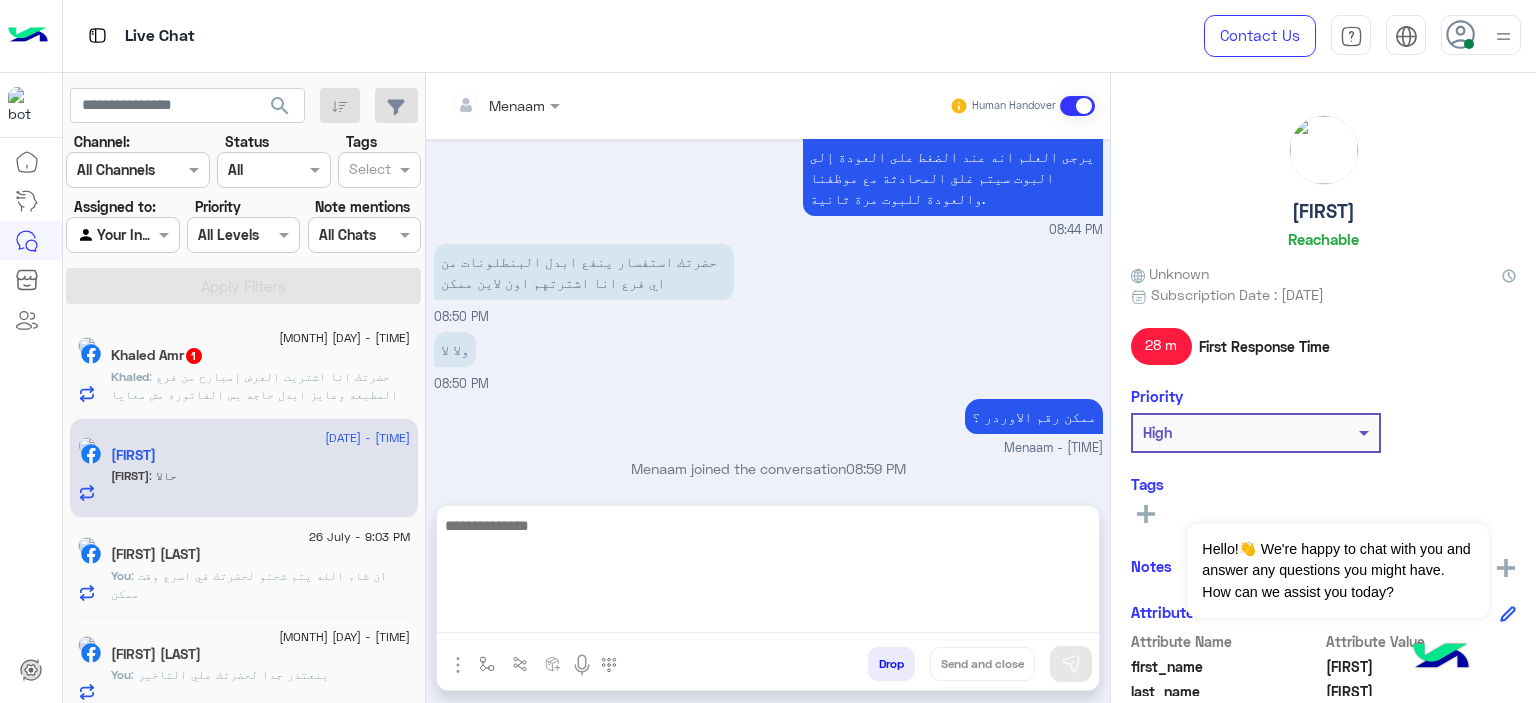 click at bounding box center [768, 573] 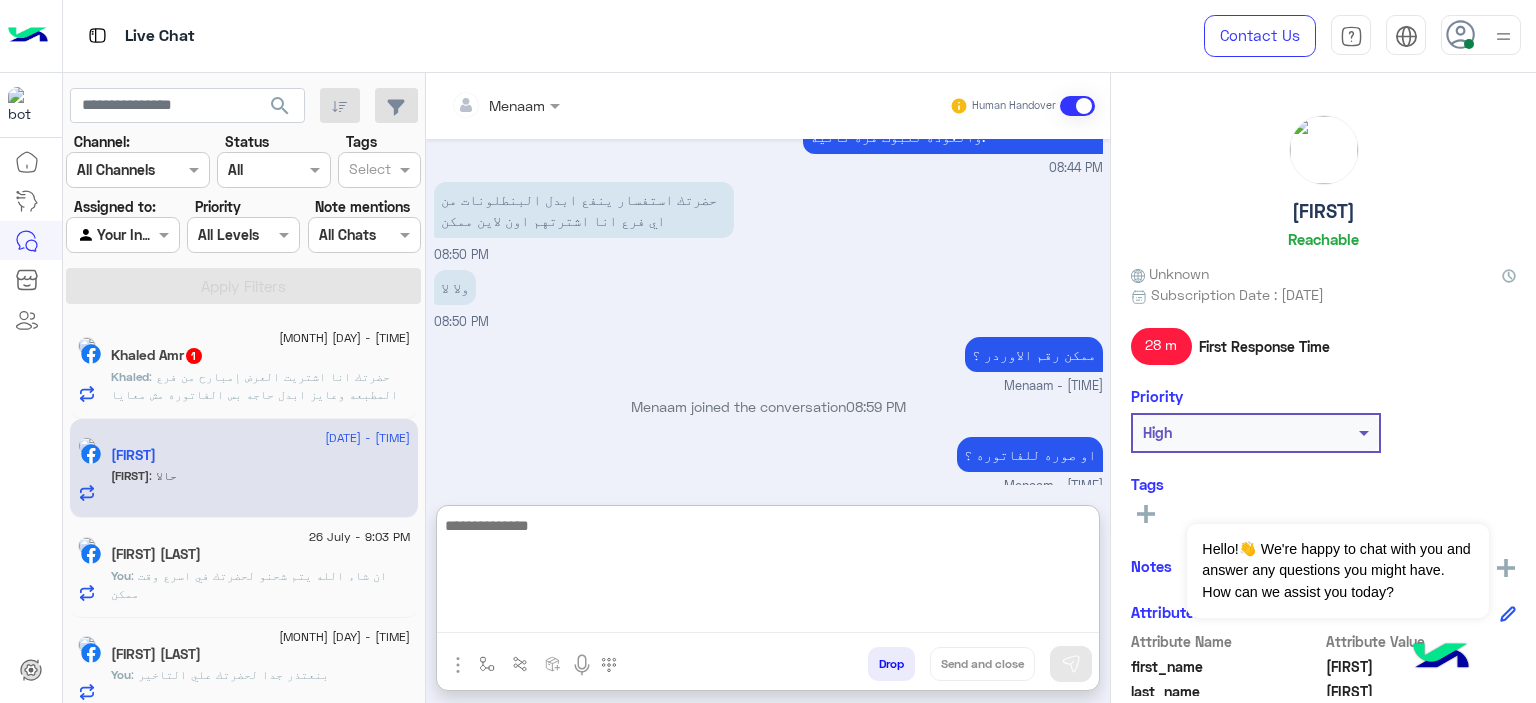 scroll, scrollTop: 1912, scrollLeft: 0, axis: vertical 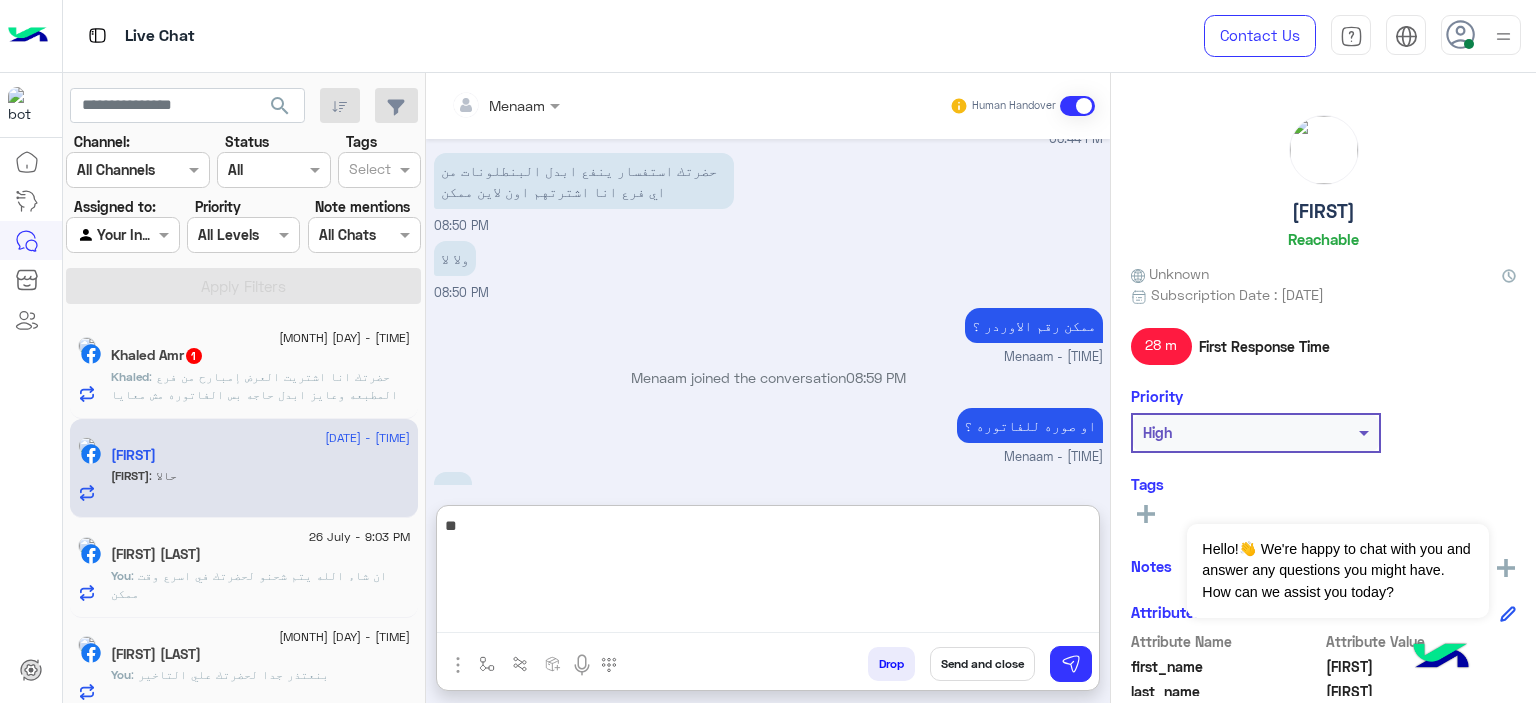 type on "*" 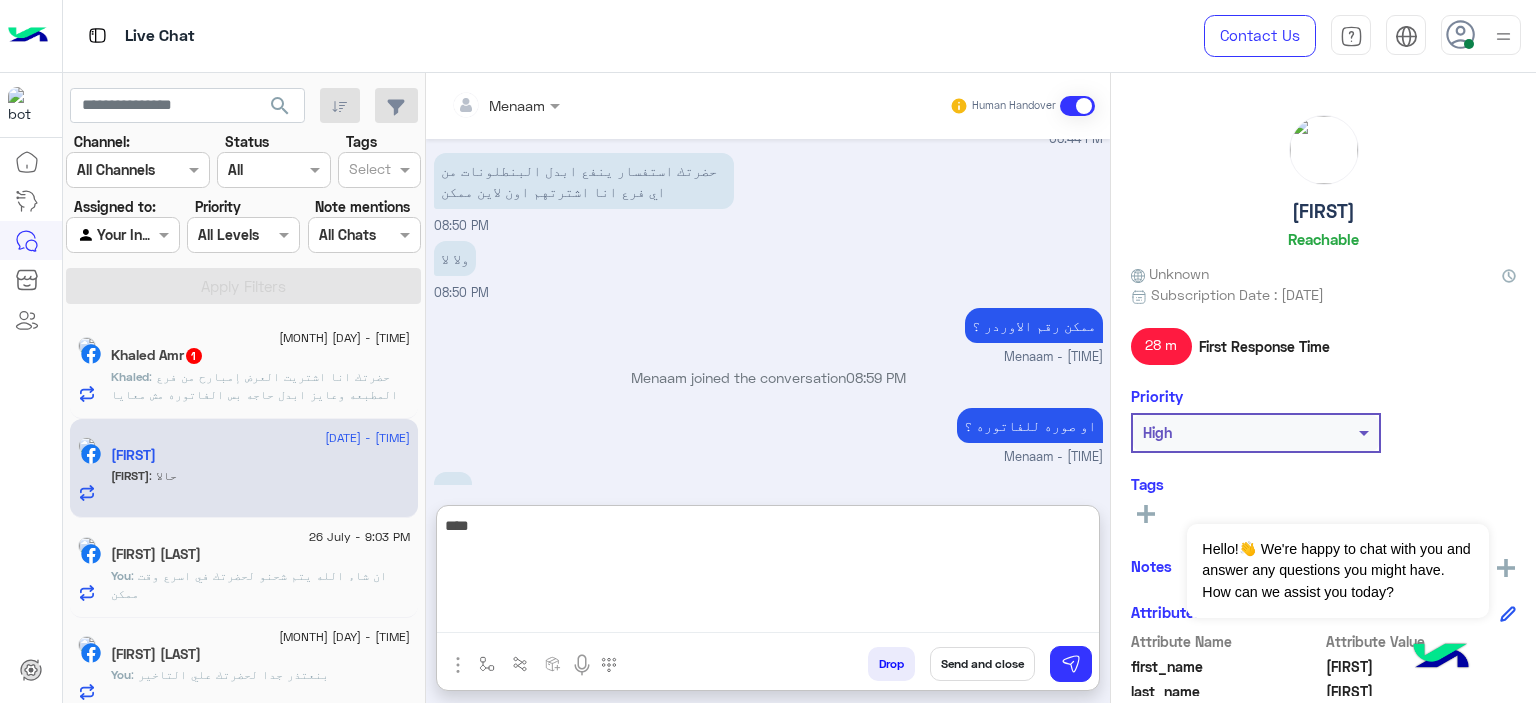 type on "****" 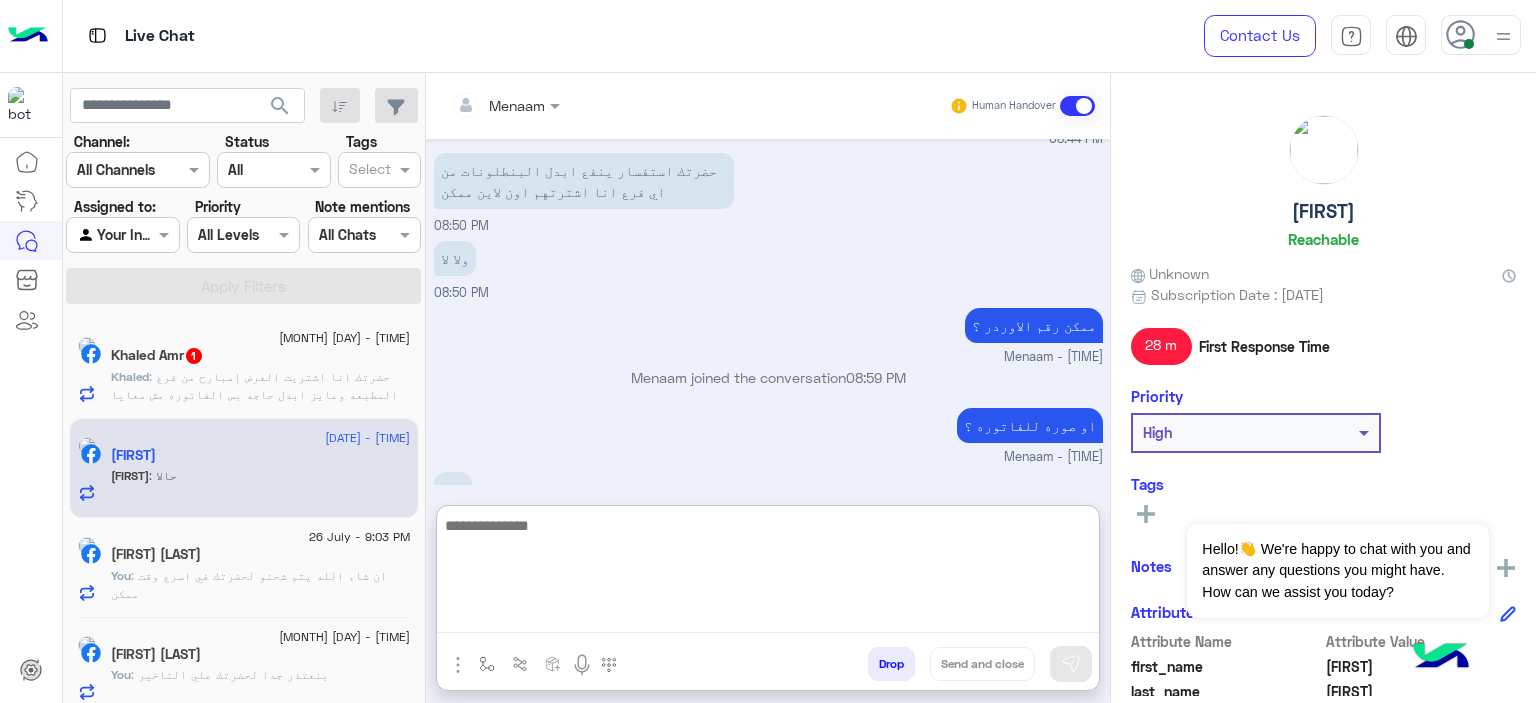 scroll, scrollTop: 1976, scrollLeft: 0, axis: vertical 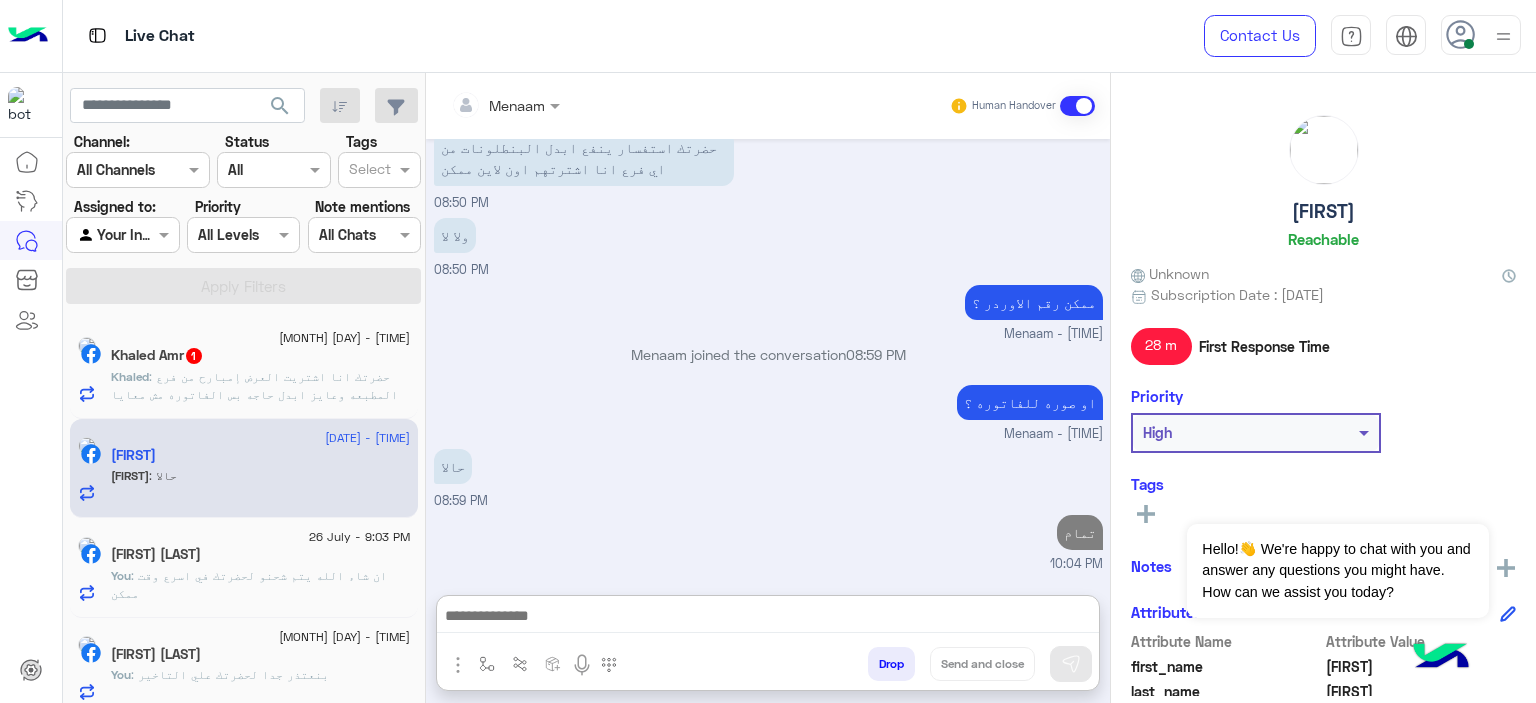click on ": حضرتك انا اشتريت العرض إمبارح من فرع المطبعه وعايز ابدل حاجه بس الفاتوره مش معايا بس الهدوم زي م هي وفيها التيكت وكل حاجة" 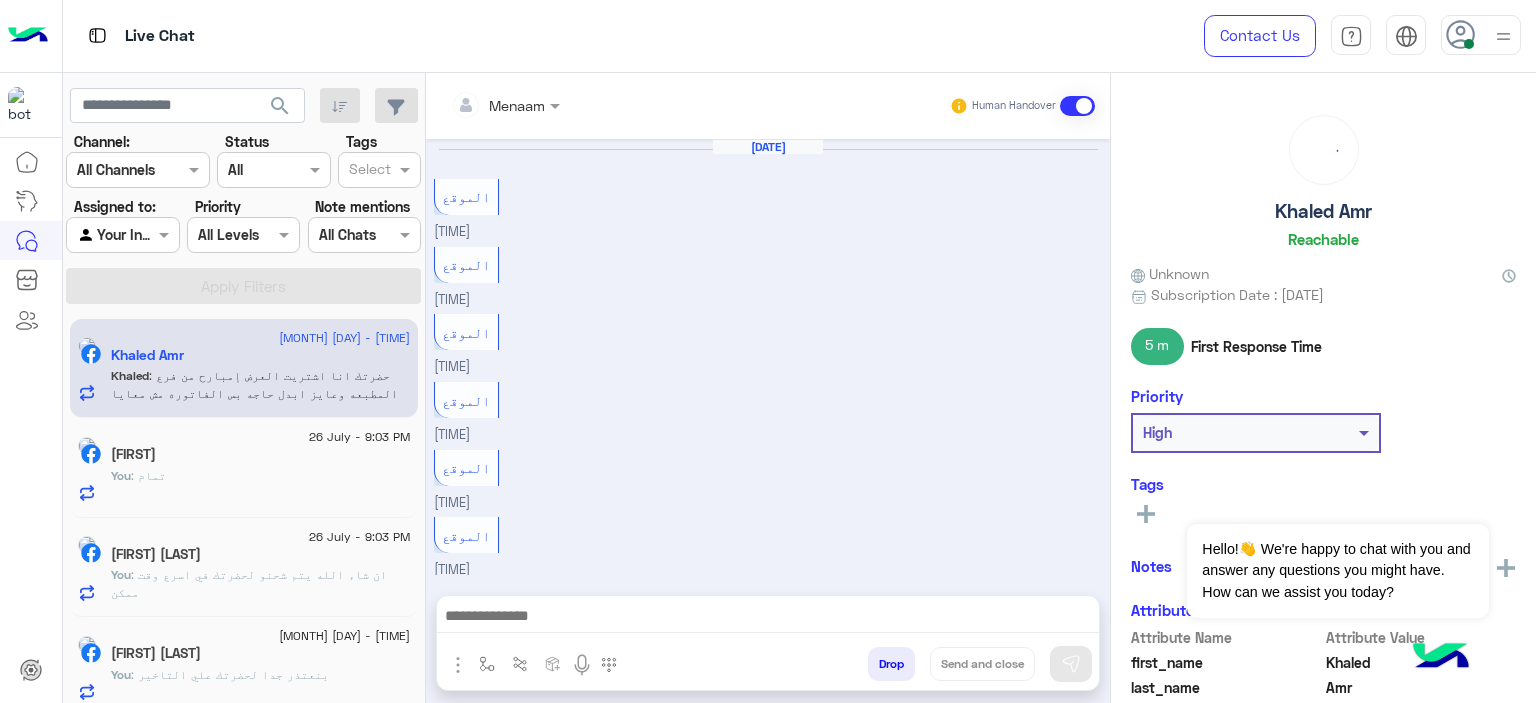 scroll, scrollTop: 1748, scrollLeft: 0, axis: vertical 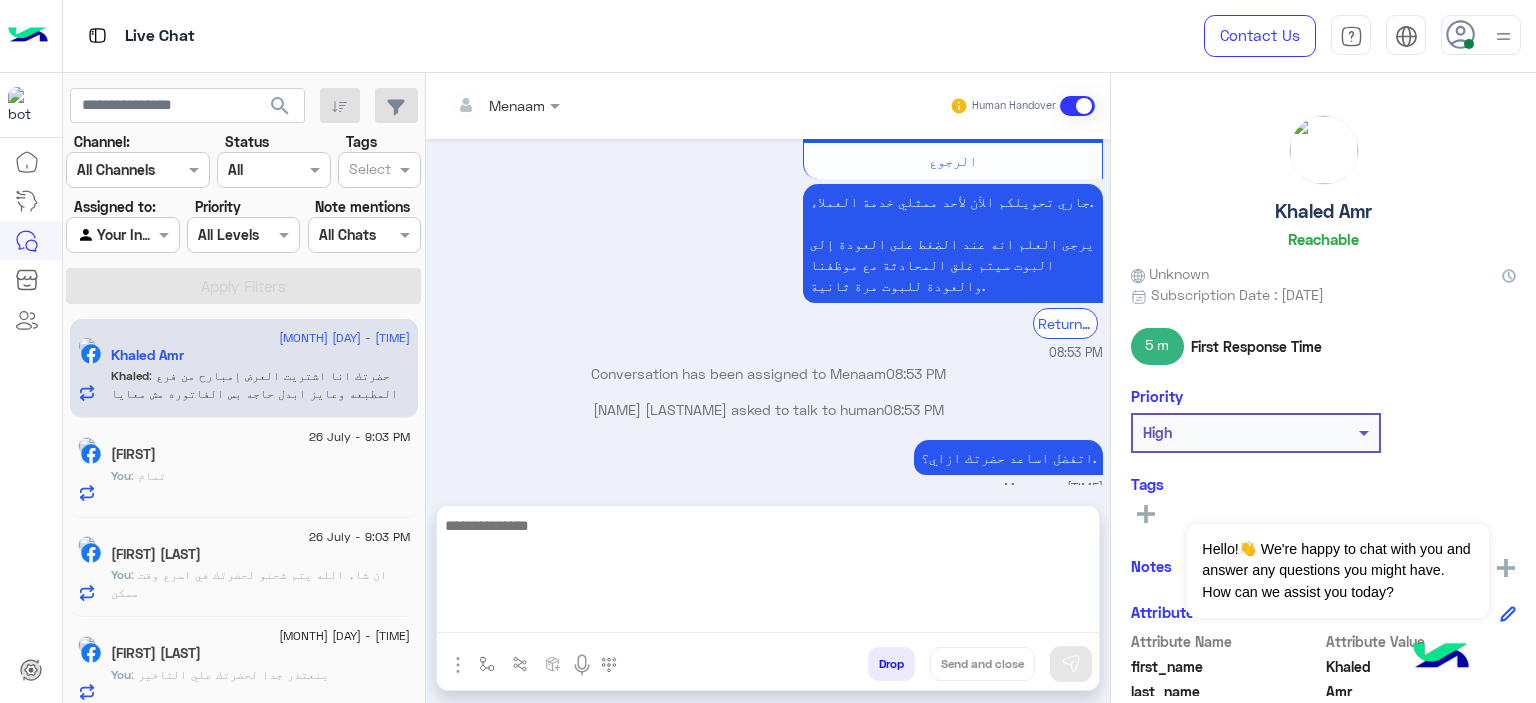 click at bounding box center [768, 573] 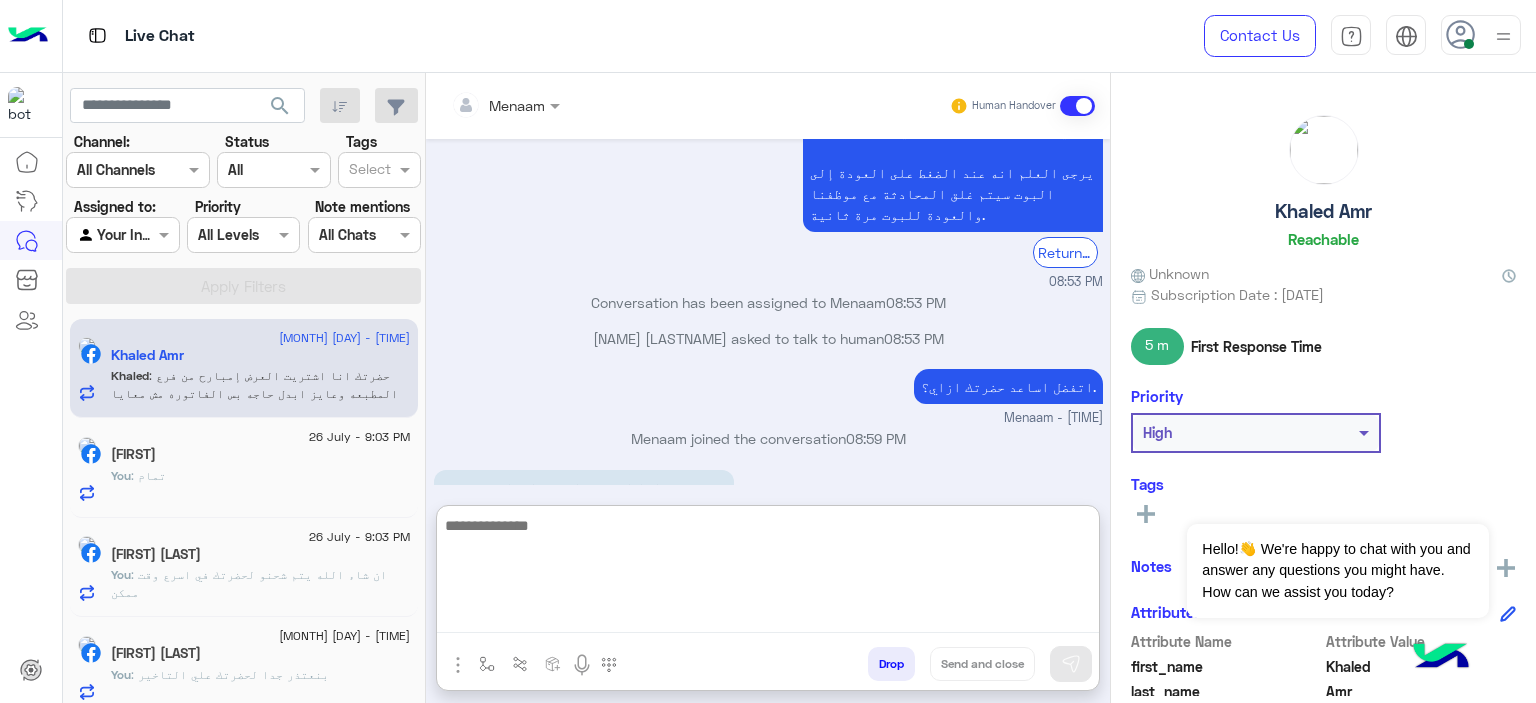 scroll, scrollTop: 1838, scrollLeft: 0, axis: vertical 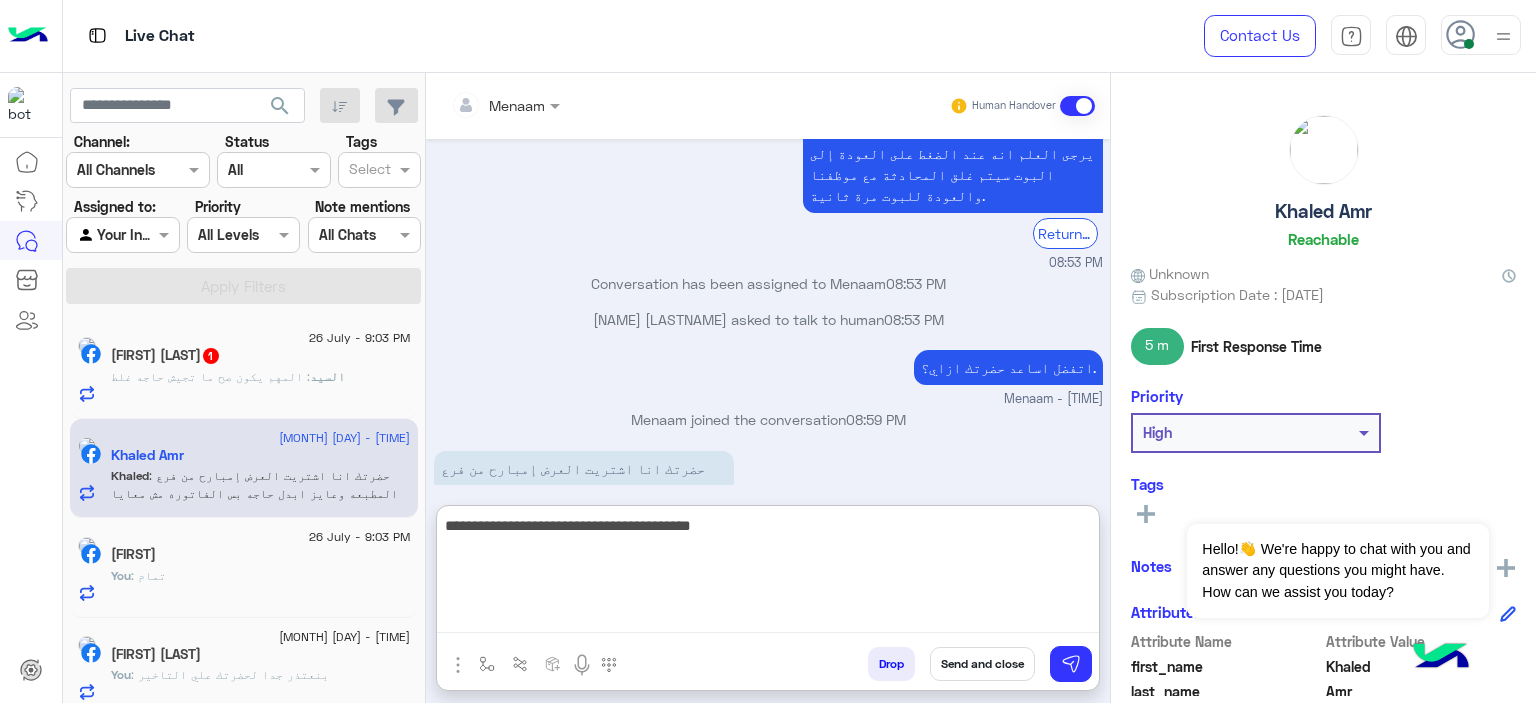 type on "**********" 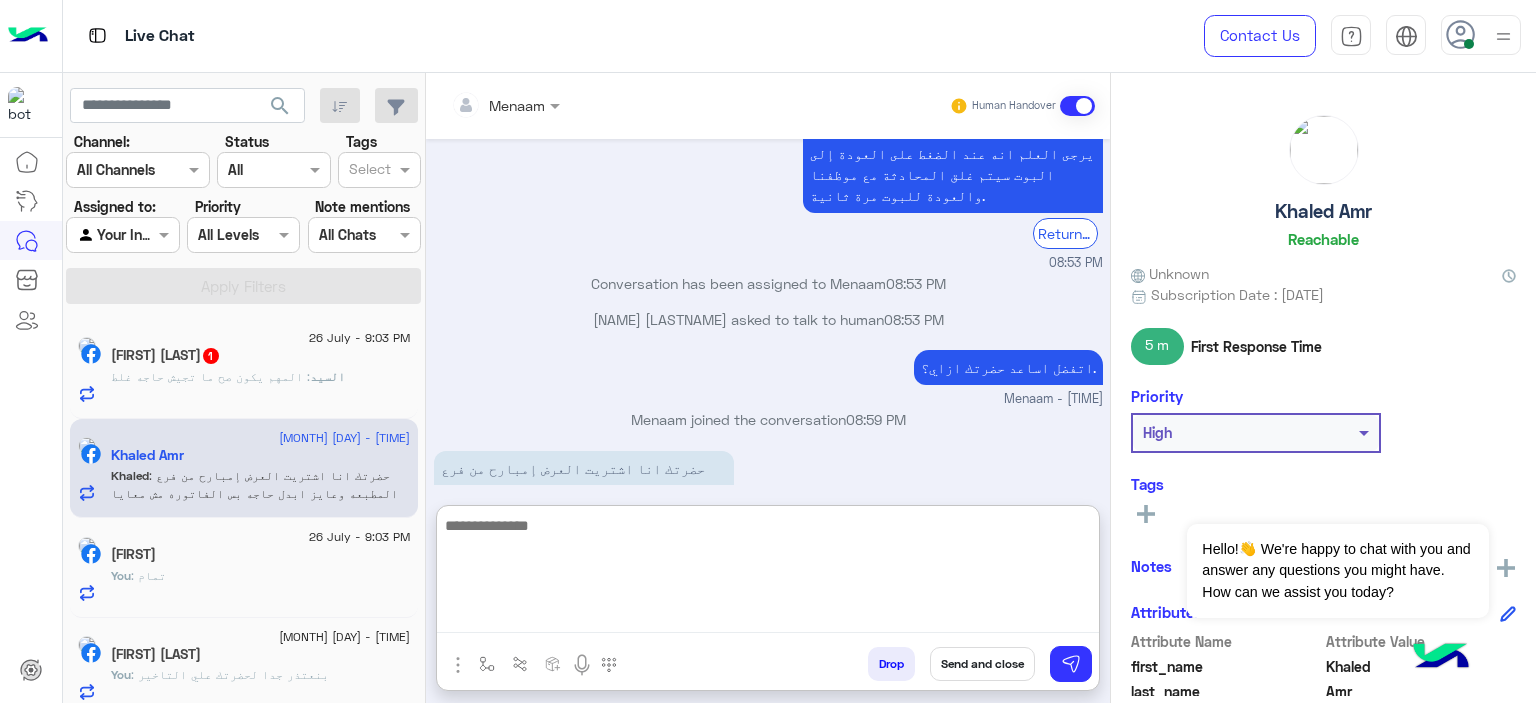 scroll, scrollTop: 1902, scrollLeft: 0, axis: vertical 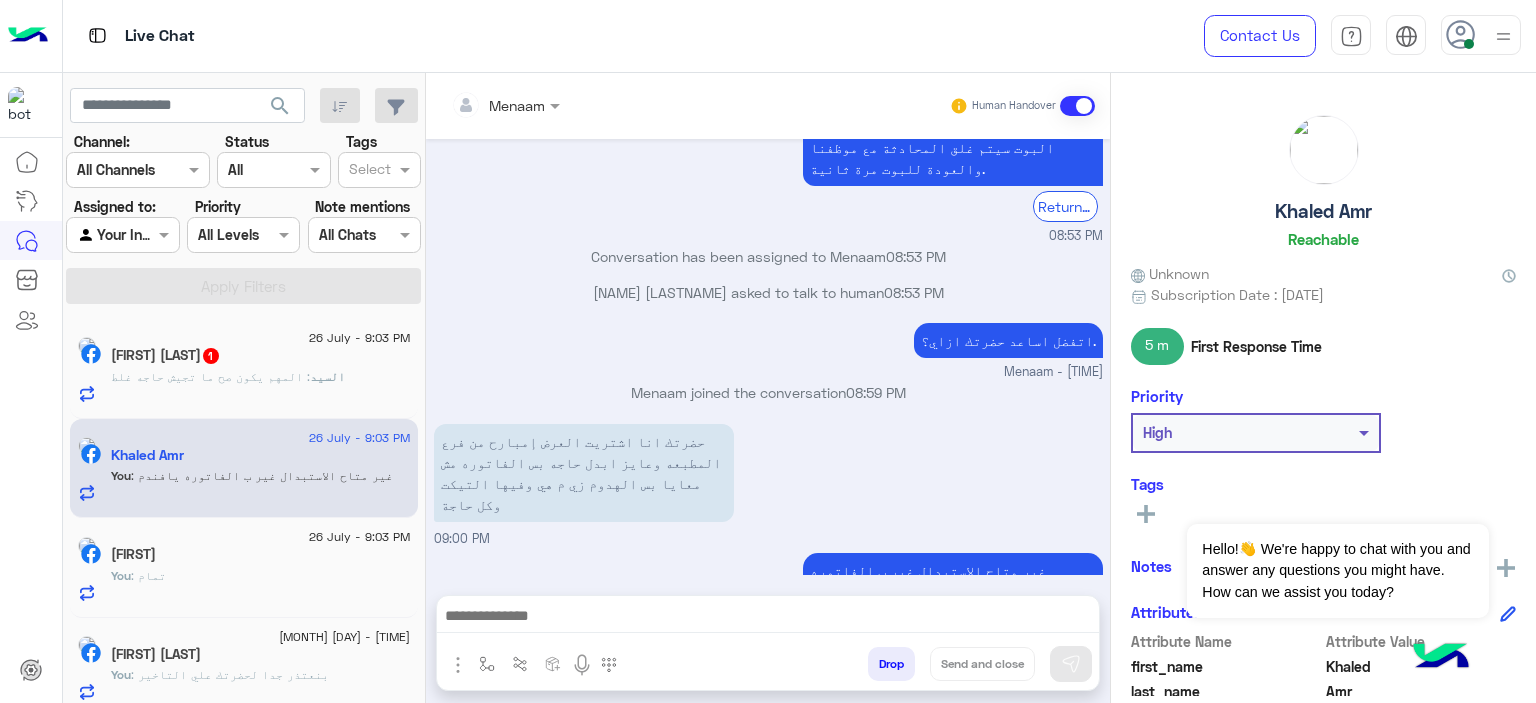 click on "[FIRST] [LAST]   Reachable" 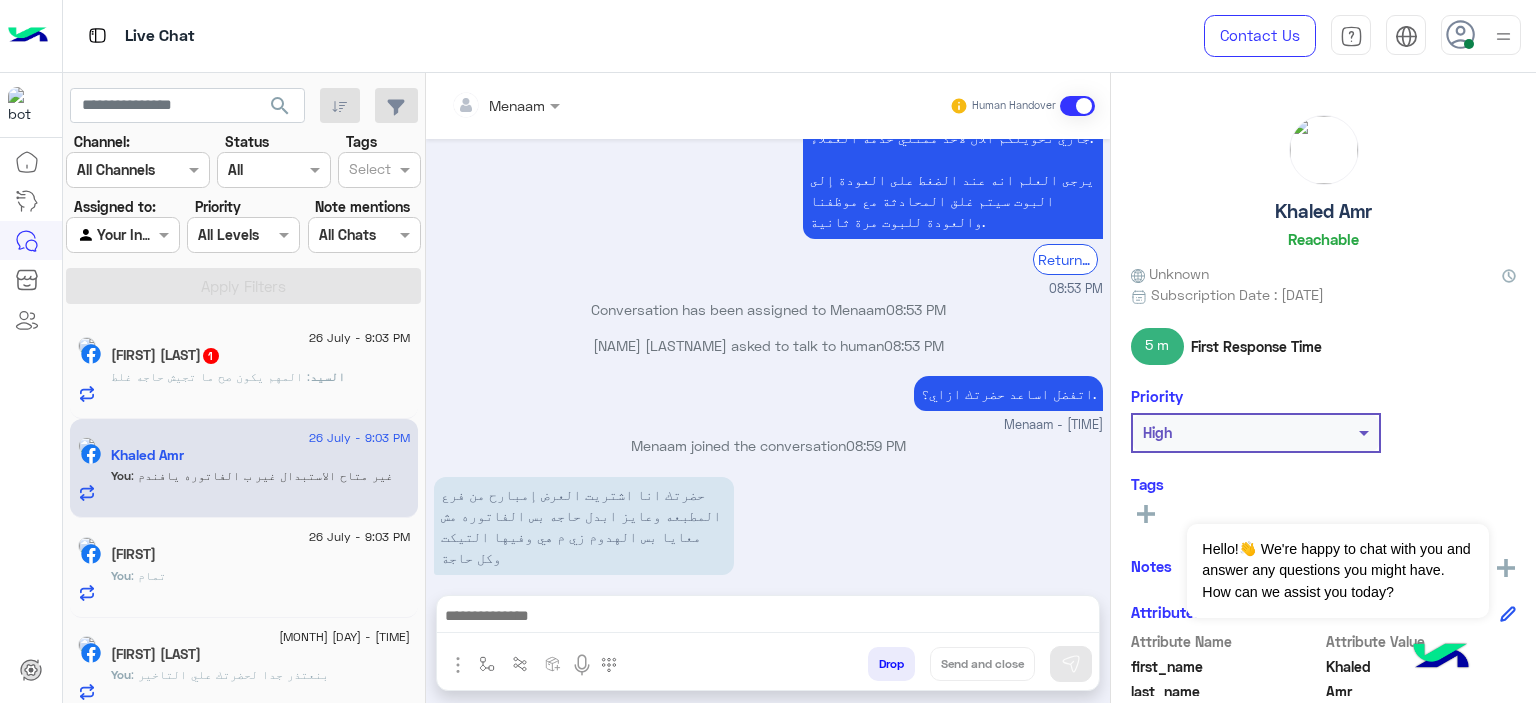 copy on "Khaled Amr" 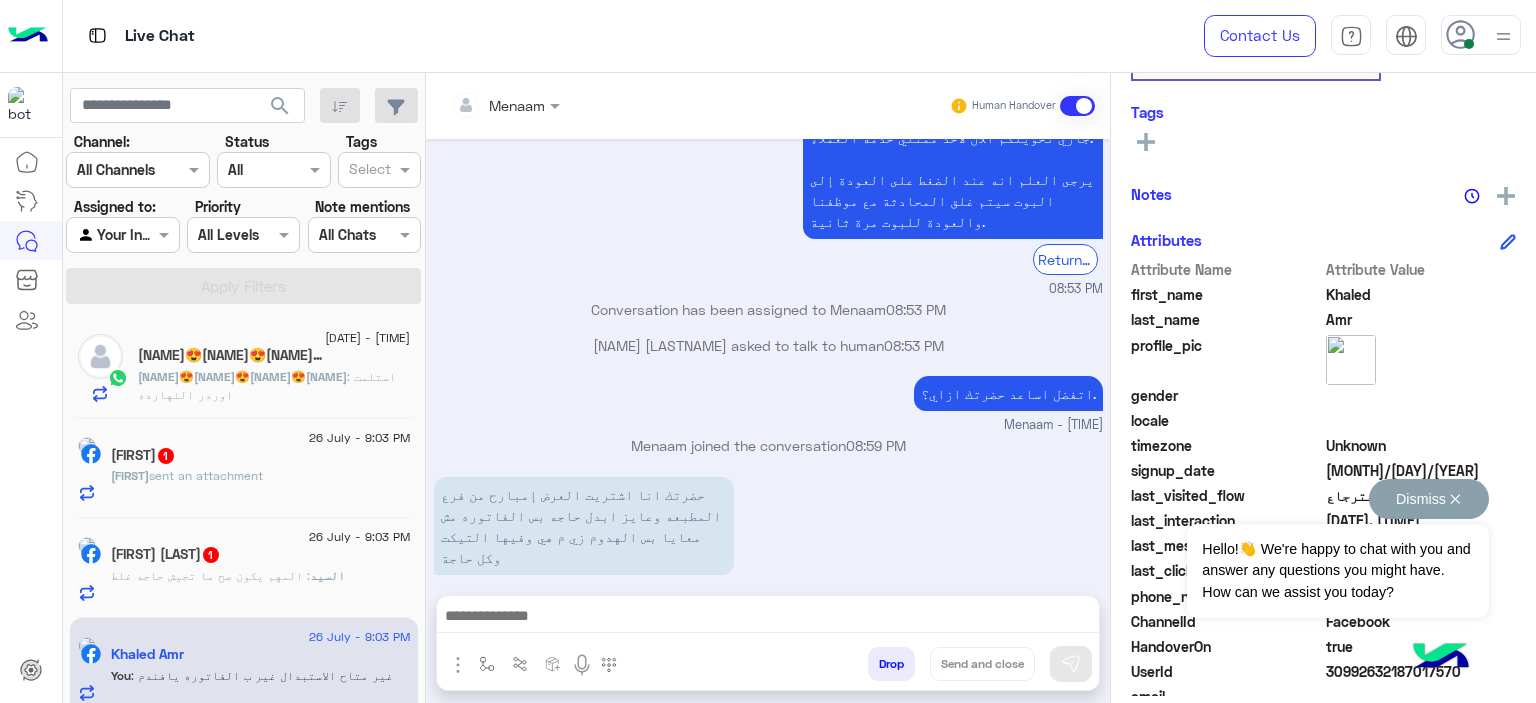 scroll, scrollTop: 456, scrollLeft: 0, axis: vertical 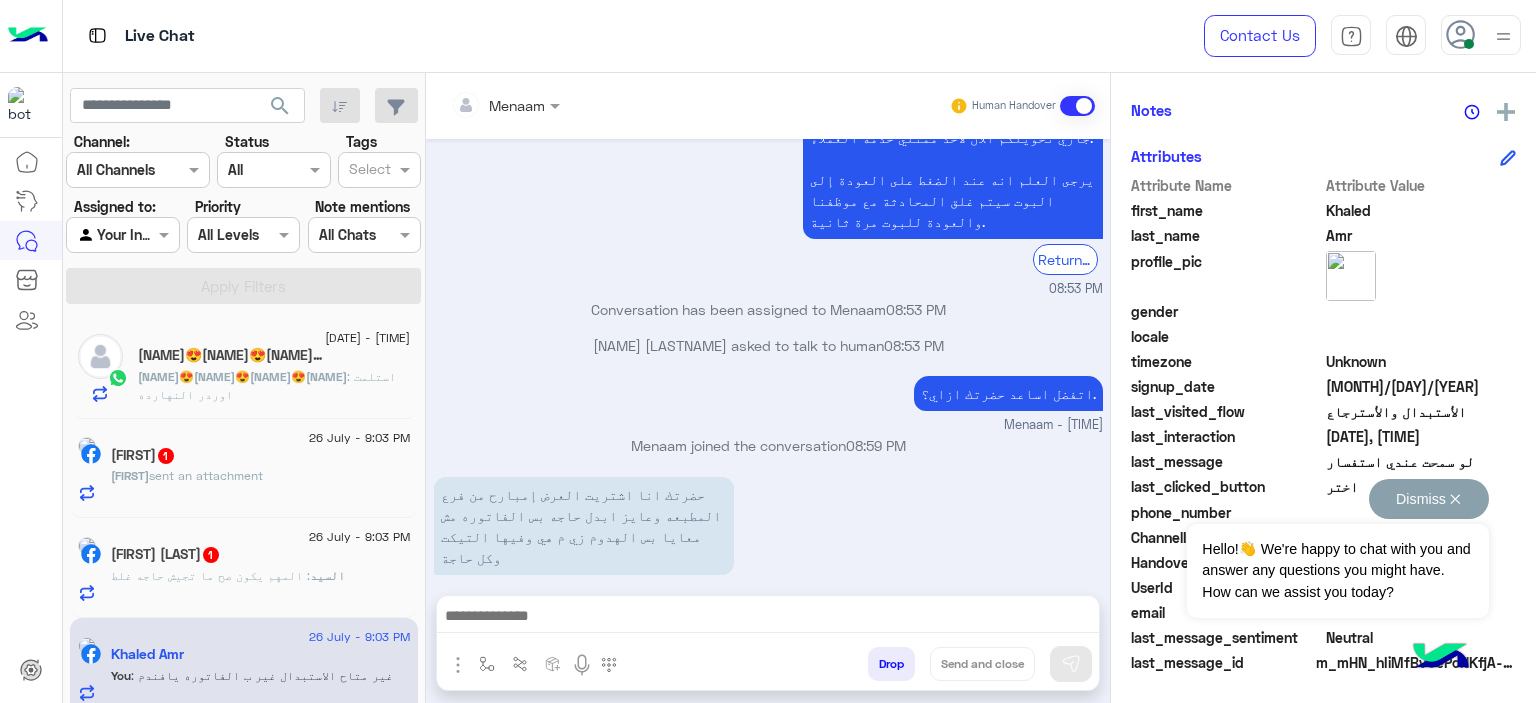 click on "Dismiss ✕" at bounding box center [1429, 499] 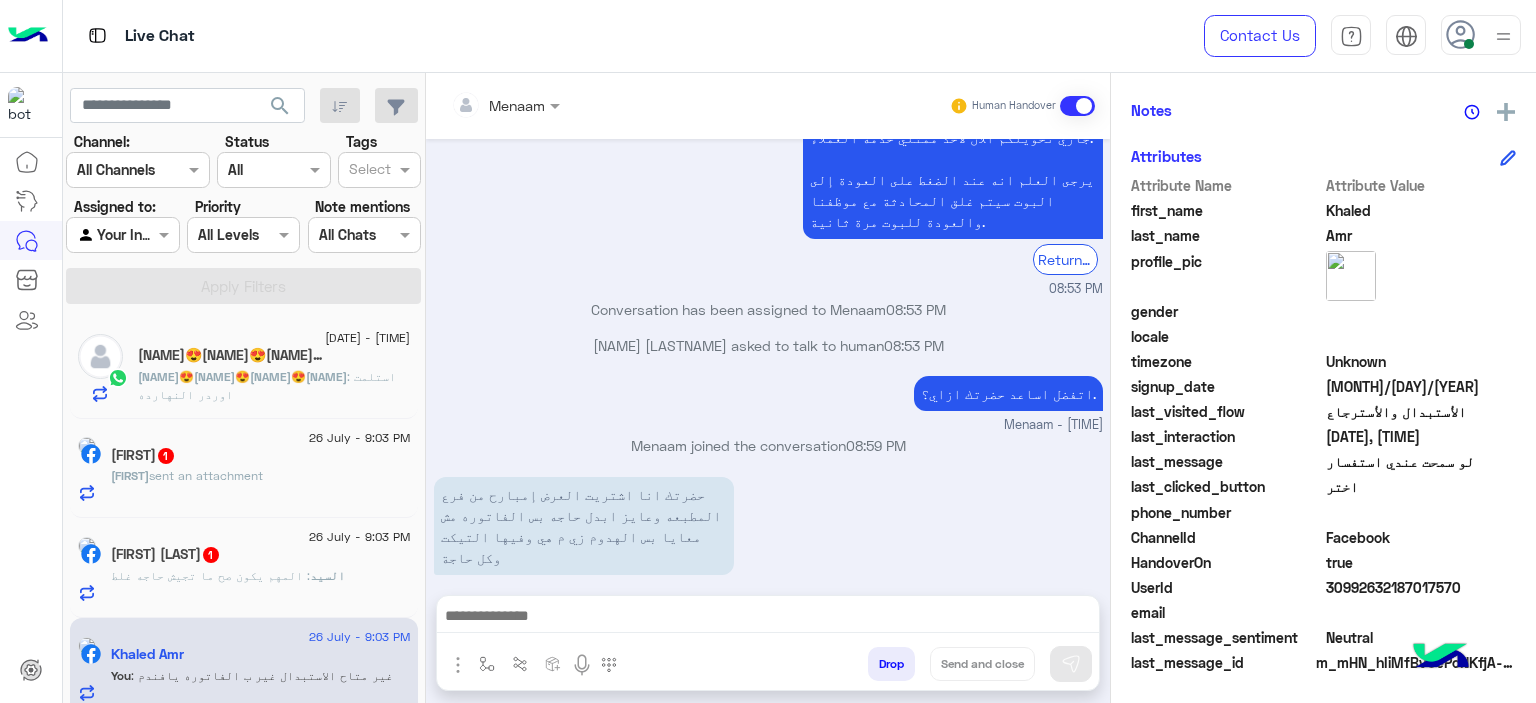 click on "30992632187017570" 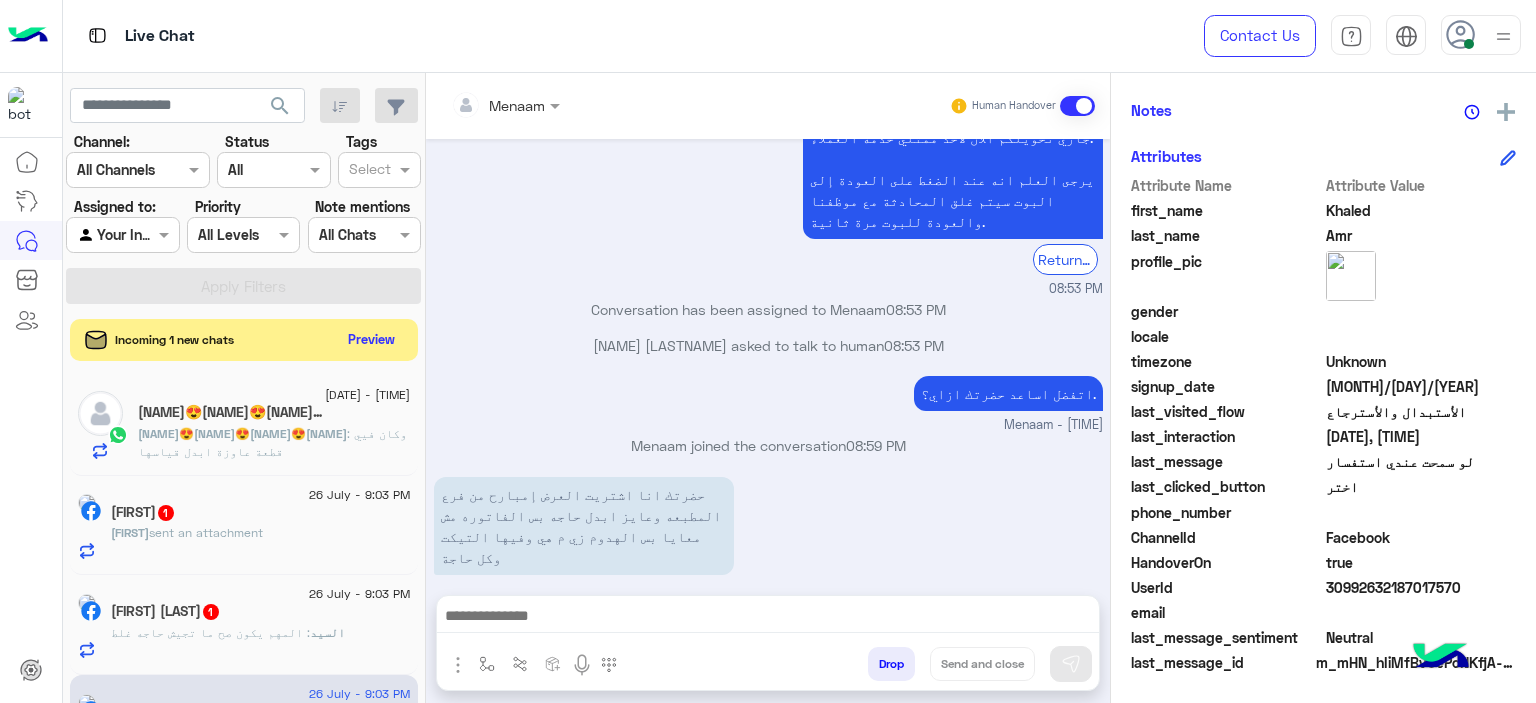 click on "Preview" 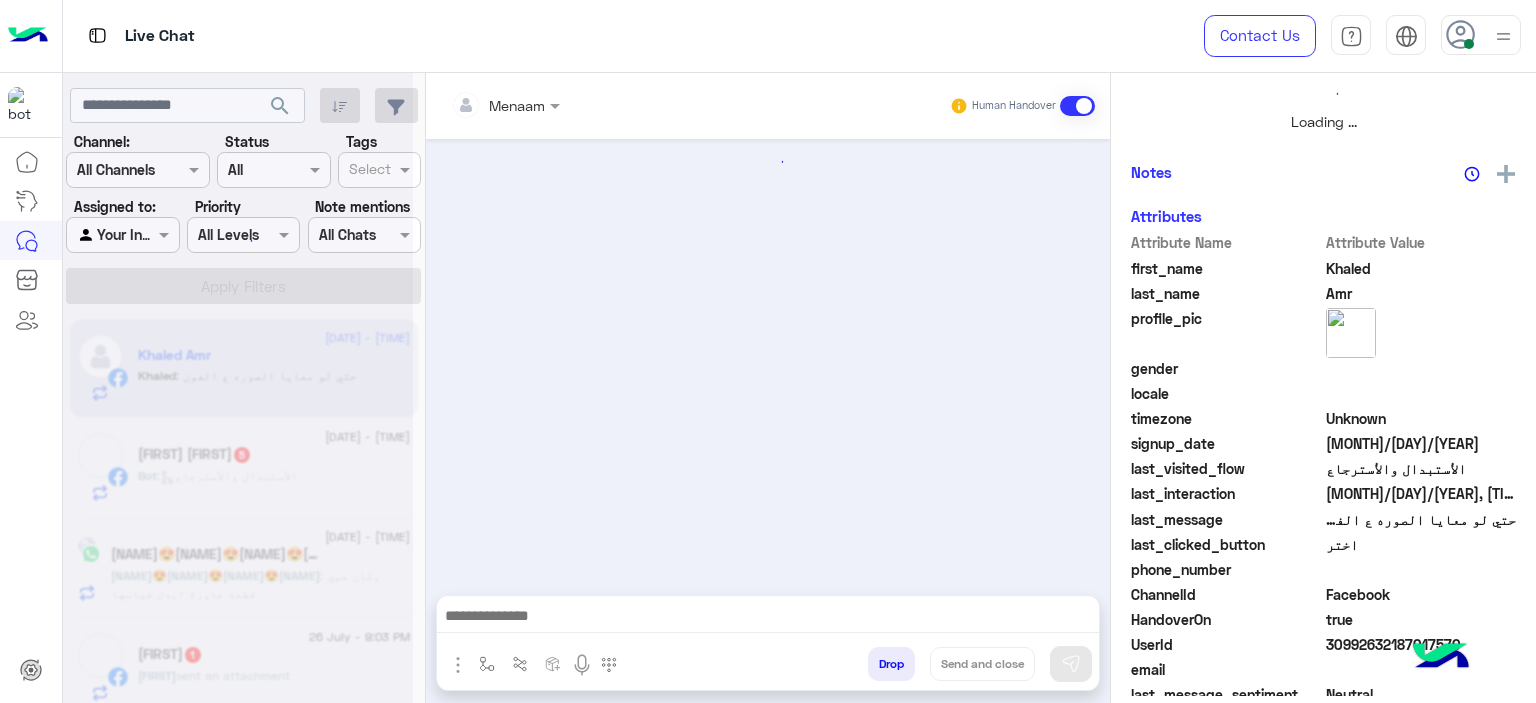 scroll, scrollTop: 514, scrollLeft: 0, axis: vertical 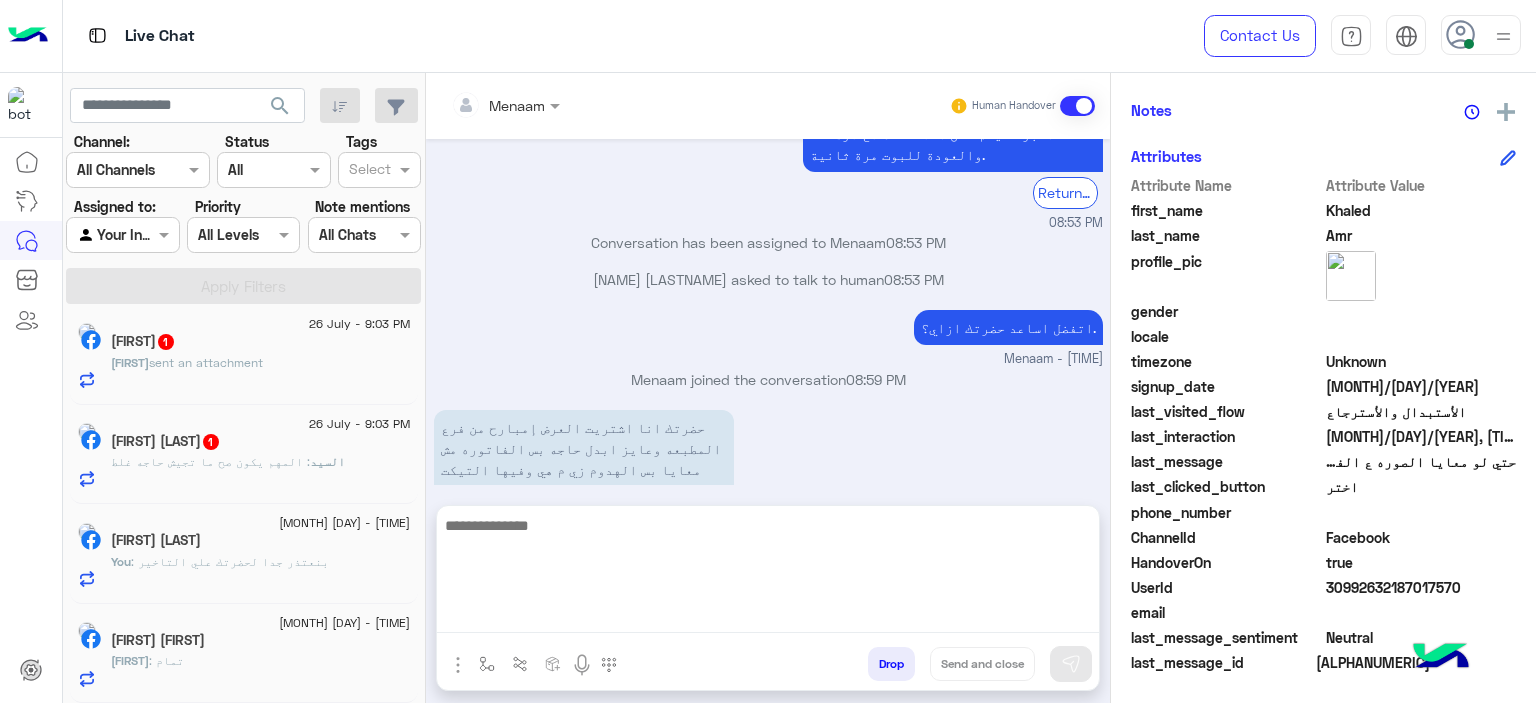 click at bounding box center (768, 573) 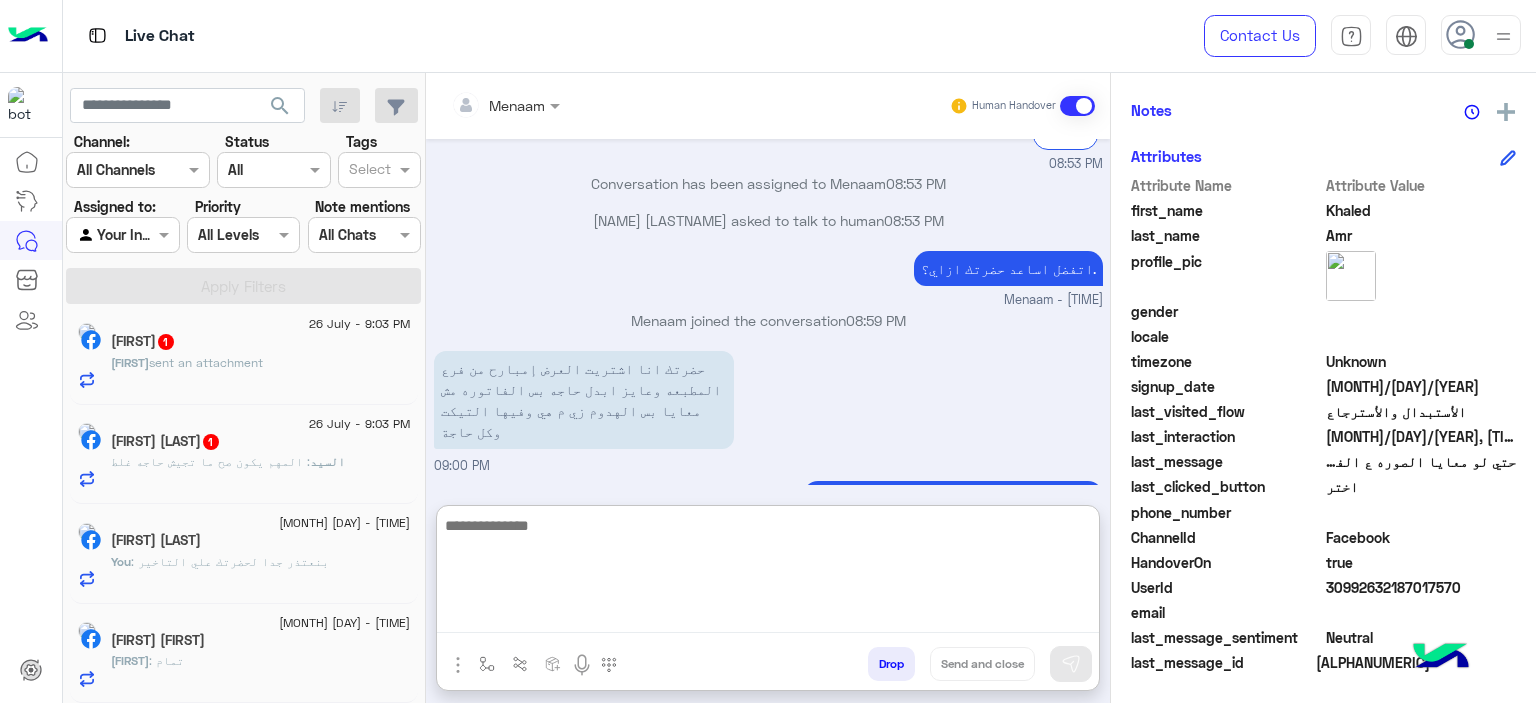 scroll, scrollTop: 1833, scrollLeft: 0, axis: vertical 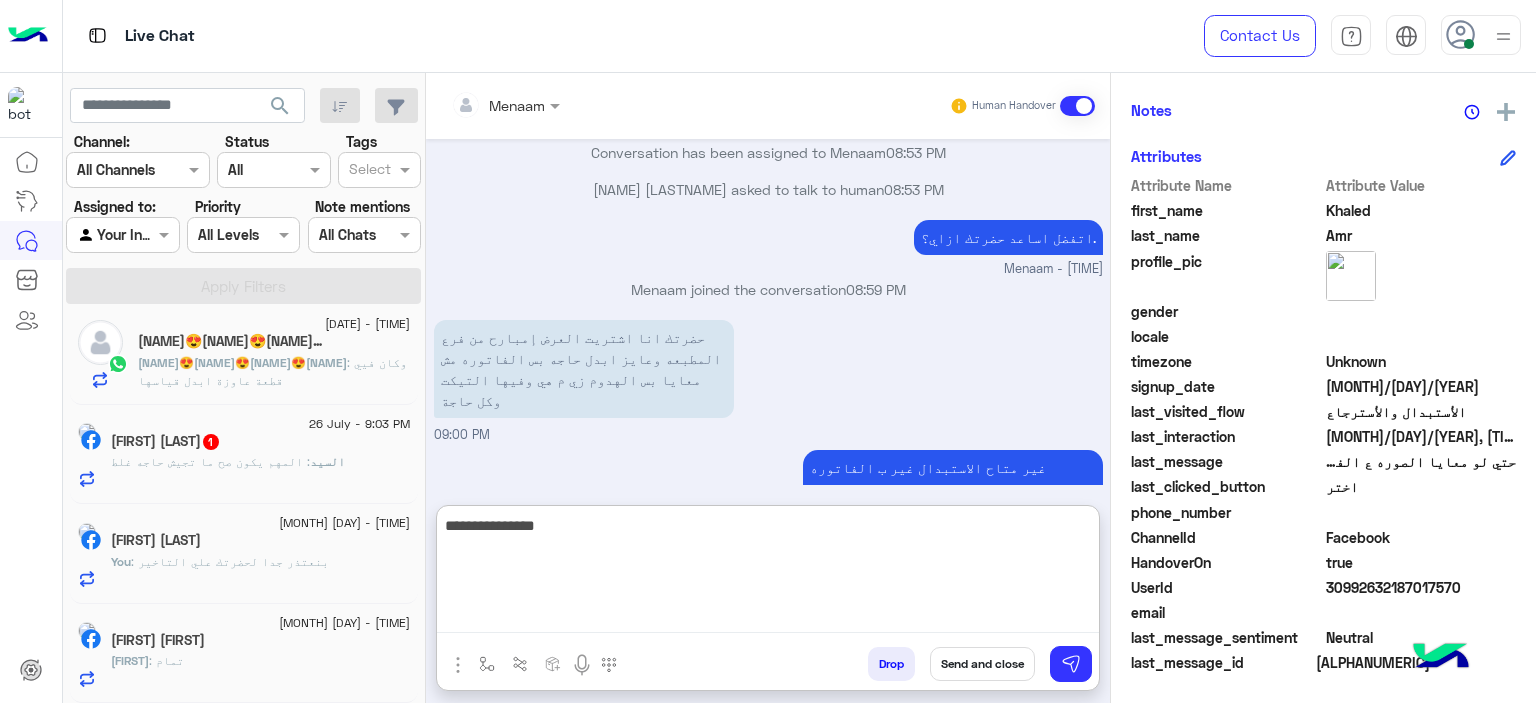 type on "**********" 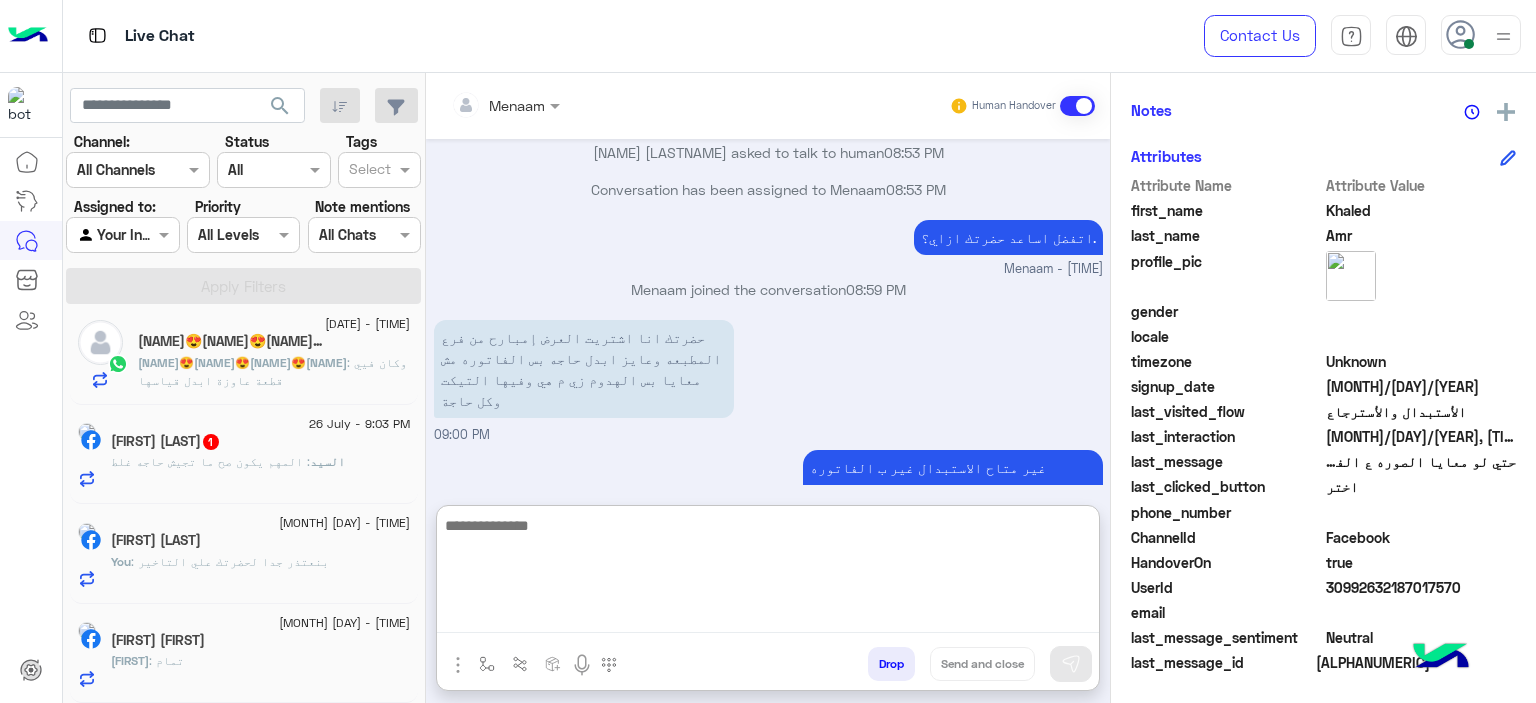 scroll, scrollTop: 1897, scrollLeft: 0, axis: vertical 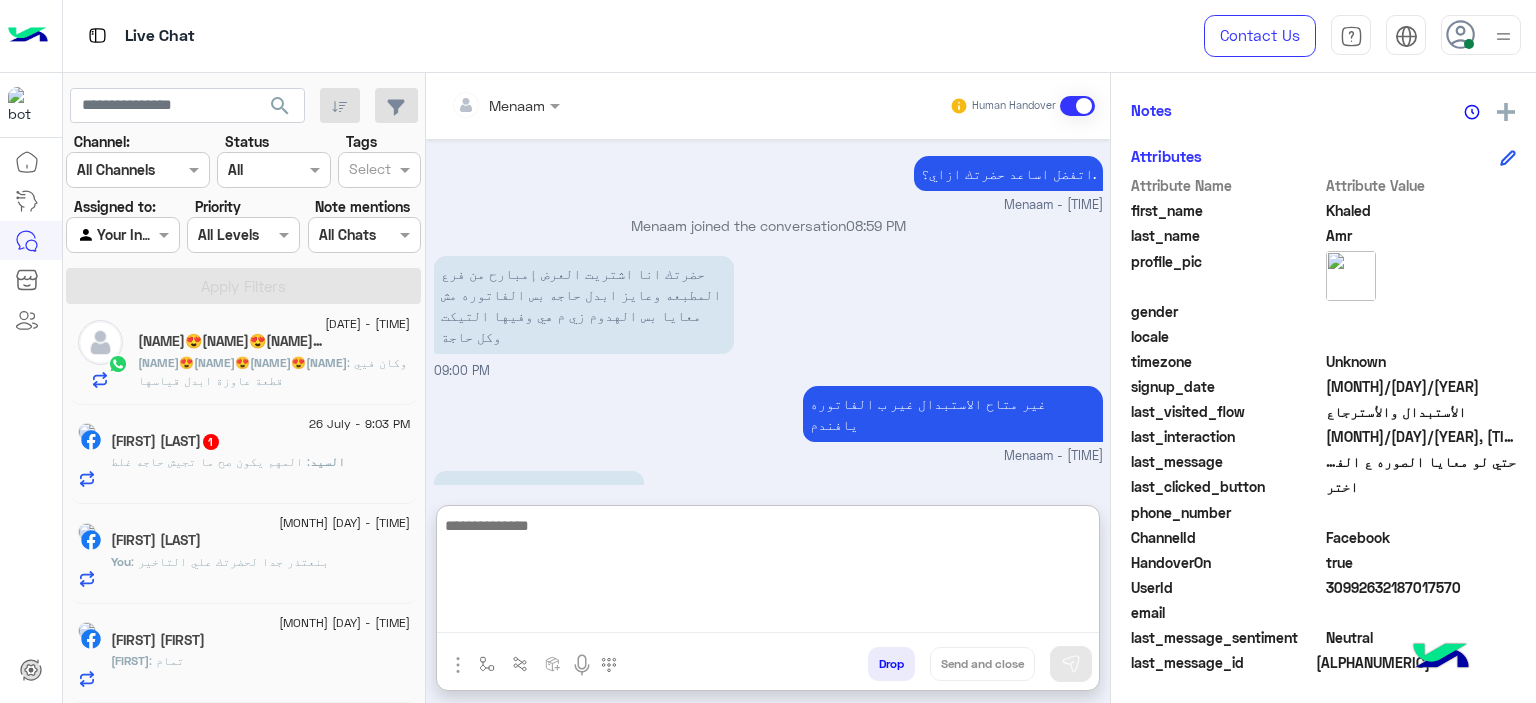 type on "*" 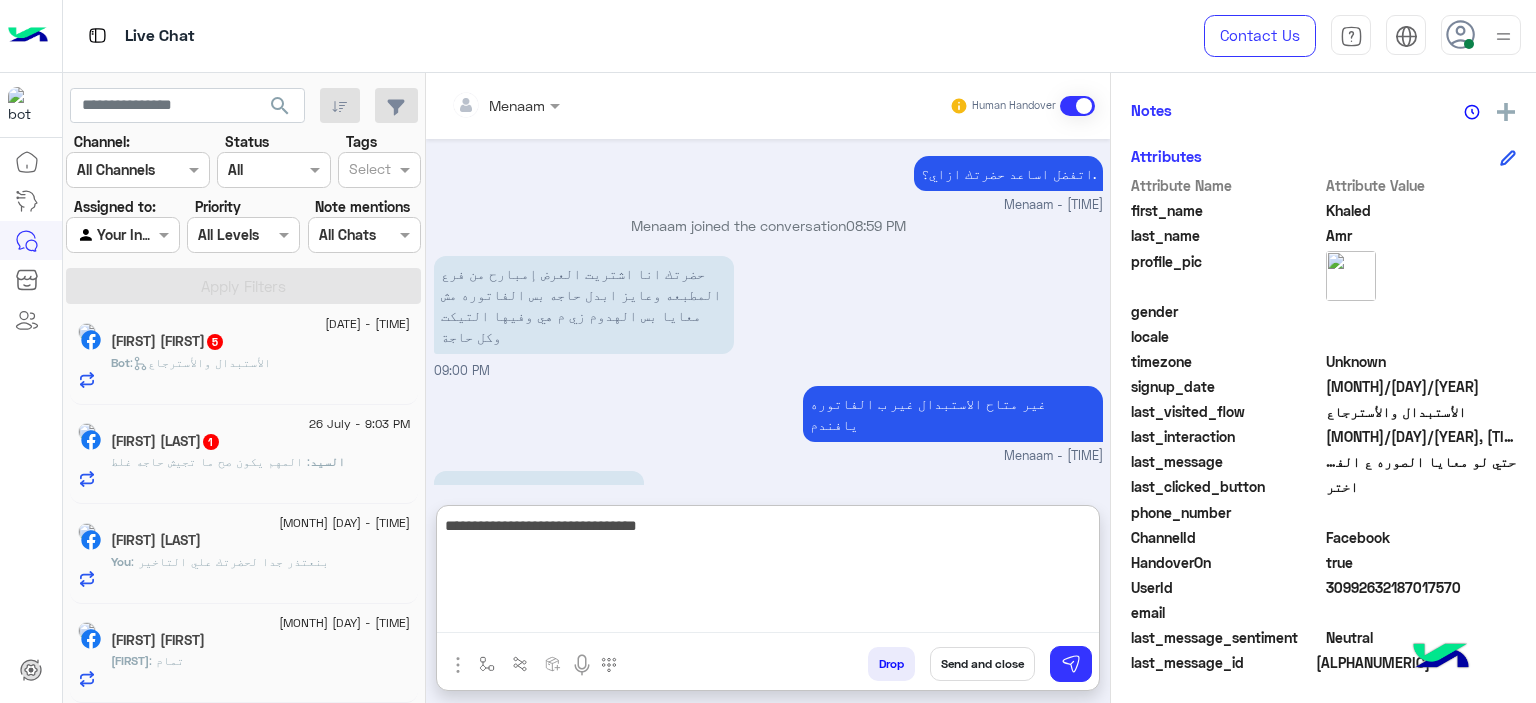 type on "**********" 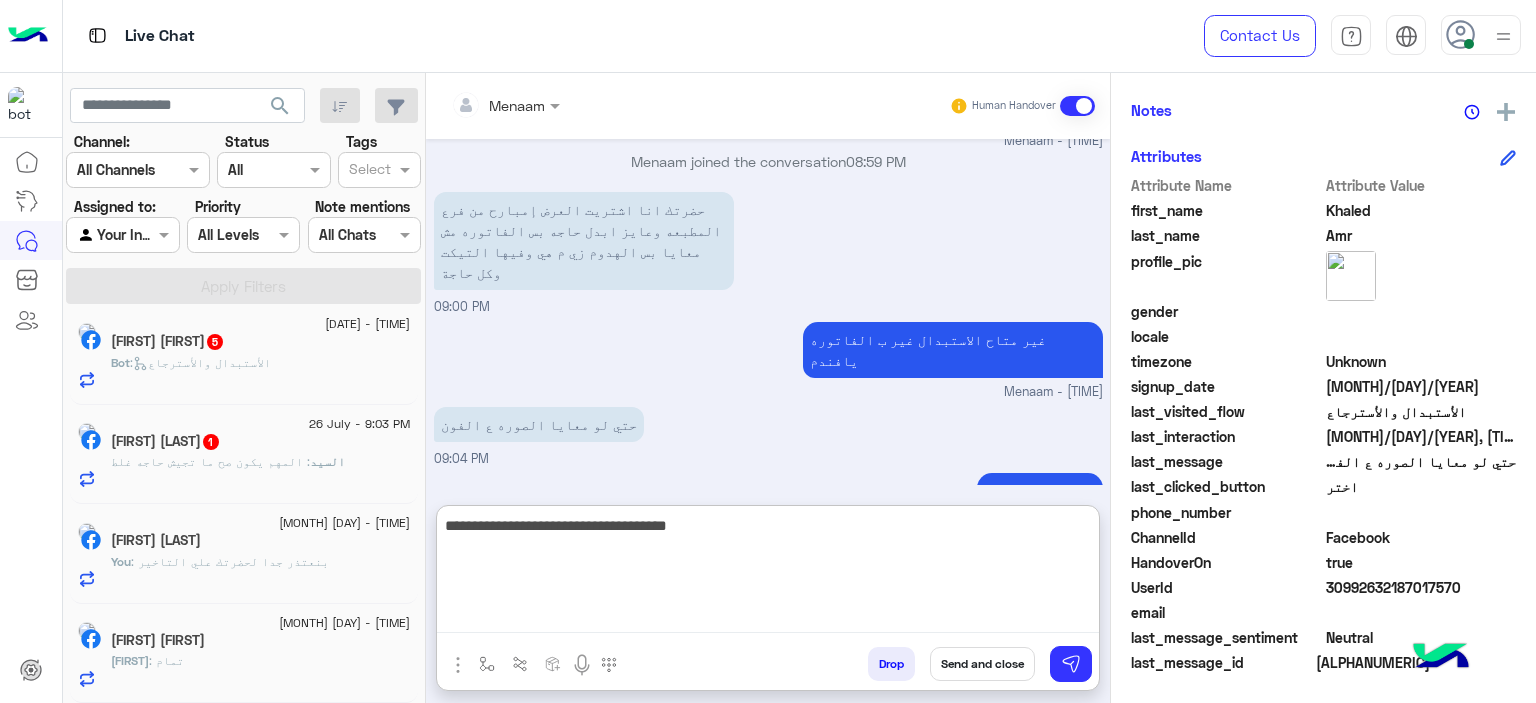 scroll, scrollTop: 2028, scrollLeft: 0, axis: vertical 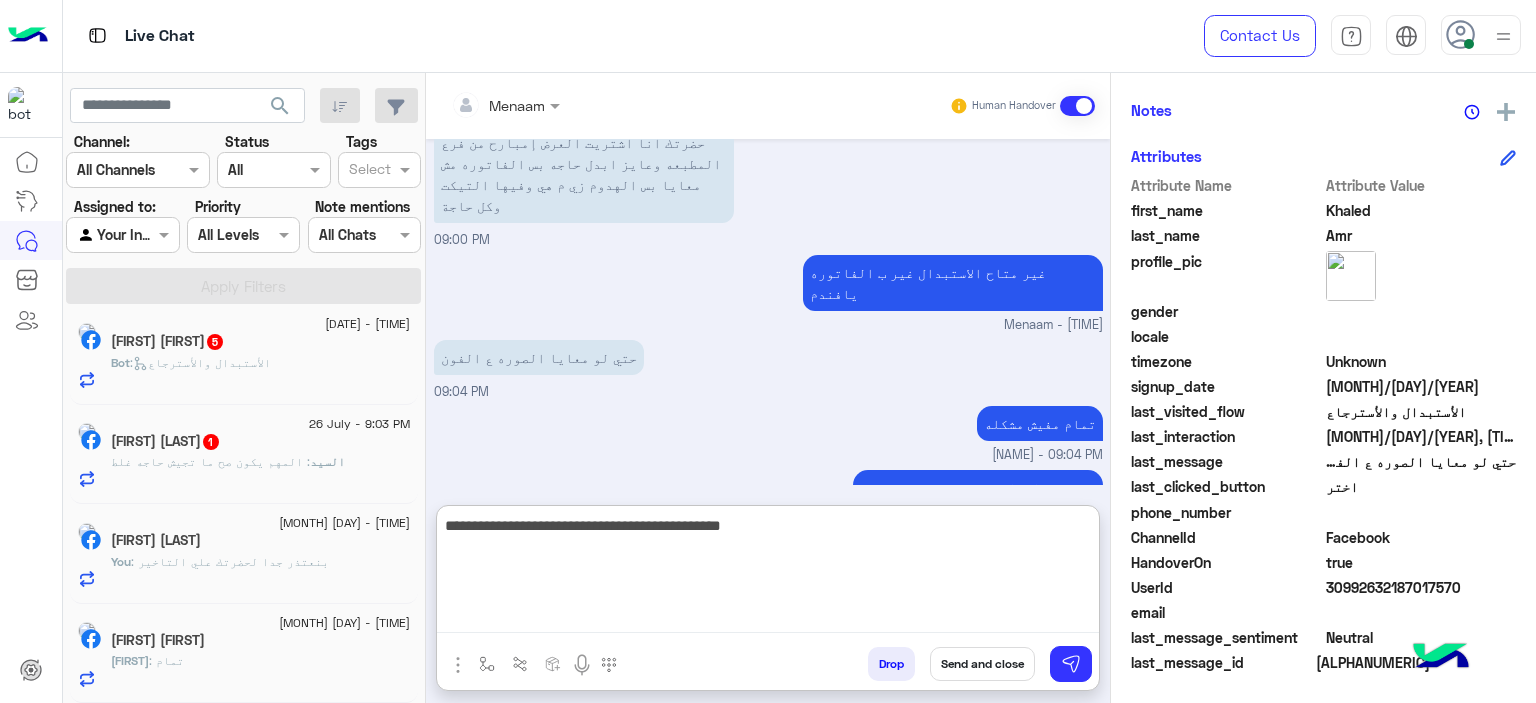 type on "**********" 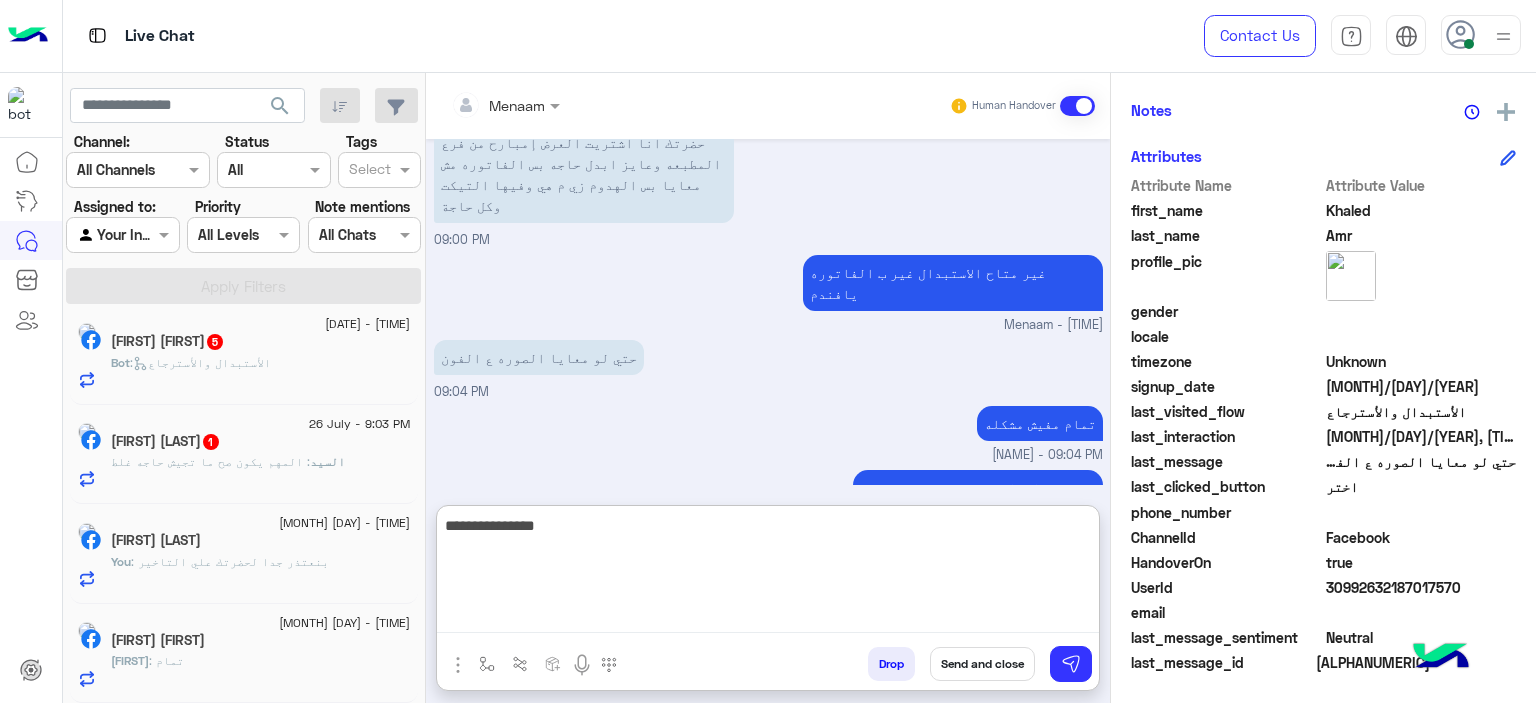 type on "**********" 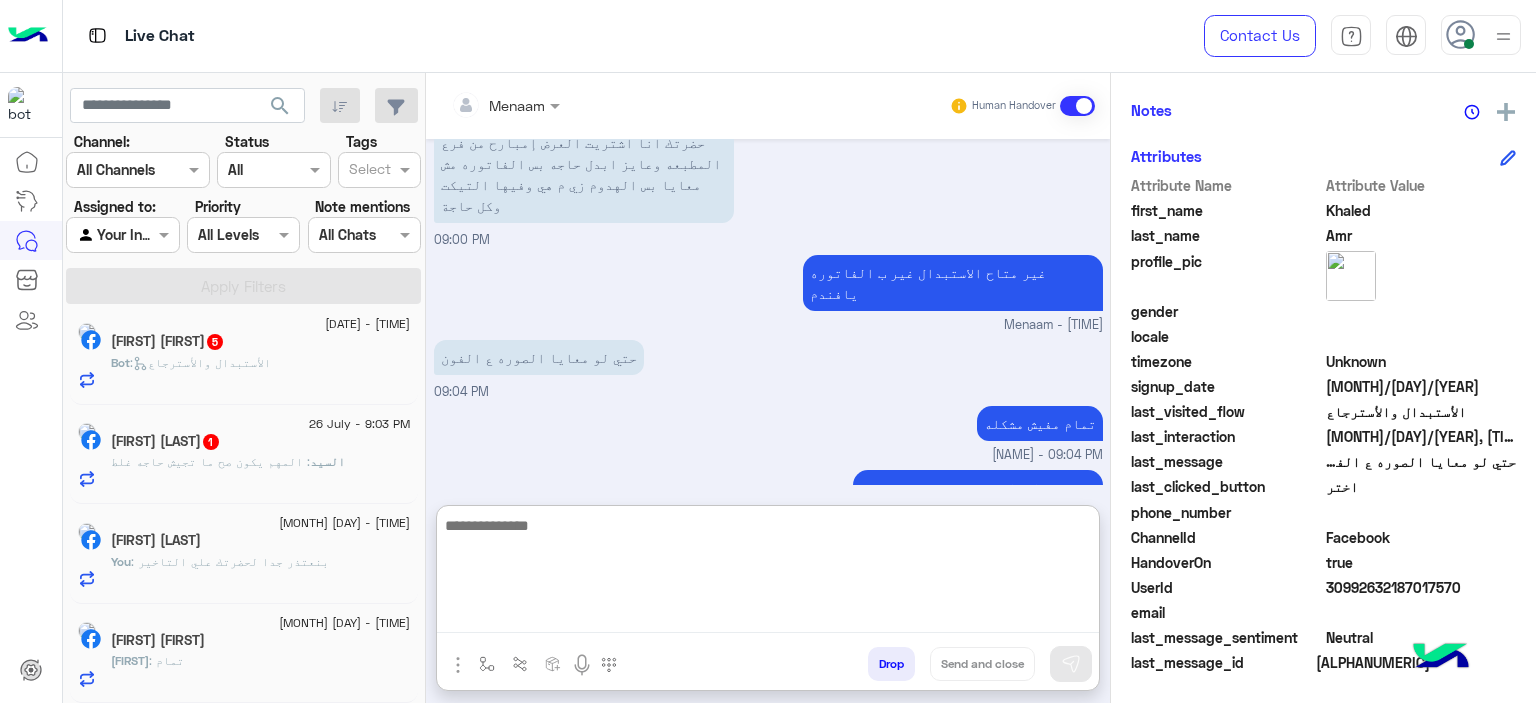 scroll, scrollTop: 2091, scrollLeft: 0, axis: vertical 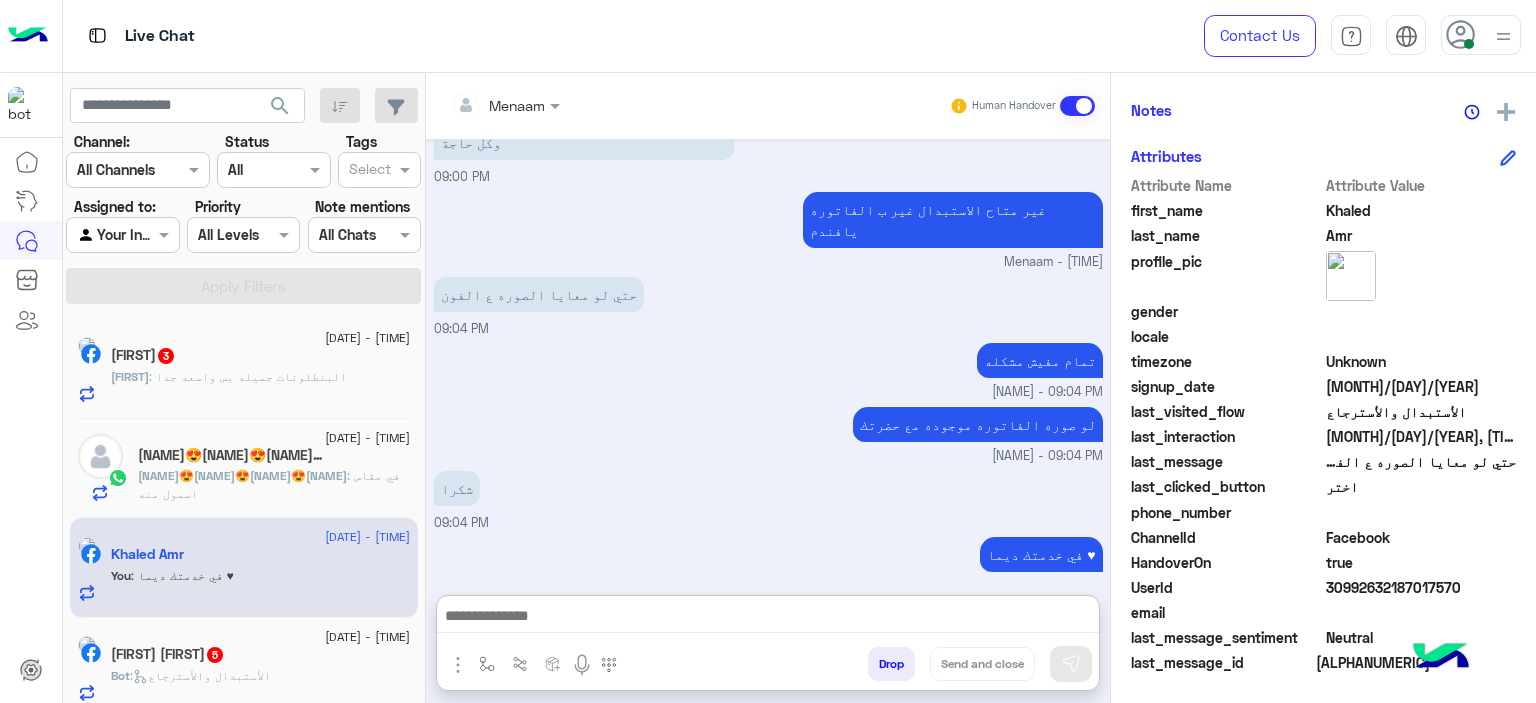 click on ": البنطلونات جميله بس واسعه جدا" 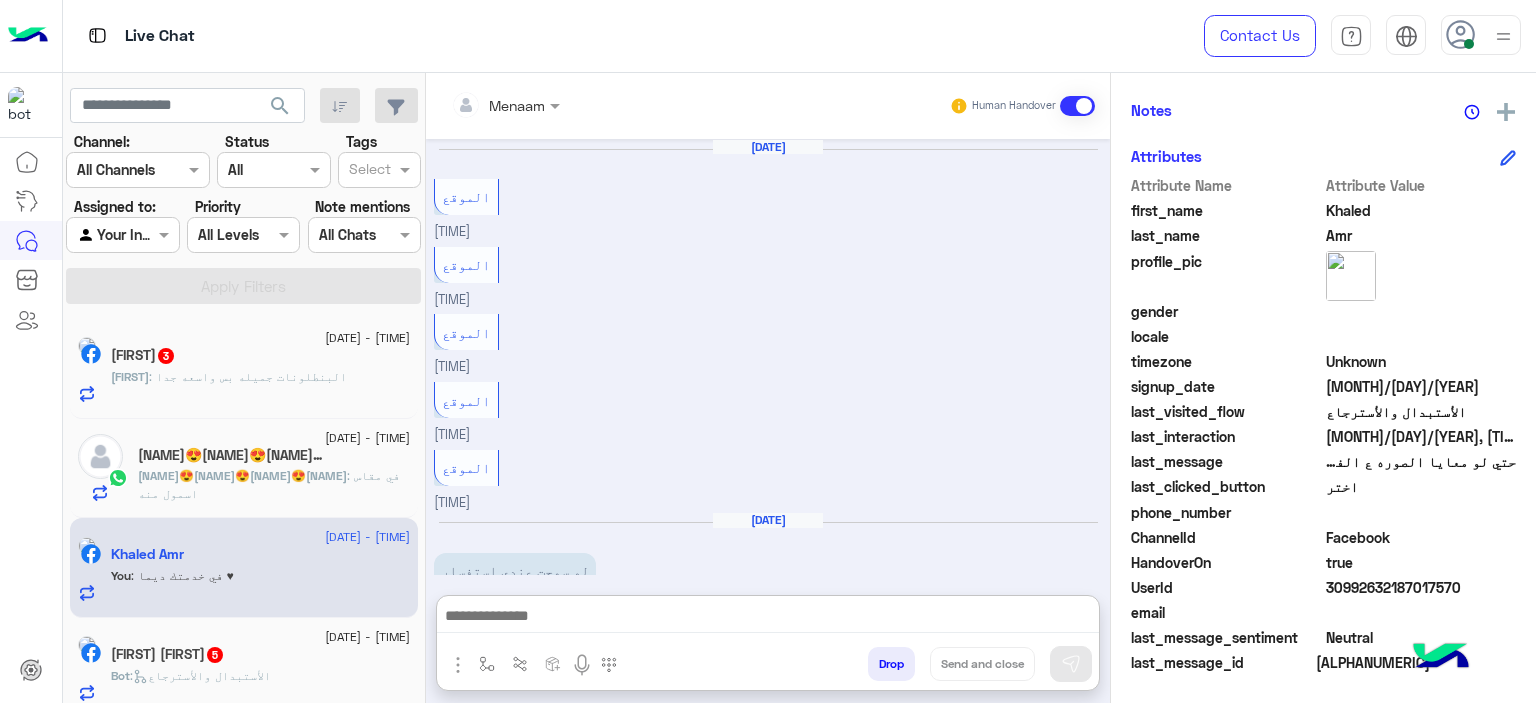 scroll, scrollTop: 514, scrollLeft: 0, axis: vertical 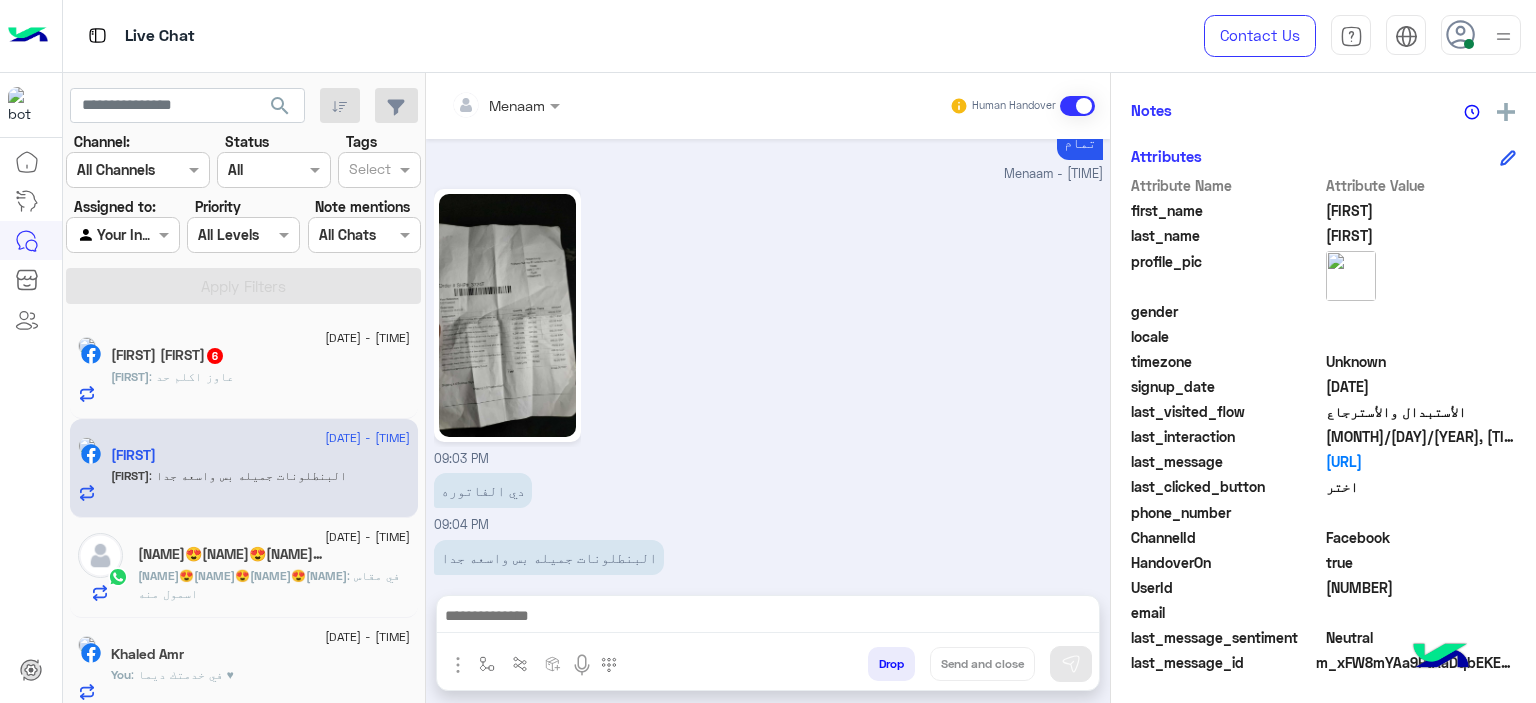 click 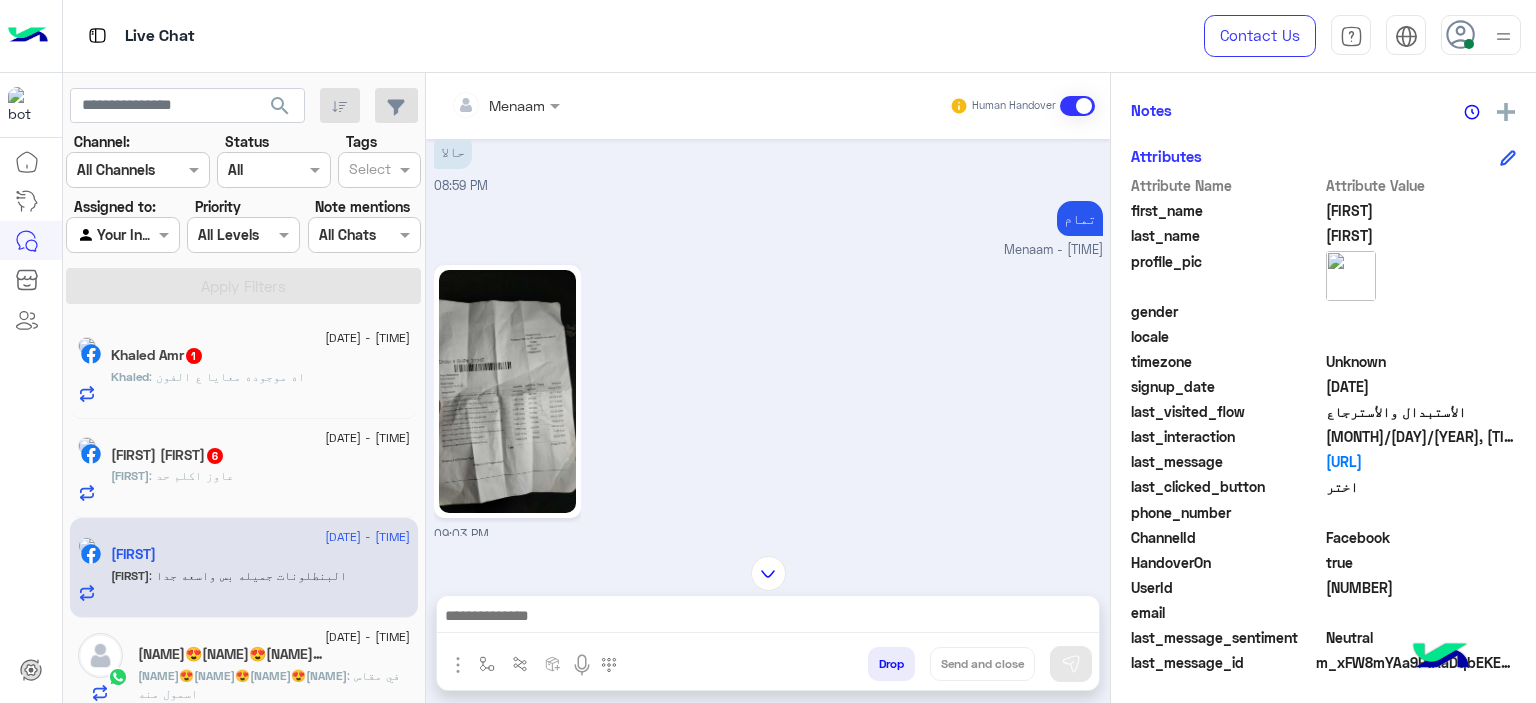 scroll, scrollTop: 1707, scrollLeft: 0, axis: vertical 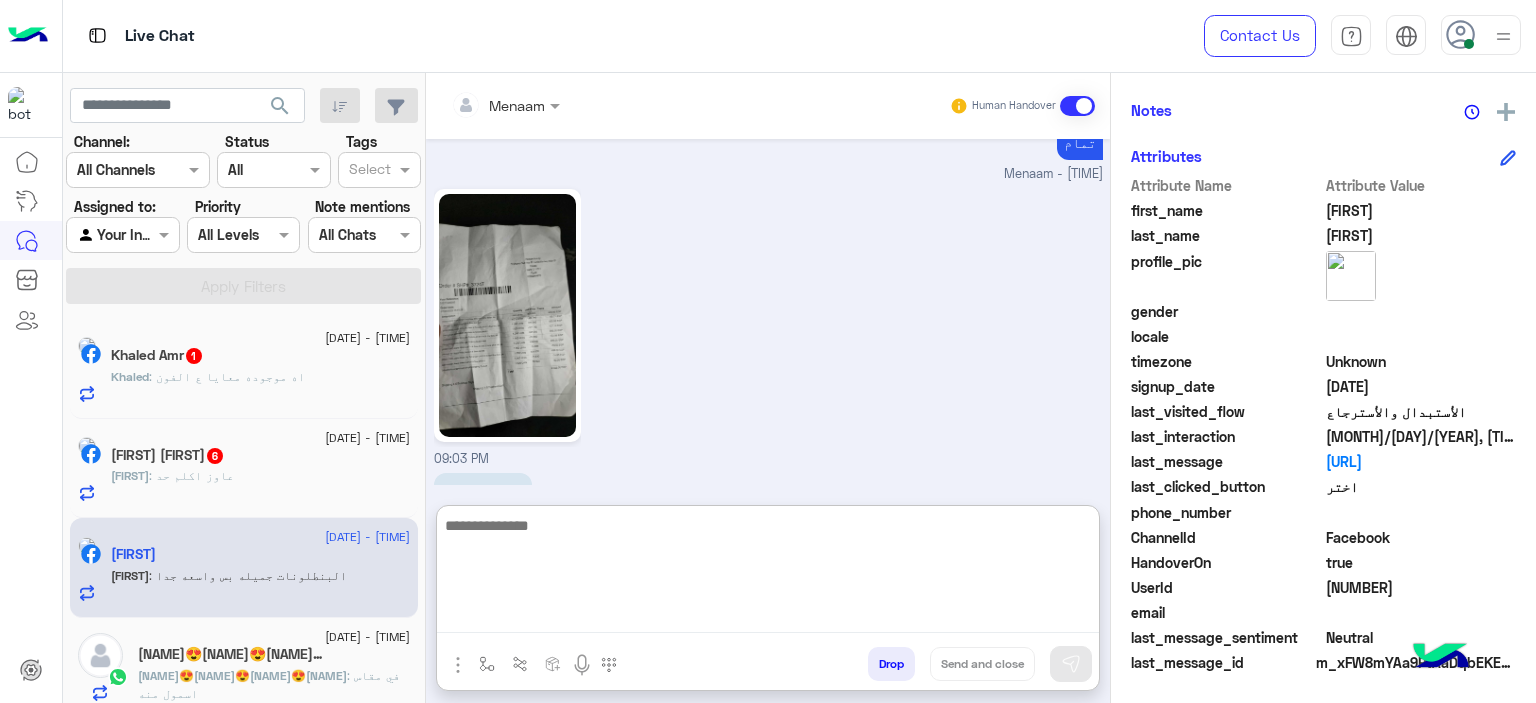 click at bounding box center (768, 573) 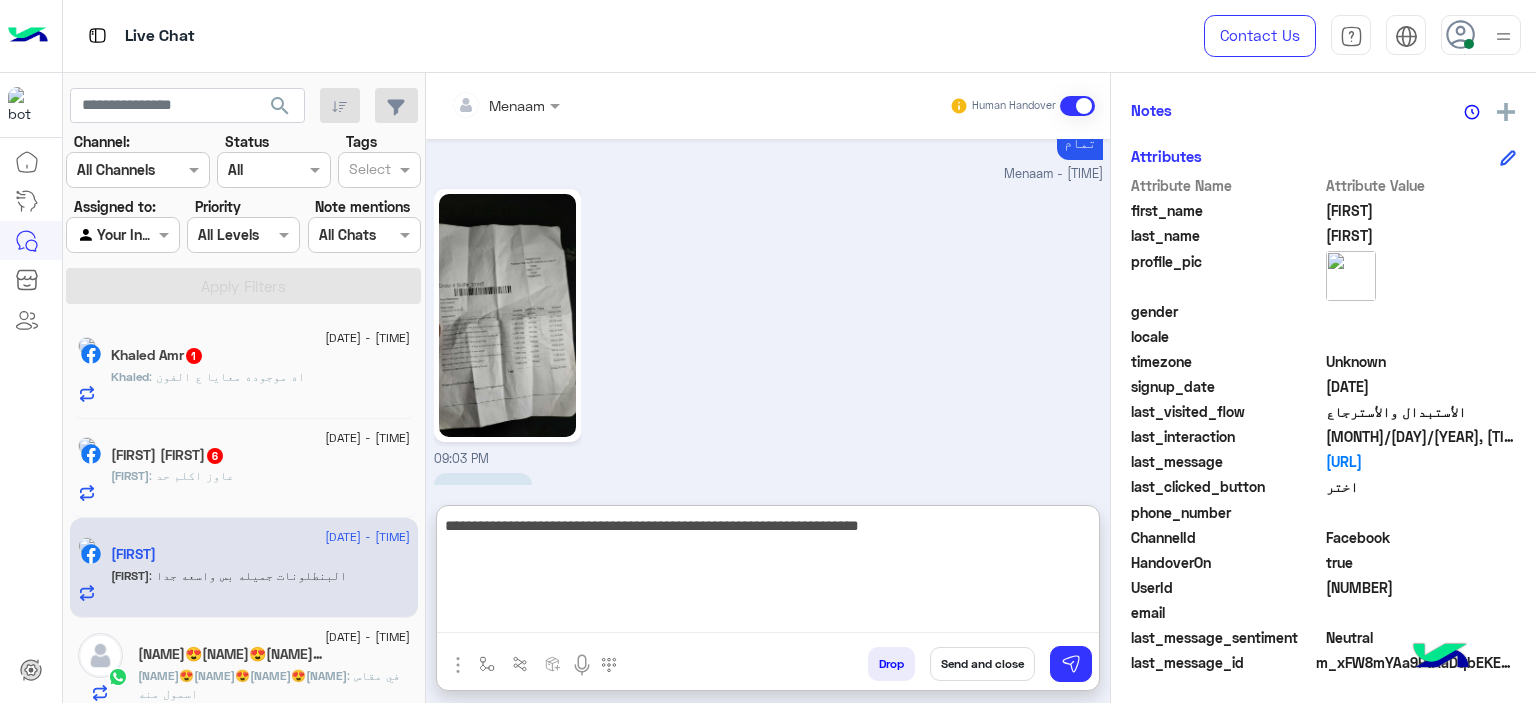 type on "**********" 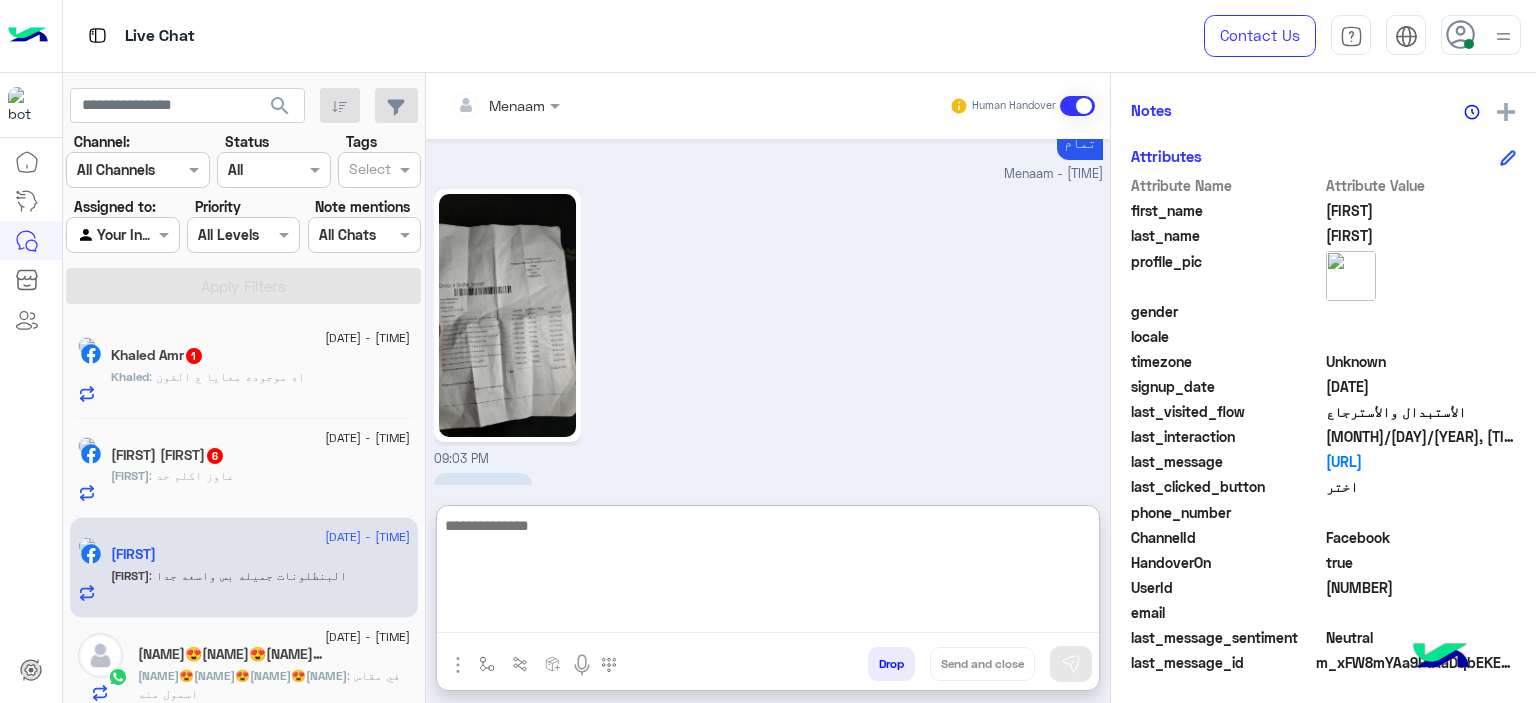 scroll, scrollTop: 1882, scrollLeft: 0, axis: vertical 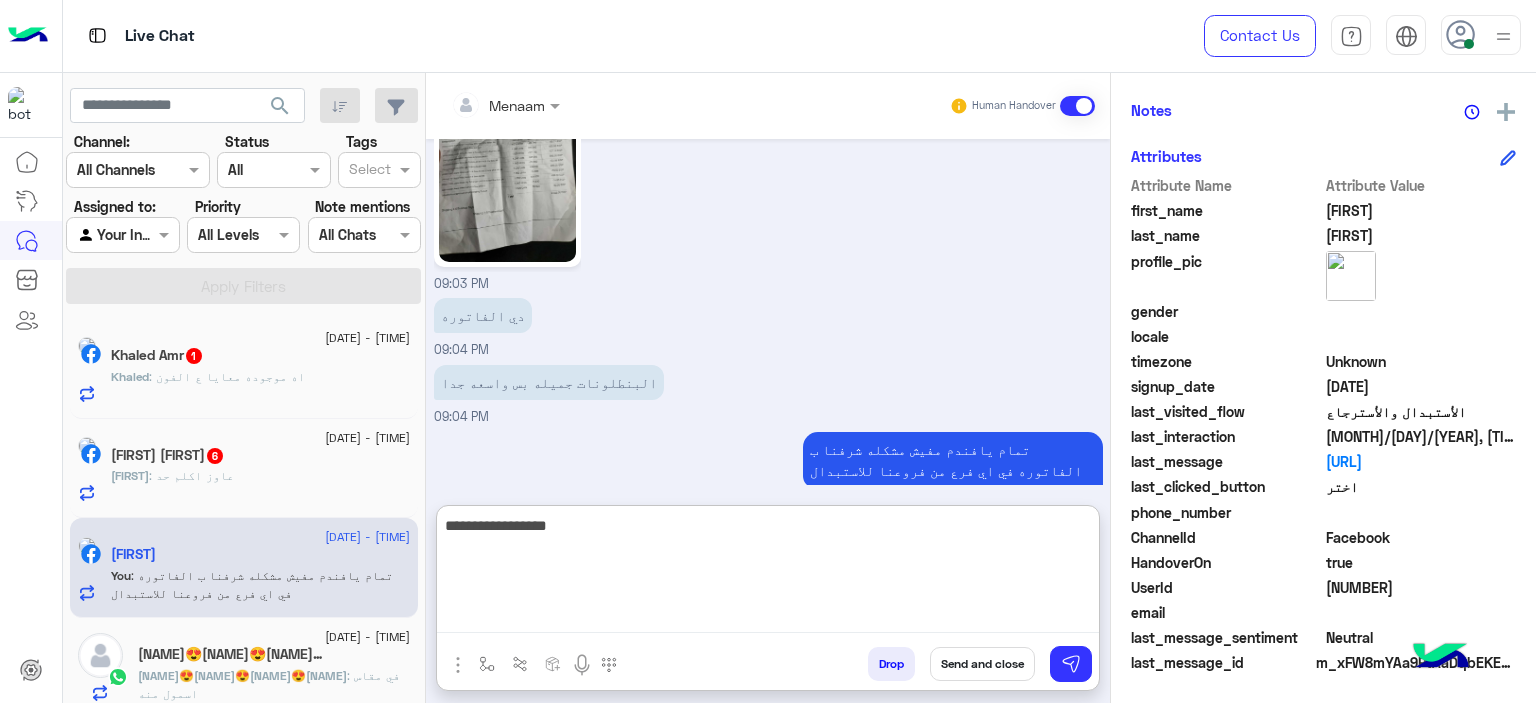 type on "**********" 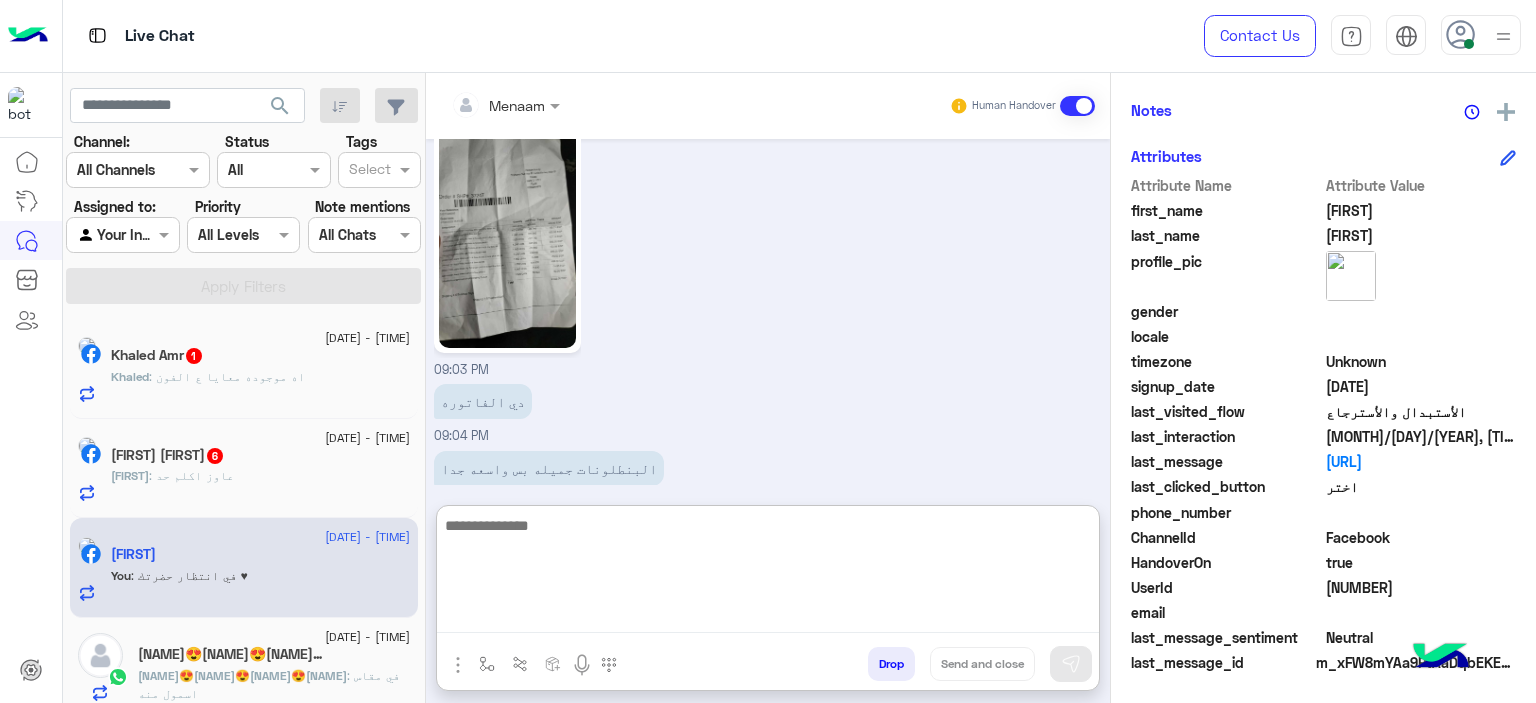 scroll, scrollTop: 1635, scrollLeft: 0, axis: vertical 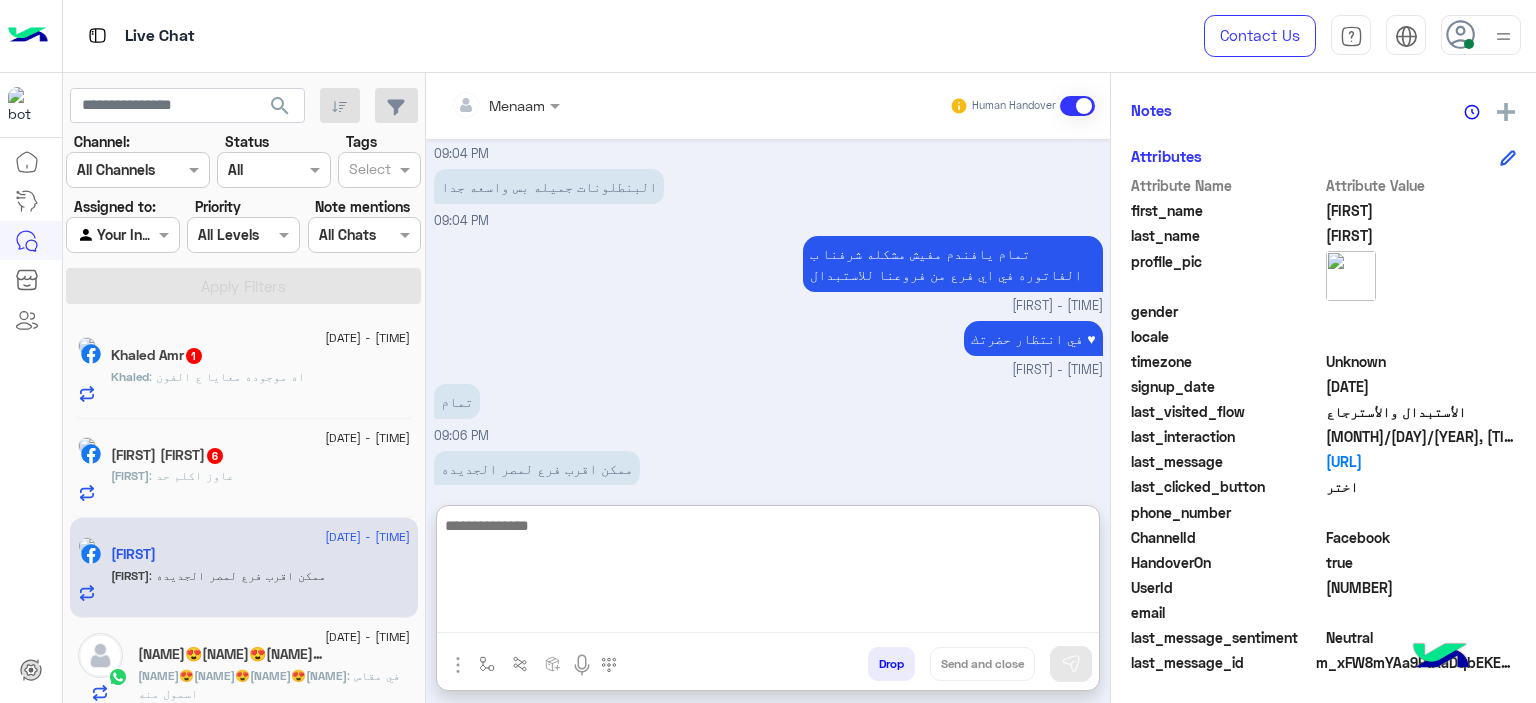 click at bounding box center [768, 573] 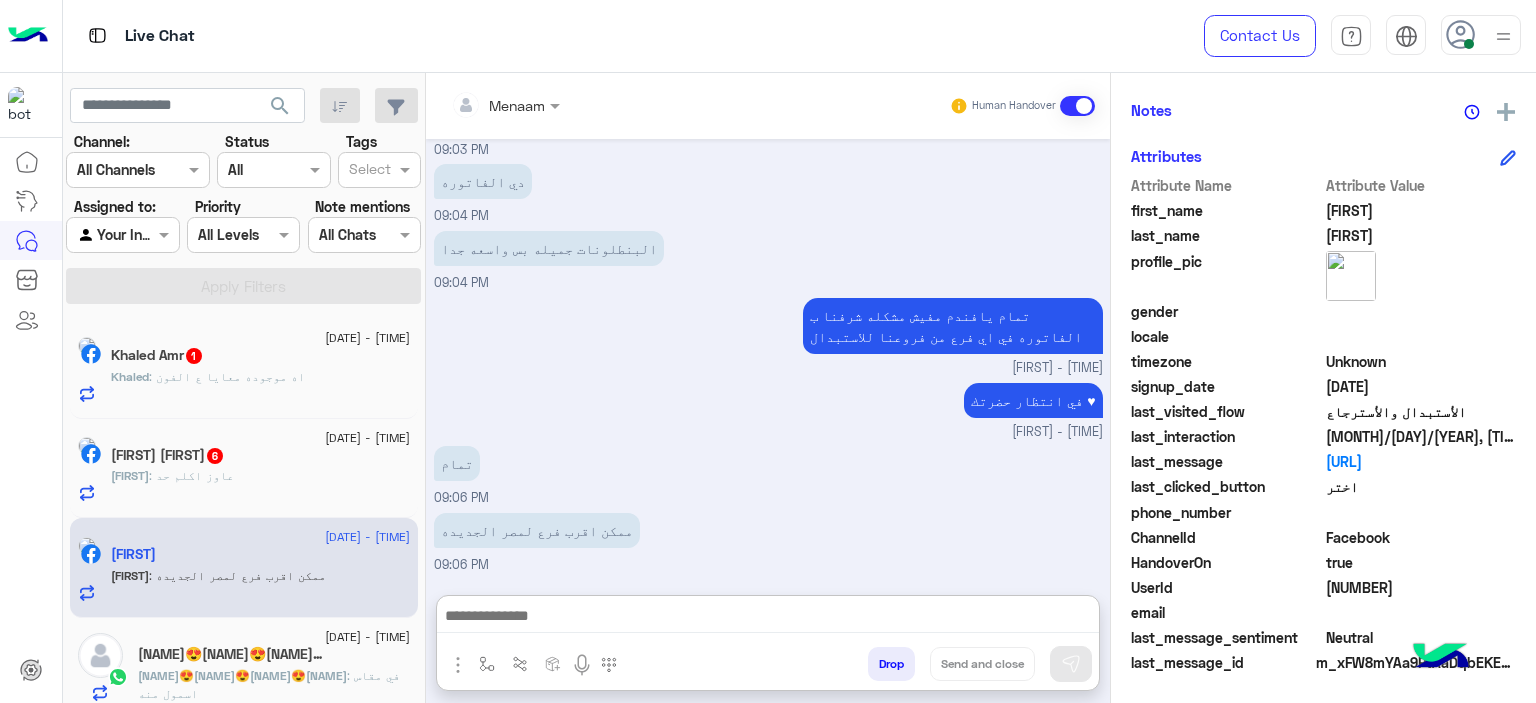 click at bounding box center (458, 665) 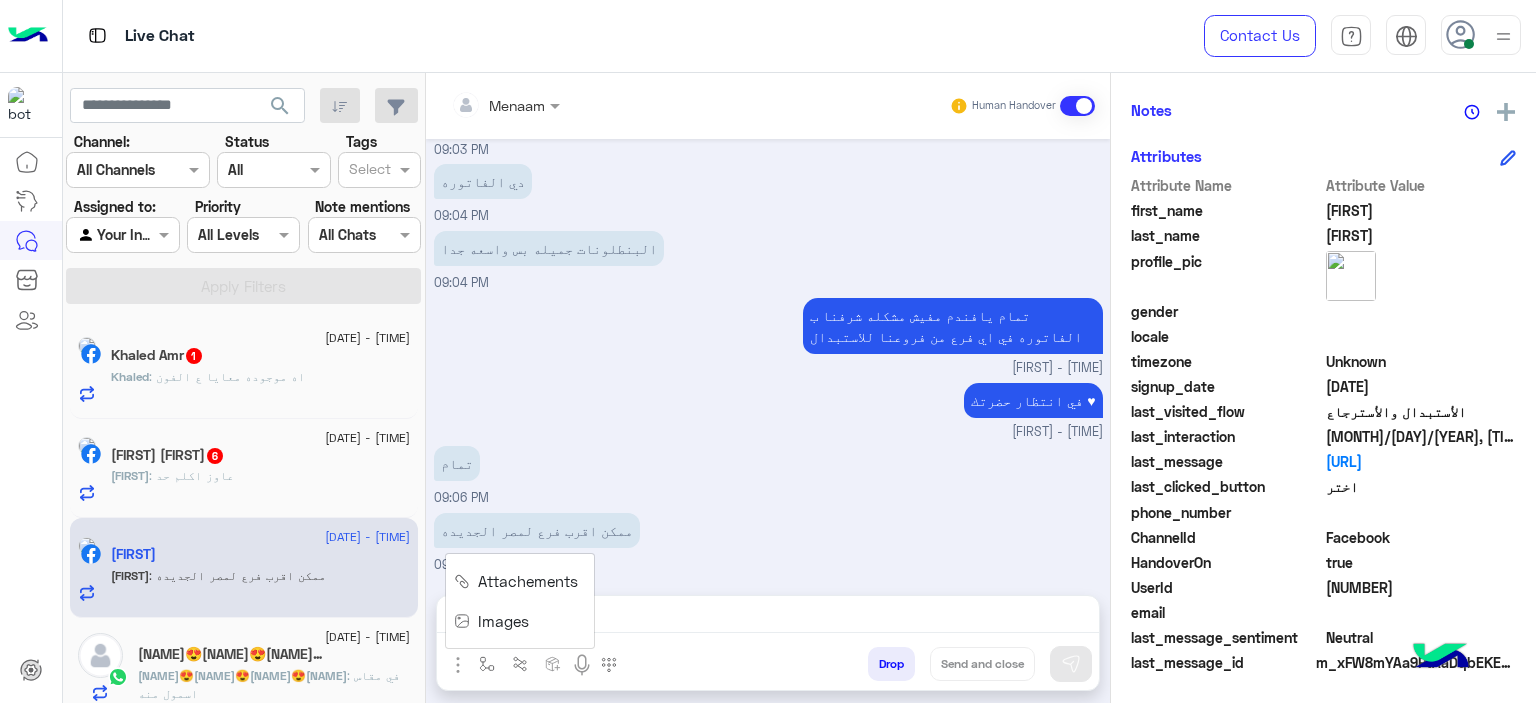 scroll, scrollTop: 1988, scrollLeft: 0, axis: vertical 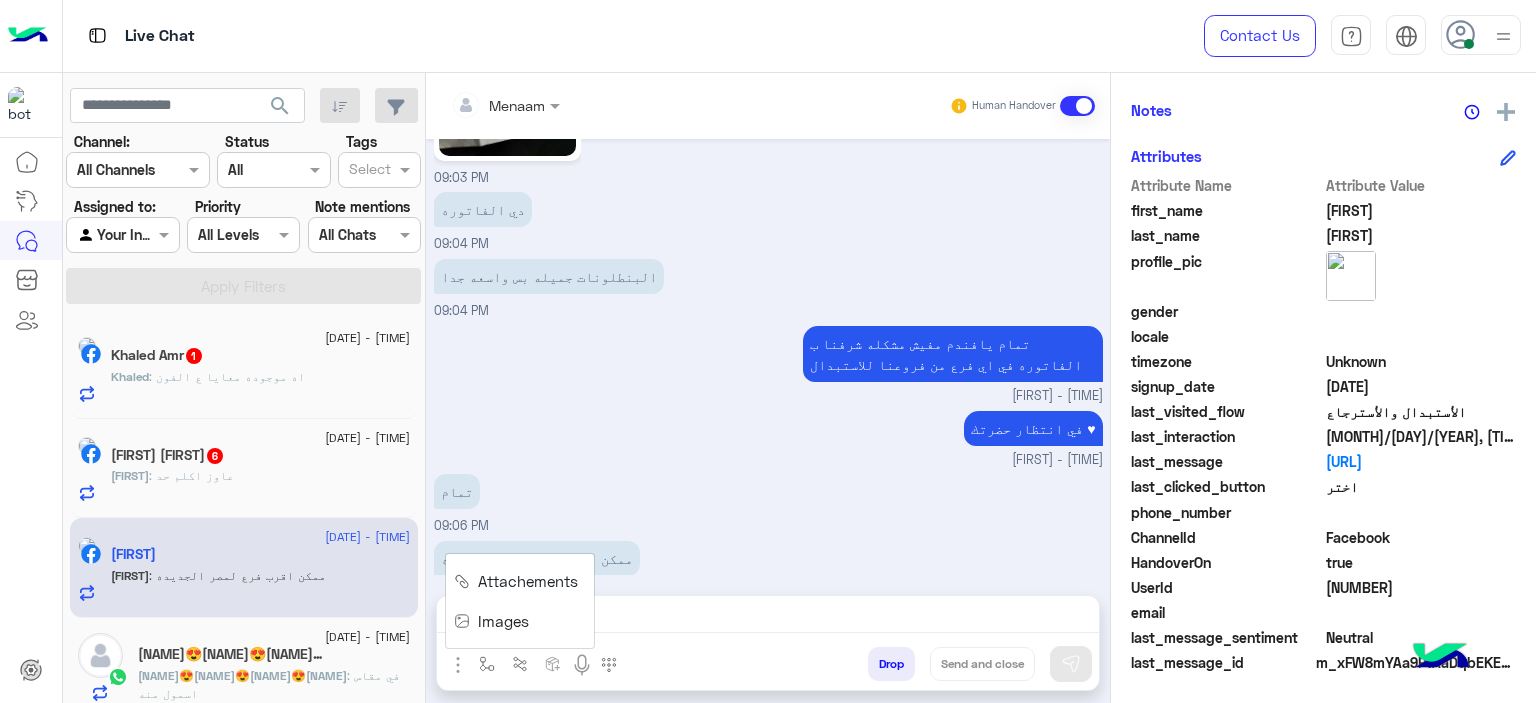 click on "Attachements" at bounding box center [528, 581] 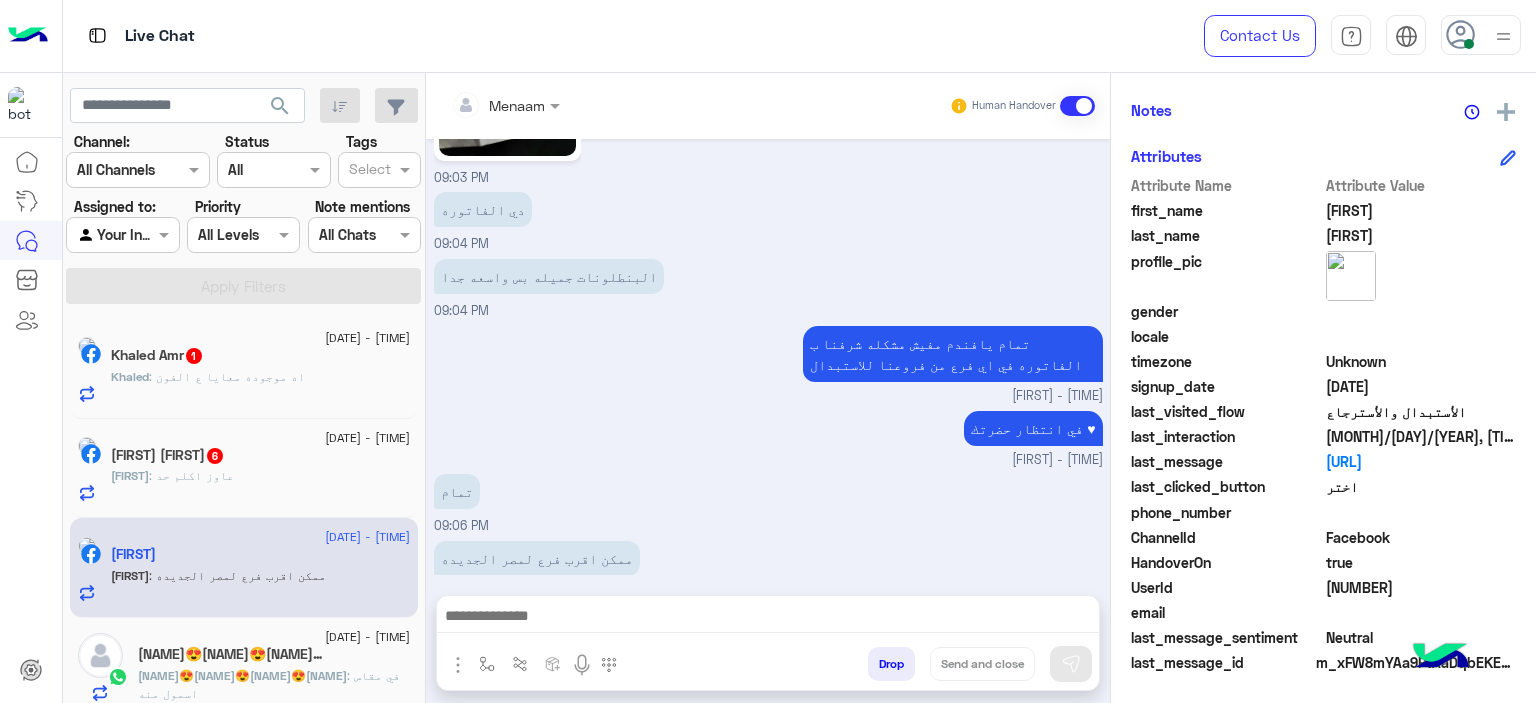 click at bounding box center (458, 665) 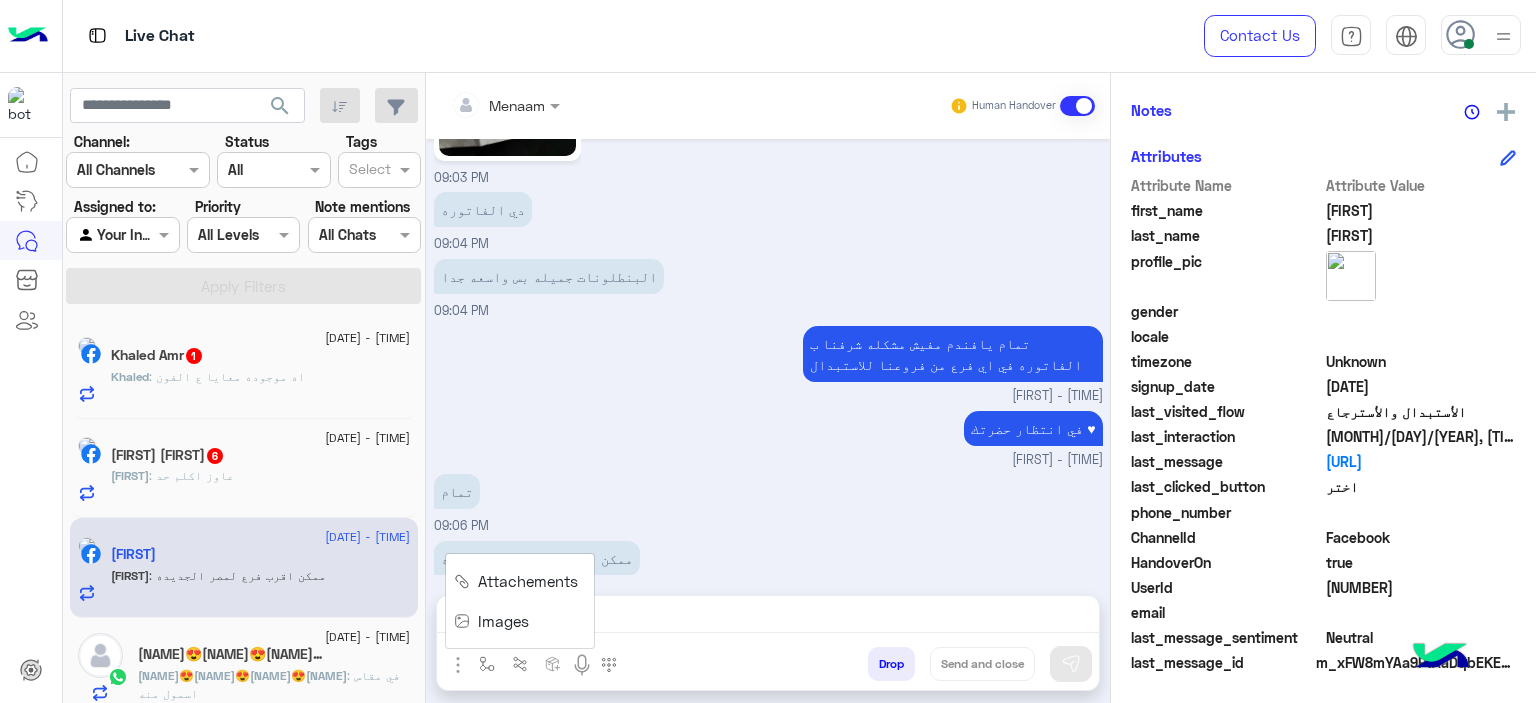 click on "Images" at bounding box center [503, 621] 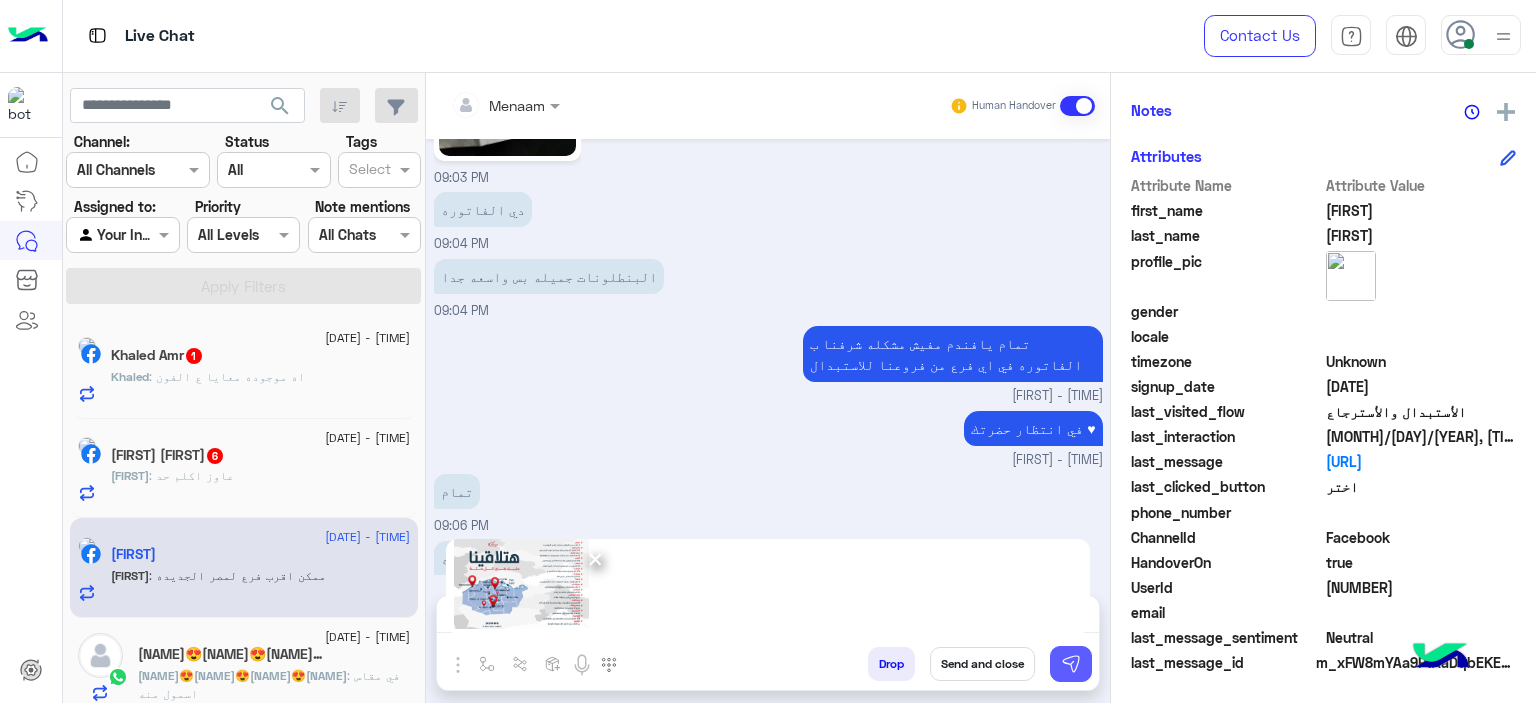 click at bounding box center [1071, 664] 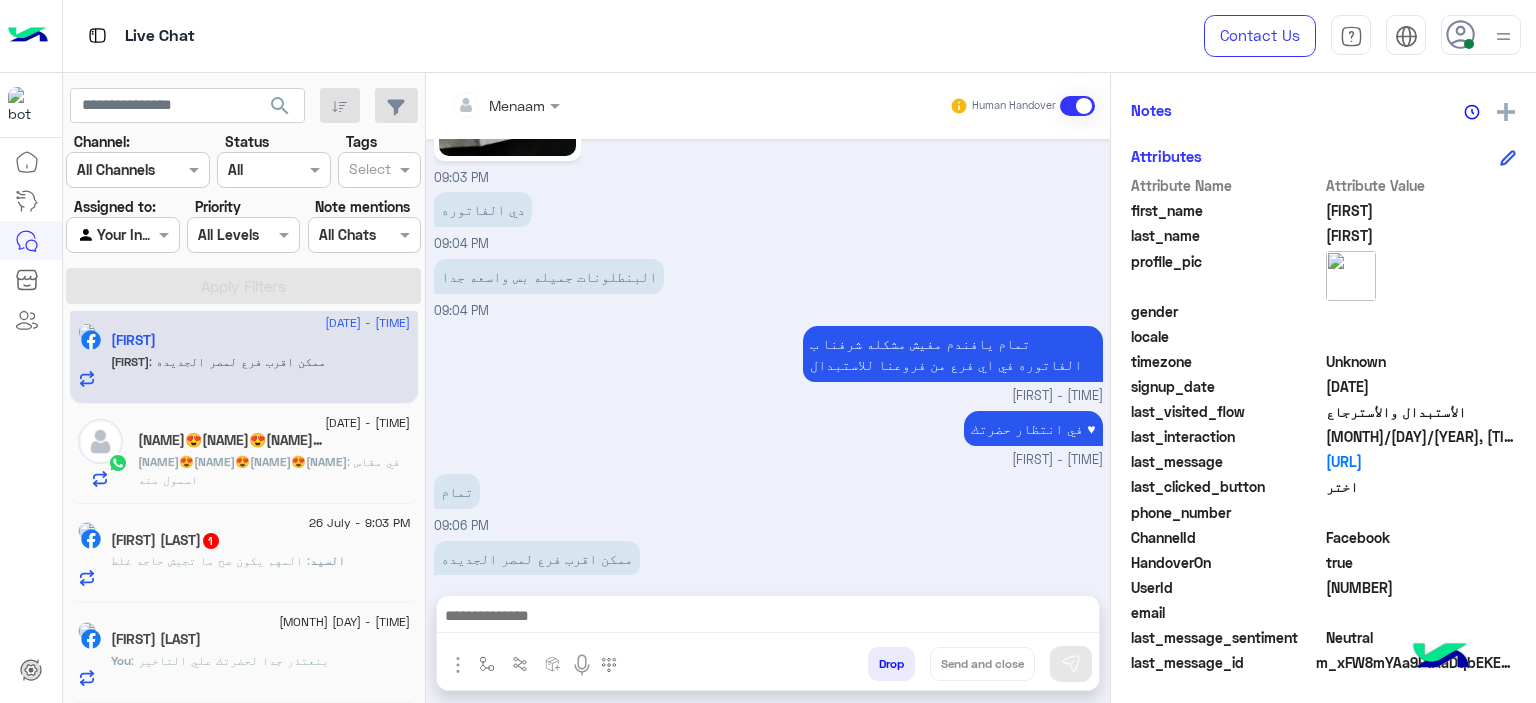 scroll, scrollTop: 313, scrollLeft: 0, axis: vertical 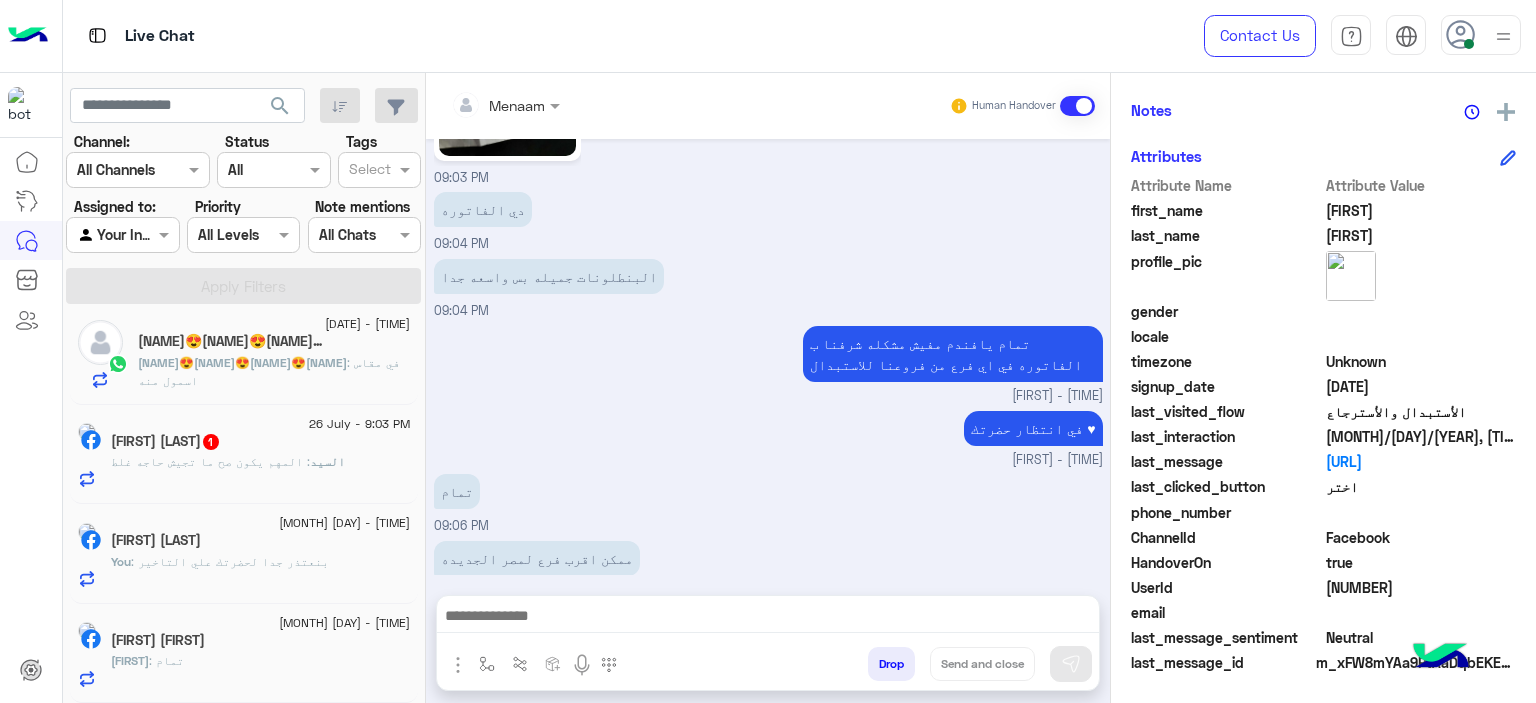 click on ": بنعتذر جدا لحضرتك علي التاخير" 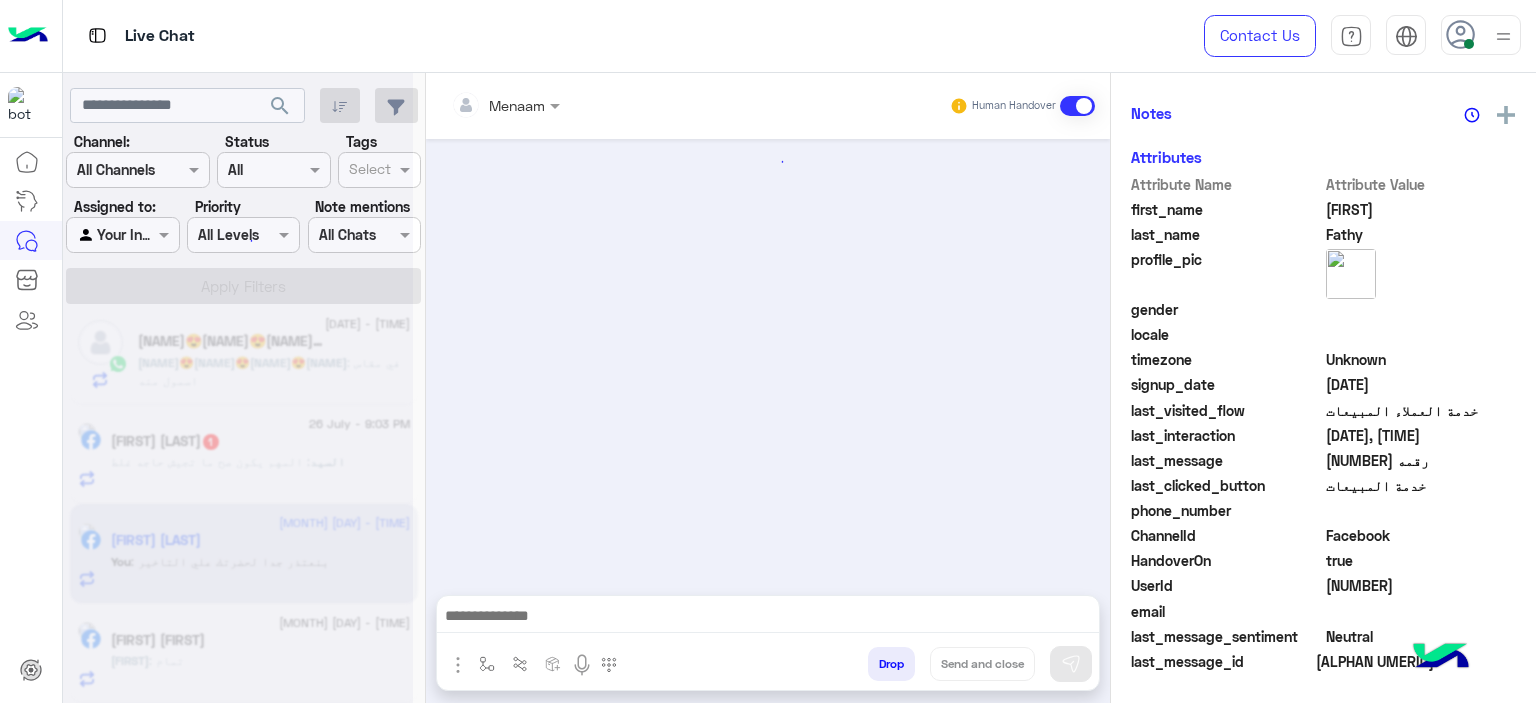 scroll, scrollTop: 452, scrollLeft: 0, axis: vertical 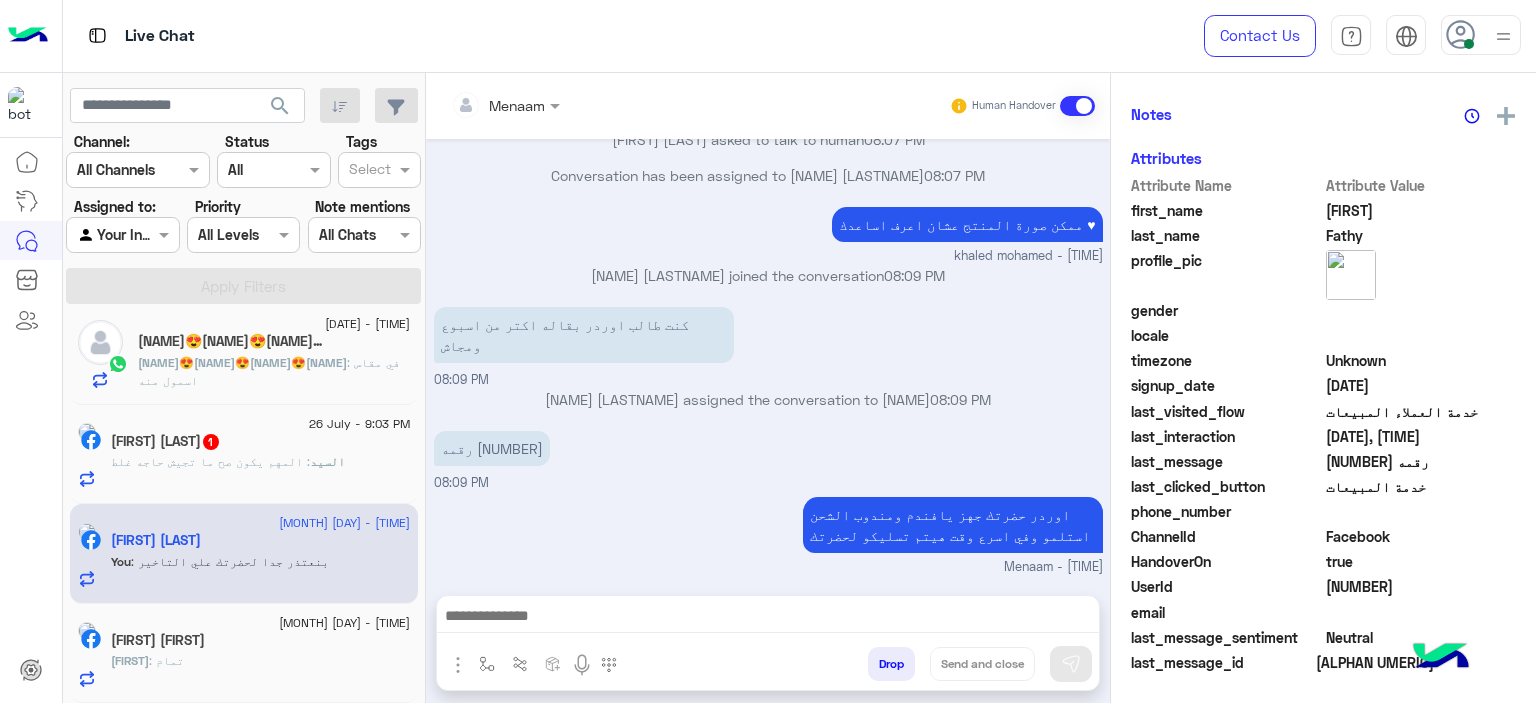 click on ": المهم يكون صح ما تجيش حاجه غلط" 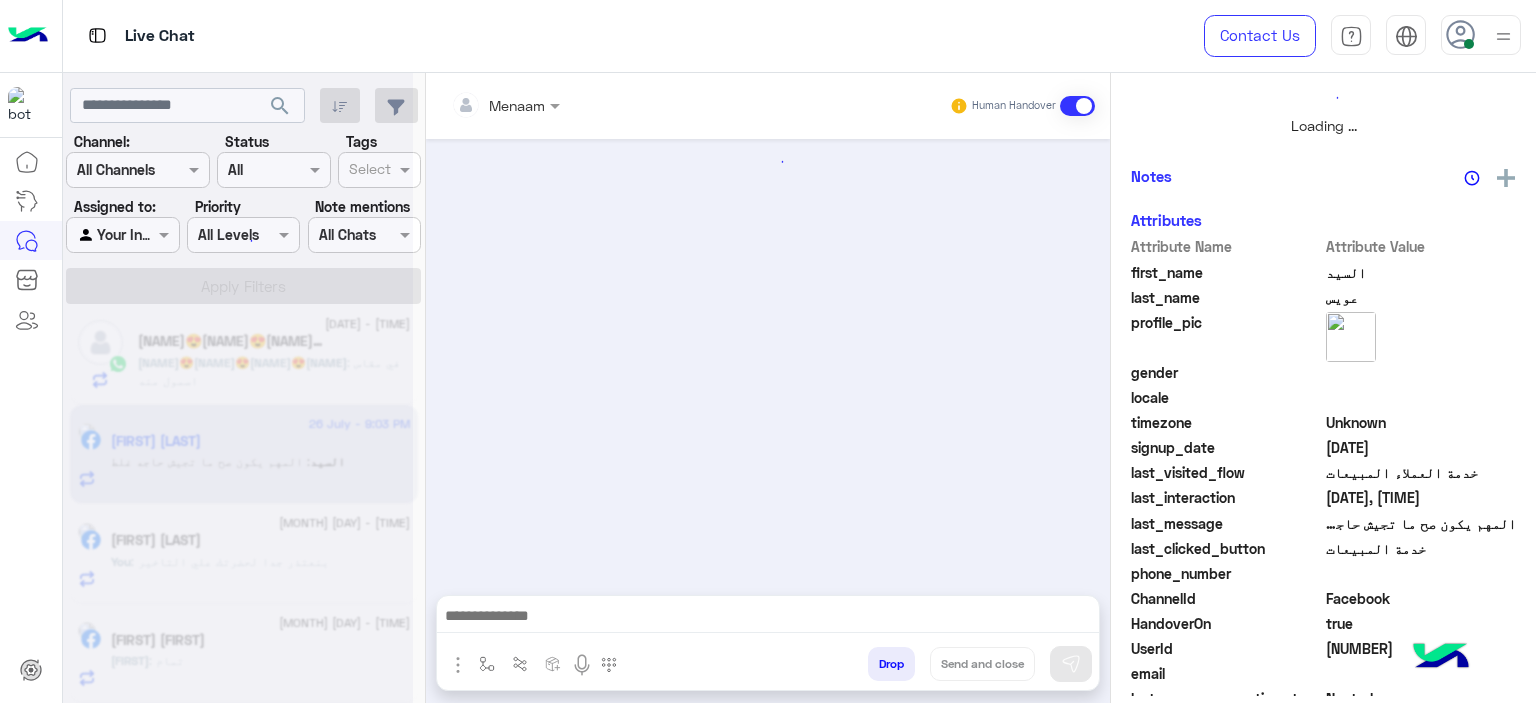 scroll, scrollTop: 514, scrollLeft: 0, axis: vertical 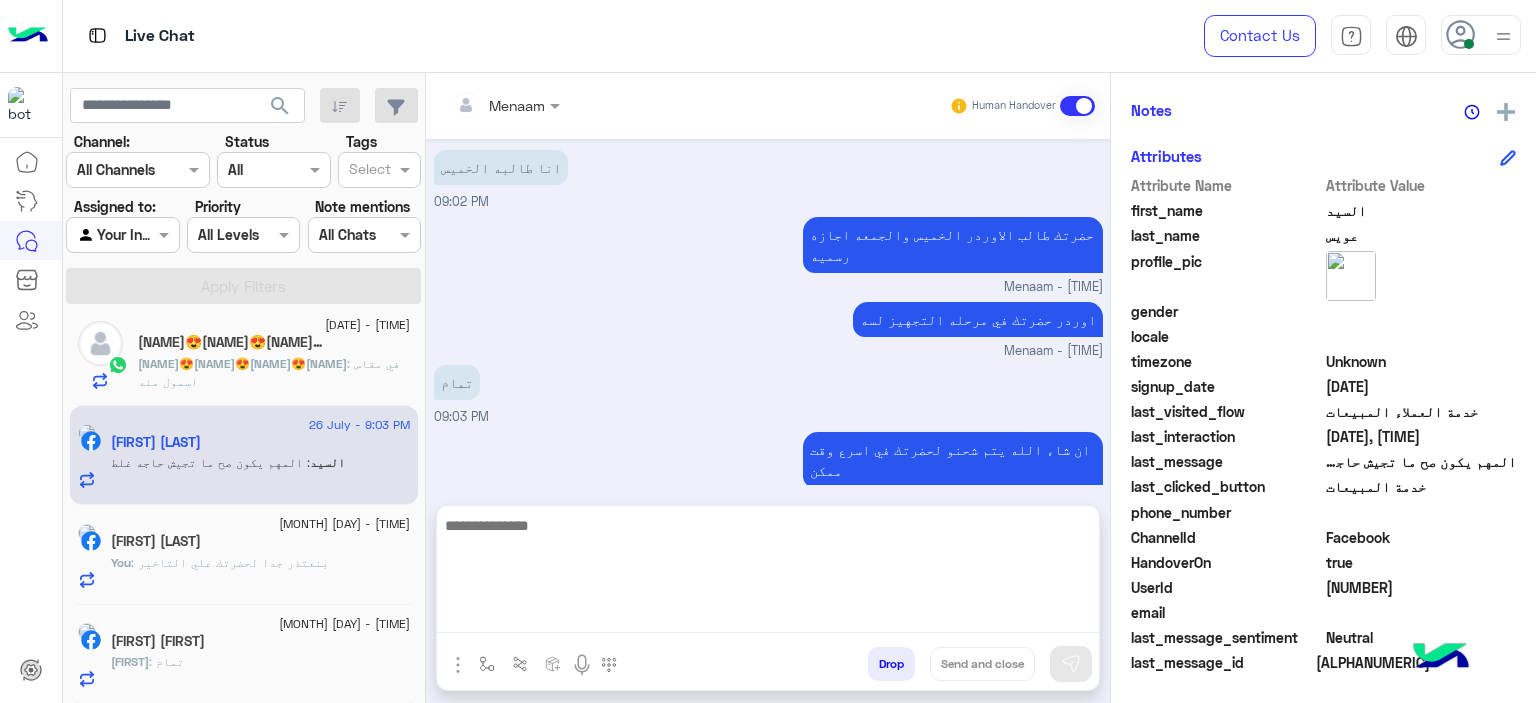 click at bounding box center [768, 573] 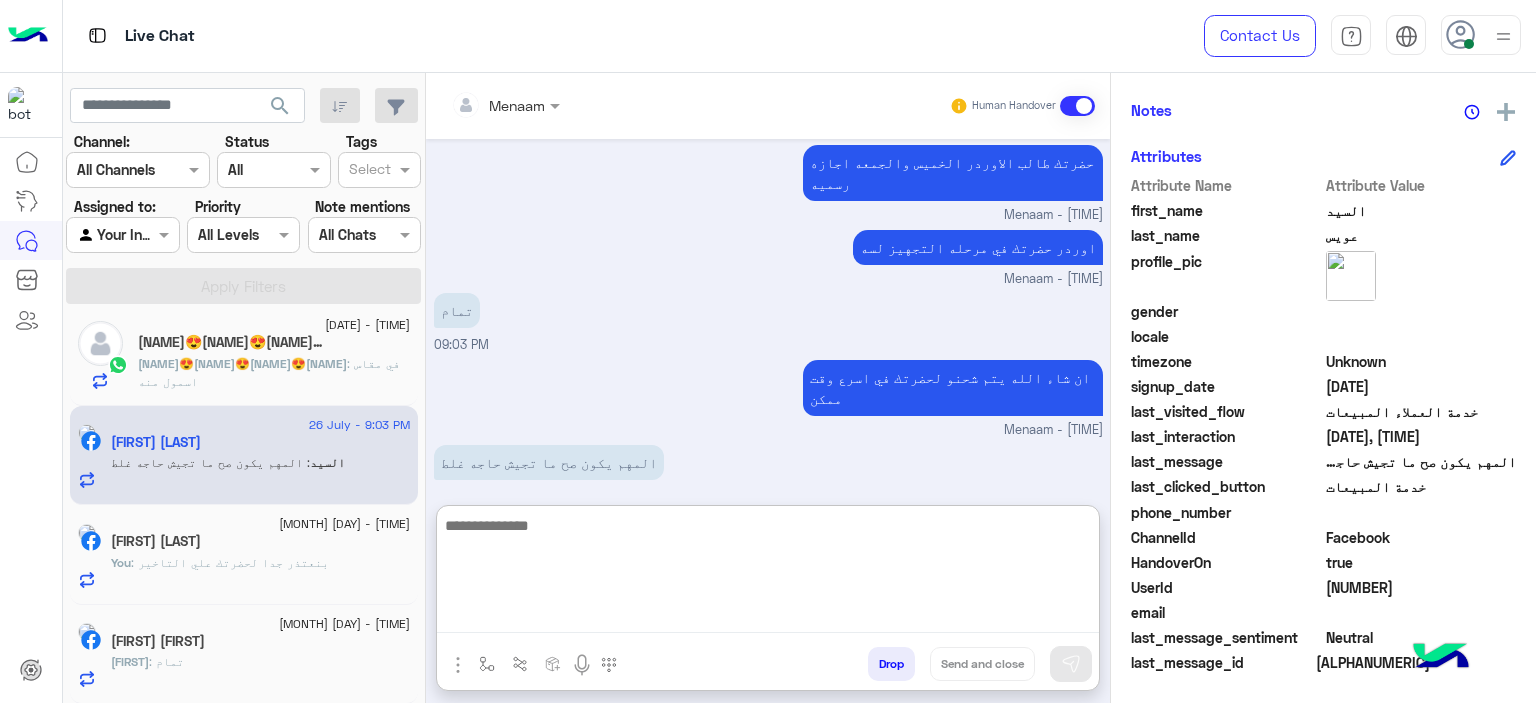 scroll, scrollTop: 934, scrollLeft: 0, axis: vertical 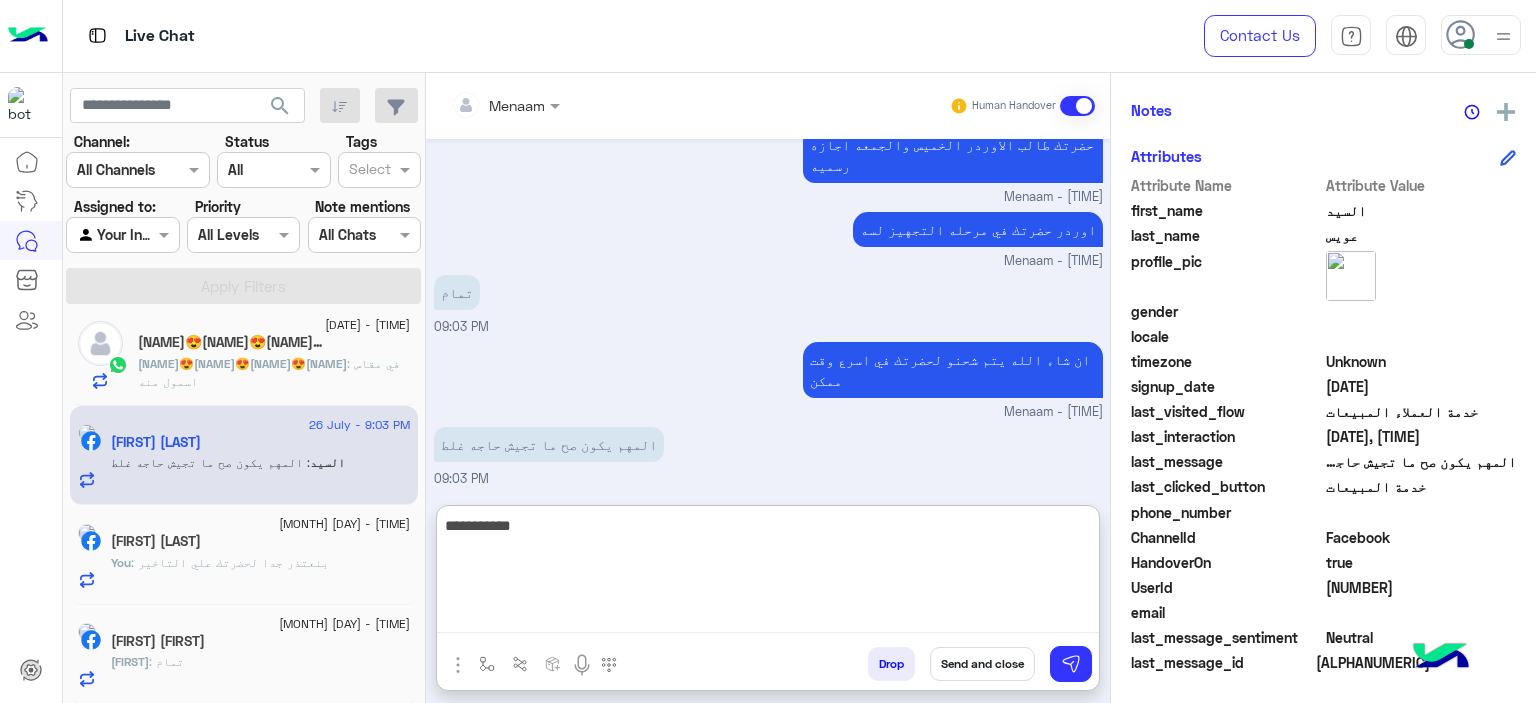 type on "**********" 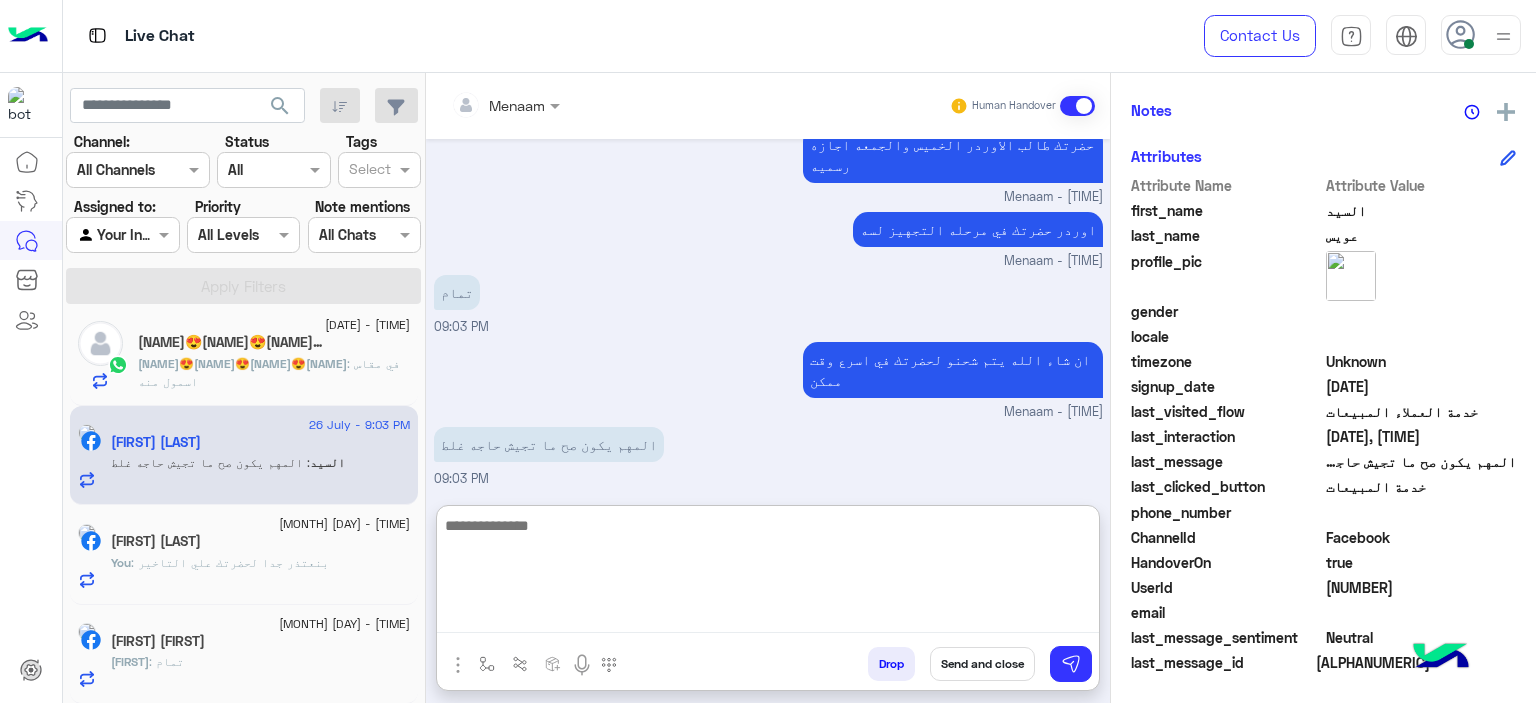 scroll, scrollTop: 998, scrollLeft: 0, axis: vertical 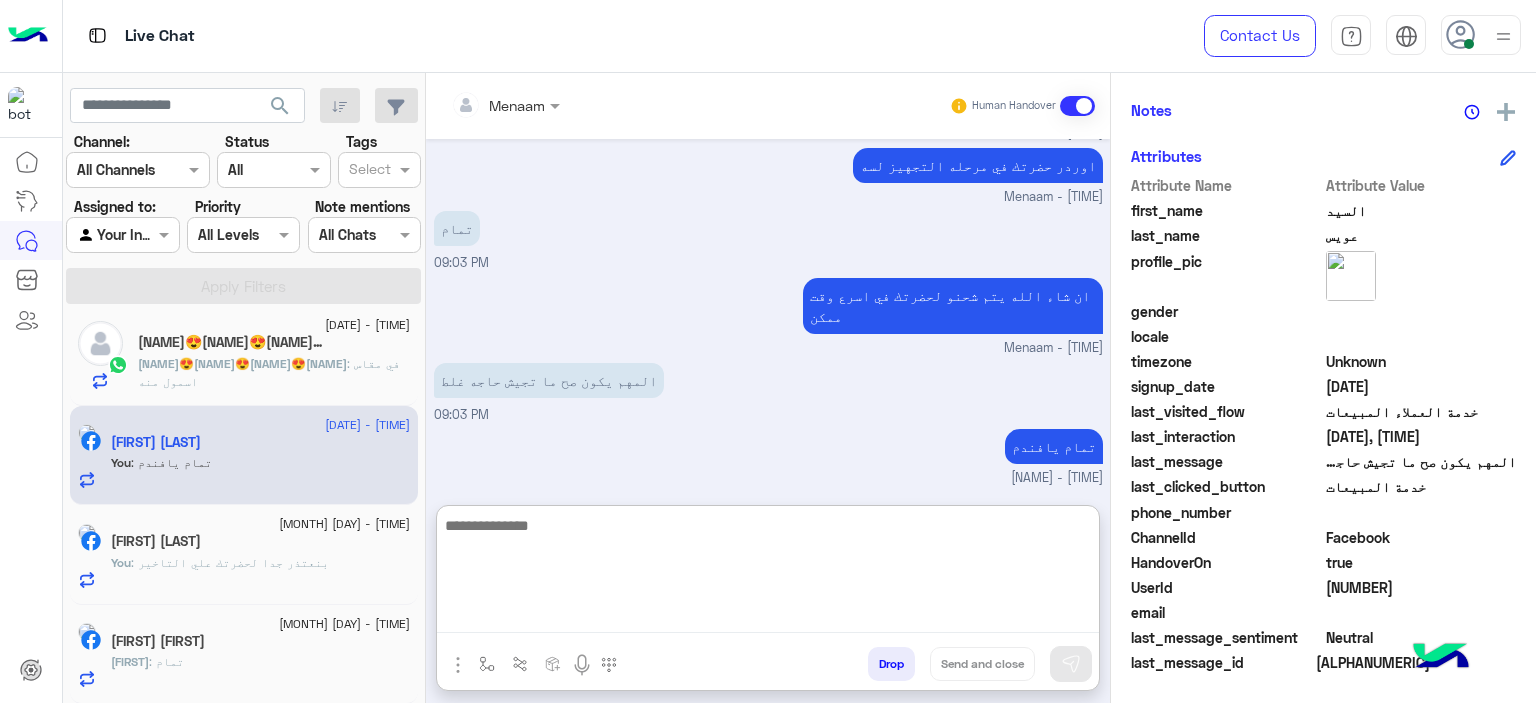 click at bounding box center (768, 573) 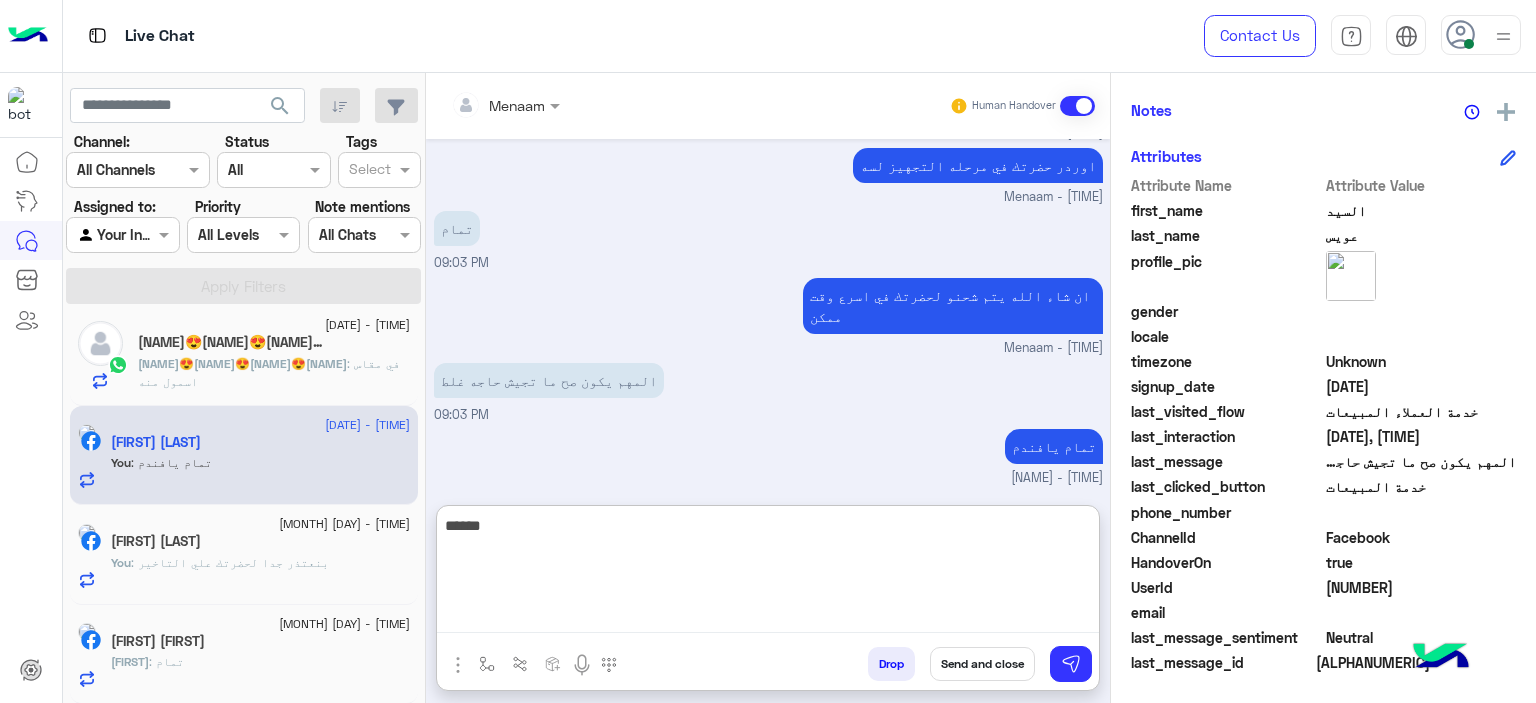 type on "******" 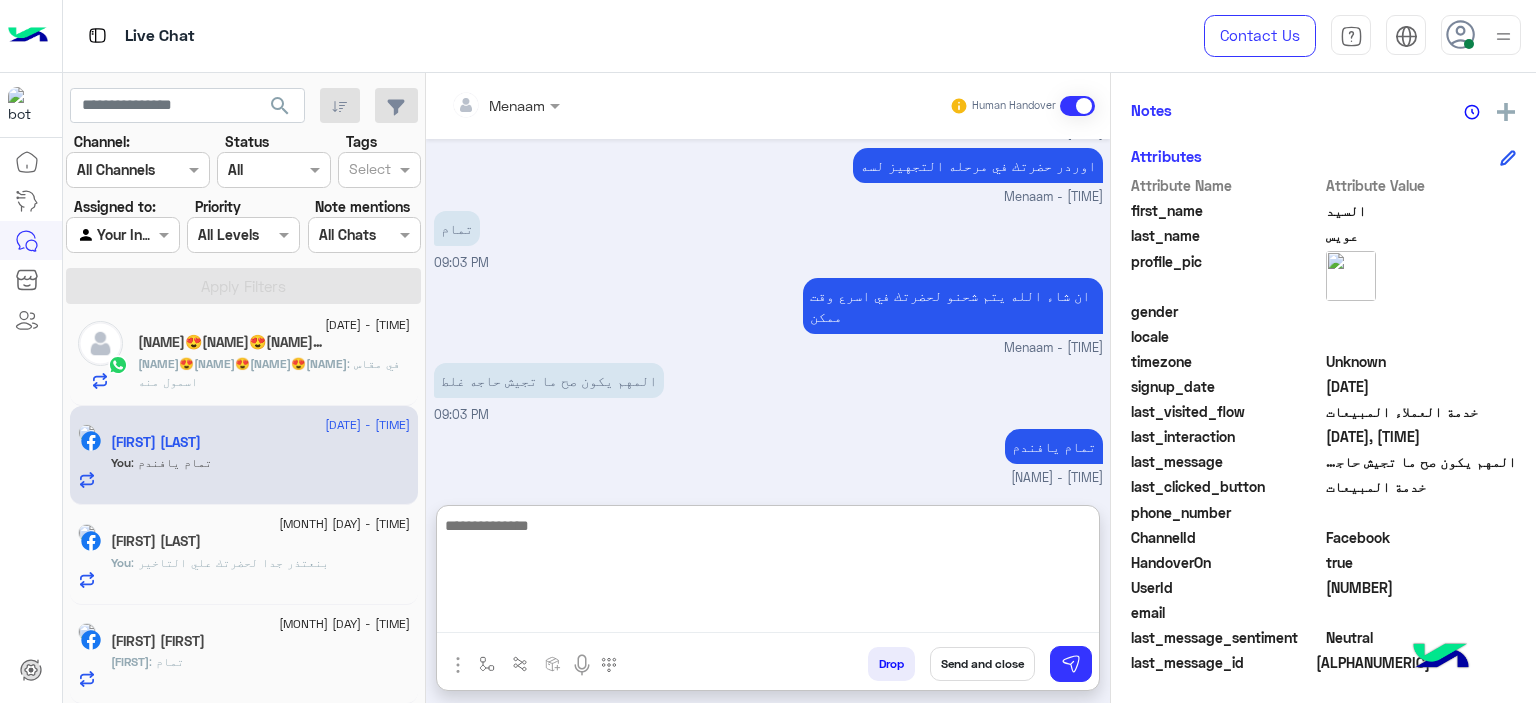 scroll, scrollTop: 1061, scrollLeft: 0, axis: vertical 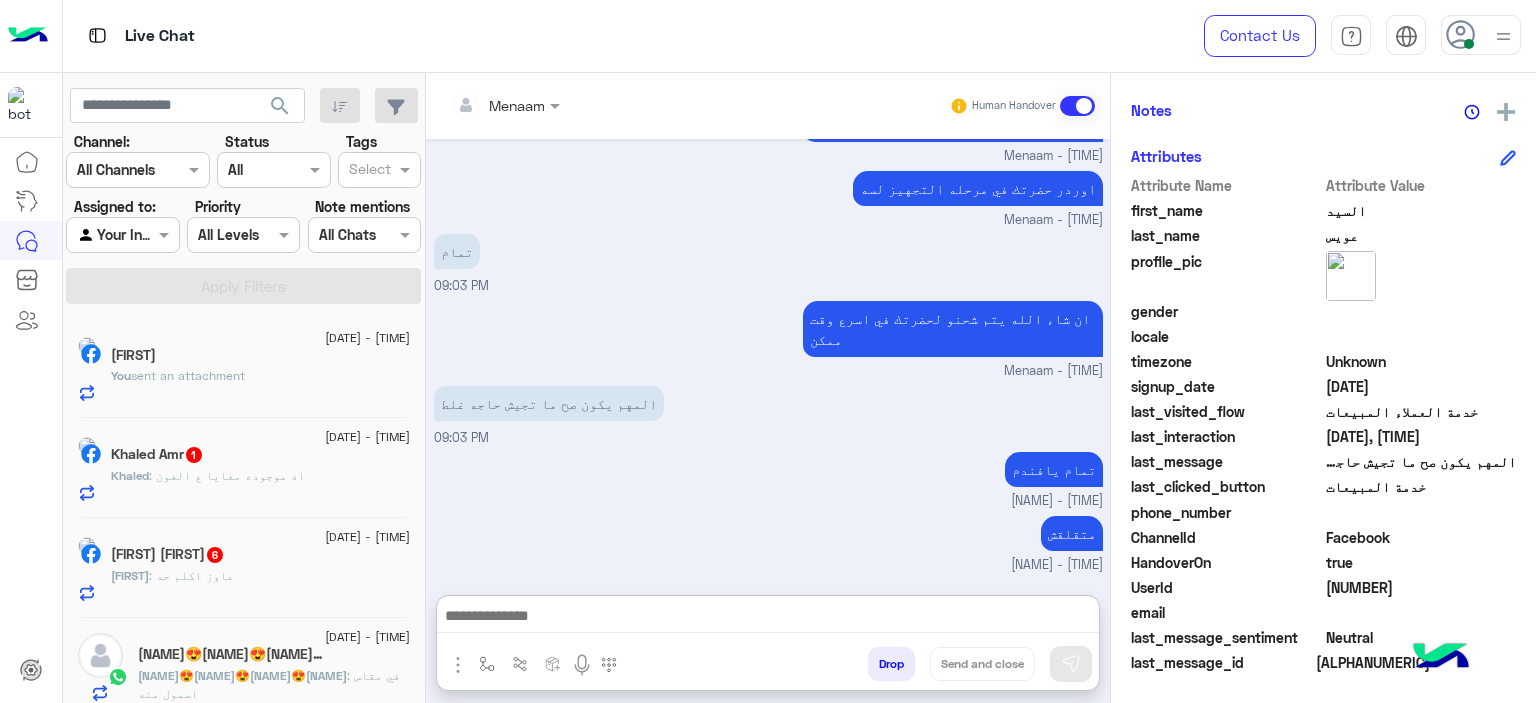 click on "[NAME] [LASTNAME]  1" 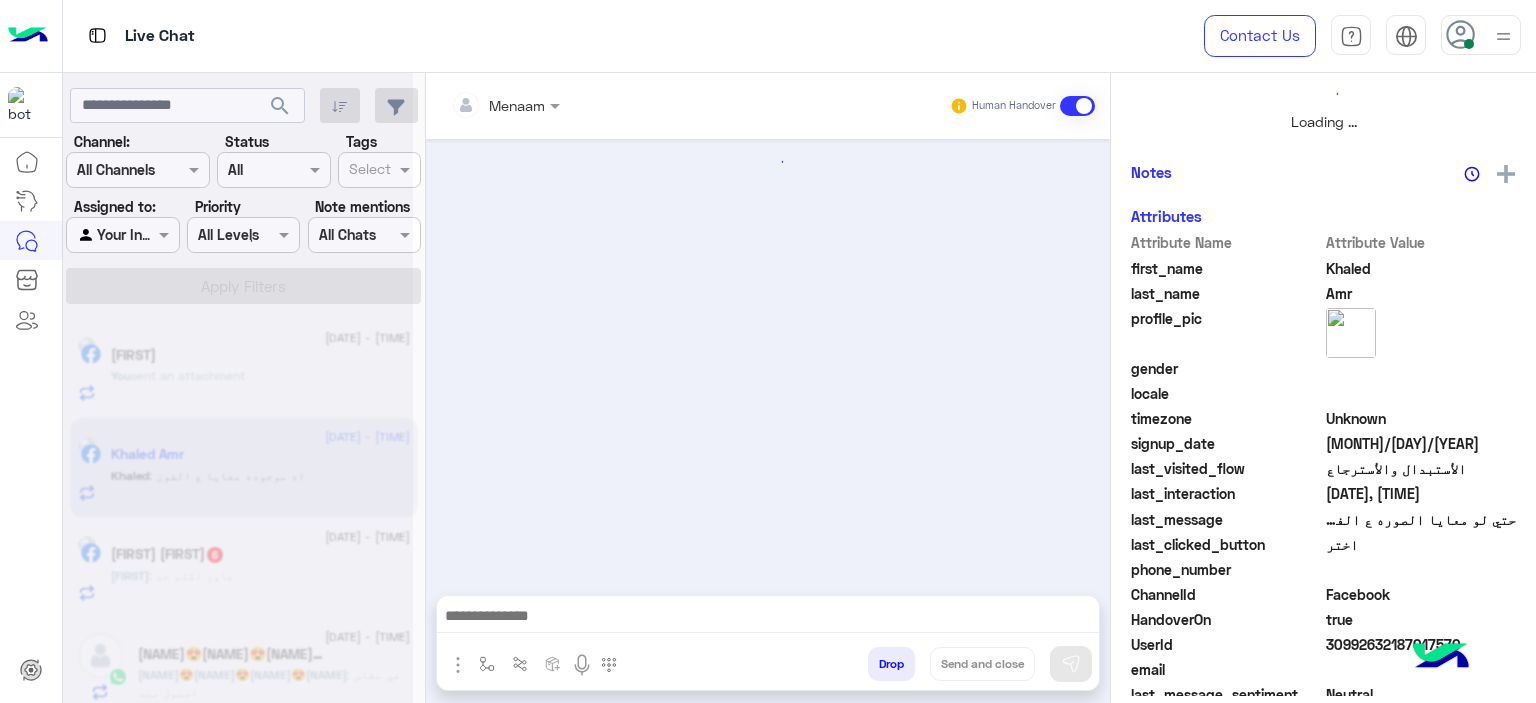 scroll, scrollTop: 0, scrollLeft: 0, axis: both 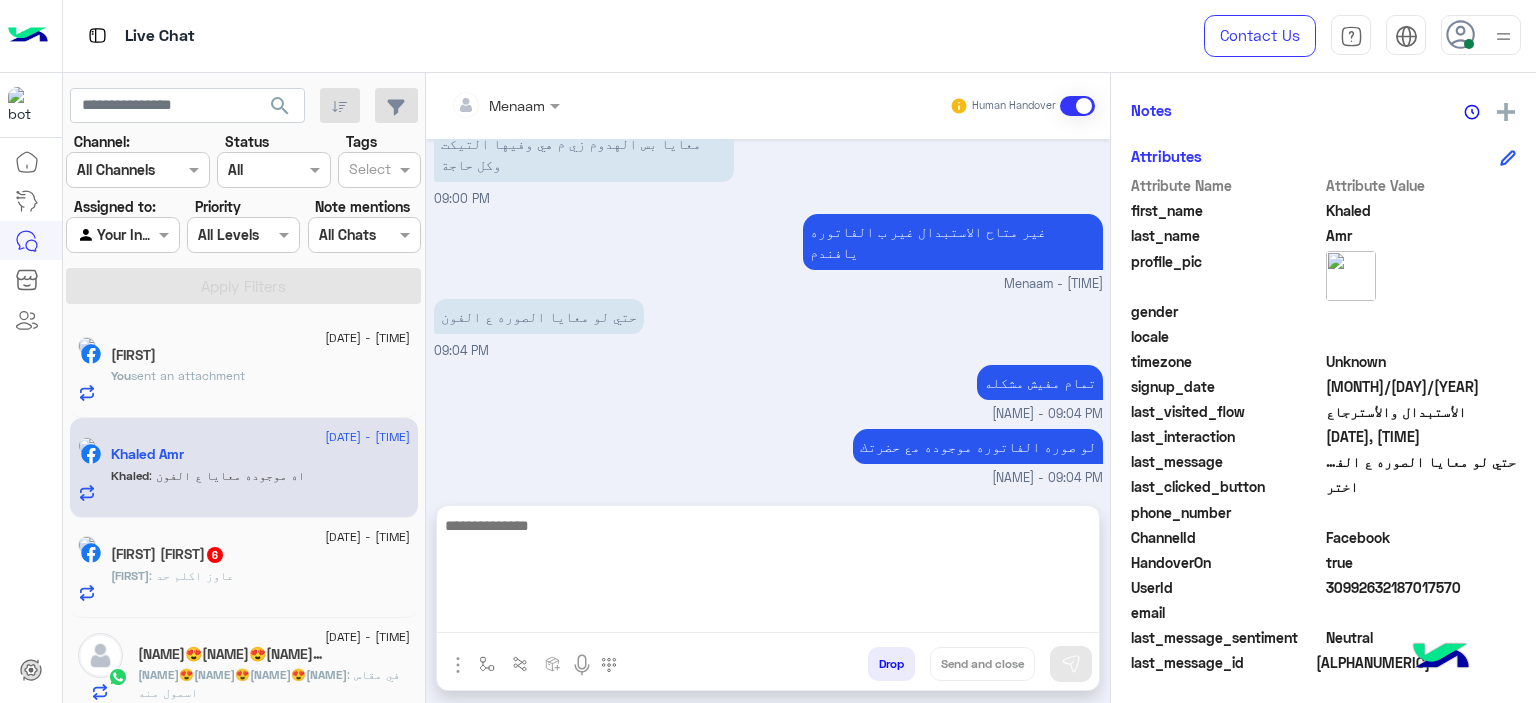 click at bounding box center (768, 573) 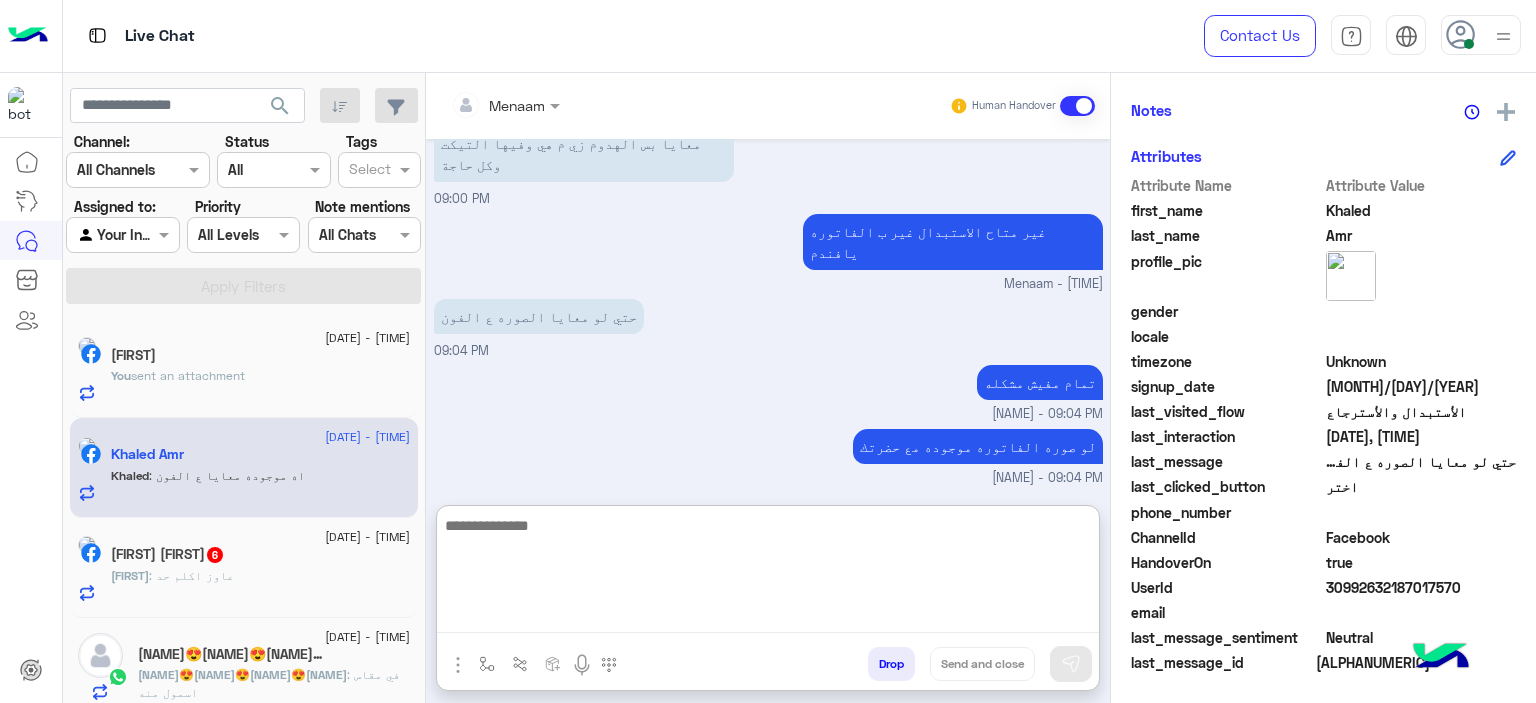 scroll, scrollTop: 1785, scrollLeft: 0, axis: vertical 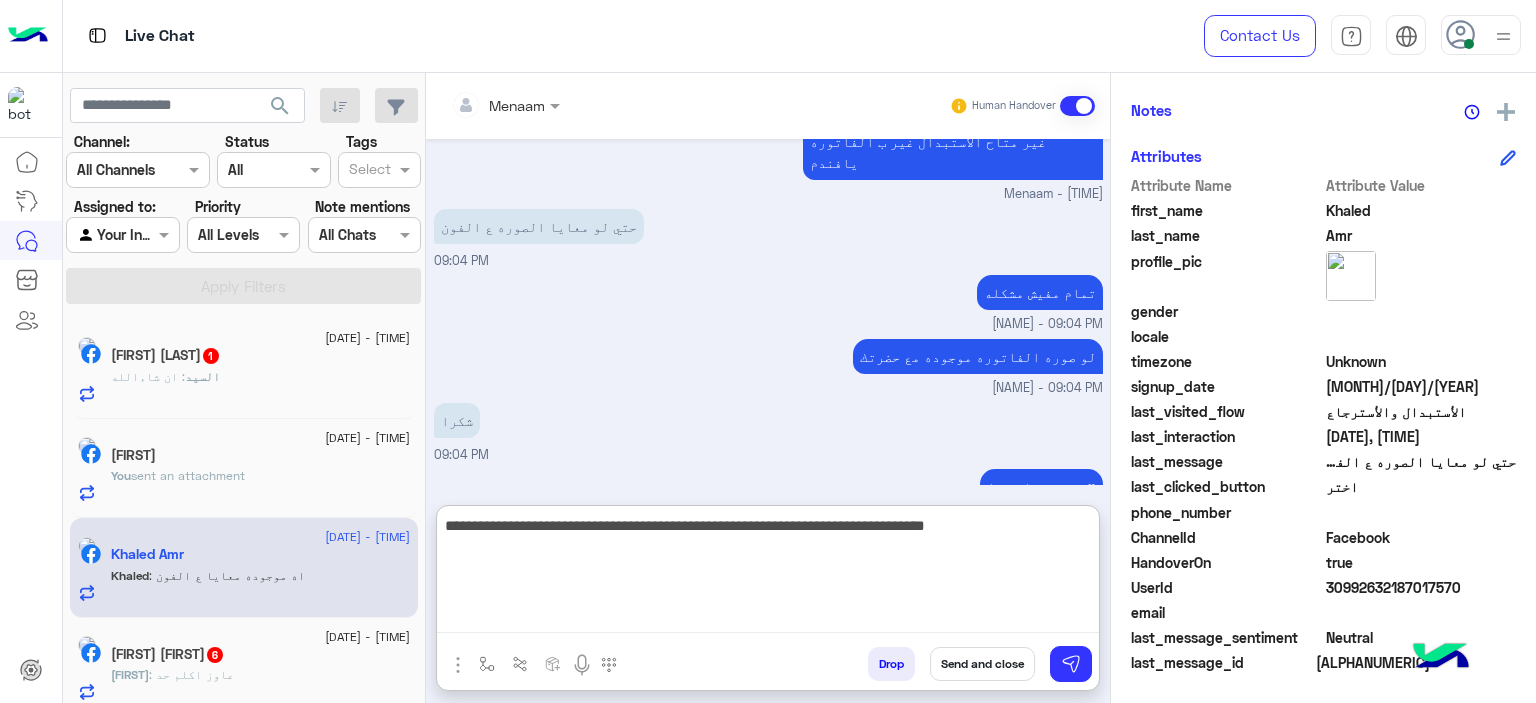 type on "**********" 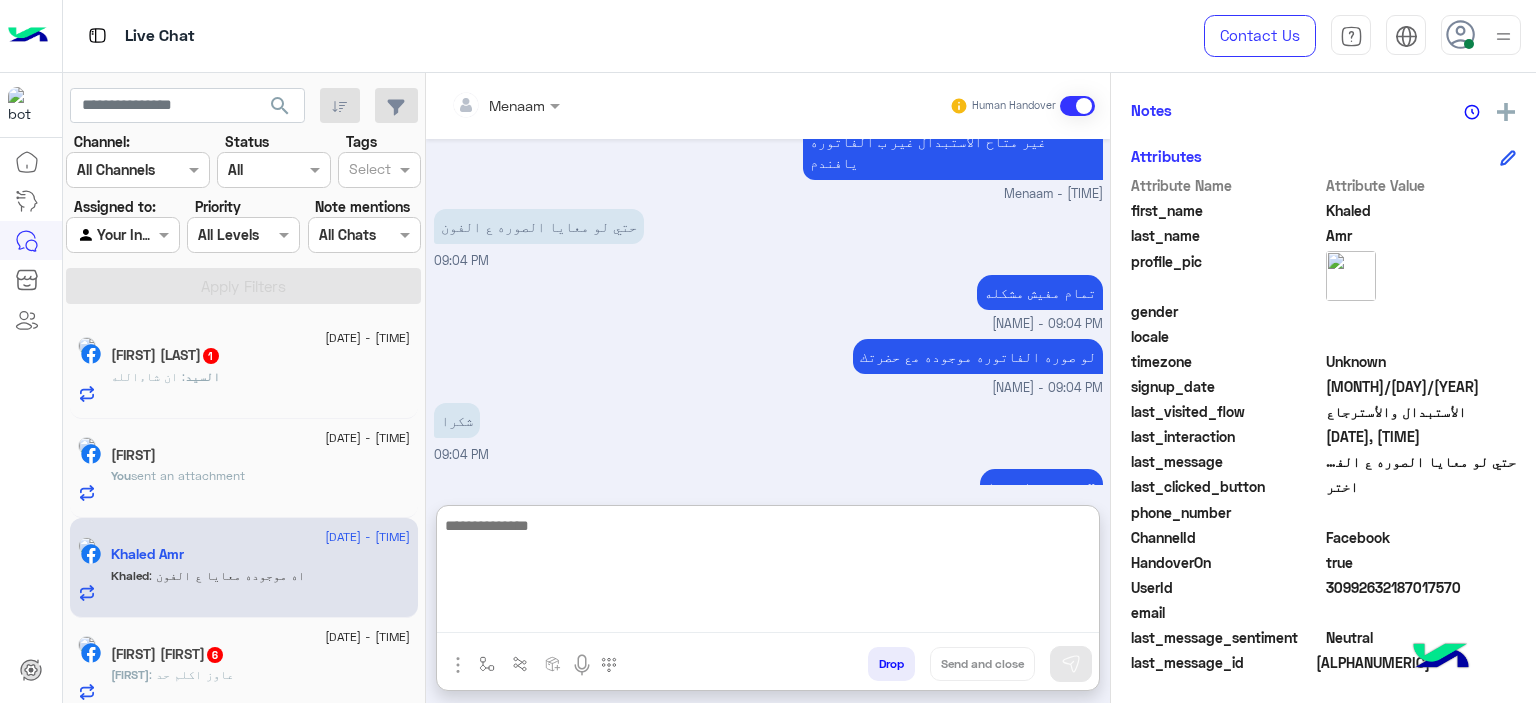 scroll, scrollTop: 1870, scrollLeft: 0, axis: vertical 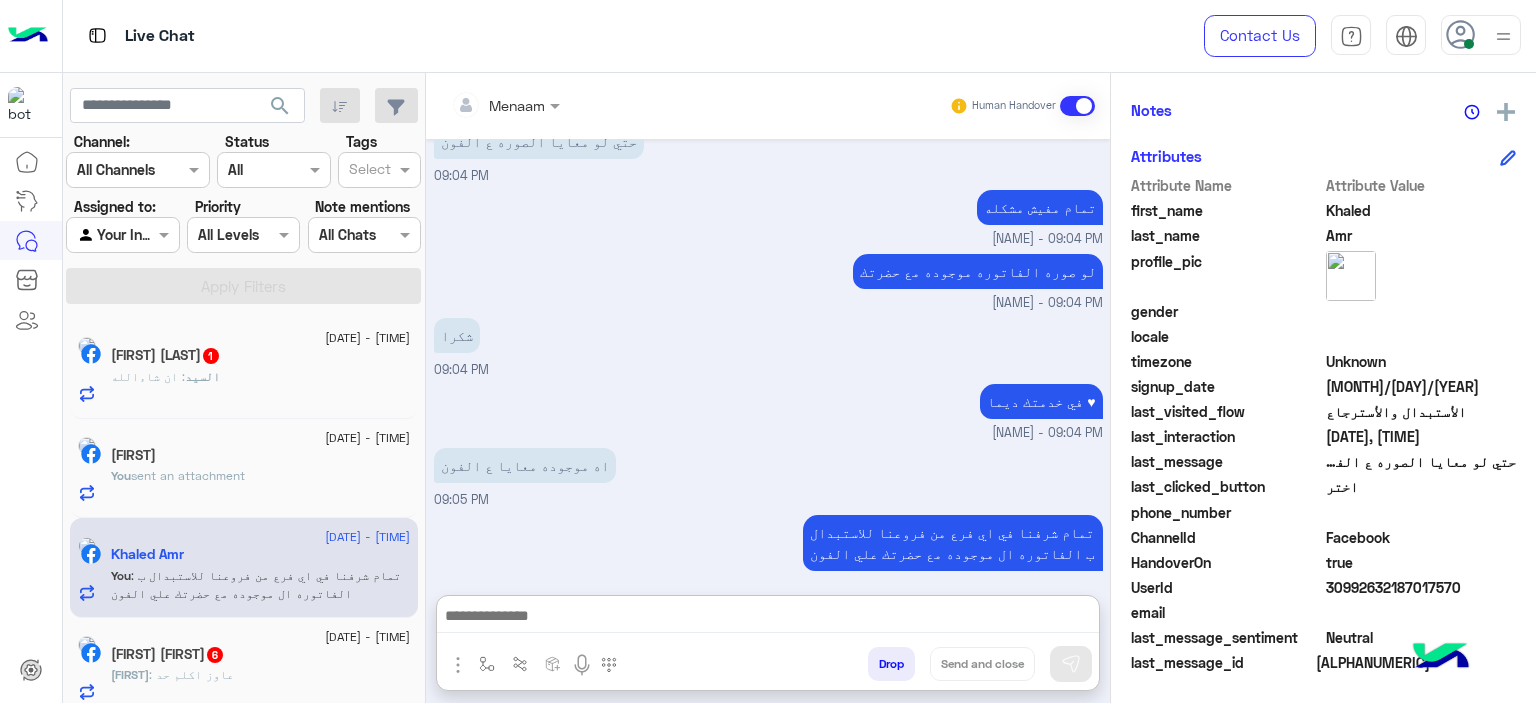 click on "السيد : ان شاءالله" 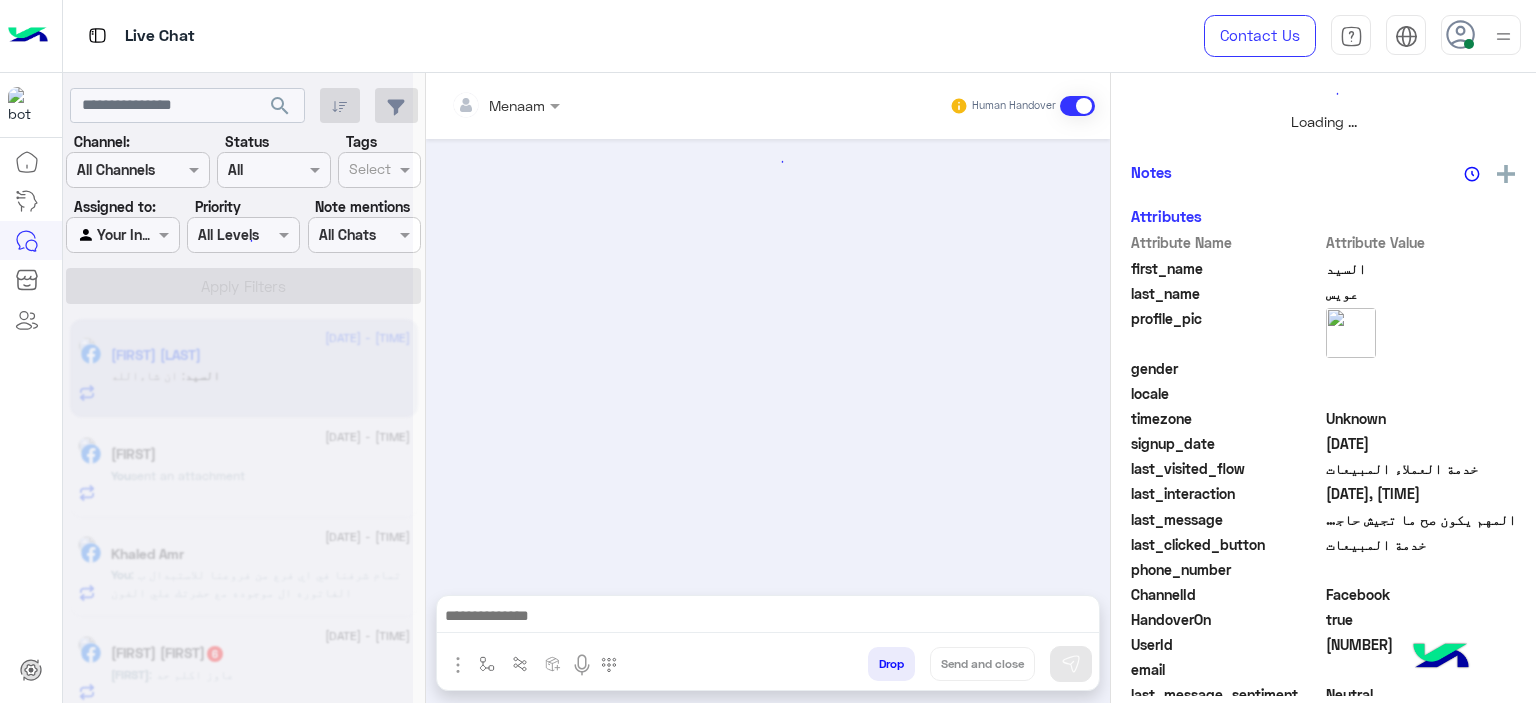 scroll, scrollTop: 0, scrollLeft: 0, axis: both 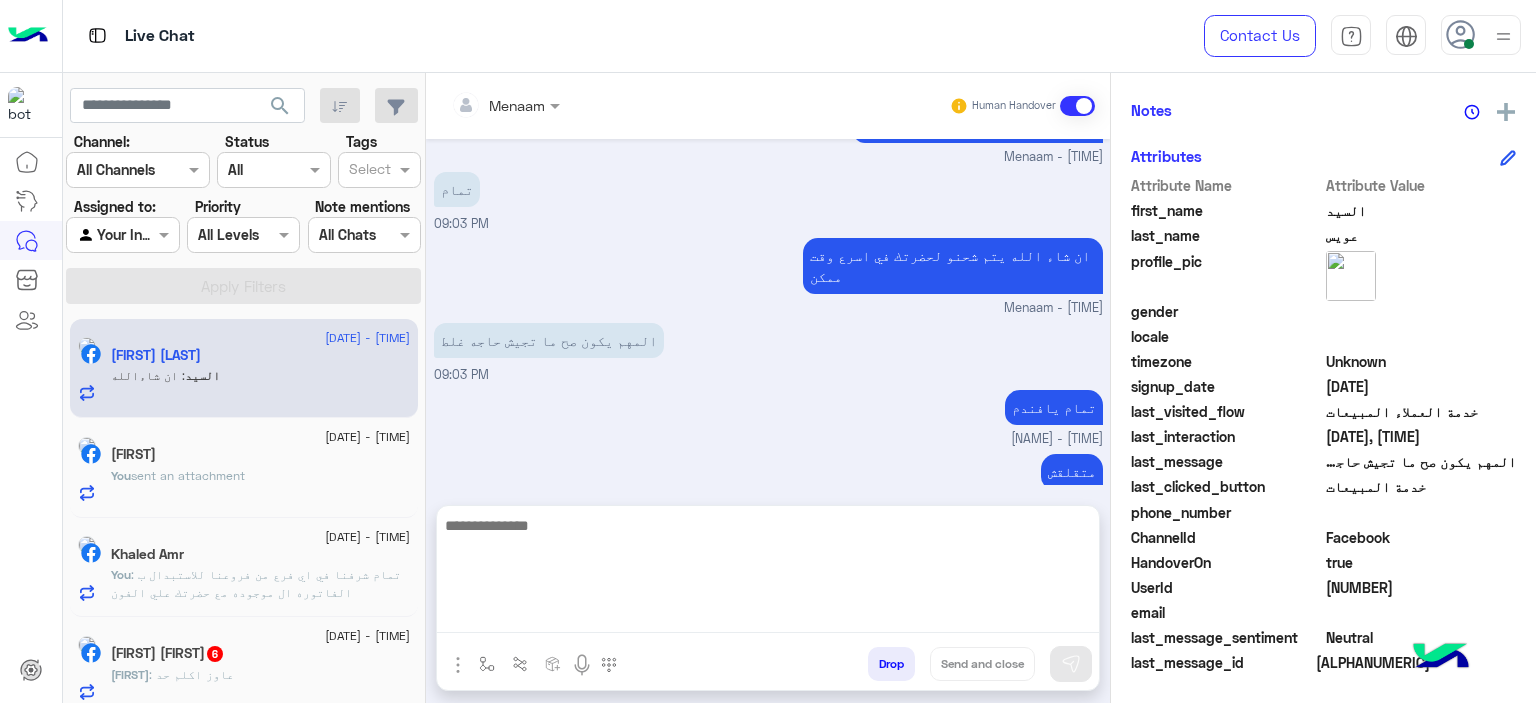 click at bounding box center (768, 573) 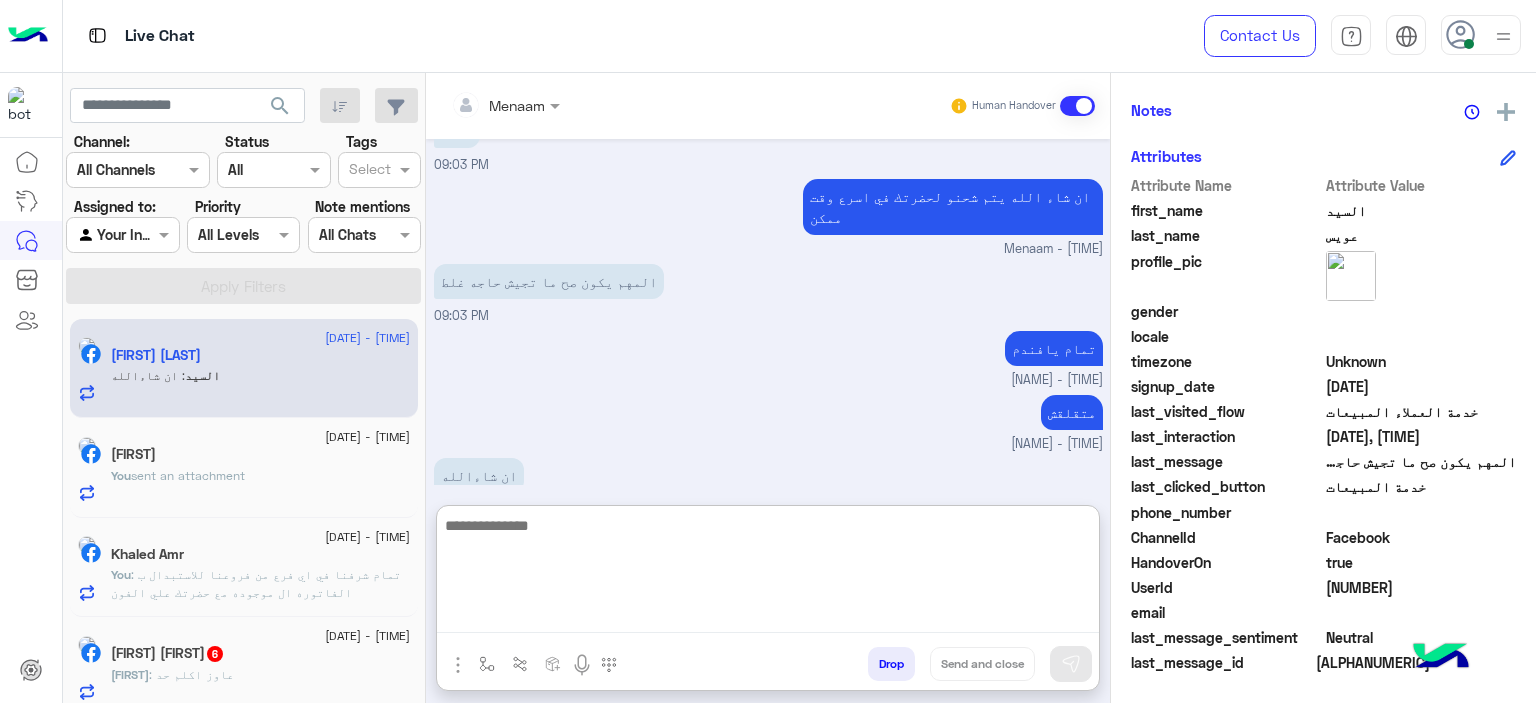 scroll, scrollTop: 992, scrollLeft: 0, axis: vertical 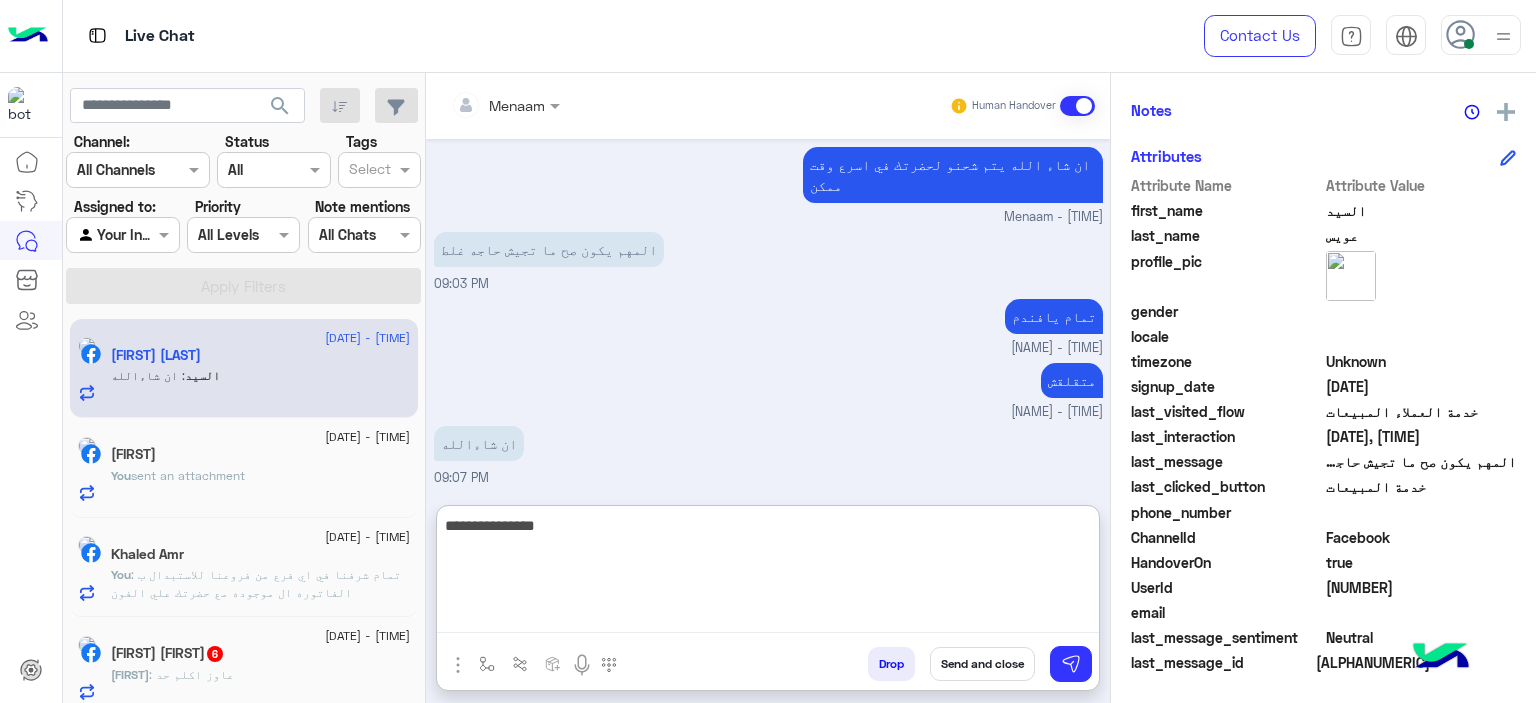 type on "**********" 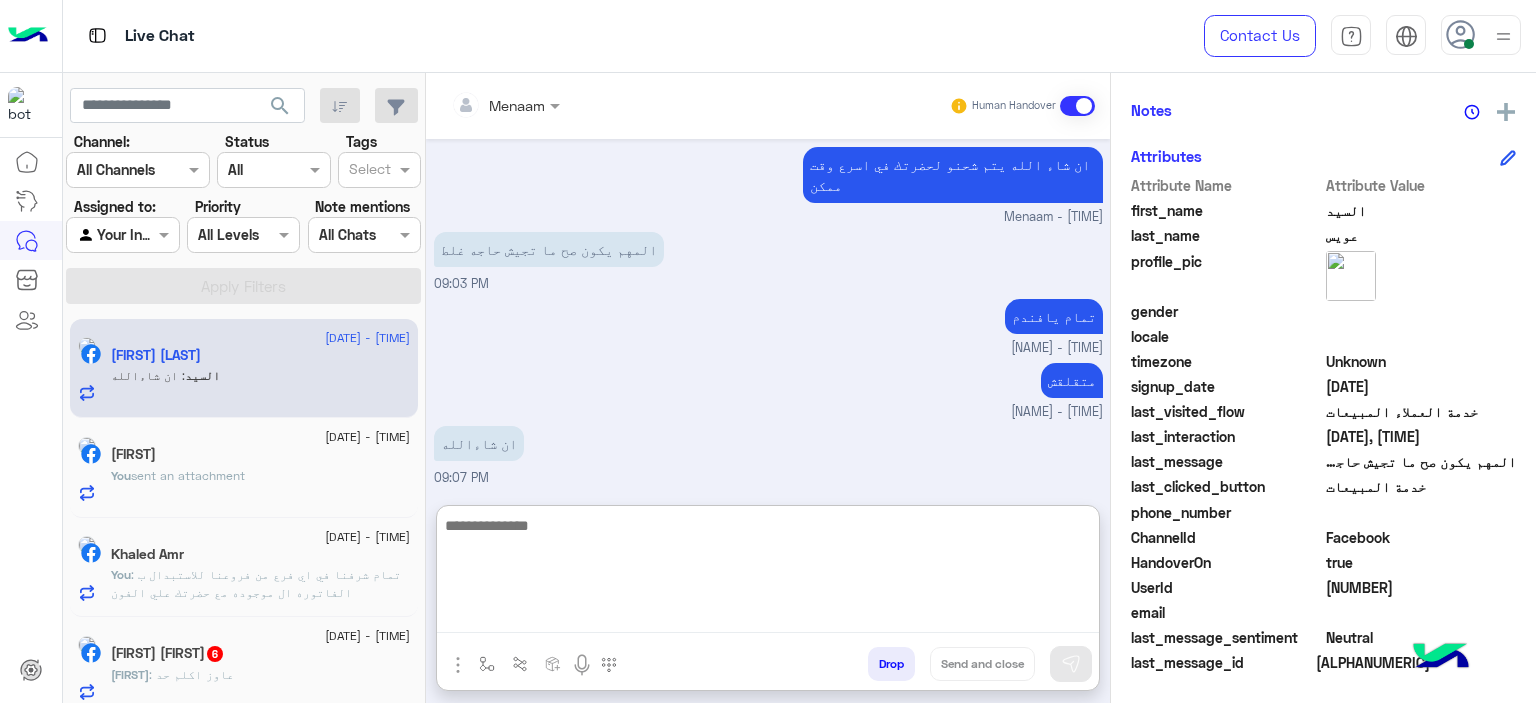 scroll, scrollTop: 1055, scrollLeft: 0, axis: vertical 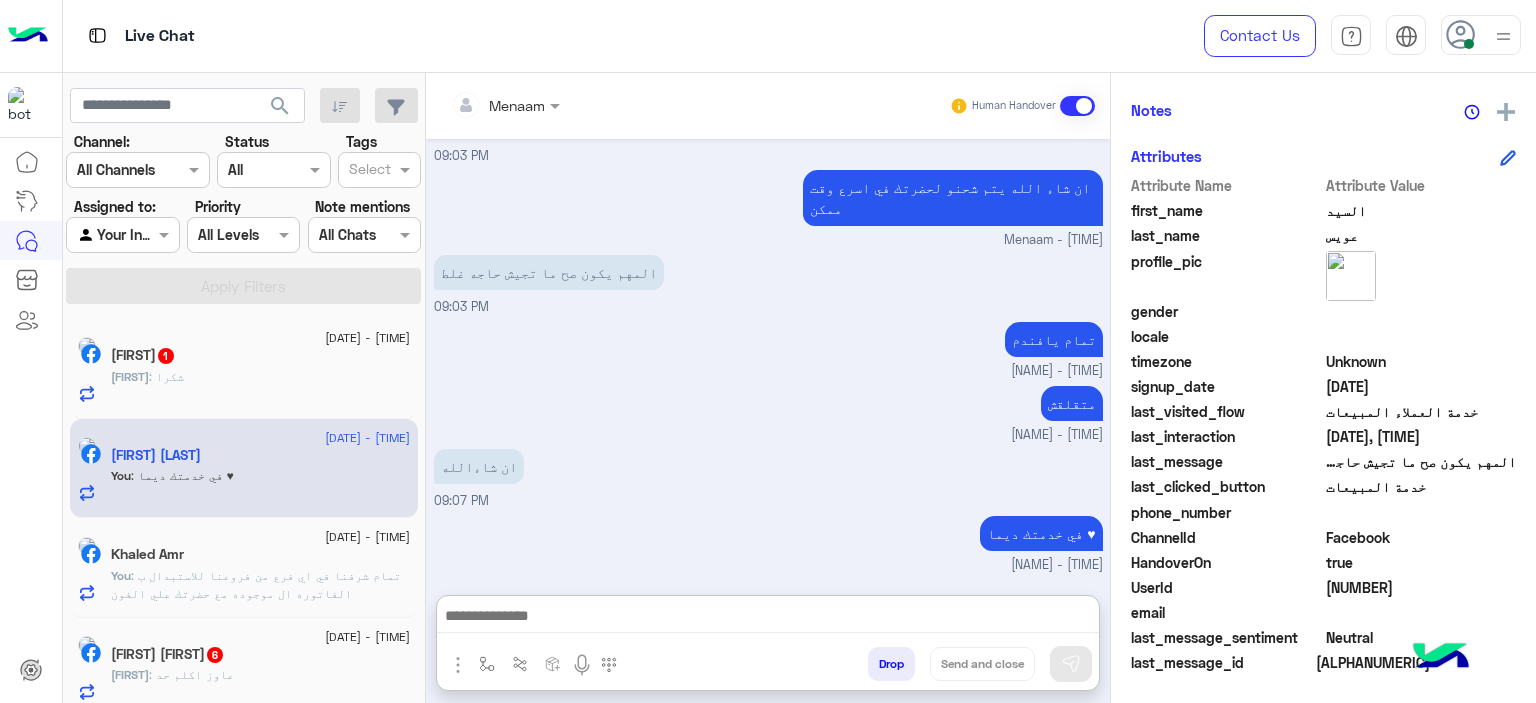 click on "Drop" at bounding box center [891, 664] 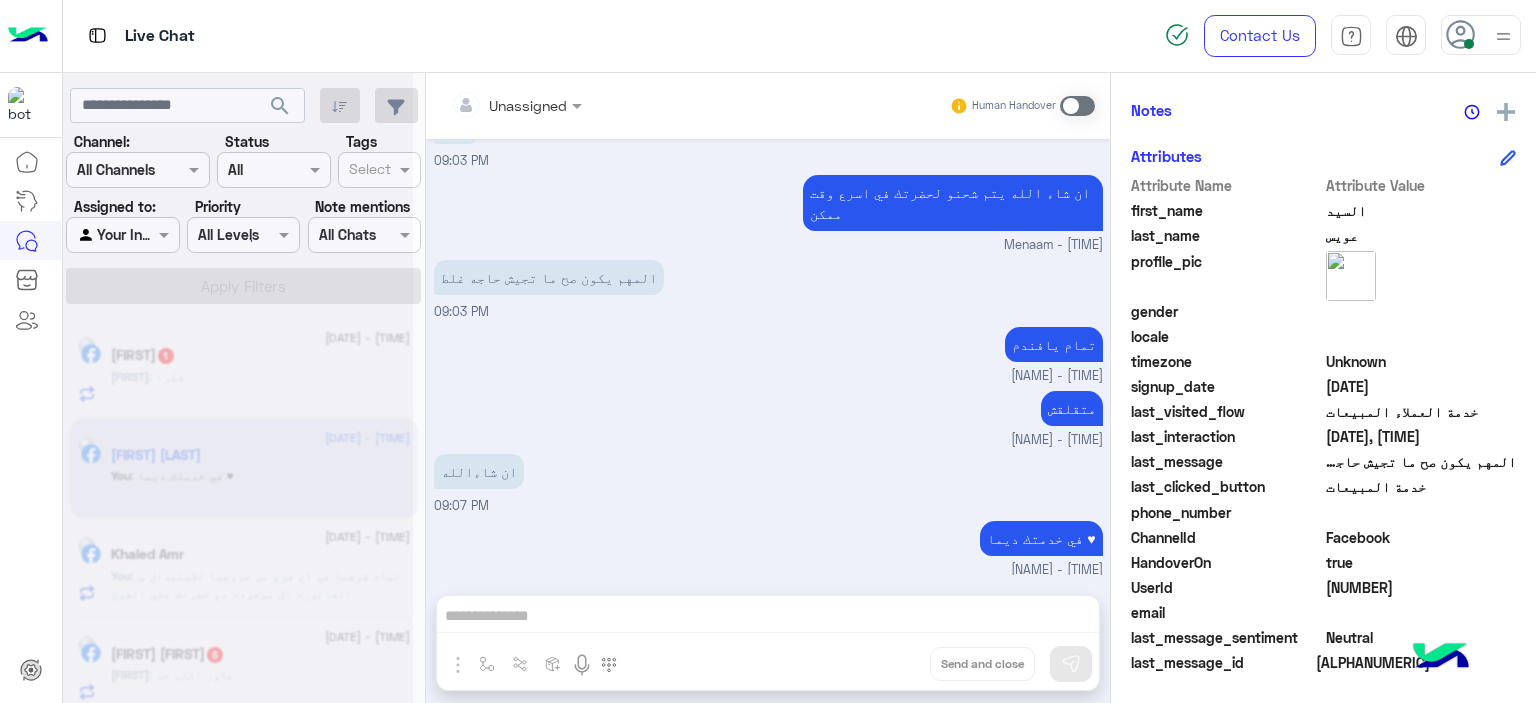 scroll, scrollTop: 1001, scrollLeft: 0, axis: vertical 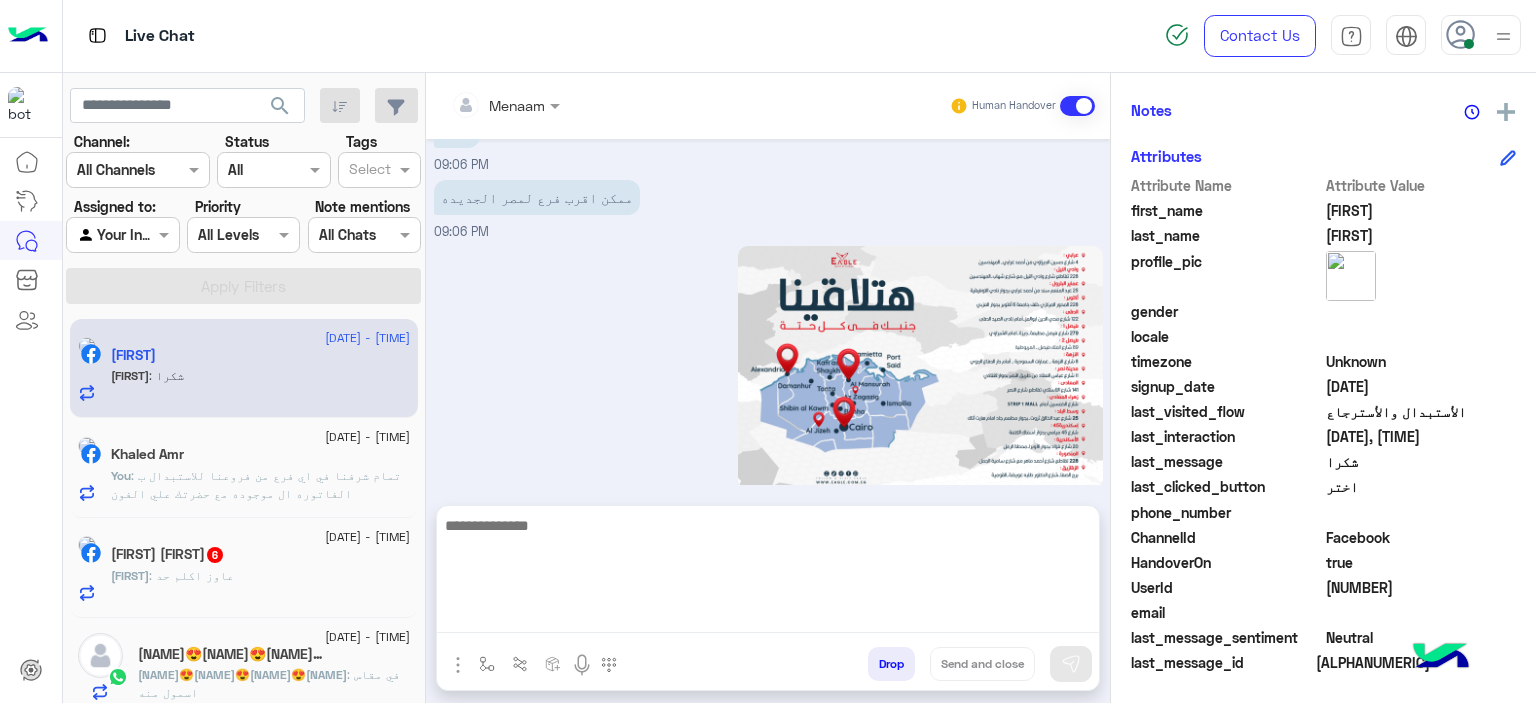 click at bounding box center [768, 573] 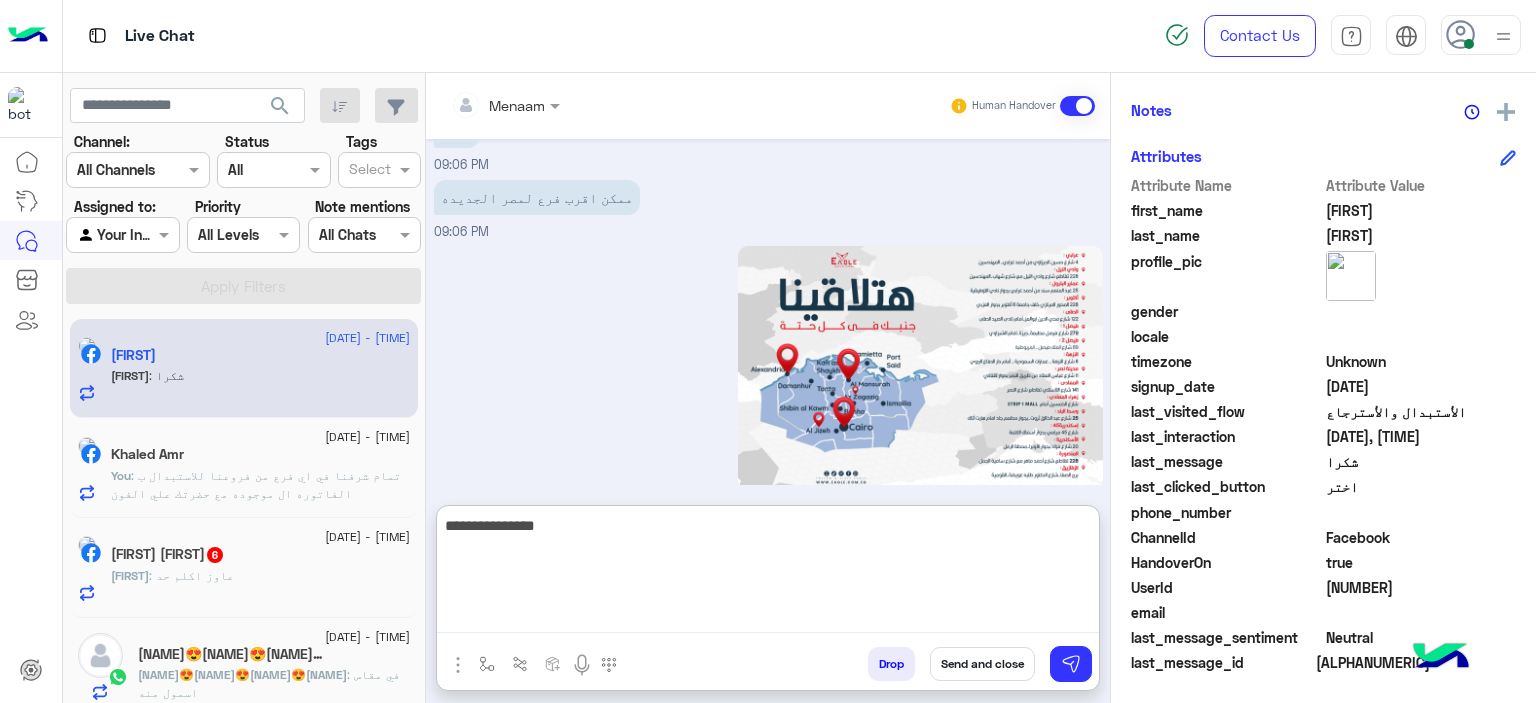type on "**********" 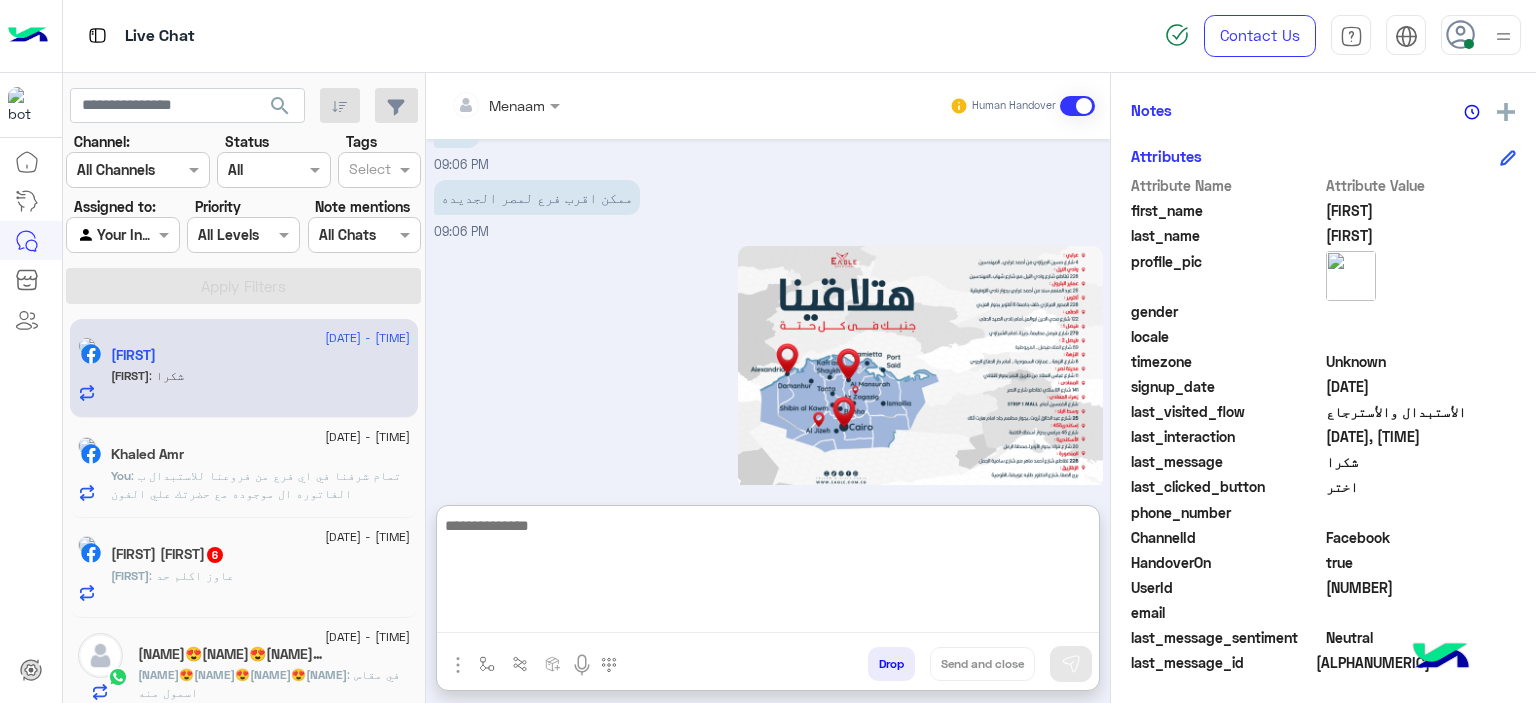 scroll, scrollTop: 1584, scrollLeft: 0, axis: vertical 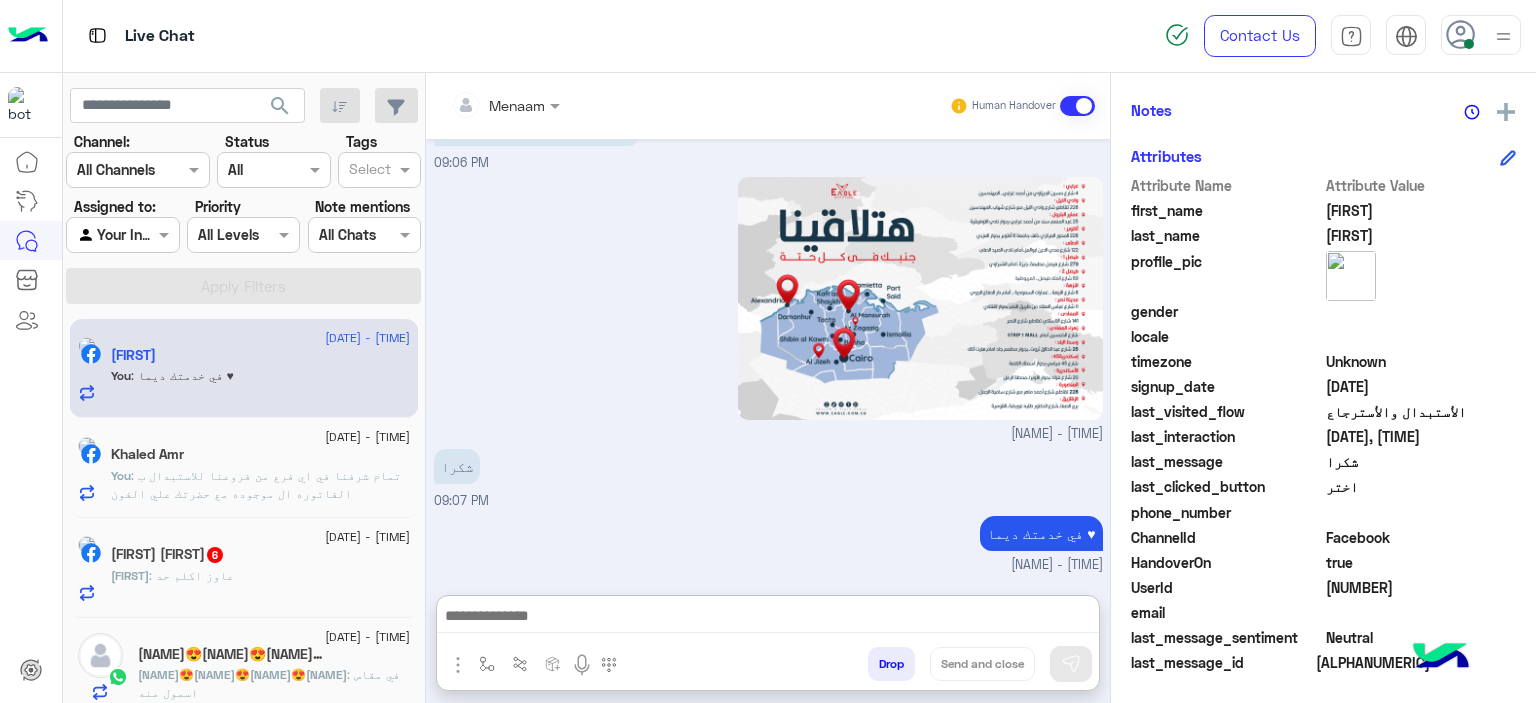 click on "Drop" at bounding box center [891, 664] 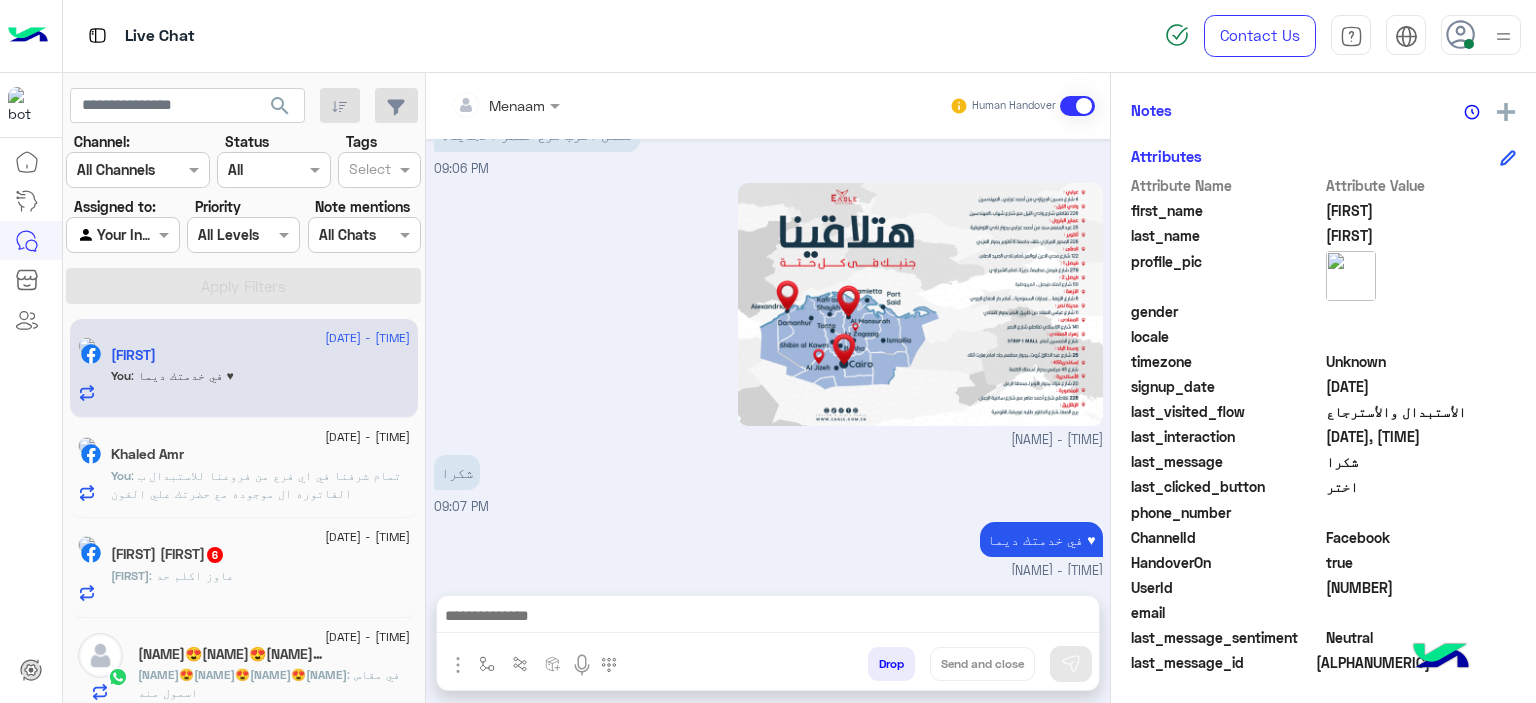 scroll, scrollTop: 1530, scrollLeft: 0, axis: vertical 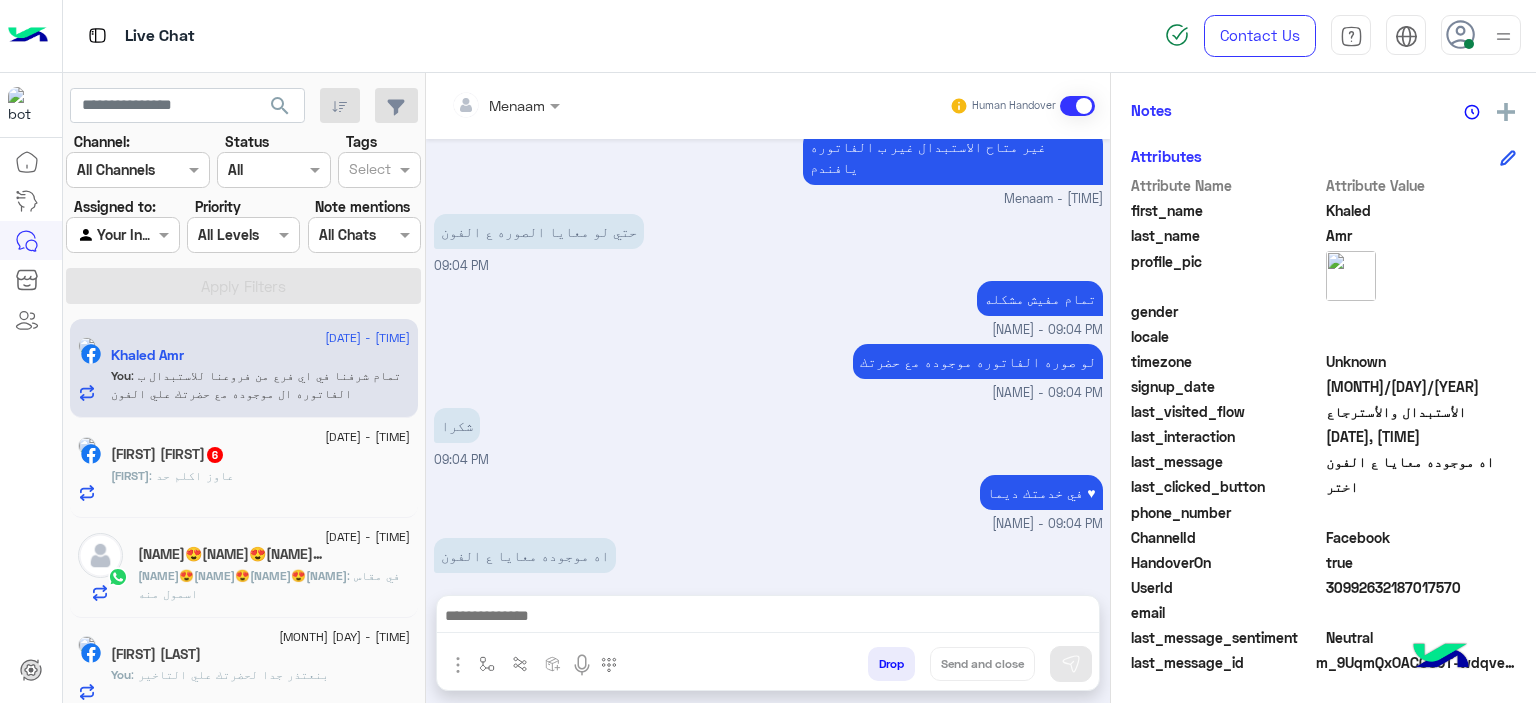 click on "Cindrella [LAST]  6" 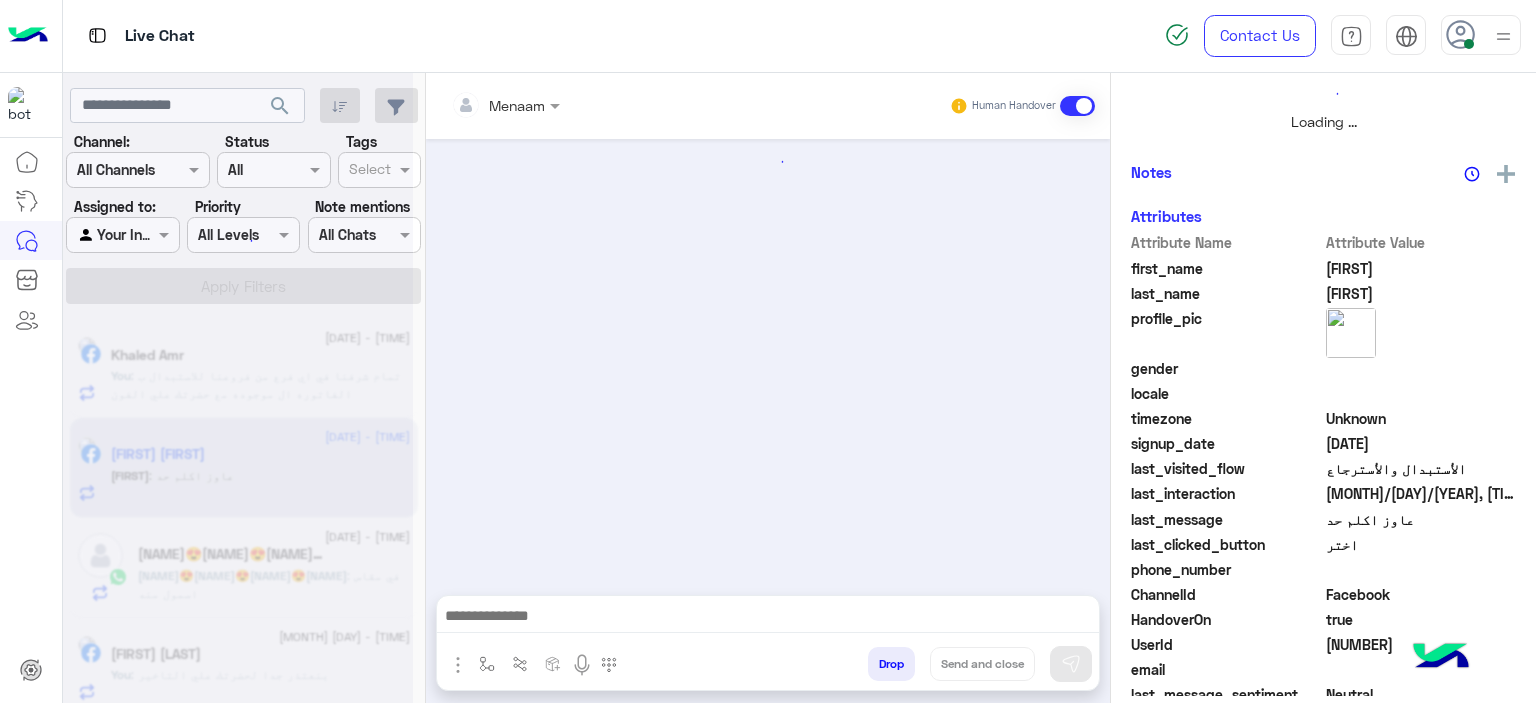 scroll, scrollTop: 514, scrollLeft: 0, axis: vertical 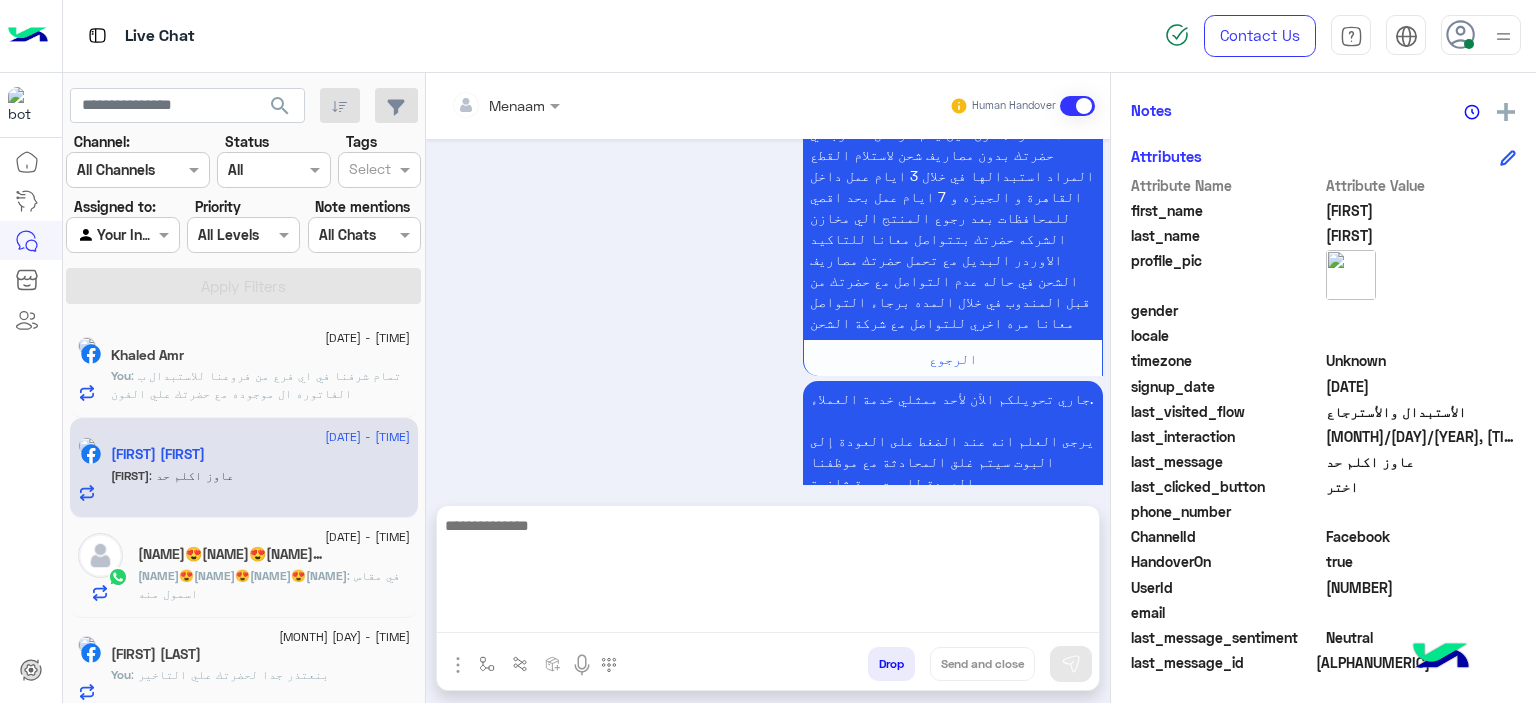 click at bounding box center [768, 573] 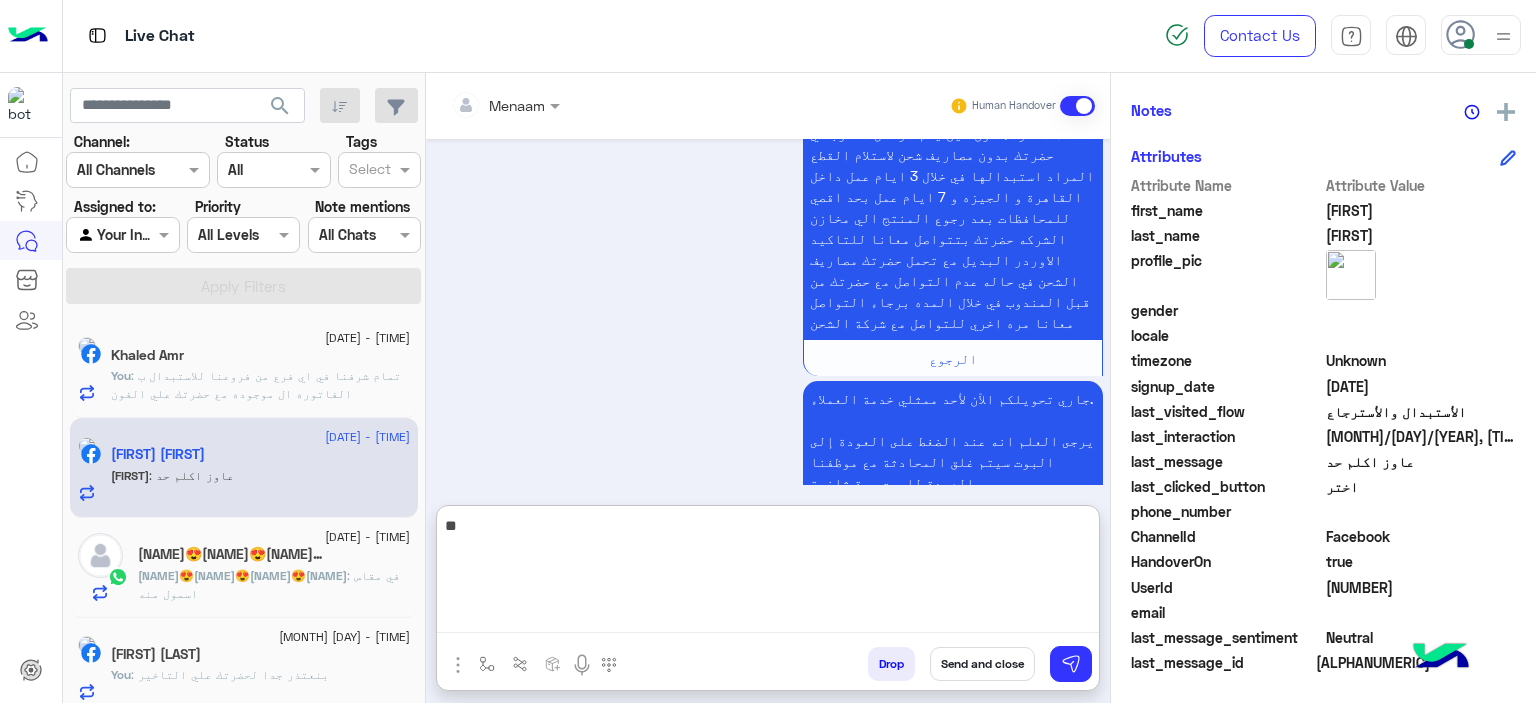 type on "*" 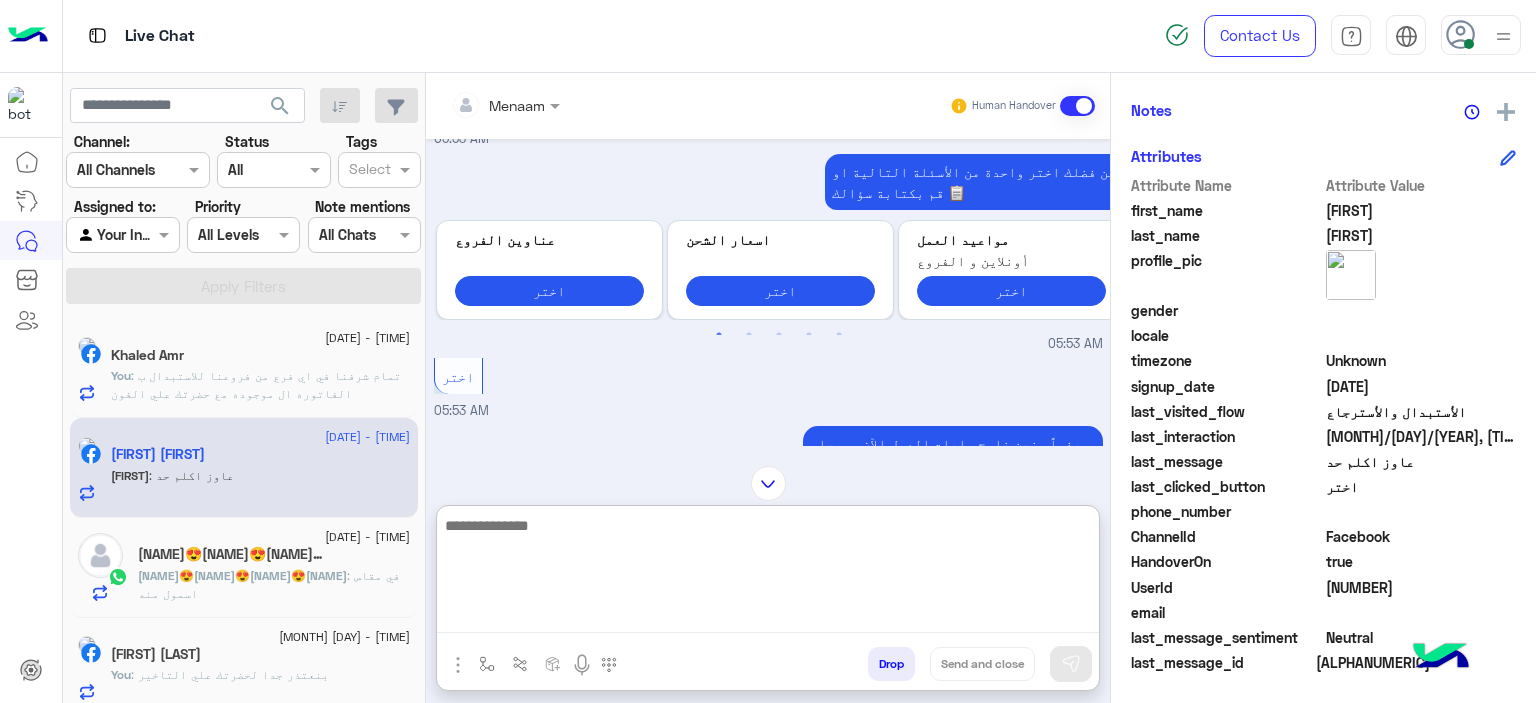 scroll, scrollTop: 852, scrollLeft: 0, axis: vertical 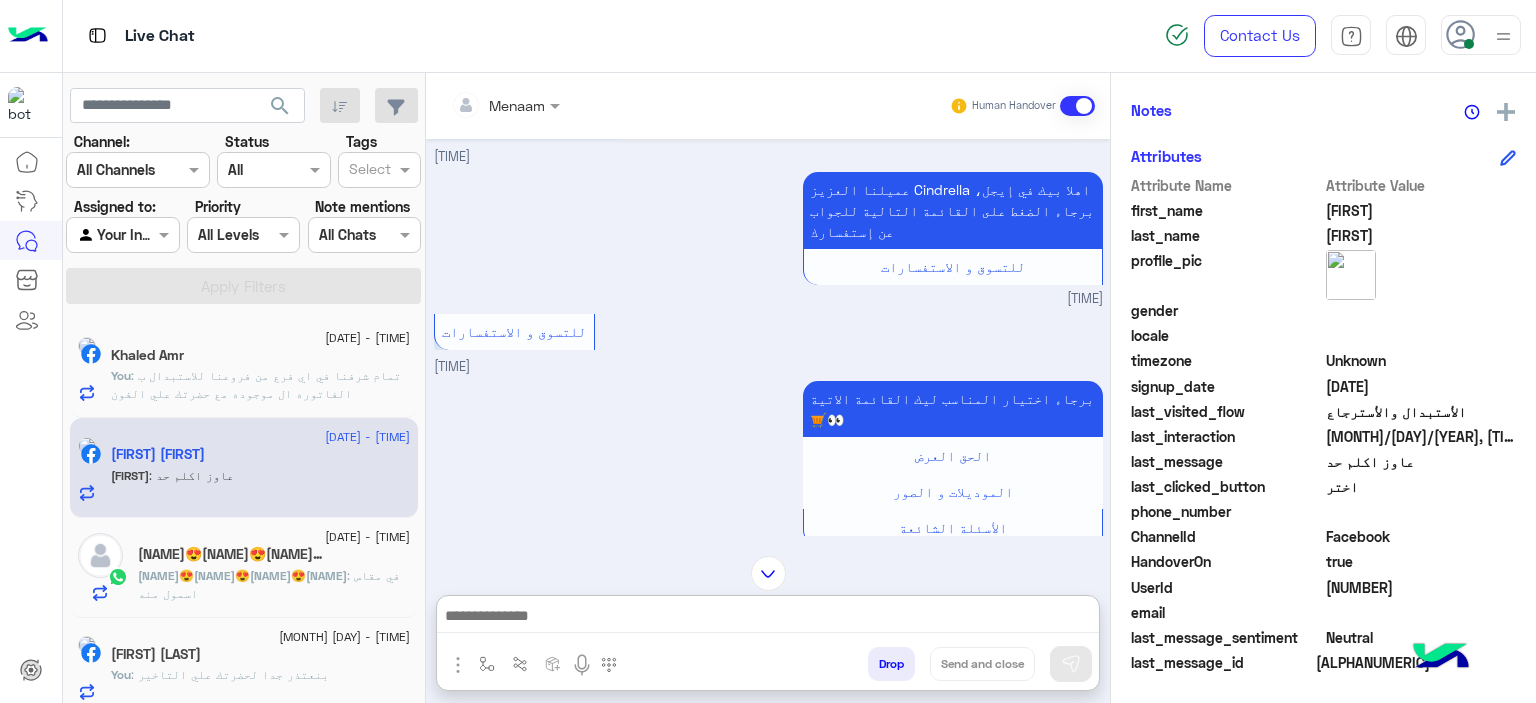 click at bounding box center [768, 621] 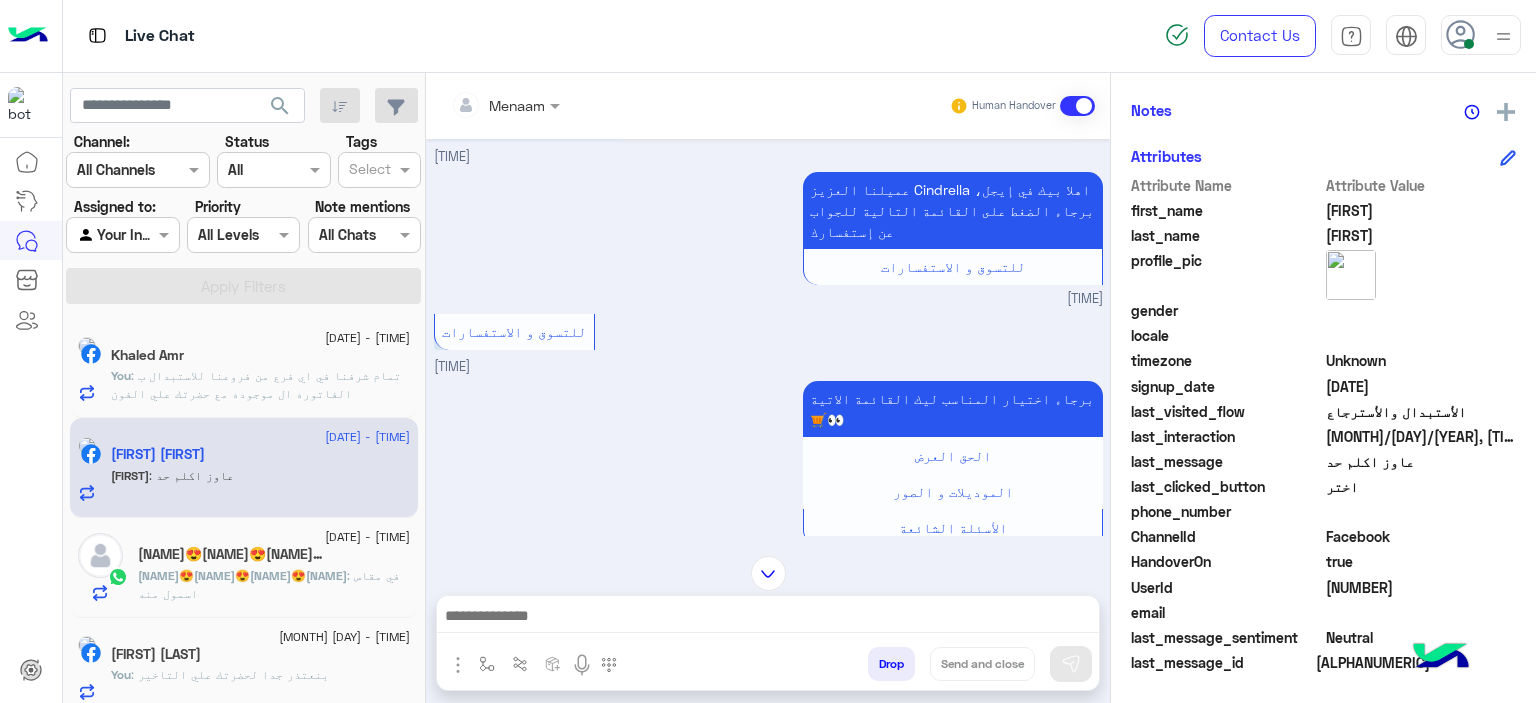 click on "برجاء اختيار المناسب ليك القائمة الاتية🛒👀  الحق العرض   الموديلات و الصور   الأسئلة الشائعة  و للتواصل مع فريقنا 👀  خدمة ما بعد البيع   خدمة المبيعات     [TIME]" at bounding box center [768, 528] 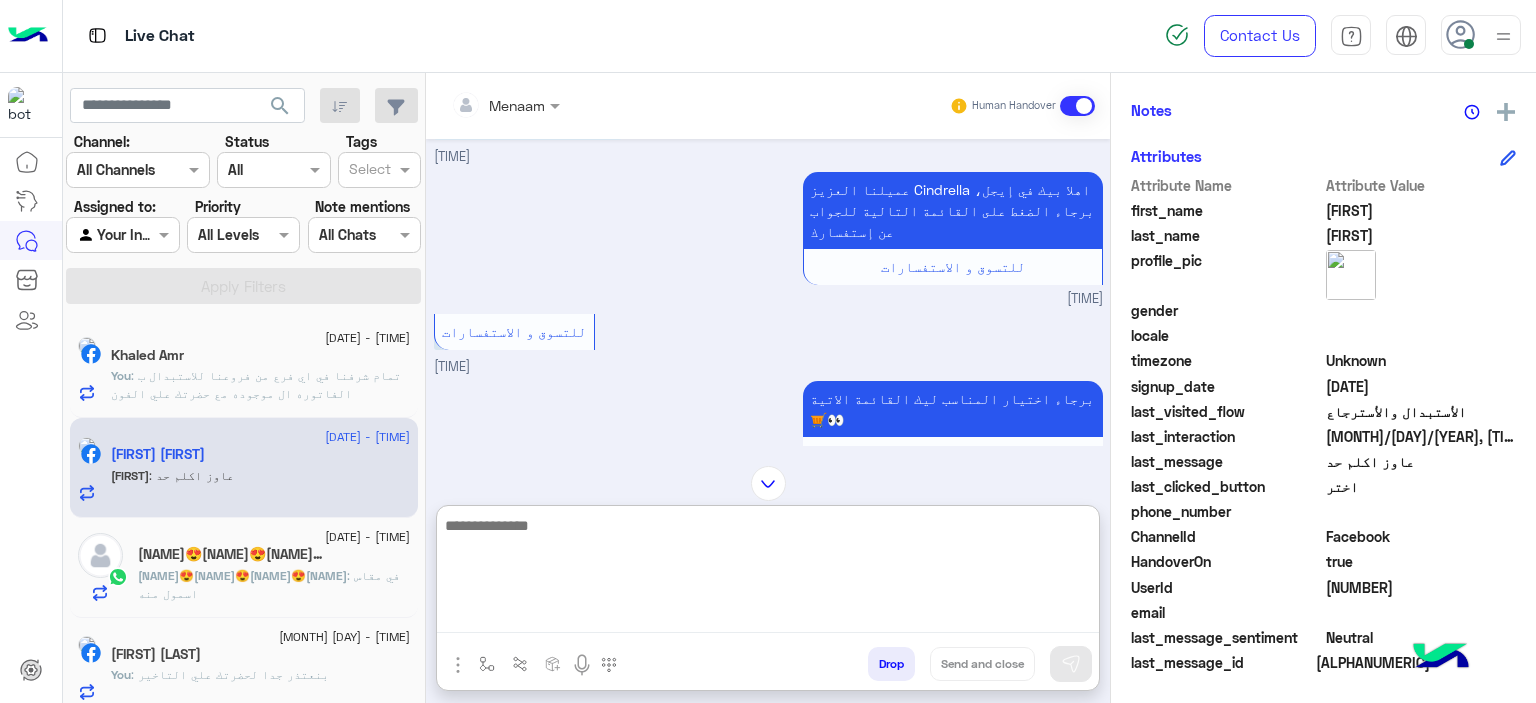click at bounding box center (768, 573) 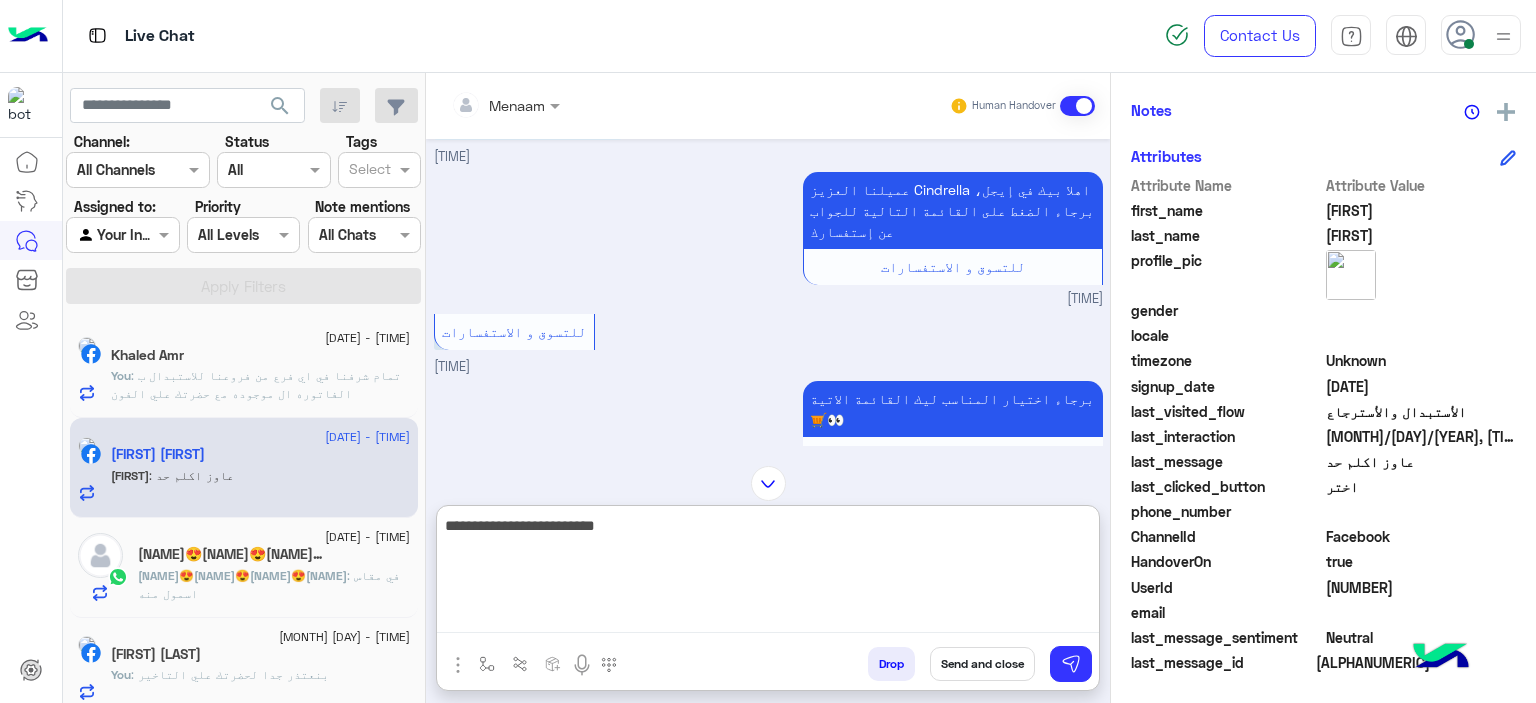 type on "**********" 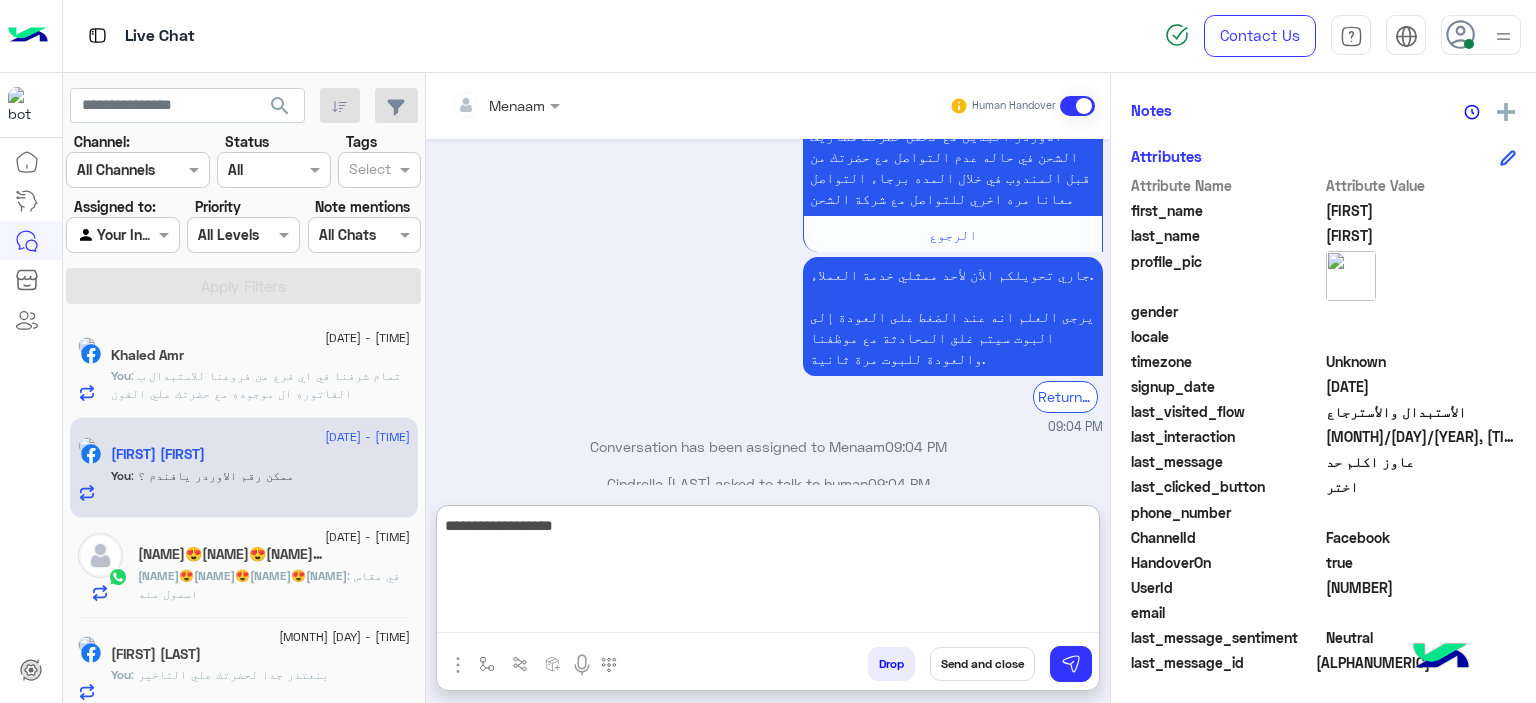 type on "**********" 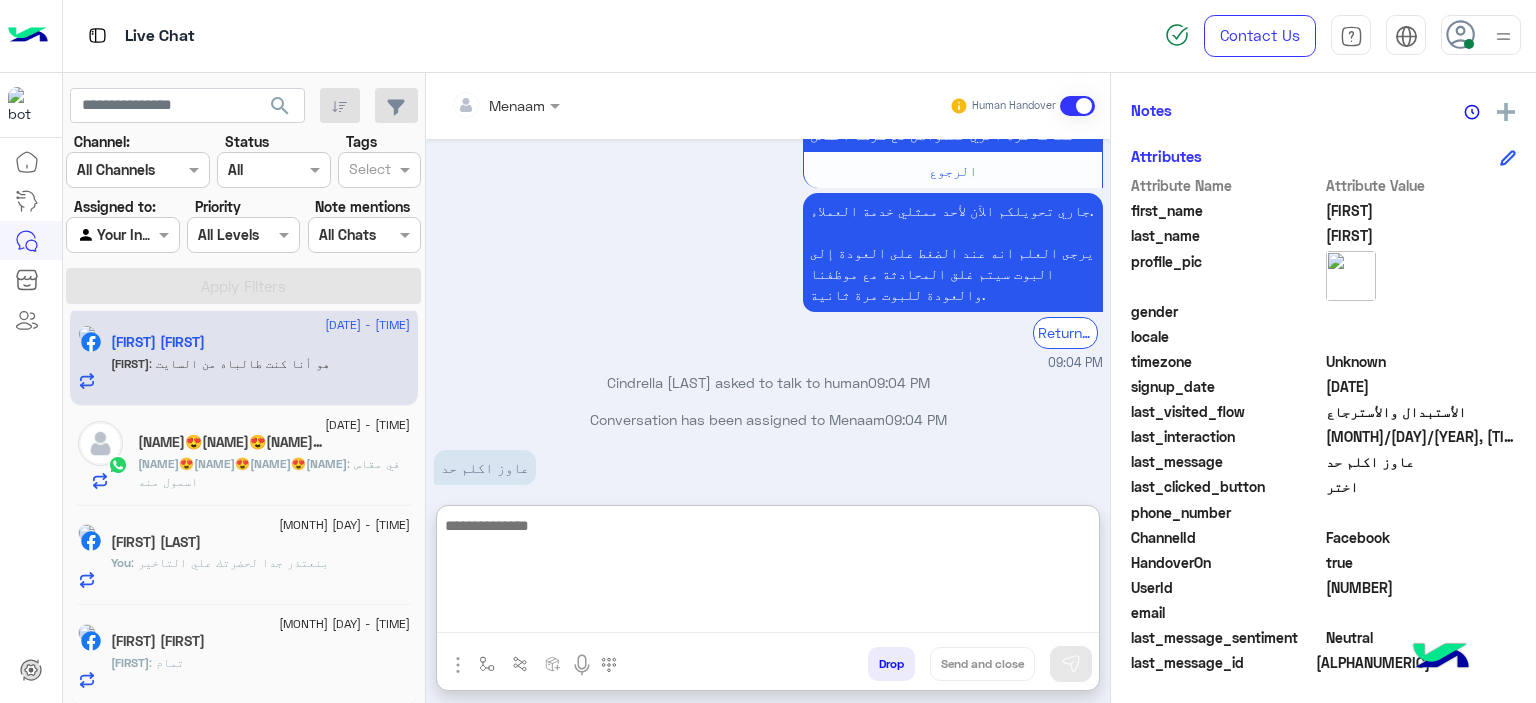 scroll, scrollTop: 4626, scrollLeft: 0, axis: vertical 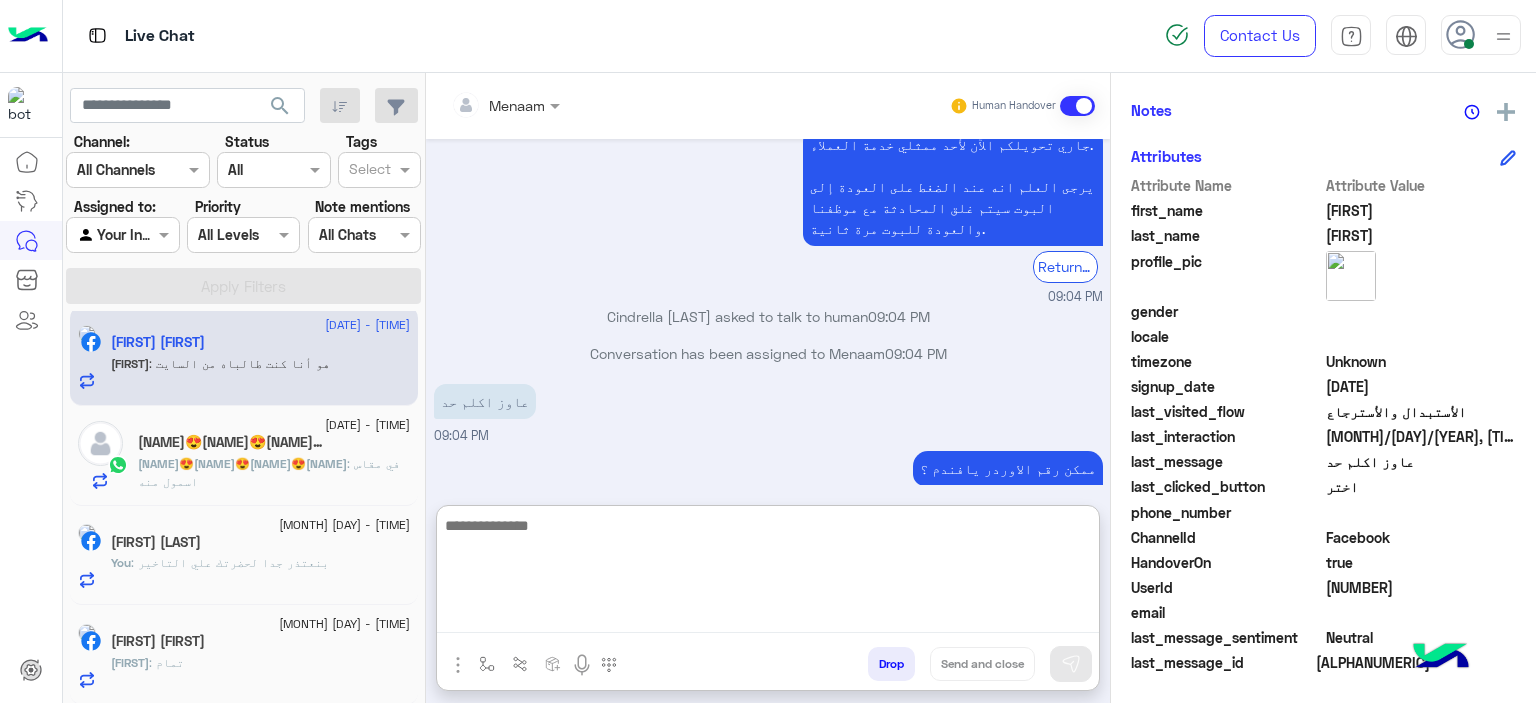 click at bounding box center [768, 573] 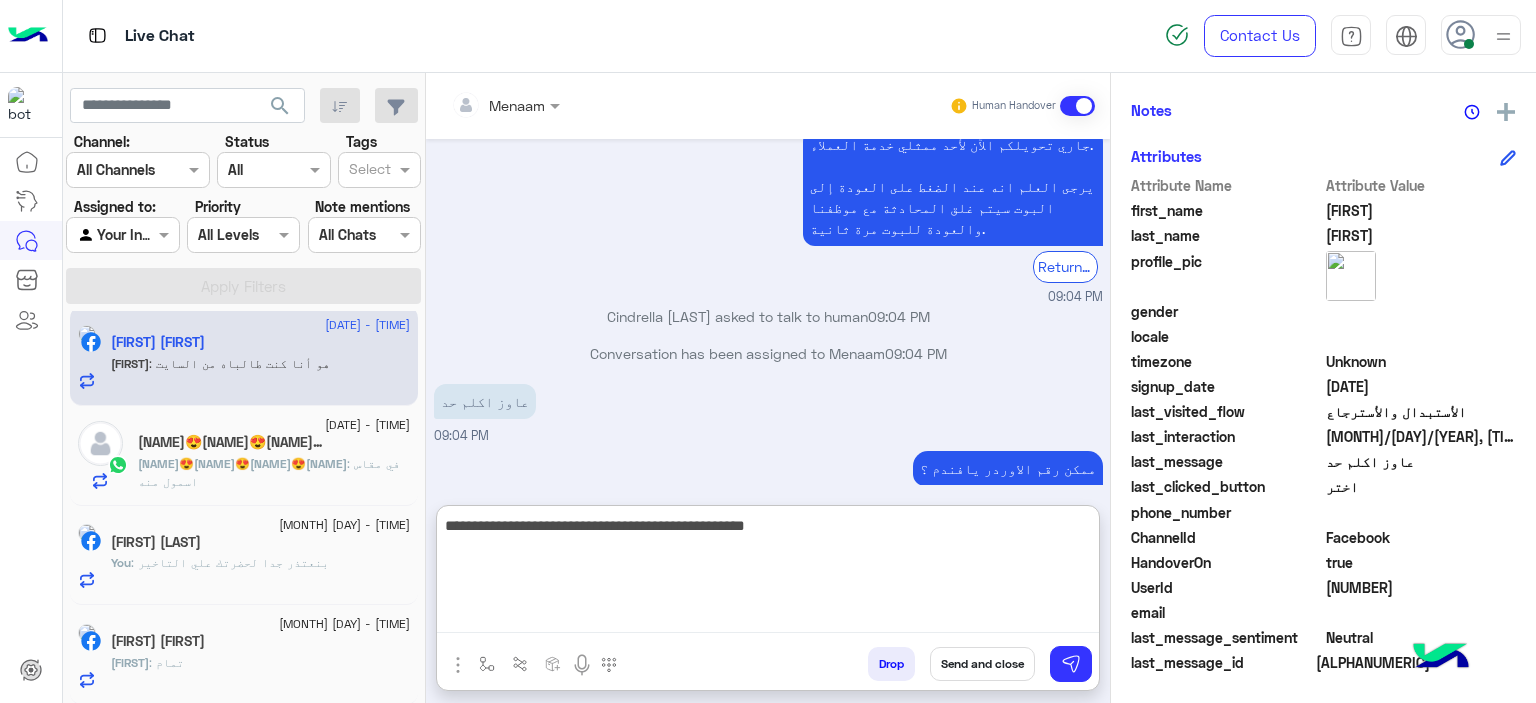 type on "**********" 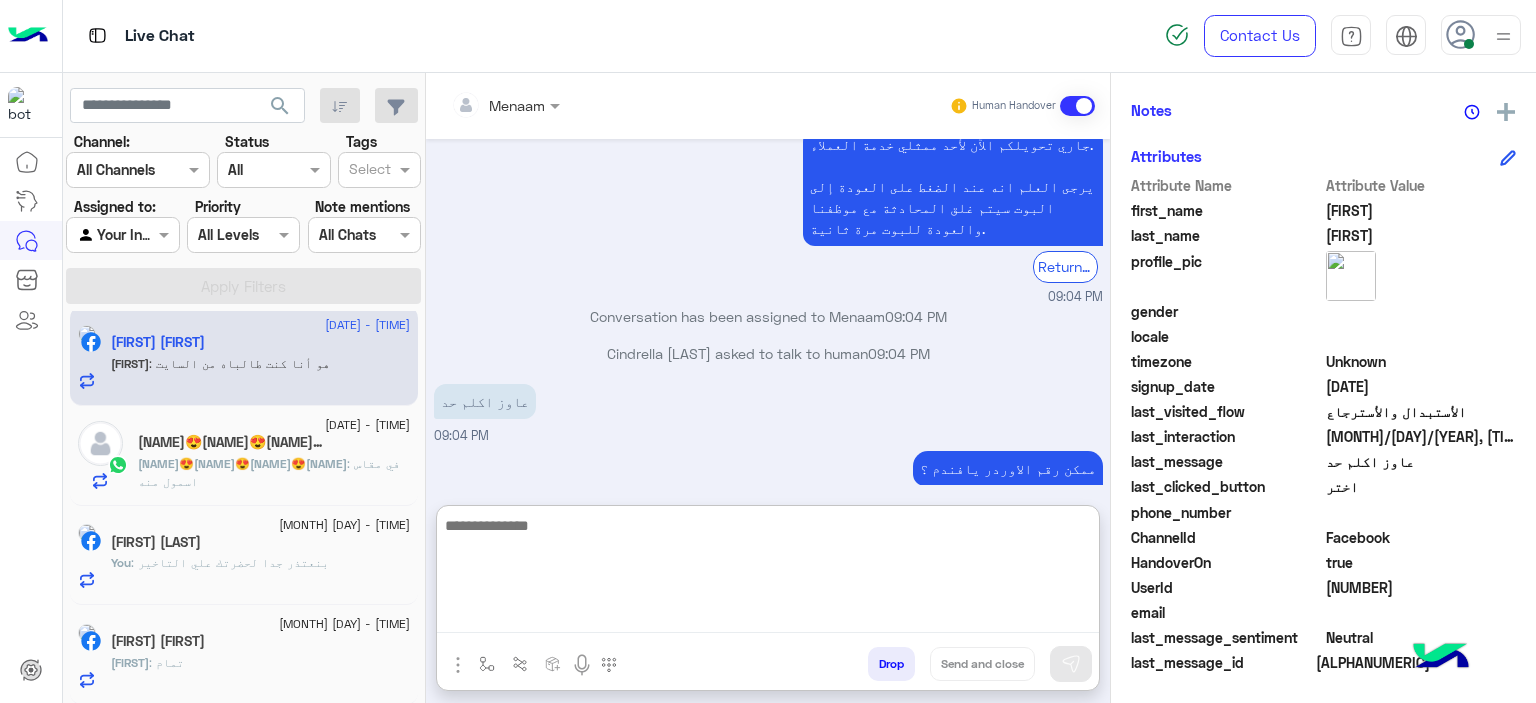 scroll, scrollTop: 4711, scrollLeft: 0, axis: vertical 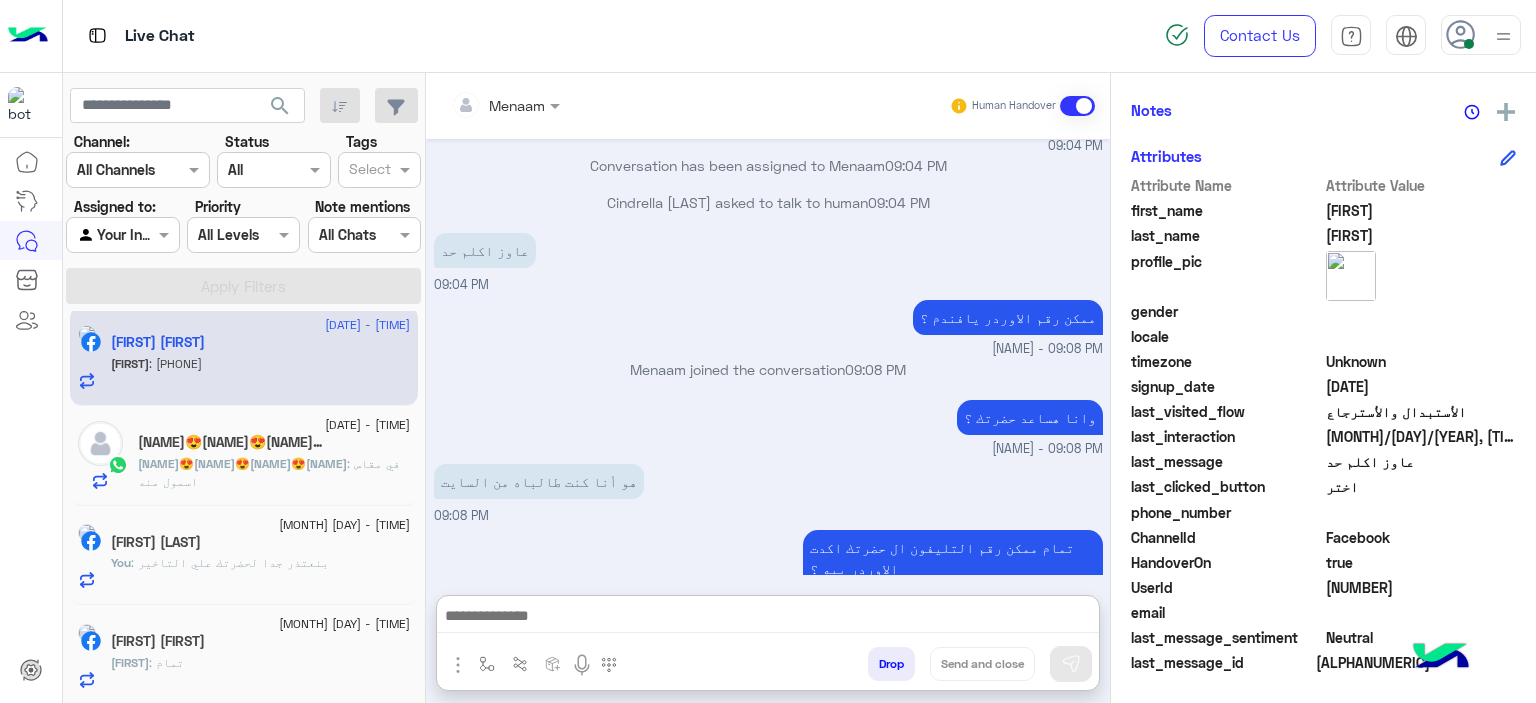 click on "[PHONE]" at bounding box center (467, 632) 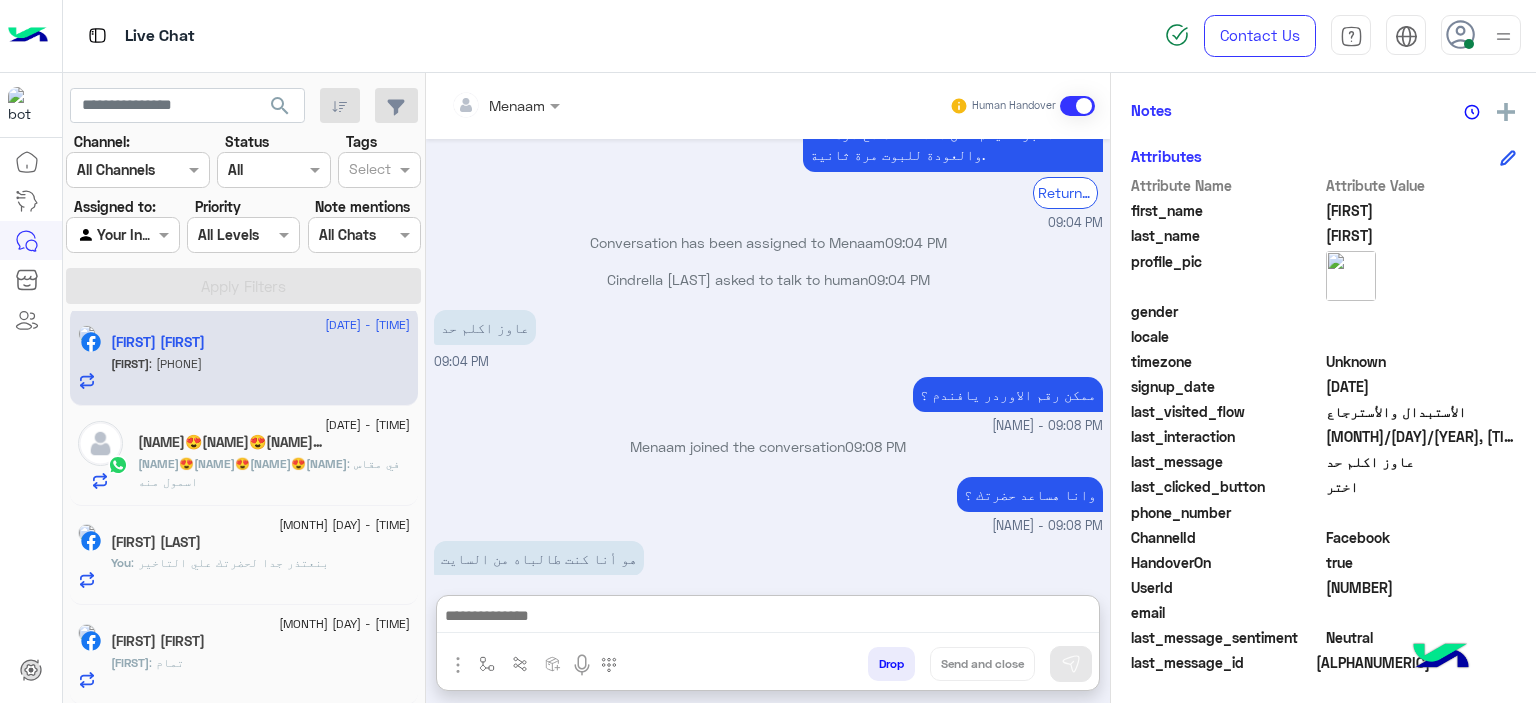click on "تمام ممكن رقم التليفون ال حضرتك اكدت الاوردر بيه ؟  Menaam  -  [TIME]" at bounding box center [768, 644] 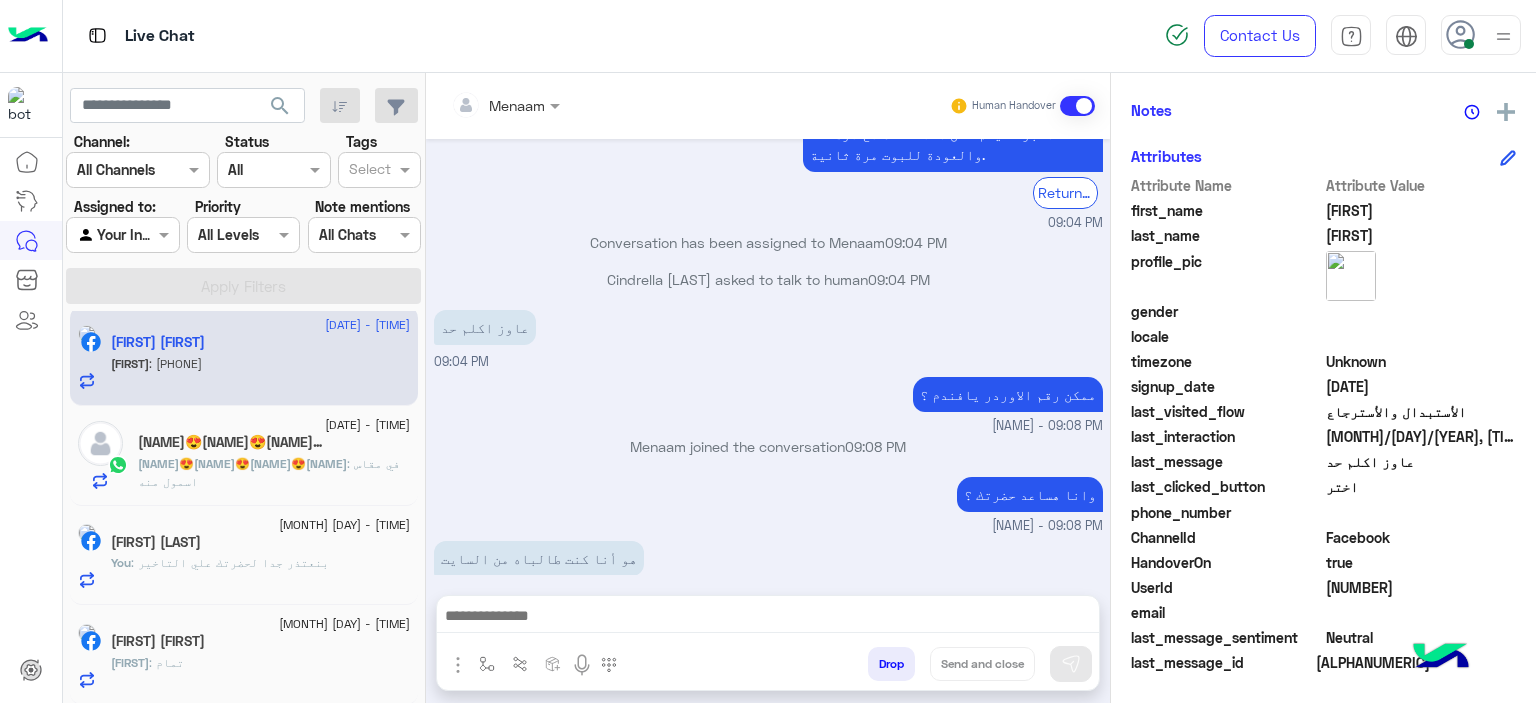 scroll, scrollTop: 4687, scrollLeft: 0, axis: vertical 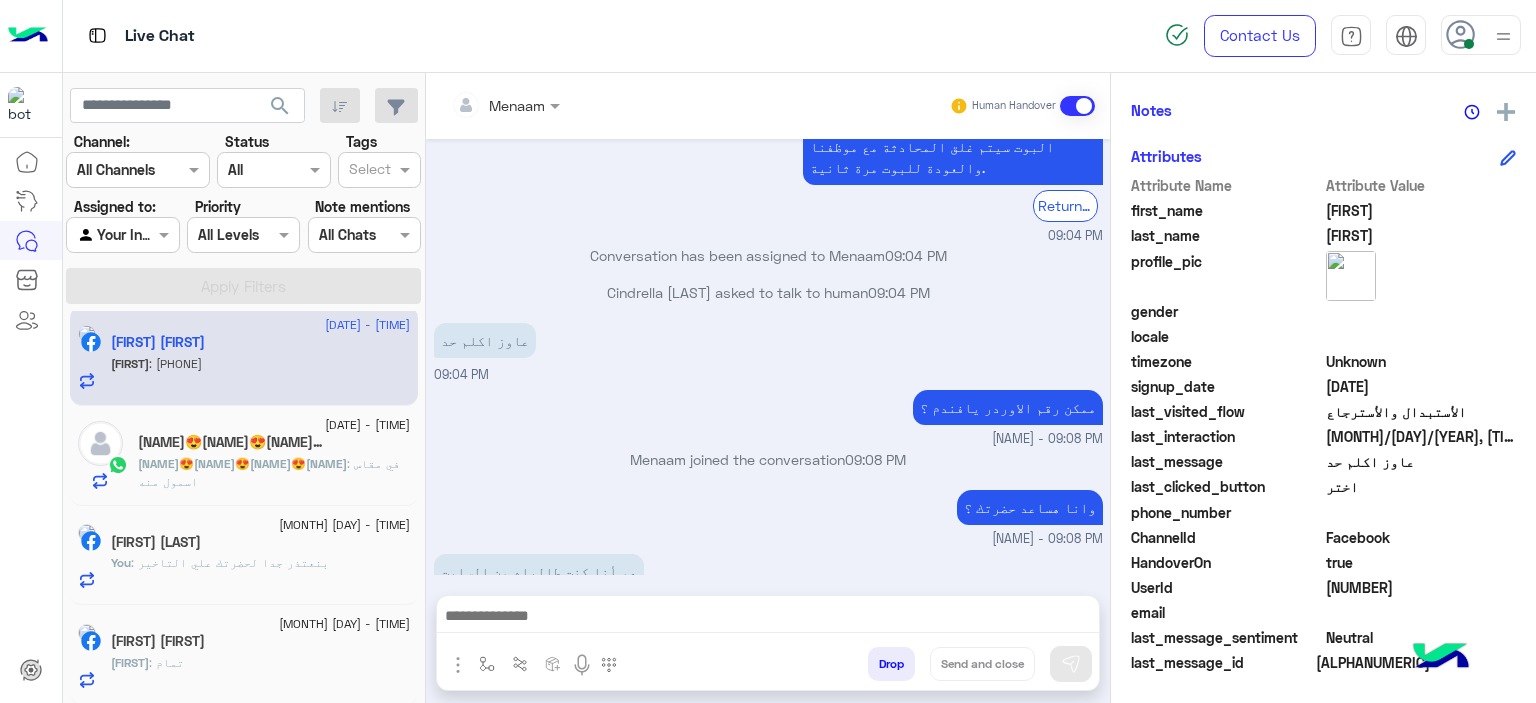 click on "[PHONE]" at bounding box center [467, 722] 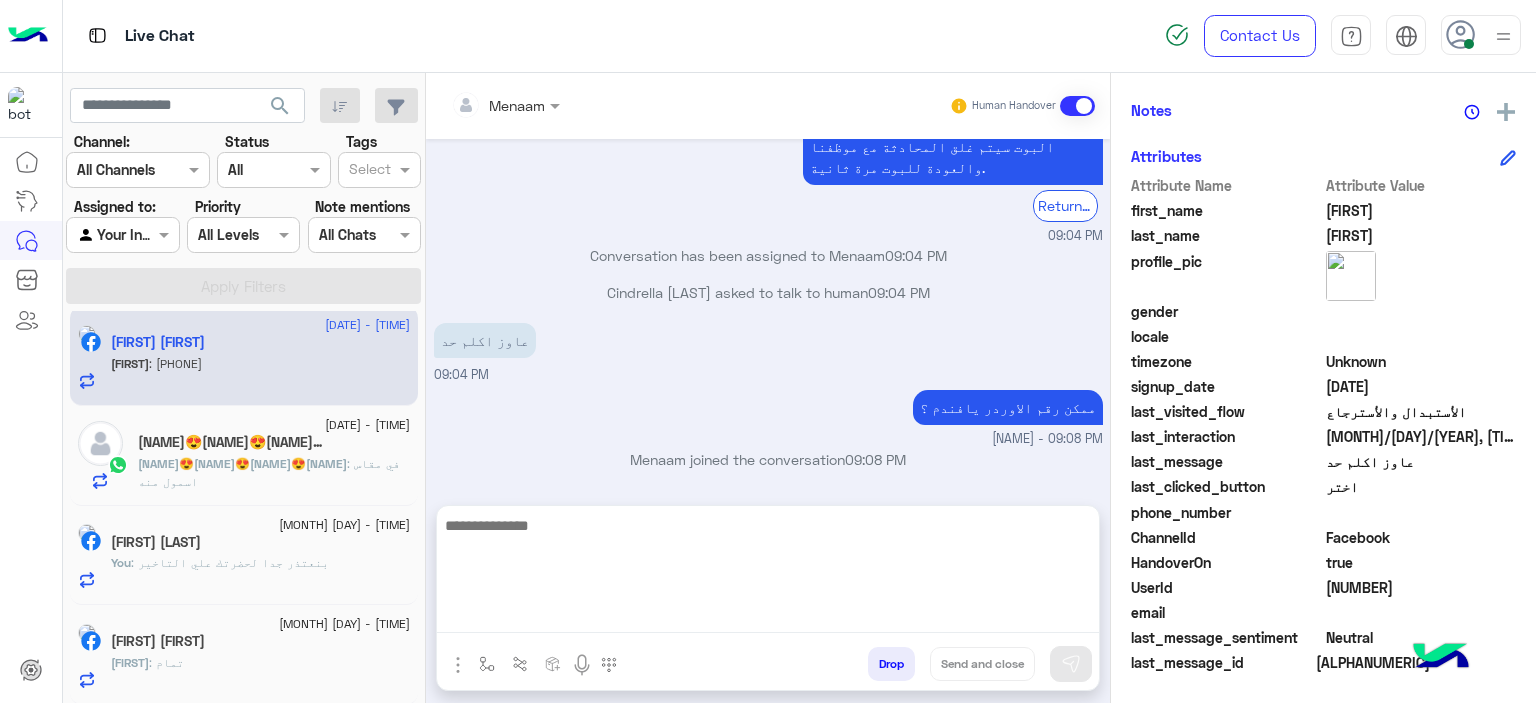 click at bounding box center [768, 573] 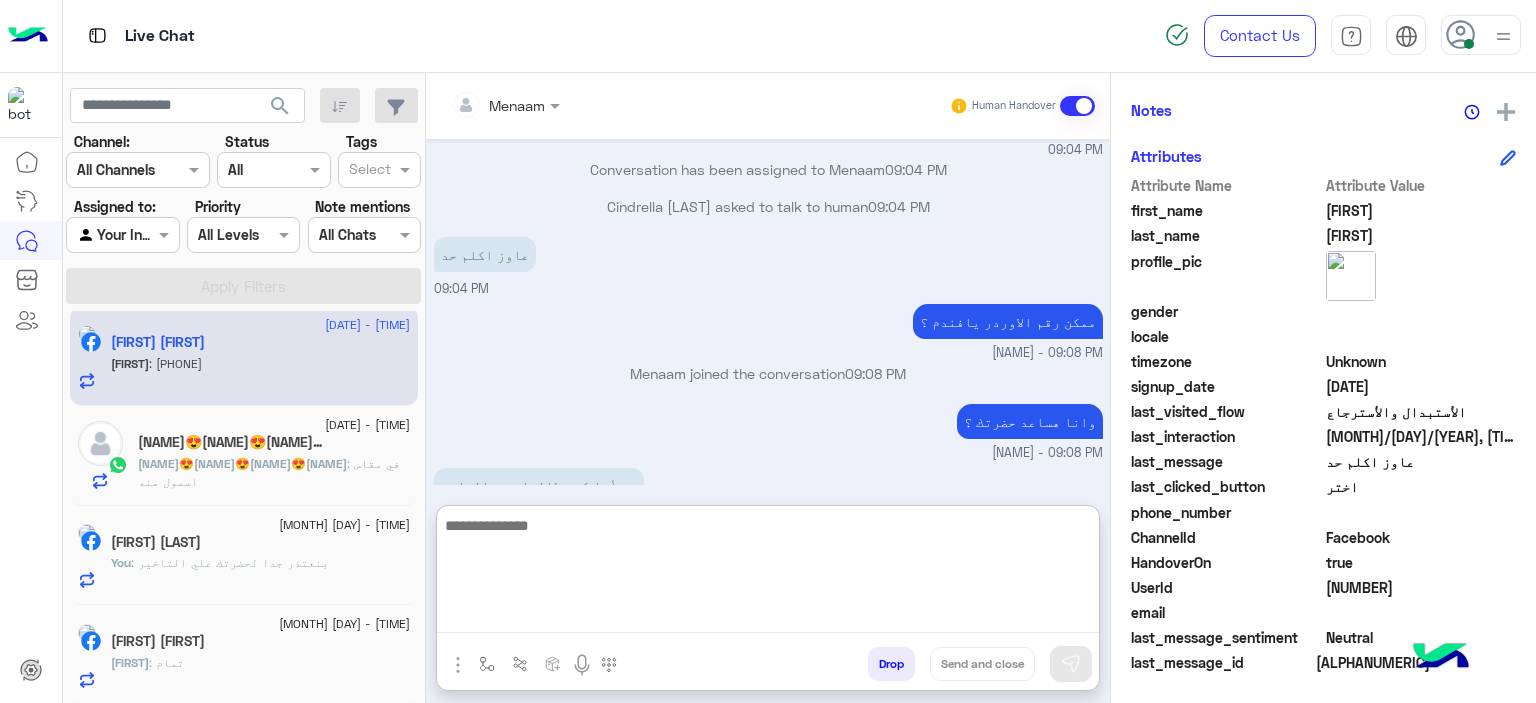 scroll, scrollTop: 4777, scrollLeft: 0, axis: vertical 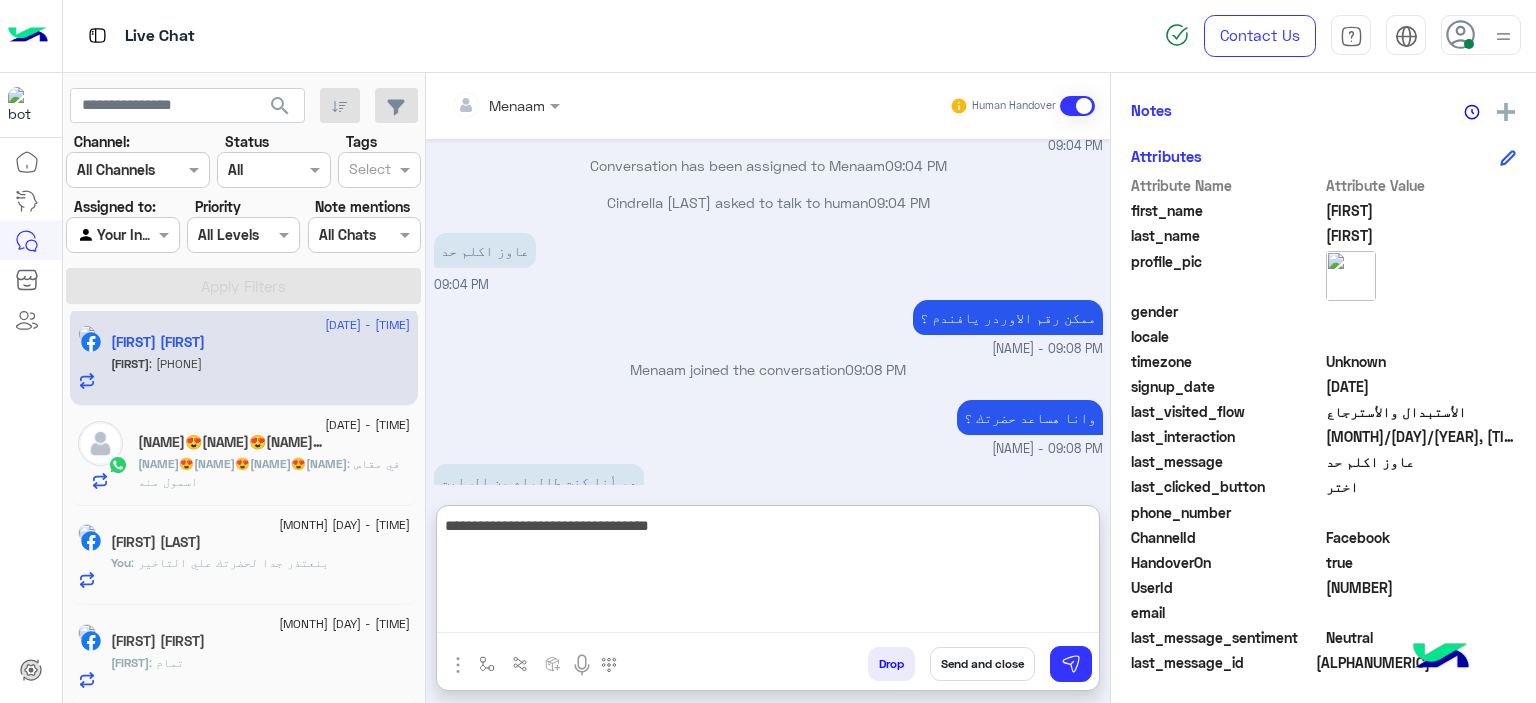 type on "**********" 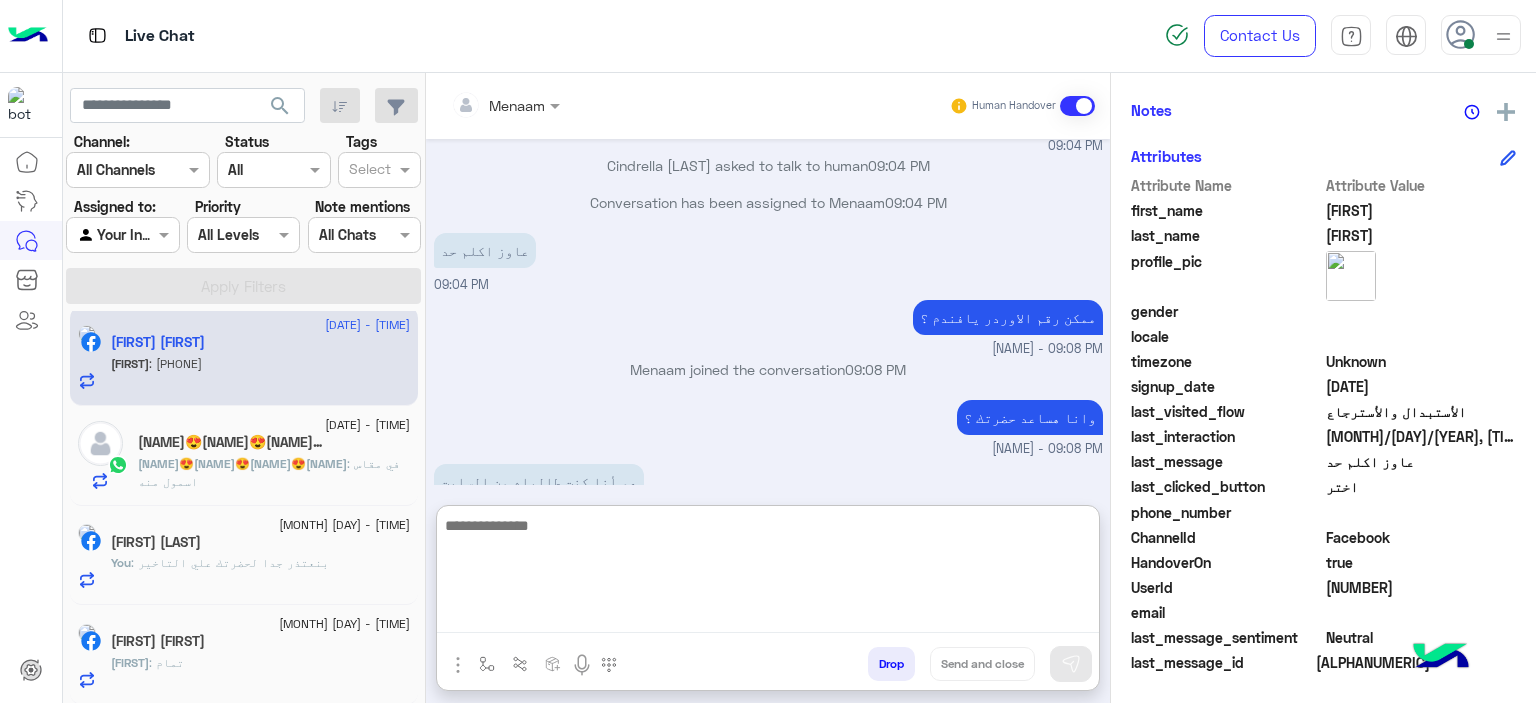scroll, scrollTop: 4840, scrollLeft: 0, axis: vertical 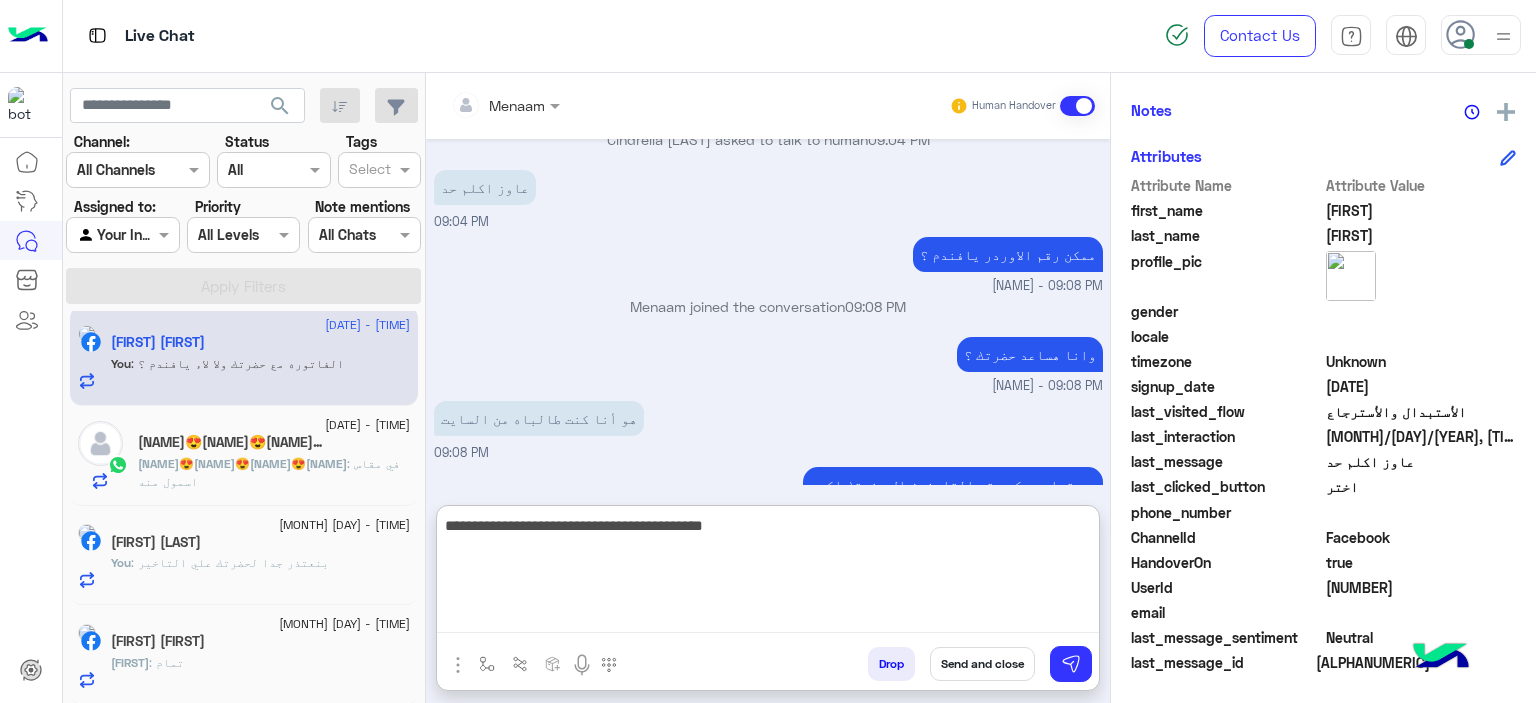 type on "**********" 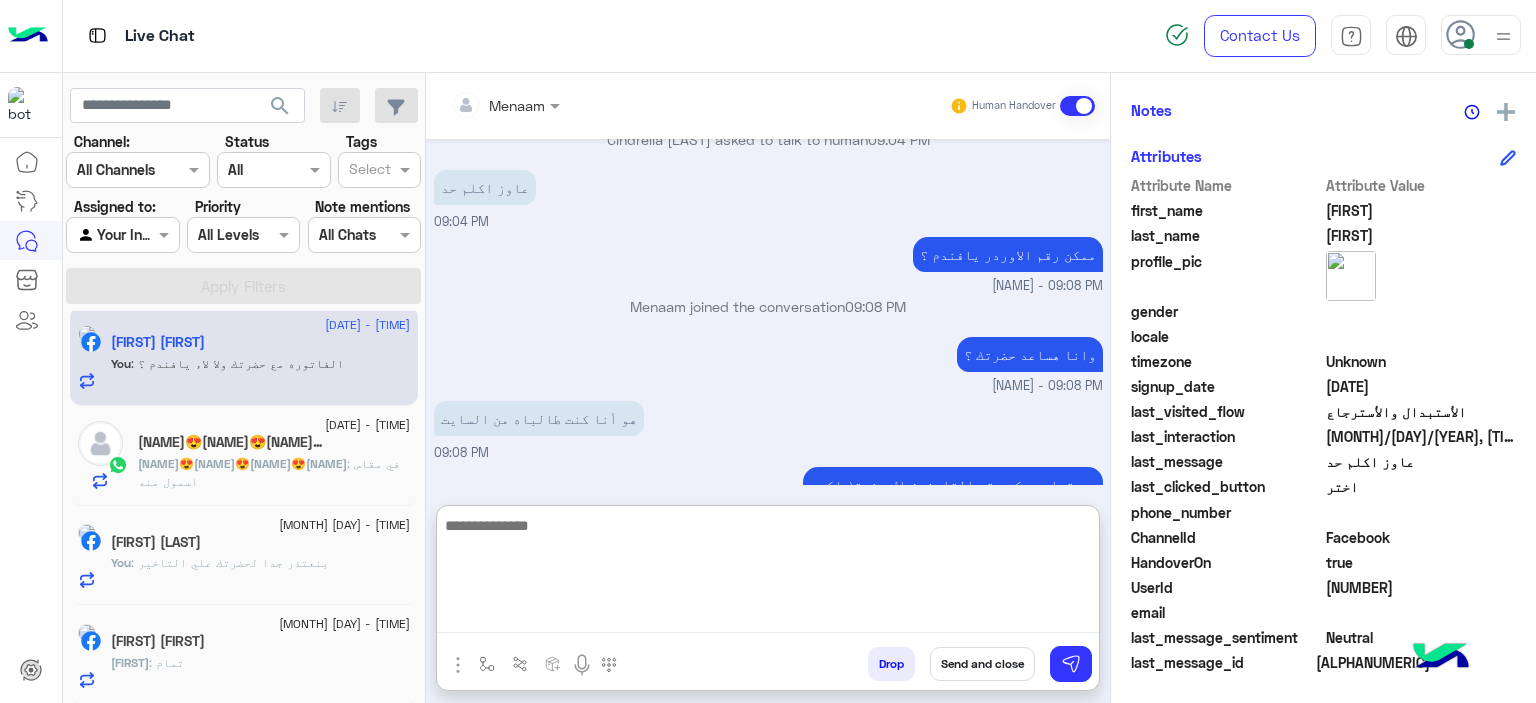 scroll, scrollTop: 4904, scrollLeft: 0, axis: vertical 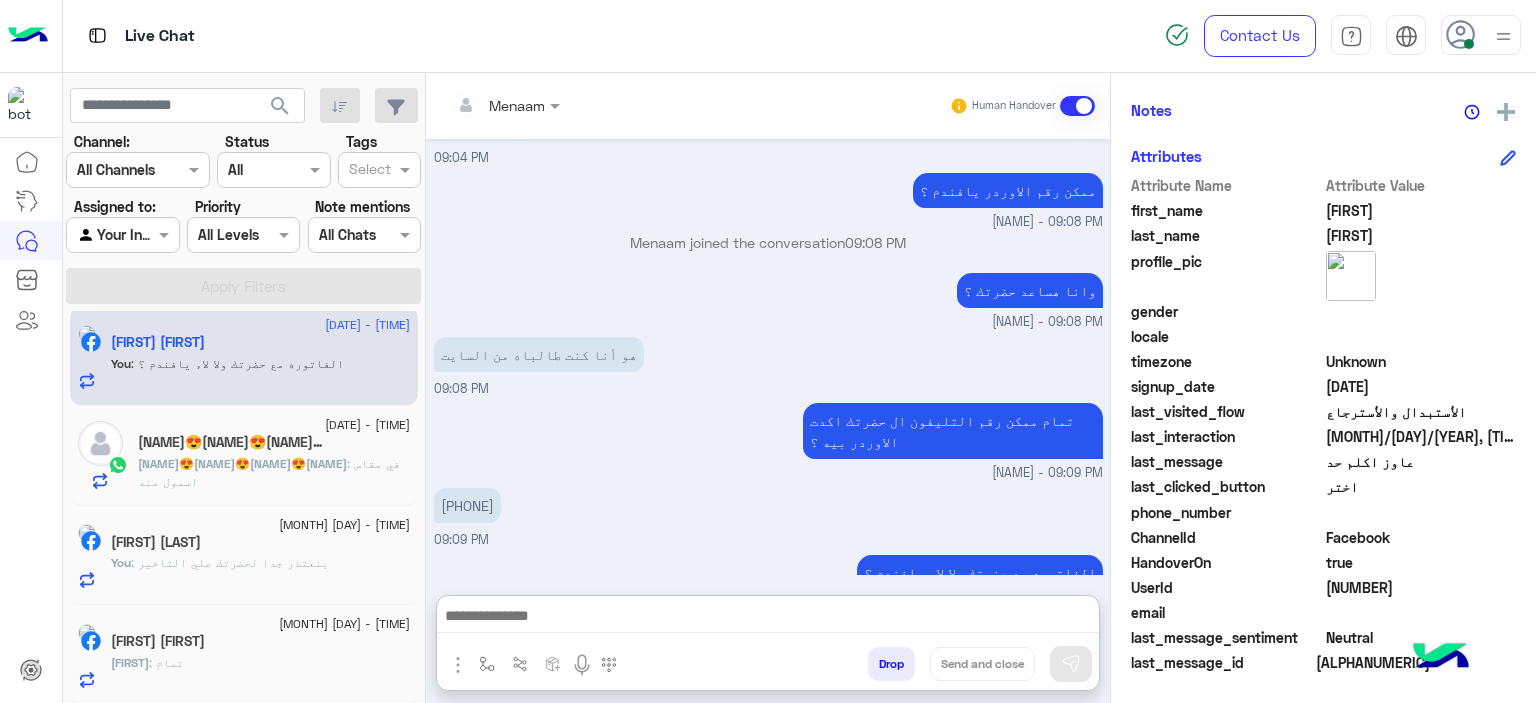 click on "[FIRST]😍[FIRST]😍[FIRST]😍[FIRST]   5" 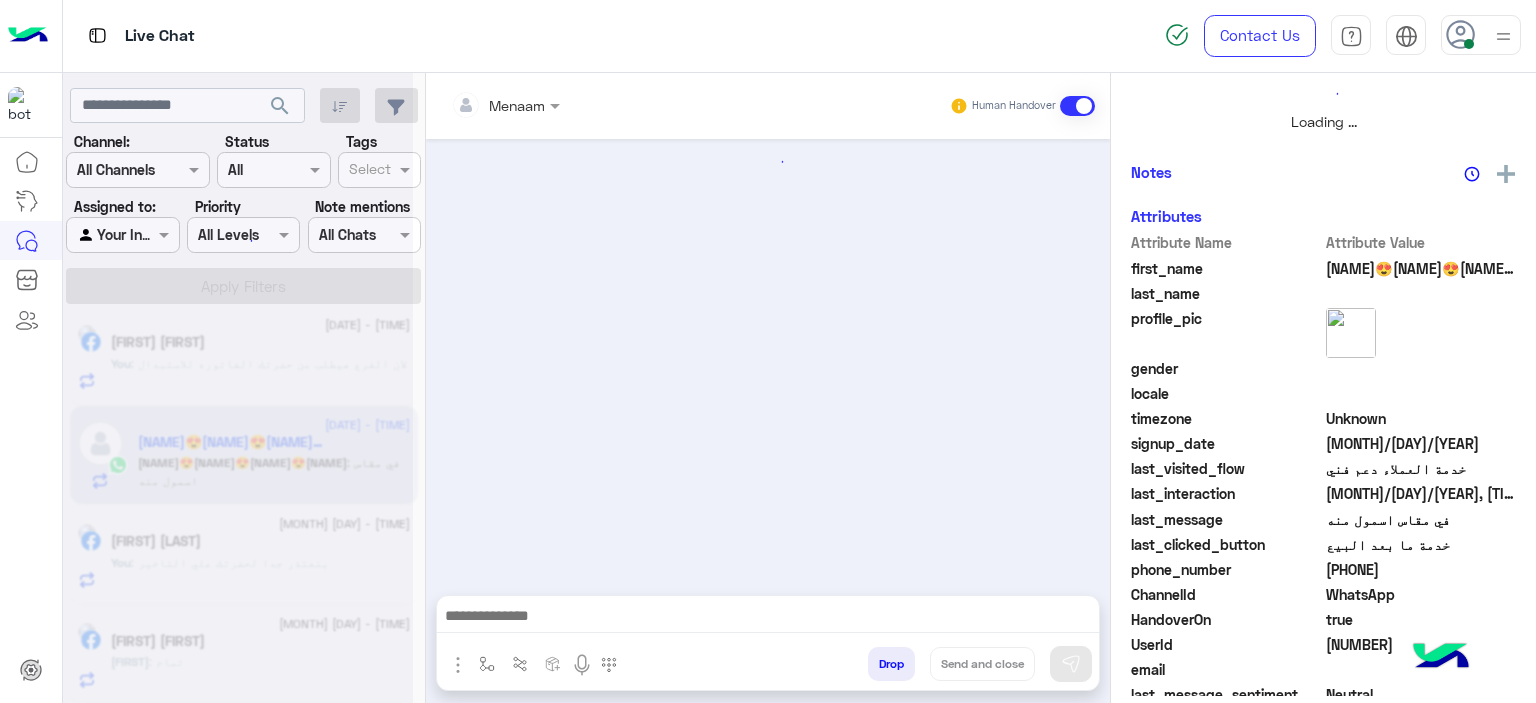 scroll, scrollTop: 514, scrollLeft: 0, axis: vertical 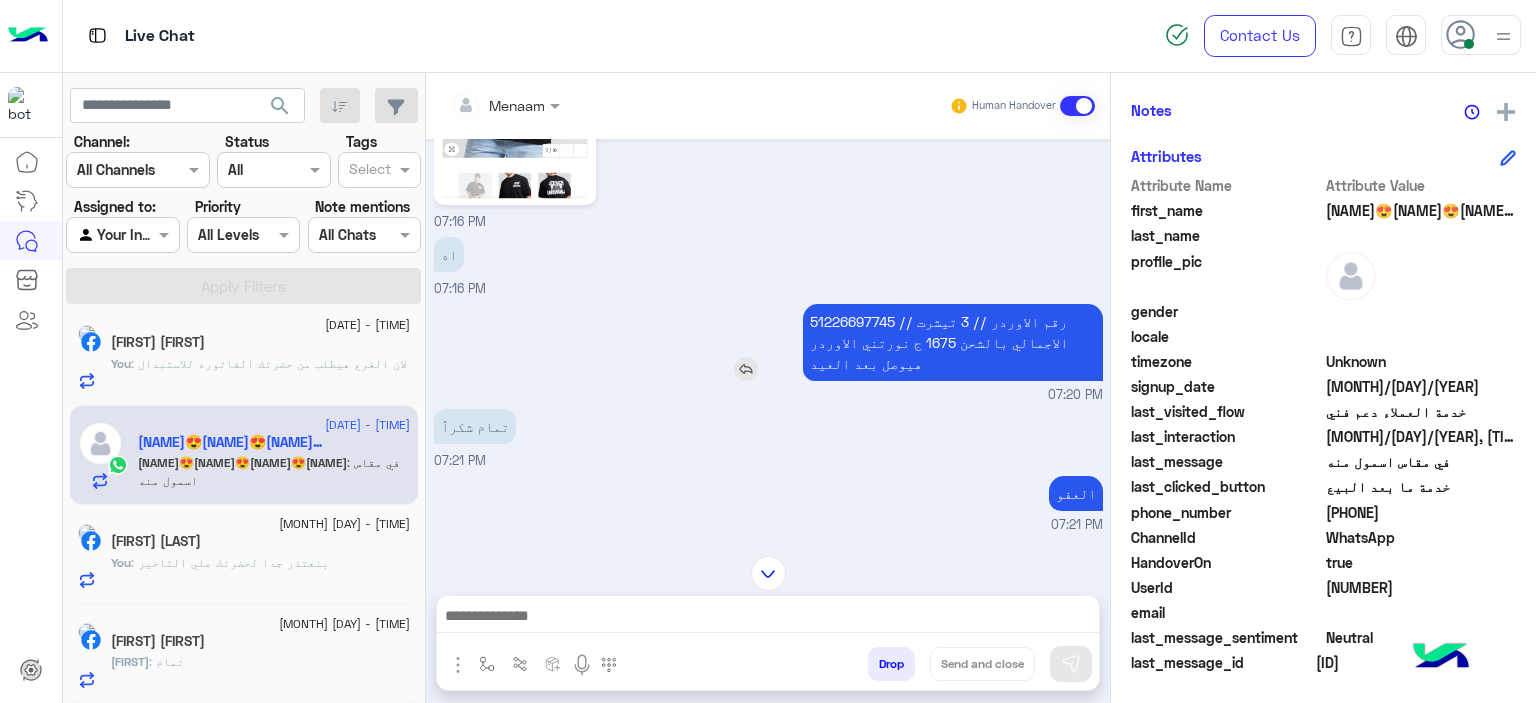 click on "51226697745 رقم الاوردر  // 3 تيشرت  // الاجمالي بالشحن 1675 ج  نورتني الاوردر هيوصل بعد العيد" at bounding box center (964, -875) 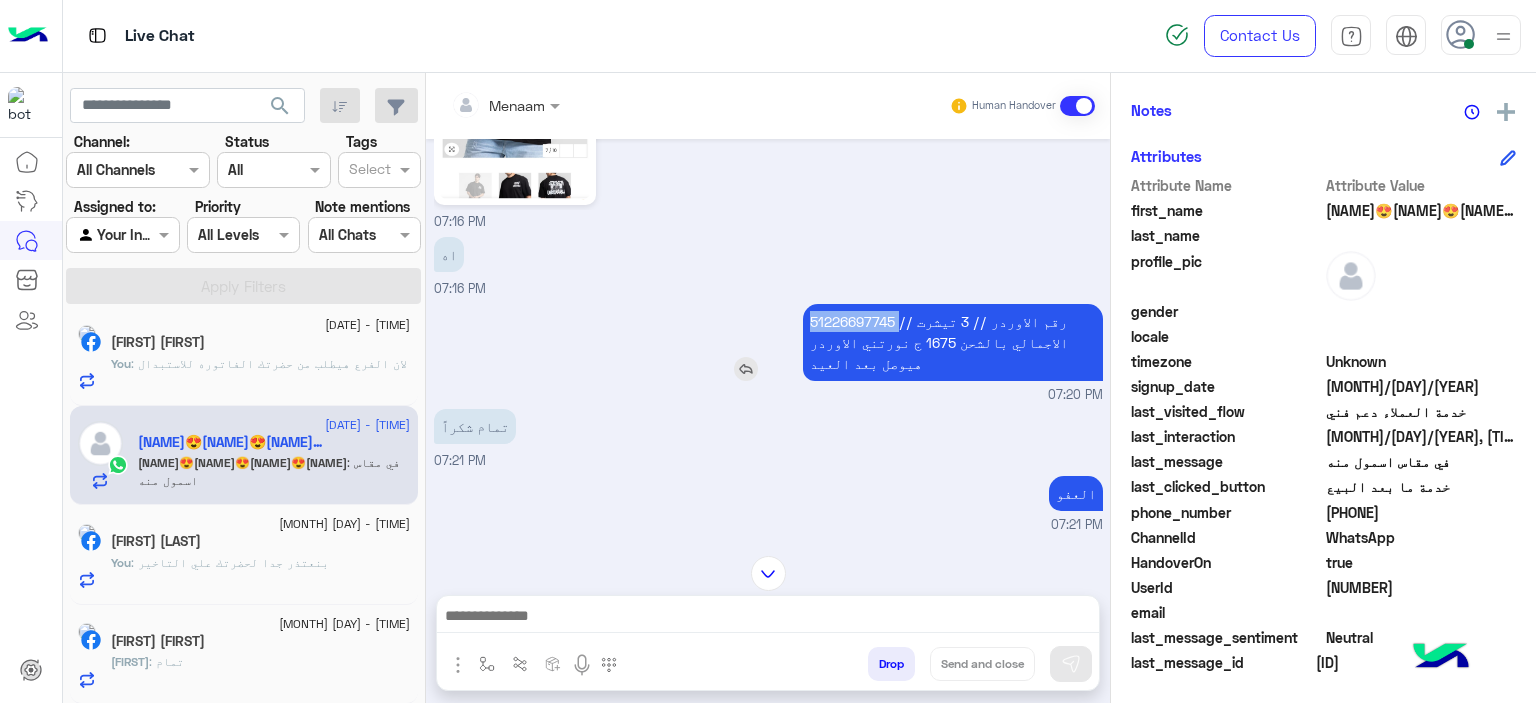 click on "51226697745 رقم الاوردر  // 3 تيشرت  // الاجمالي بالشحن 1675 ج  نورتني الاوردر هيوصل بعد العيد" at bounding box center (964, -875) 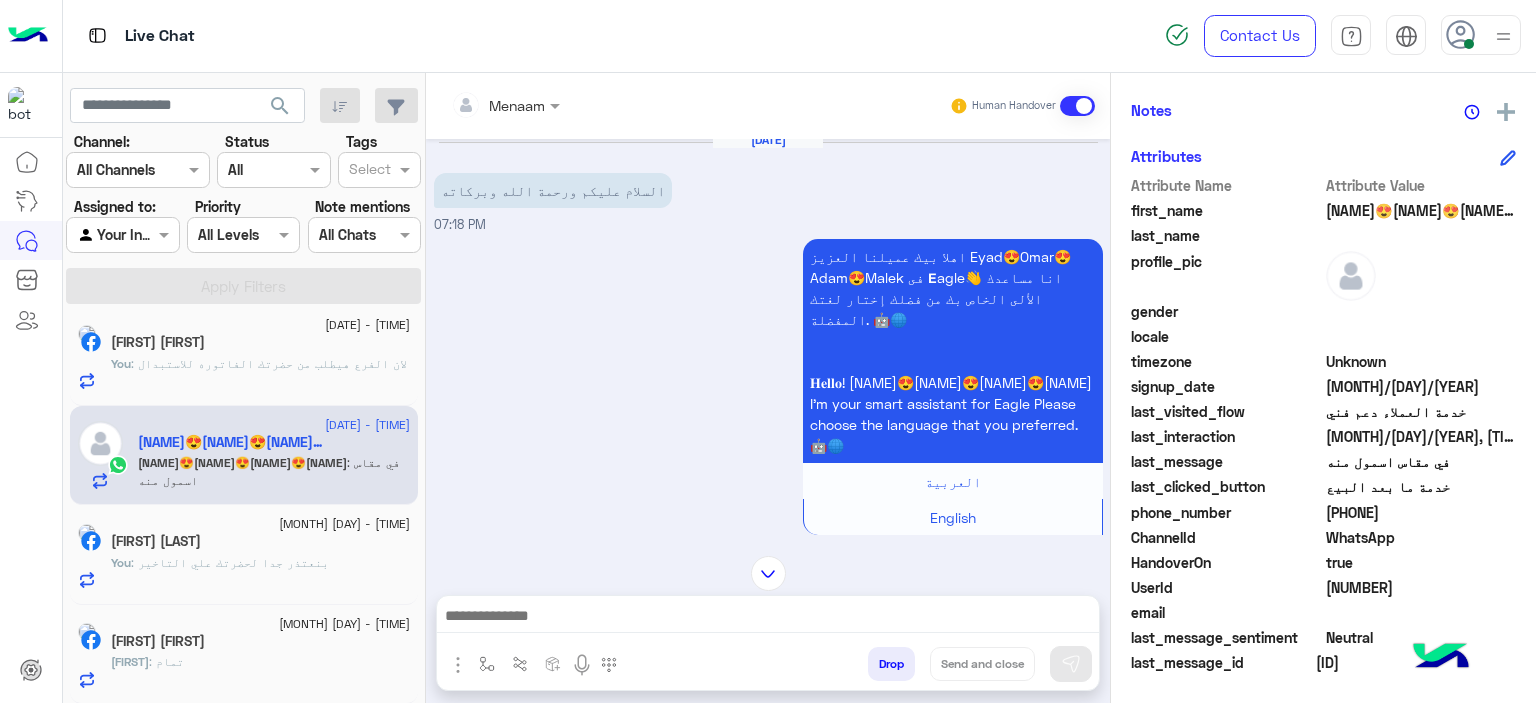 scroll, scrollTop: 2087, scrollLeft: 0, axis: vertical 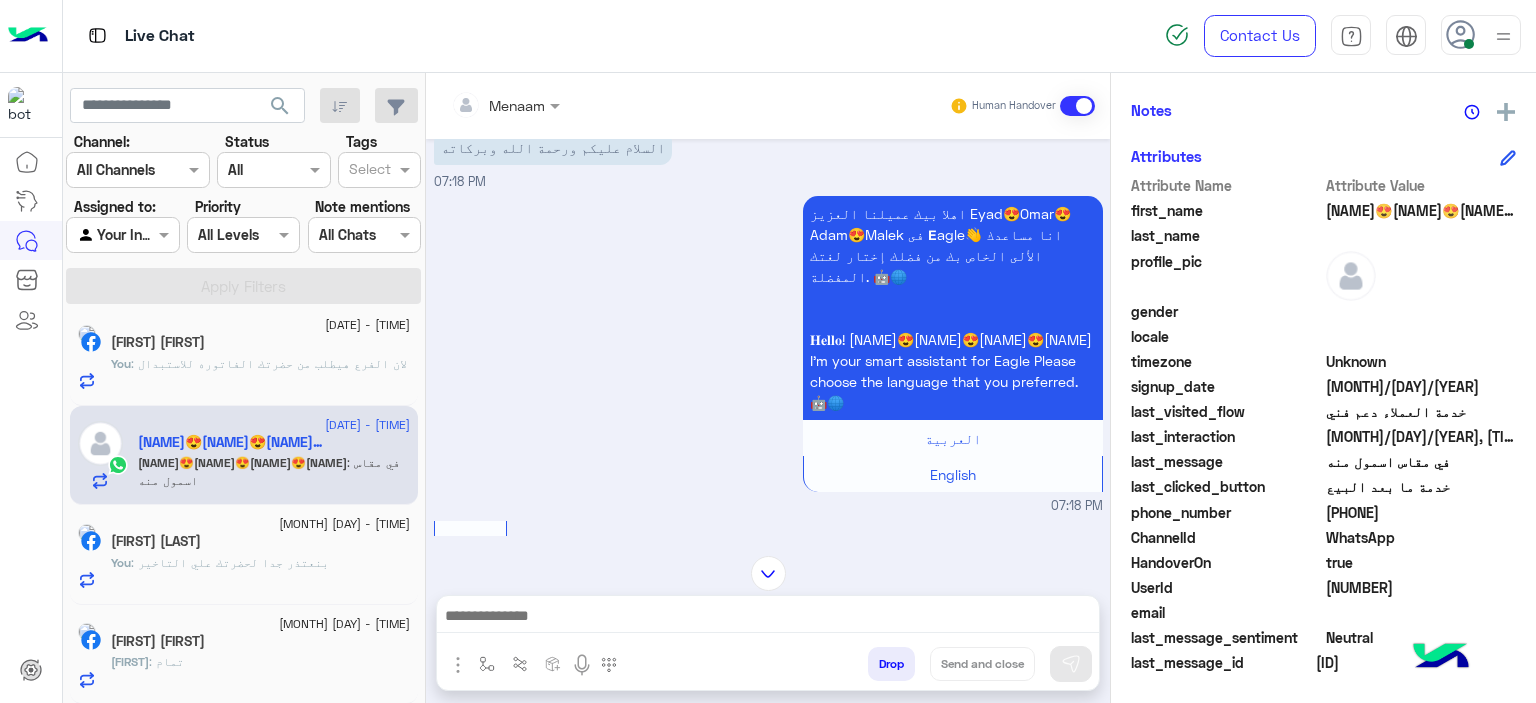 click on "You  : لان الفرع هيطلب من حضرتك الفاتوره للاستبدال" 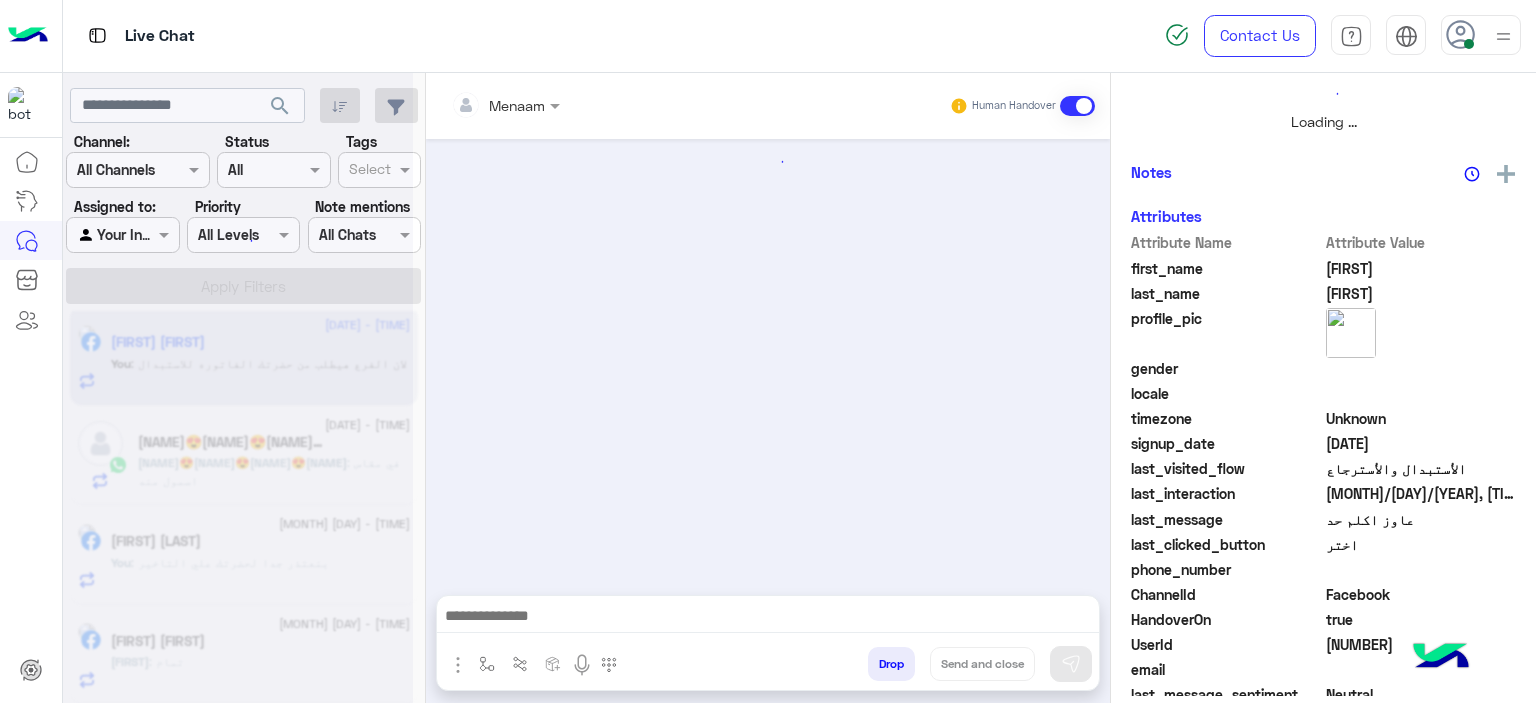 scroll, scrollTop: 514, scrollLeft: 0, axis: vertical 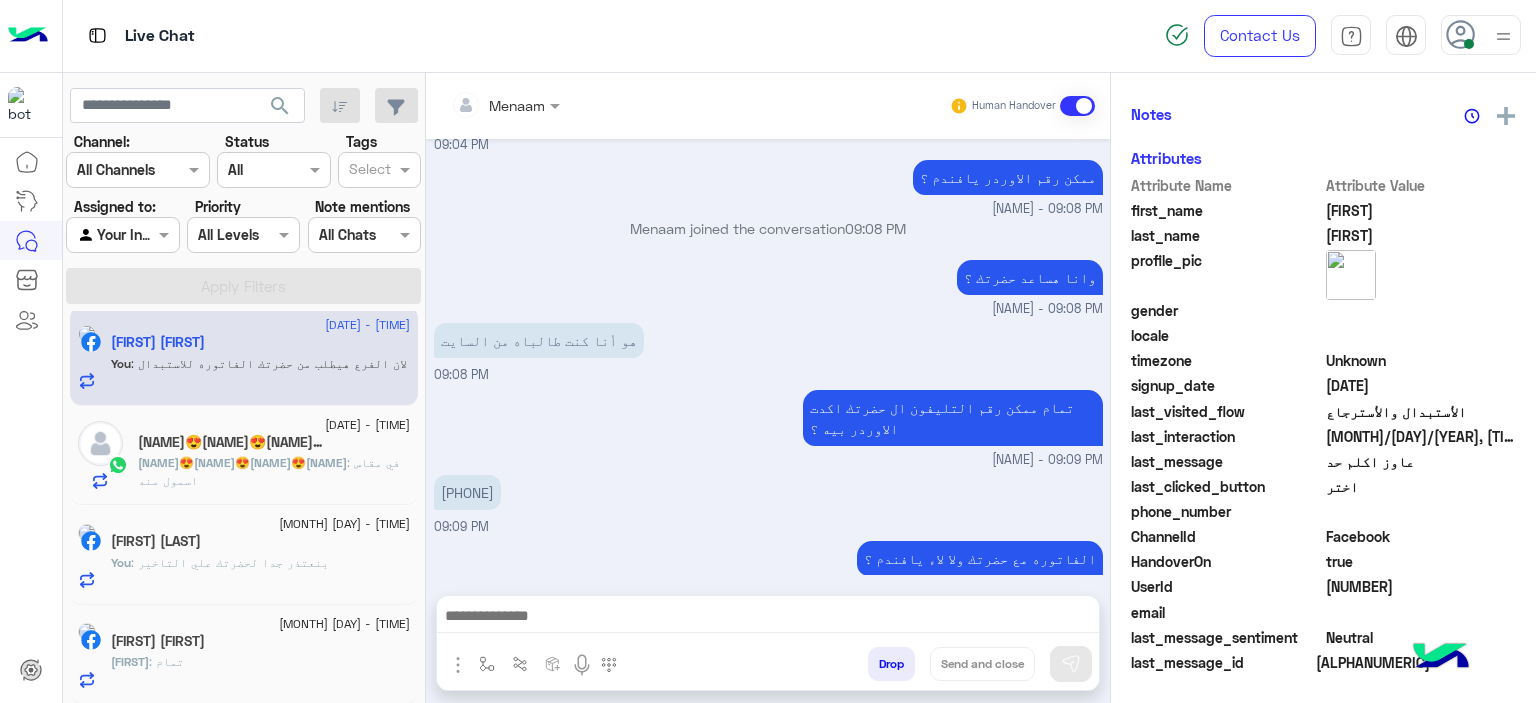 click on "You  : بنعتذر جدا لحضرتك علي التاخير" 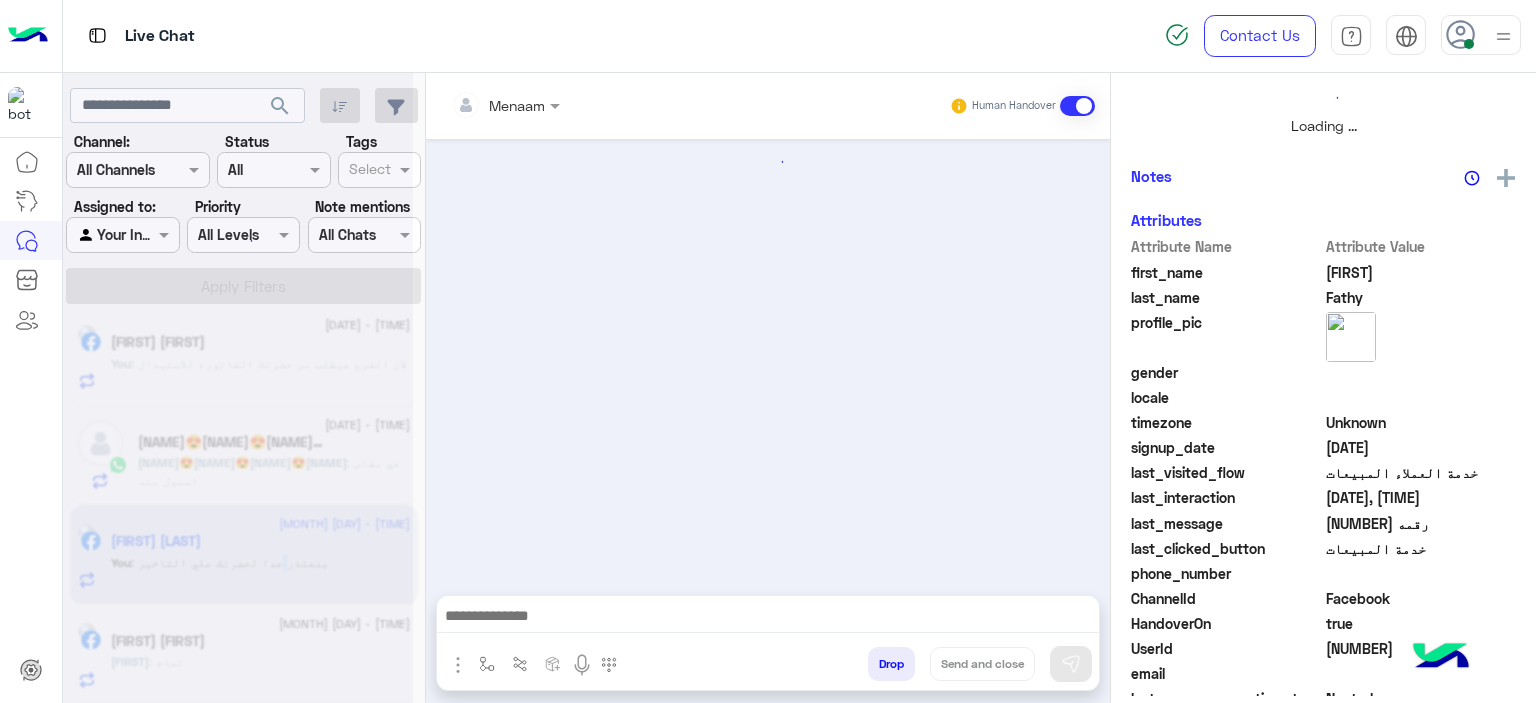 scroll, scrollTop: 514, scrollLeft: 0, axis: vertical 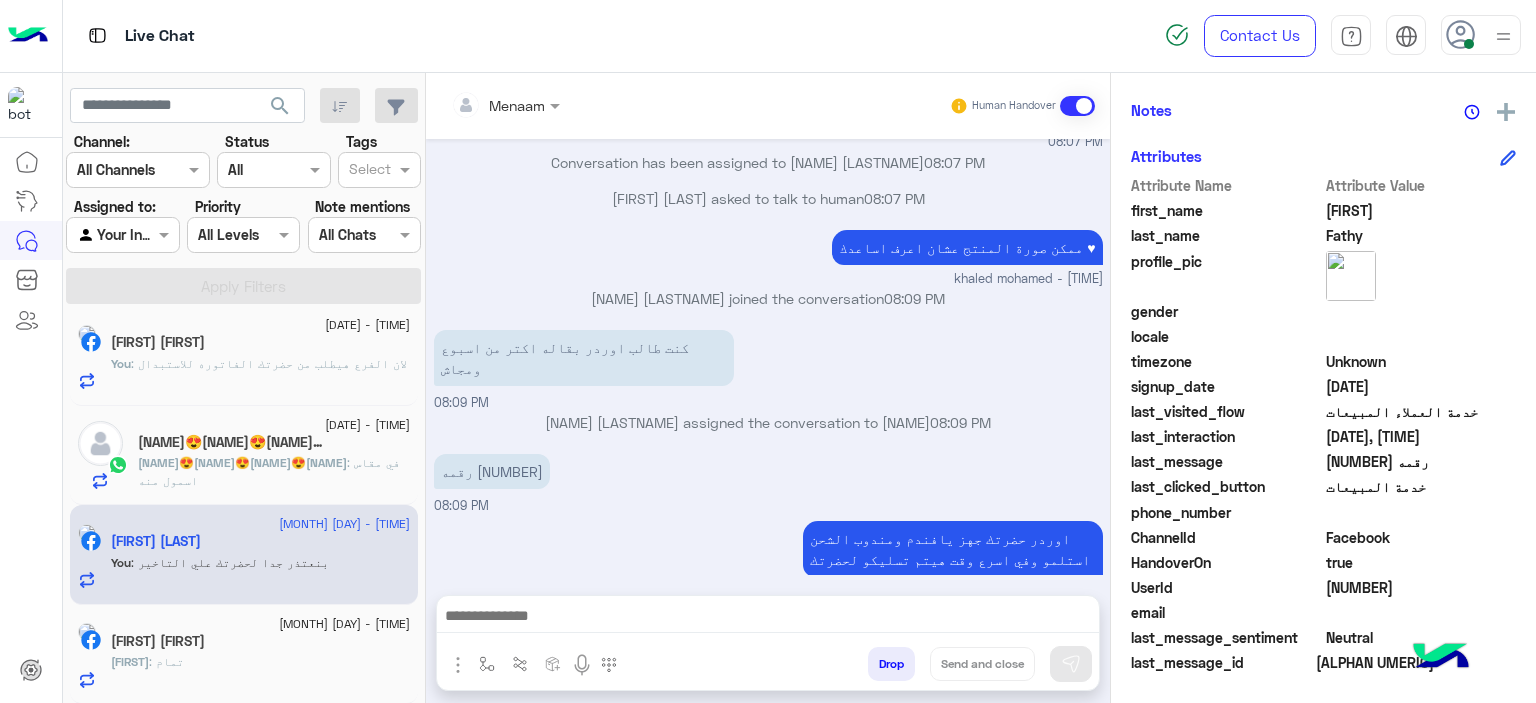 click on "[NAME]😍[NAME]😍[NAME]😍[NAME]" 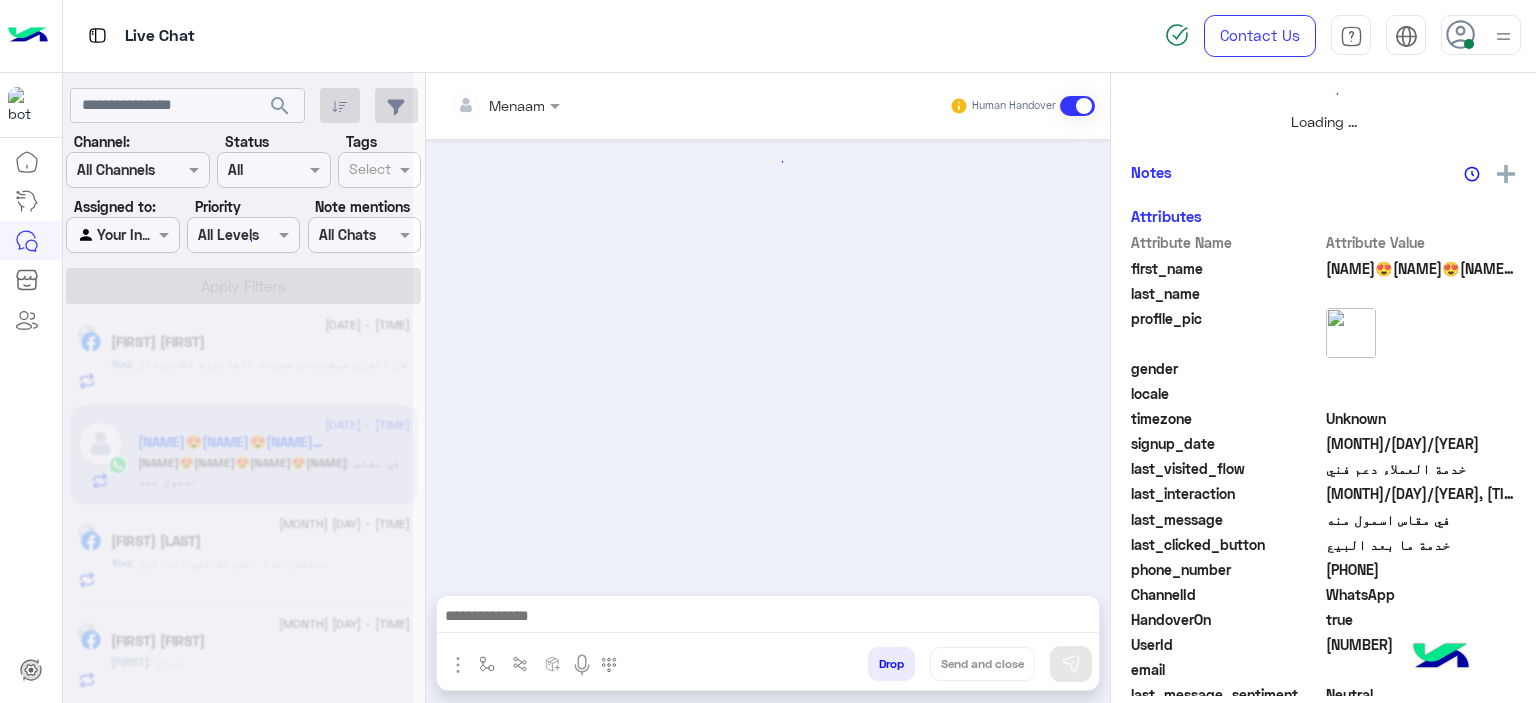 scroll, scrollTop: 514, scrollLeft: 0, axis: vertical 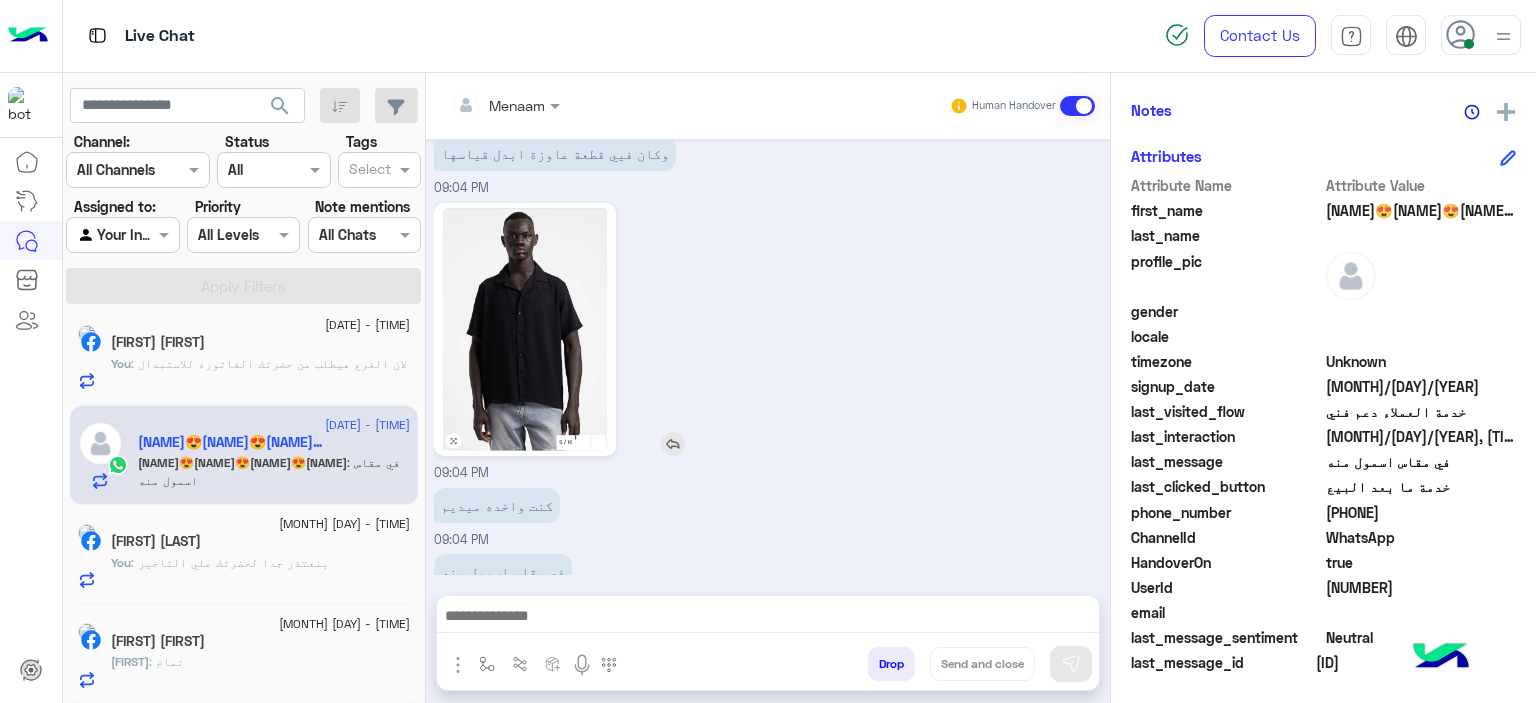click 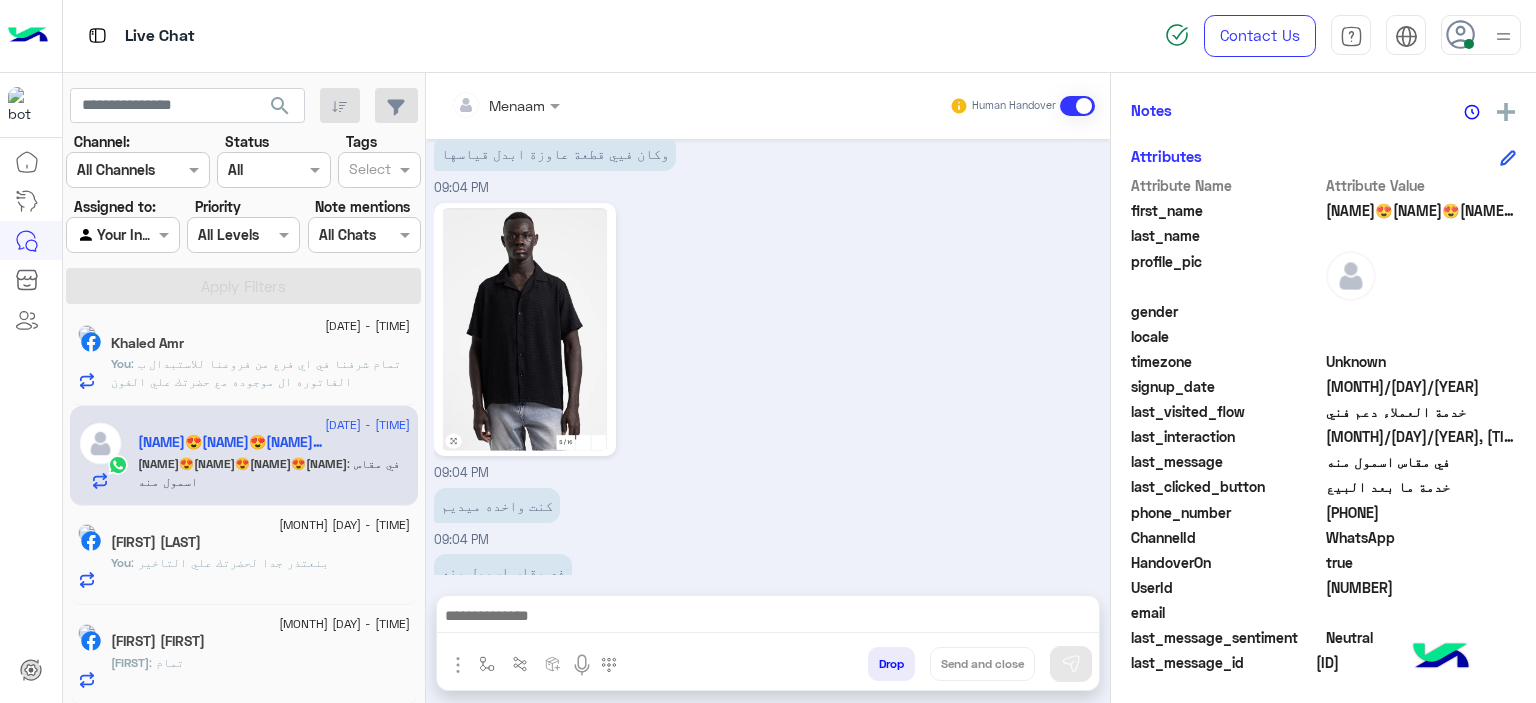 scroll, scrollTop: 112, scrollLeft: 0, axis: vertical 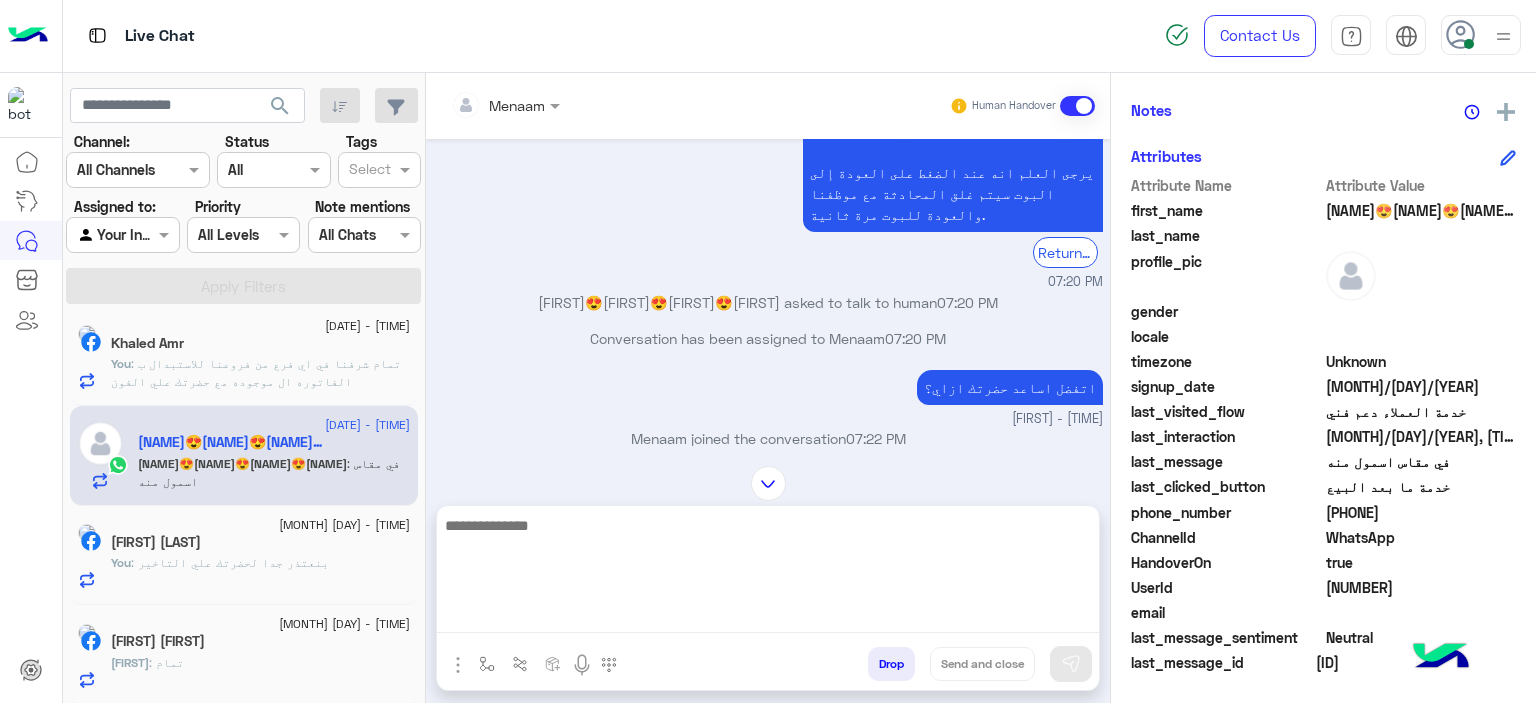 click at bounding box center [768, 573] 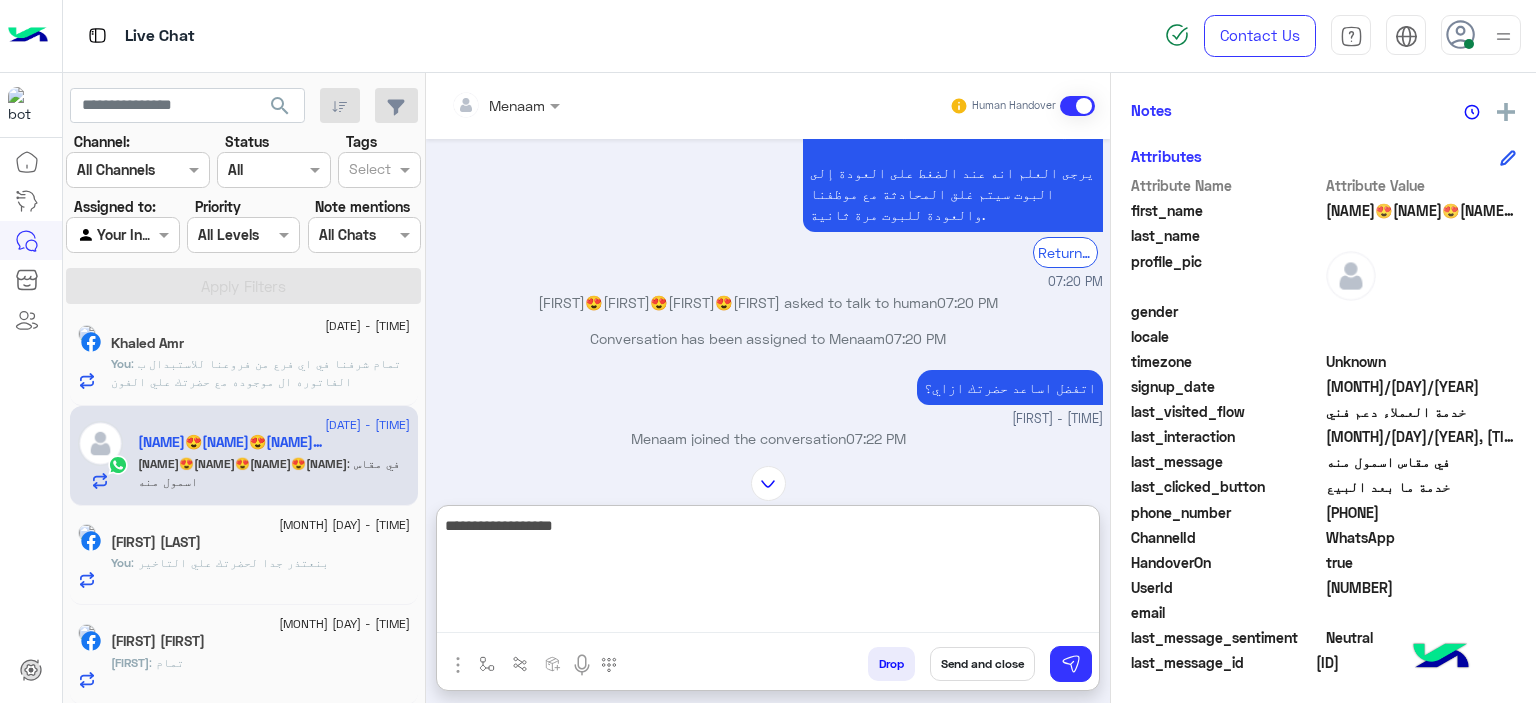 type on "**********" 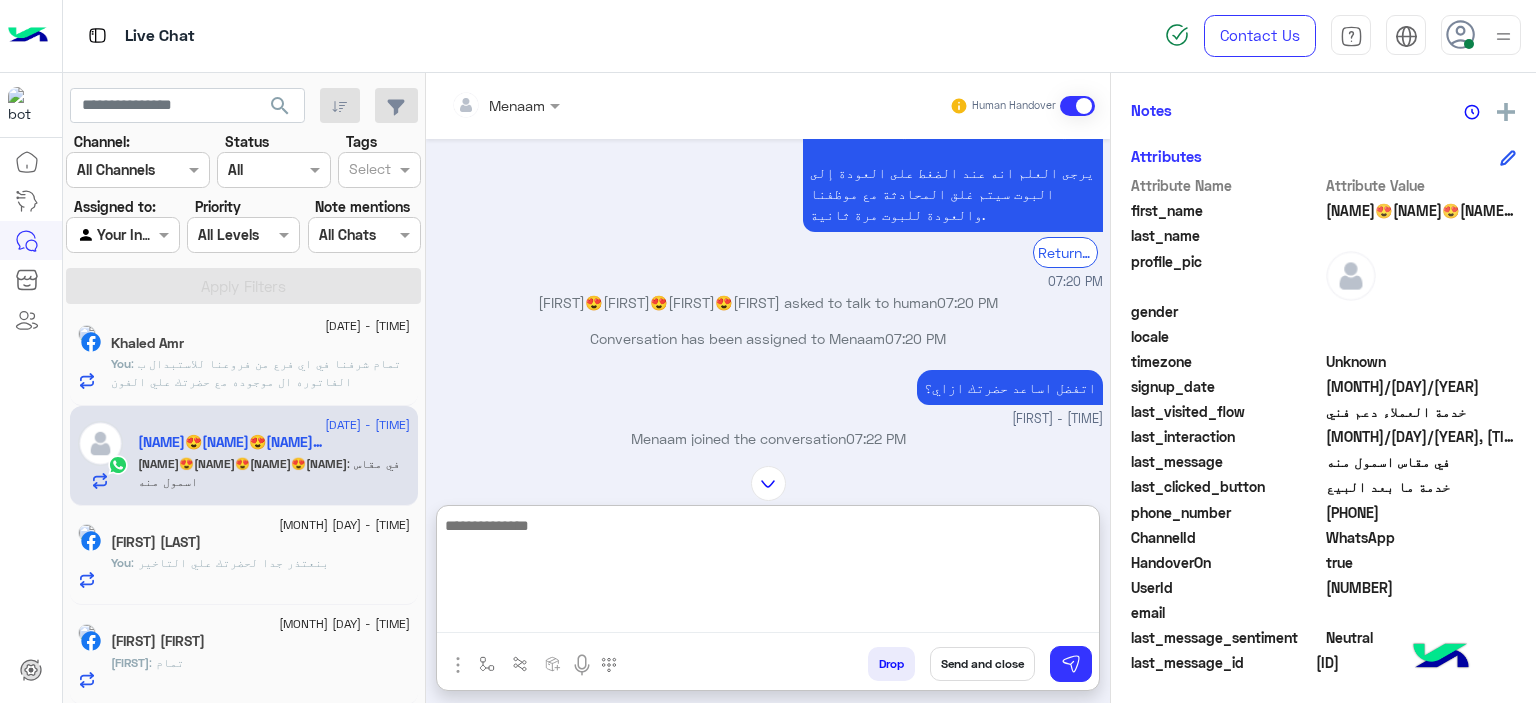 scroll, scrollTop: 2036, scrollLeft: 0, axis: vertical 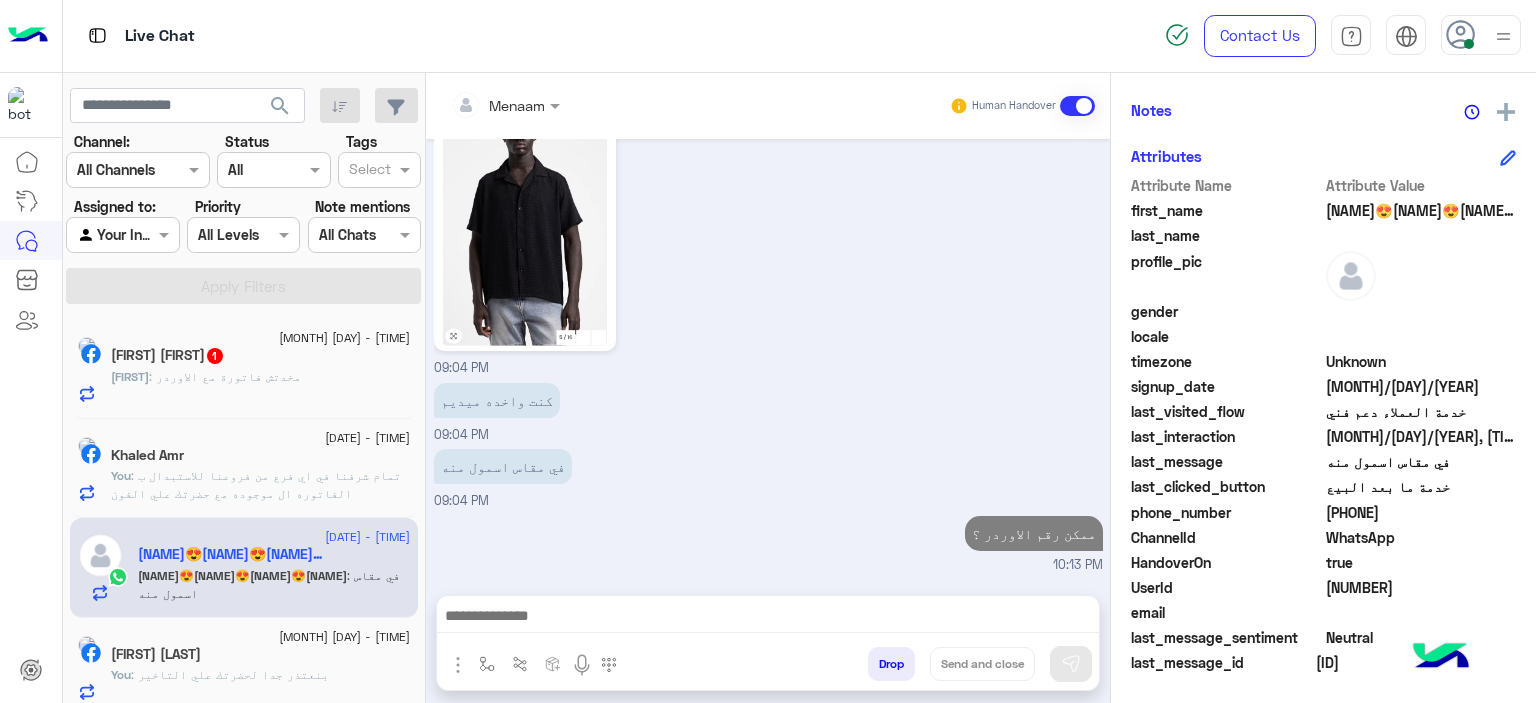 click on ": مخدتش فاتورة مع الاوردر" 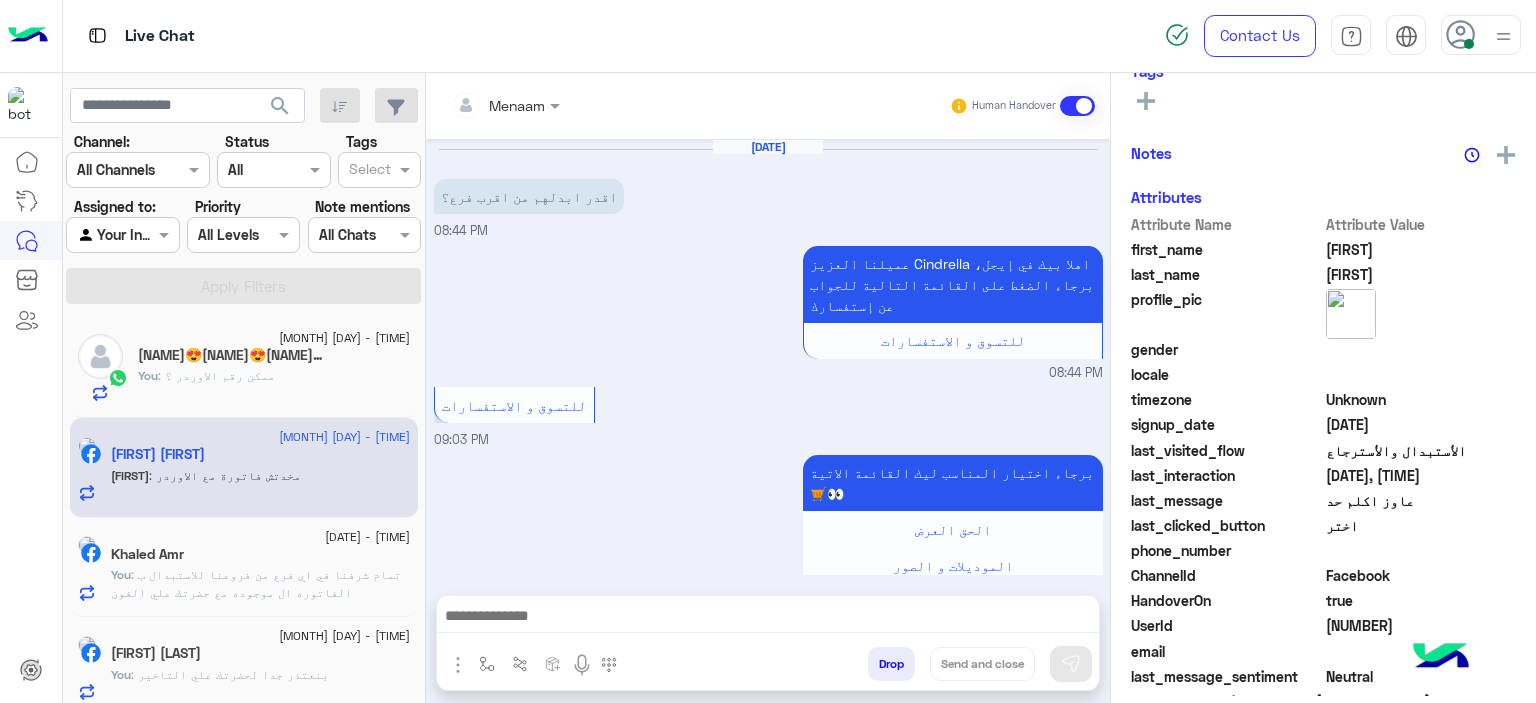 scroll, scrollTop: 452, scrollLeft: 0, axis: vertical 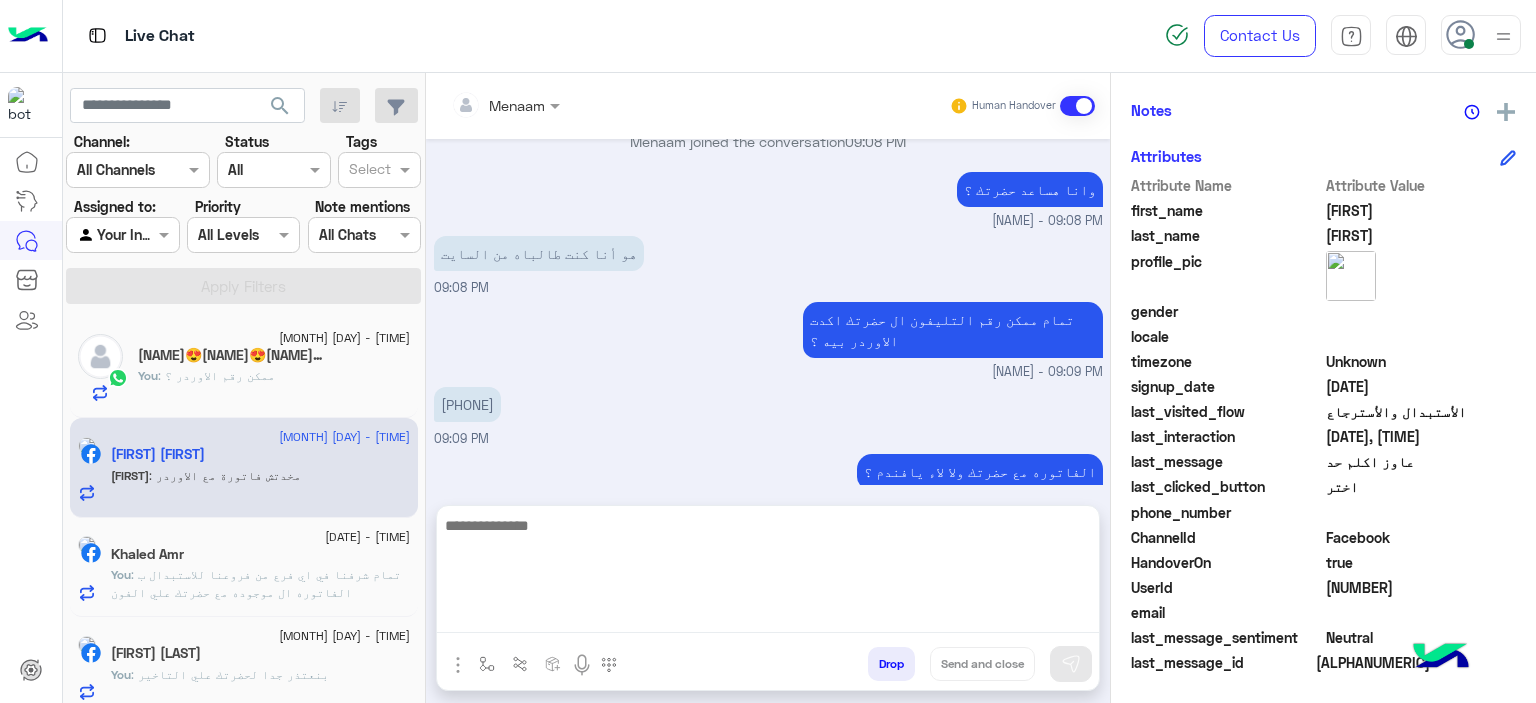 click at bounding box center (768, 573) 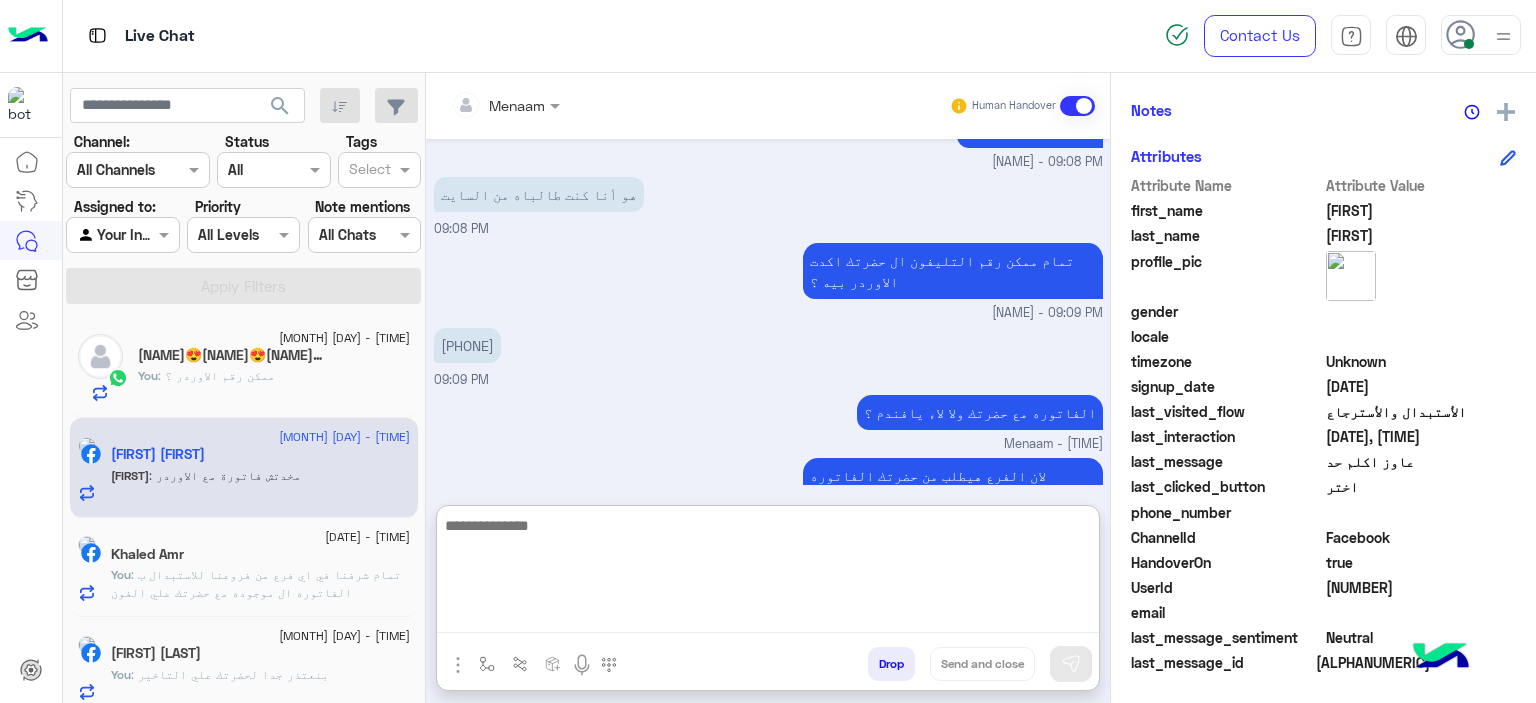scroll, scrollTop: 1764, scrollLeft: 0, axis: vertical 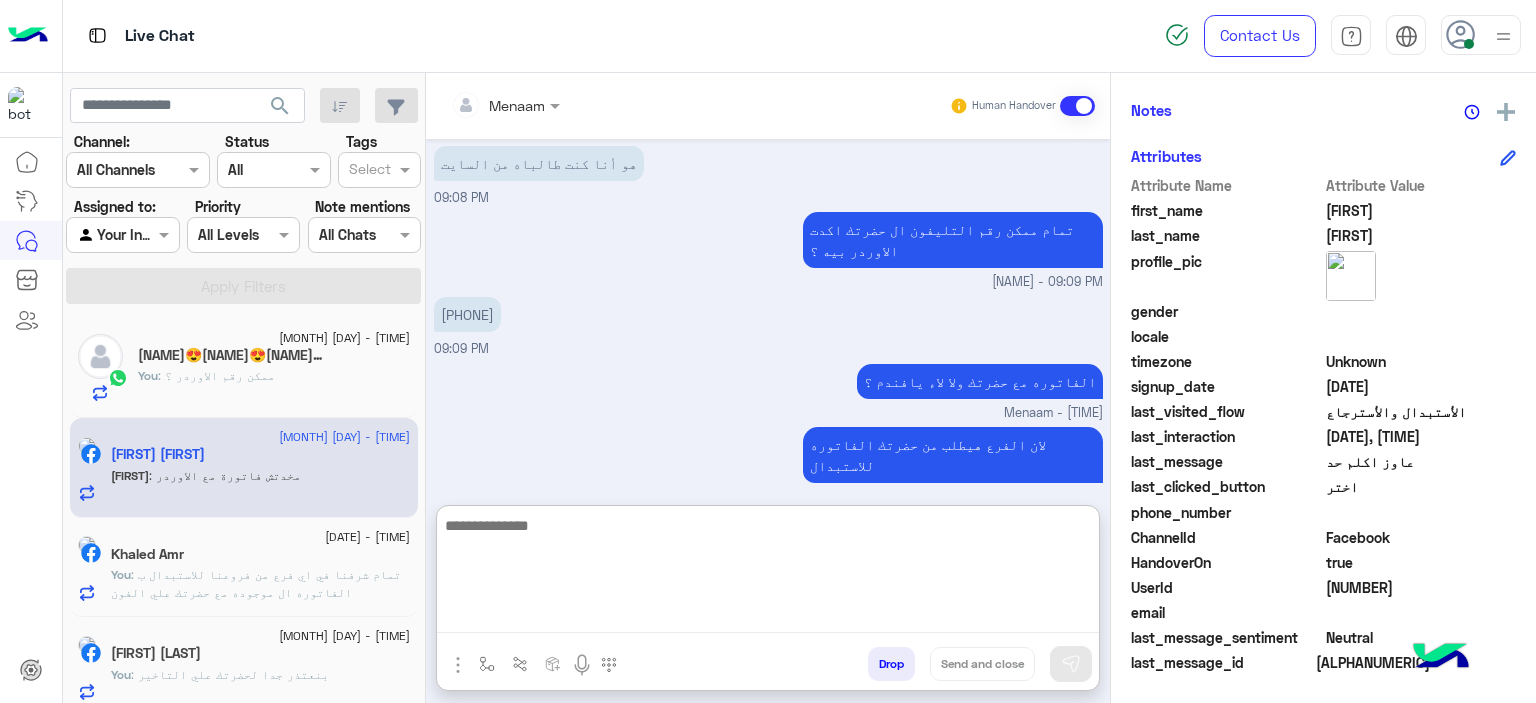 click at bounding box center (768, 573) 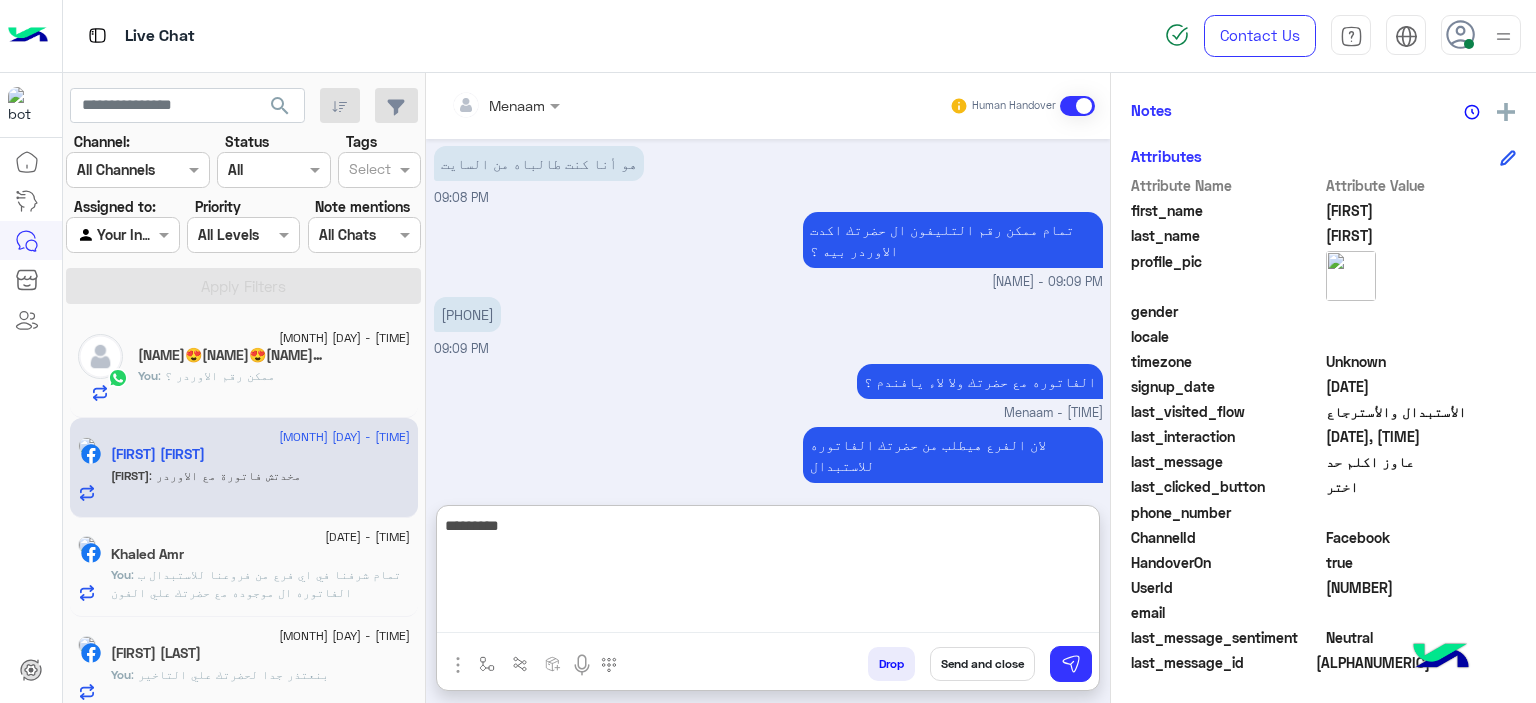 scroll, scrollTop: 1831, scrollLeft: 0, axis: vertical 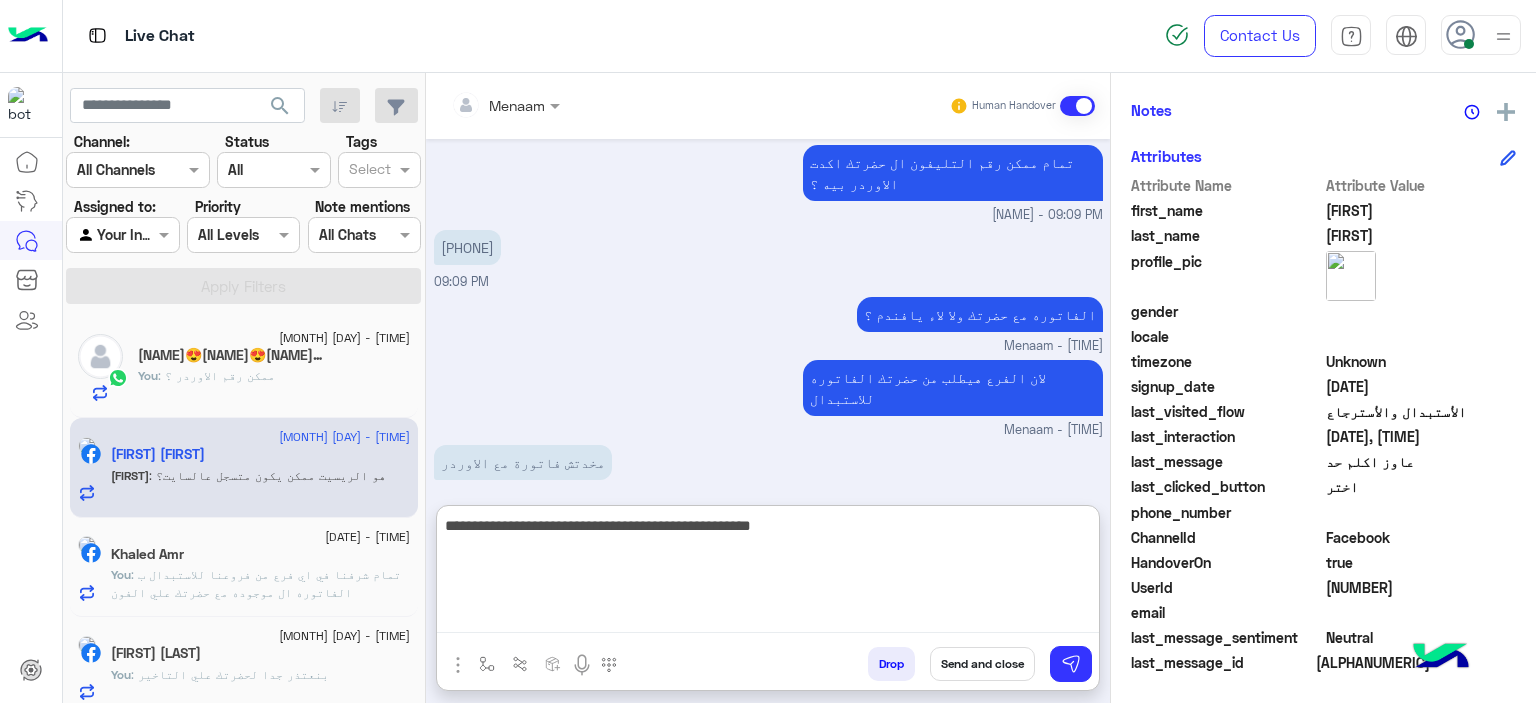 type on "**********" 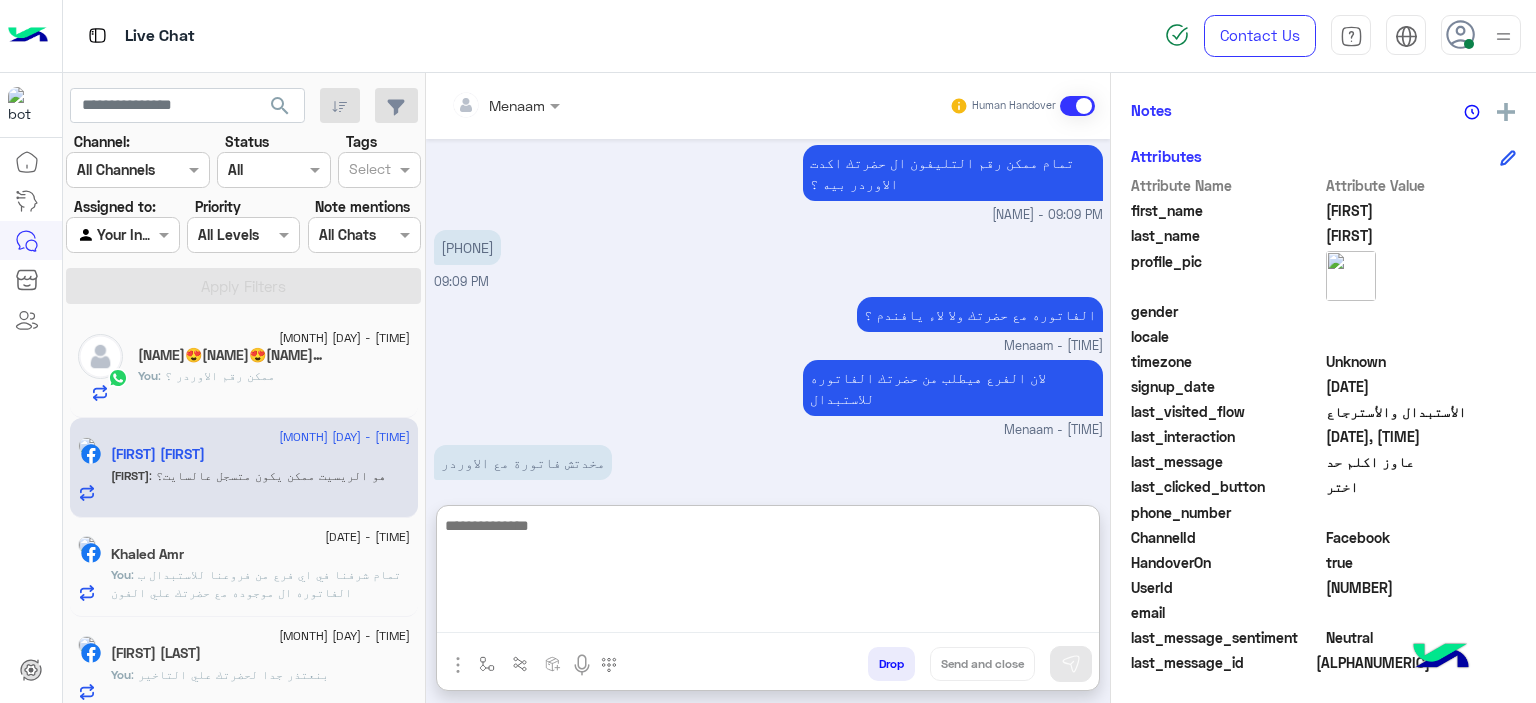 scroll, scrollTop: 1916, scrollLeft: 0, axis: vertical 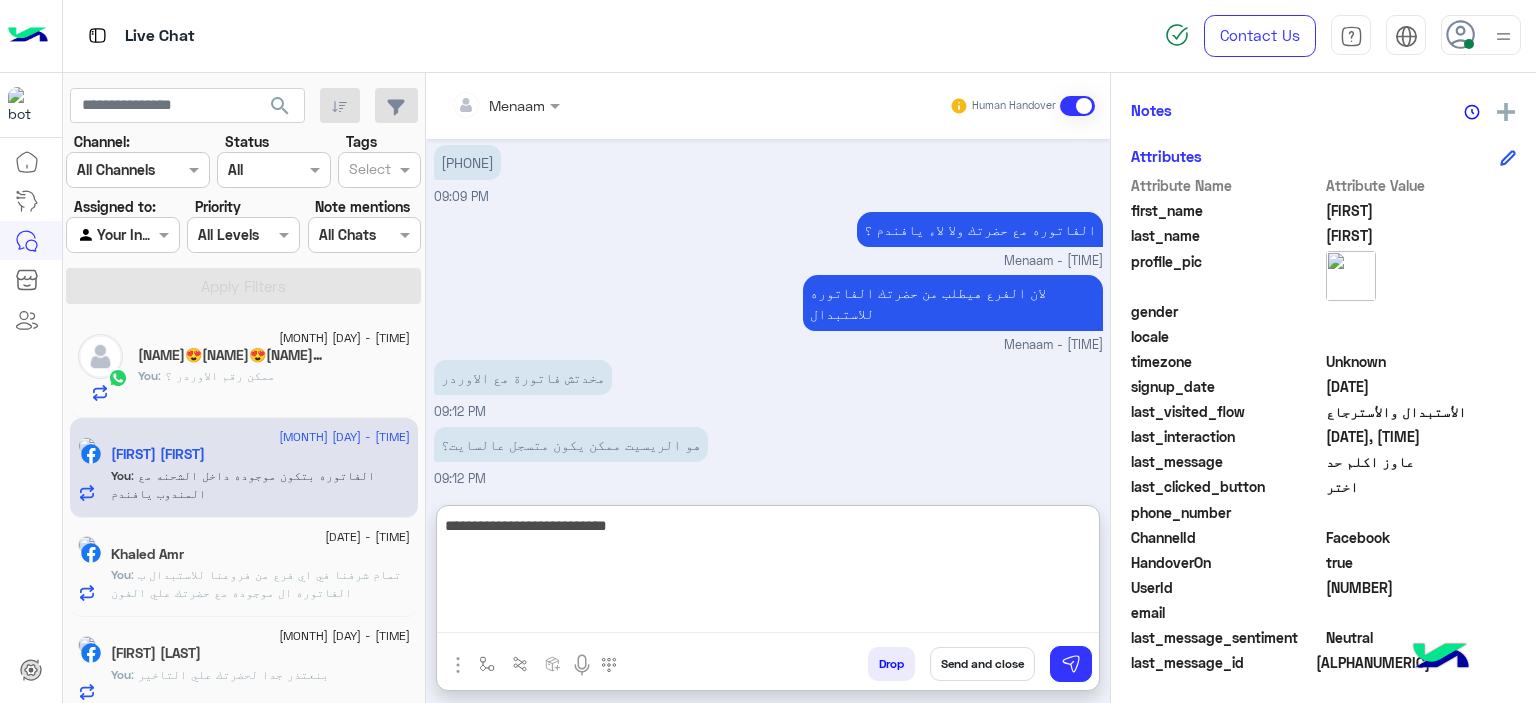 type on "**********" 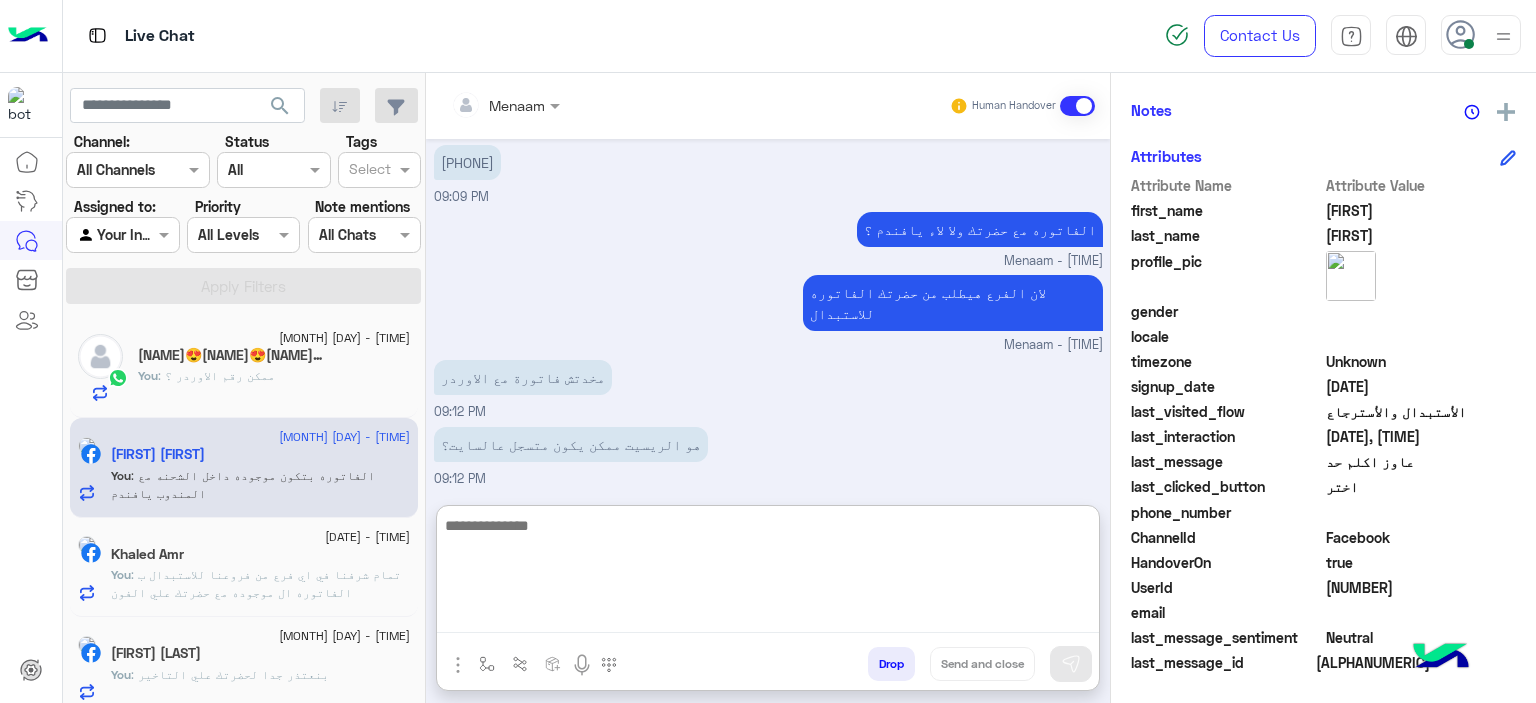 scroll, scrollTop: 1979, scrollLeft: 0, axis: vertical 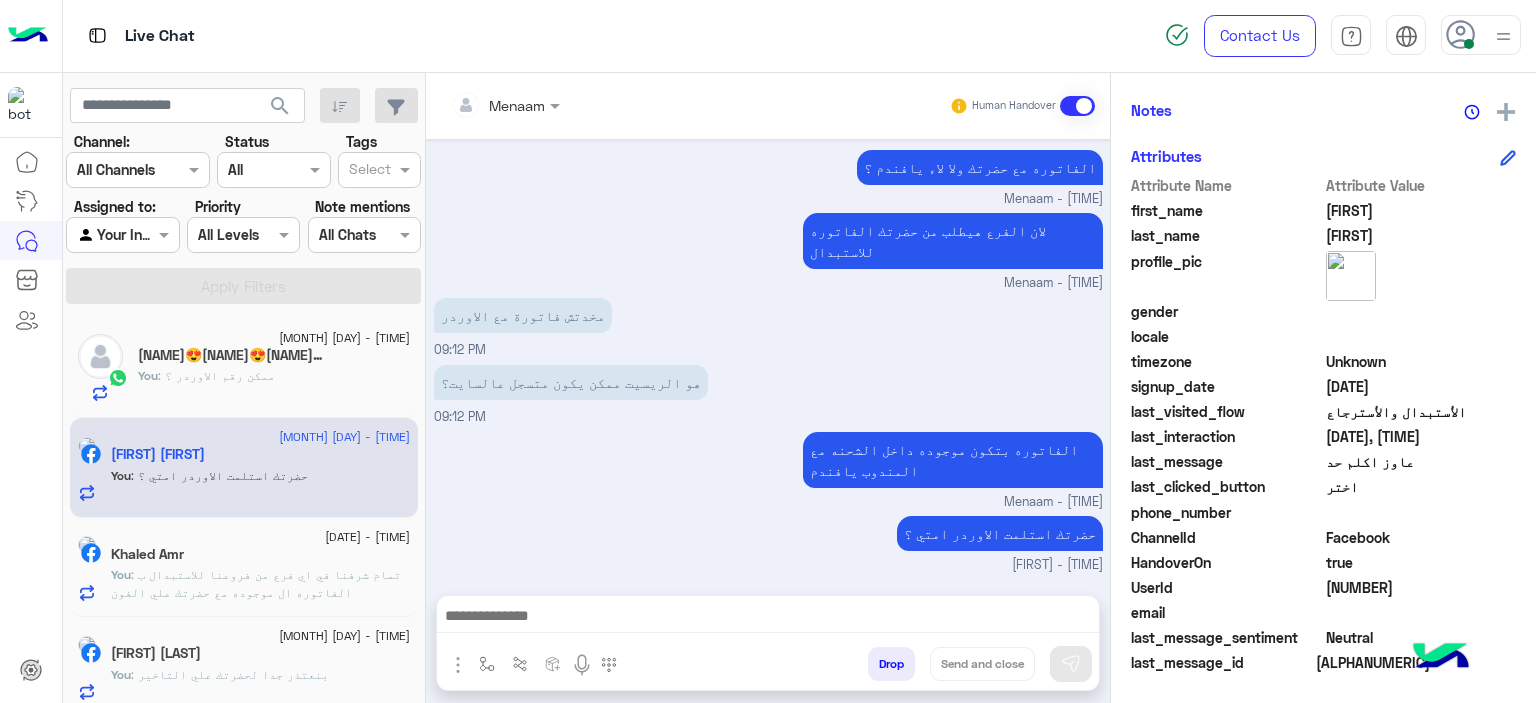 click on "You  : ممكن رقم الاوردر ؟" 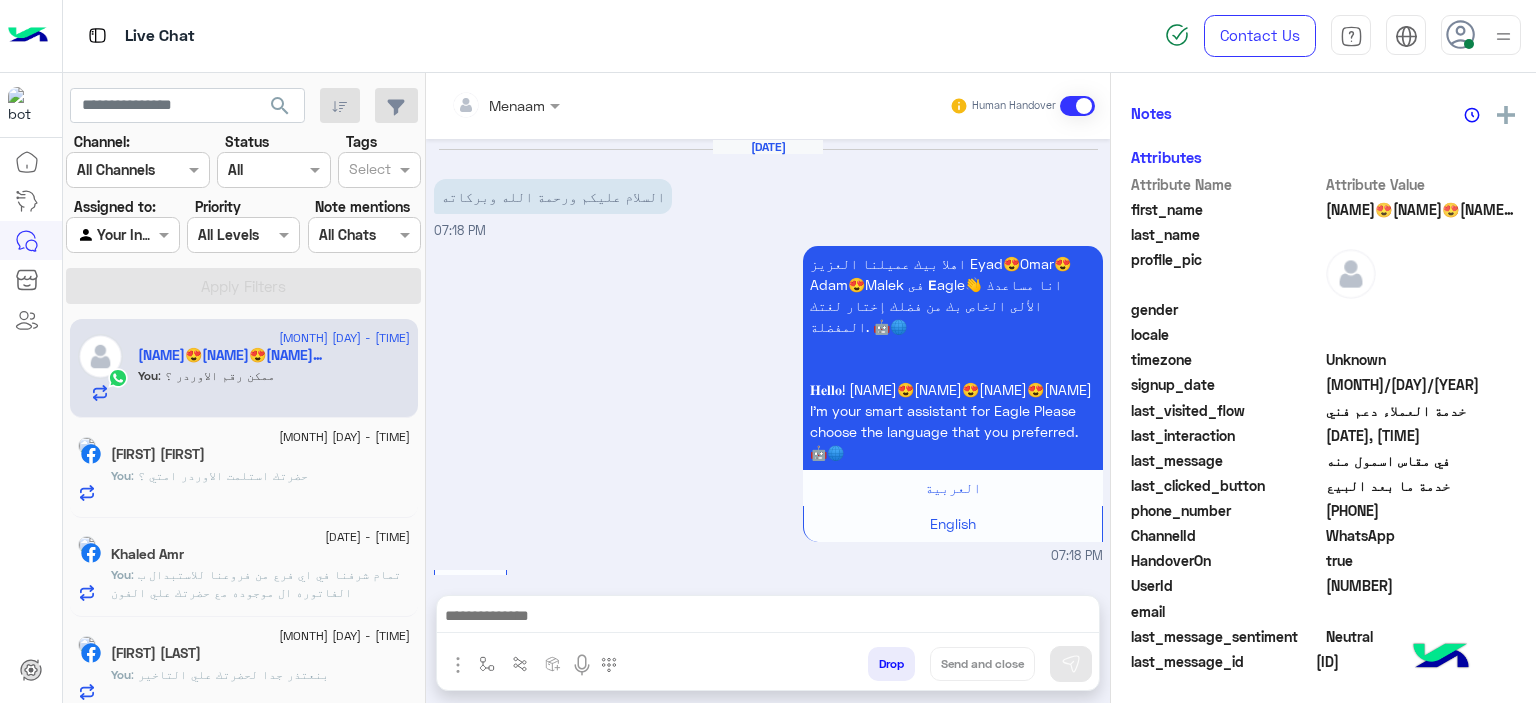 scroll, scrollTop: 452, scrollLeft: 0, axis: vertical 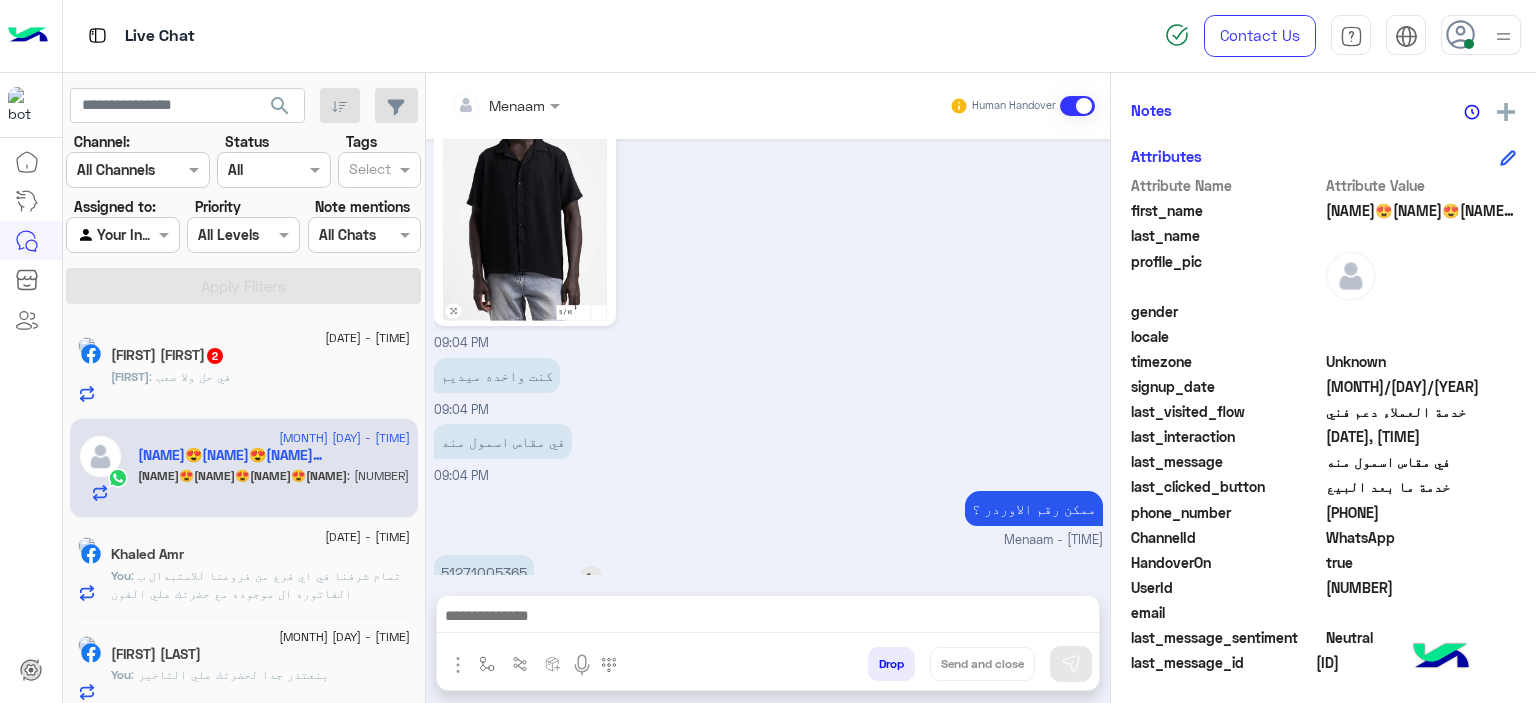 click on "51271005365" at bounding box center (484, 572) 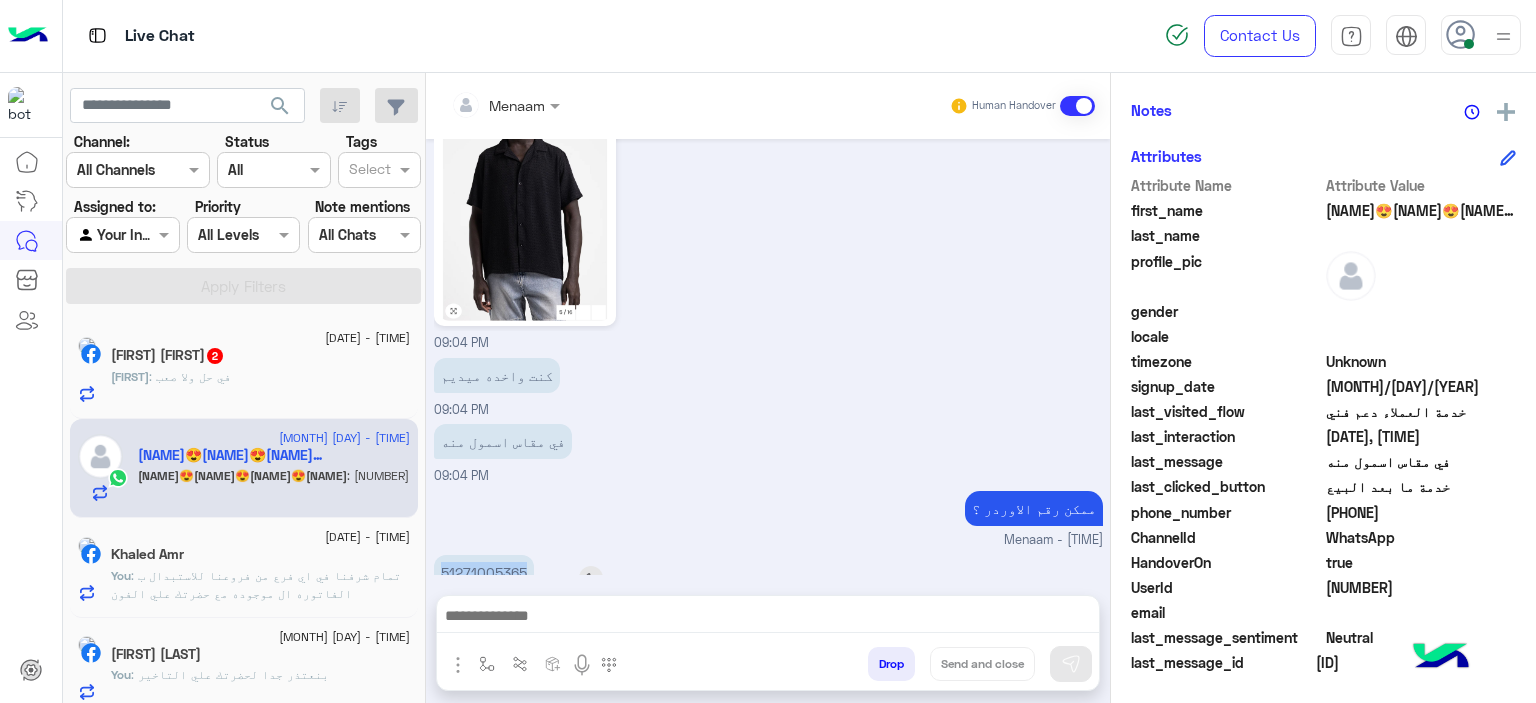 click on "51271005365" at bounding box center [484, 572] 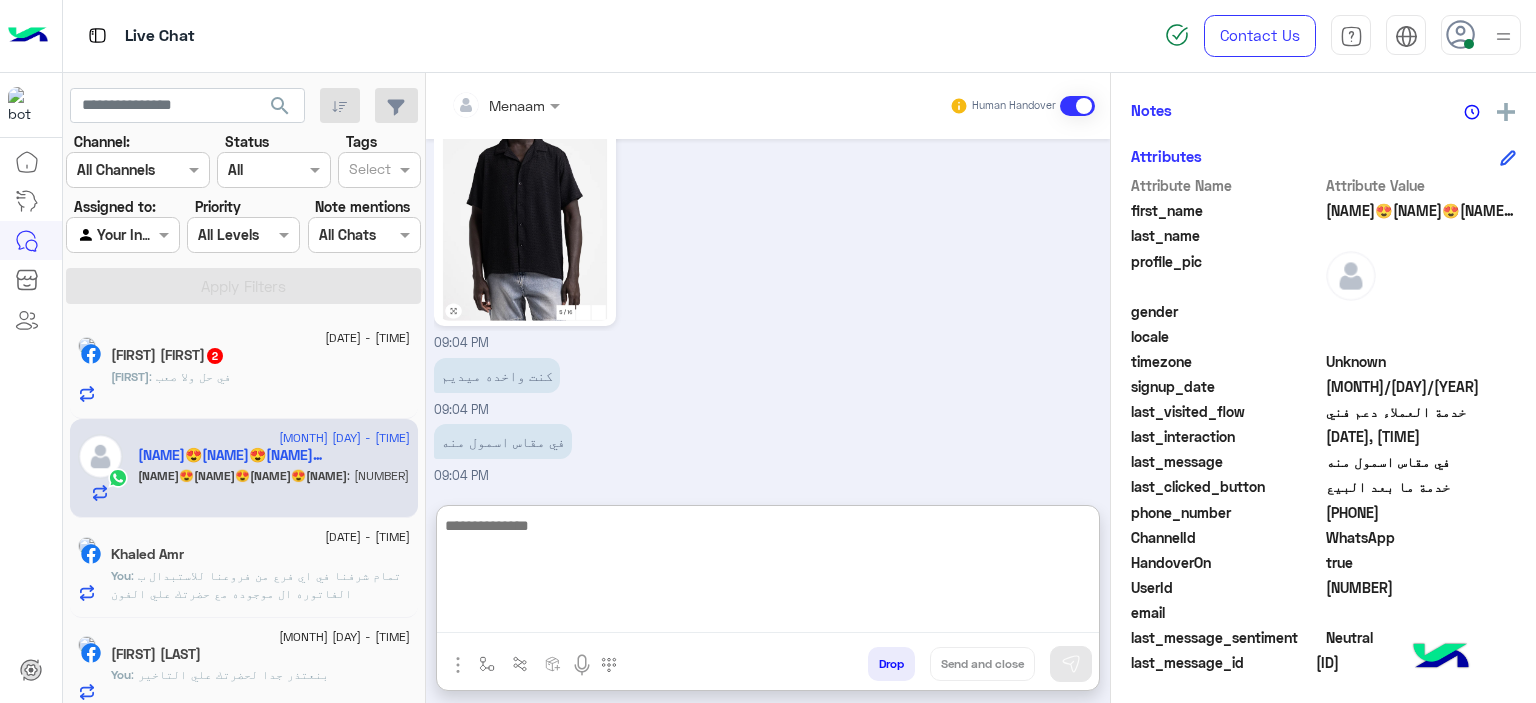 click at bounding box center [768, 573] 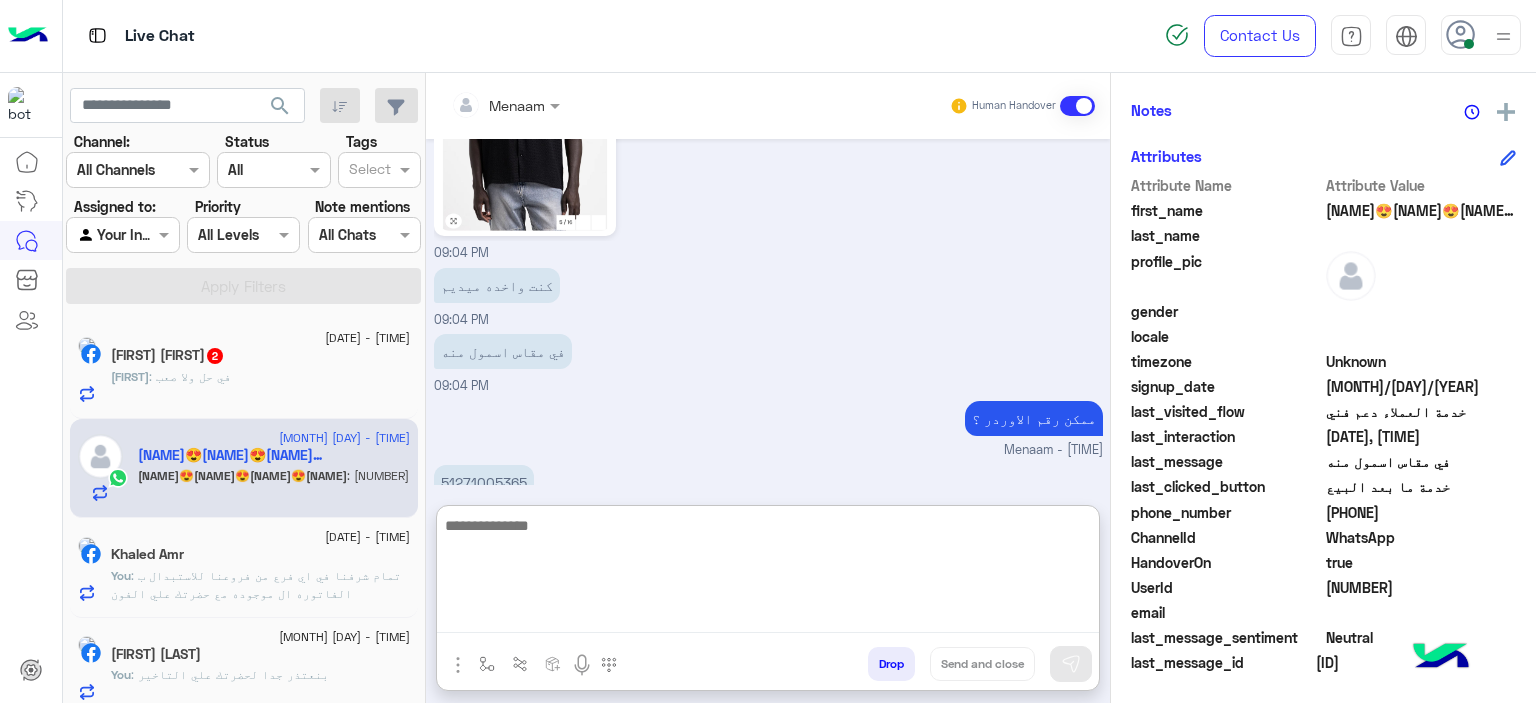 click at bounding box center (768, 573) 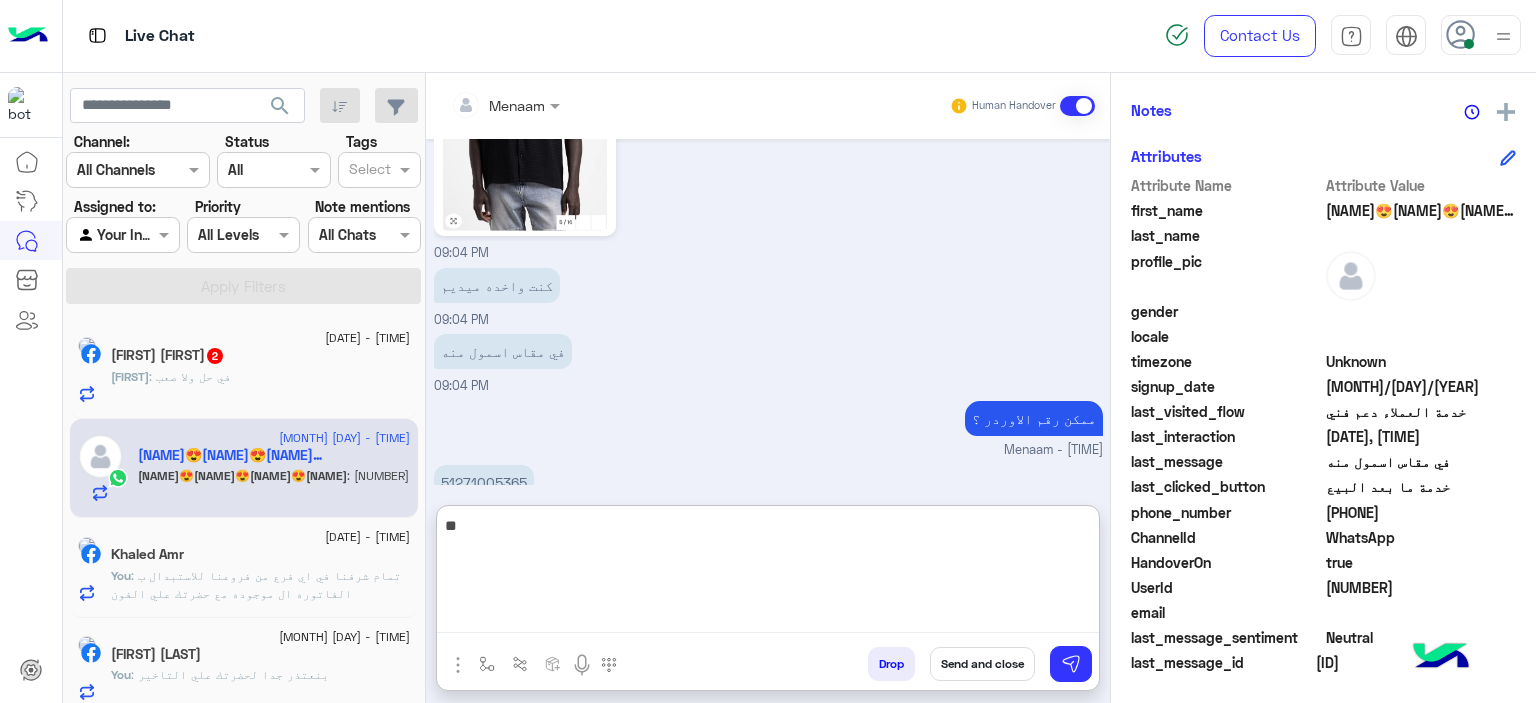 type on "*" 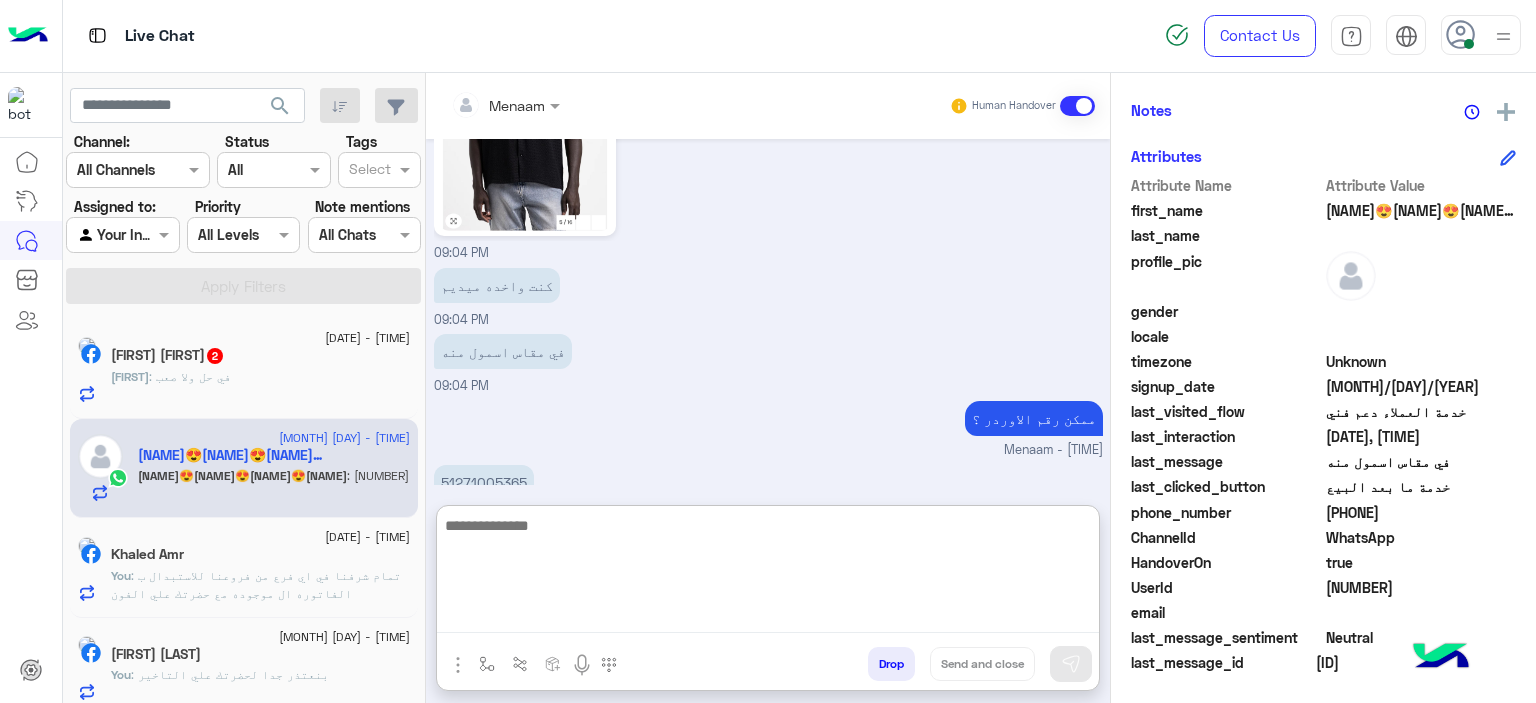 paste on "**********" 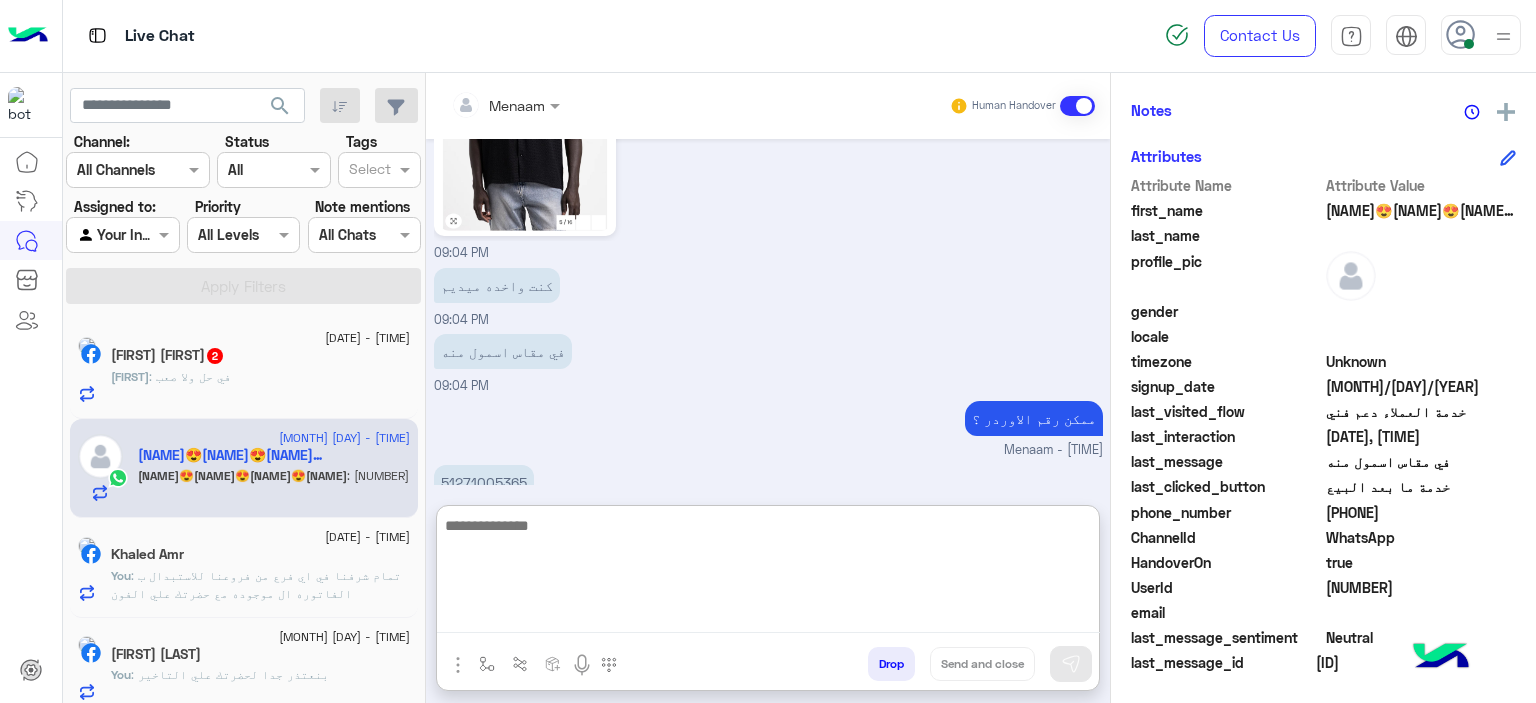 scroll, scrollTop: 0, scrollLeft: 0, axis: both 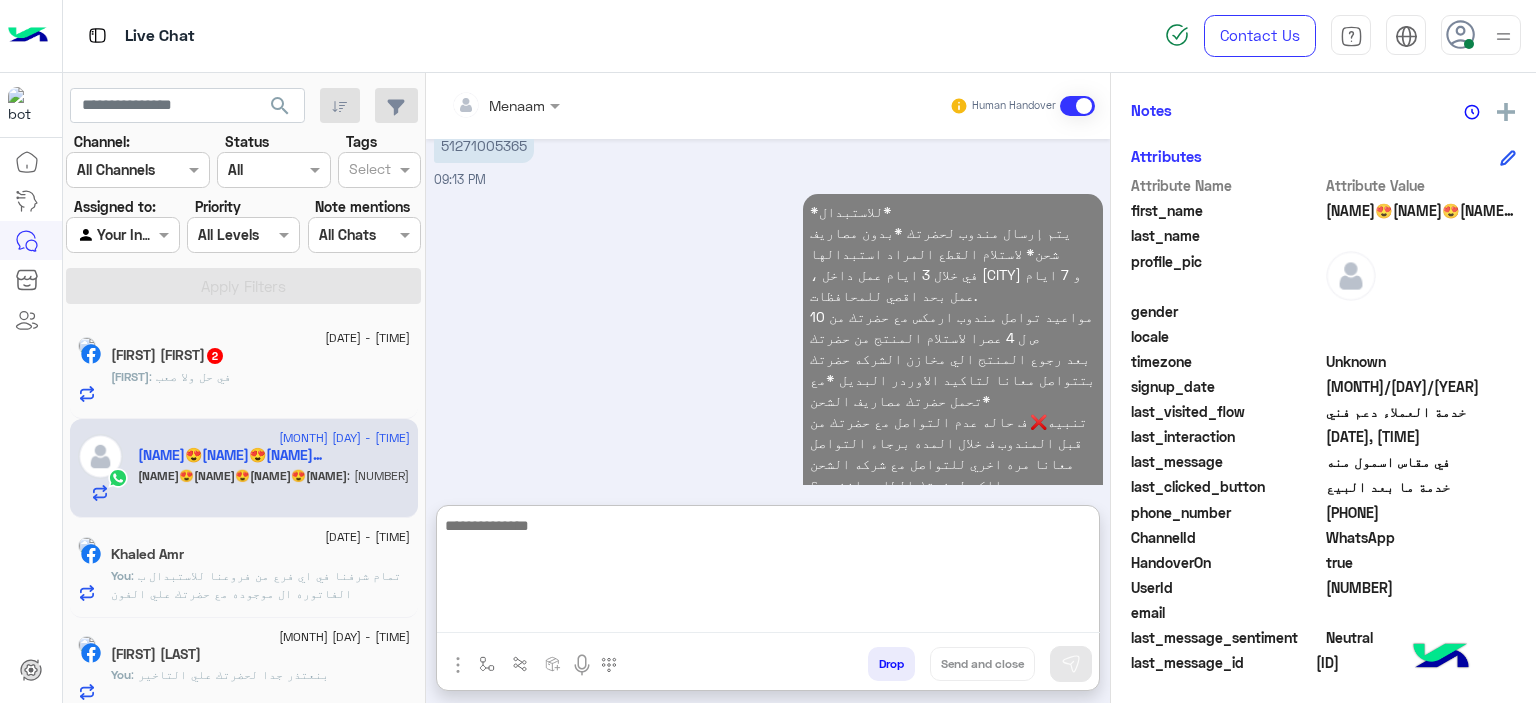 click on "Cindrella : في حل ولا صعب" 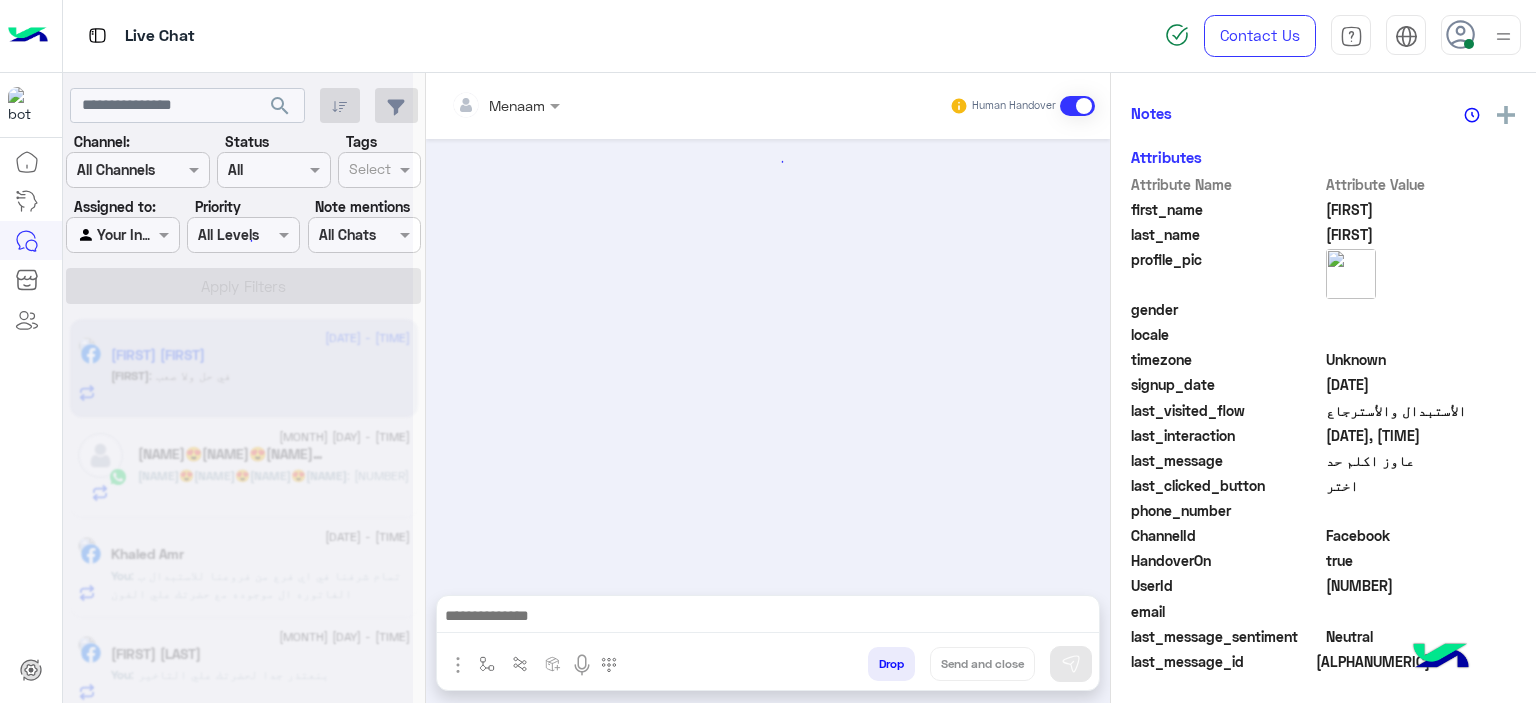 scroll, scrollTop: 452, scrollLeft: 0, axis: vertical 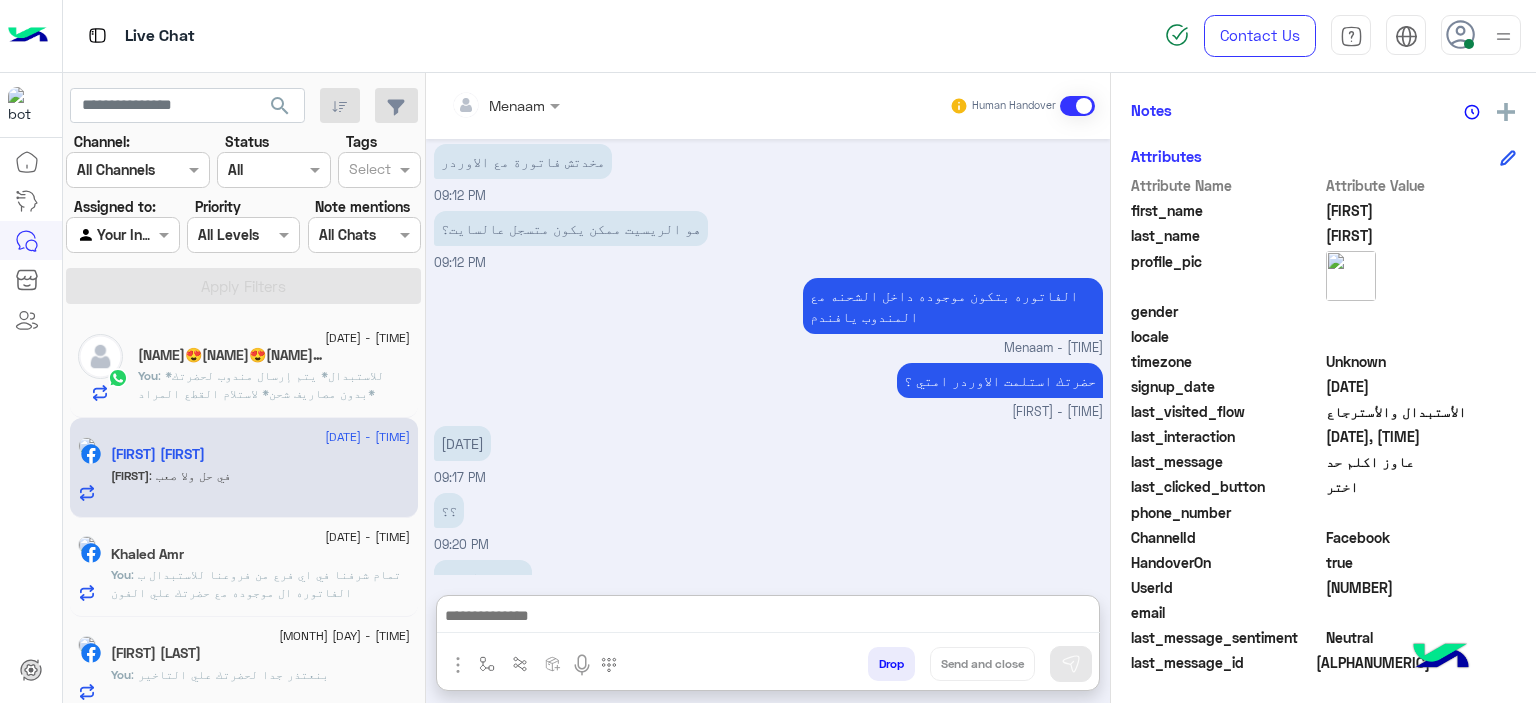click at bounding box center (768, 618) 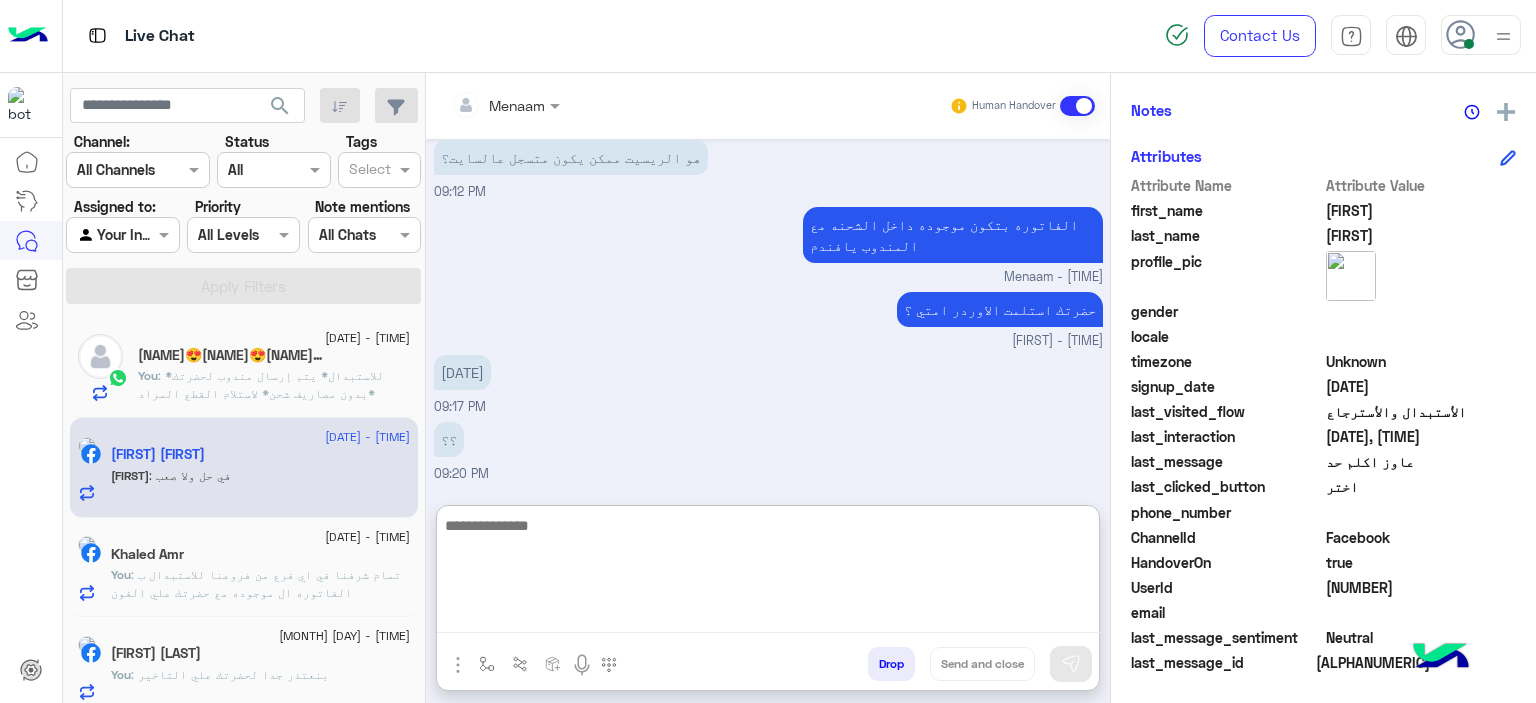 scroll, scrollTop: 1396, scrollLeft: 0, axis: vertical 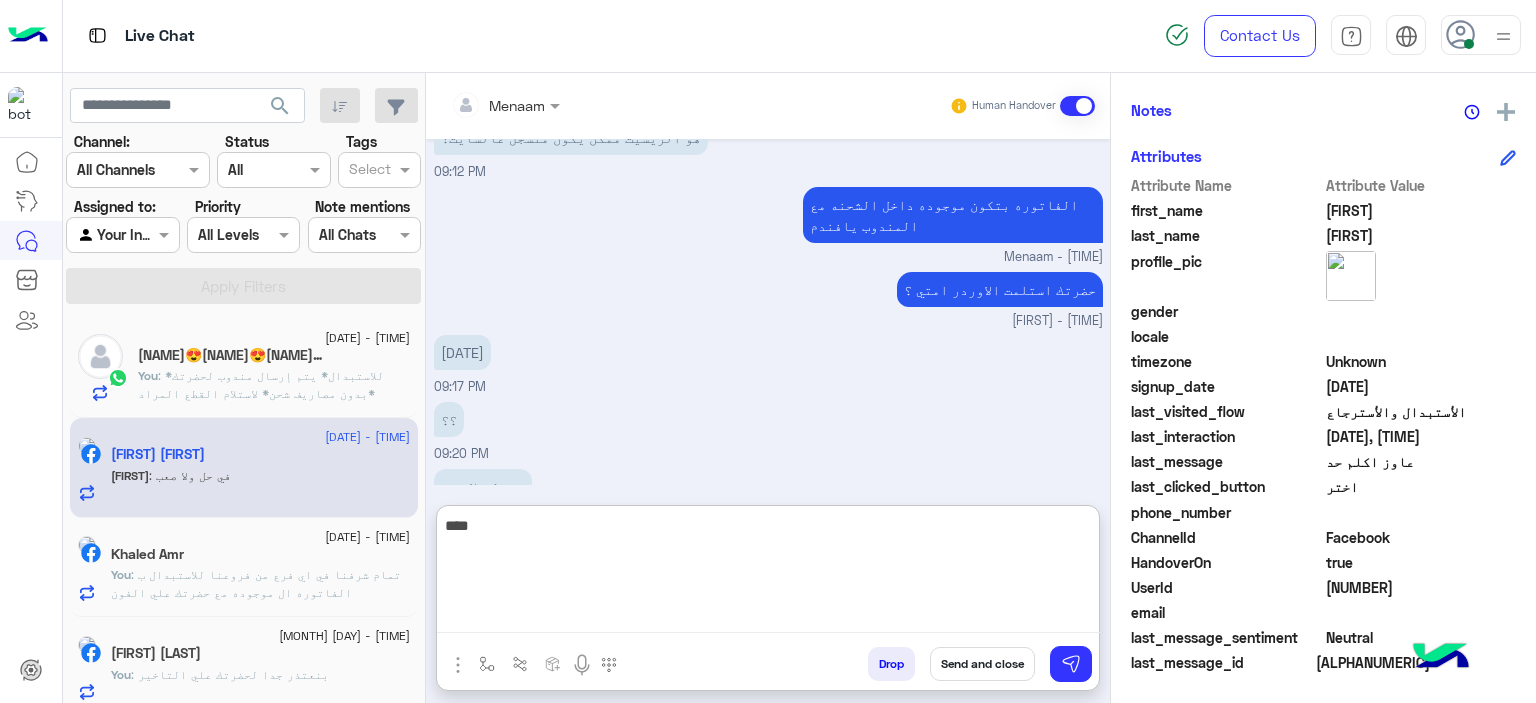 type on "***" 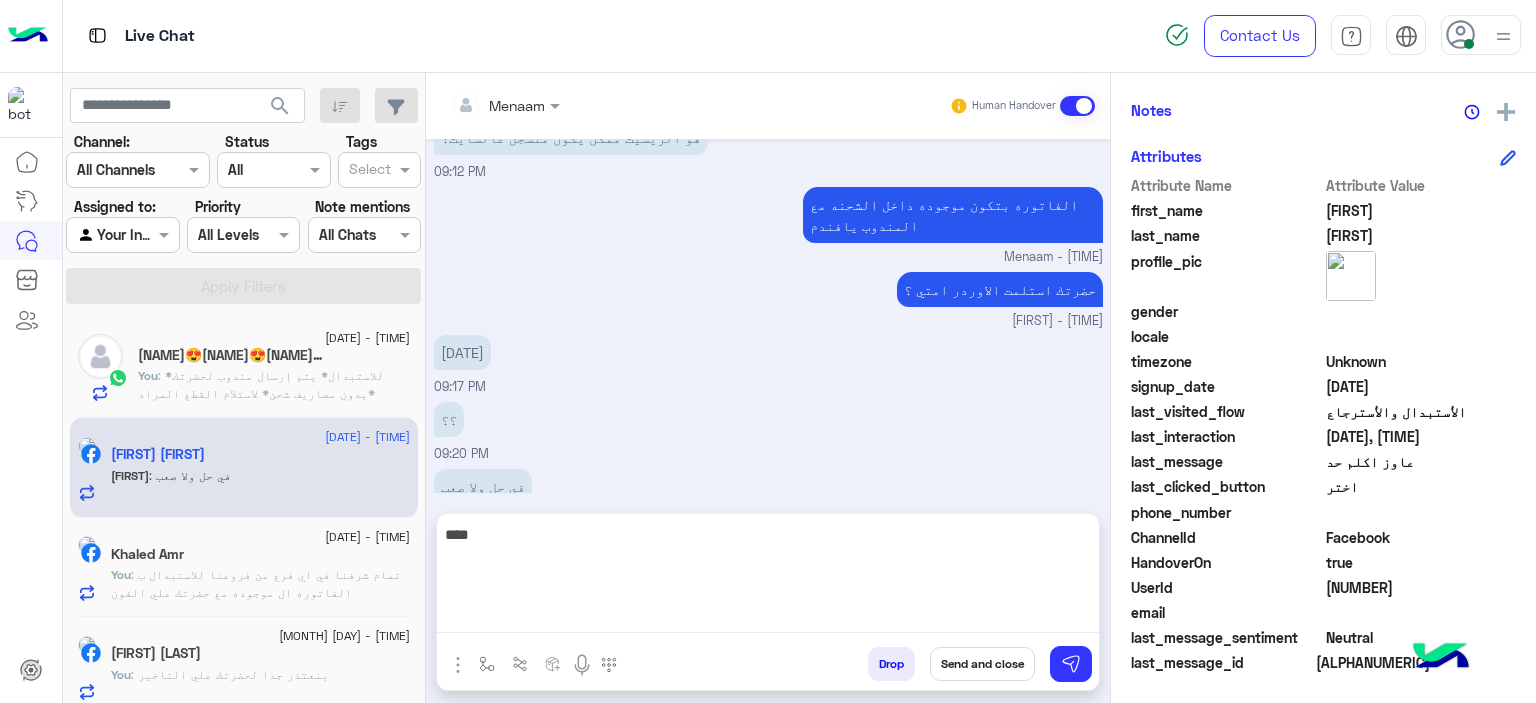 scroll, scrollTop: 1305, scrollLeft: 0, axis: vertical 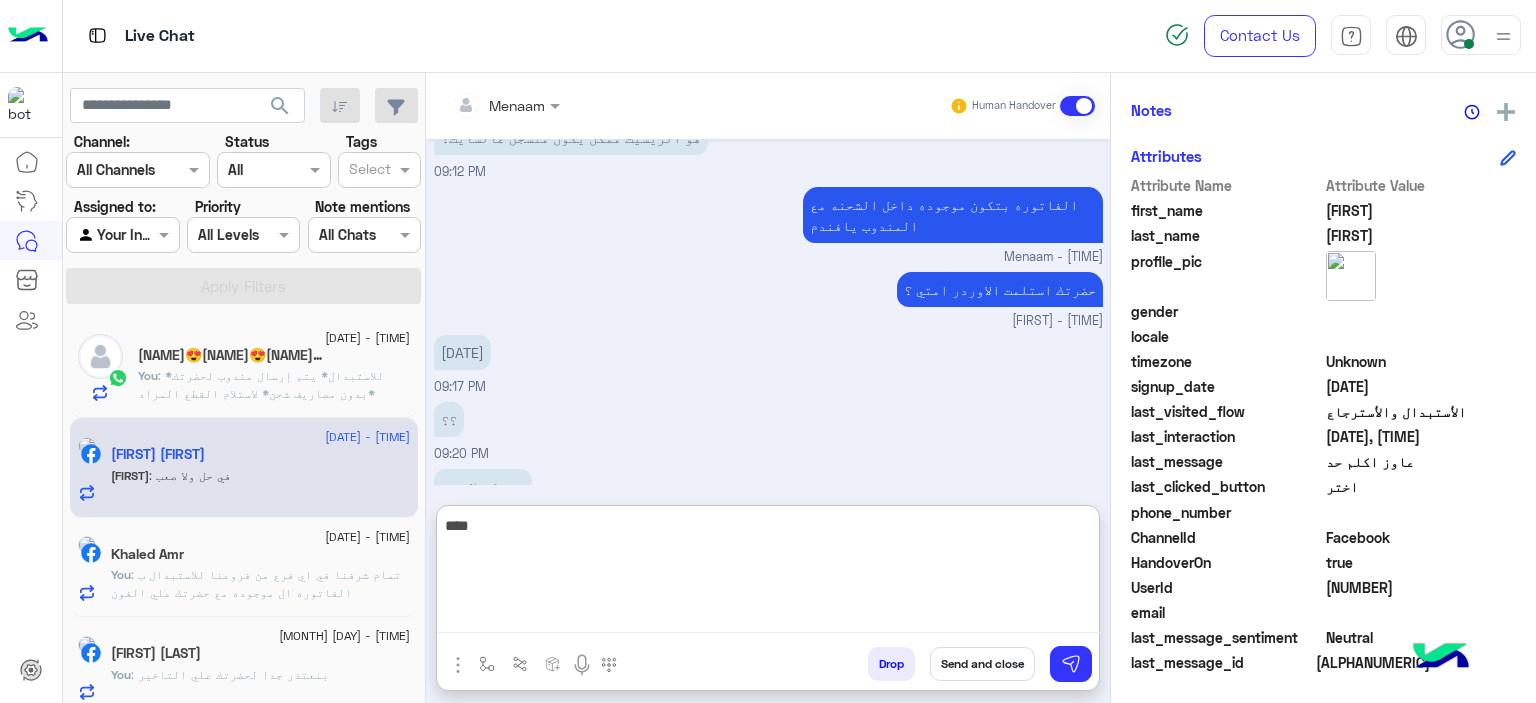 click on "***" at bounding box center (768, 573) 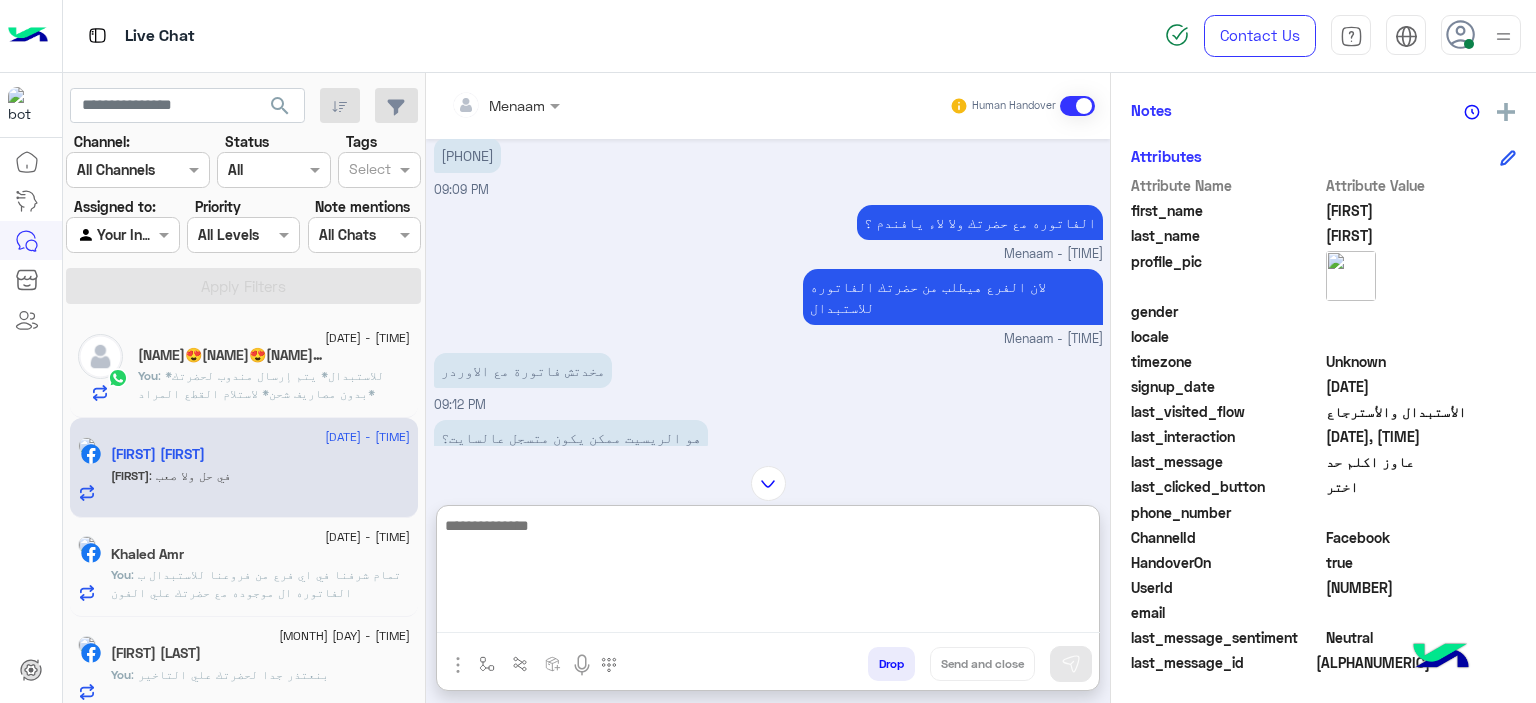 scroll, scrollTop: 796, scrollLeft: 0, axis: vertical 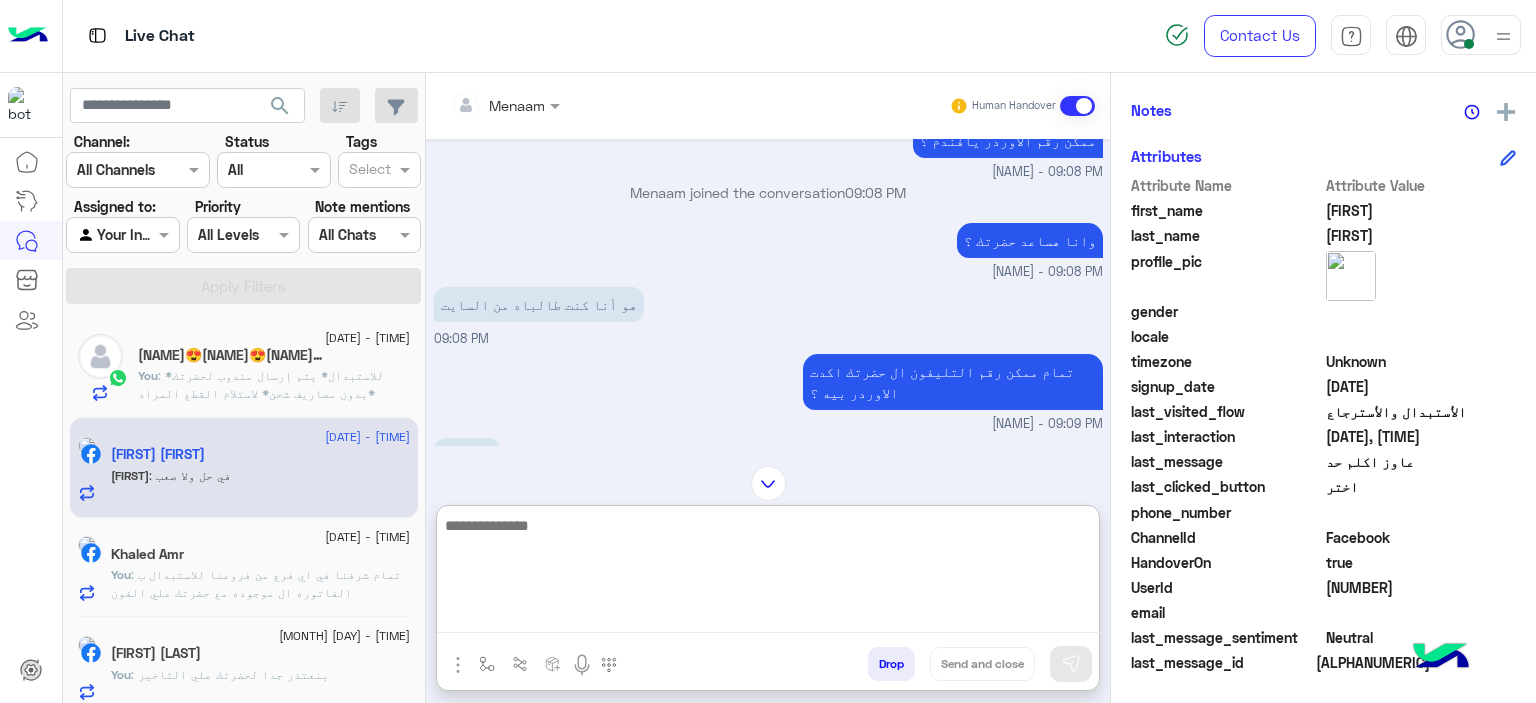 click on "[PHONE]" at bounding box center [467, 455] 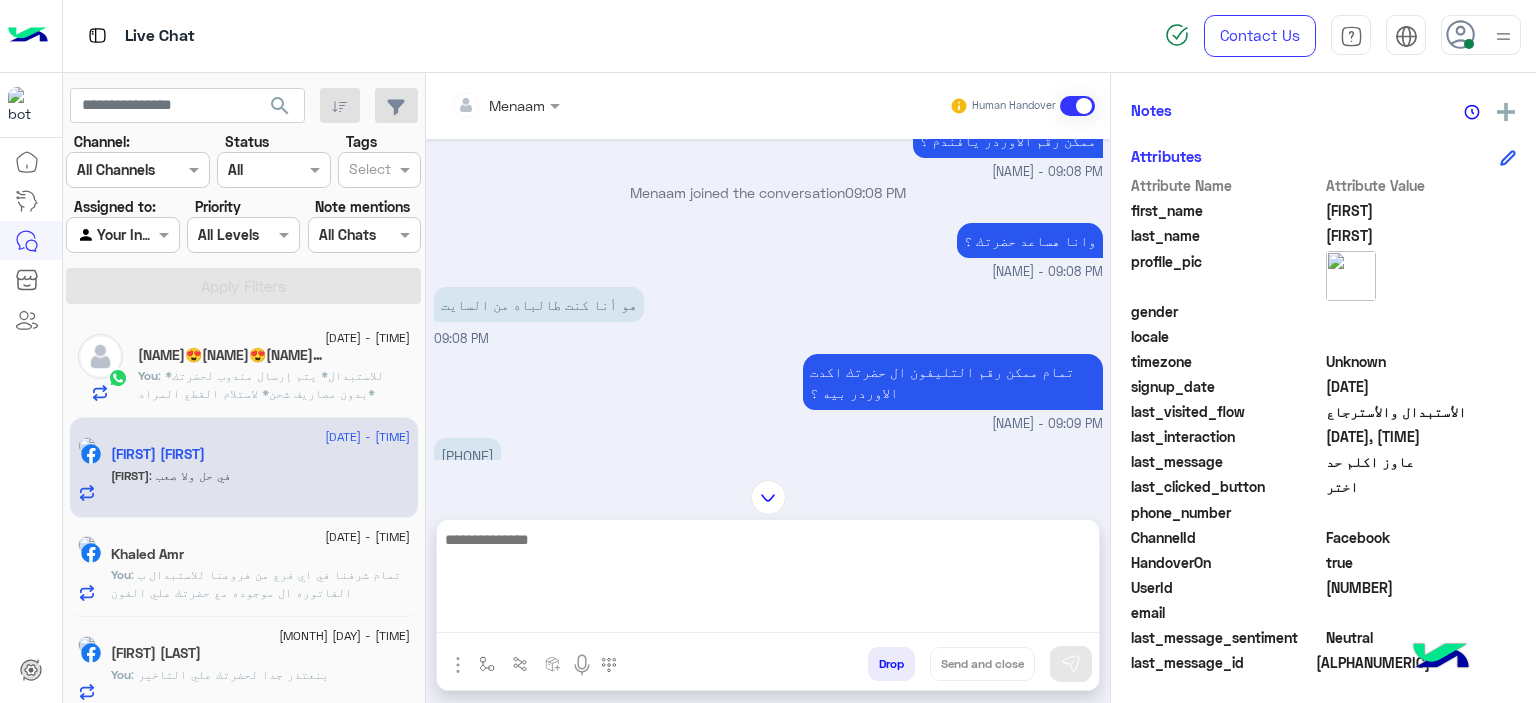 click on "[PHONE]" at bounding box center (467, 455) 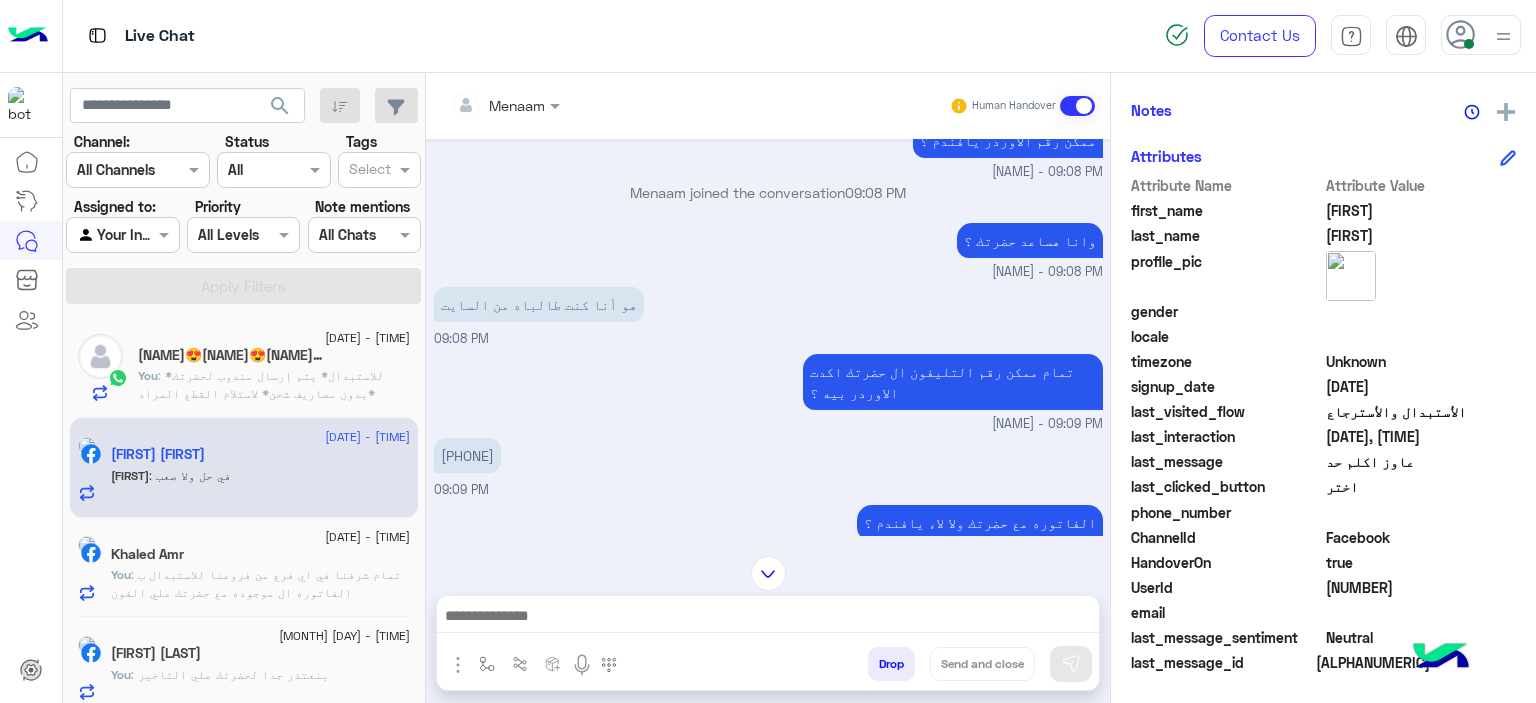 copy on "[PHONE]" 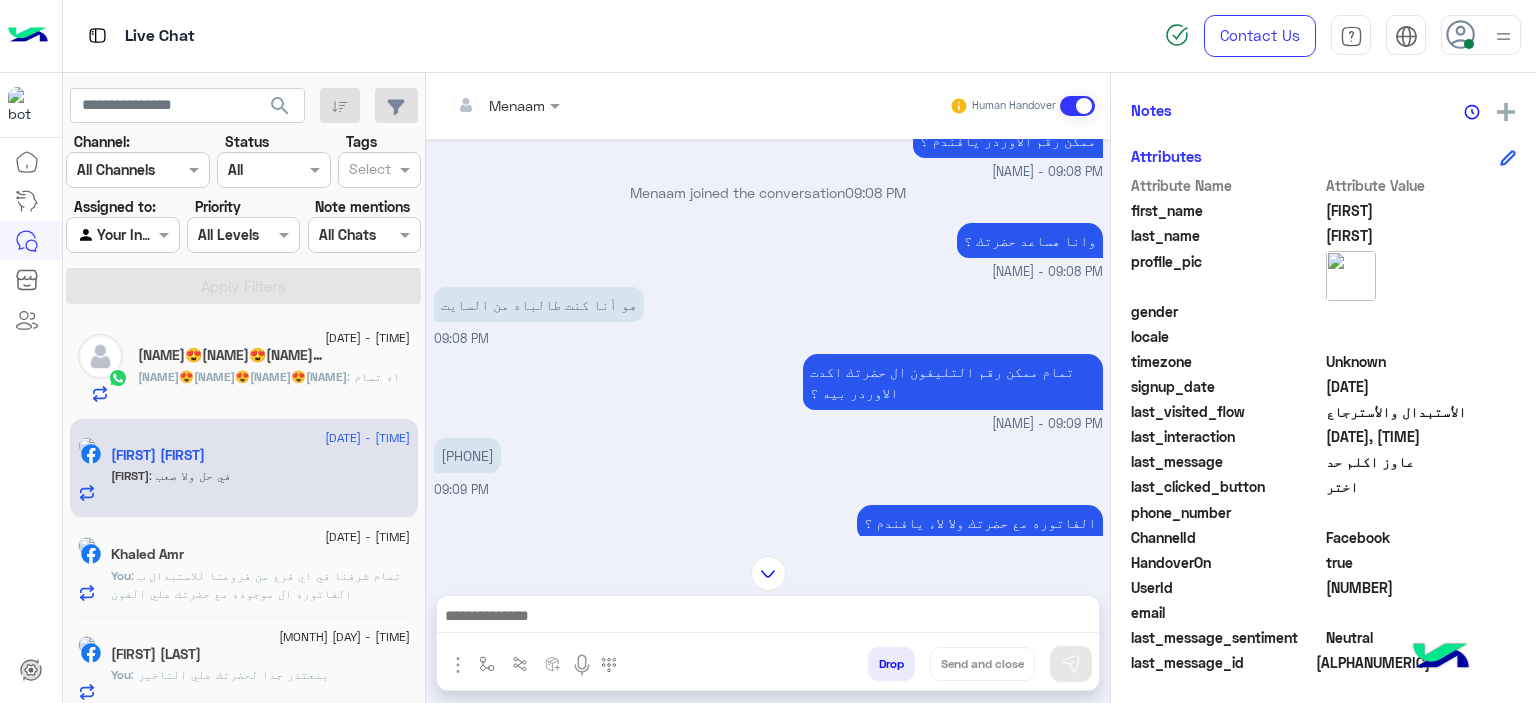scroll, scrollTop: 1305, scrollLeft: 0, axis: vertical 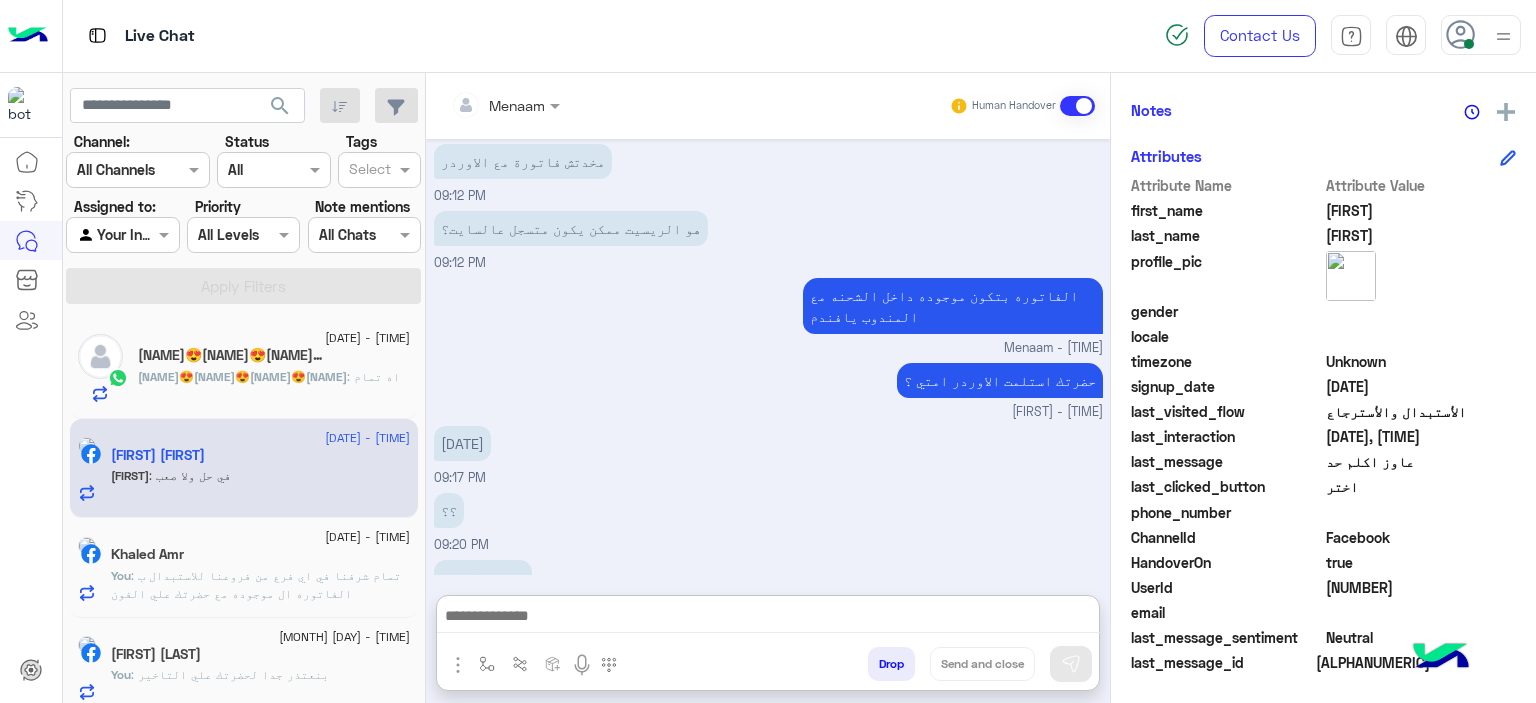 click at bounding box center [768, 618] 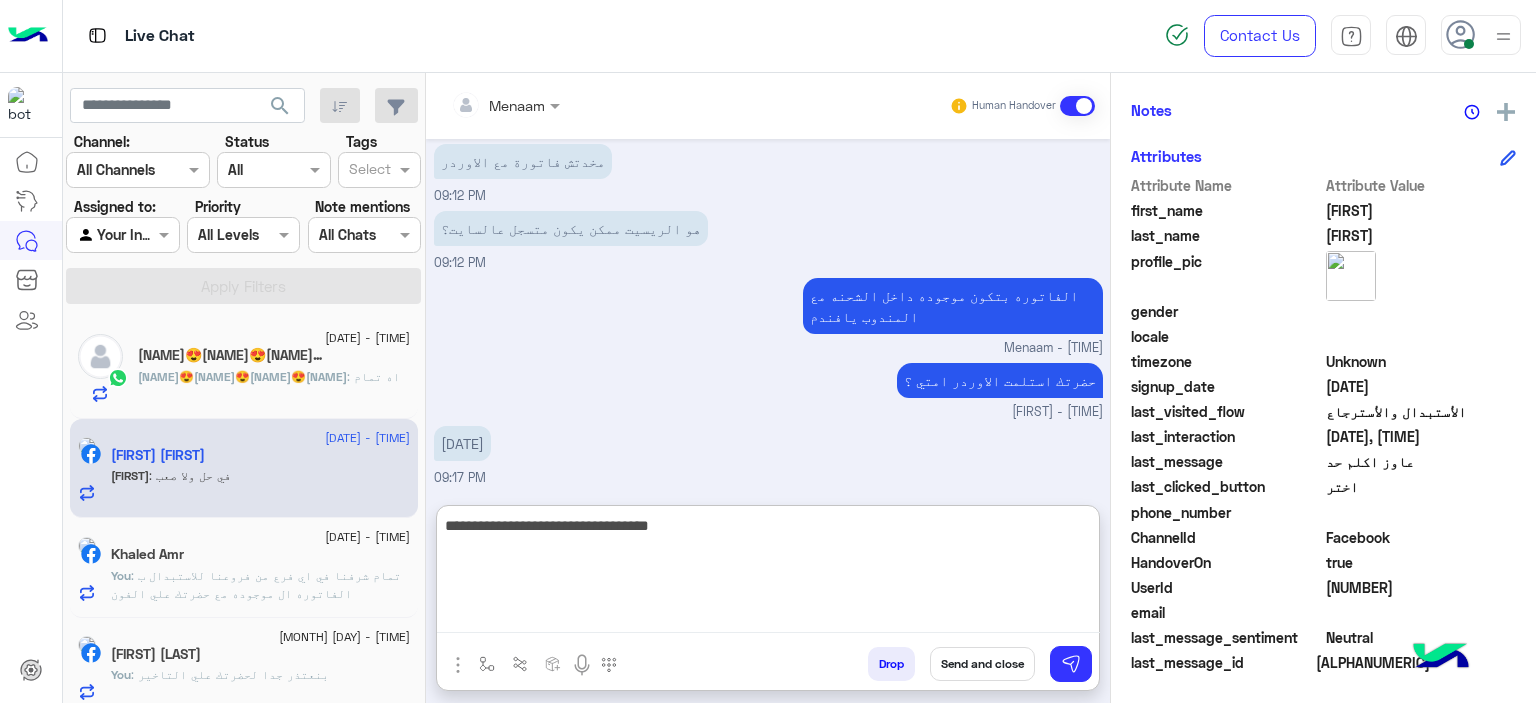 type on "**********" 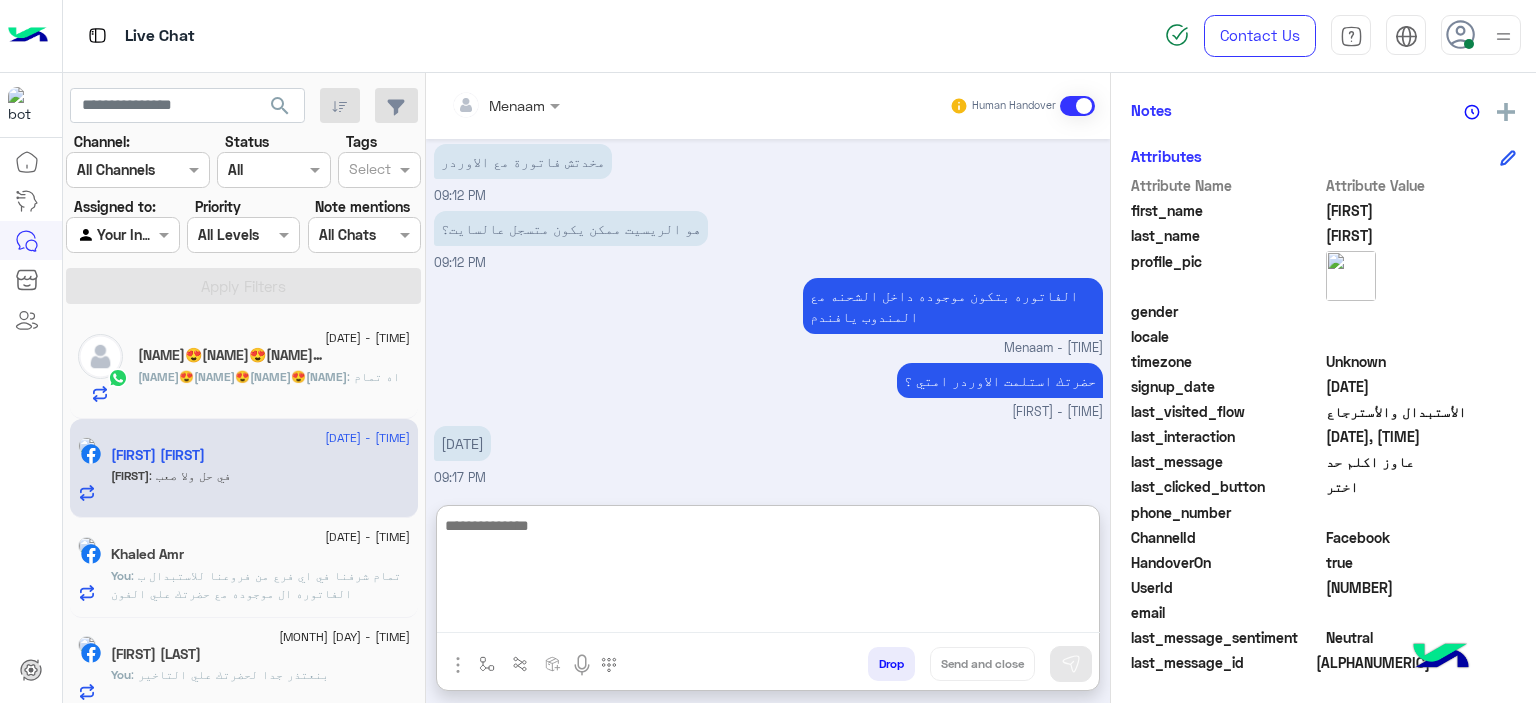 scroll, scrollTop: 1460, scrollLeft: 0, axis: vertical 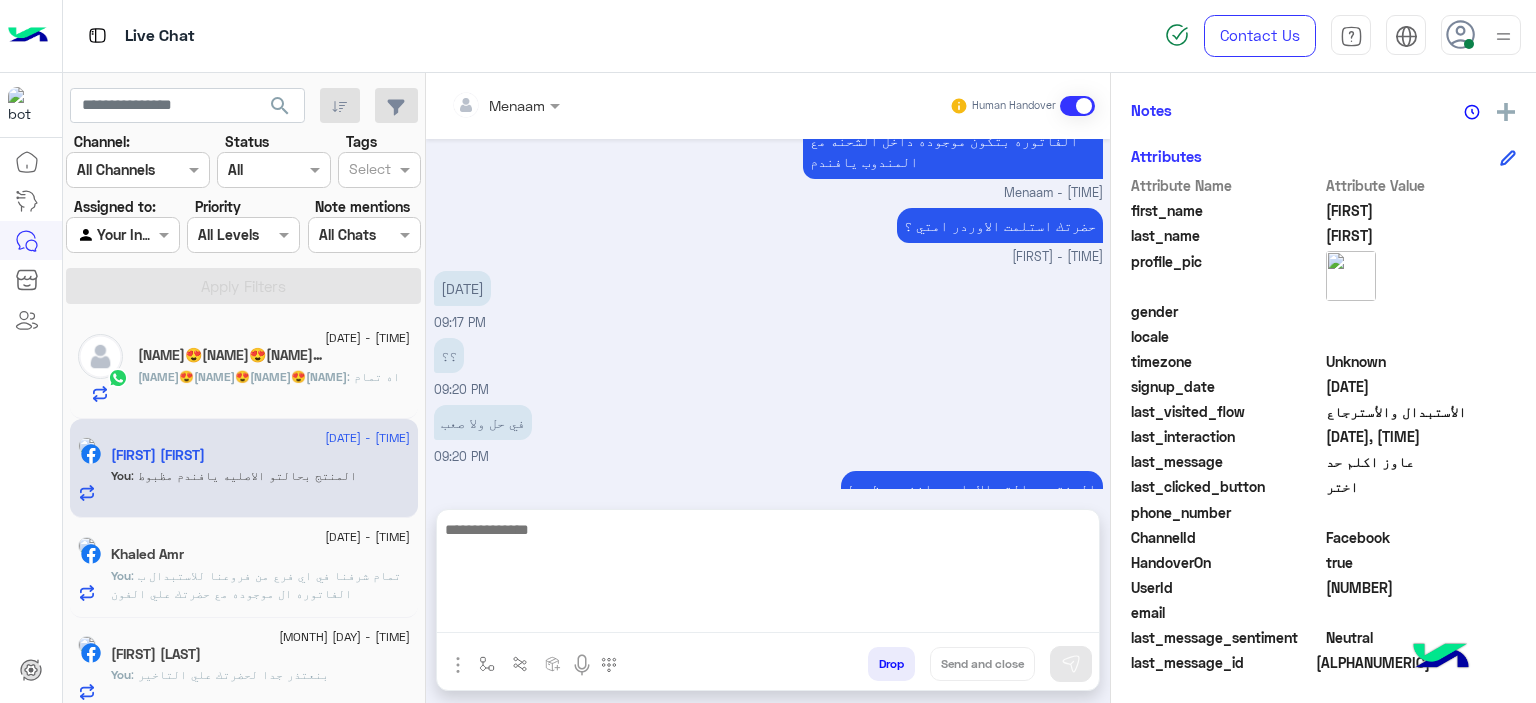click on "[NAME]😍[NAME]😍[NAME]😍[NAME]" 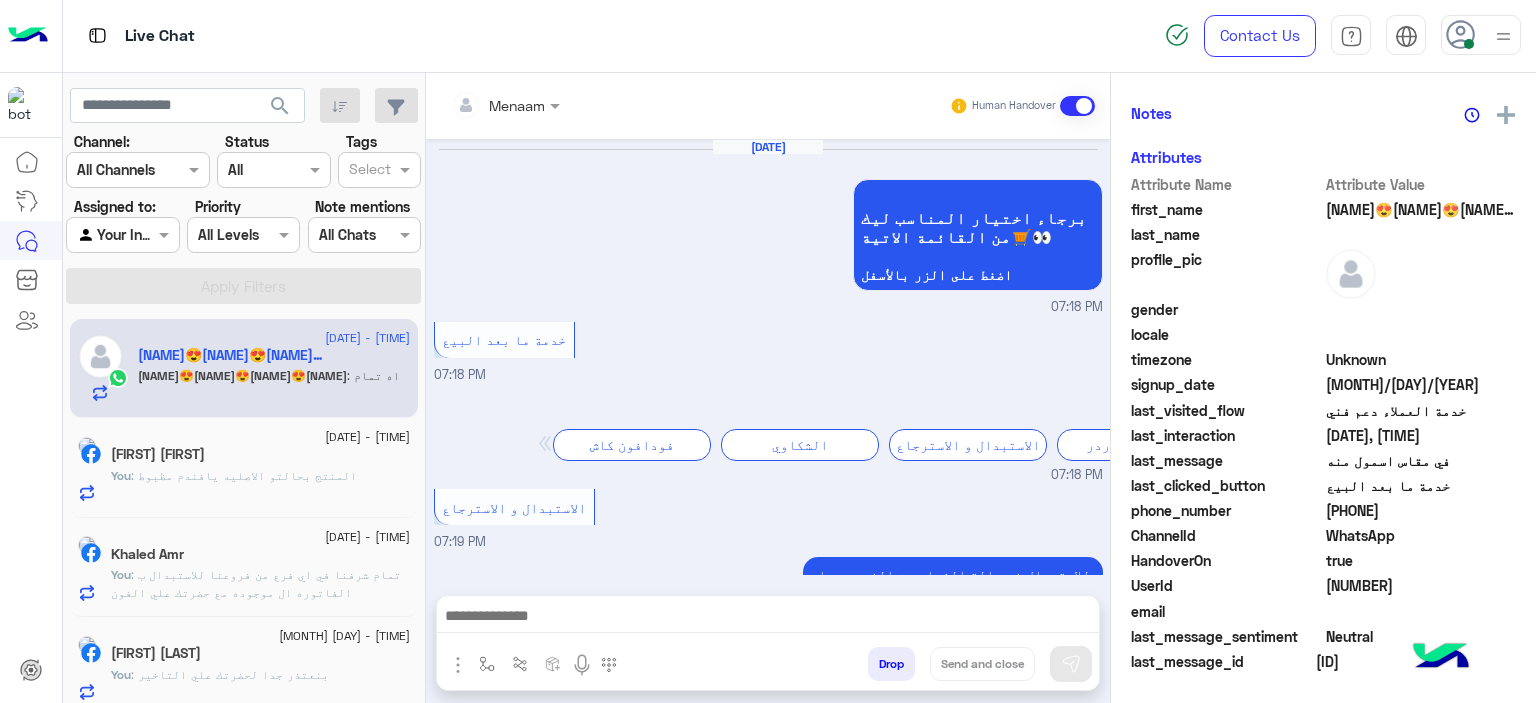 scroll, scrollTop: 452, scrollLeft: 0, axis: vertical 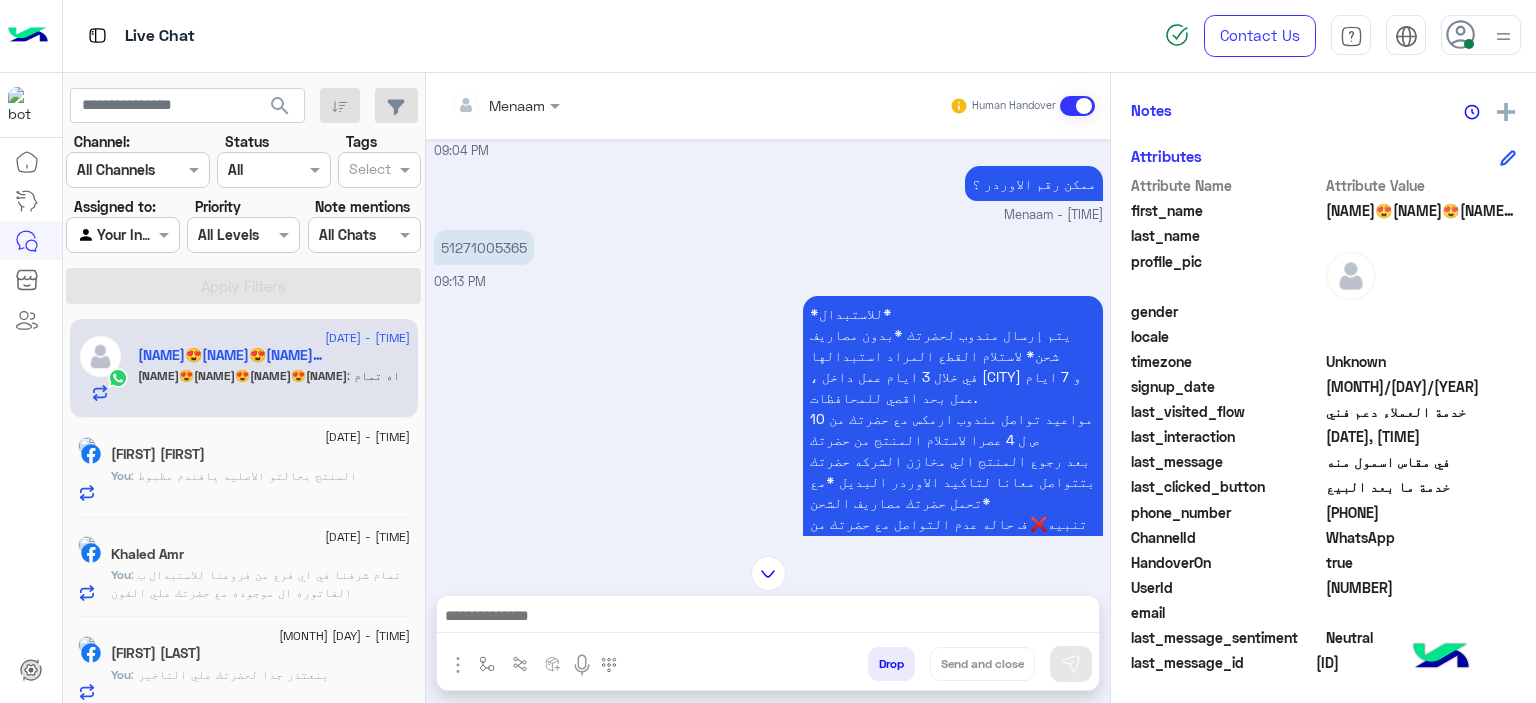 click on ": المنتج بحالتو الاصليه يافندم مظبوط" 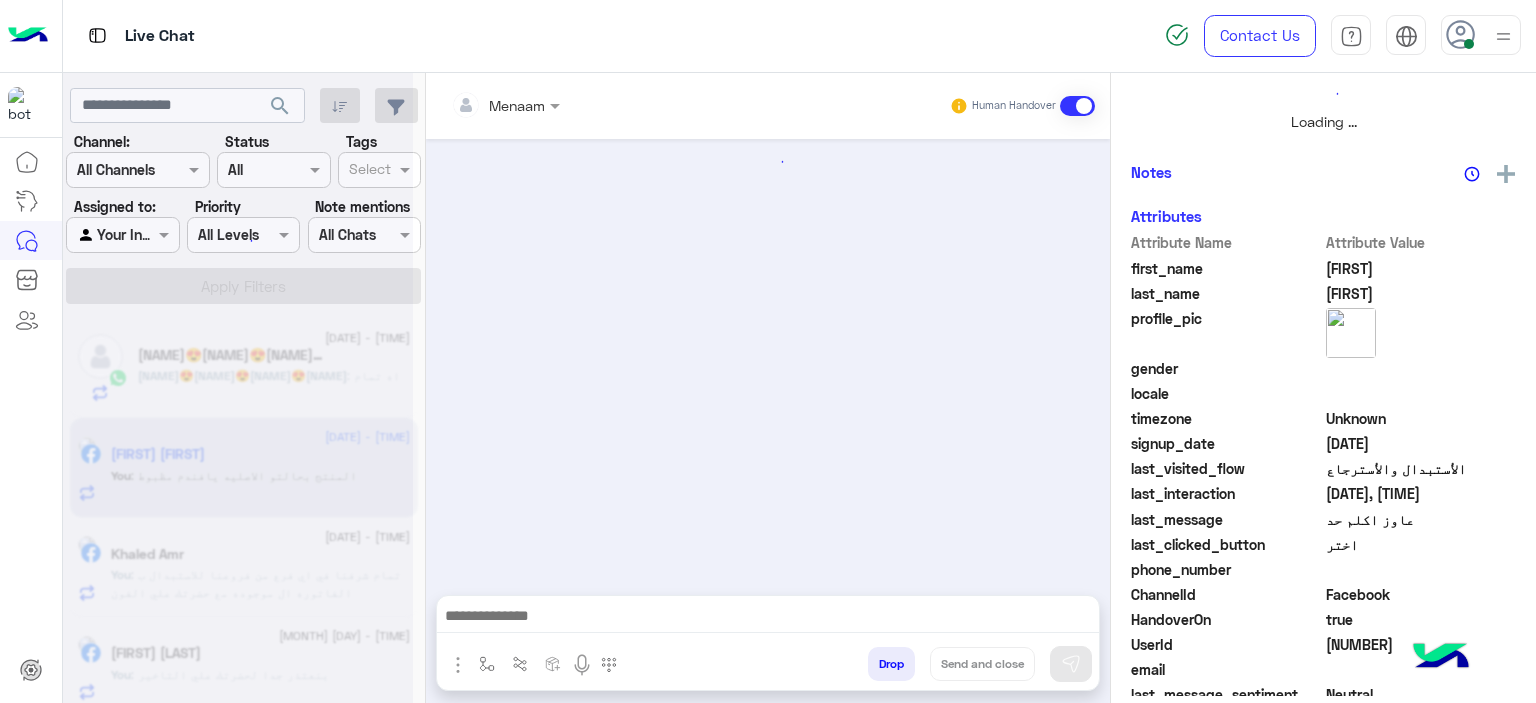 scroll, scrollTop: 514, scrollLeft: 0, axis: vertical 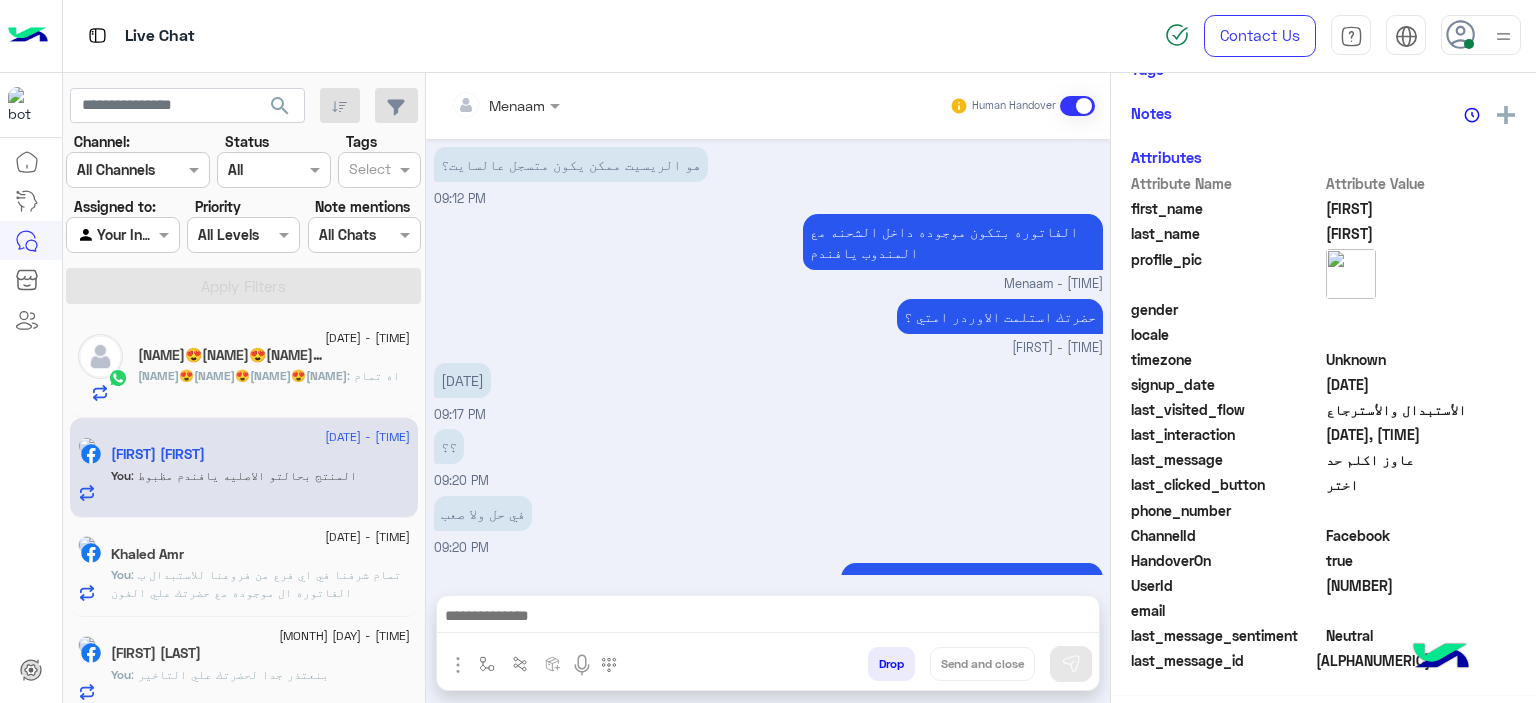 click on ": تمام شرفنا في اي فرع من فروعنا للاستبدال ب الفاتوره ال موجوده مع حضرتك علي الفون" 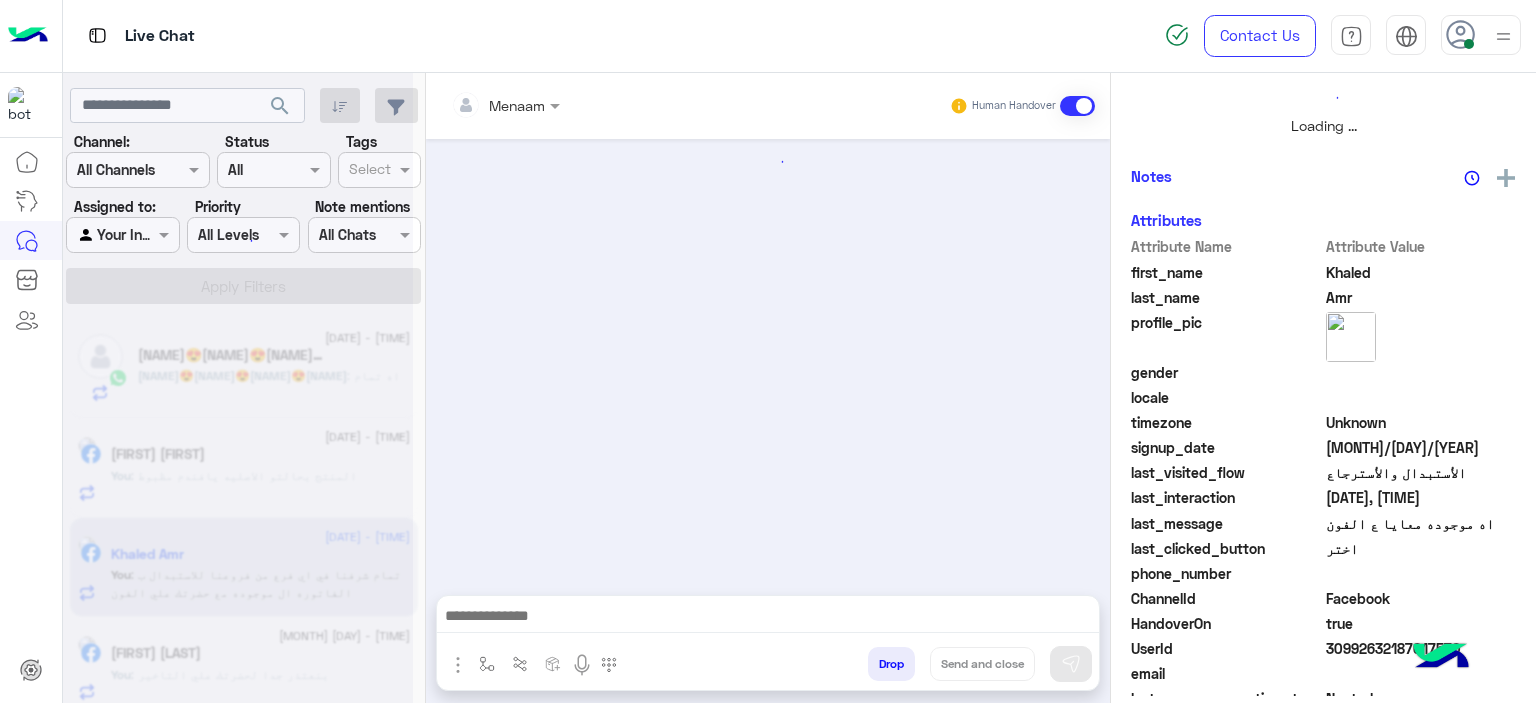 scroll, scrollTop: 514, scrollLeft: 0, axis: vertical 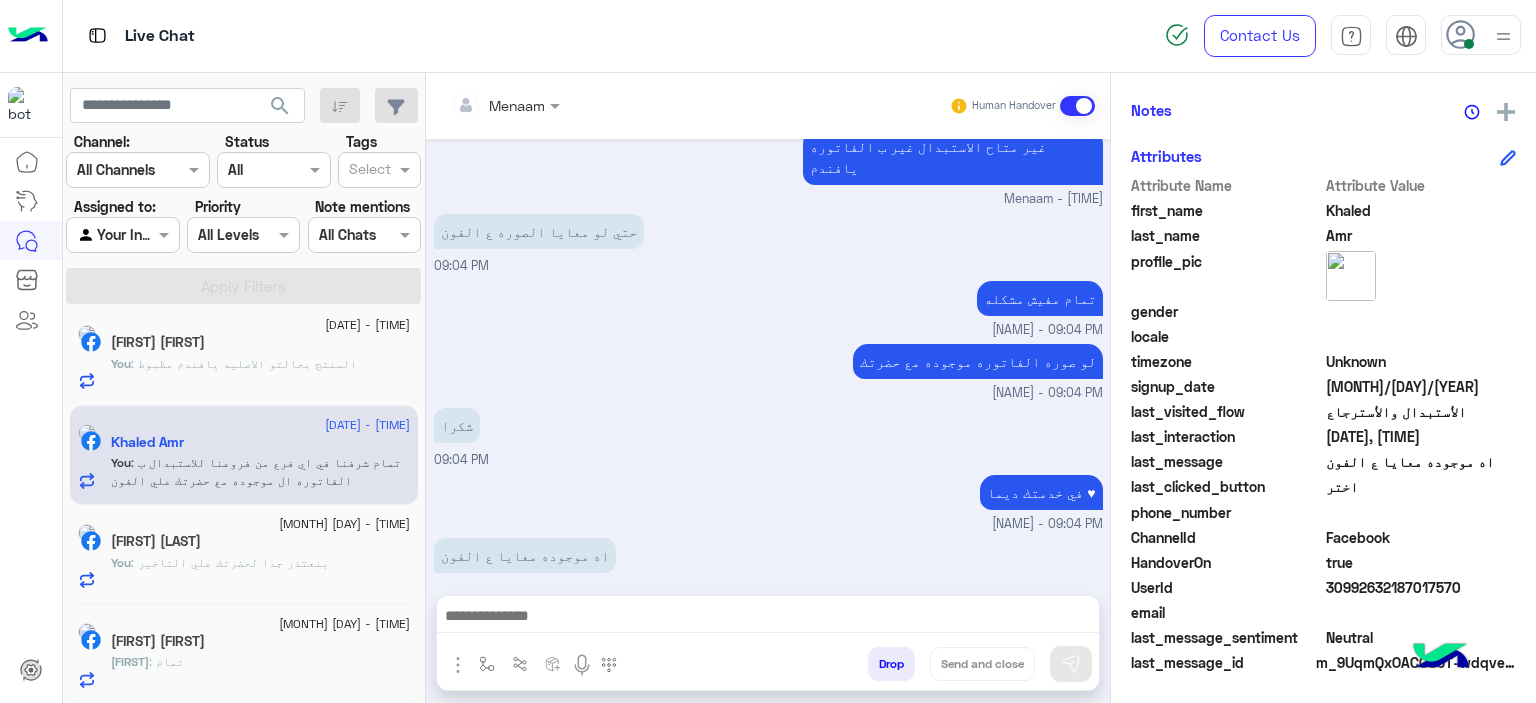 click on "[DATE], [TIME] [FIRST]   You  : بنعتذر جدا لحضرتك علي التاخير" 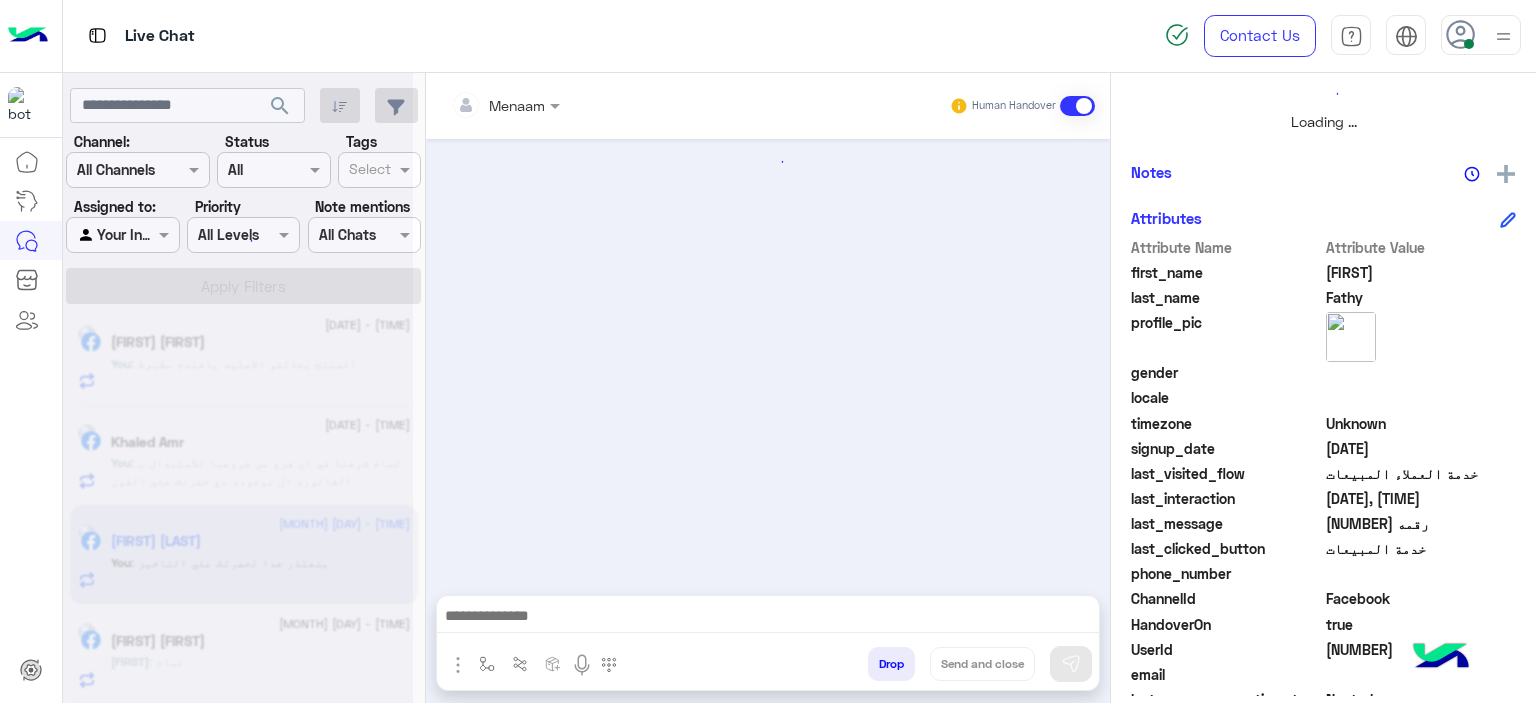 scroll, scrollTop: 519, scrollLeft: 0, axis: vertical 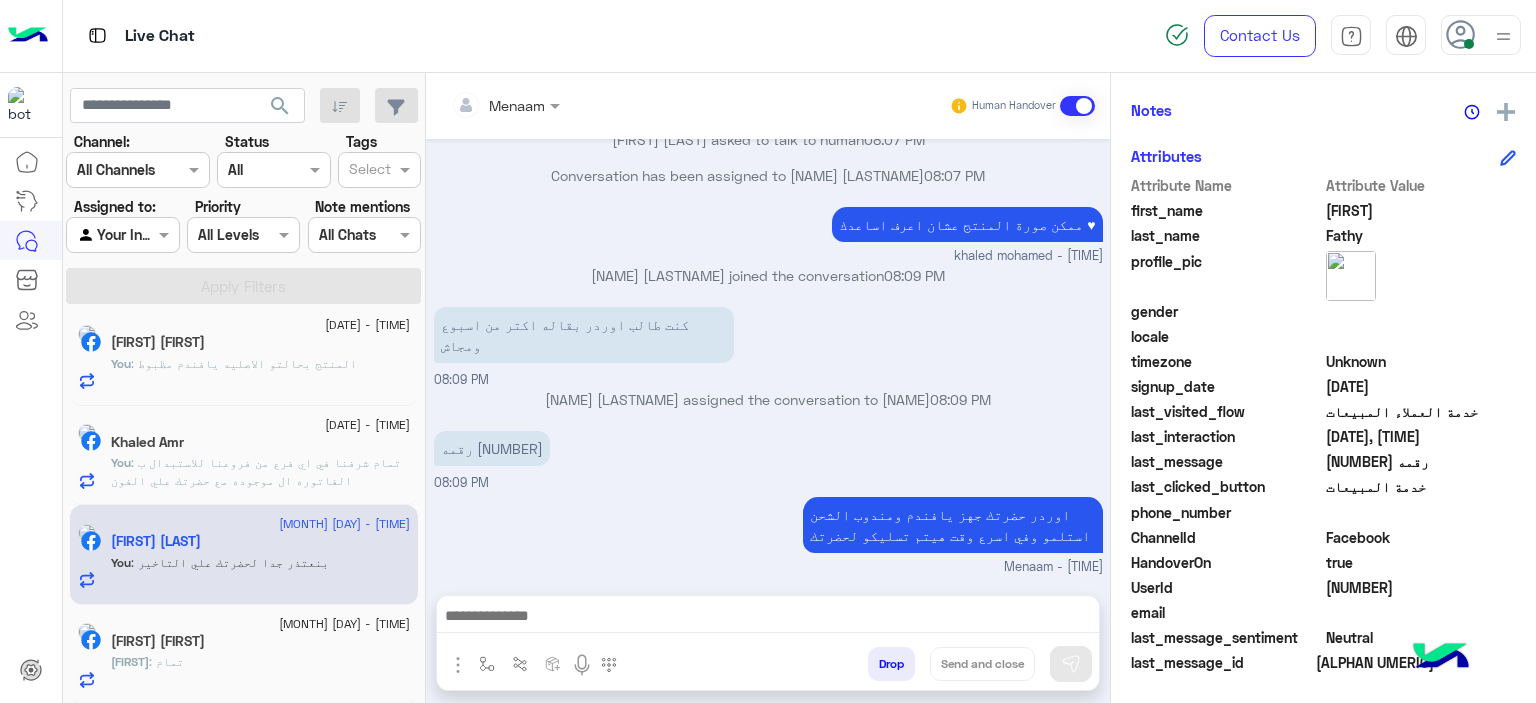 click on "[FIRST] : تمام" 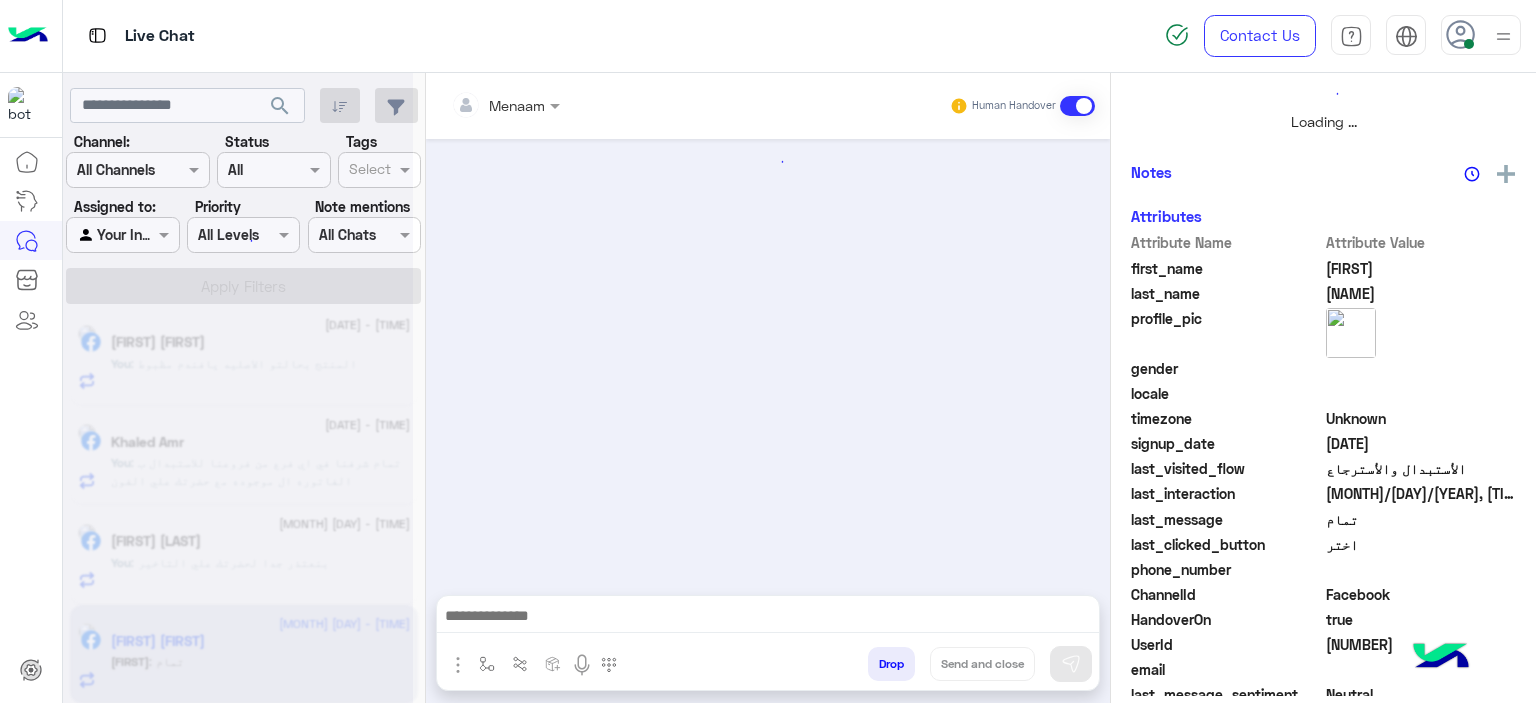 scroll, scrollTop: 514, scrollLeft: 0, axis: vertical 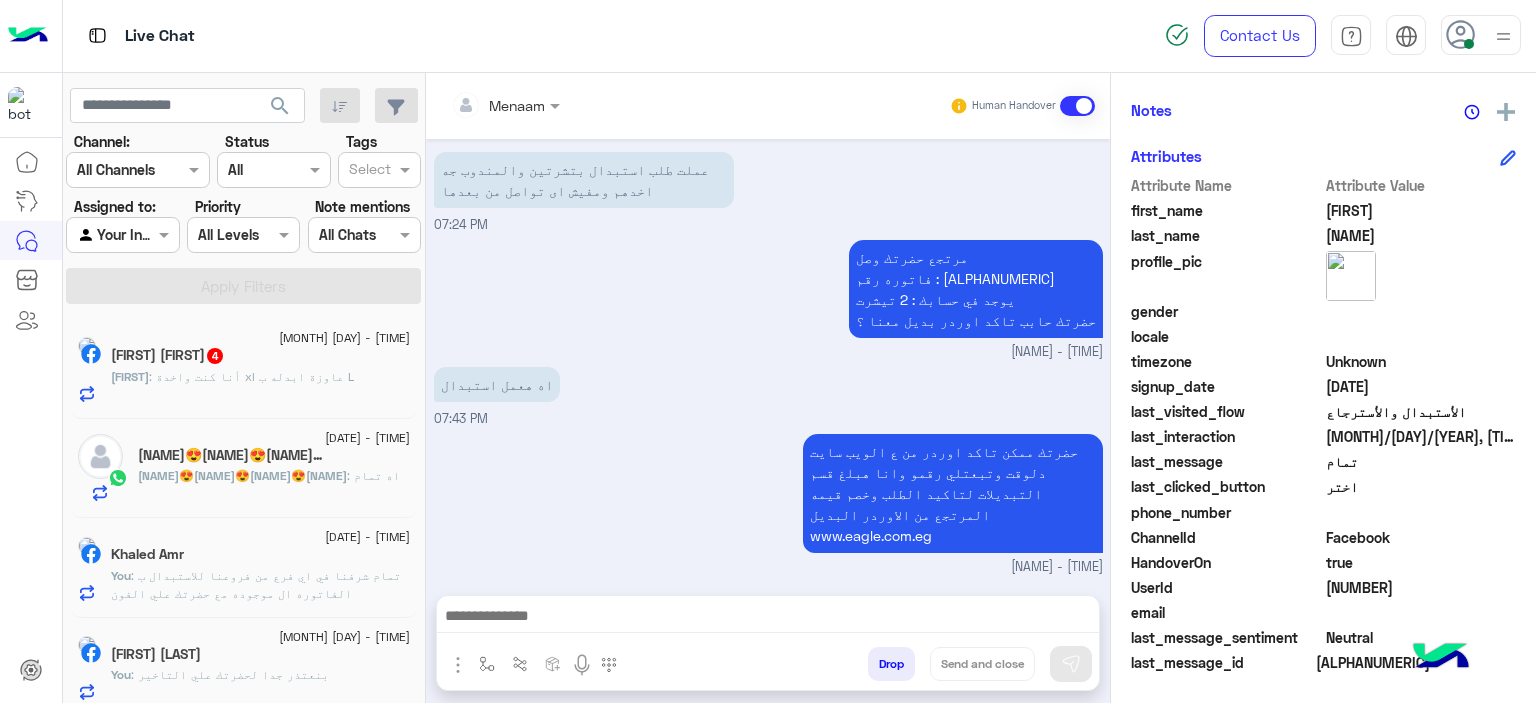 click on ": أنا كنت واخدة xl  عاوزة ابدله ب L" 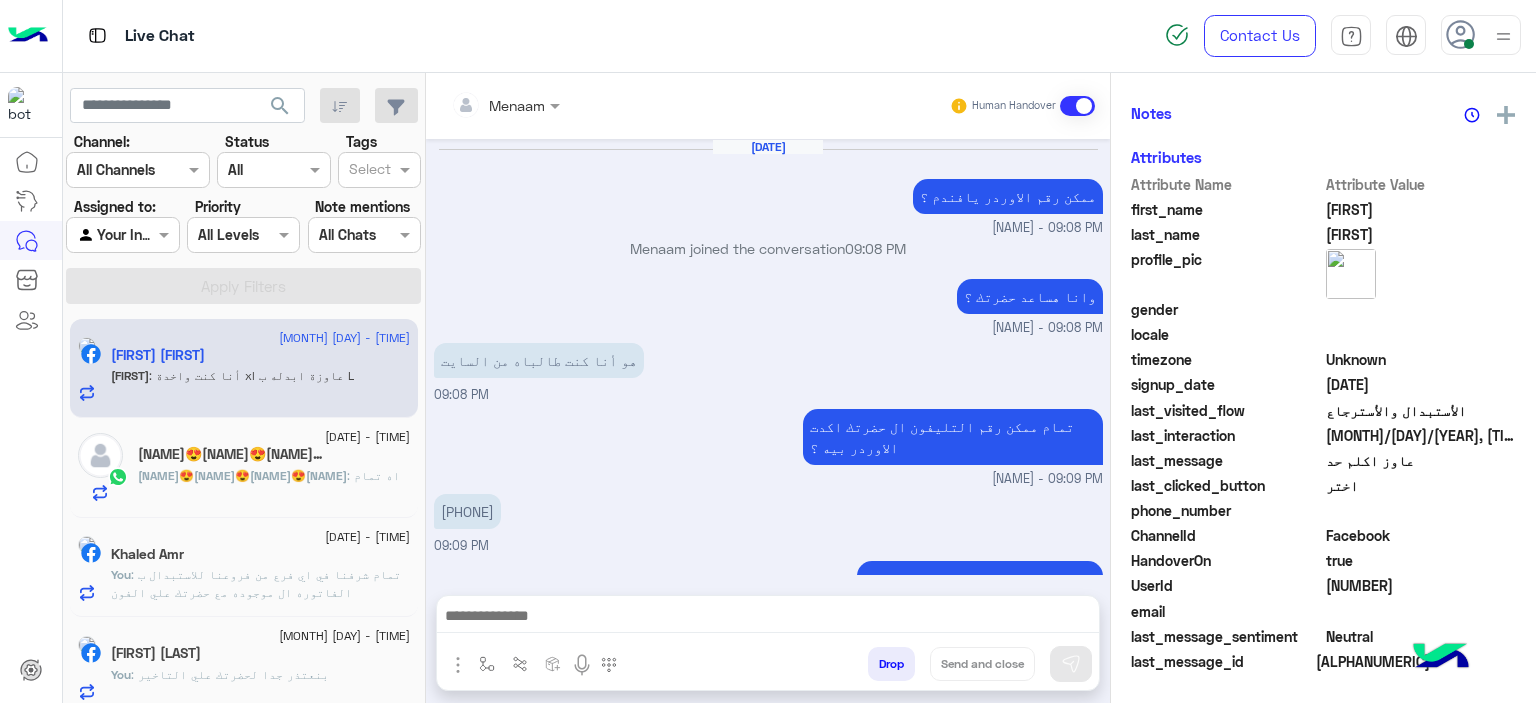 scroll, scrollTop: 452, scrollLeft: 0, axis: vertical 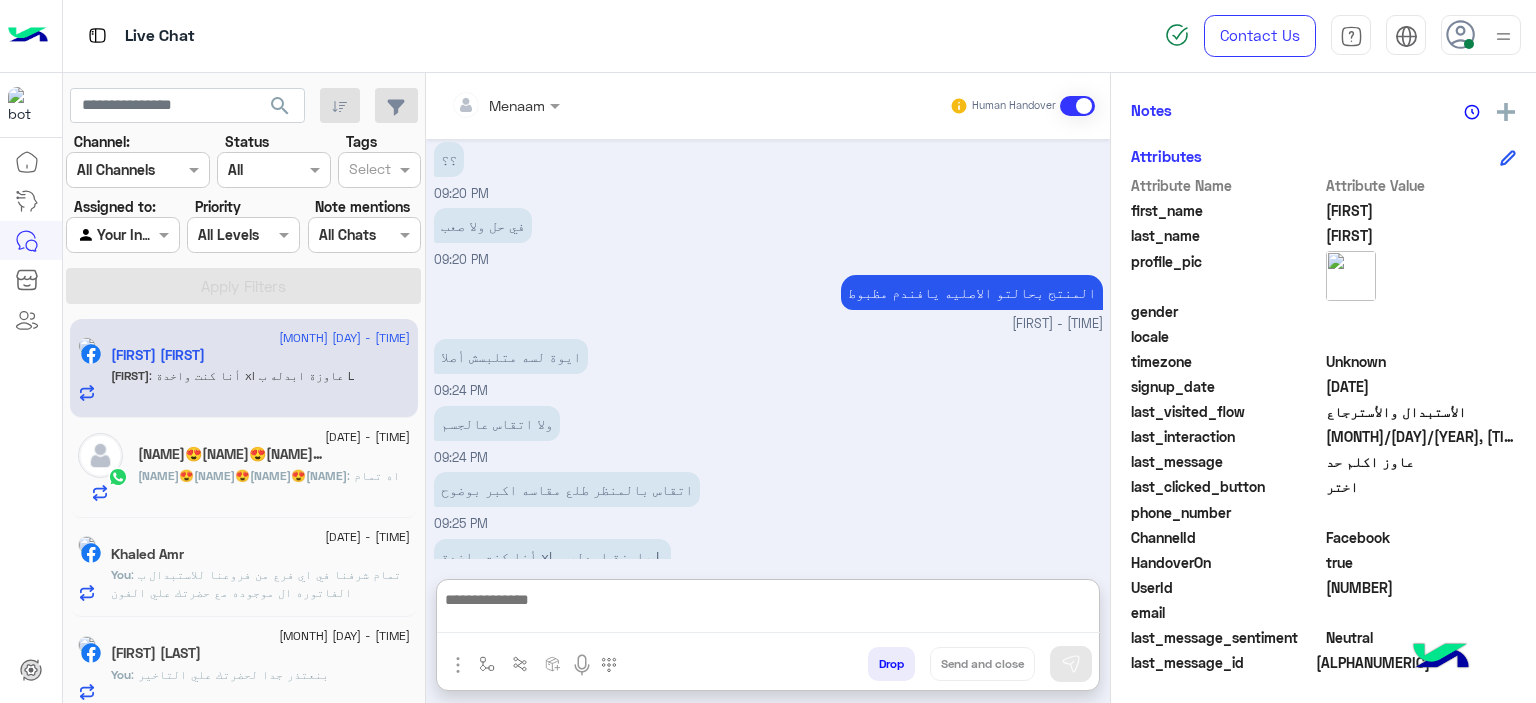 click at bounding box center [768, 610] 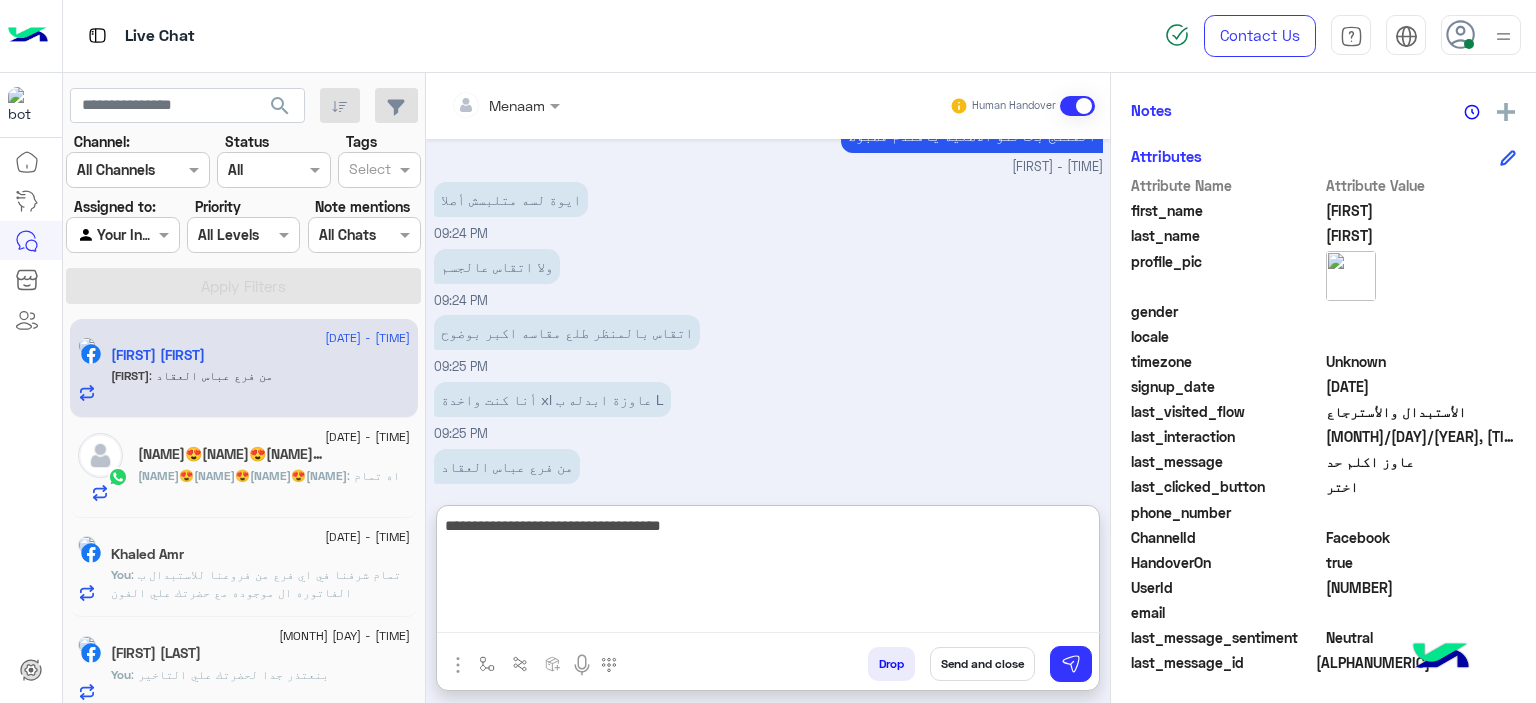 scroll, scrollTop: 1140, scrollLeft: 0, axis: vertical 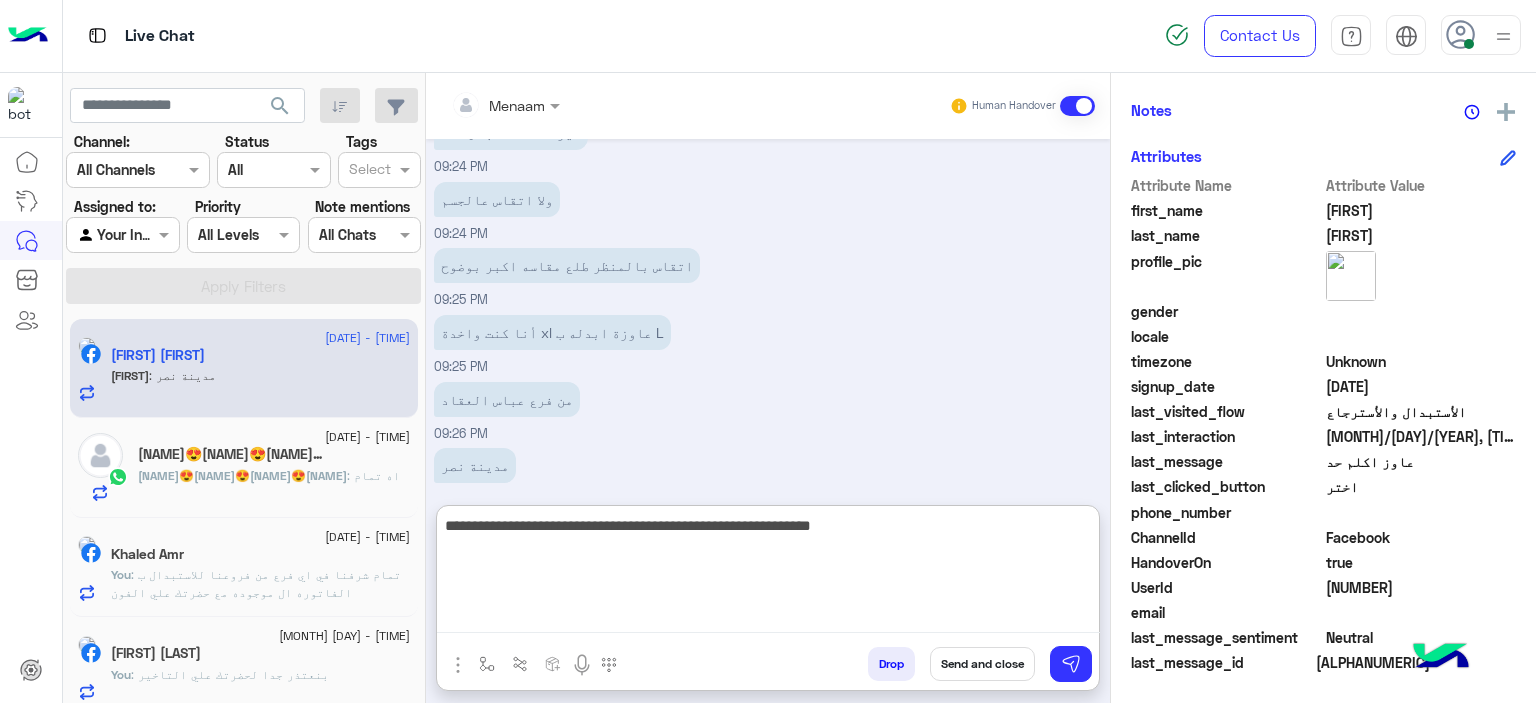 type on "**********" 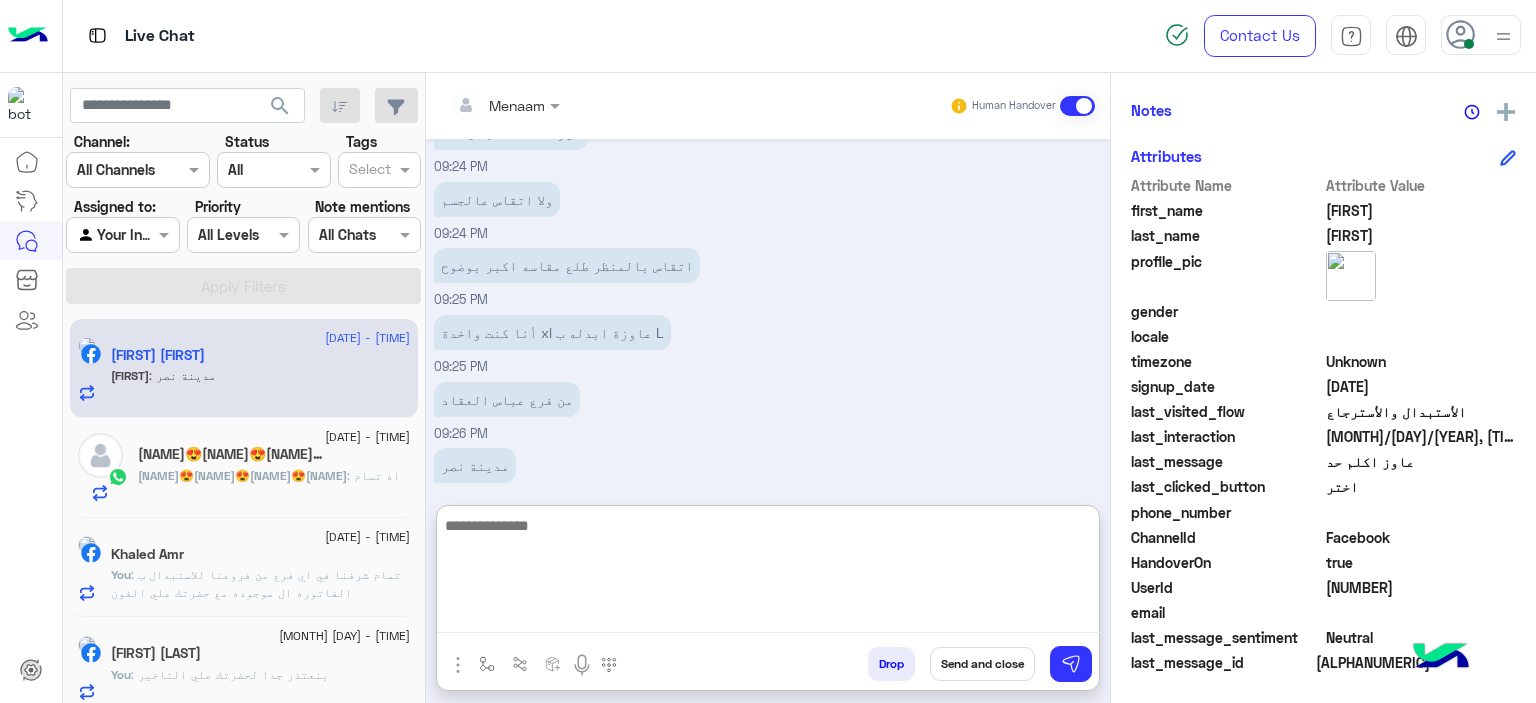 scroll, scrollTop: 1224, scrollLeft: 0, axis: vertical 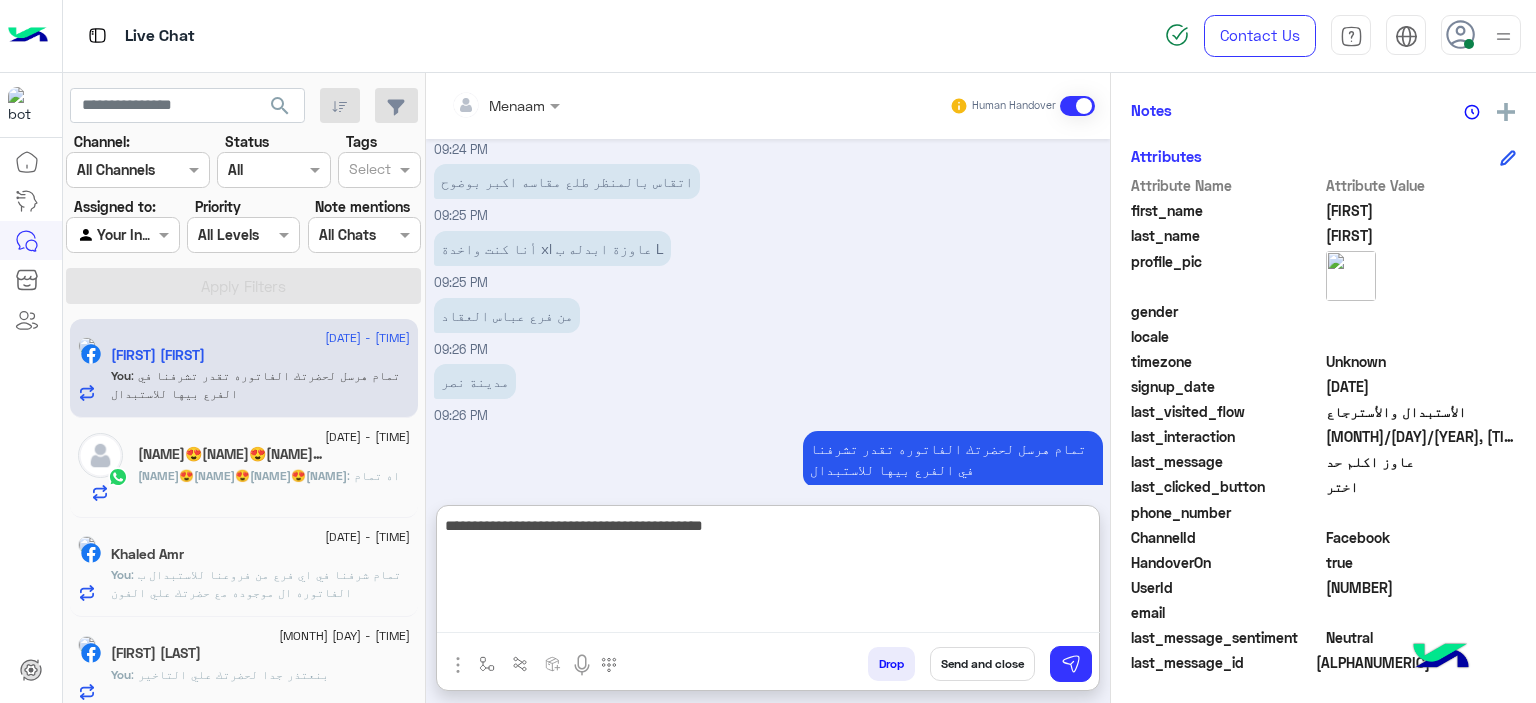 type on "**********" 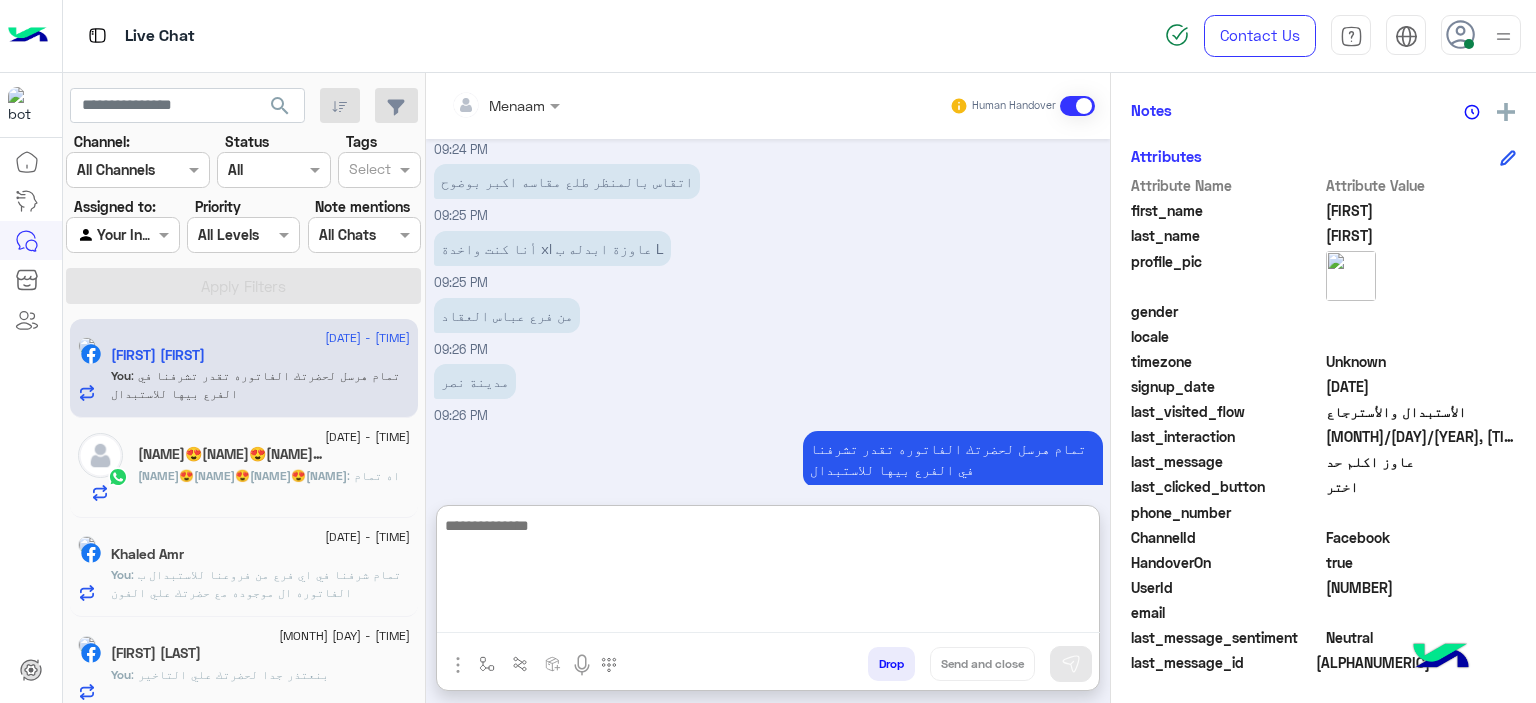 scroll, scrollTop: 1308, scrollLeft: 0, axis: vertical 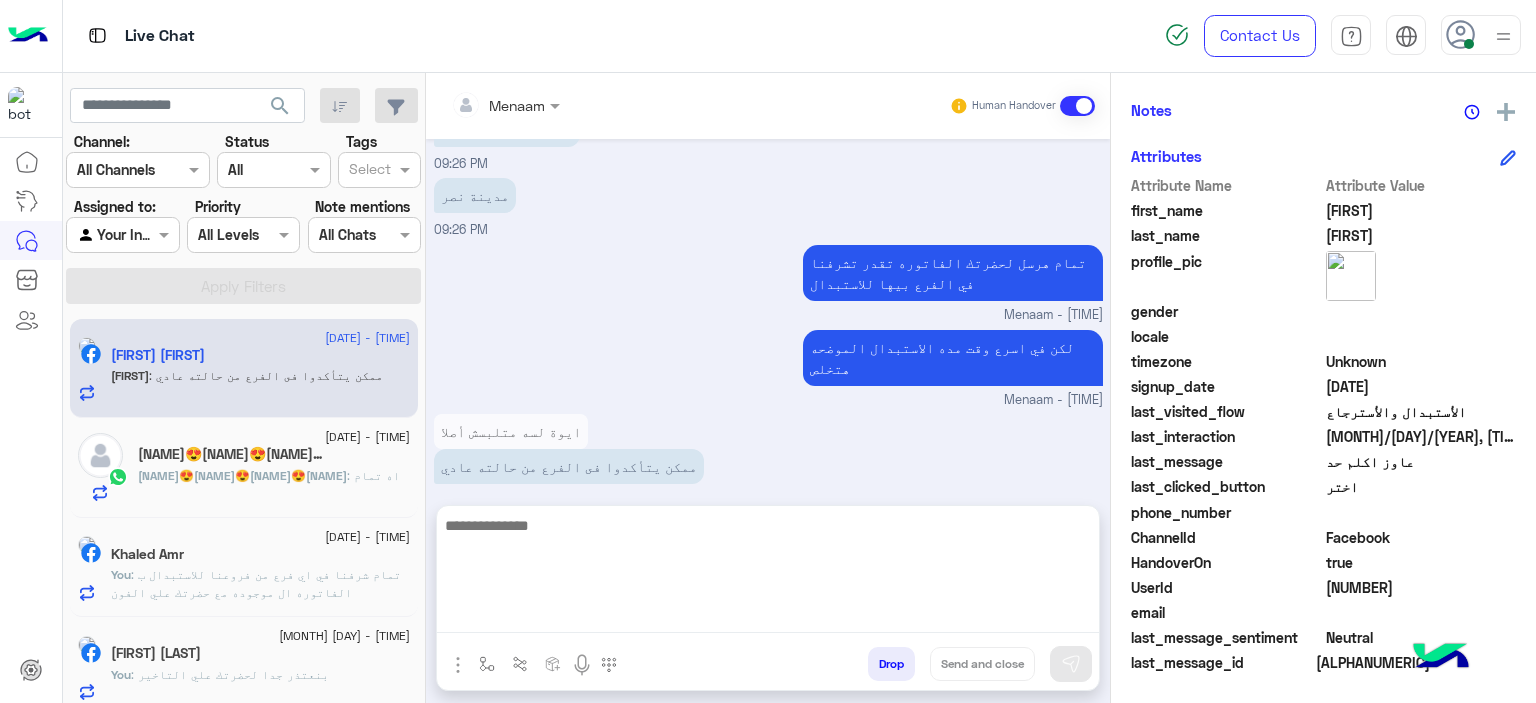 click at bounding box center (458, 665) 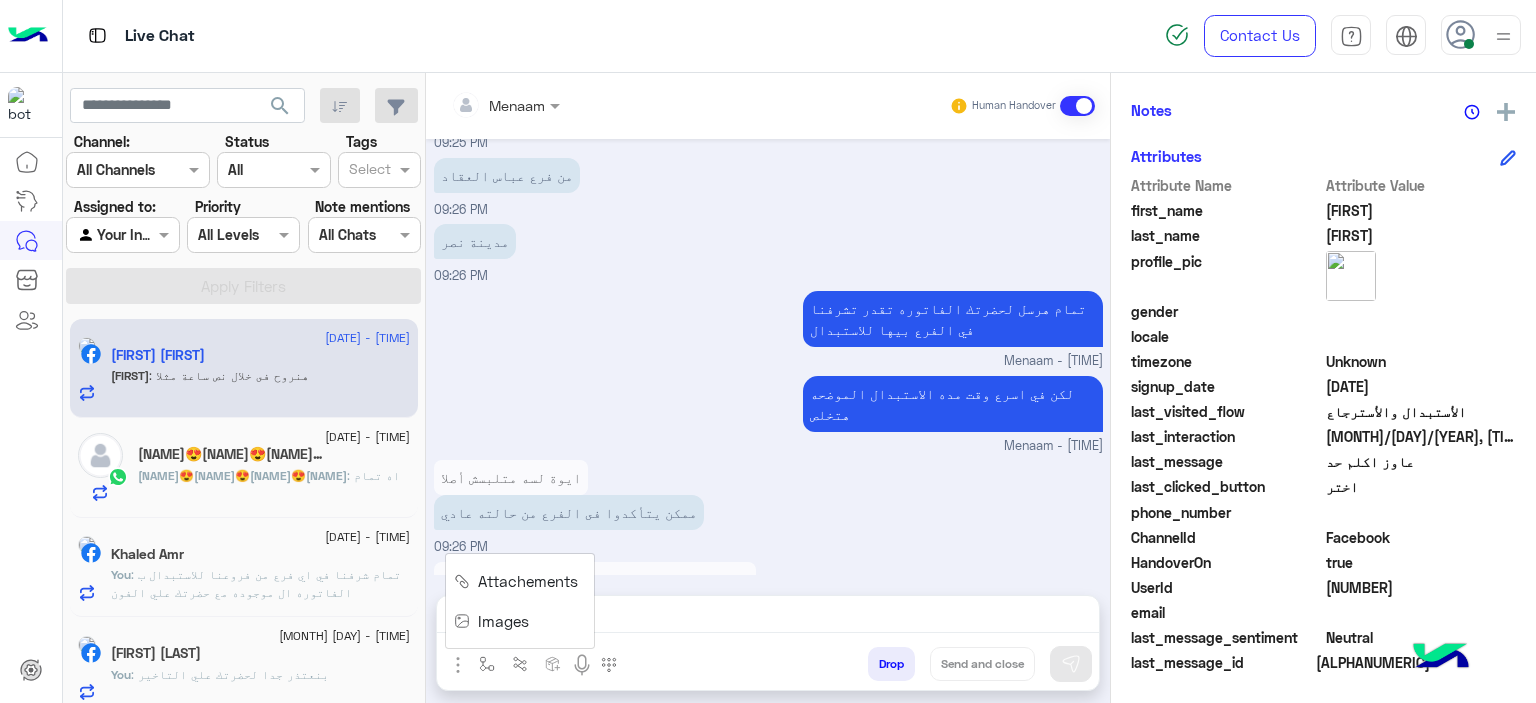 scroll, scrollTop: 1421, scrollLeft: 0, axis: vertical 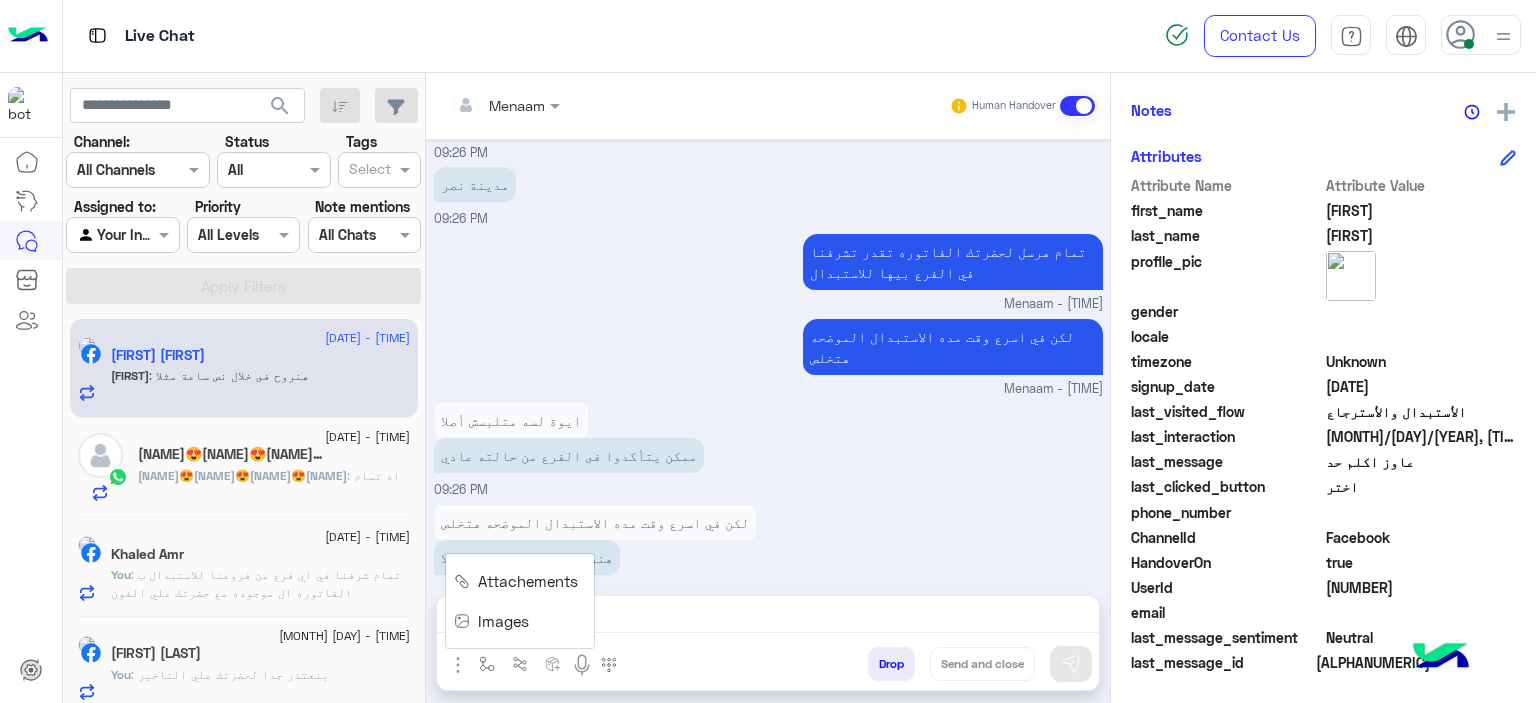 click on "Images" at bounding box center [503, 621] 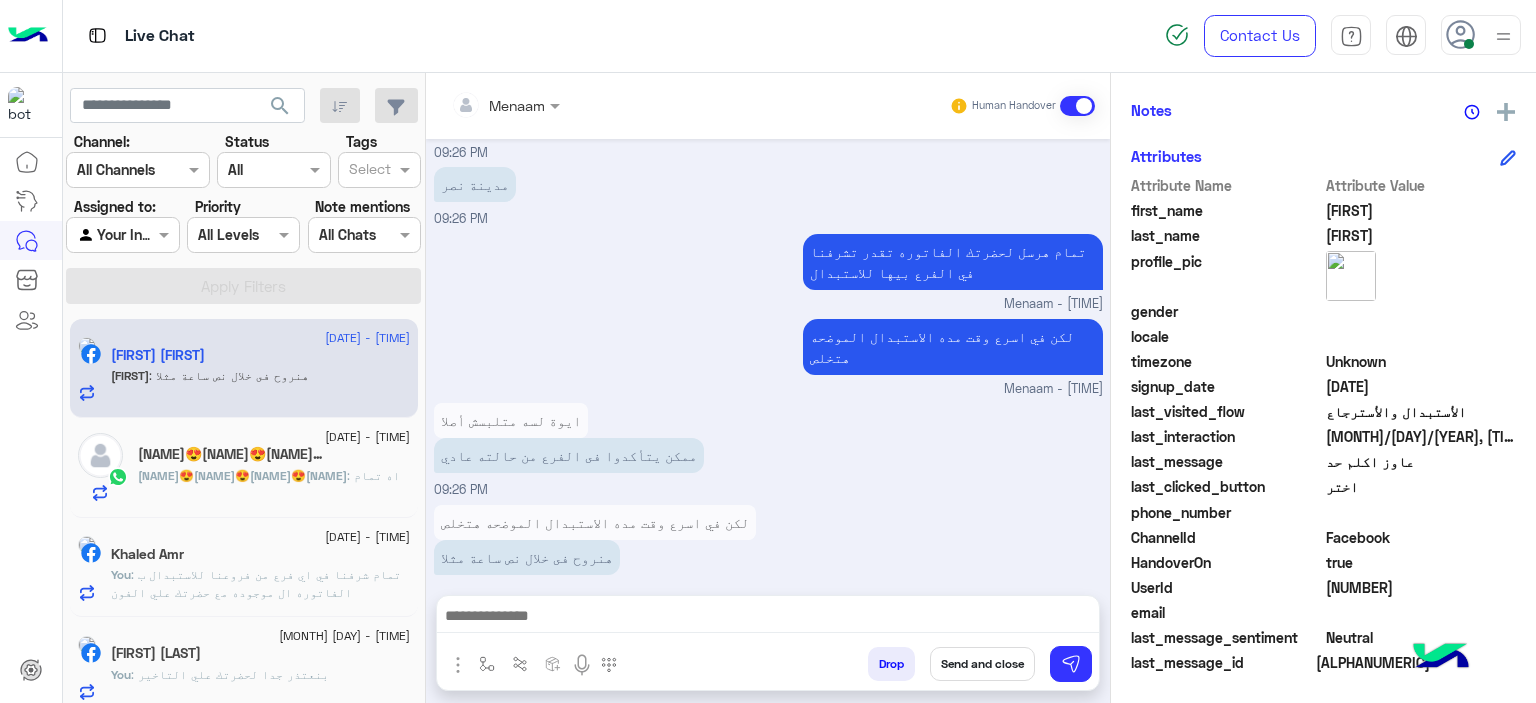 click at bounding box center [768, 618] 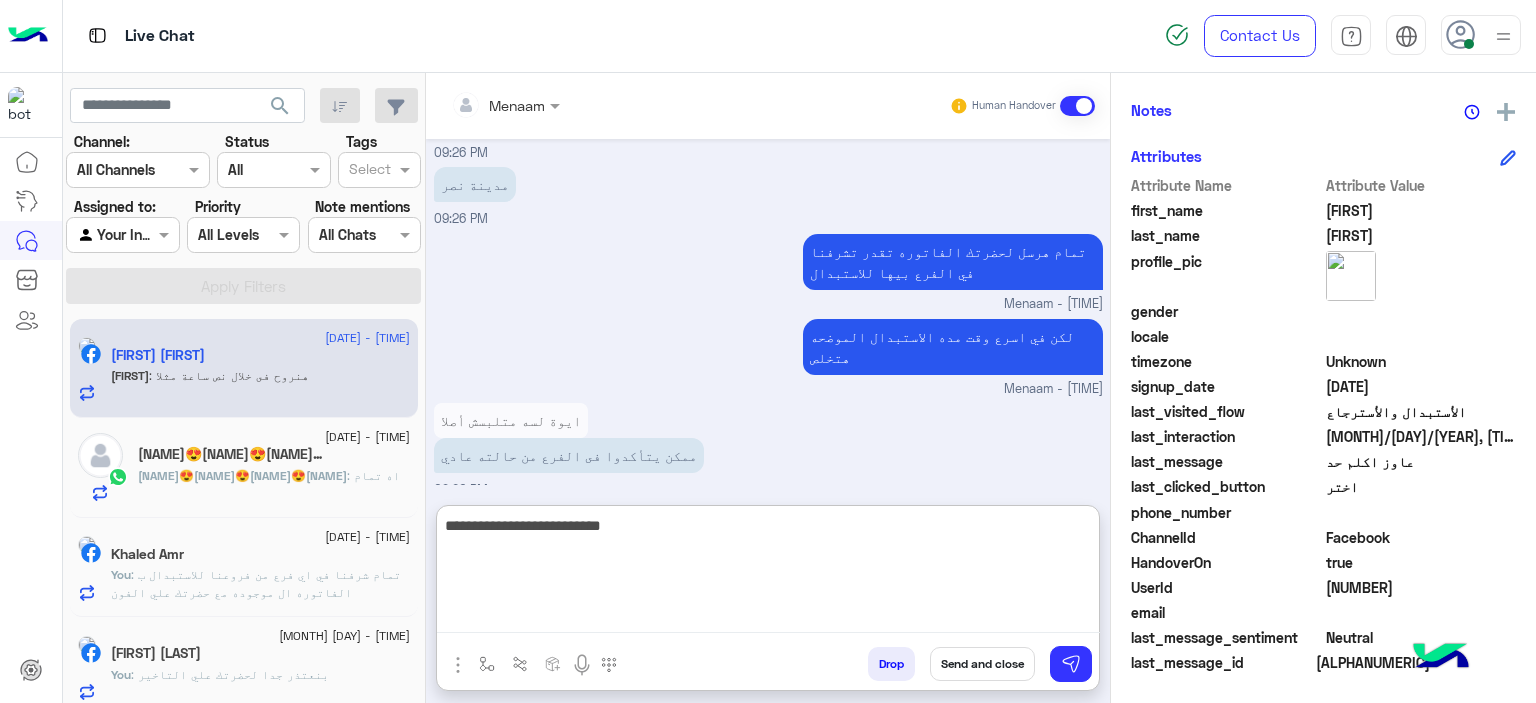 type on "**********" 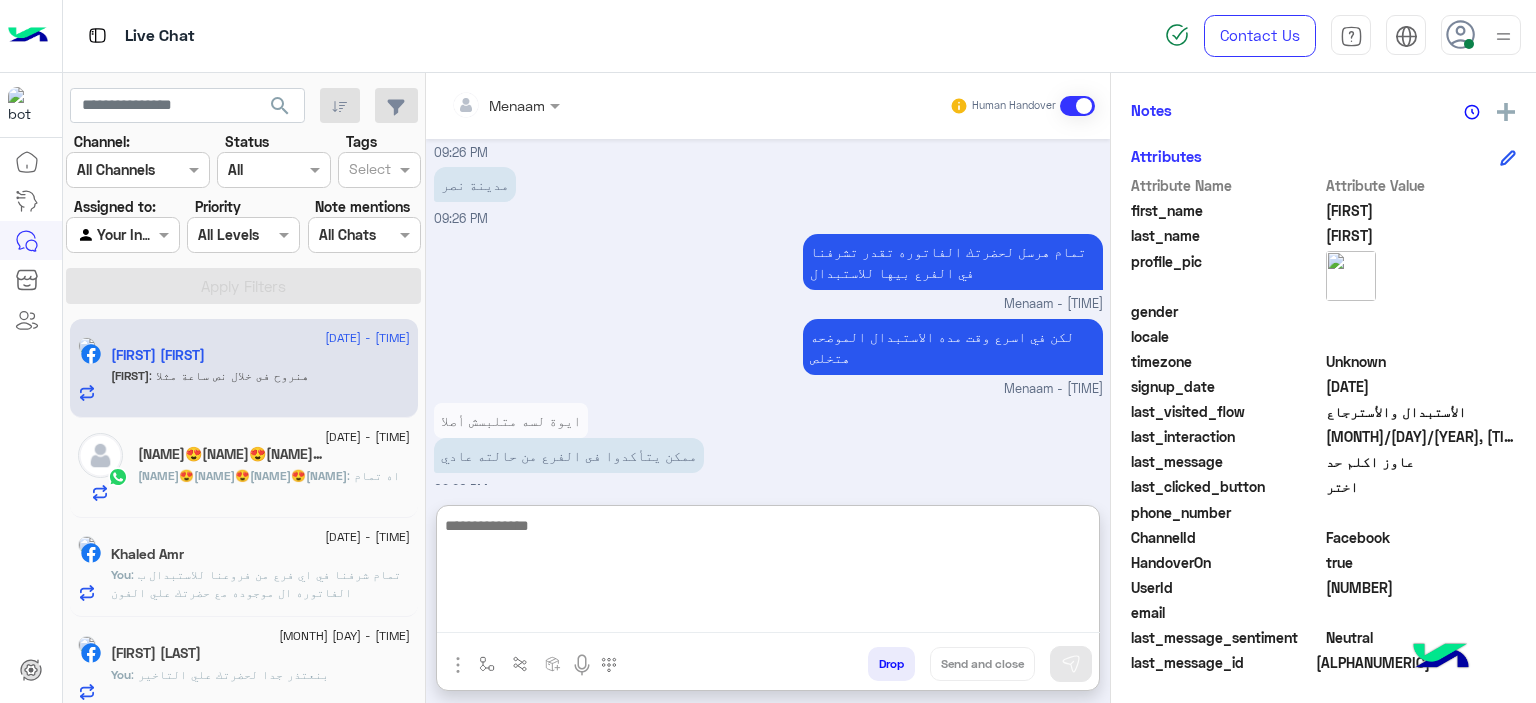 scroll, scrollTop: 1576, scrollLeft: 0, axis: vertical 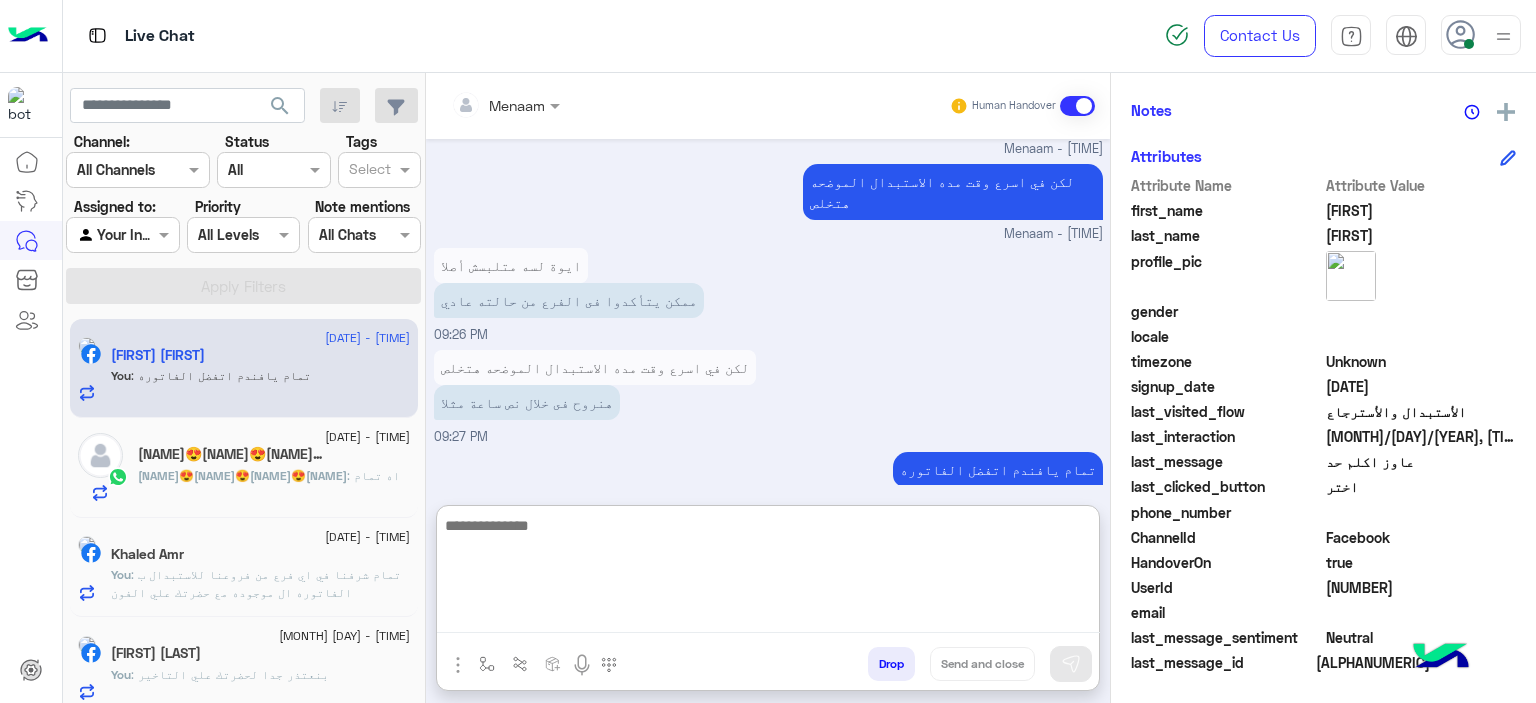 click on "[NAME]😍[NAME]😍[NAME]😍[NAME]" 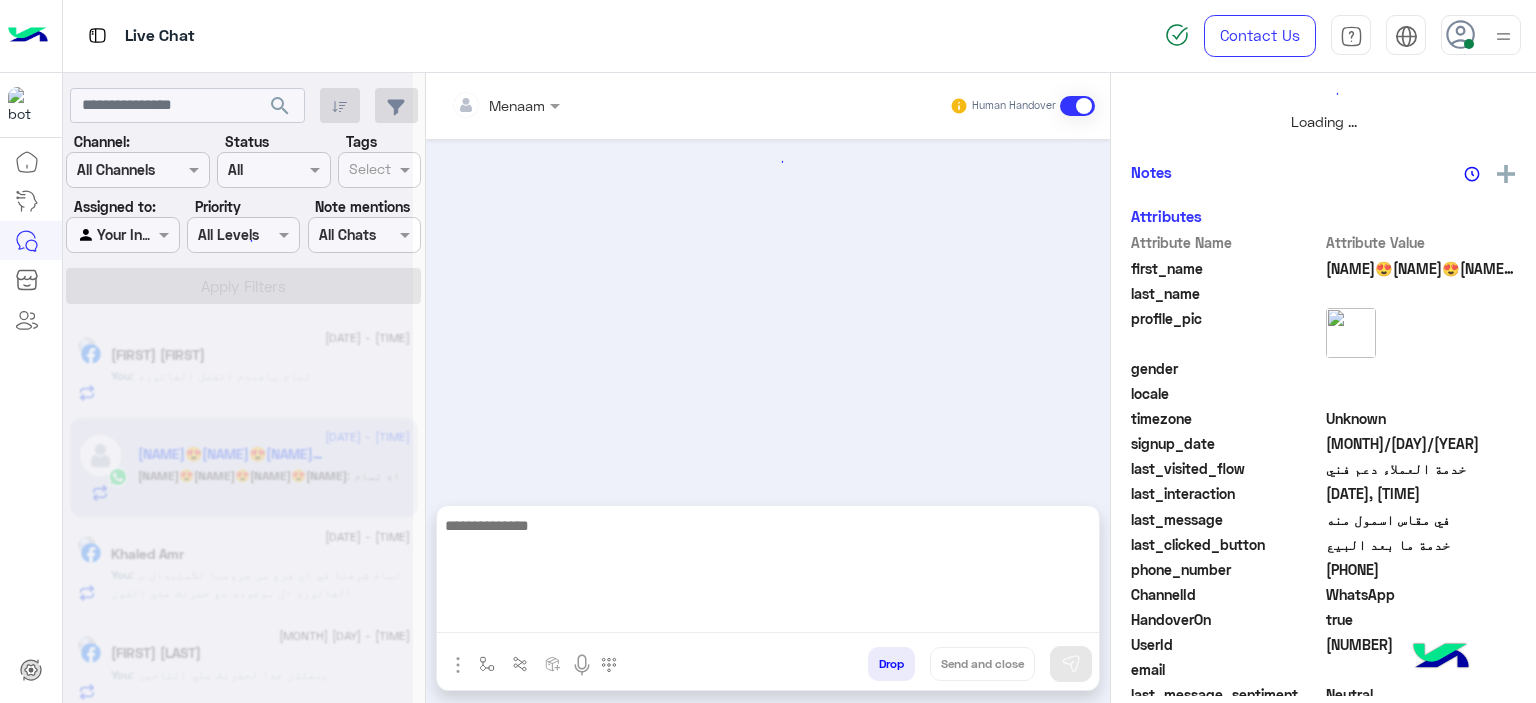 scroll, scrollTop: 0, scrollLeft: 0, axis: both 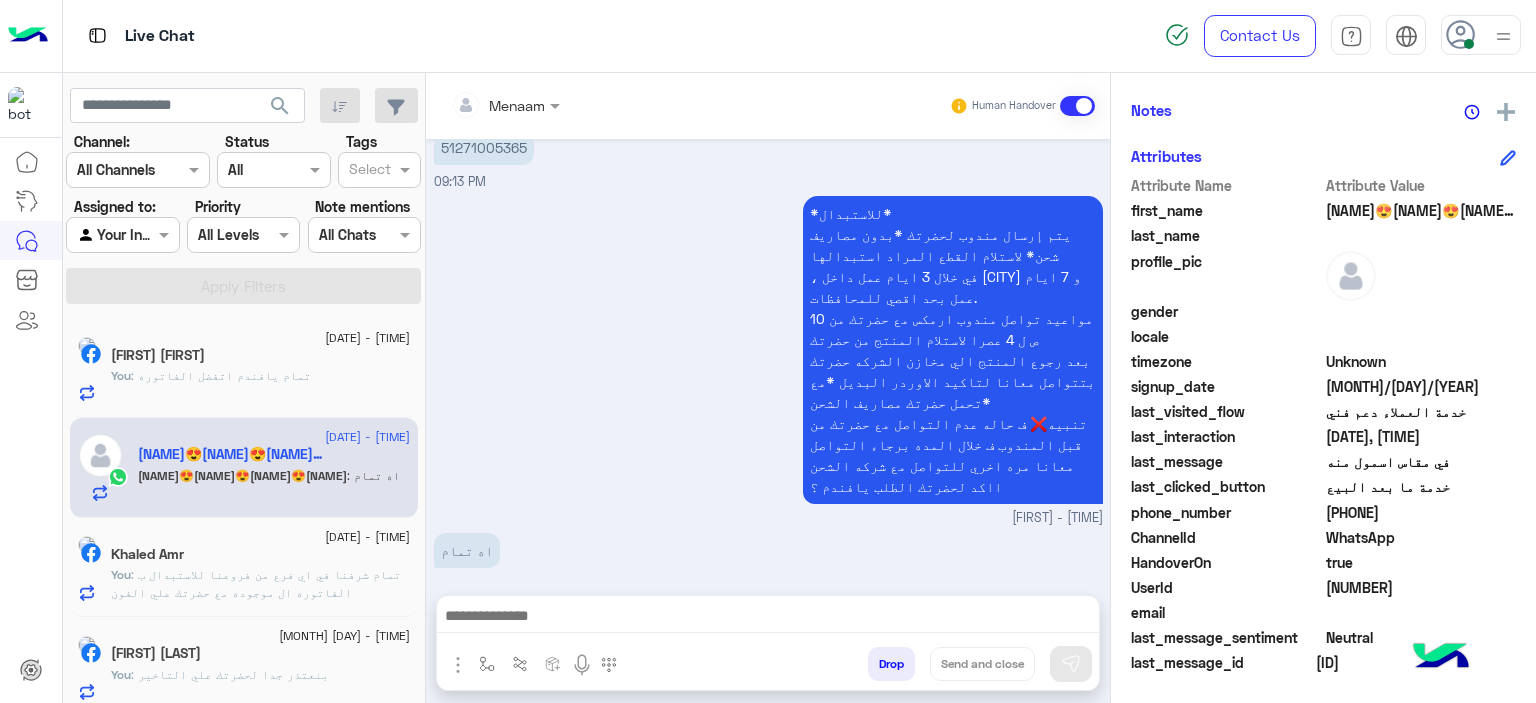 click at bounding box center (768, 618) 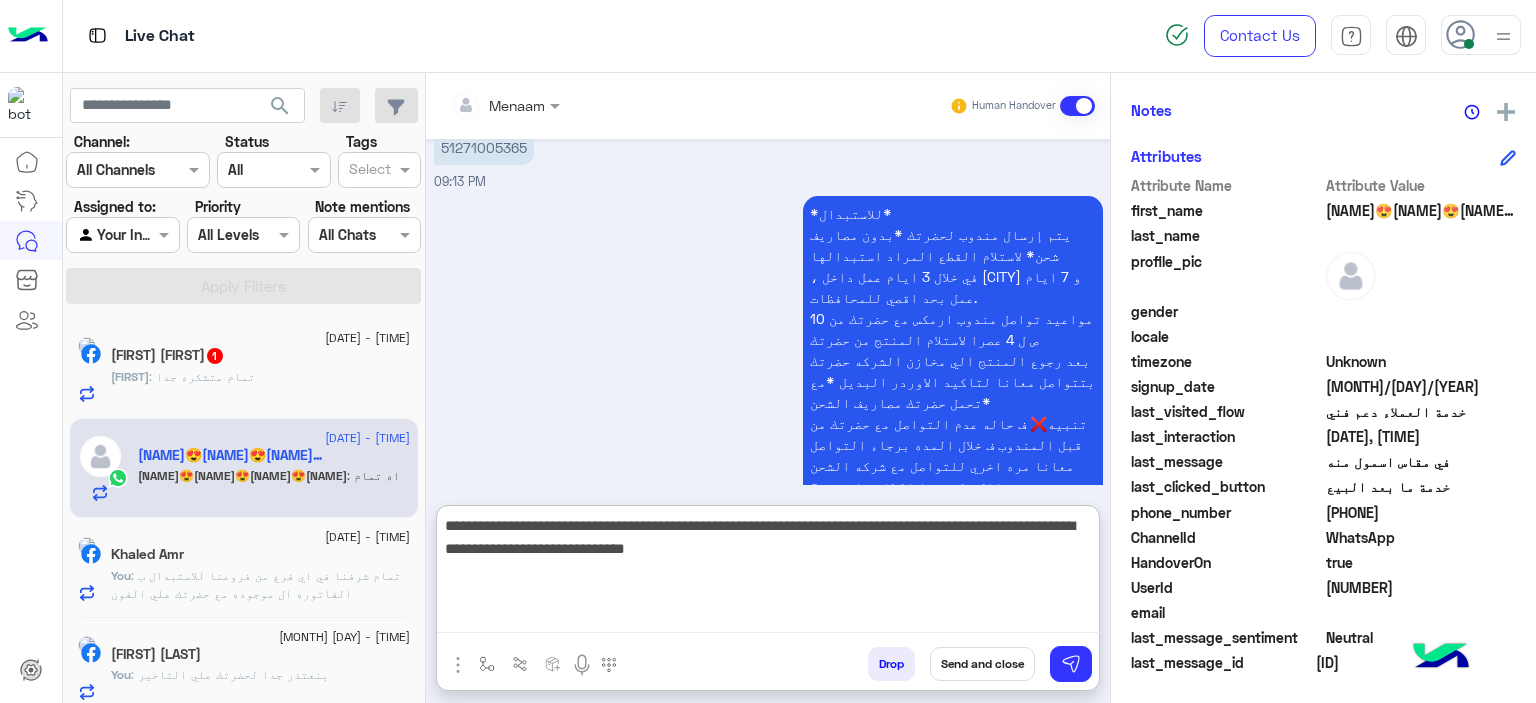 type on "**********" 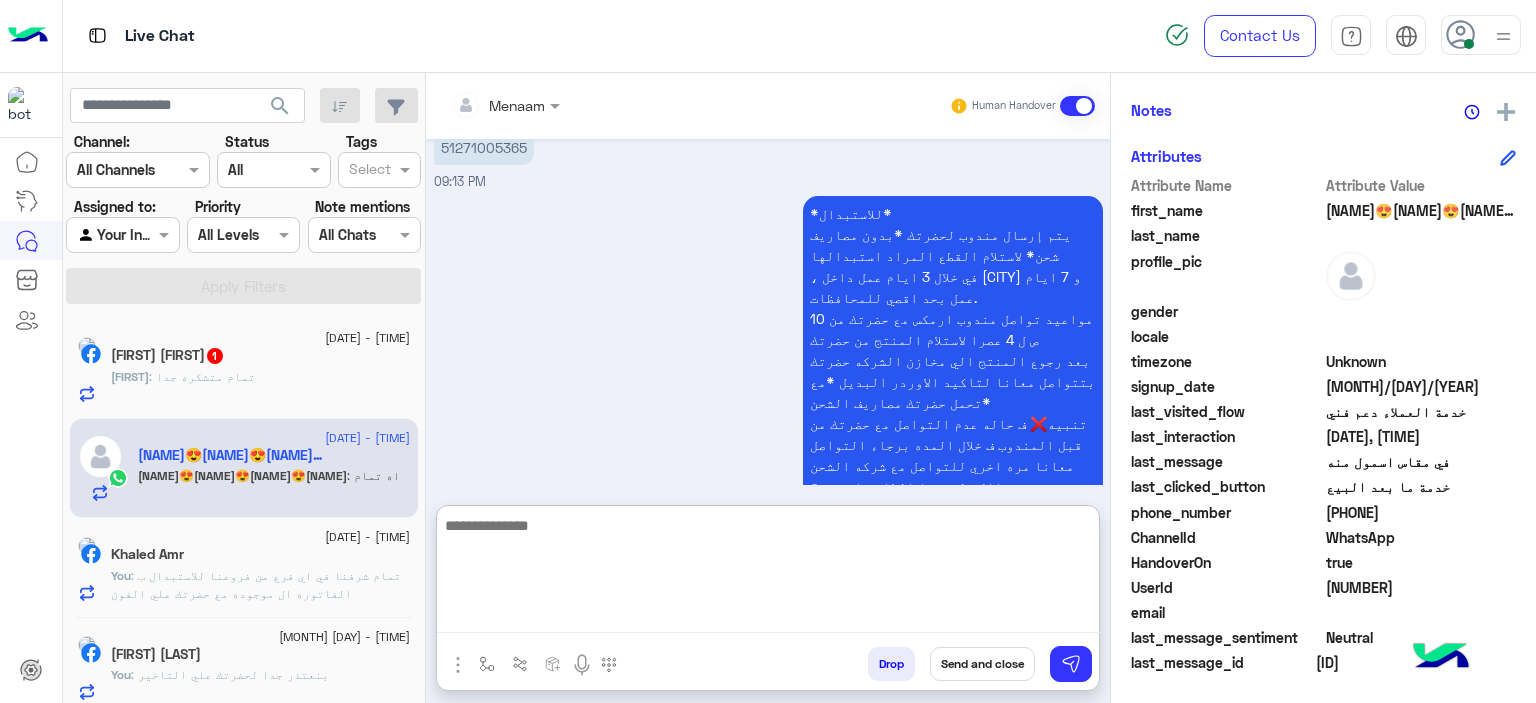 scroll, scrollTop: 2093, scrollLeft: 0, axis: vertical 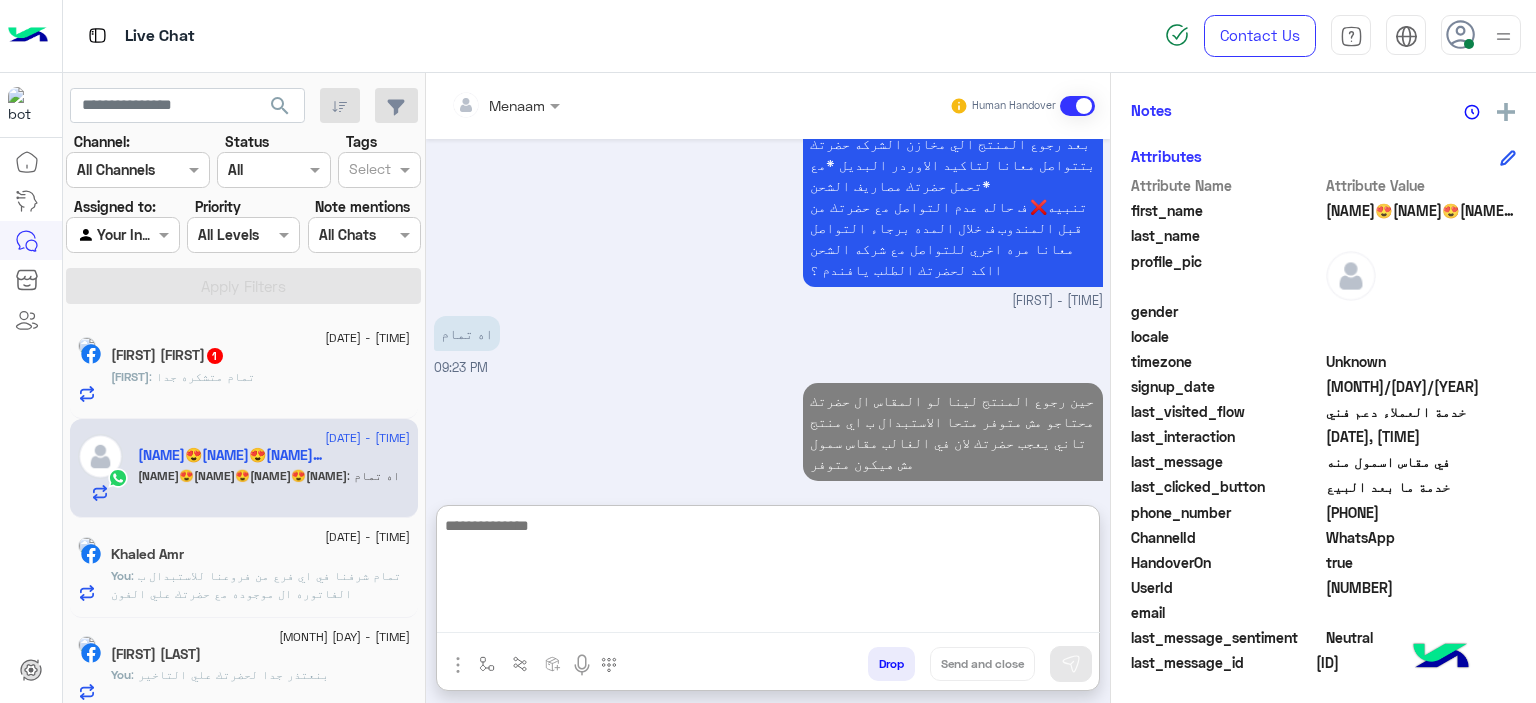 click on ": تمام متشكره جدا" 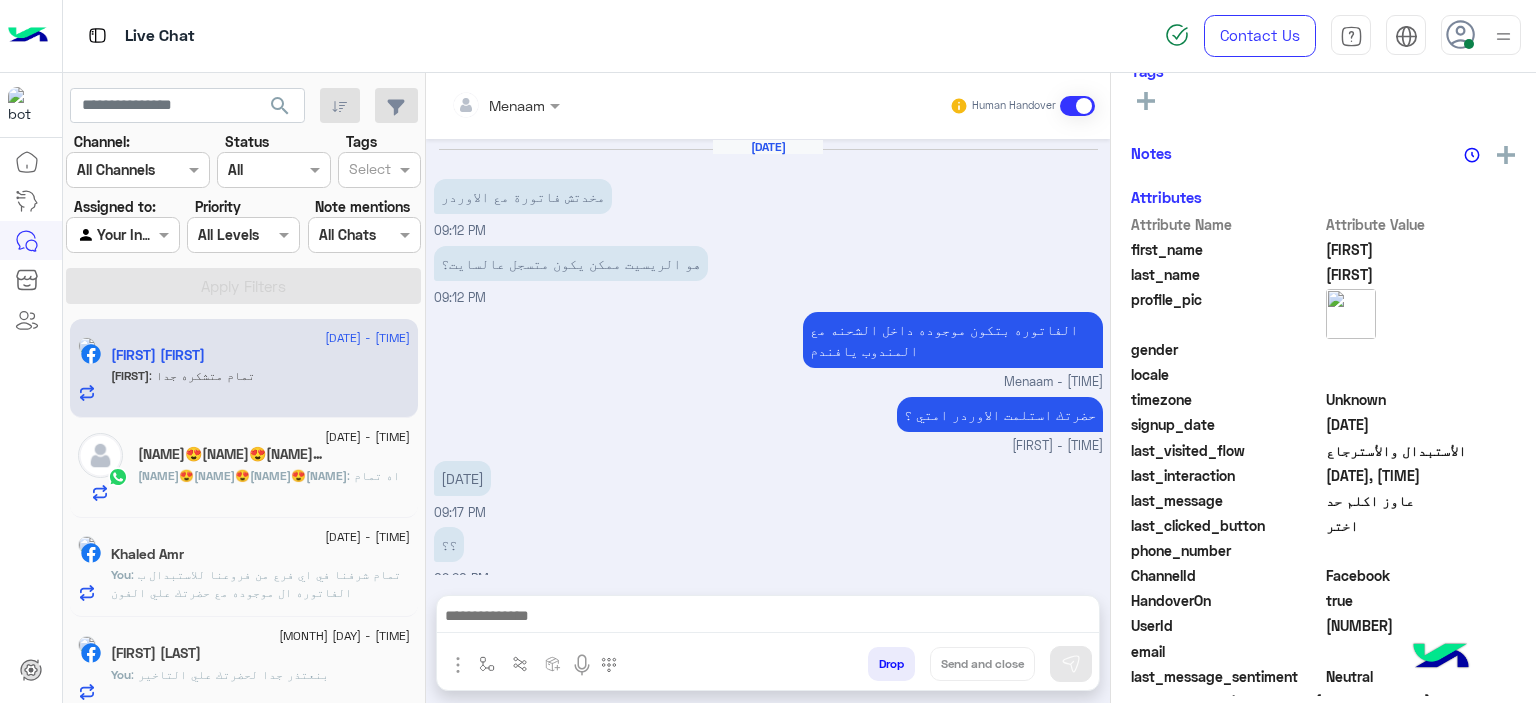 scroll, scrollTop: 456, scrollLeft: 0, axis: vertical 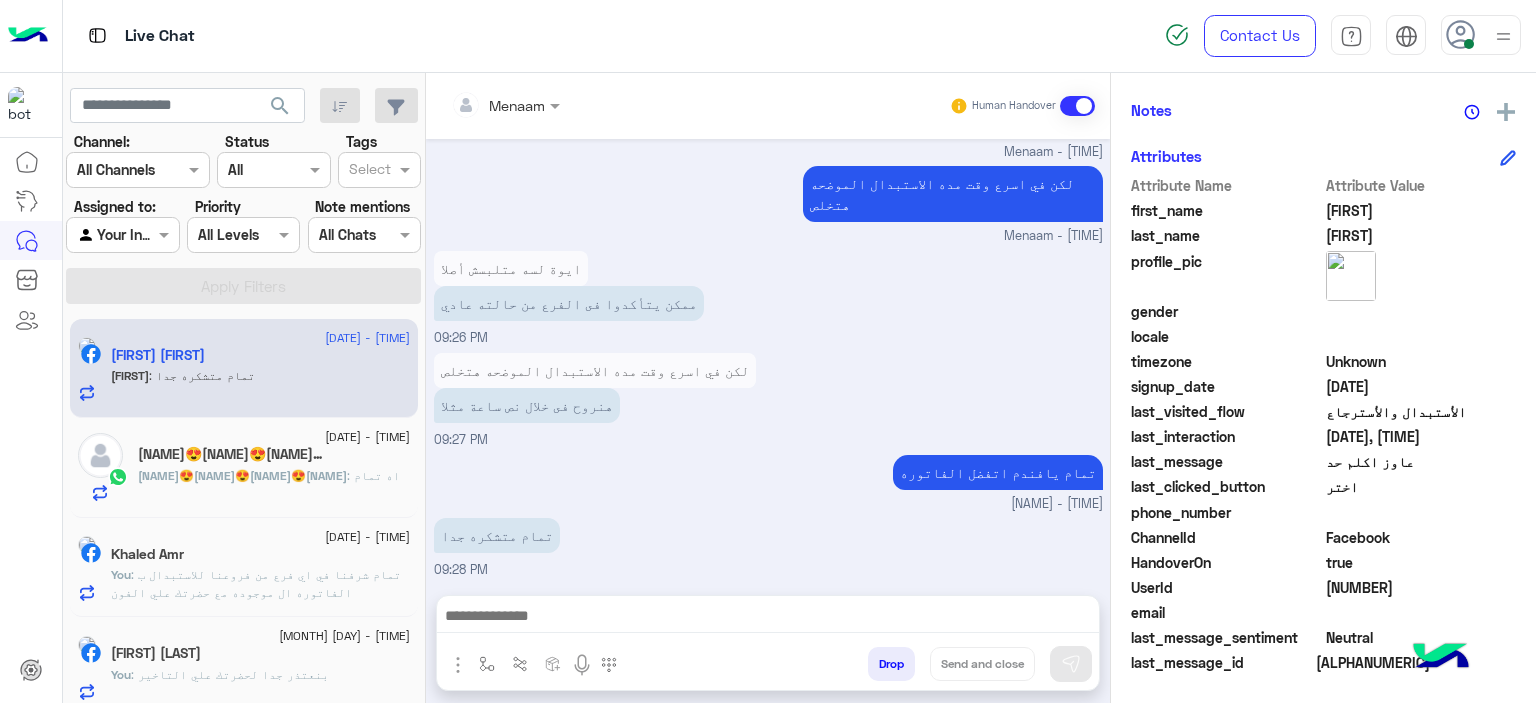 click at bounding box center (768, 618) 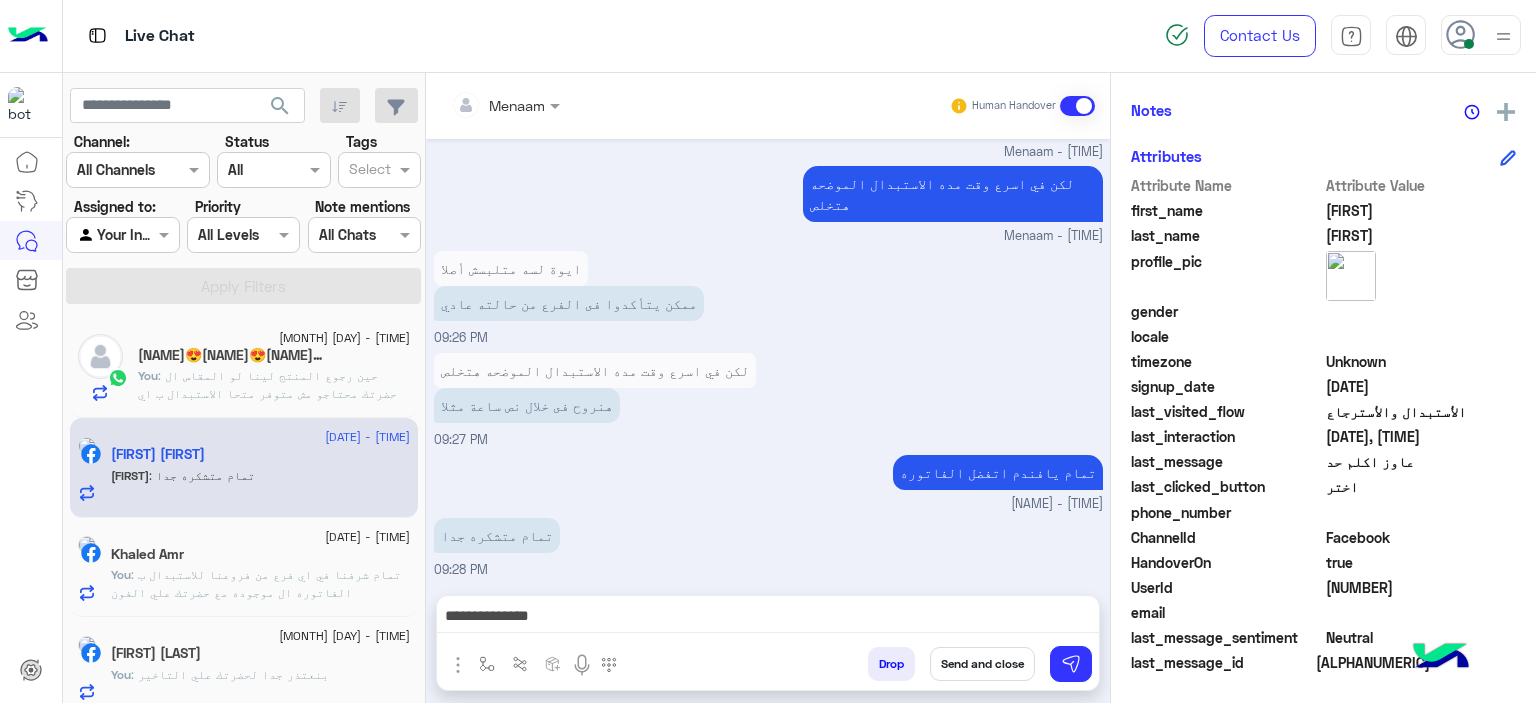 drag, startPoint x: 562, startPoint y: 609, endPoint x: 948, endPoint y: 606, distance: 386.01166 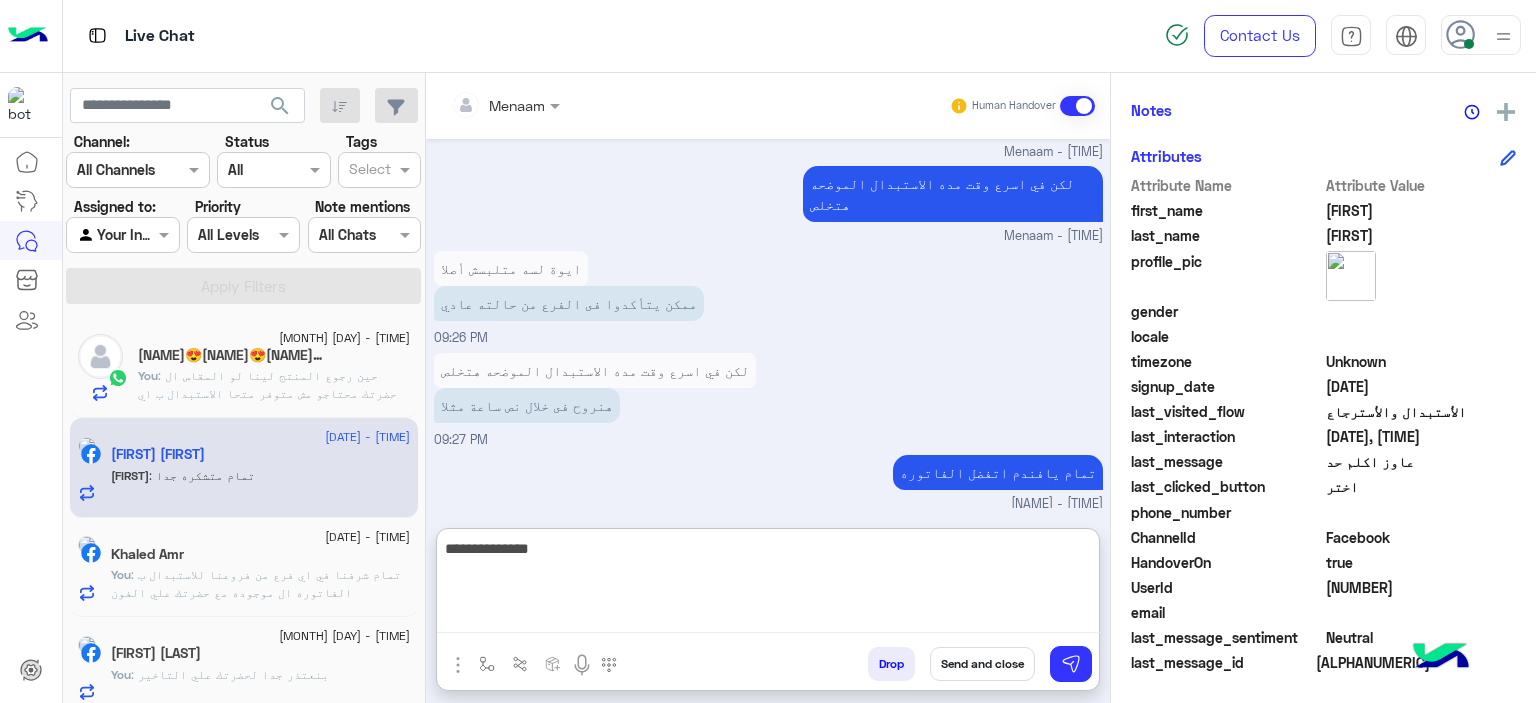 click on "**********" at bounding box center (768, 584) 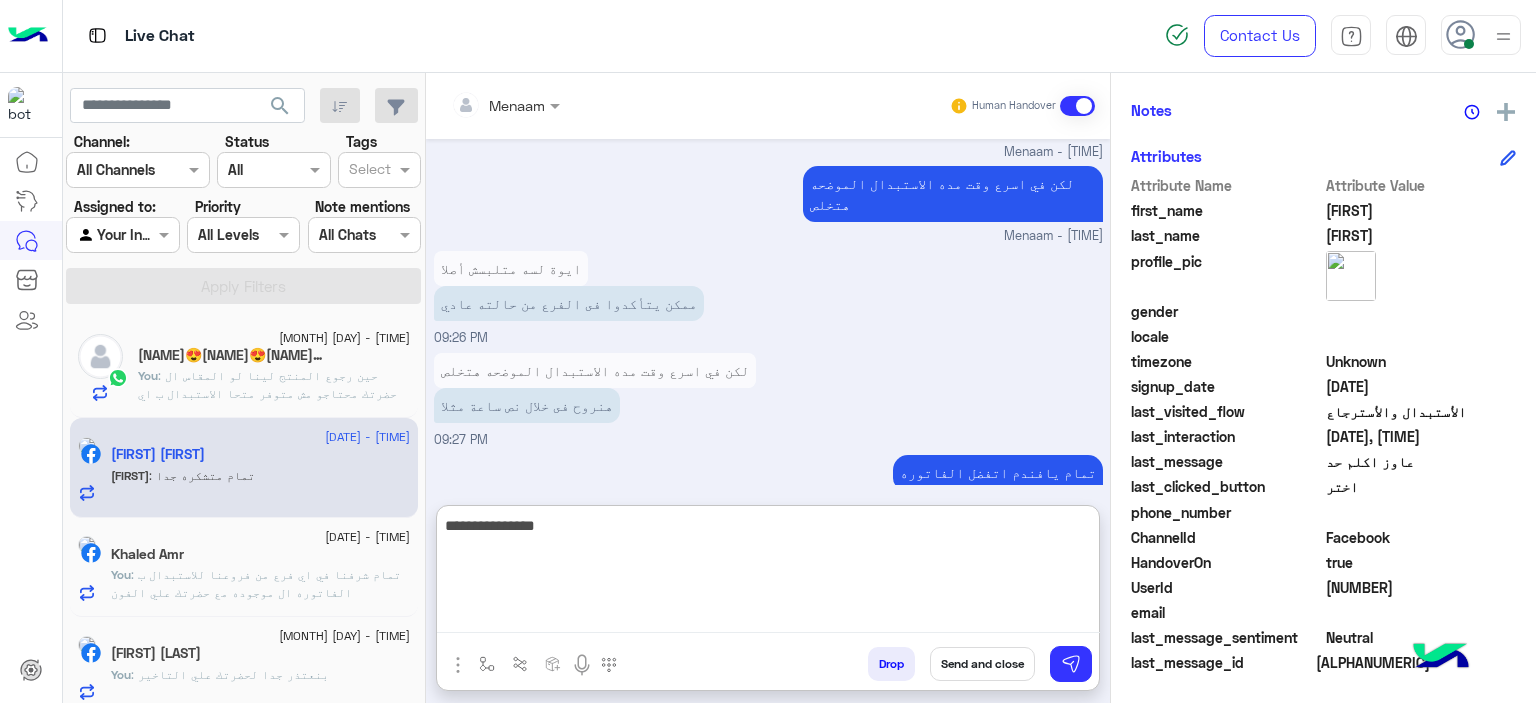 type on "**********" 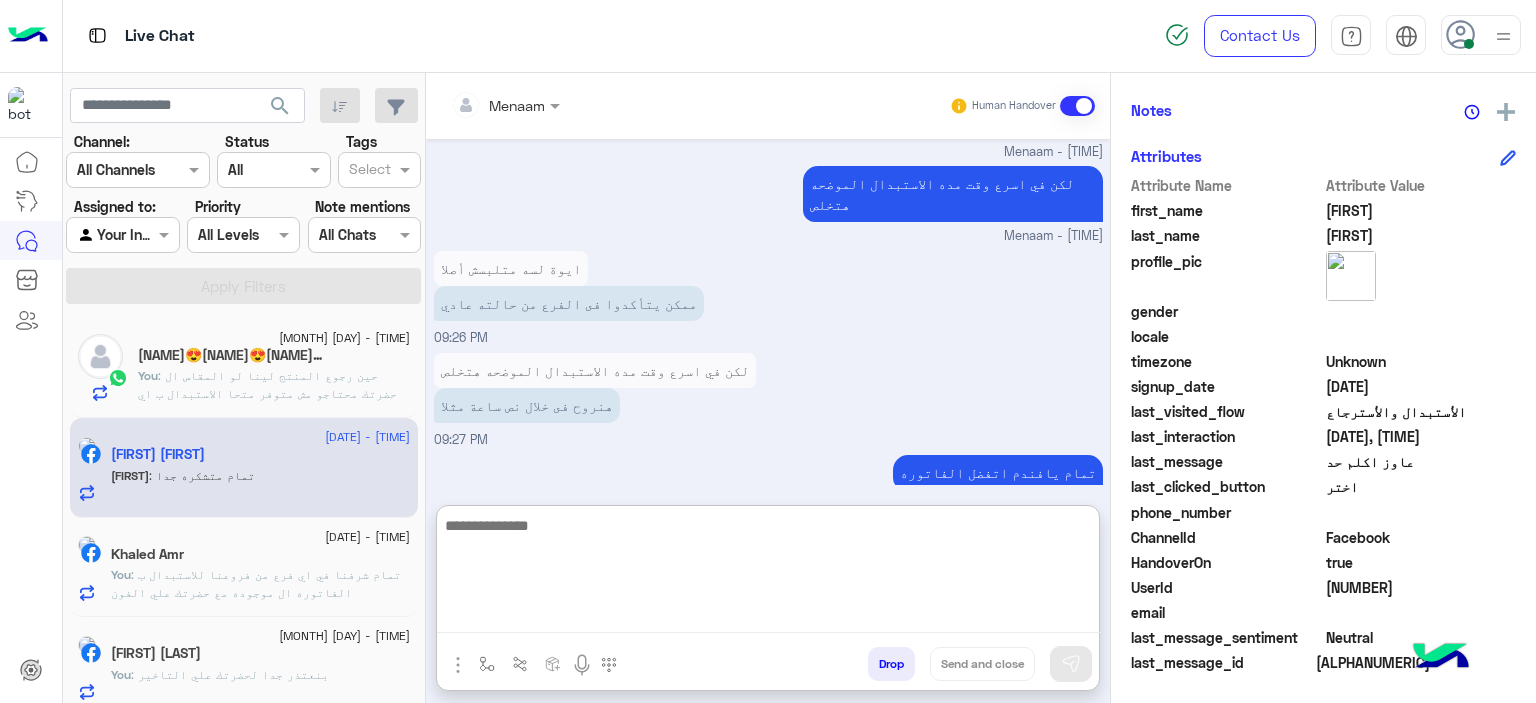 scroll, scrollTop: 1196, scrollLeft: 0, axis: vertical 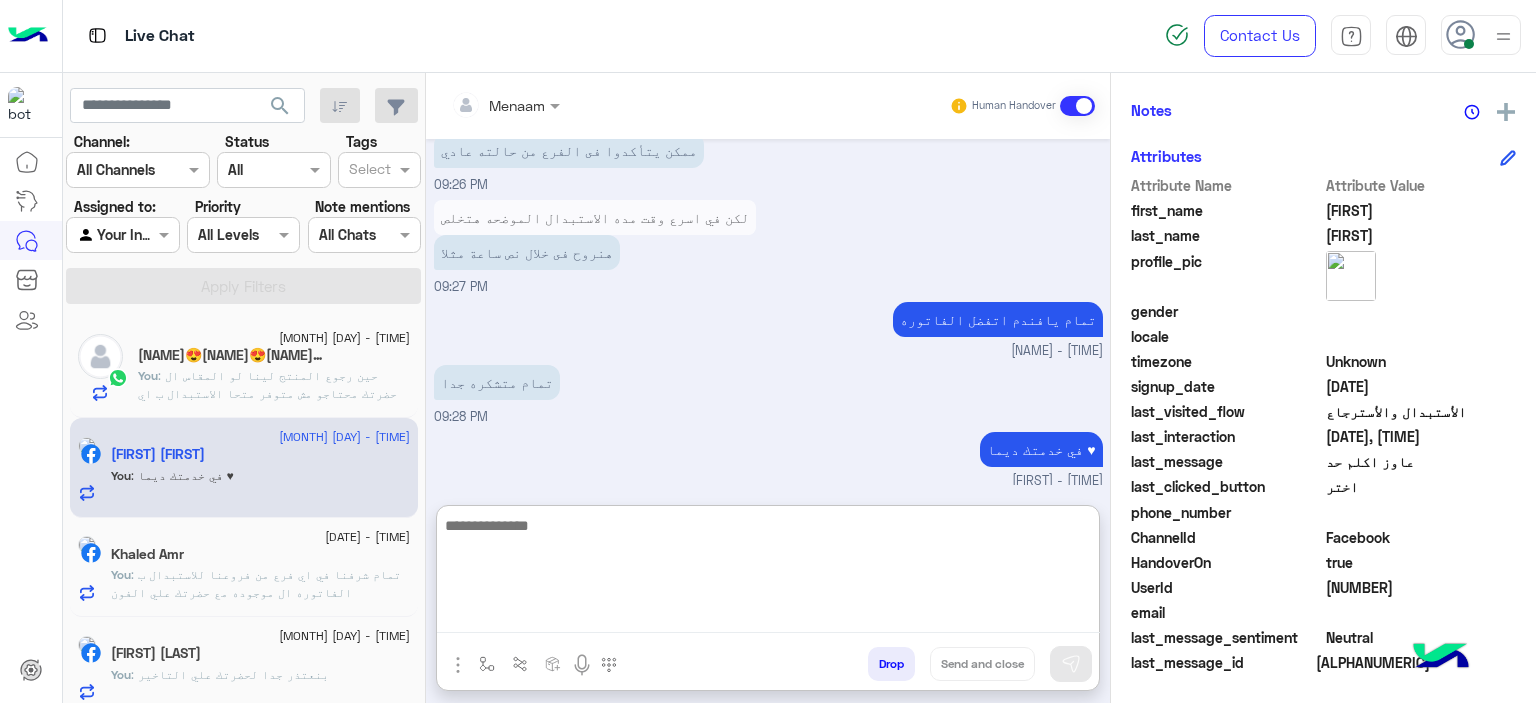 click on "Drop" at bounding box center (891, 664) 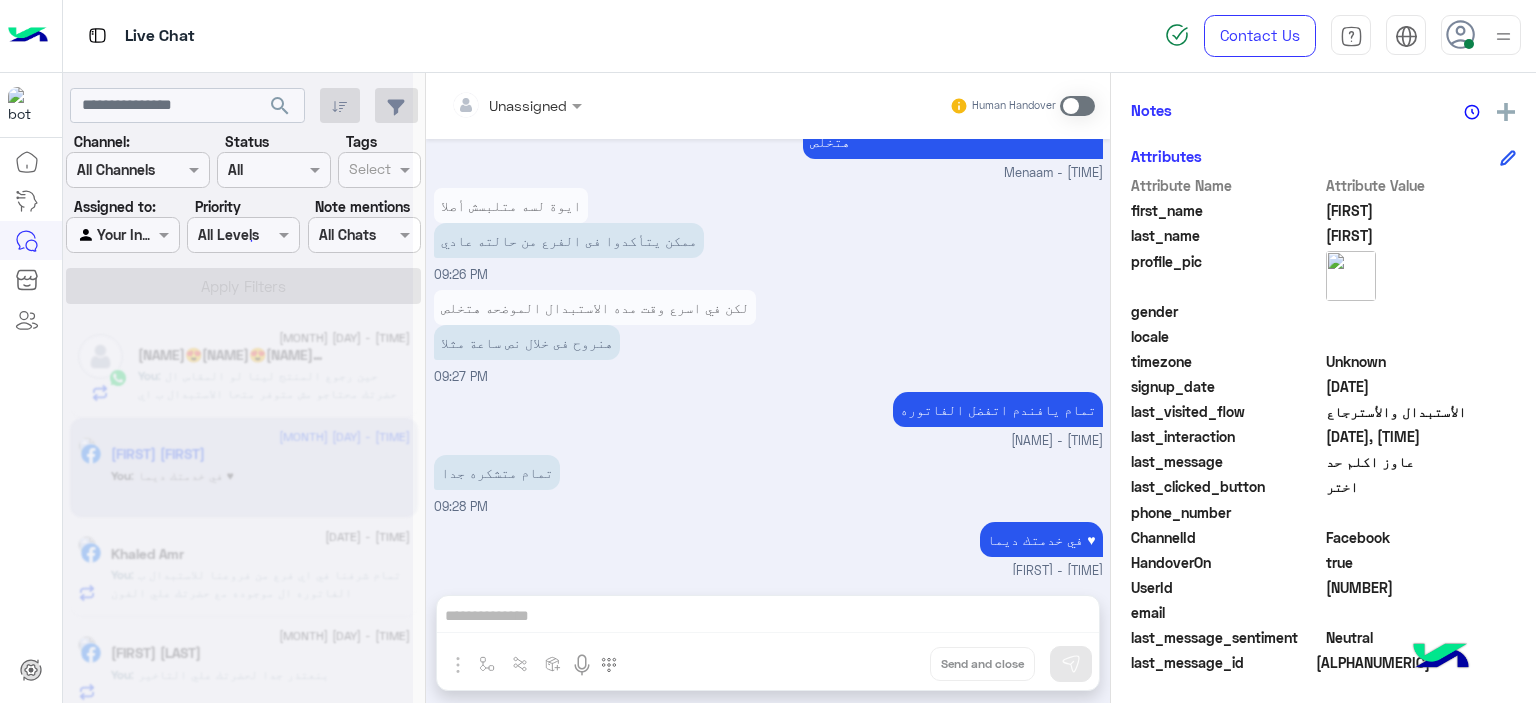 scroll, scrollTop: 1143, scrollLeft: 0, axis: vertical 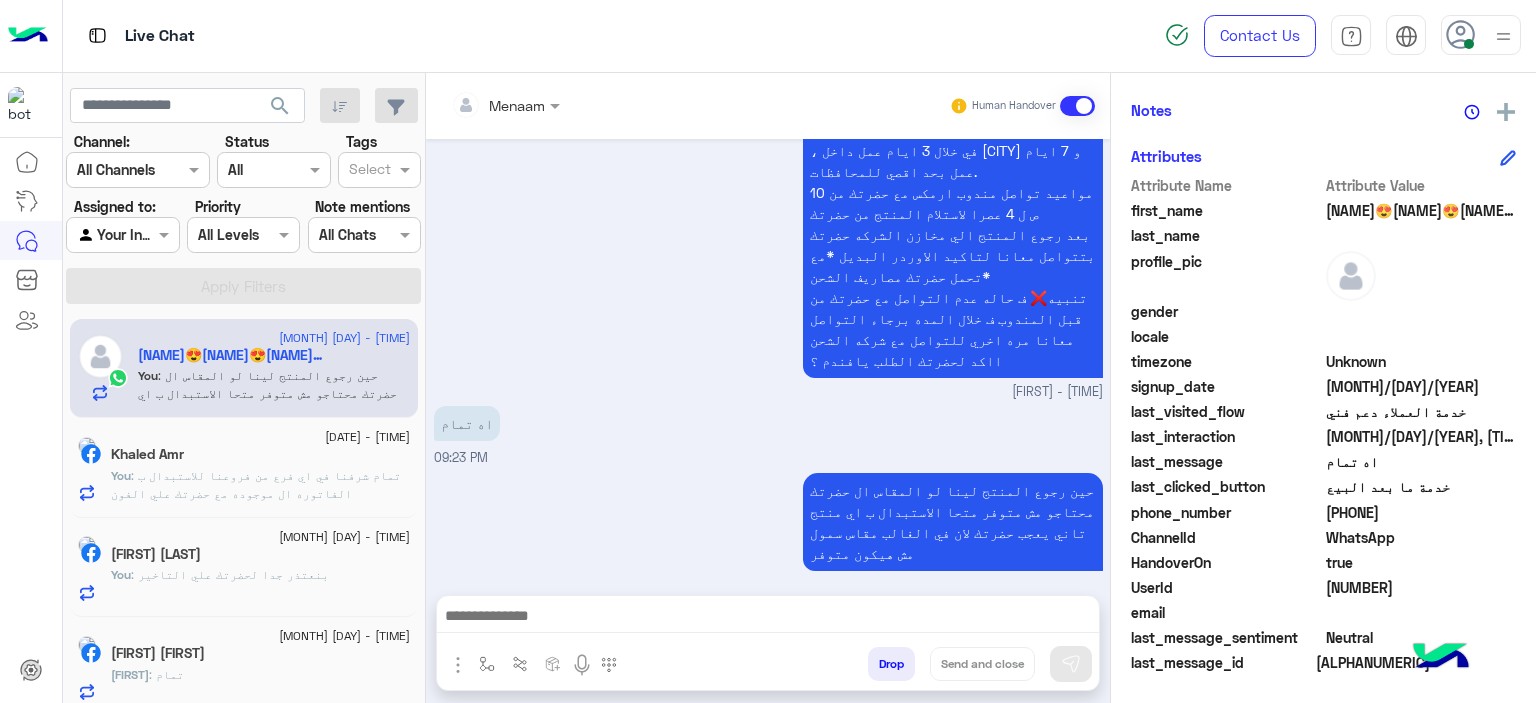 click on "You  : تمام شرفنا في اي فرع من فروعنا للاستبدال ب الفاتوره ال موجوده مع حضرتك علي الفون" 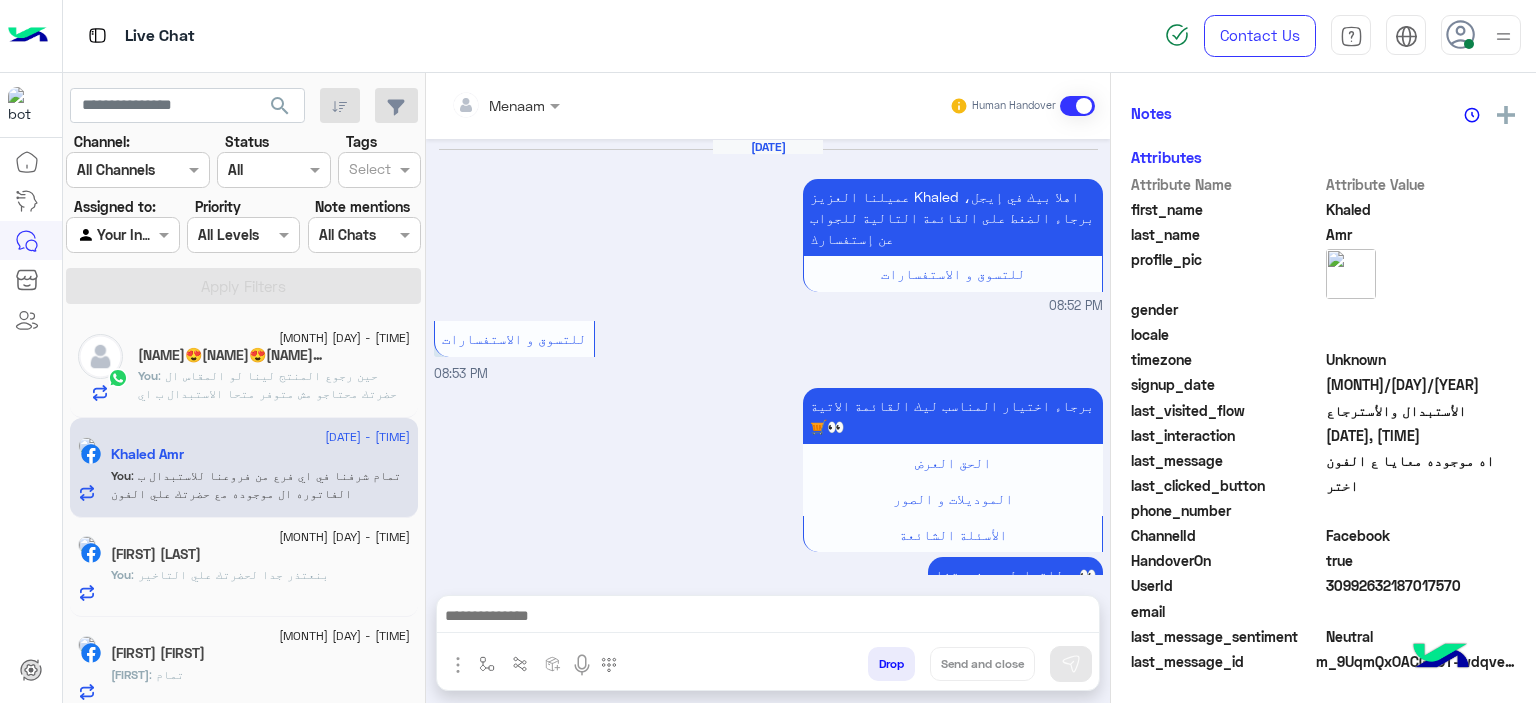 scroll, scrollTop: 452, scrollLeft: 0, axis: vertical 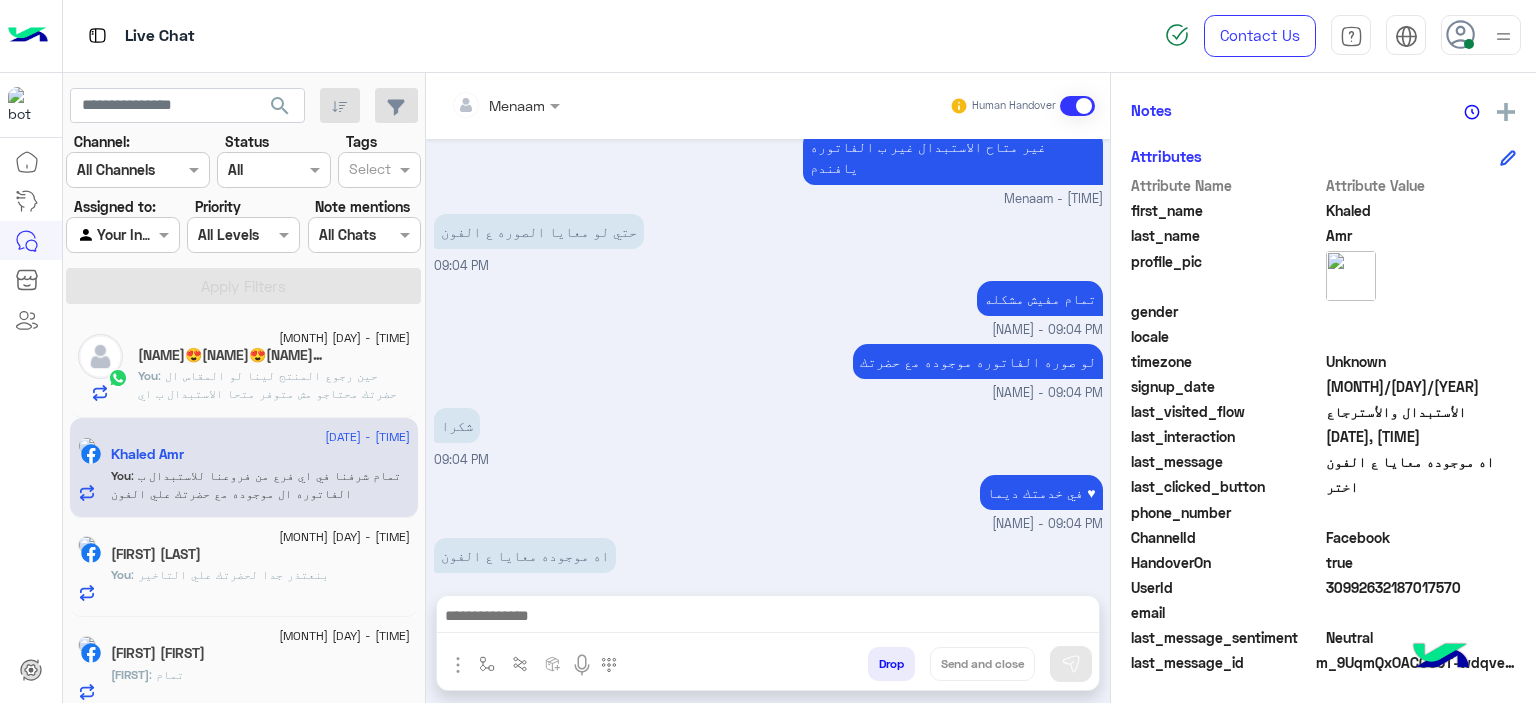 click on "[FIRST] [LAST]" 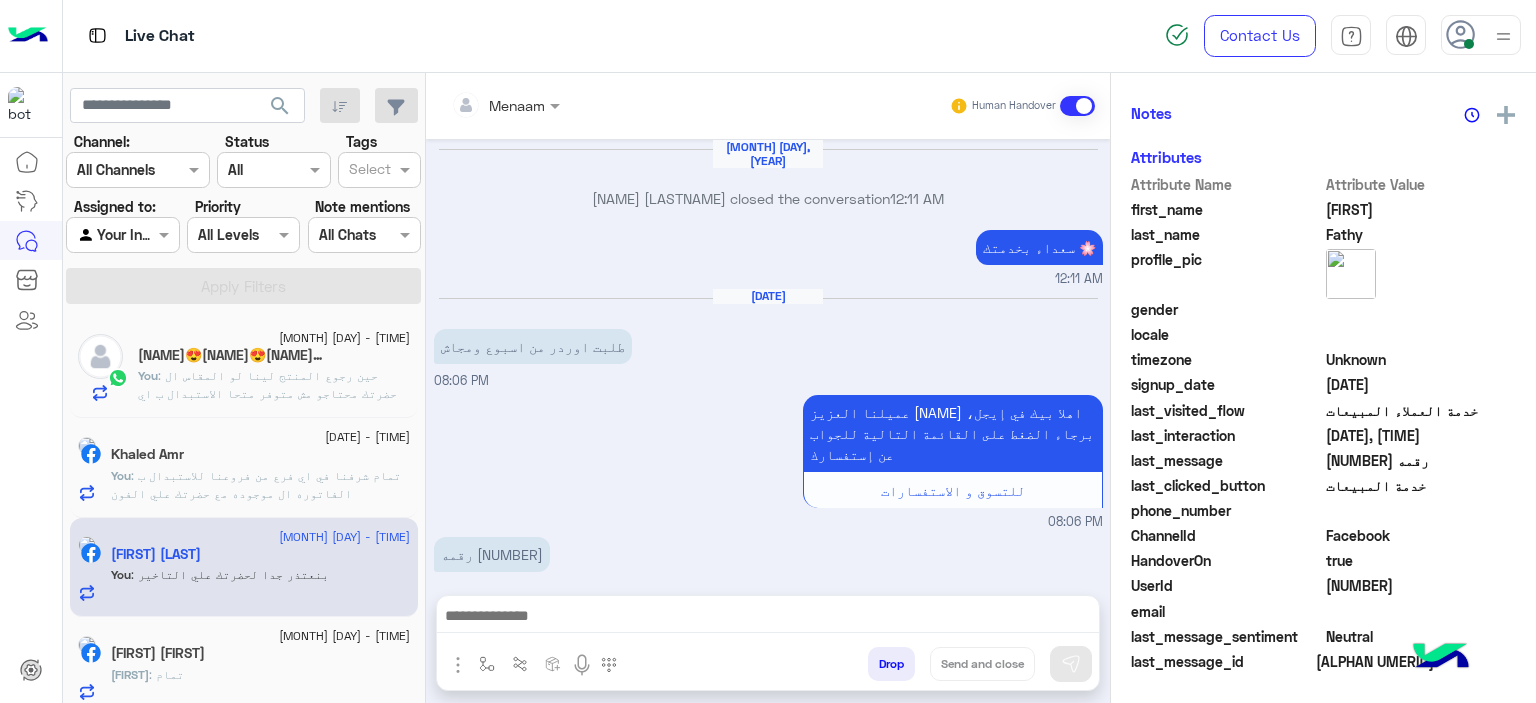 scroll, scrollTop: 452, scrollLeft: 0, axis: vertical 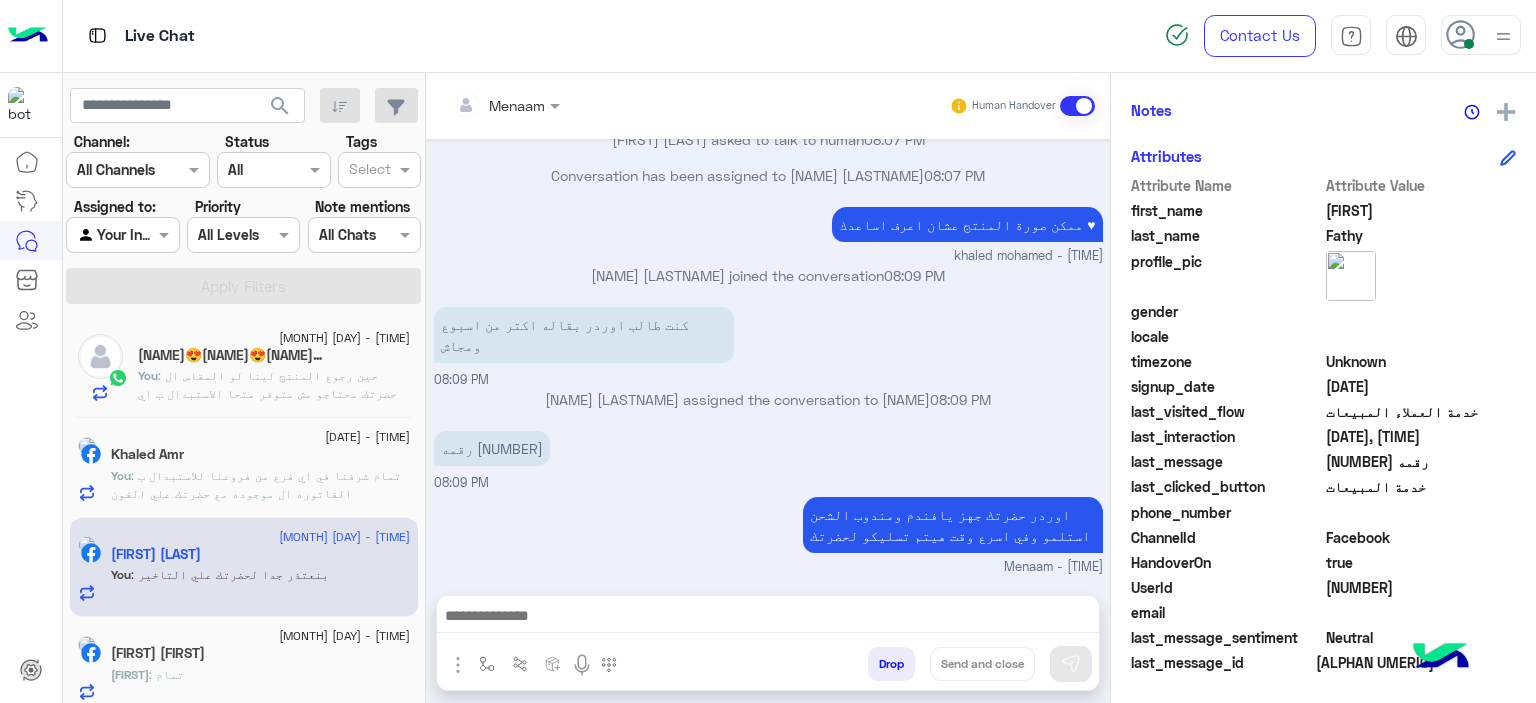 click on "Drop" at bounding box center (891, 664) 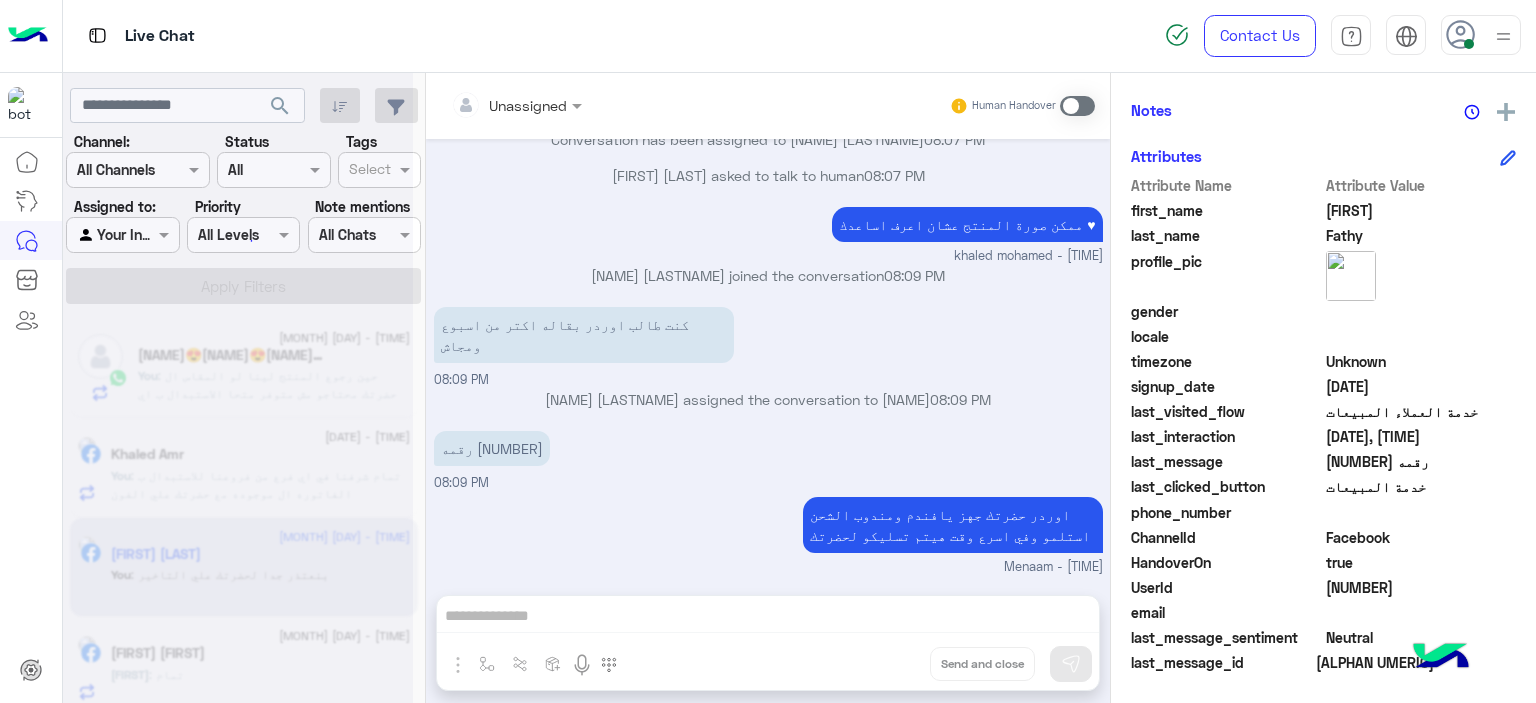 scroll, scrollTop: 1272, scrollLeft: 0, axis: vertical 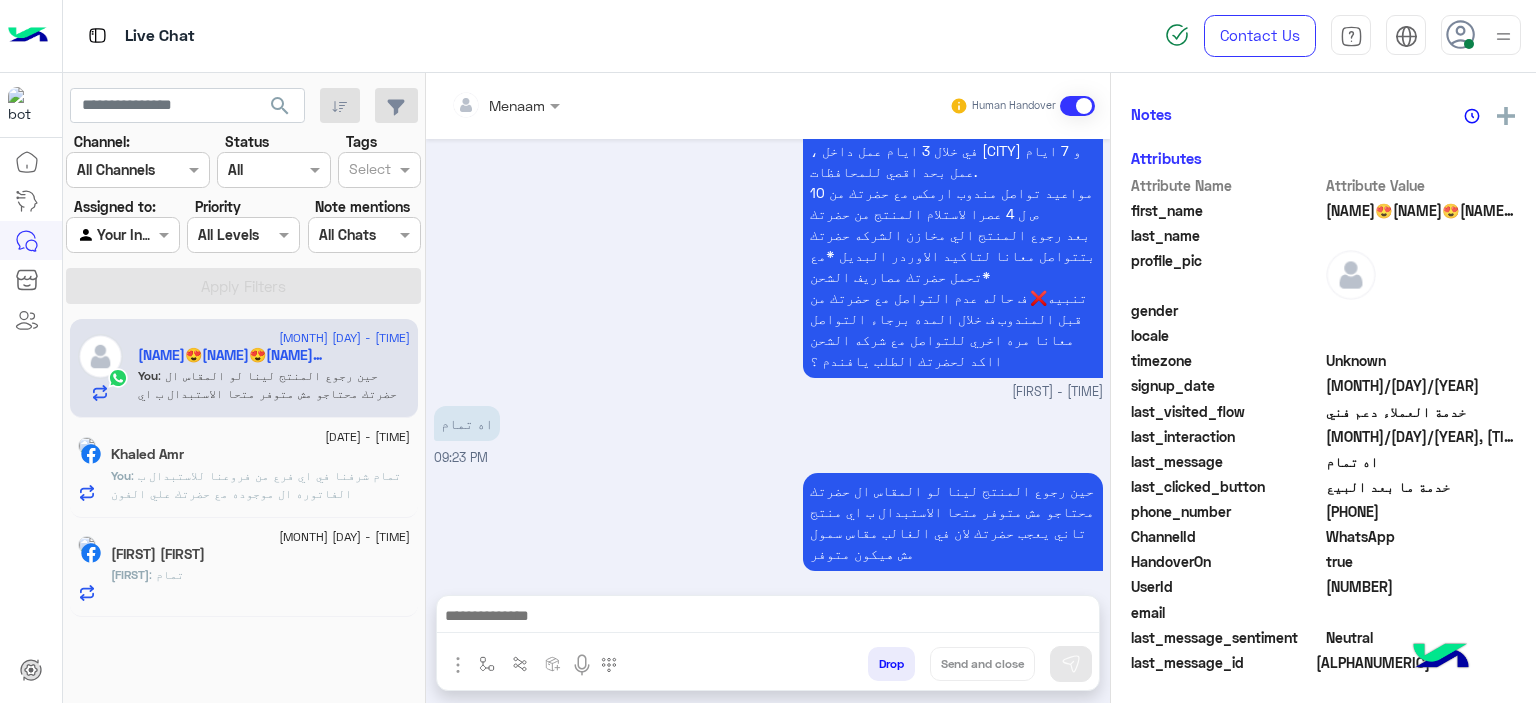 click on ": تمام شرفنا في اي فرع من فروعنا للاستبدال ب الفاتوره ال موجوده مع حضرتك علي الفون" 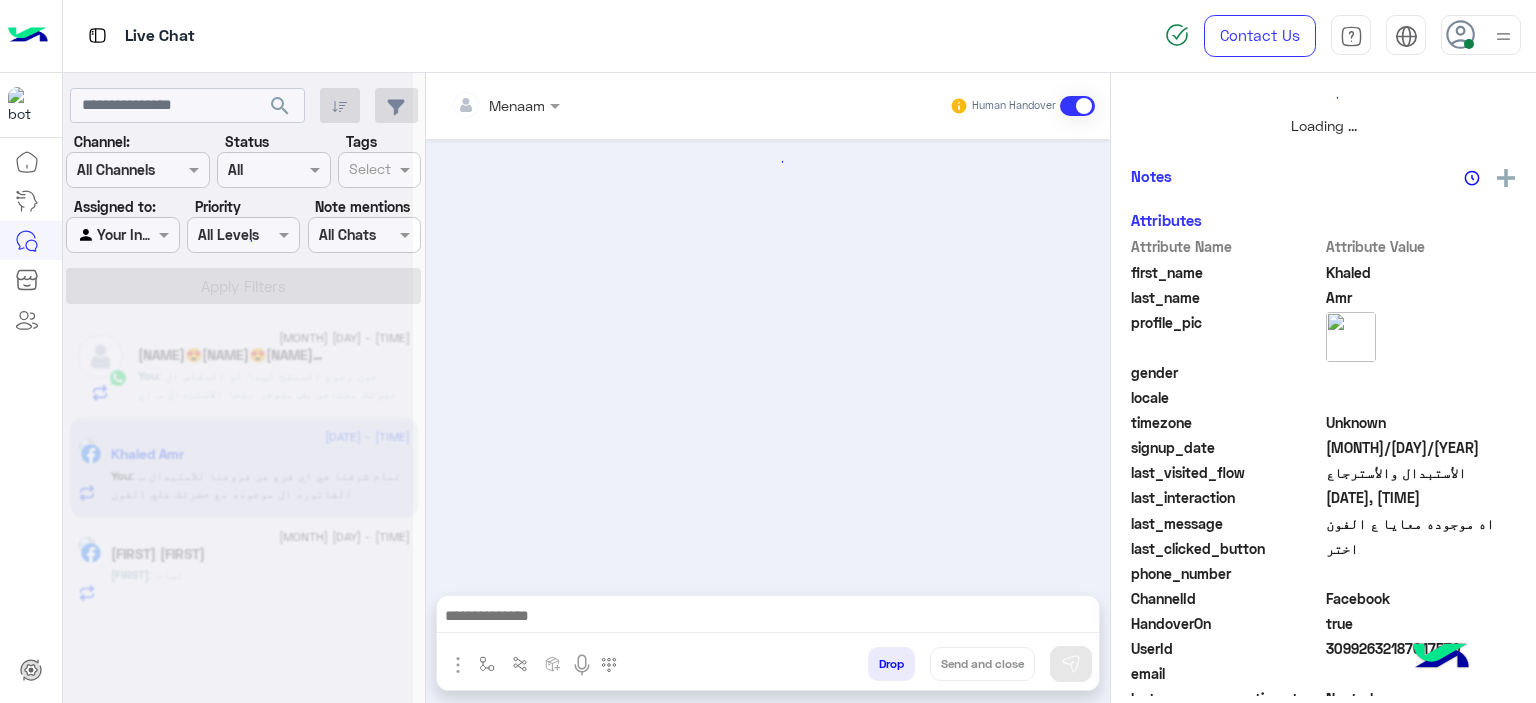 scroll, scrollTop: 514, scrollLeft: 0, axis: vertical 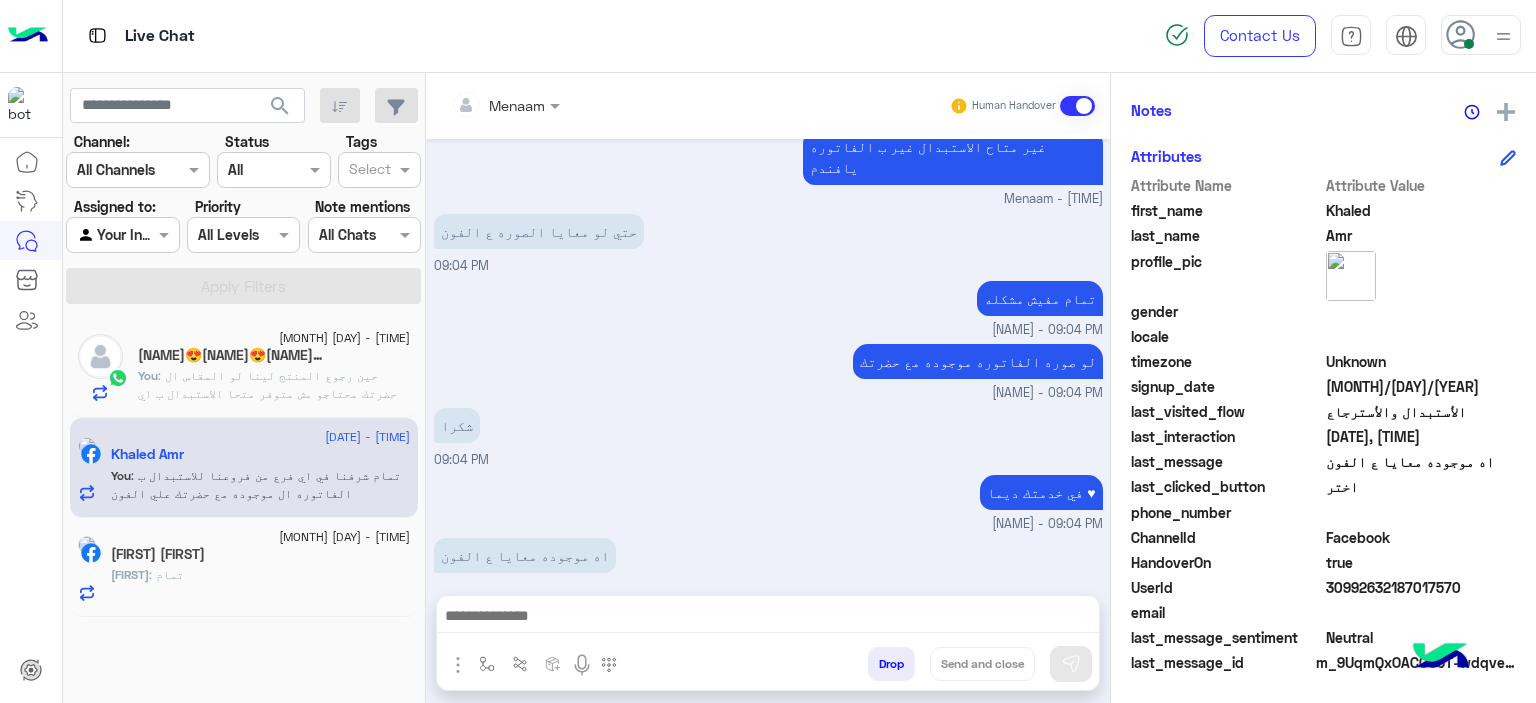 click on "[FIRST] : تمام" 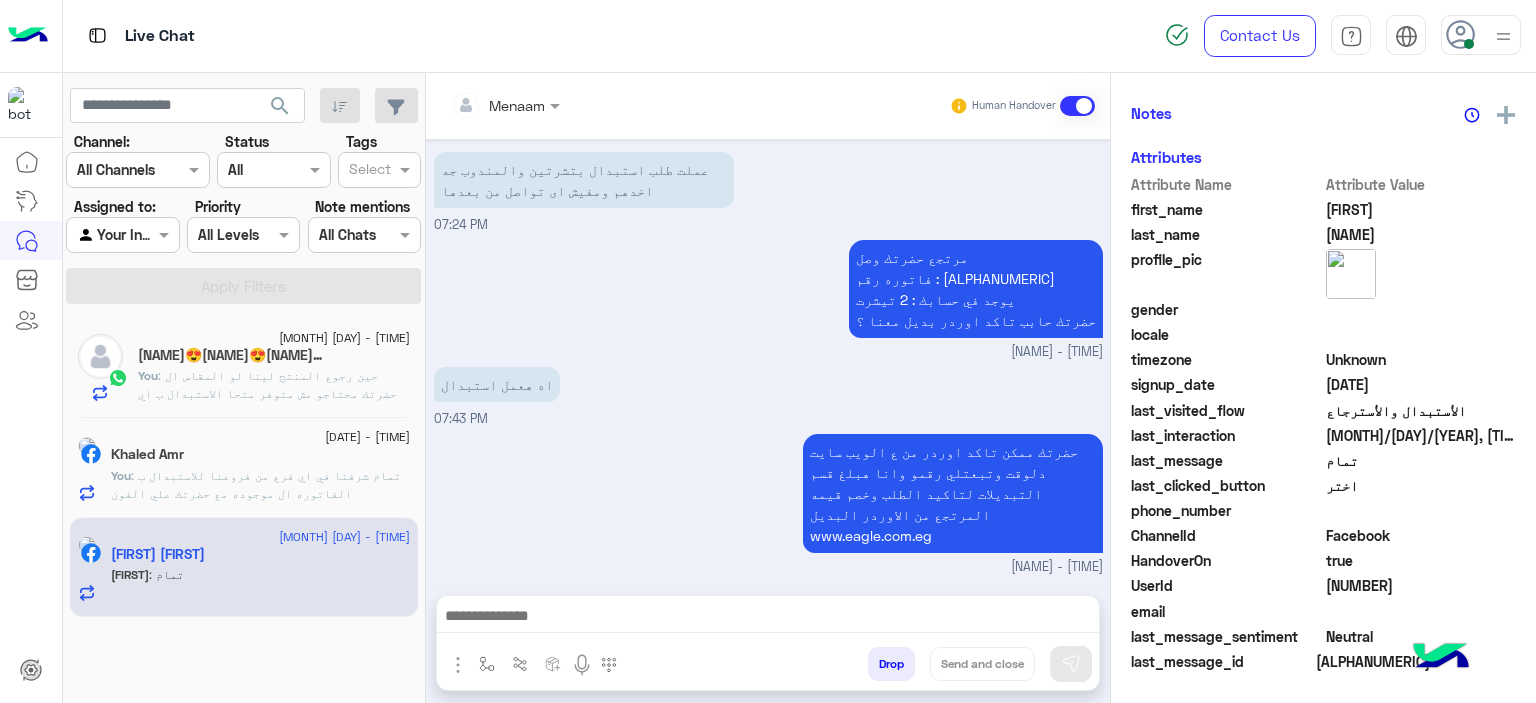 click at bounding box center (768, 618) 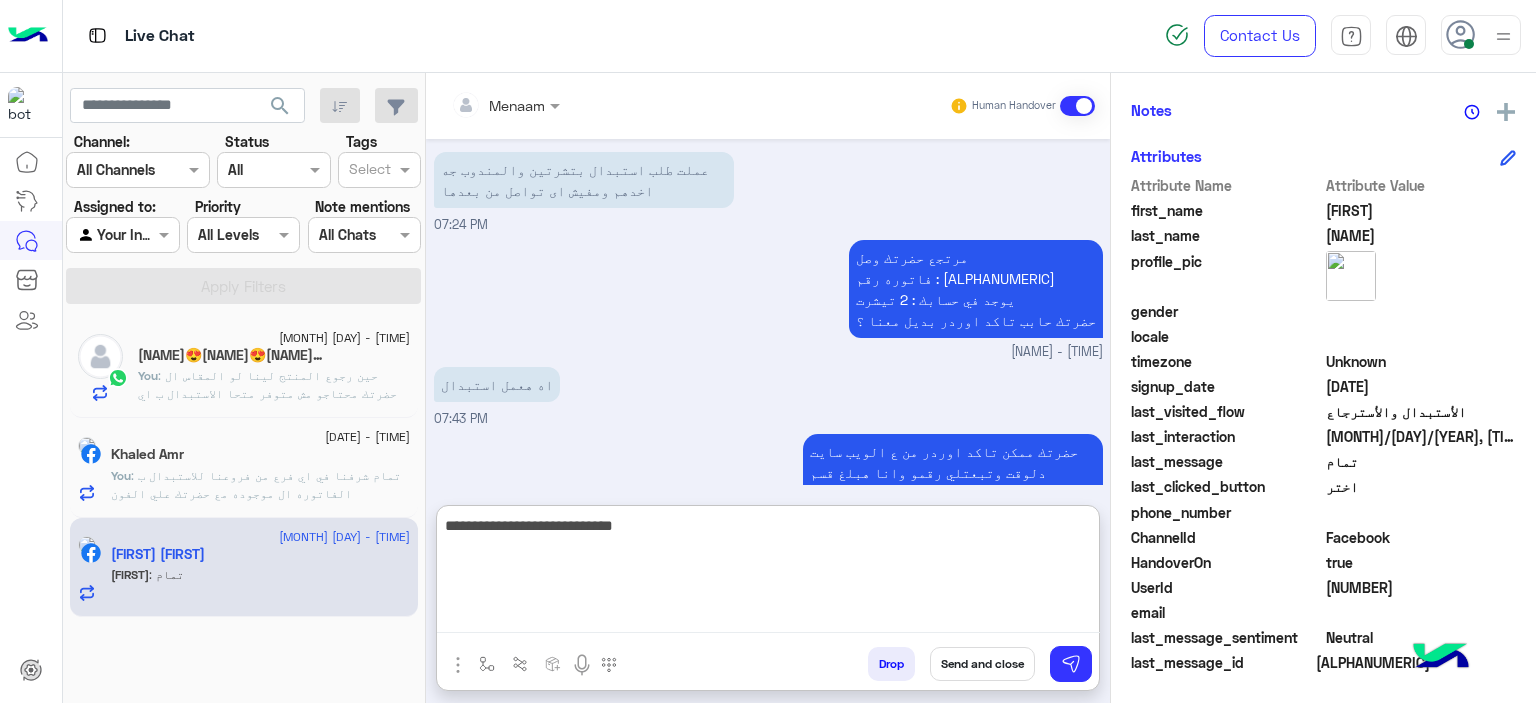 type on "**********" 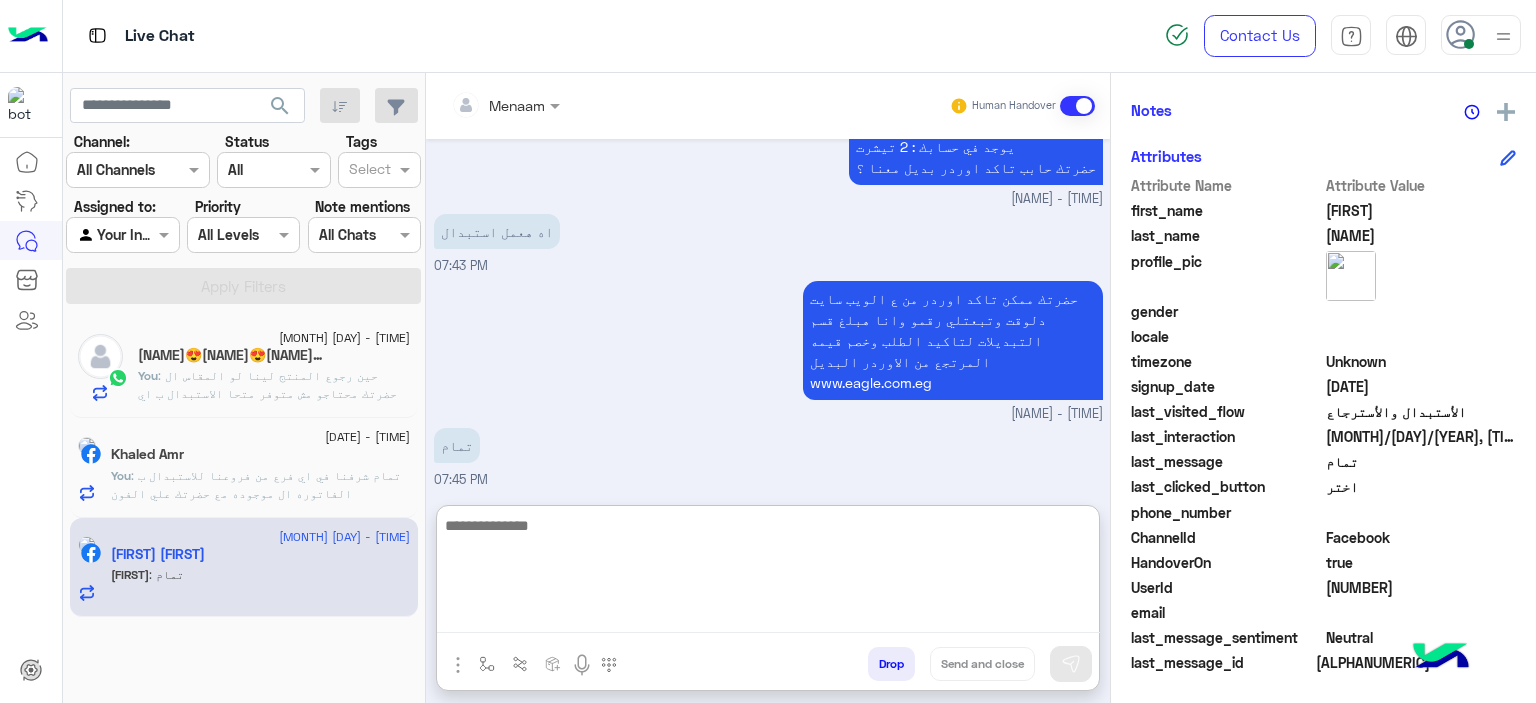click on "You  : تمام شرفنا في اي فرع من فروعنا للاستبدال ب الفاتوره ال موجوده مع حضرتك علي الفون" 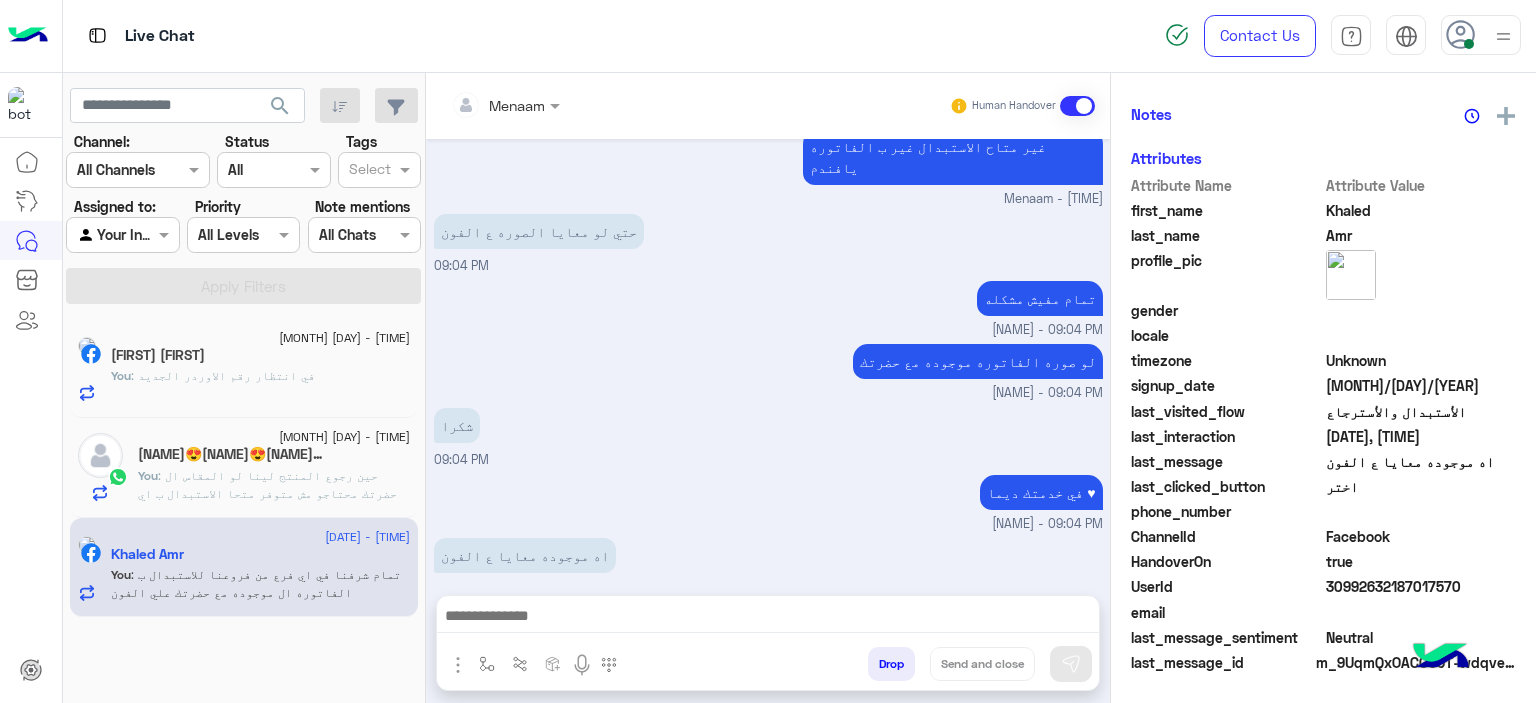 click on ": في انتظار رقم الاوردر الجديد" 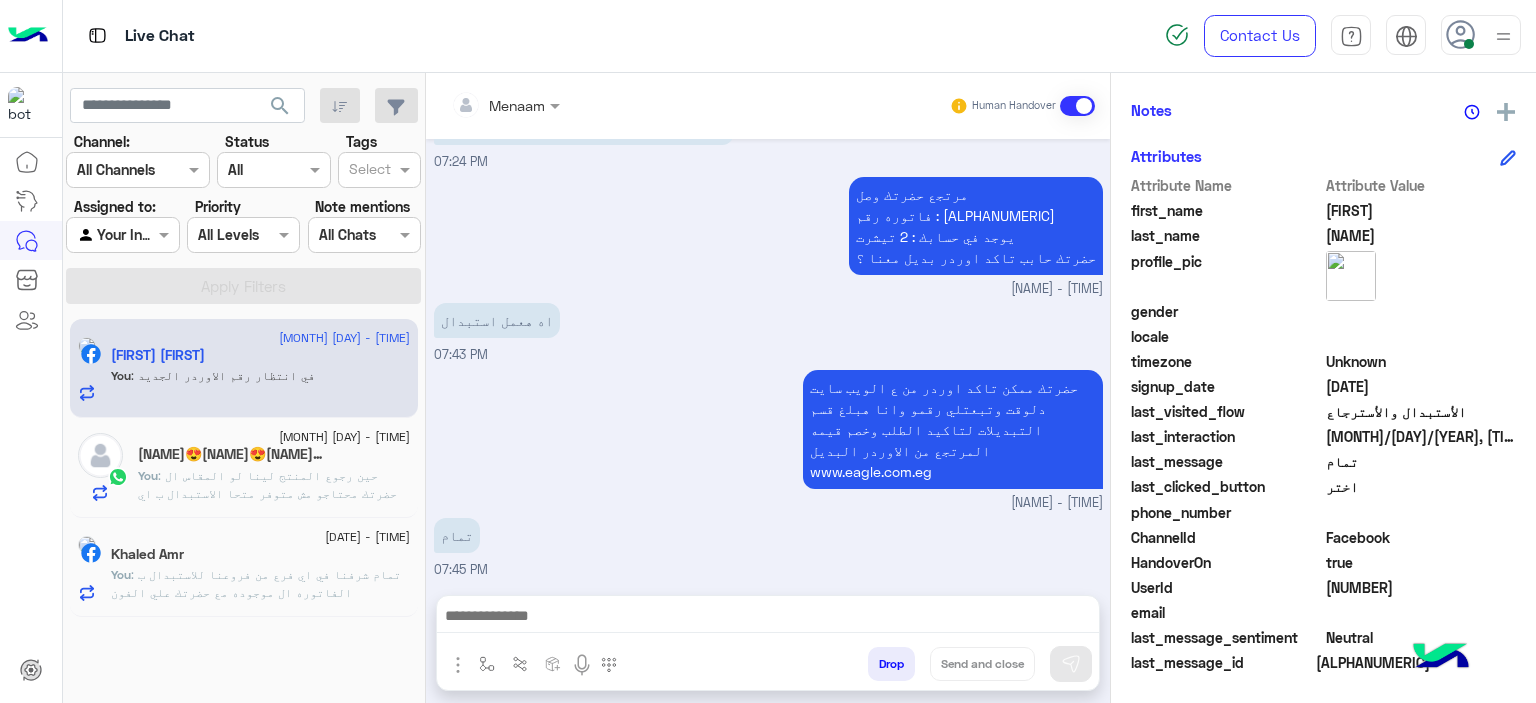 click on ": حين رجوع المنتج لينا لو المقاس ال حضرتك محتاجو مش متوفر متحا الاستبدال ب اي منتج تاني يعجب حضرتك لان في الغالب مقاس سمول مش هيكون متوفر" 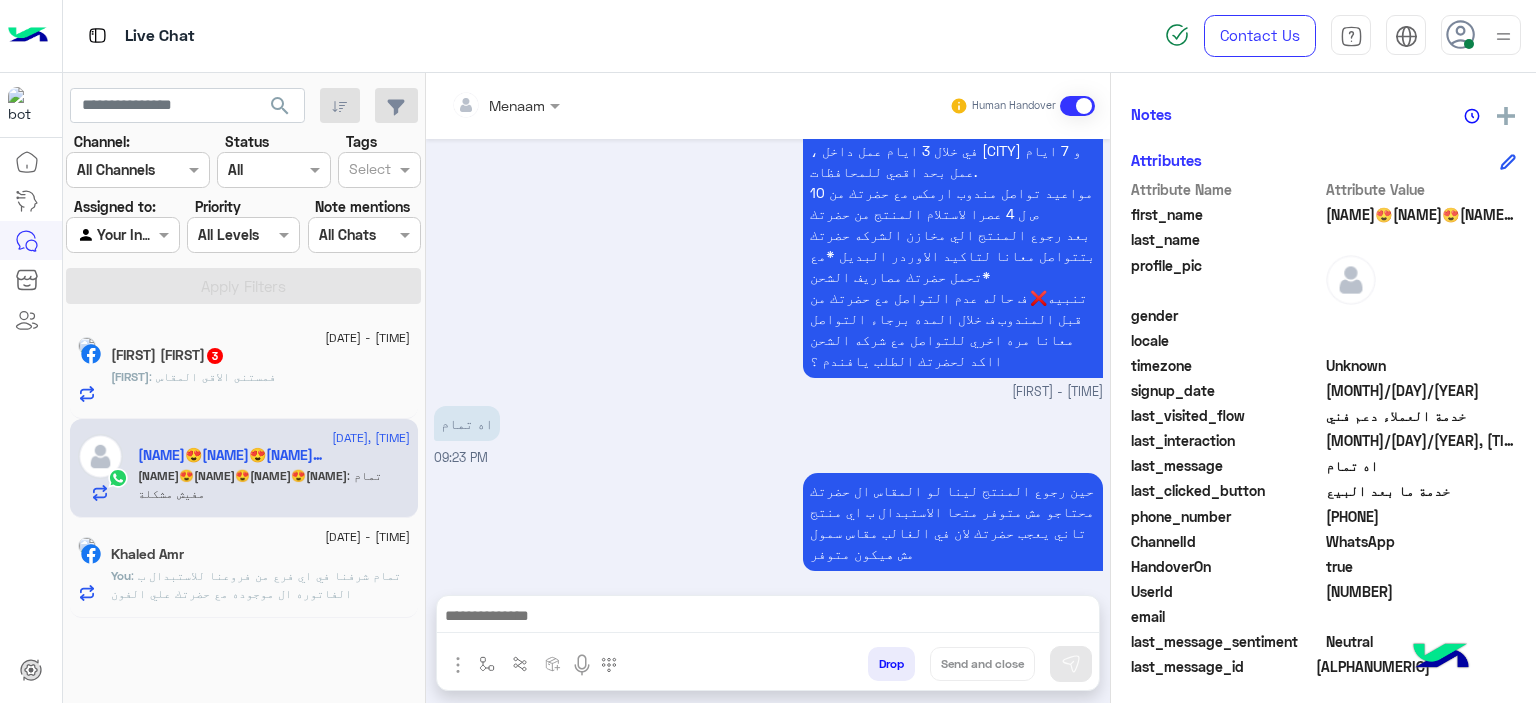 scroll, scrollTop: 1927, scrollLeft: 0, axis: vertical 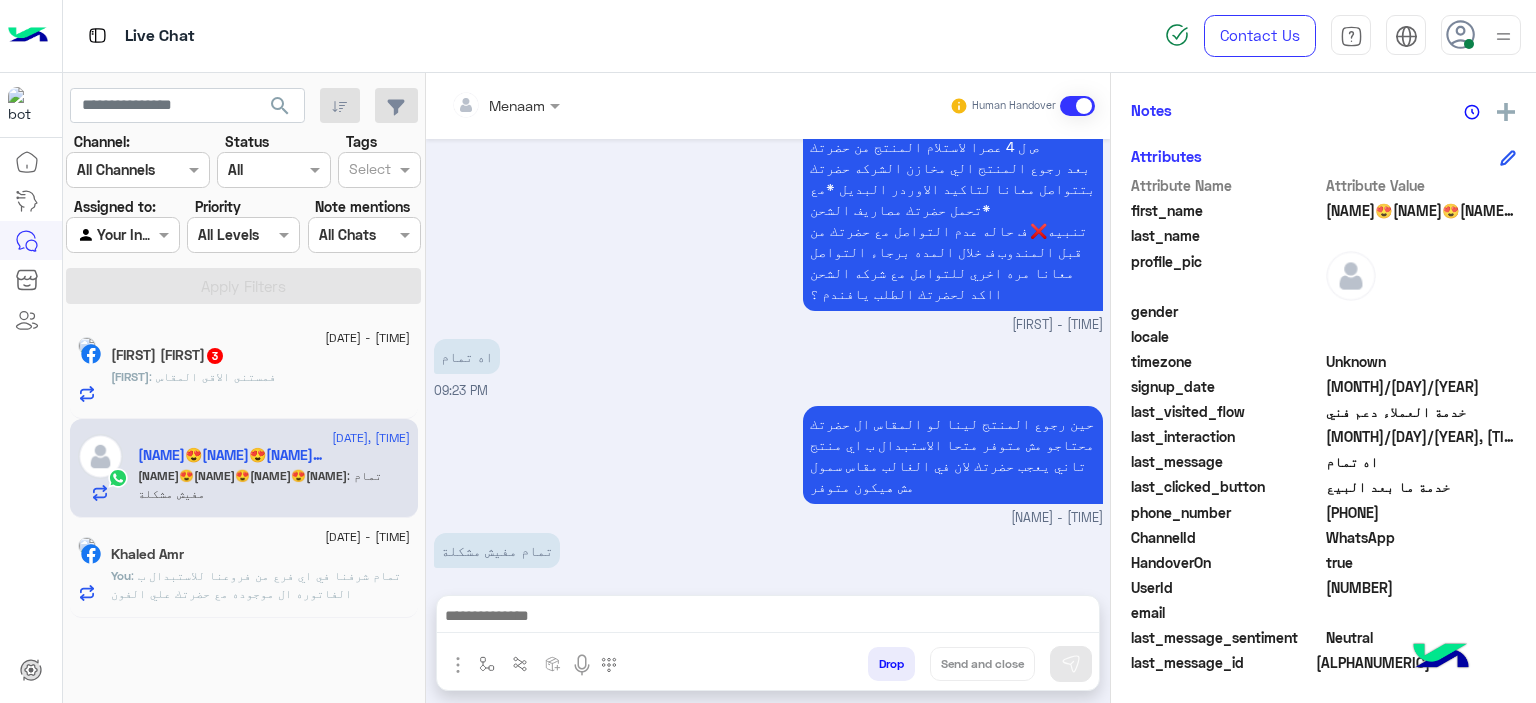 click on "[FIRST] : فمستنى الاقى المقاس" 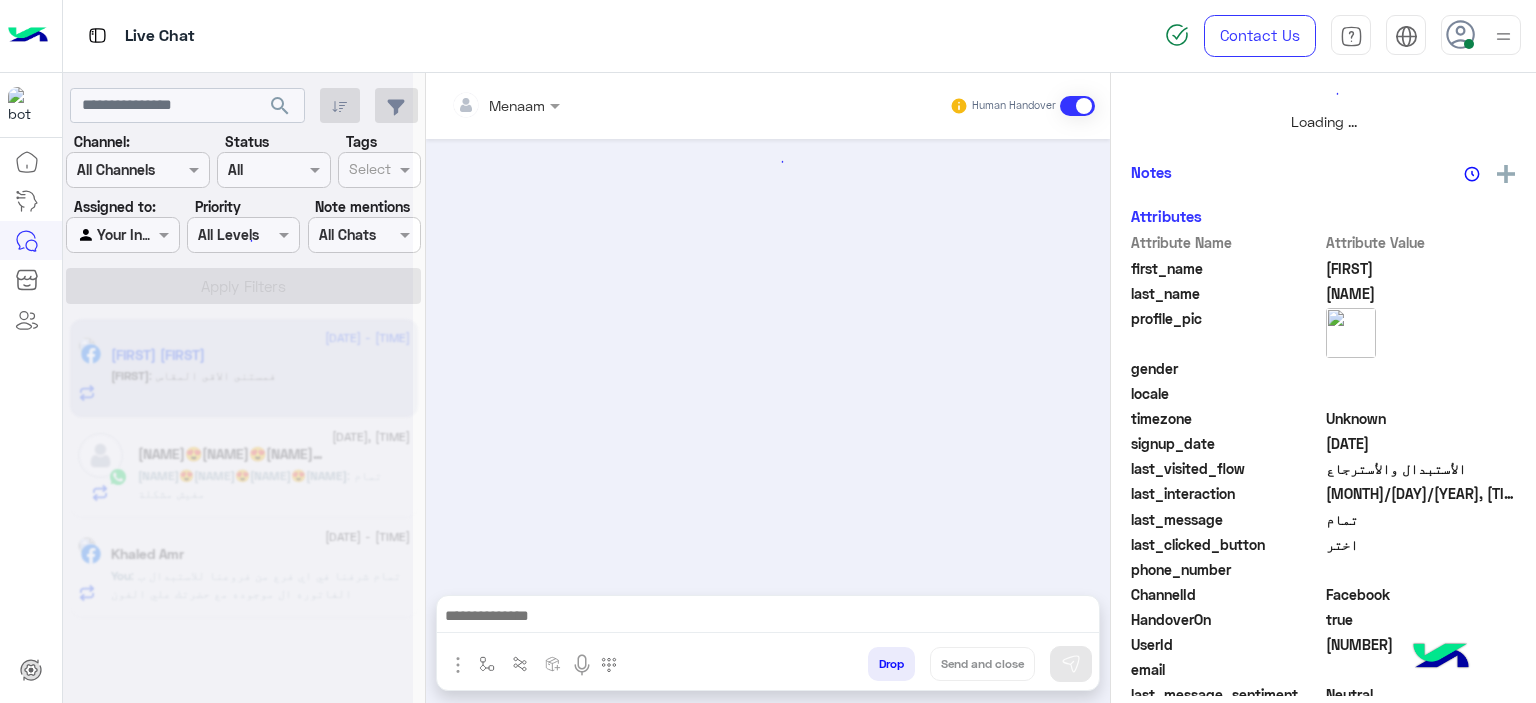 scroll, scrollTop: 514, scrollLeft: 0, axis: vertical 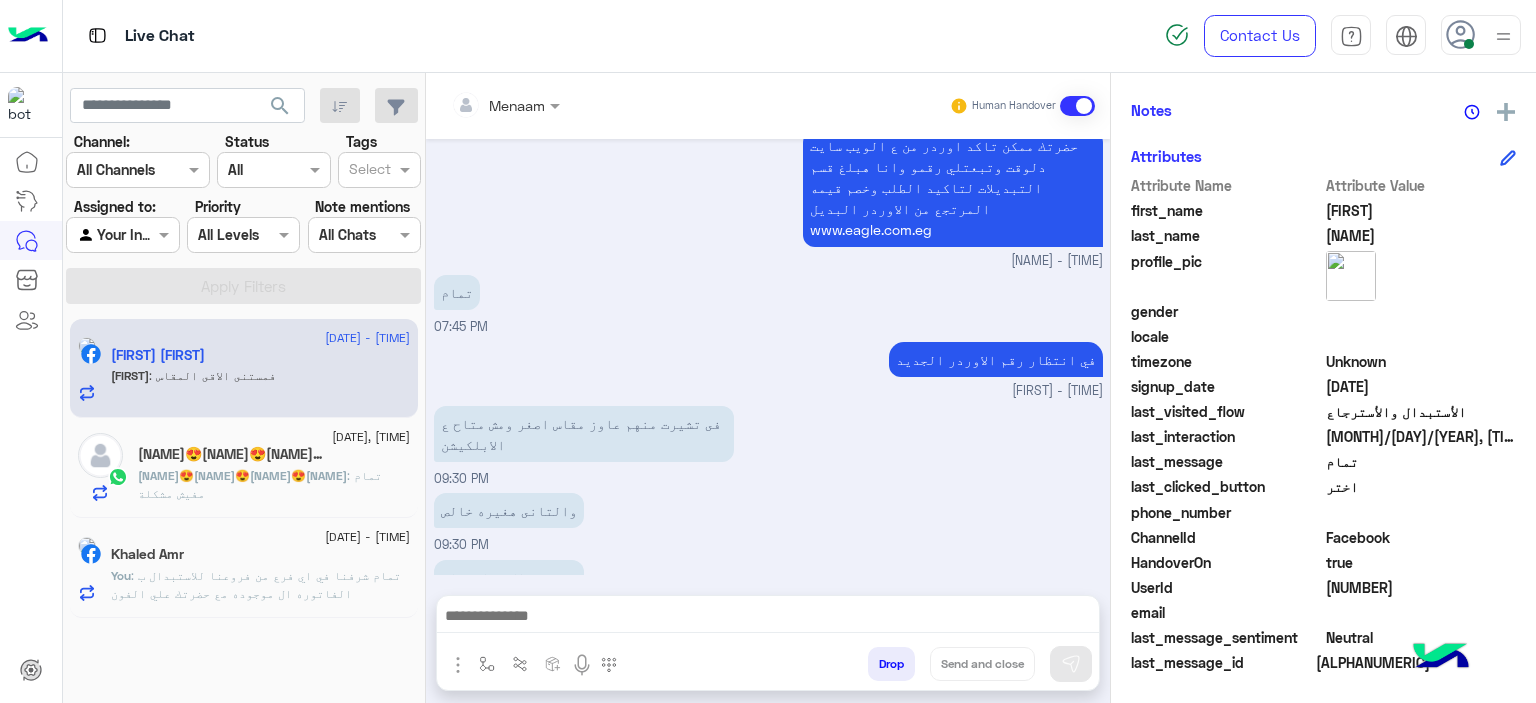 click at bounding box center [768, 618] 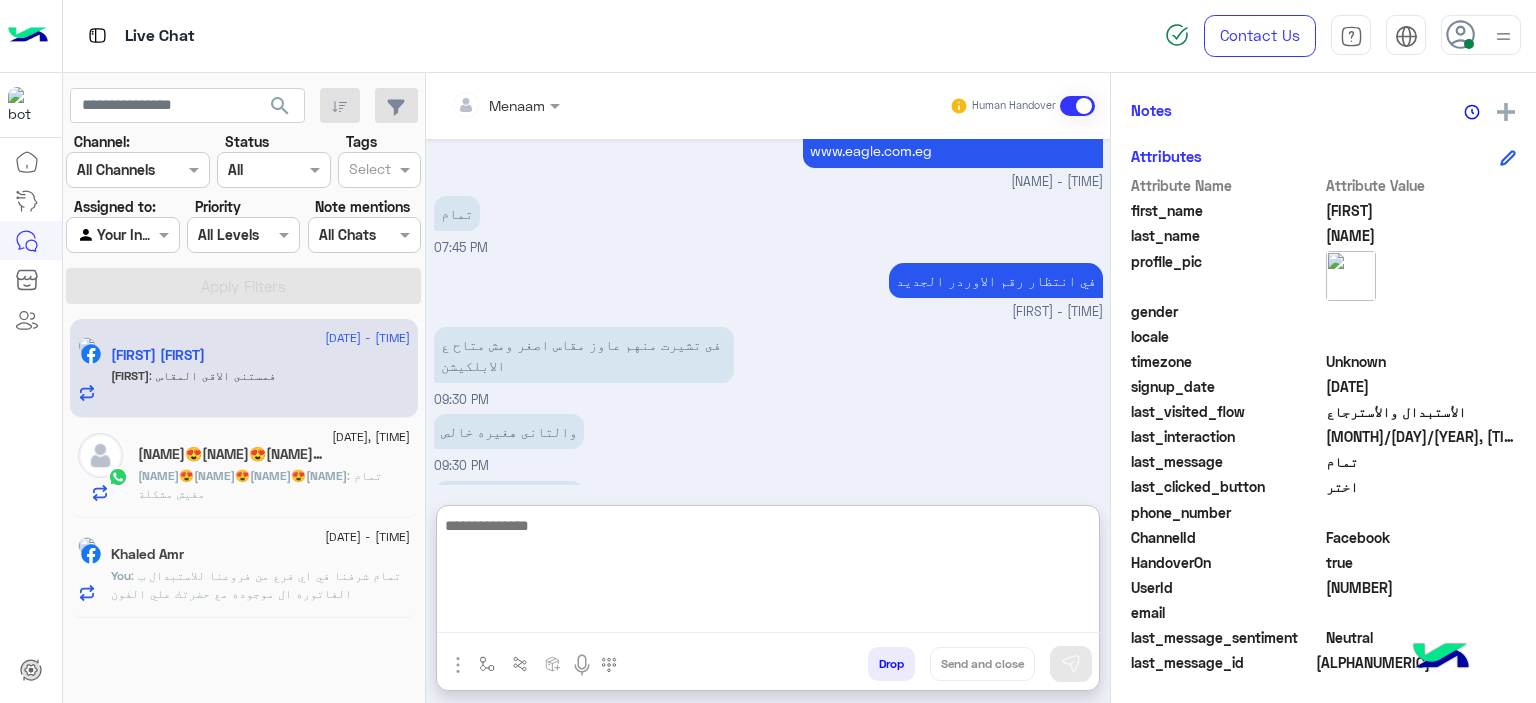 scroll, scrollTop: 2101, scrollLeft: 0, axis: vertical 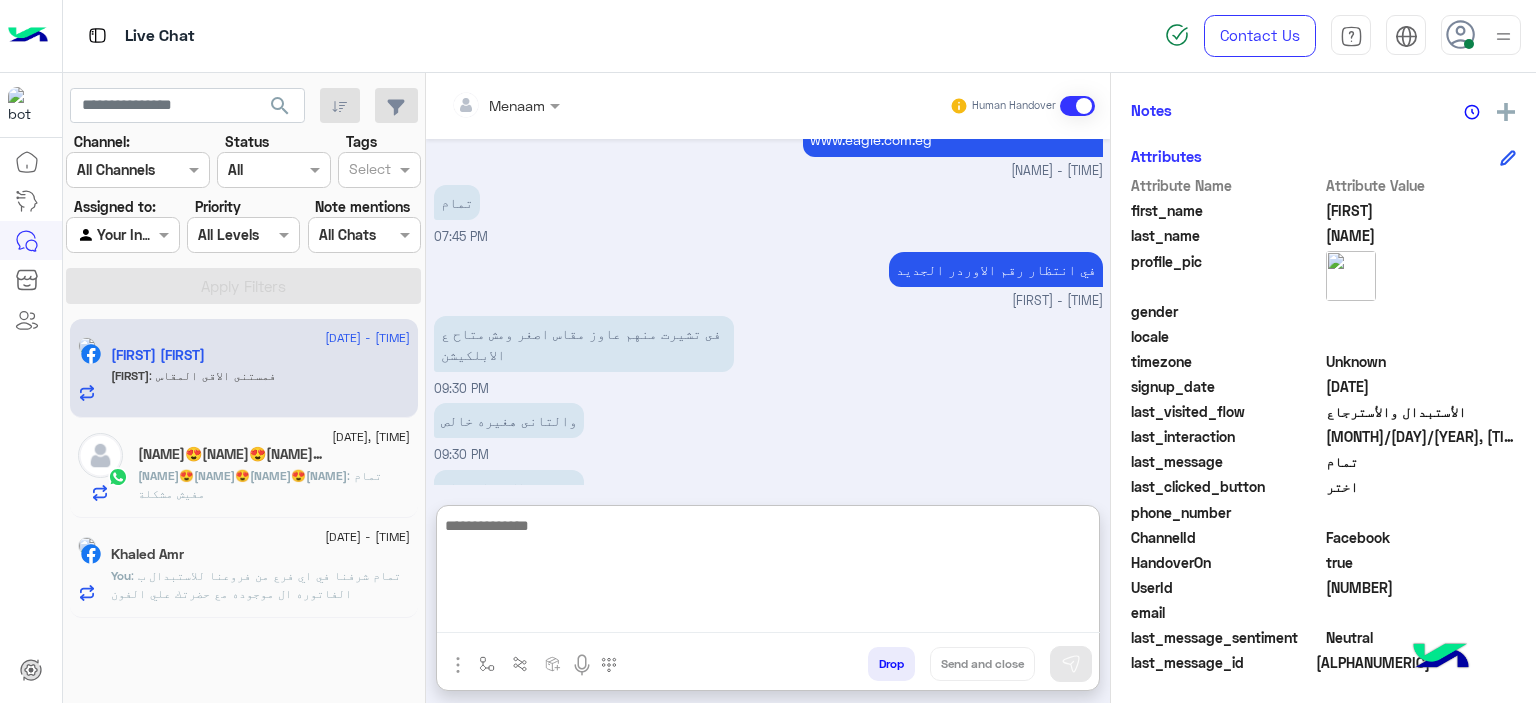 click at bounding box center (768, 573) 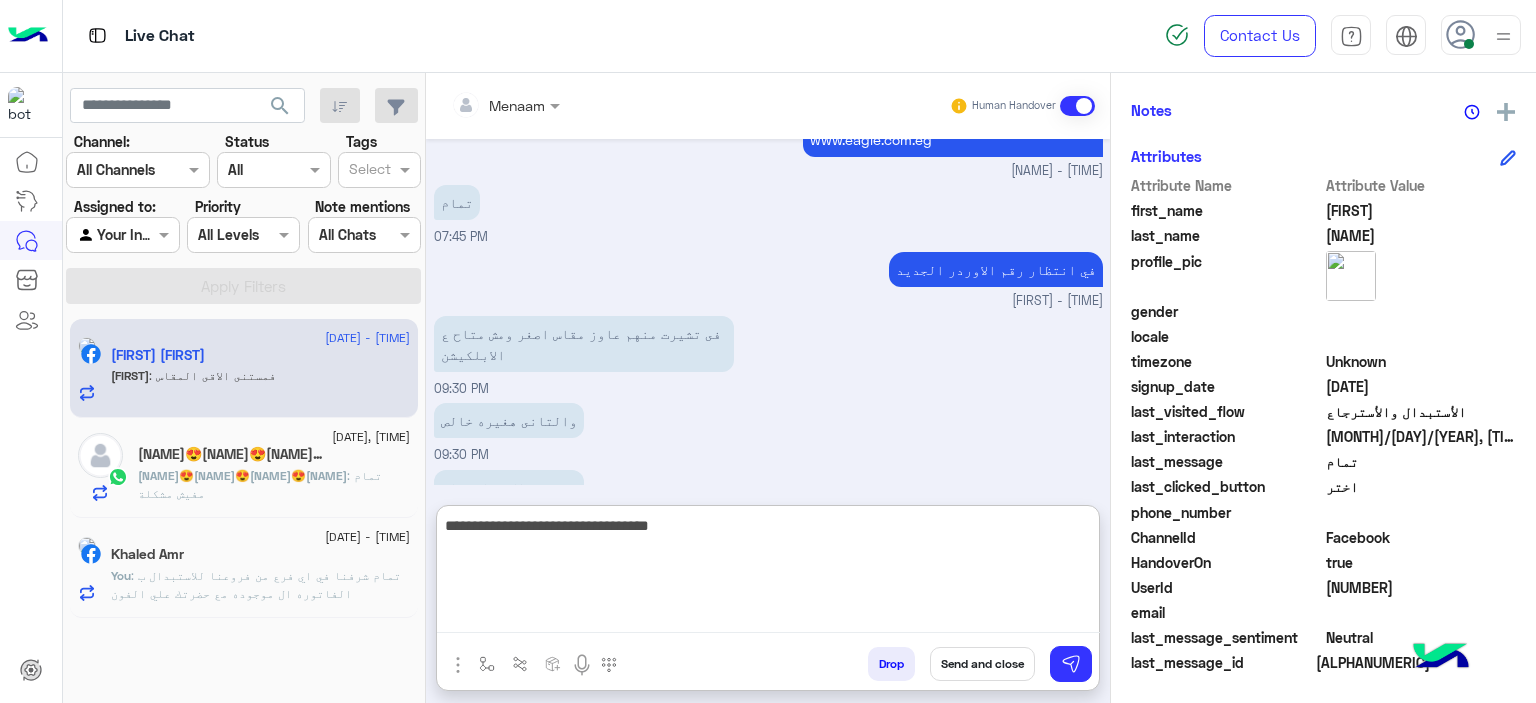 type on "**********" 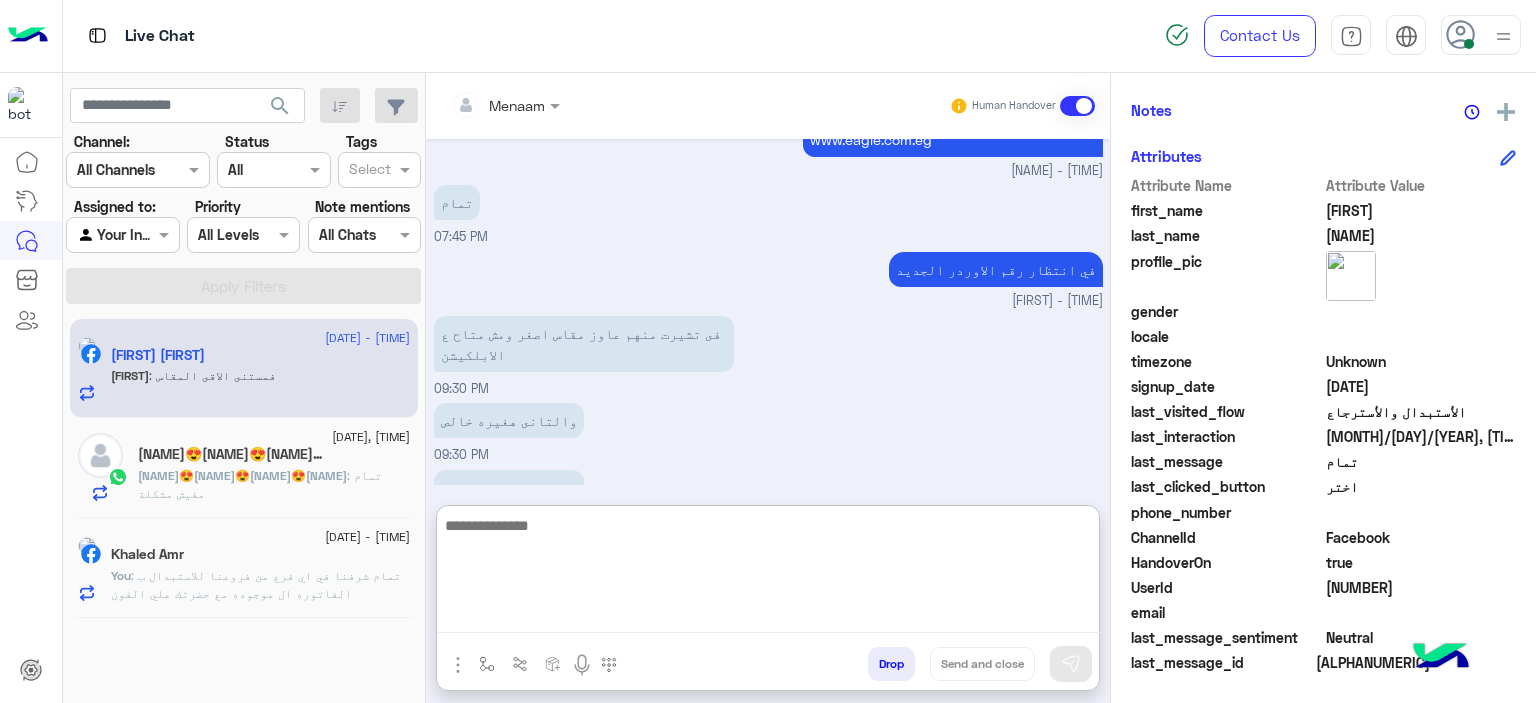 scroll, scrollTop: 2164, scrollLeft: 0, axis: vertical 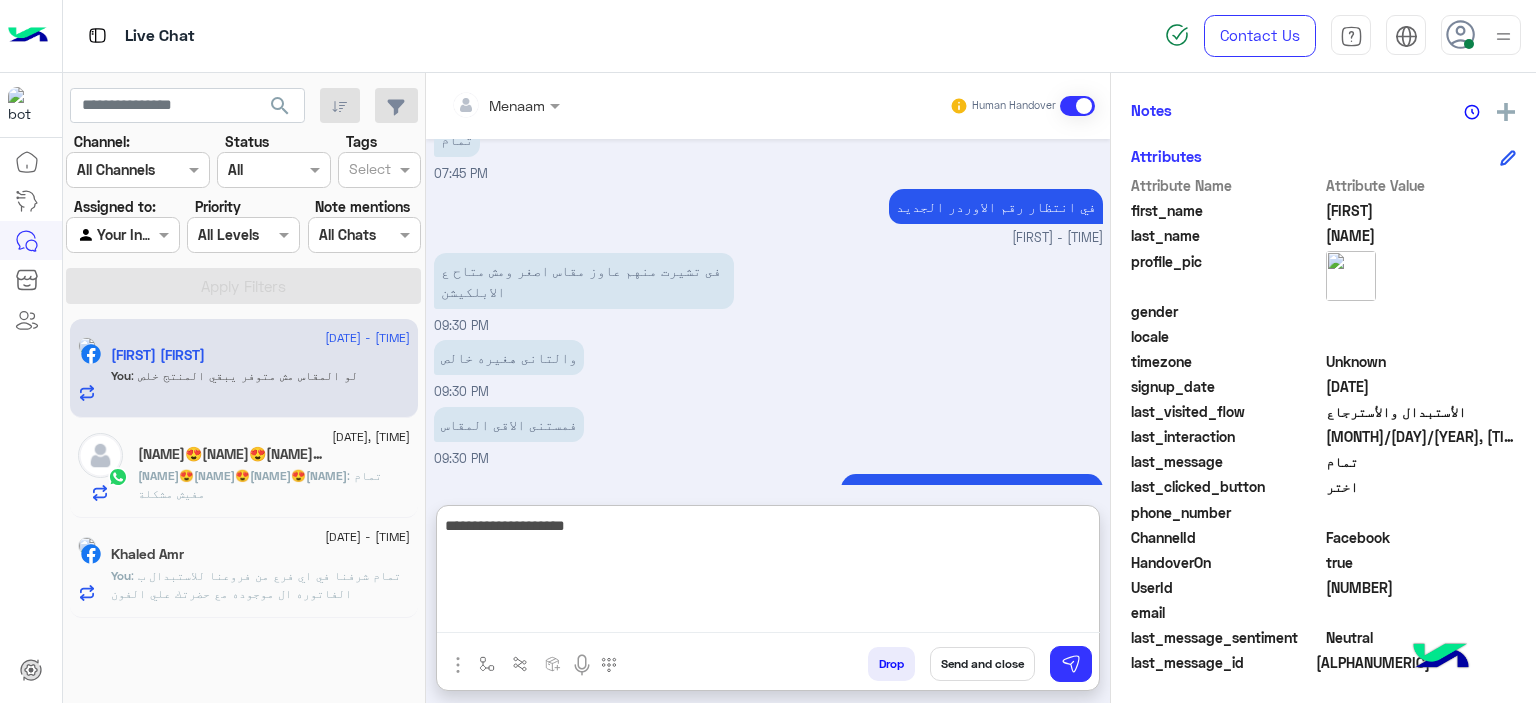 type on "**********" 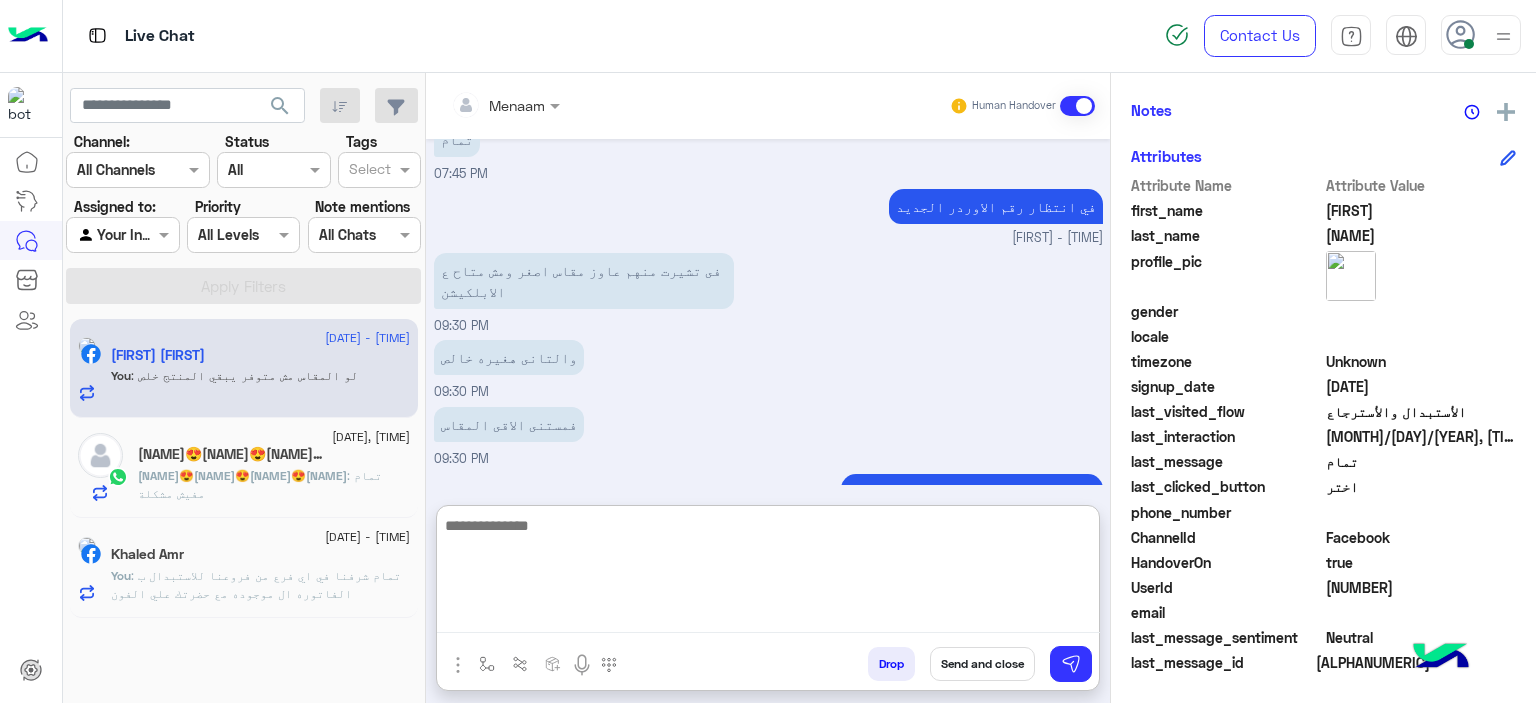 scroll, scrollTop: 2228, scrollLeft: 0, axis: vertical 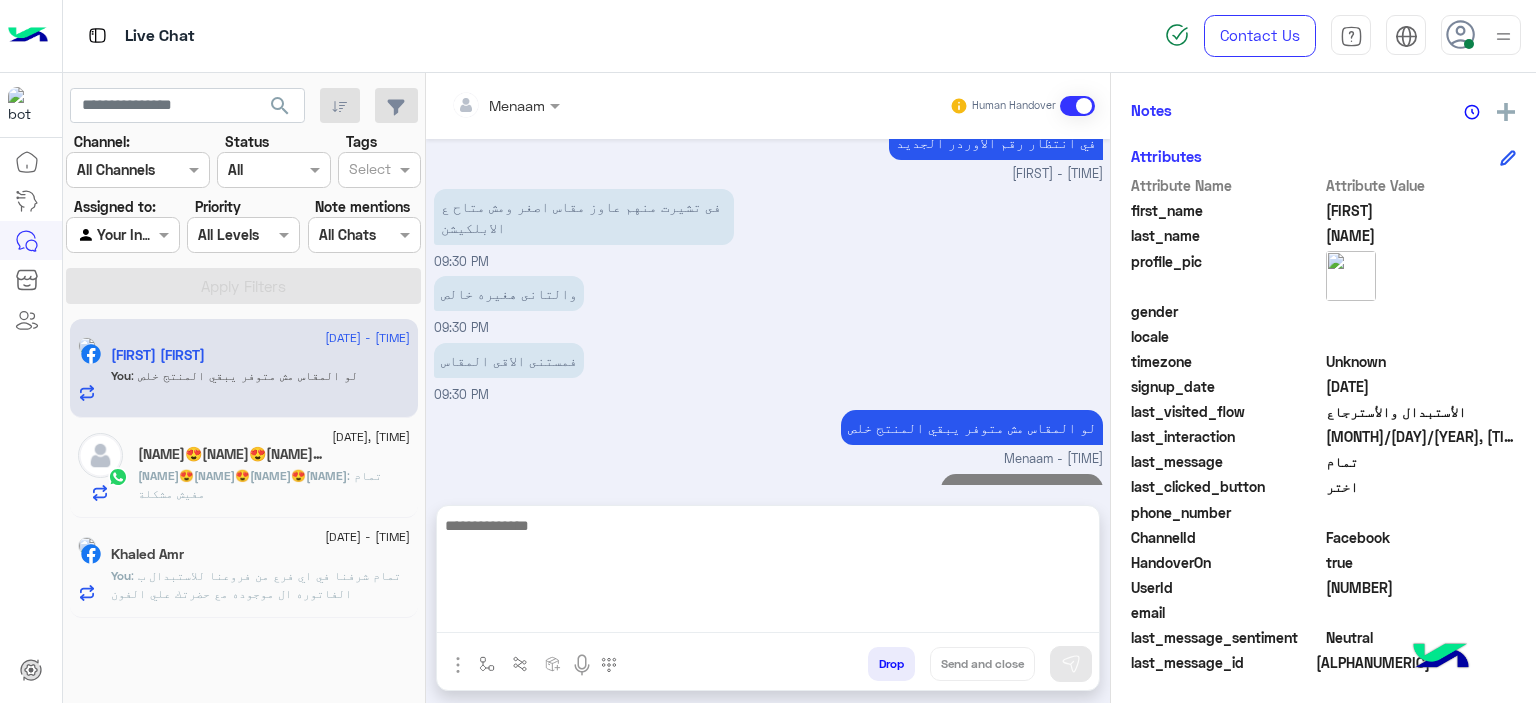 click on "[NAME]😍[NAME]😍[NAME]😍[NAME]   1" 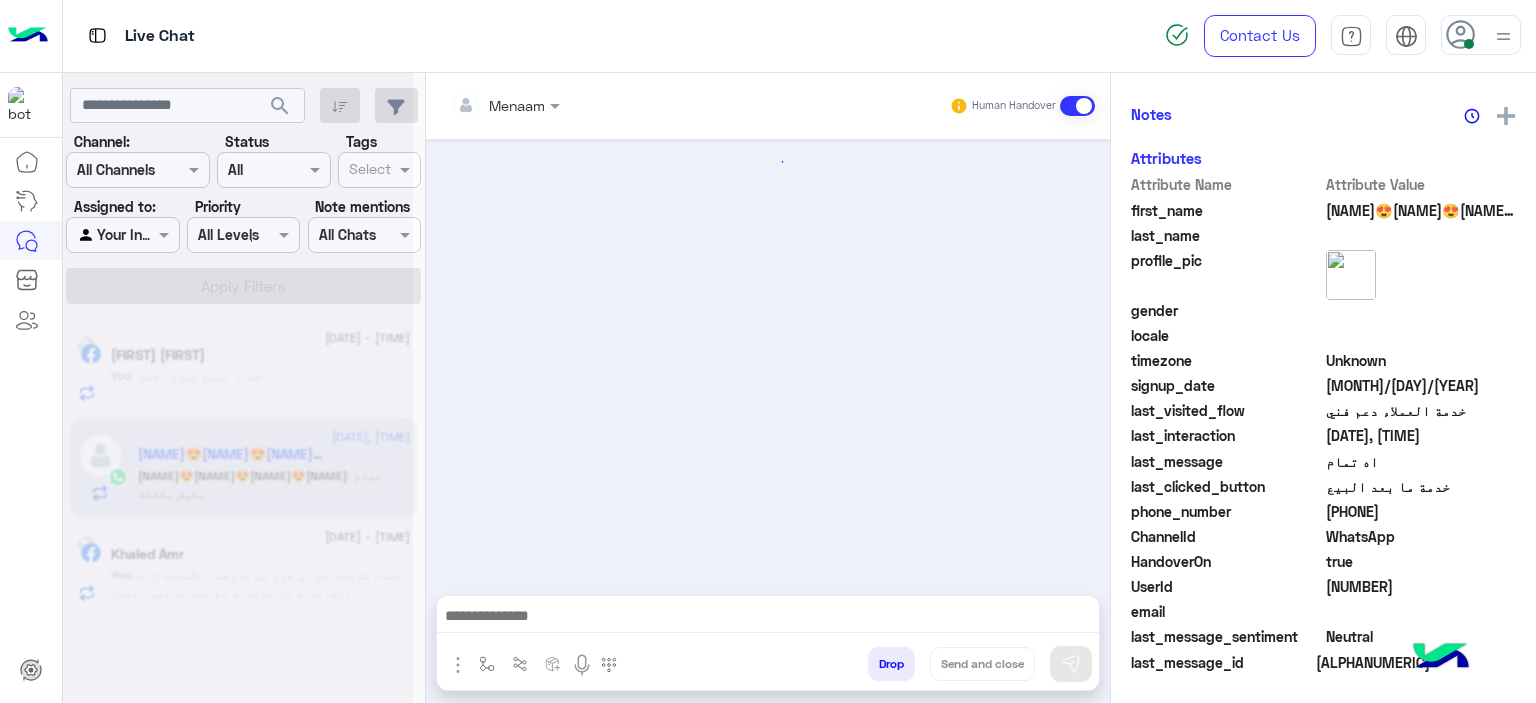 scroll, scrollTop: 452, scrollLeft: 0, axis: vertical 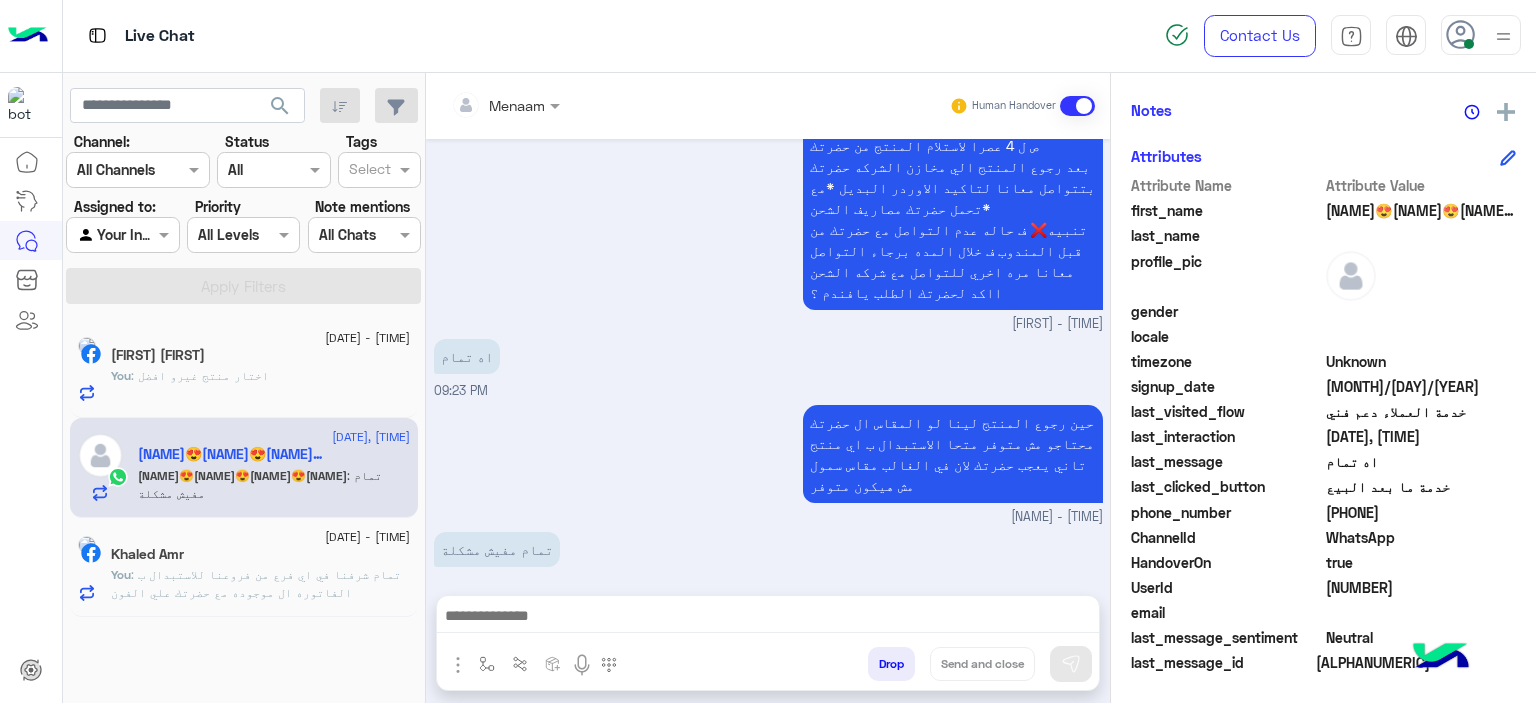 click at bounding box center (768, 618) 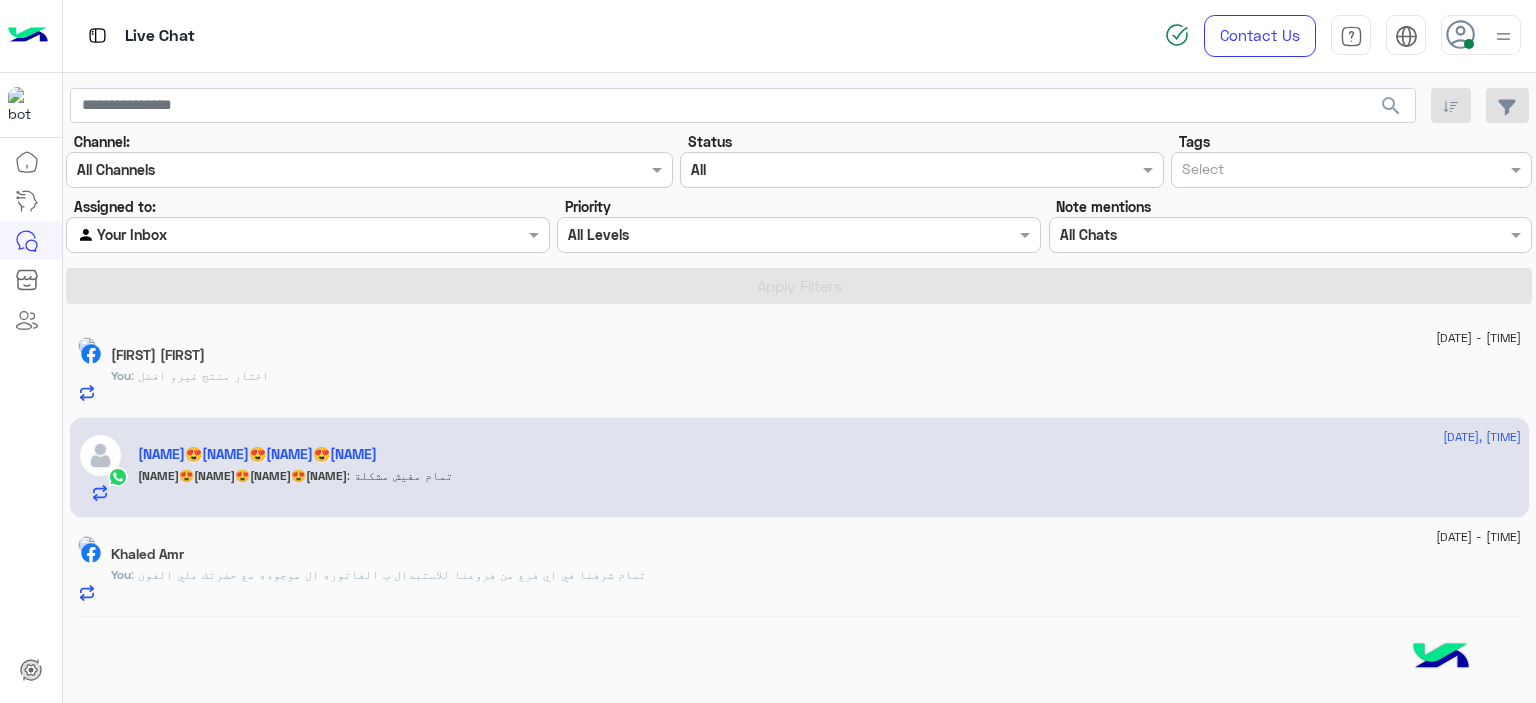 click on "Eyad😍Omar😍Adam😍Malek : تمام مفيش مشكلة" 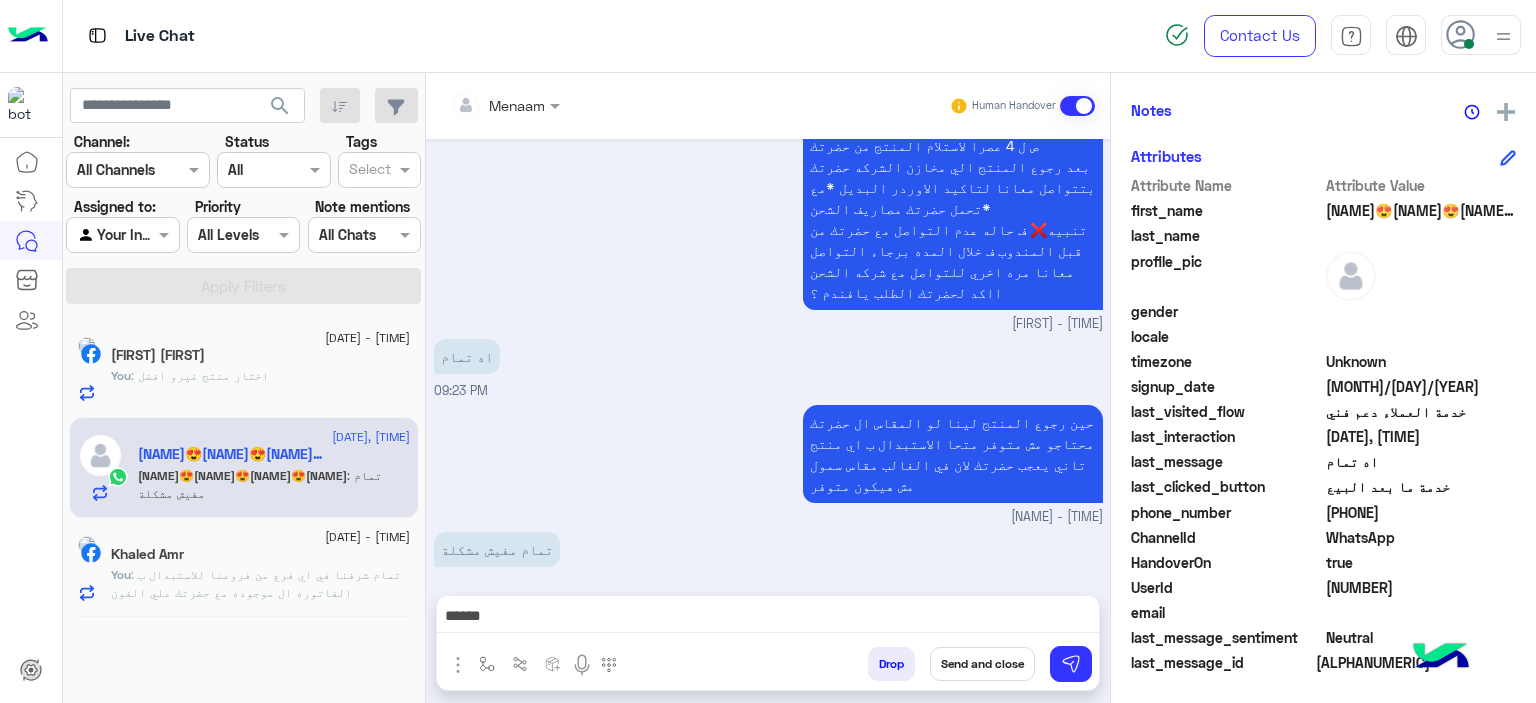 click on "*****" at bounding box center (768, 618) 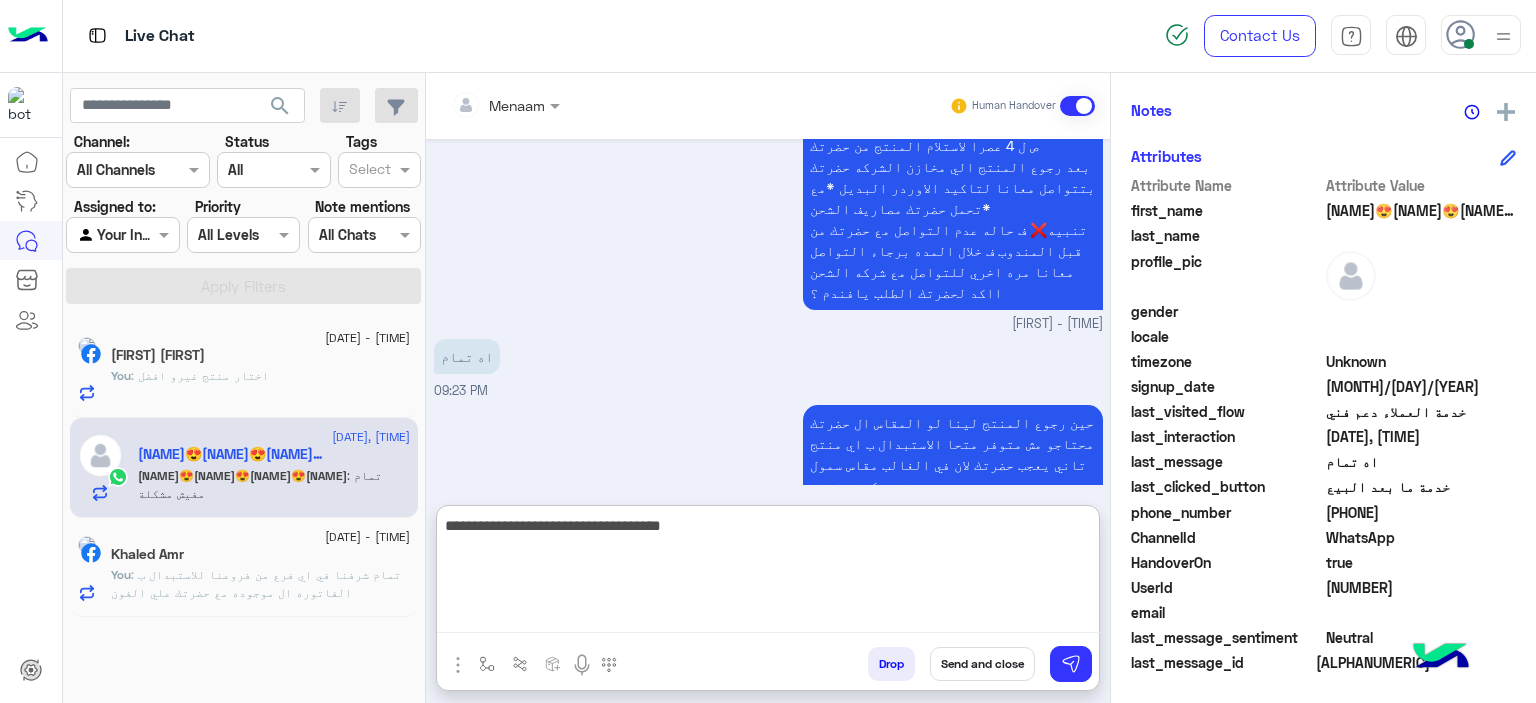 type on "**********" 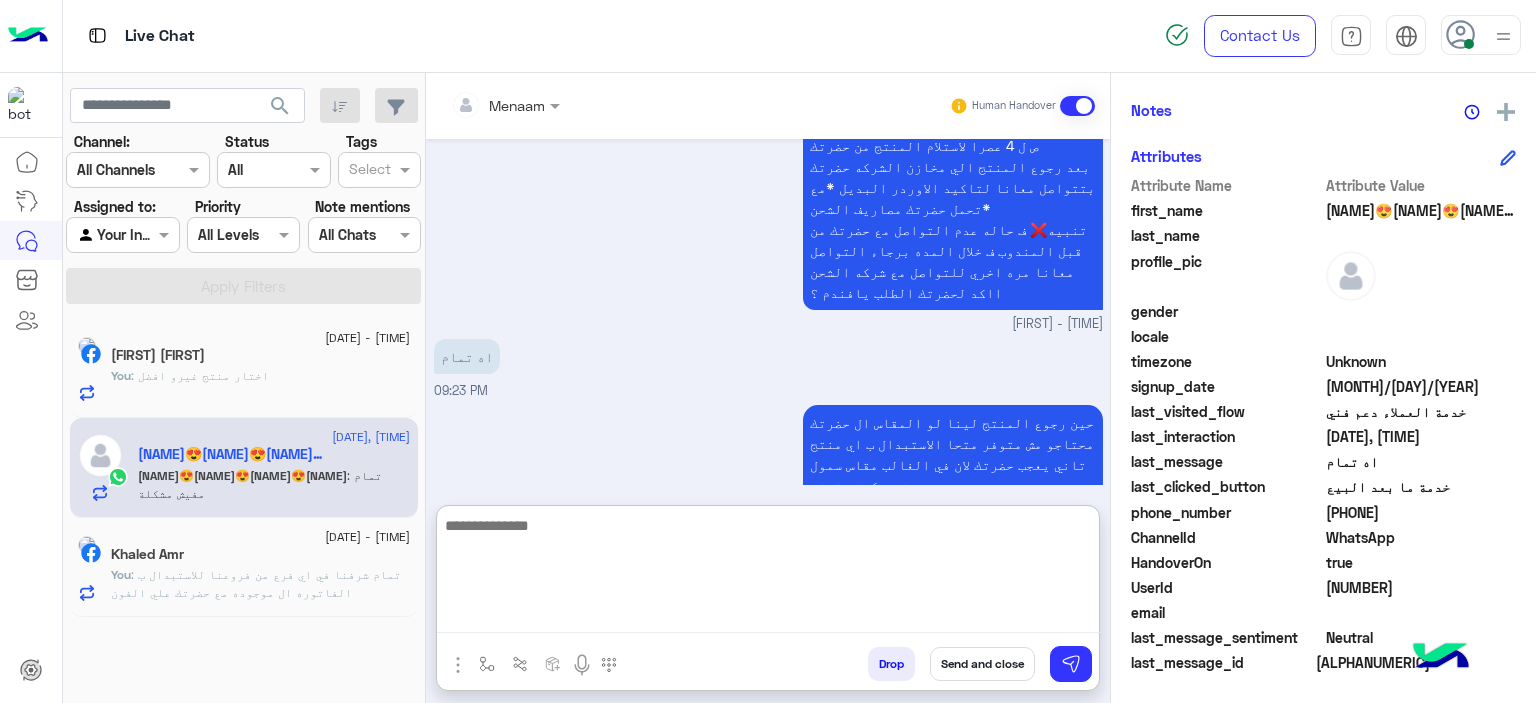 scroll, scrollTop: 2013, scrollLeft: 0, axis: vertical 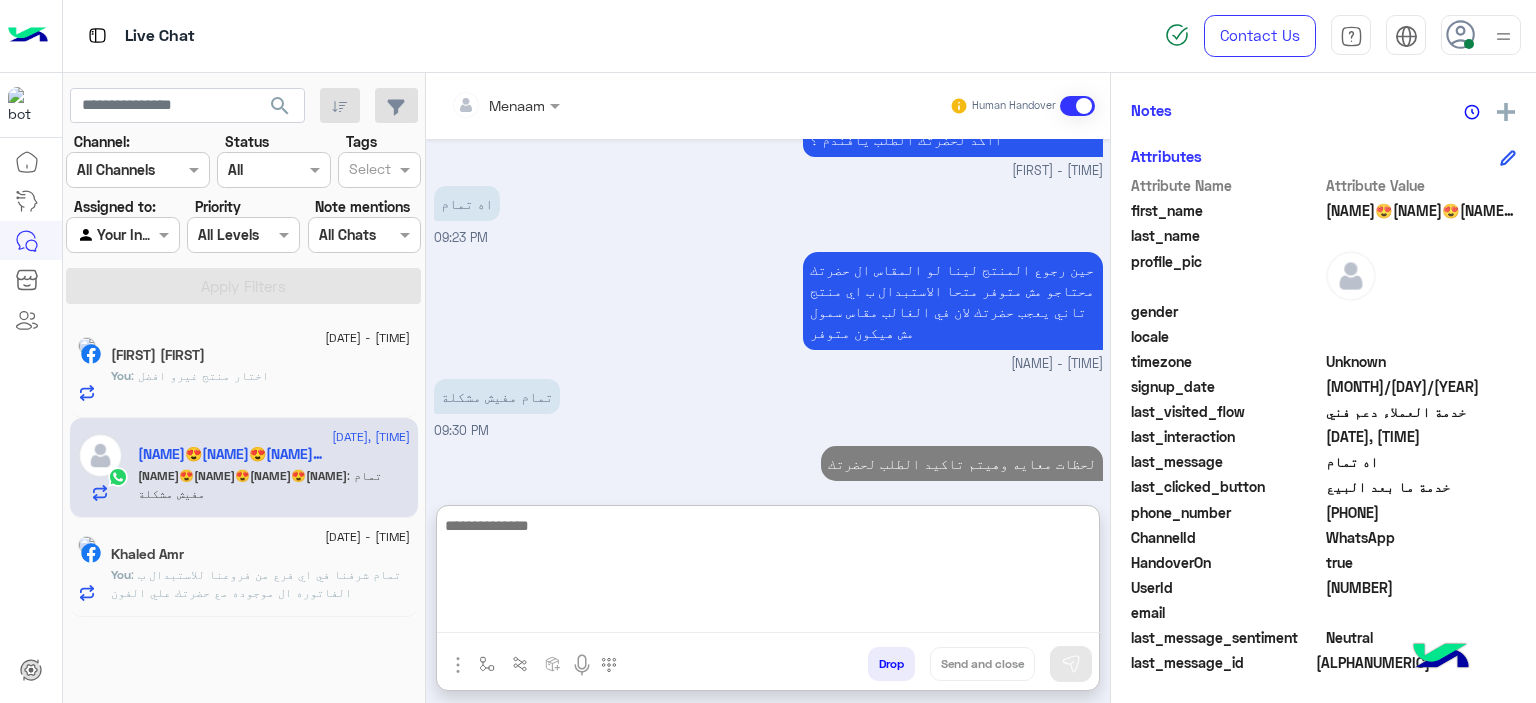 click on ": تمام شرفنا في اي فرع من فروعنا للاستبدال ب الفاتوره ال موجوده مع حضرتك علي الفون" 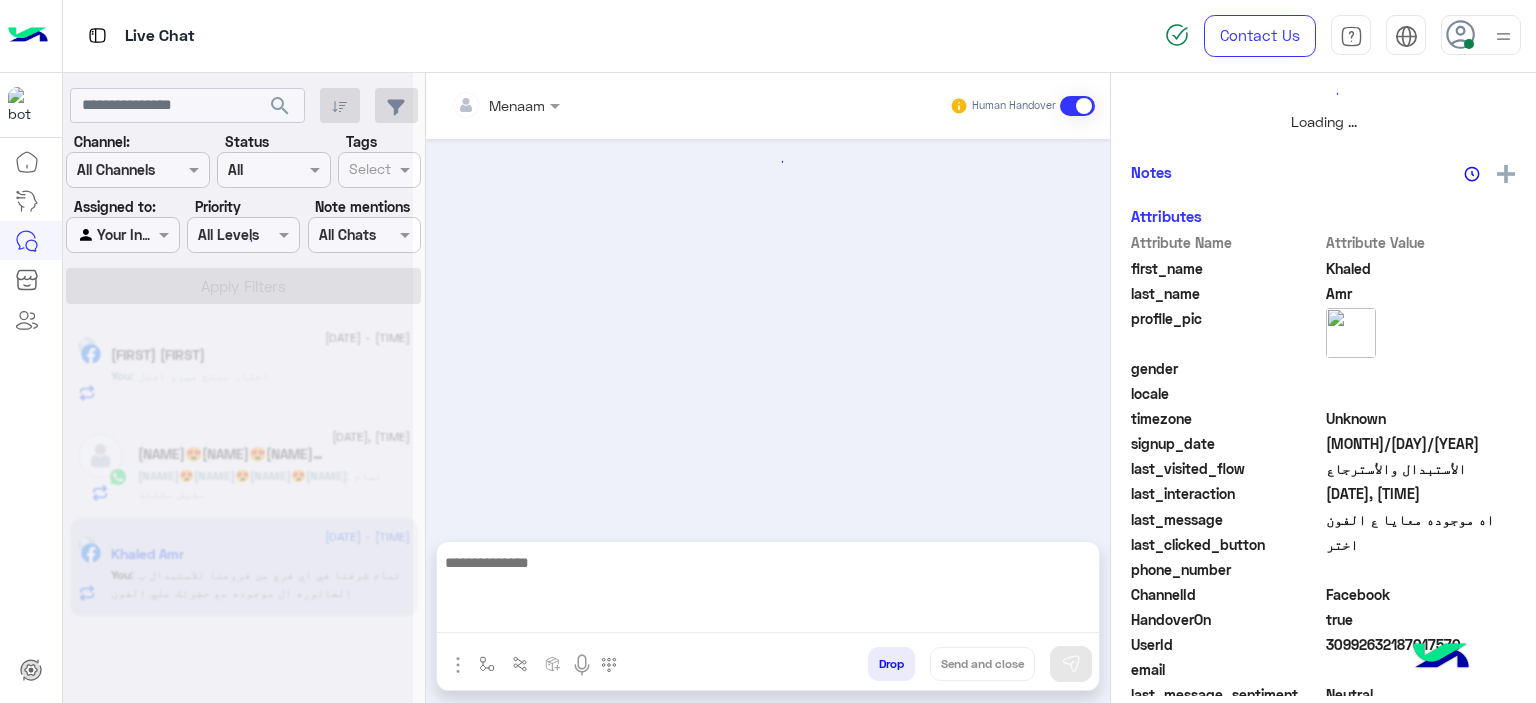 scroll, scrollTop: 0, scrollLeft: 0, axis: both 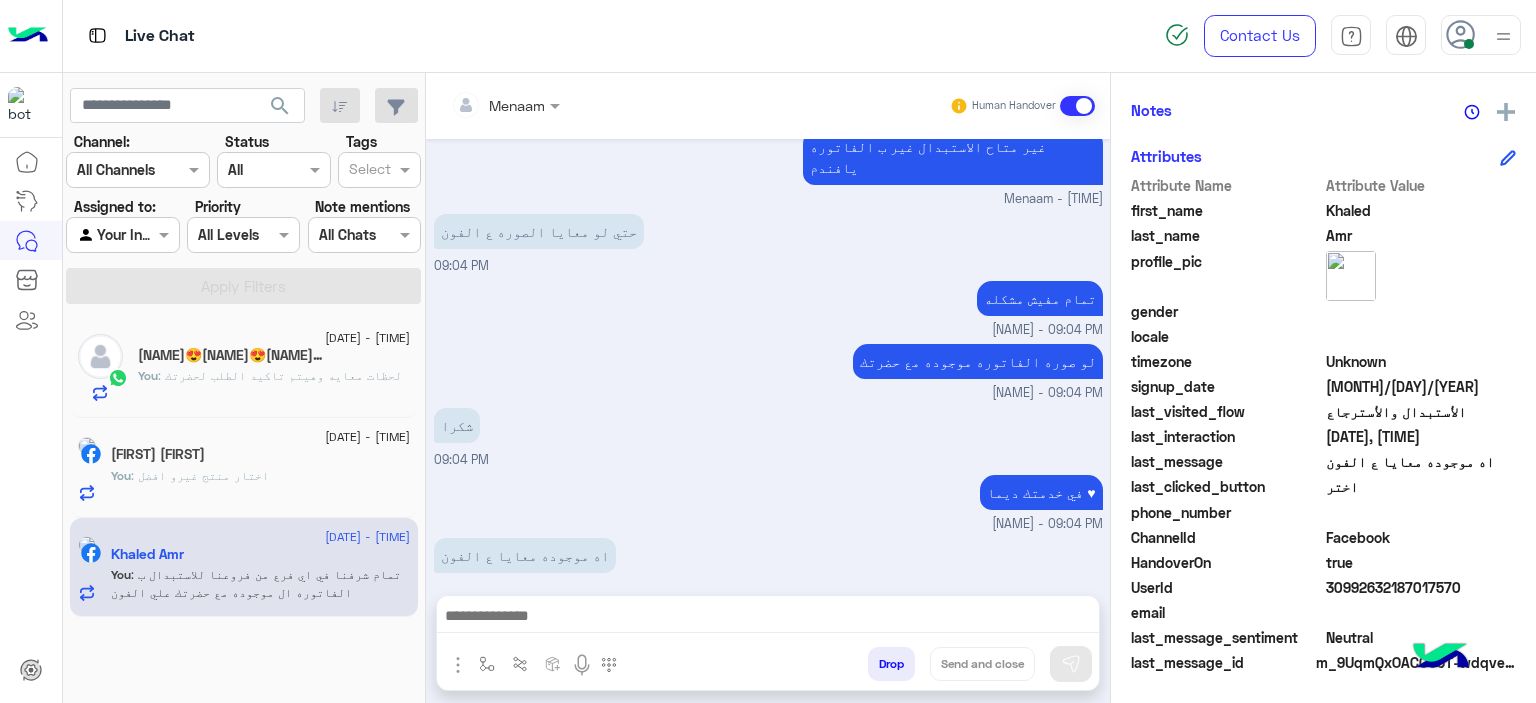 click on "Drop" at bounding box center [891, 664] 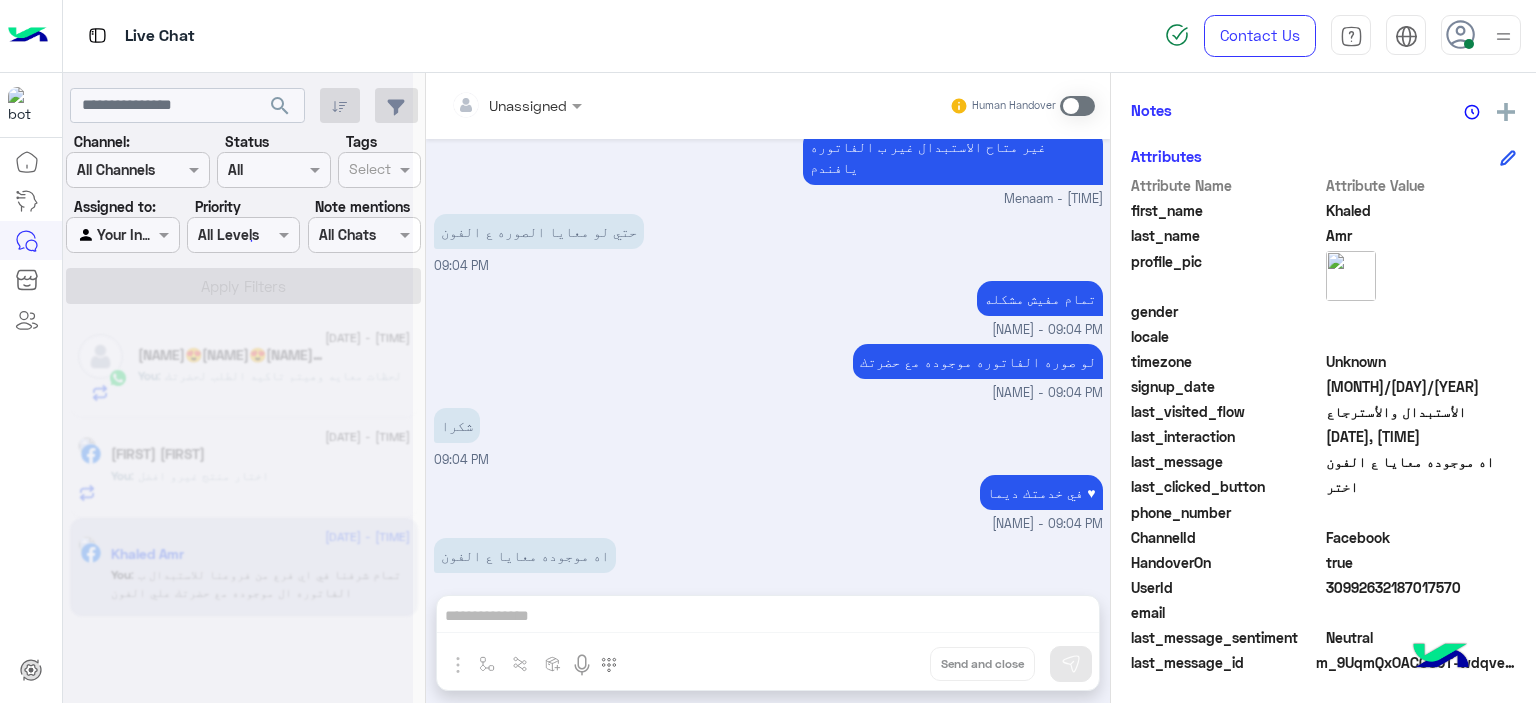 scroll, scrollTop: 1749, scrollLeft: 0, axis: vertical 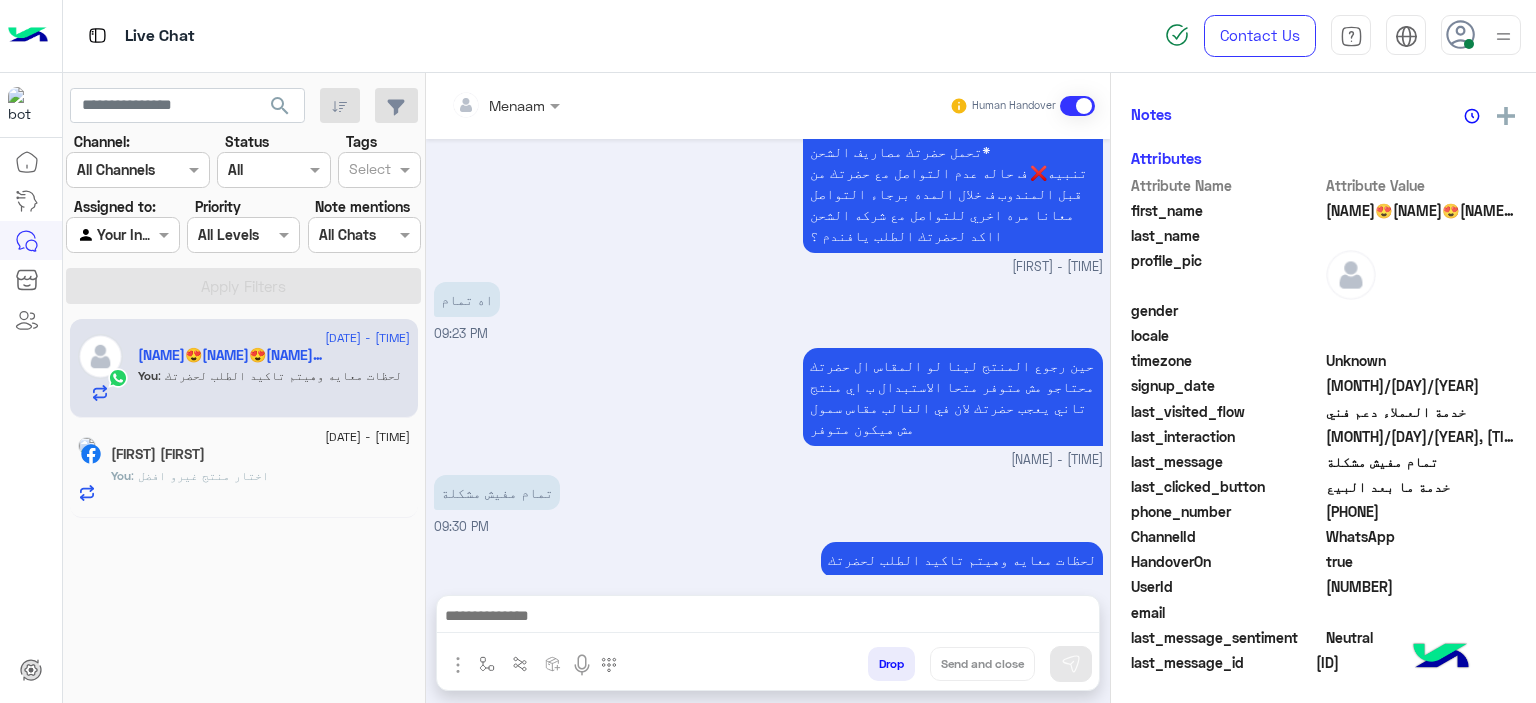 click on "You  : لحظات معايه وهيتم تاكيد الطلب لحضرتك" 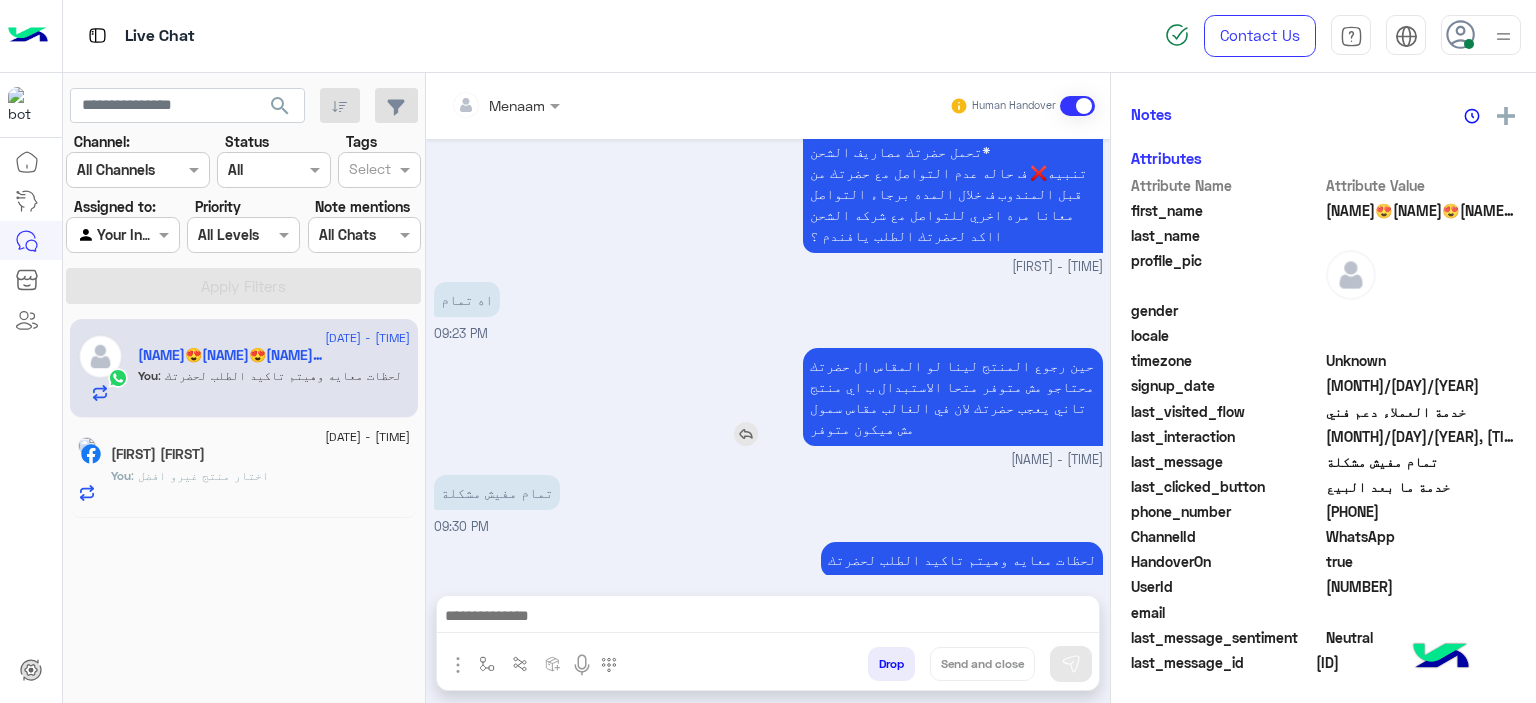 scroll, scrollTop: 1617, scrollLeft: 0, axis: vertical 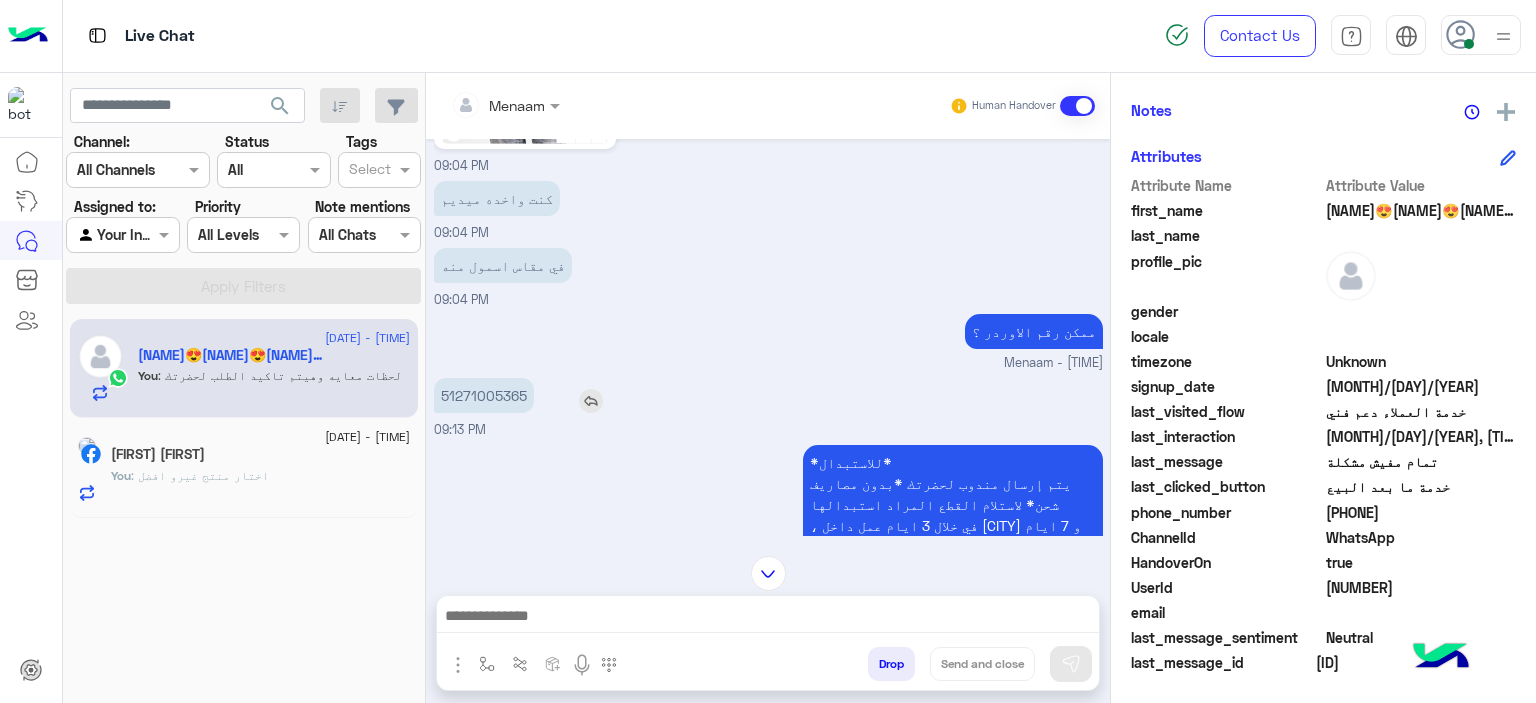 click on "51271005365" at bounding box center [484, 395] 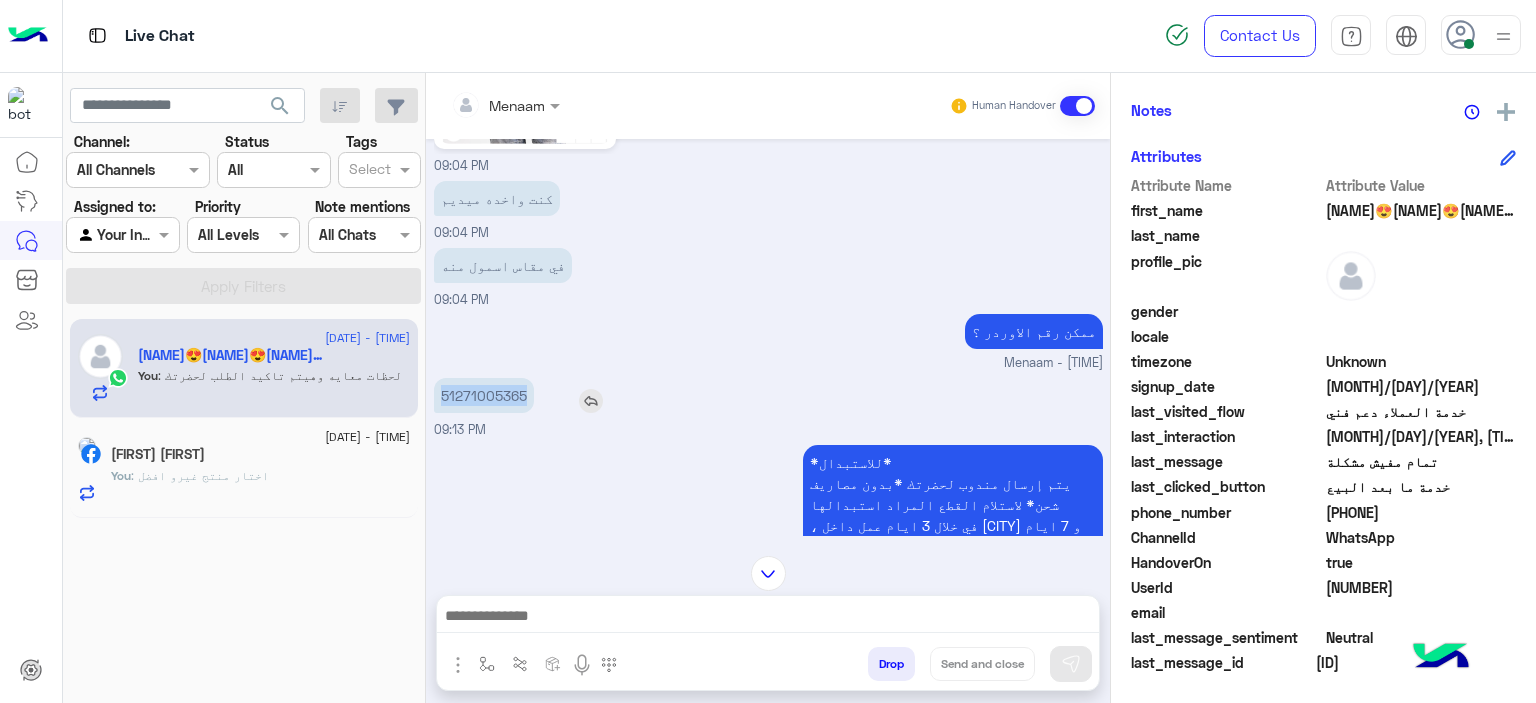 click on "51271005365" at bounding box center (484, 395) 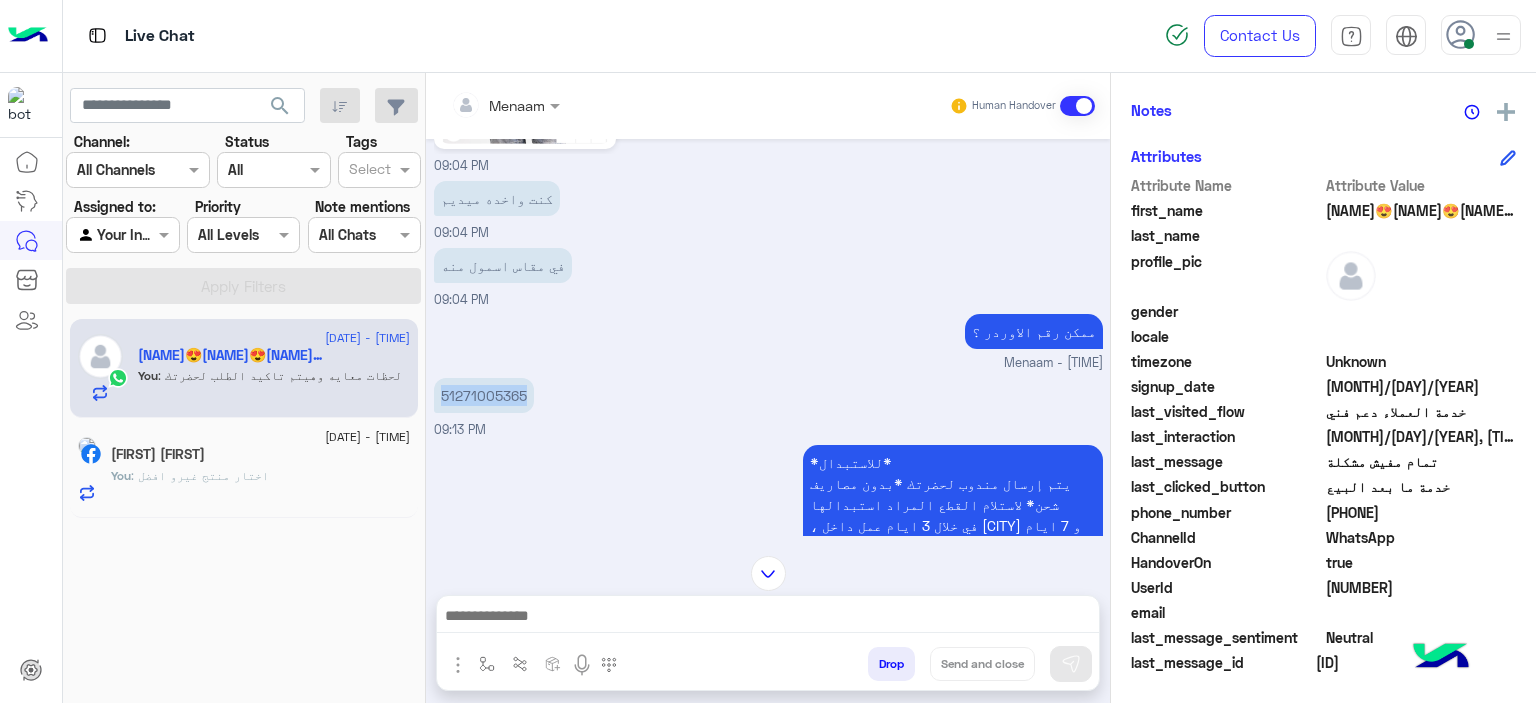 copy on "51271005365" 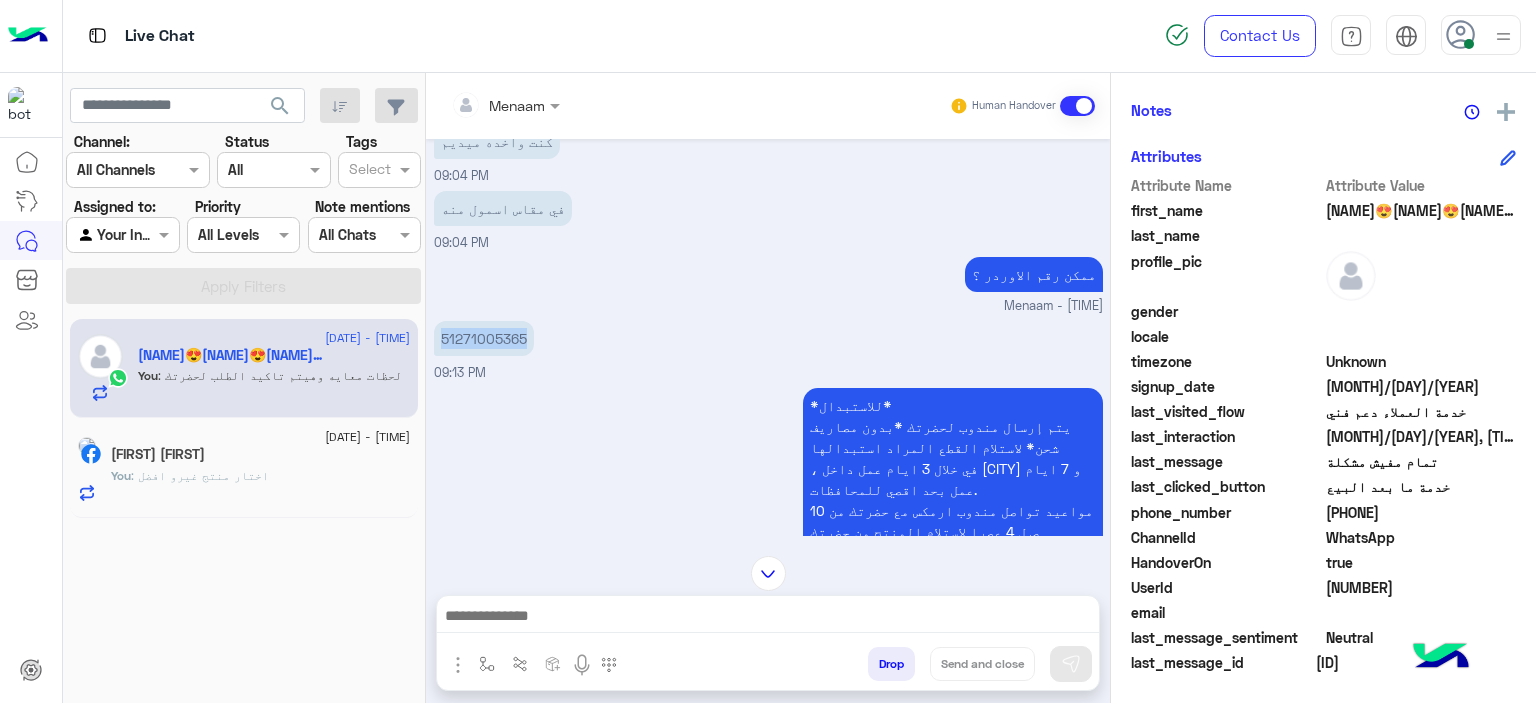 scroll, scrollTop: 1217, scrollLeft: 0, axis: vertical 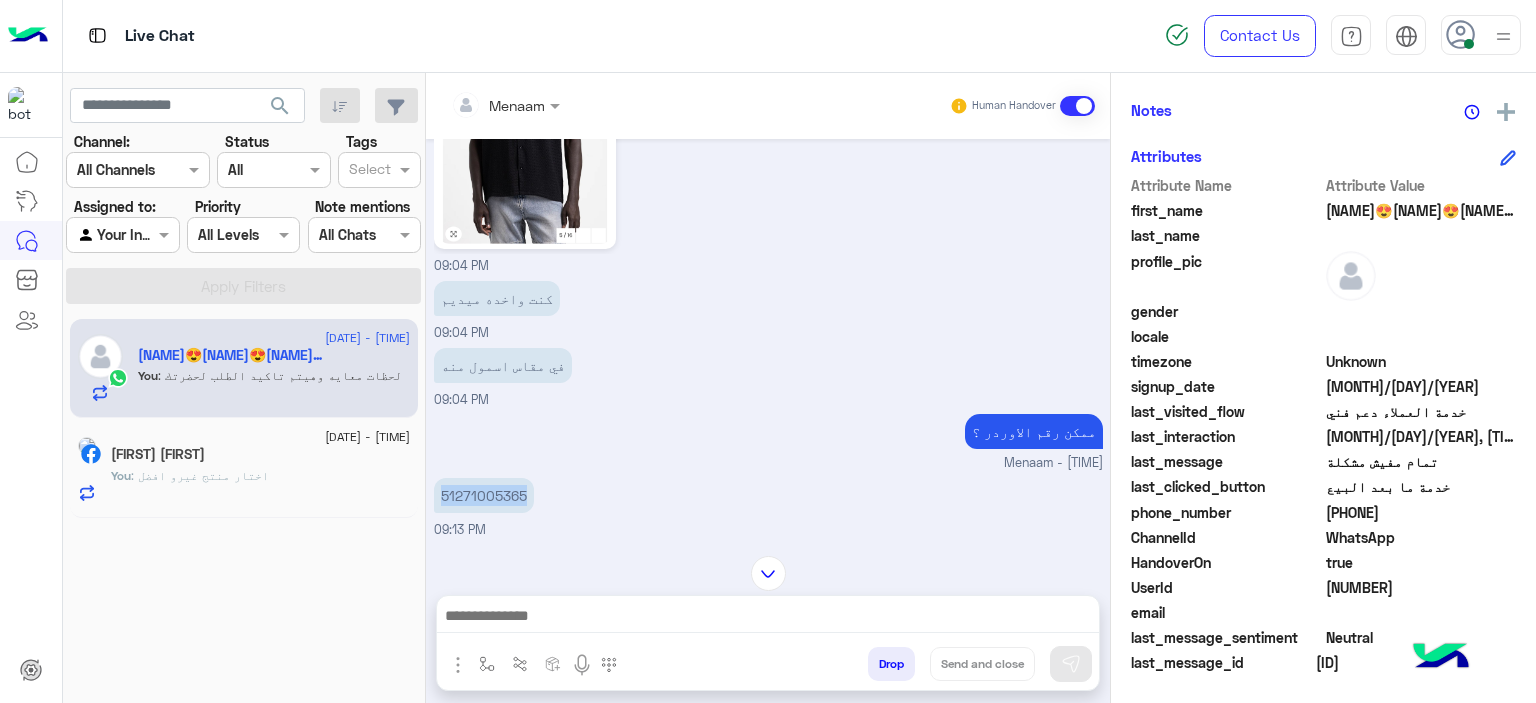 copy on "51271005365" 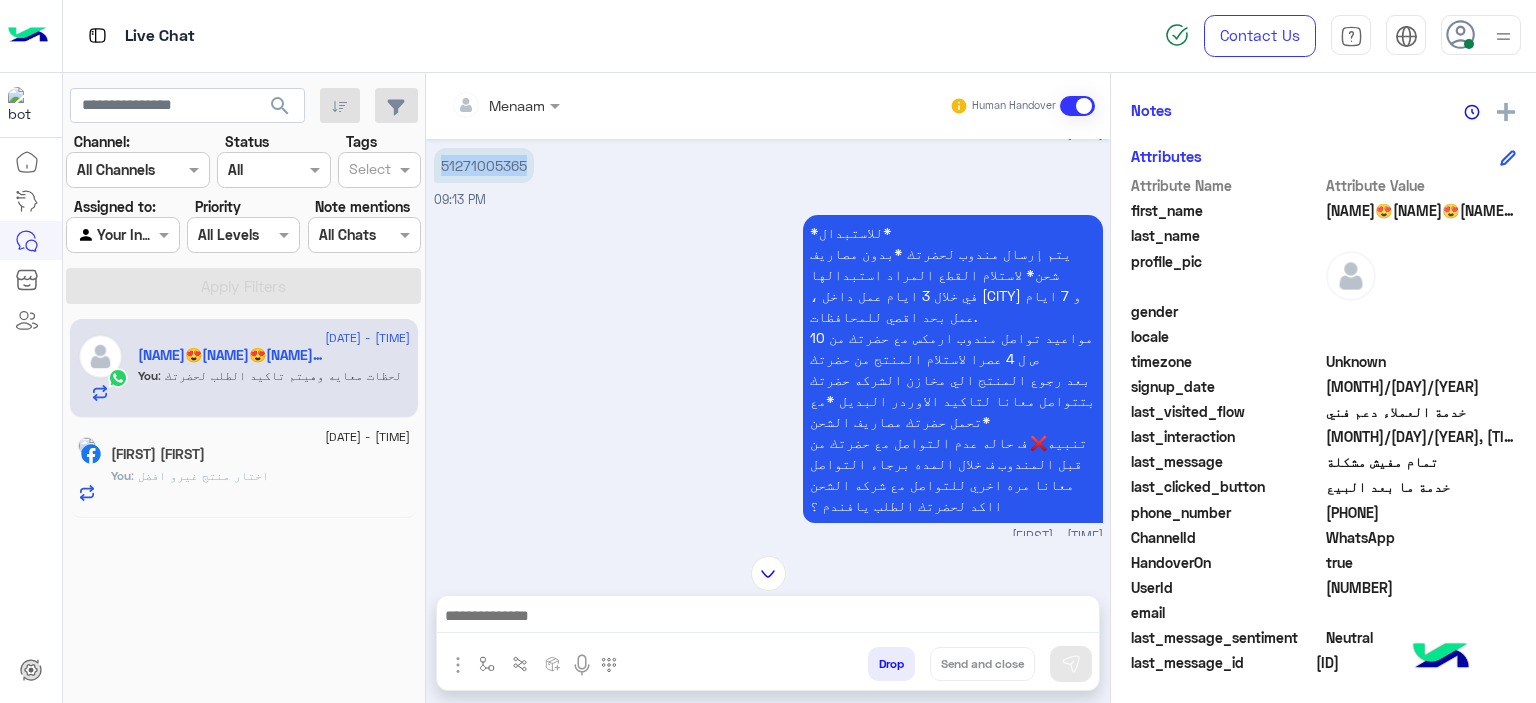 scroll, scrollTop: 1817, scrollLeft: 0, axis: vertical 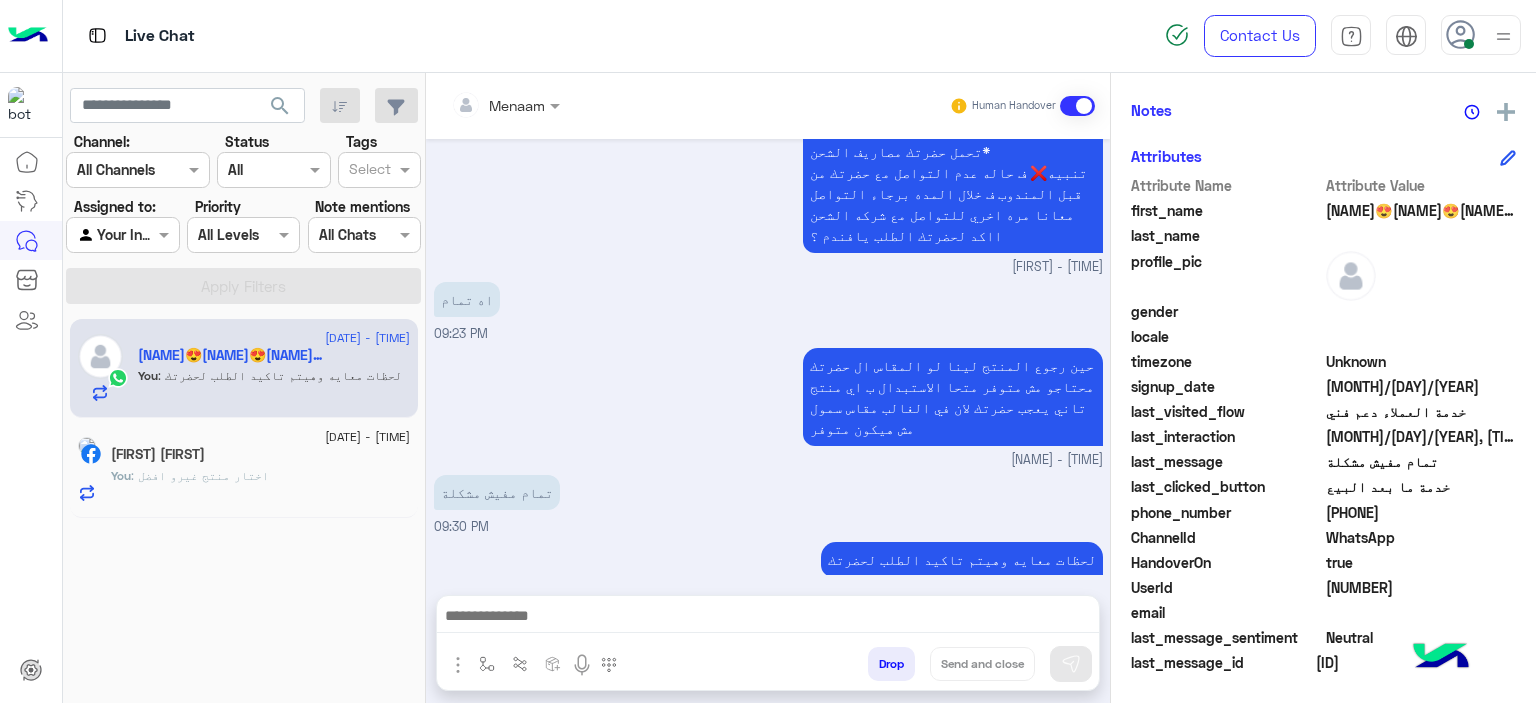 click at bounding box center (768, 618) 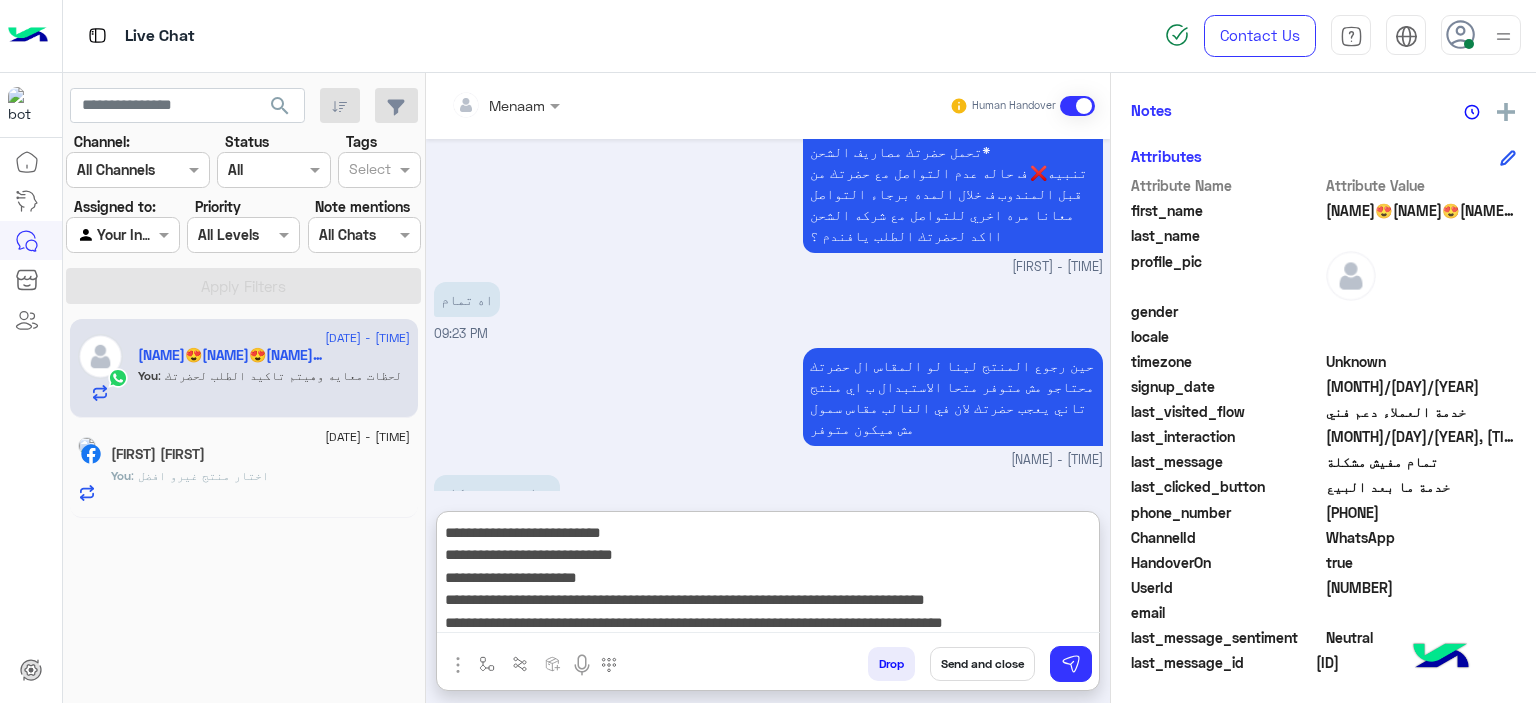scroll, scrollTop: 132, scrollLeft: 0, axis: vertical 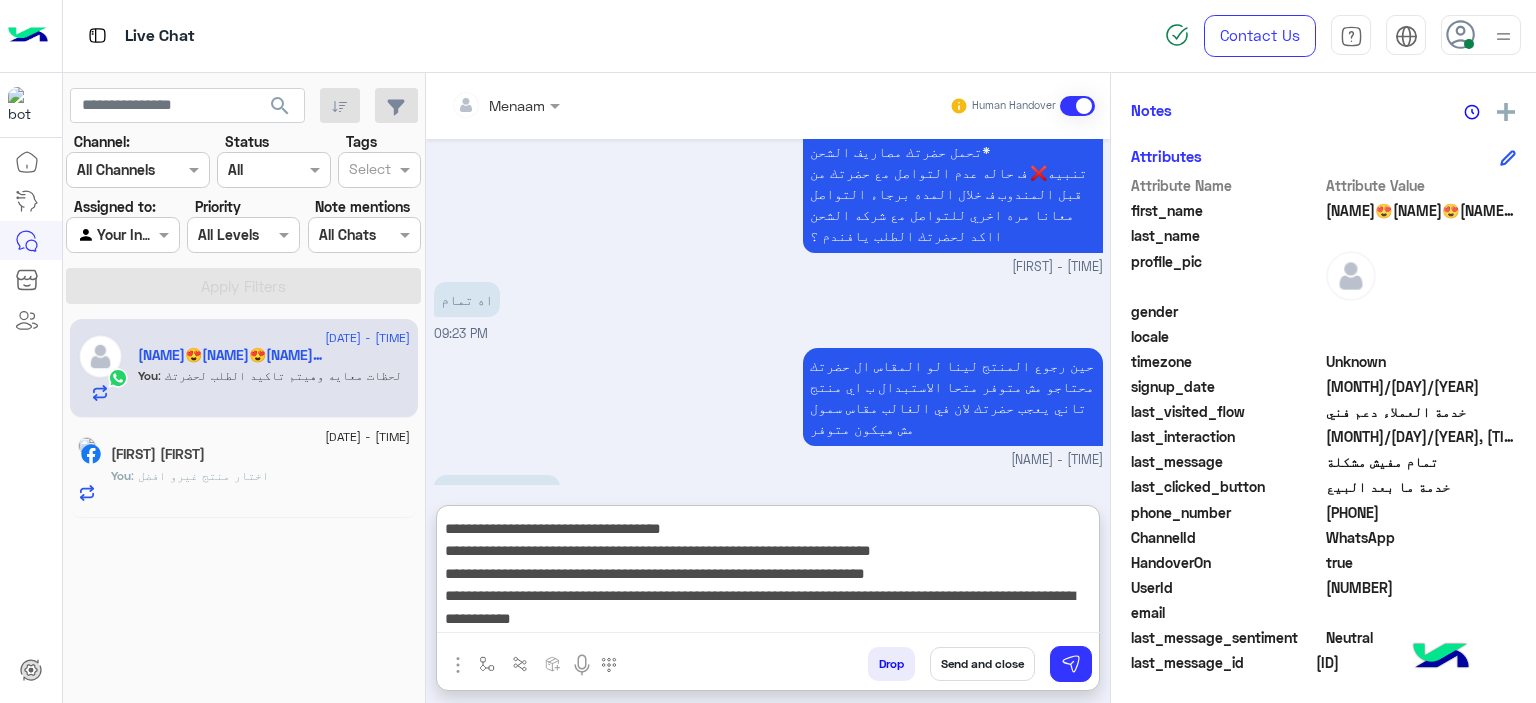 type 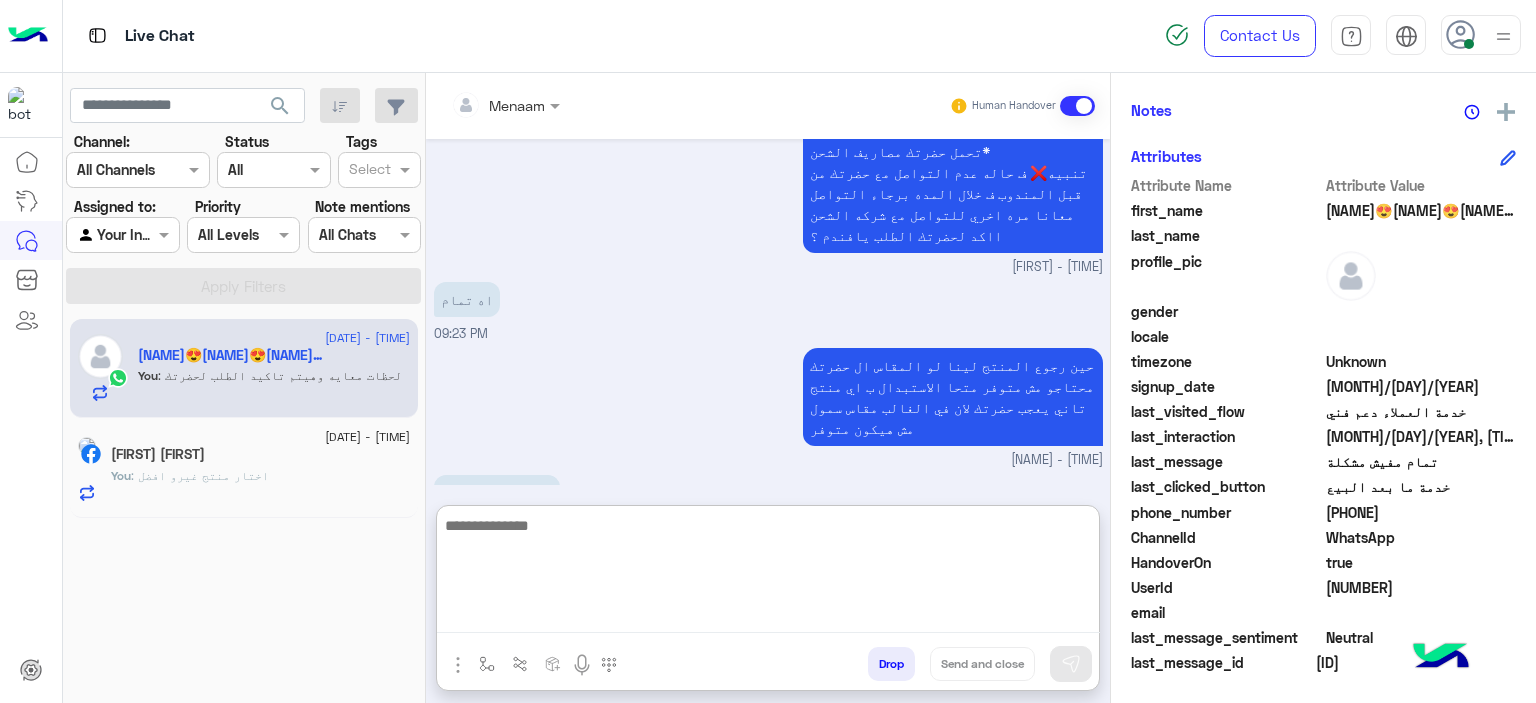 scroll, scrollTop: 0, scrollLeft: 0, axis: both 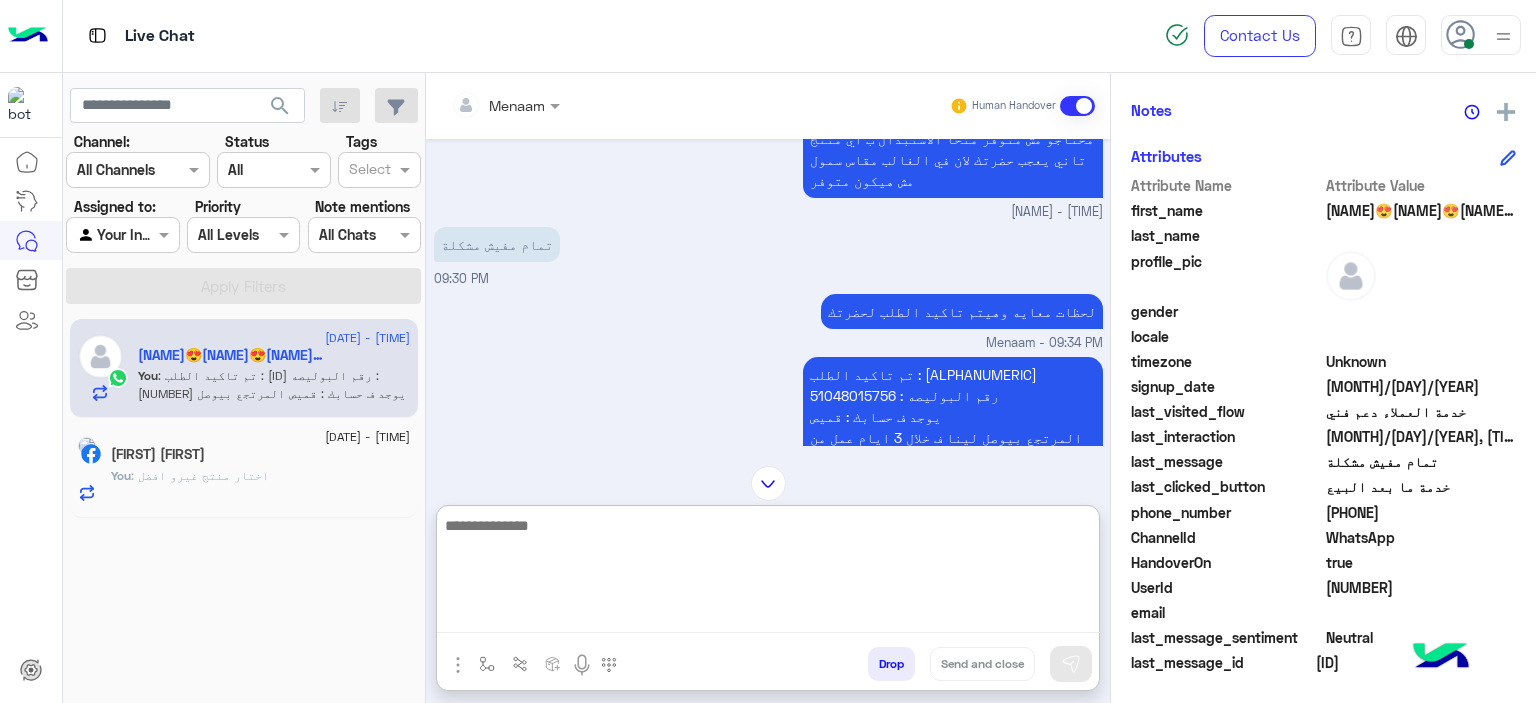 click on "تم تاكيد الطلب :   [ALPHANUMERIC] رقم البوليصه :   [NUMBER] يوجد ف حسابك :   قميص  المرتجع بيوصل لينا ف خلال 3 ايام عمل من تاني يوم تسليمو للمندوب للقاهره والجيزه  و5 ايام عمل من تاني يوم تسليمو للمندوب للمحافظات تقدر تتابع معانا بعد المده الموضحه اول ما المنتج يرجع ل مخازن الشركه    حضرتك بتتواصل معانا  ومسؤل التبديلات بيتابع مع حضرتك لتاكيد اوردر جديد  المندوب هيتواصل معاك خلال 3 ايام عمل بحد اقصي لاستلام المنتج من حضرتك  تنبيه❌  ف حاله عدم التواصل مع حضرتك من قبل المندوب ف خلال المده برجاء التواصل معانا مره اخري للتواصل مع شركه الشحن" at bounding box center (953, 542) 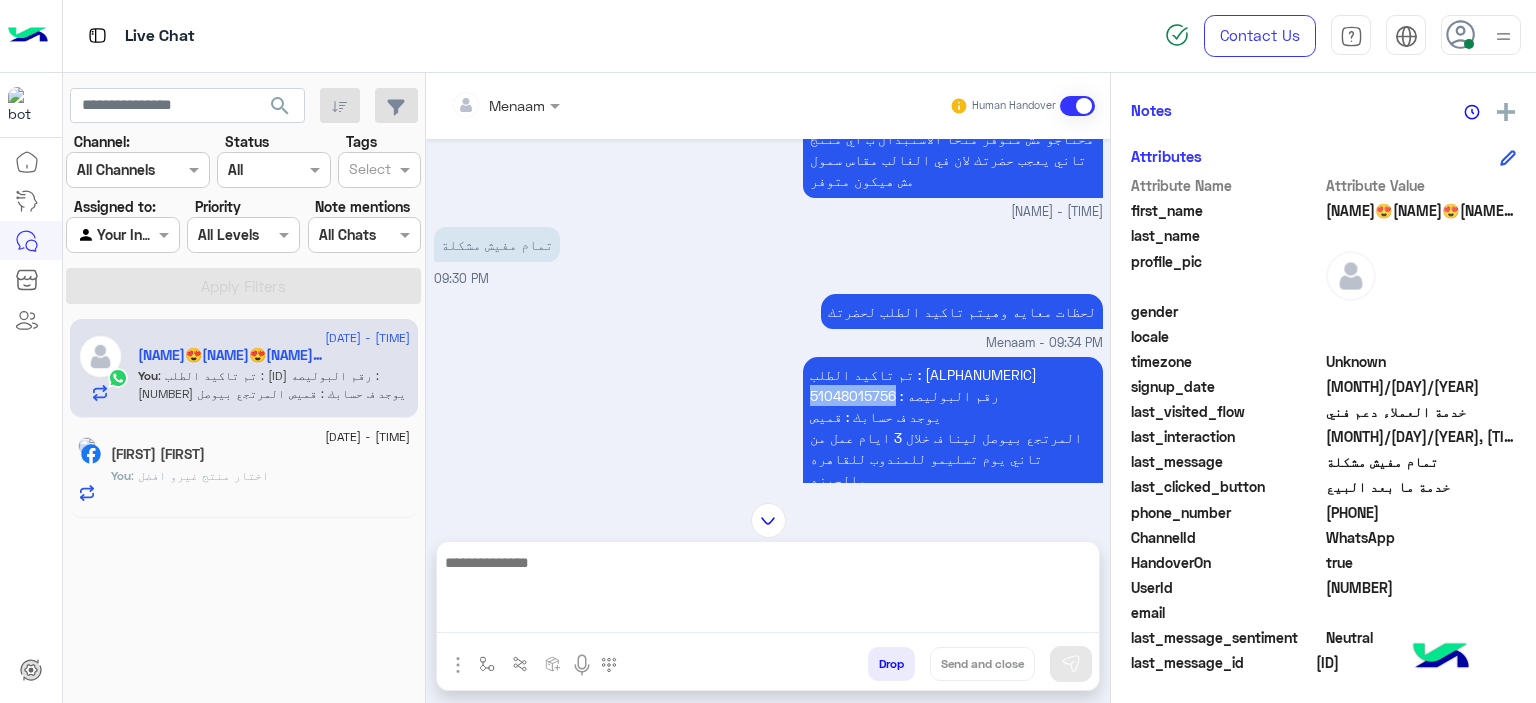 click on "تم تاكيد الطلب :   [ALPHANUMERIC] رقم البوليصه :   [NUMBER] يوجد ف حسابك :   قميص  المرتجع بيوصل لينا ف خلال 3 ايام عمل من تاني يوم تسليمو للمندوب للقاهره والجيزه  و5 ايام عمل من تاني يوم تسليمو للمندوب للمحافظات تقدر تتابع معانا بعد المده الموضحه اول ما المنتج يرجع ل مخازن الشركه    حضرتك بتتواصل معانا  ومسؤل التبديلات بيتابع مع حضرتك لتاكيد اوردر جديد  المندوب هيتواصل معاك خلال 3 ايام عمل بحد اقصي لاستلام المنتج من حضرتك  تنبيه❌  ف حاله عدم التواصل مع حضرتك من قبل المندوب ف خلال المده برجاء التواصل معانا مره اخري للتواصل مع شركه الشحن" at bounding box center [953, 542] 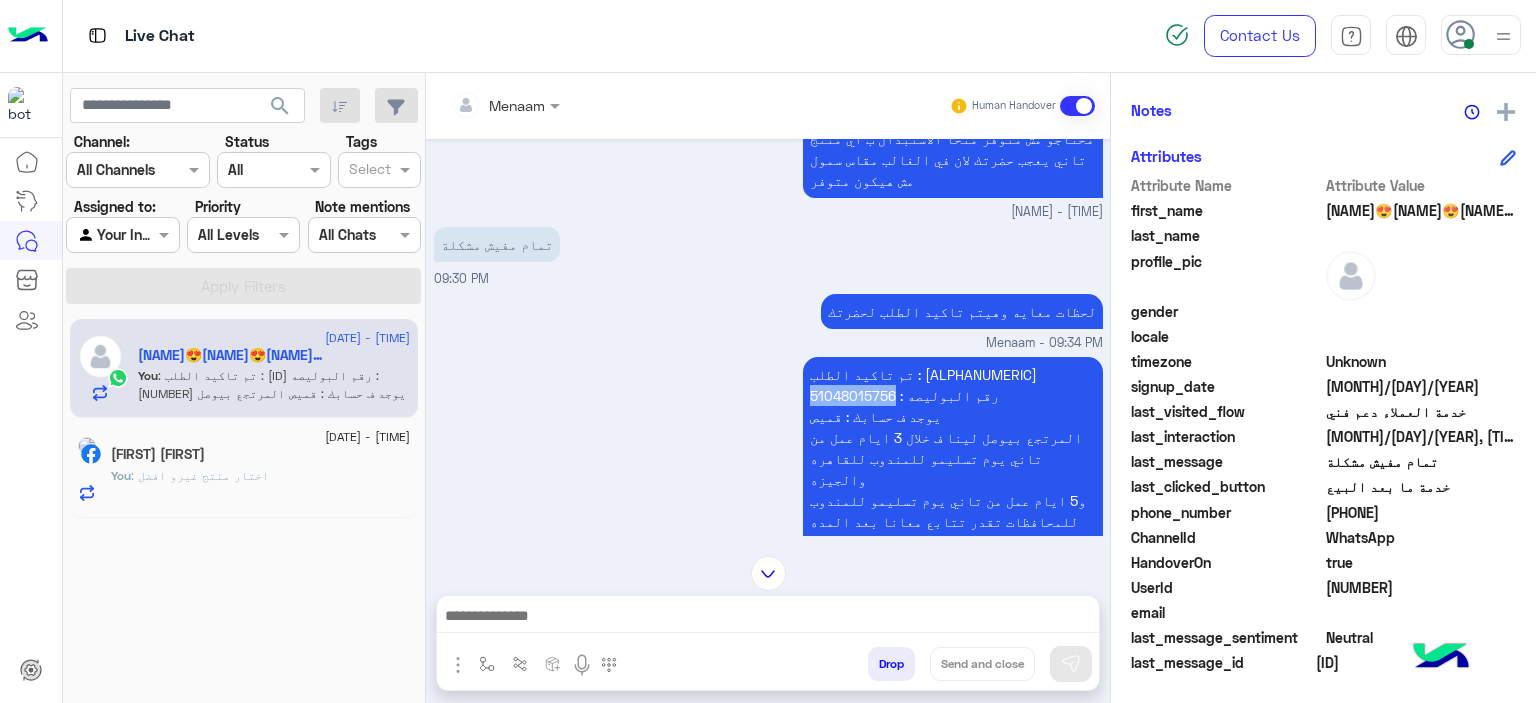 scroll, scrollTop: 2175, scrollLeft: 0, axis: vertical 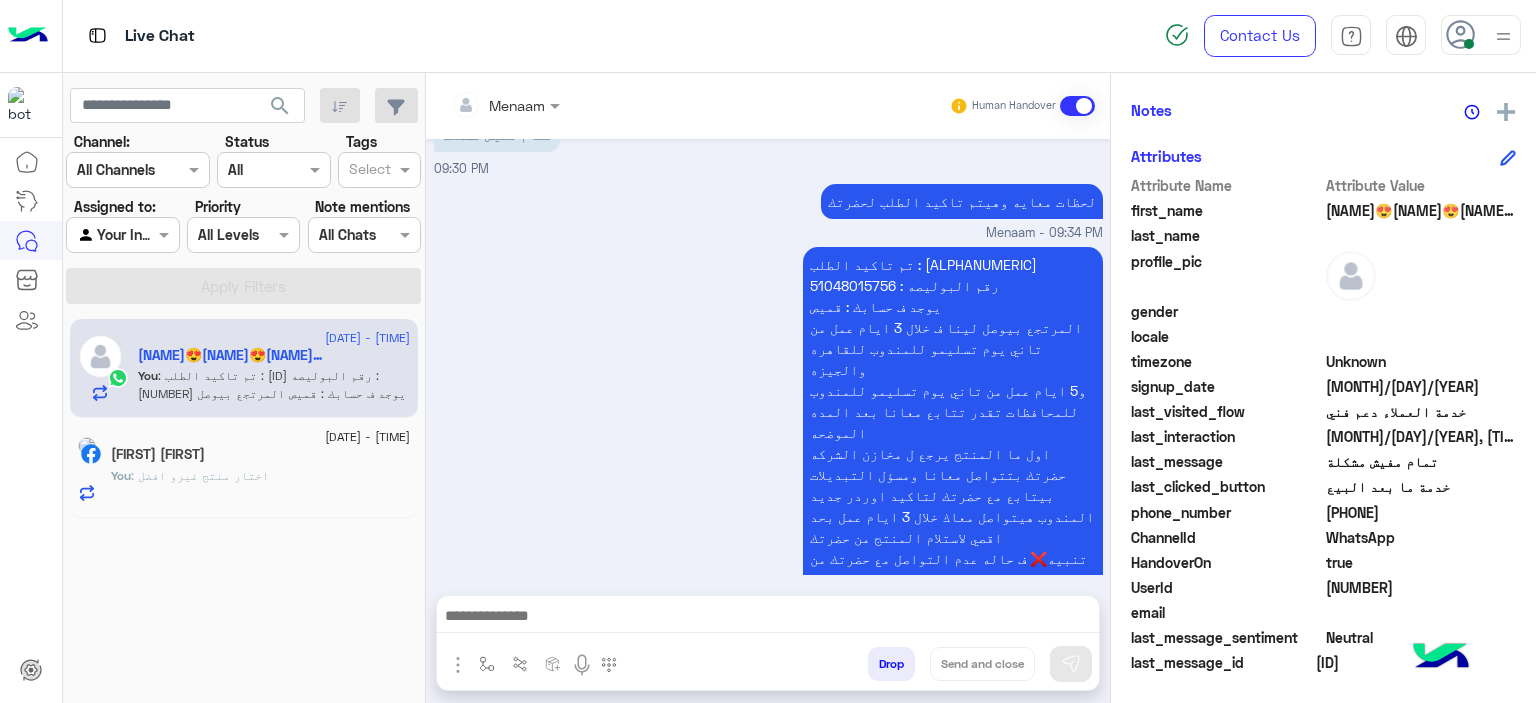 click on "You  : اختار منتج غيرو افضل" 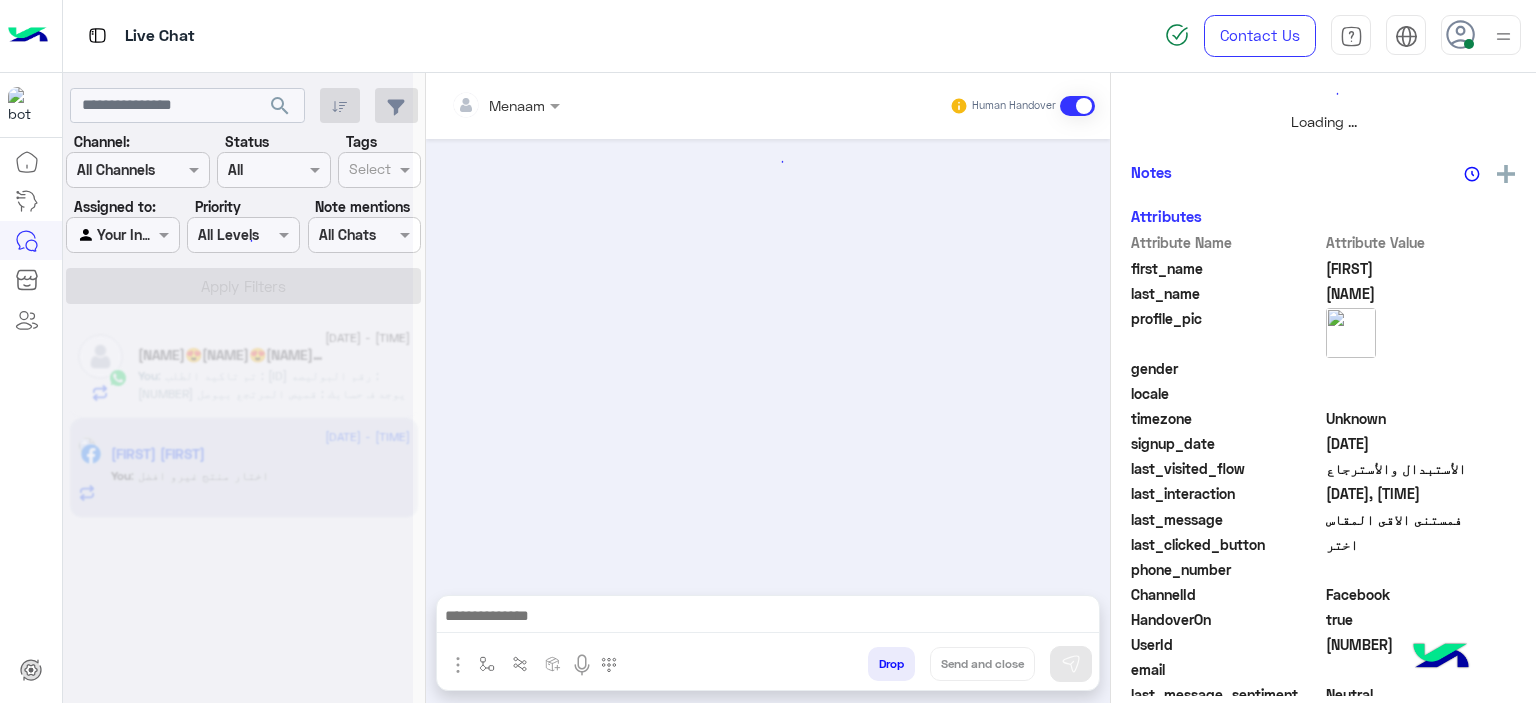 scroll, scrollTop: 514, scrollLeft: 0, axis: vertical 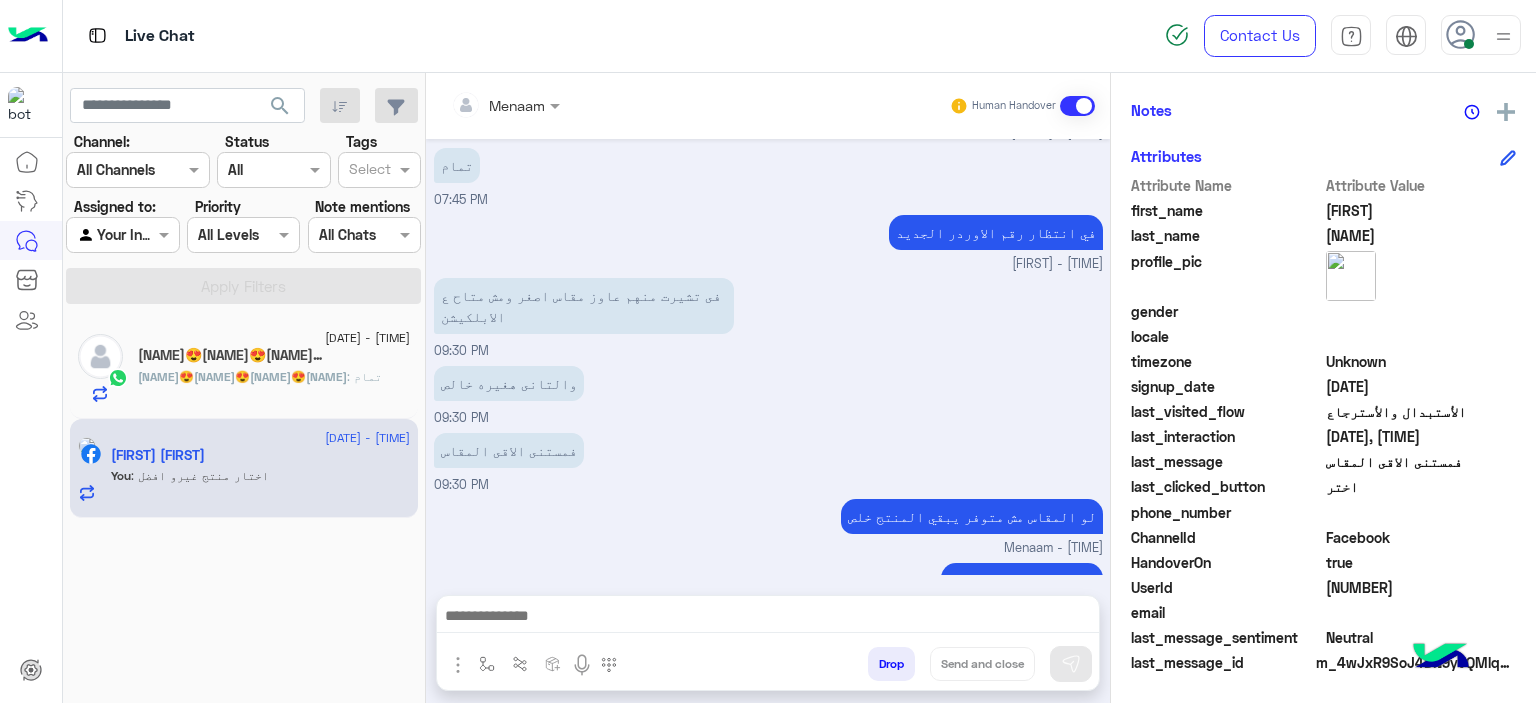 click on "[NAME]😍[NAME]😍[NAME]😍[NAME]   1" 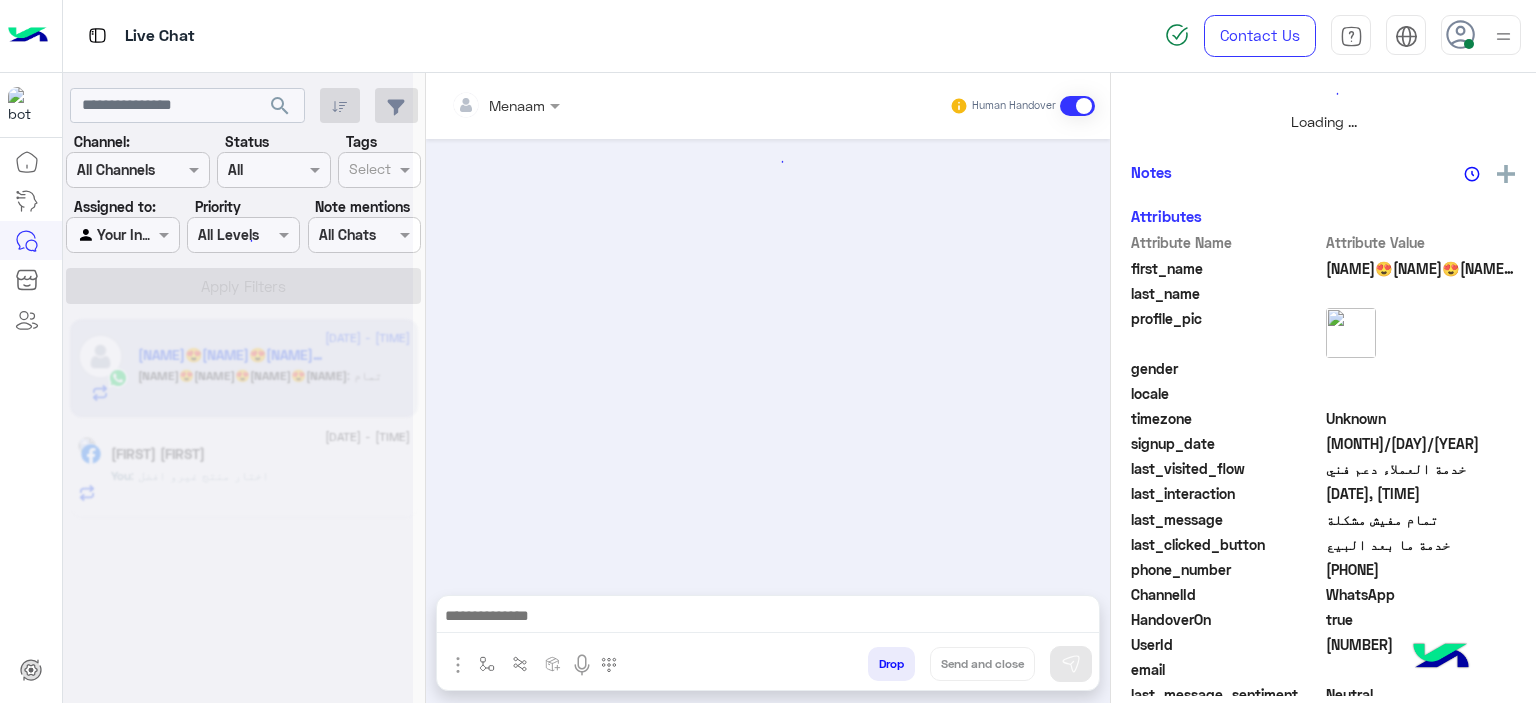 scroll, scrollTop: 514, scrollLeft: 0, axis: vertical 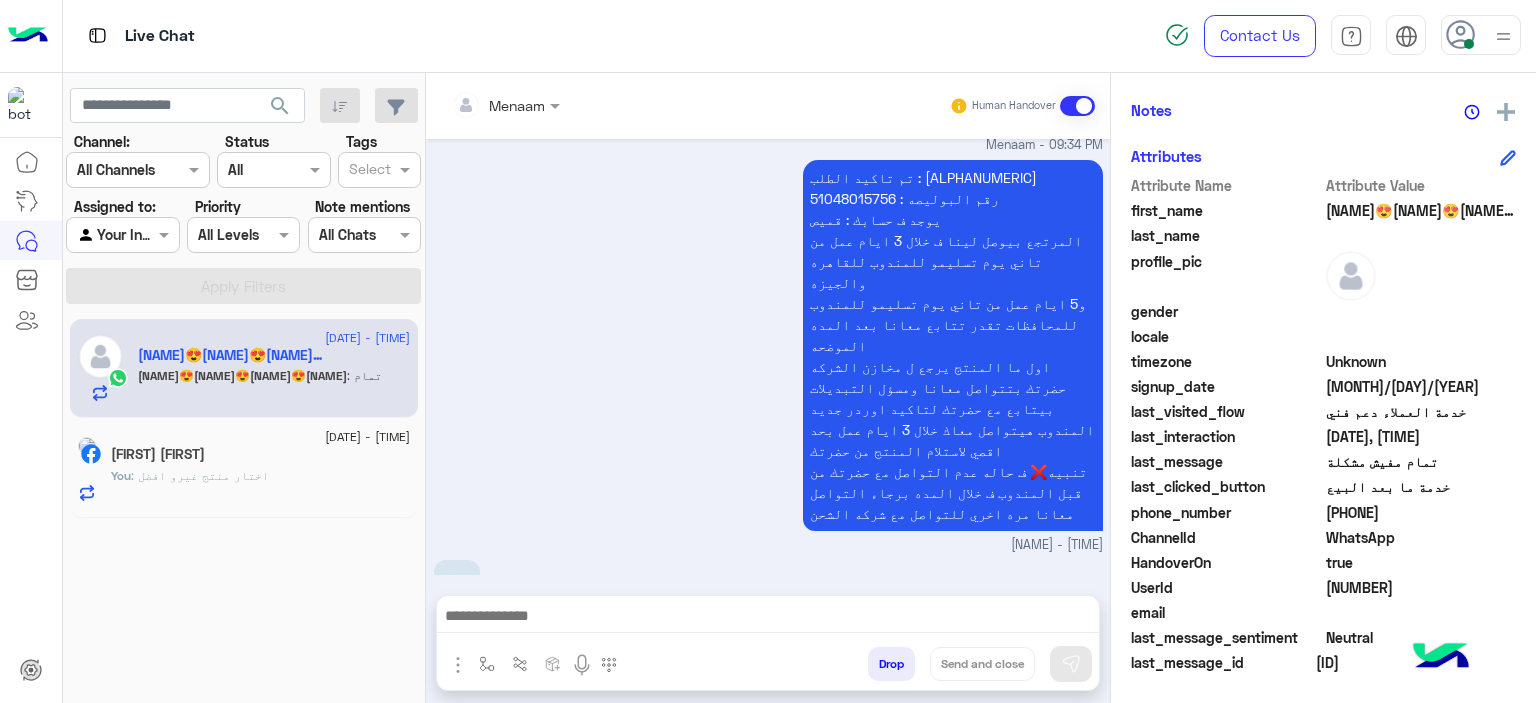 click on "Drop" at bounding box center [891, 664] 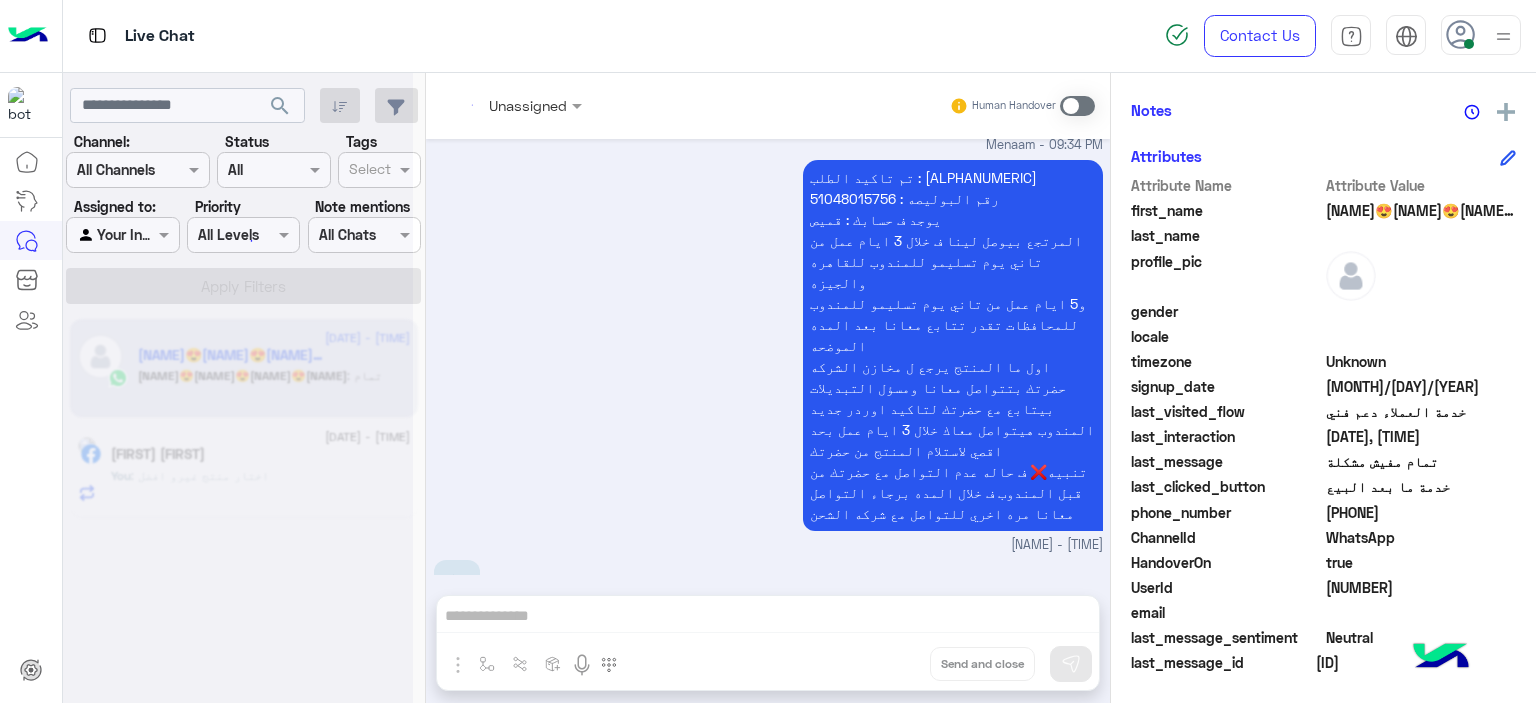 scroll, scrollTop: 1822, scrollLeft: 0, axis: vertical 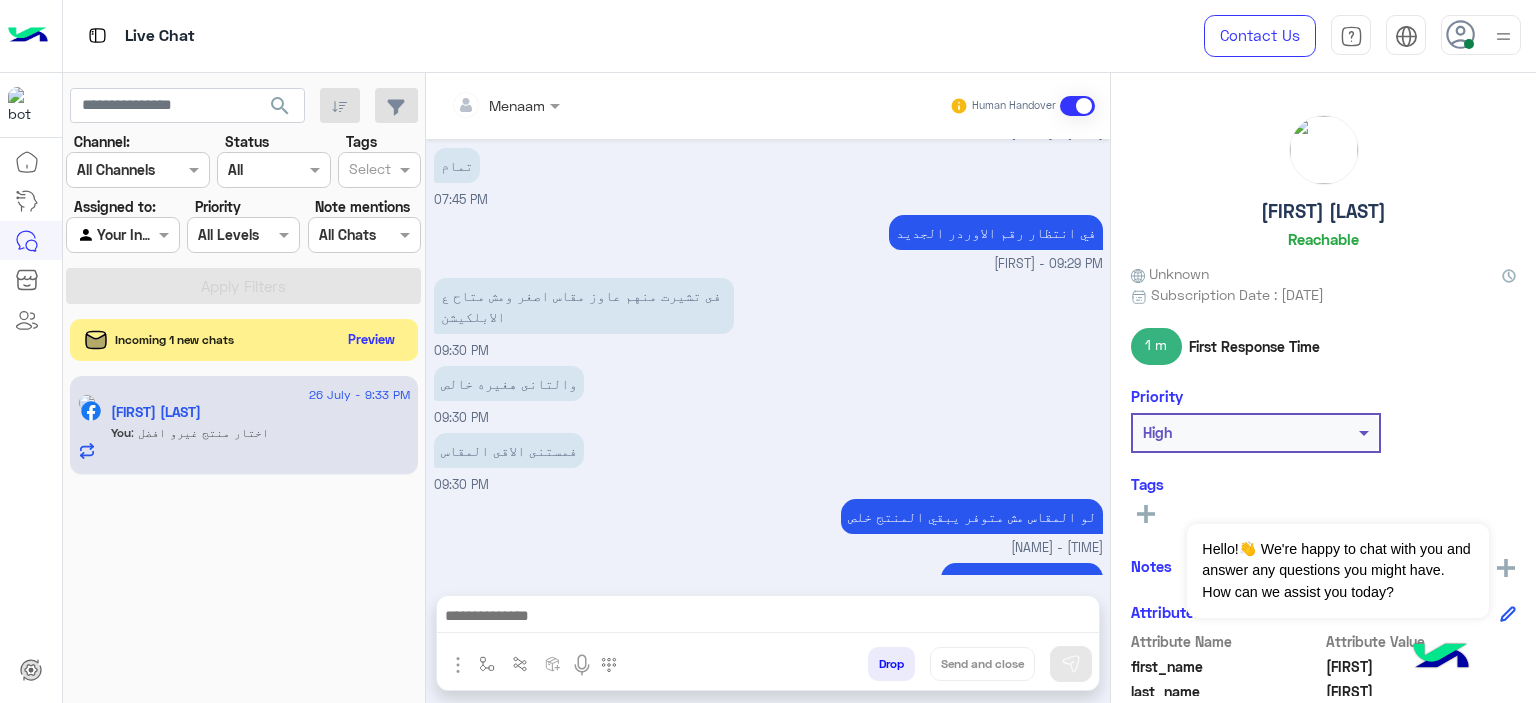 click on "Preview" 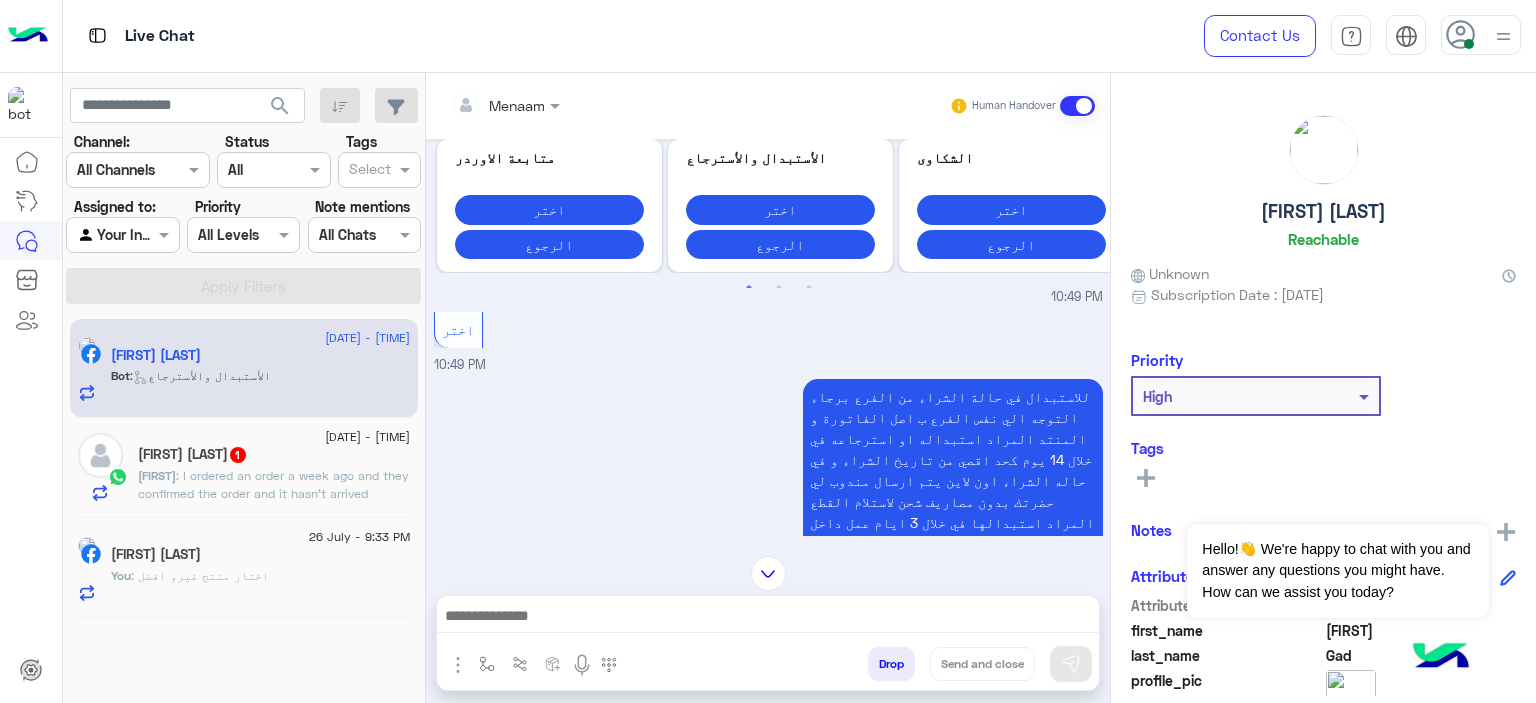 scroll, scrollTop: 1160, scrollLeft: 0, axis: vertical 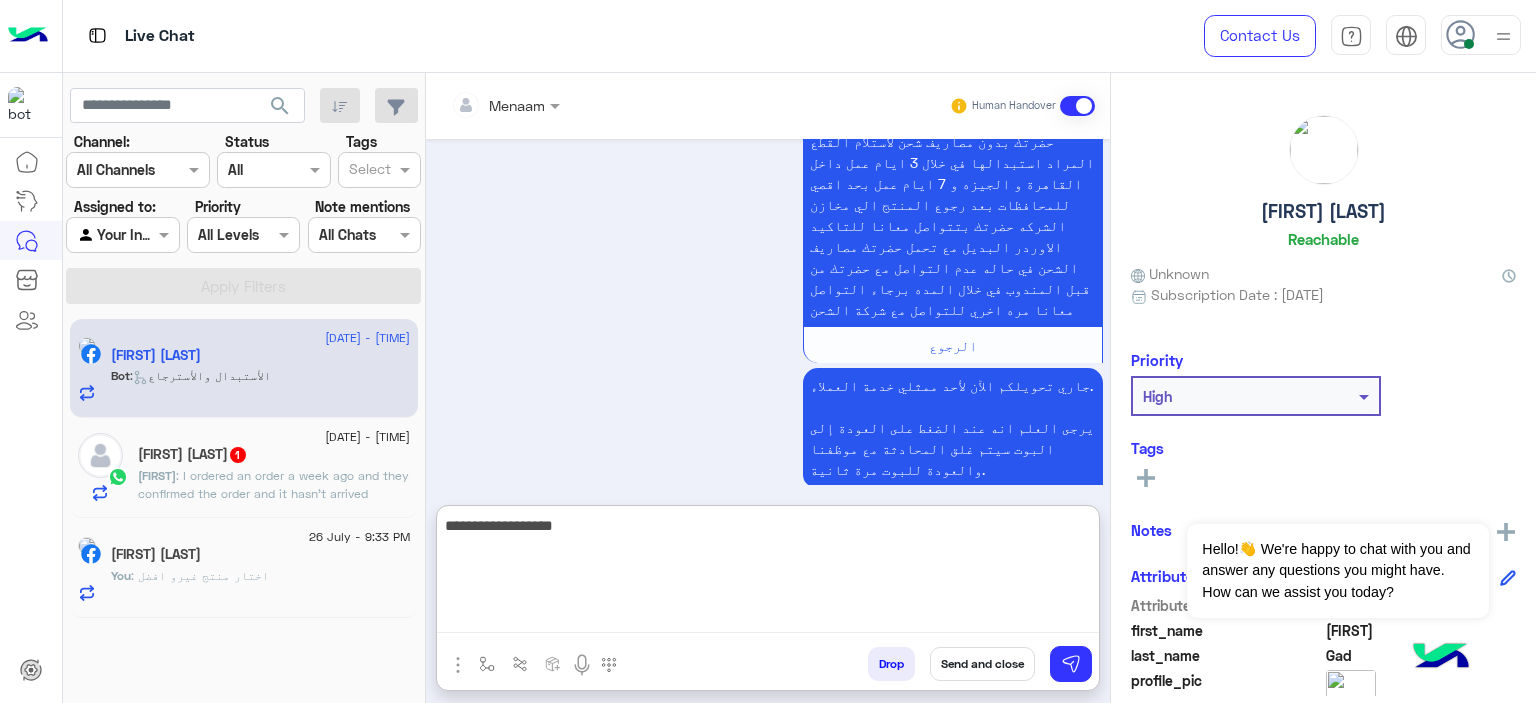 type on "**********" 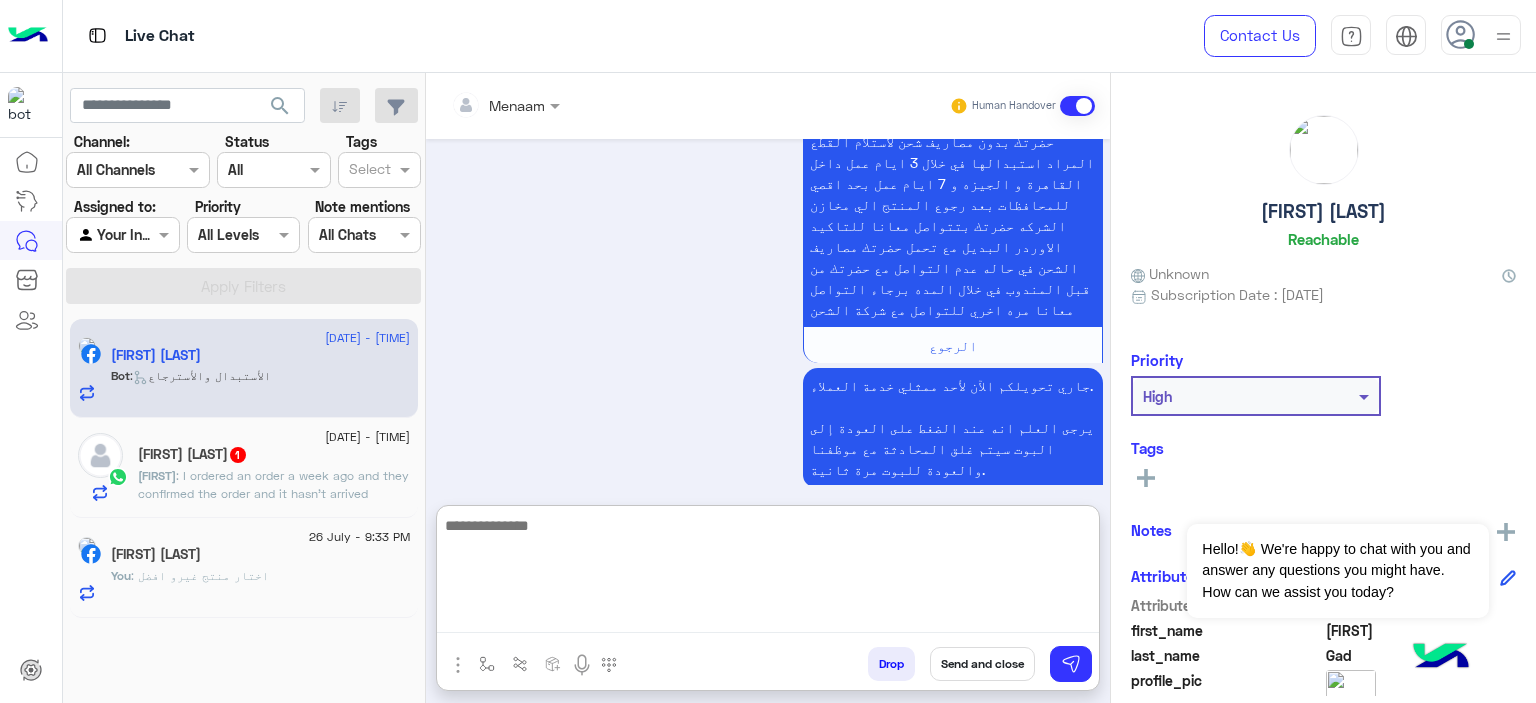 scroll, scrollTop: 1348, scrollLeft: 0, axis: vertical 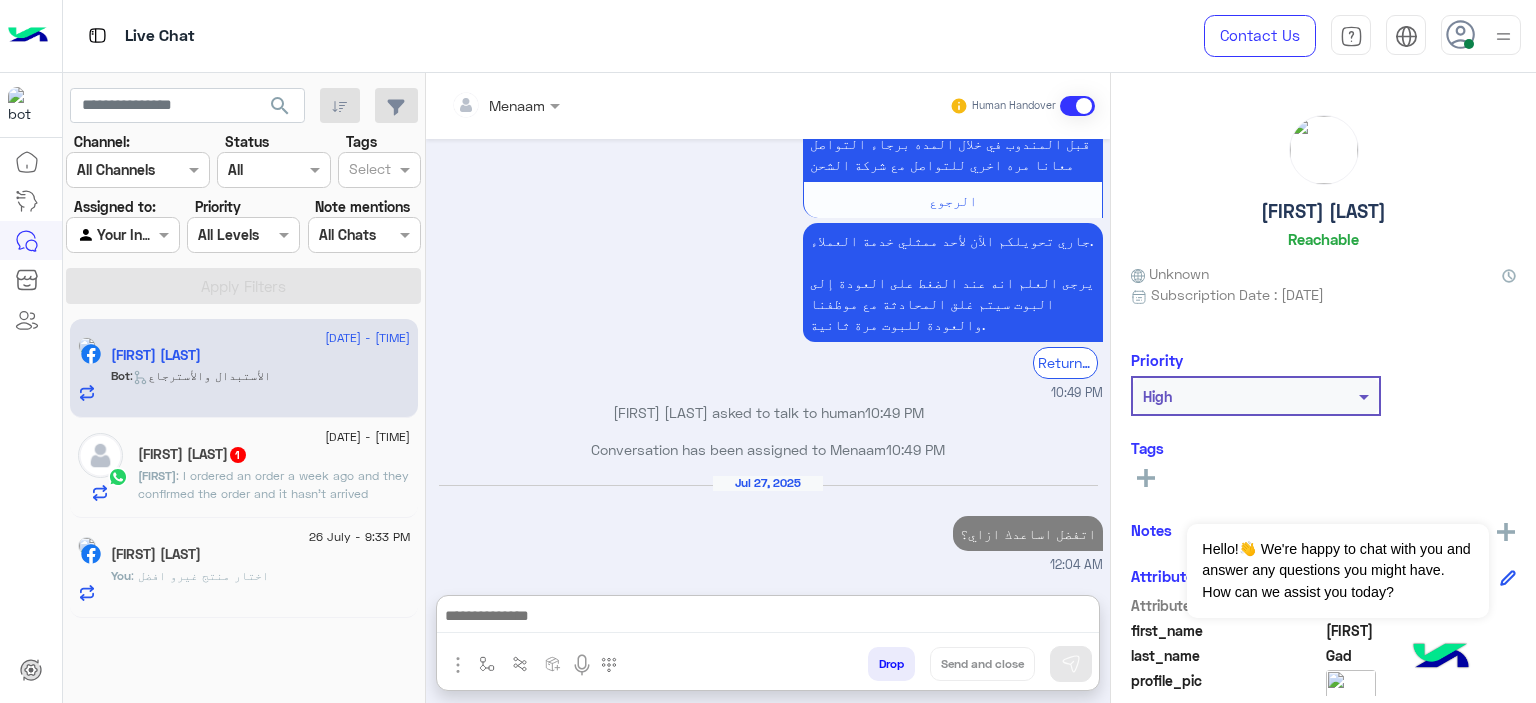 click on ": I ordered an order a week ago and they confirmed the order and it hasn't arrived" 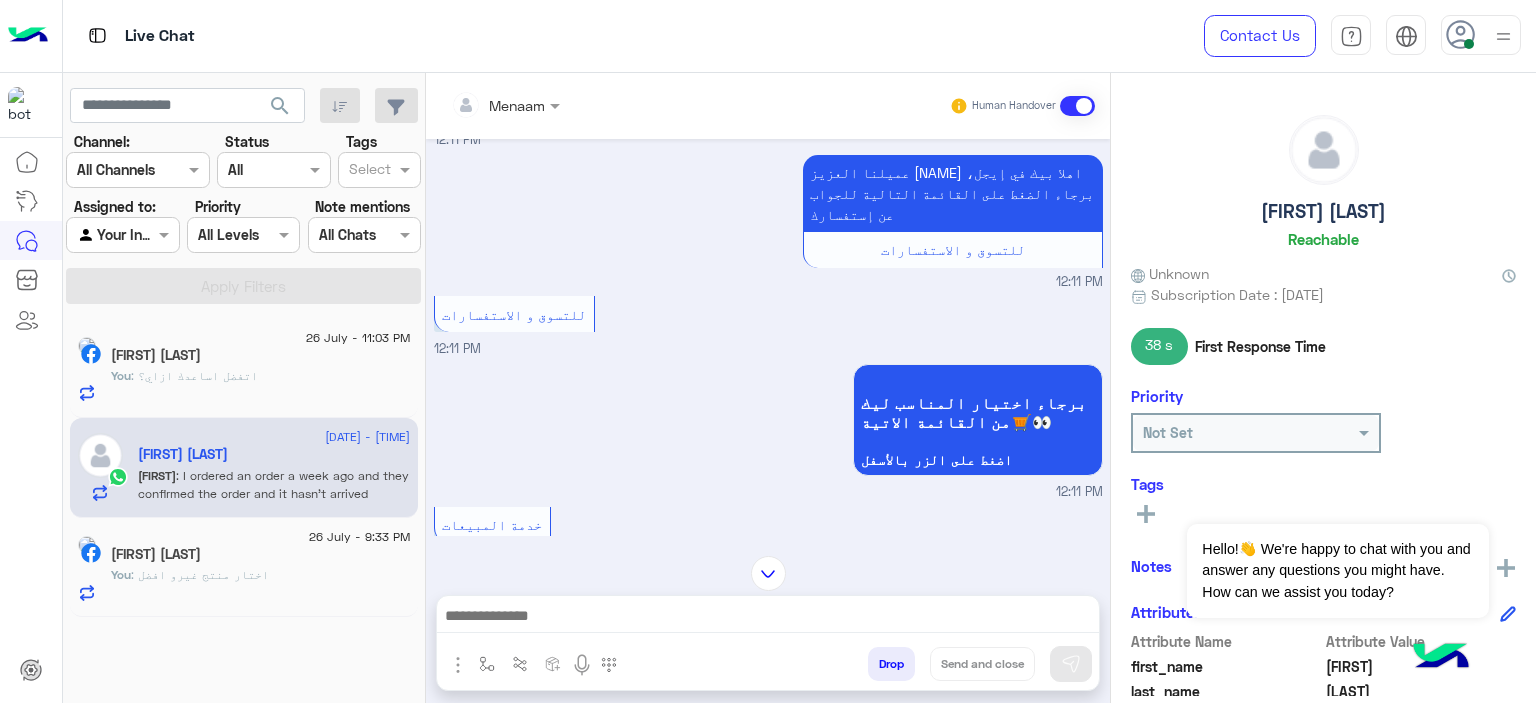 scroll, scrollTop: 0, scrollLeft: 0, axis: both 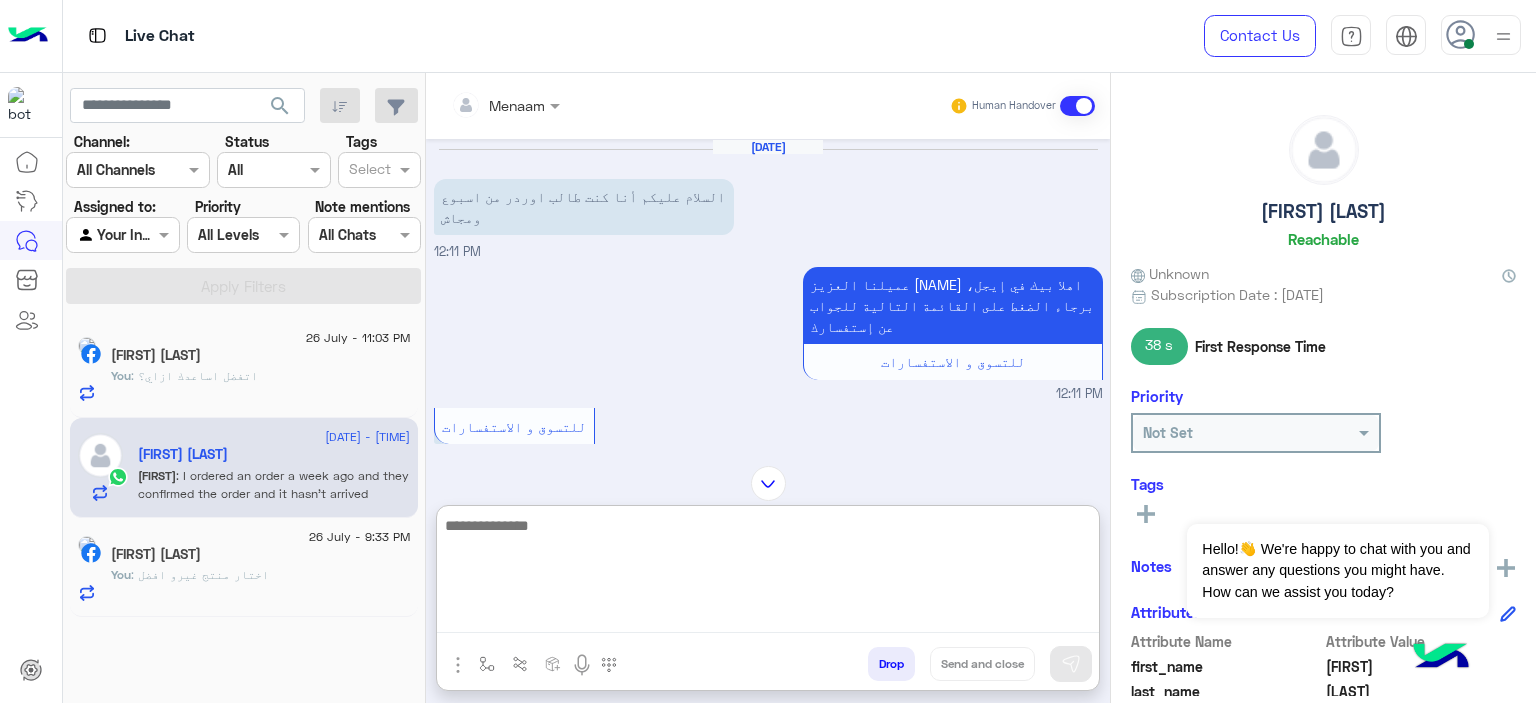 click at bounding box center (768, 573) 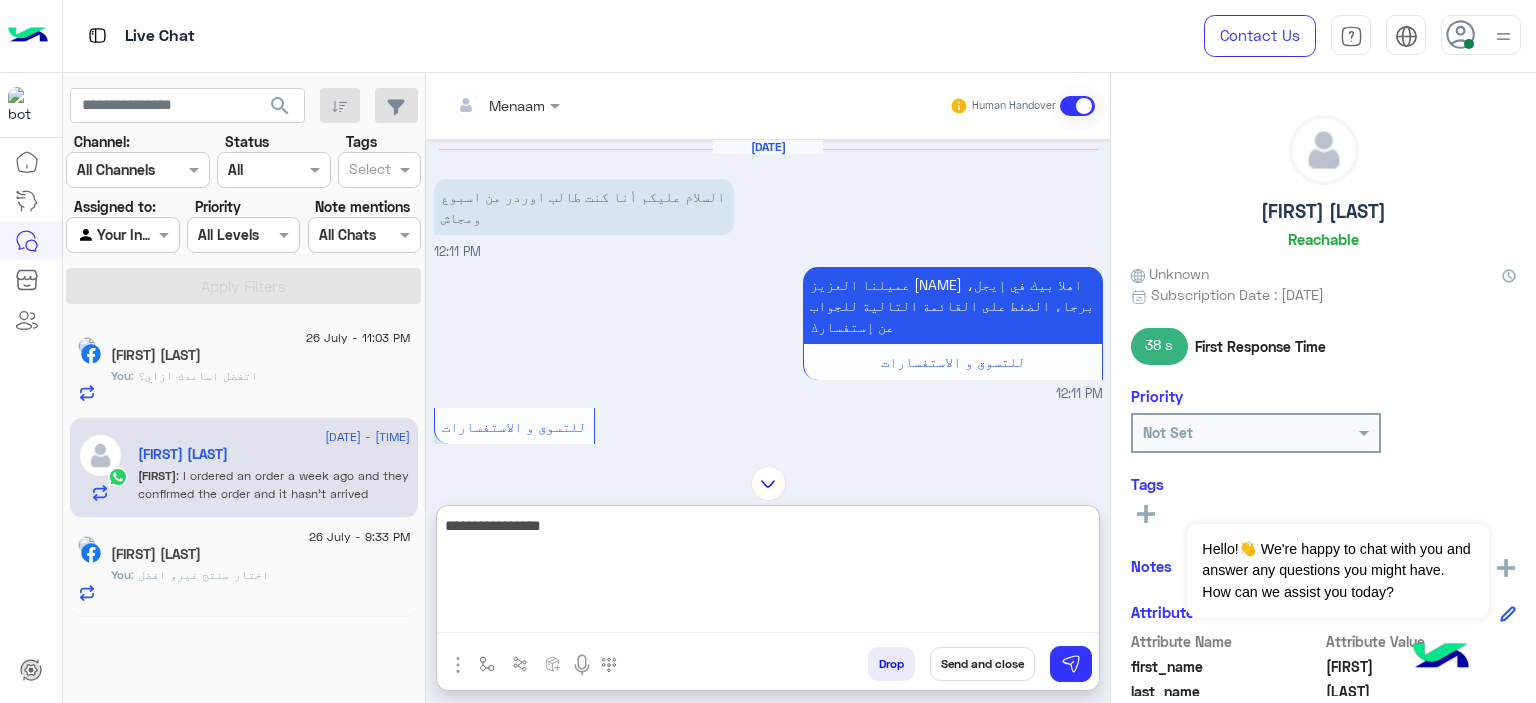type on "**********" 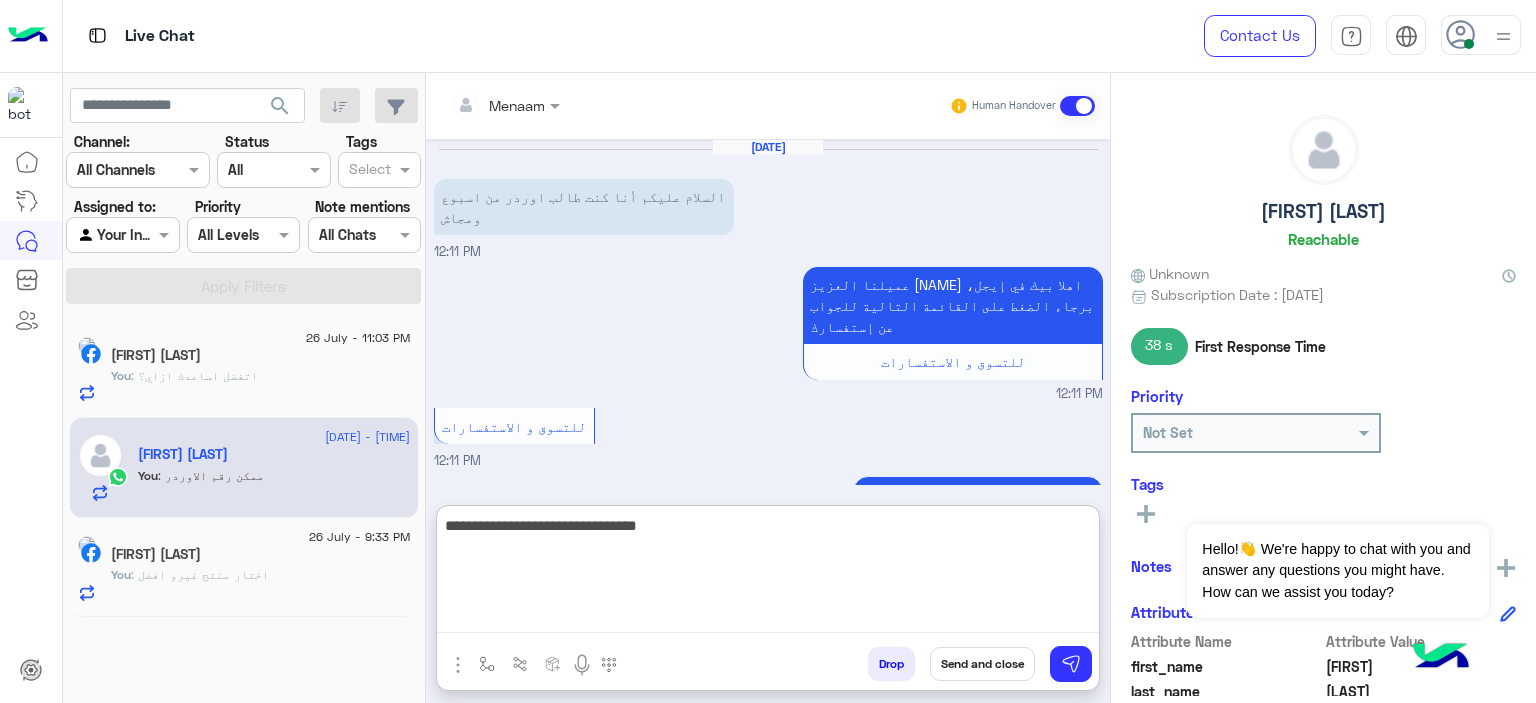 scroll, scrollTop: 1804, scrollLeft: 0, axis: vertical 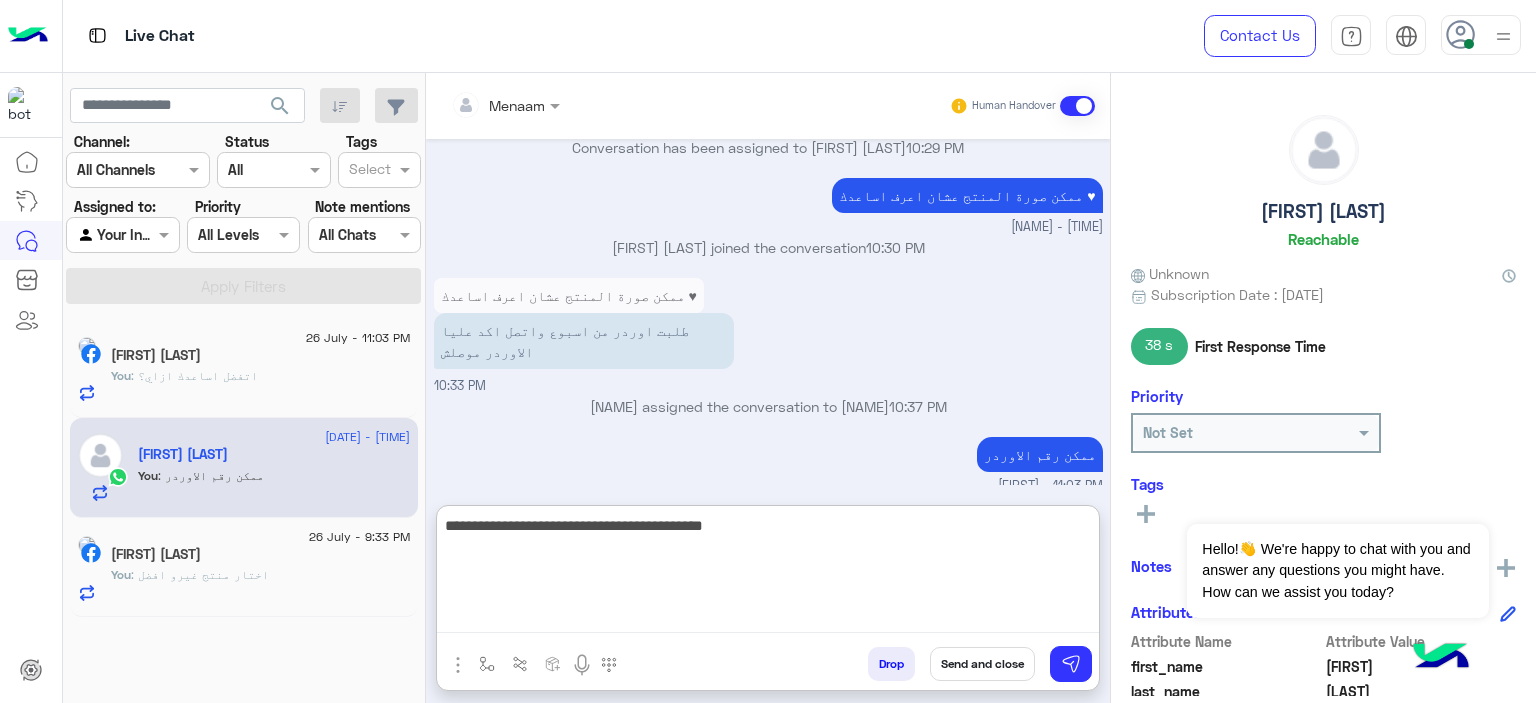type on "**********" 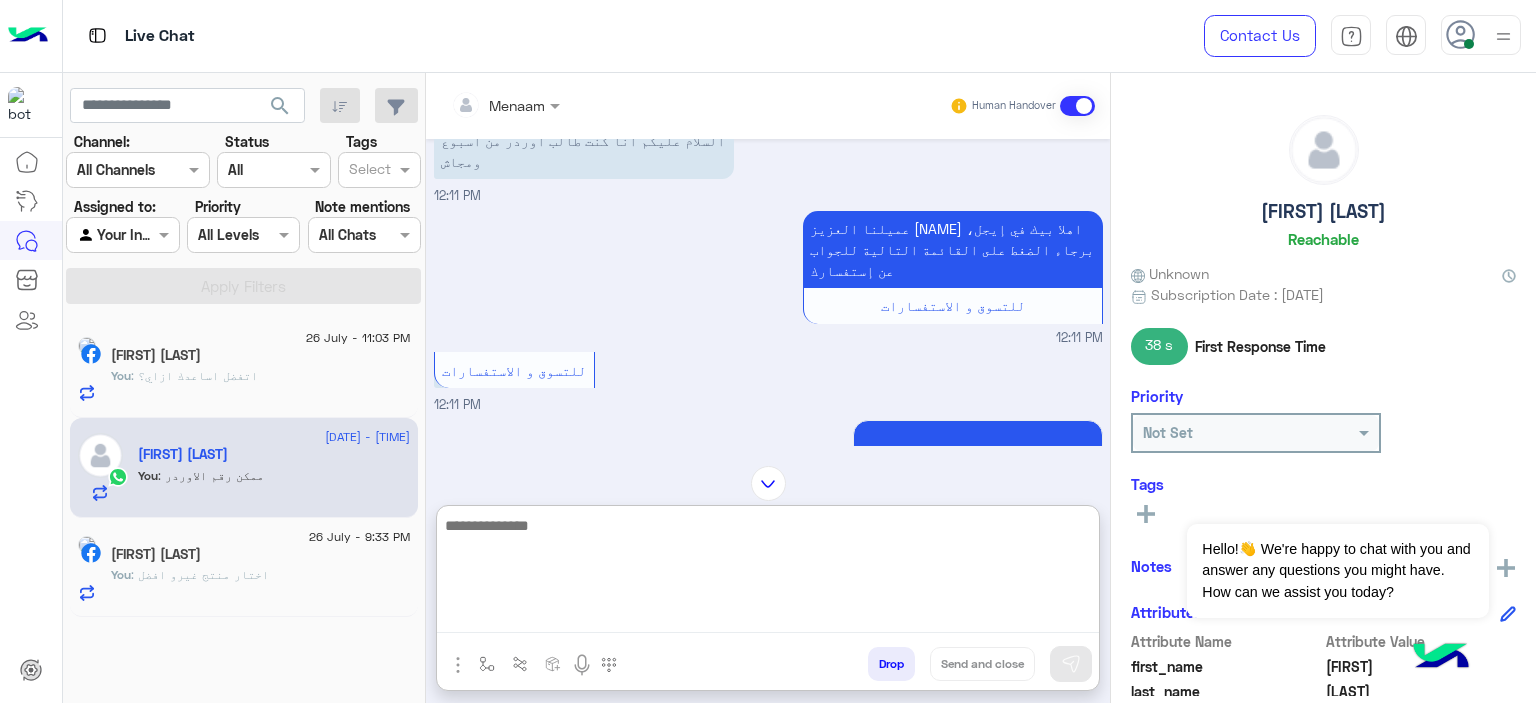 scroll, scrollTop: 2004, scrollLeft: 0, axis: vertical 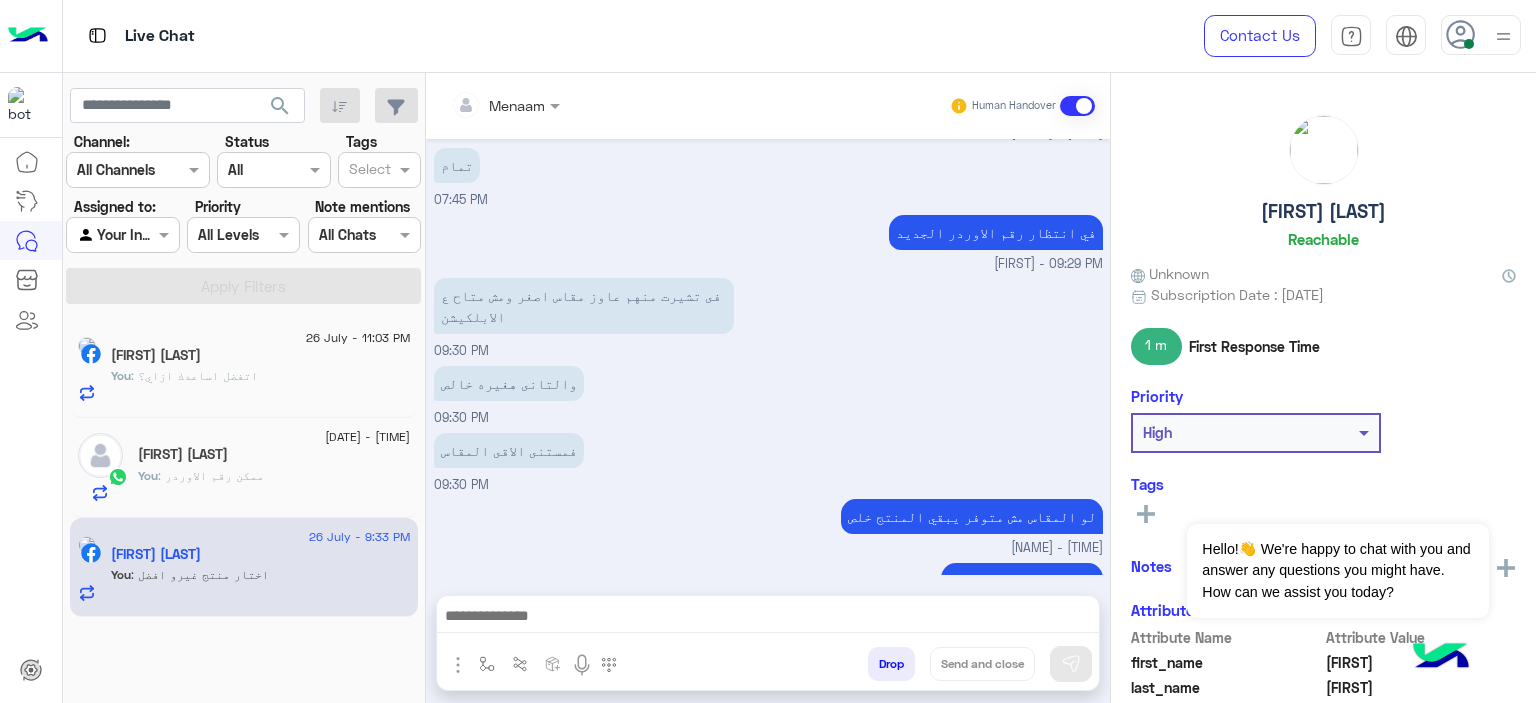 click on "You  : اتفضل اساعدك ازاي؟" 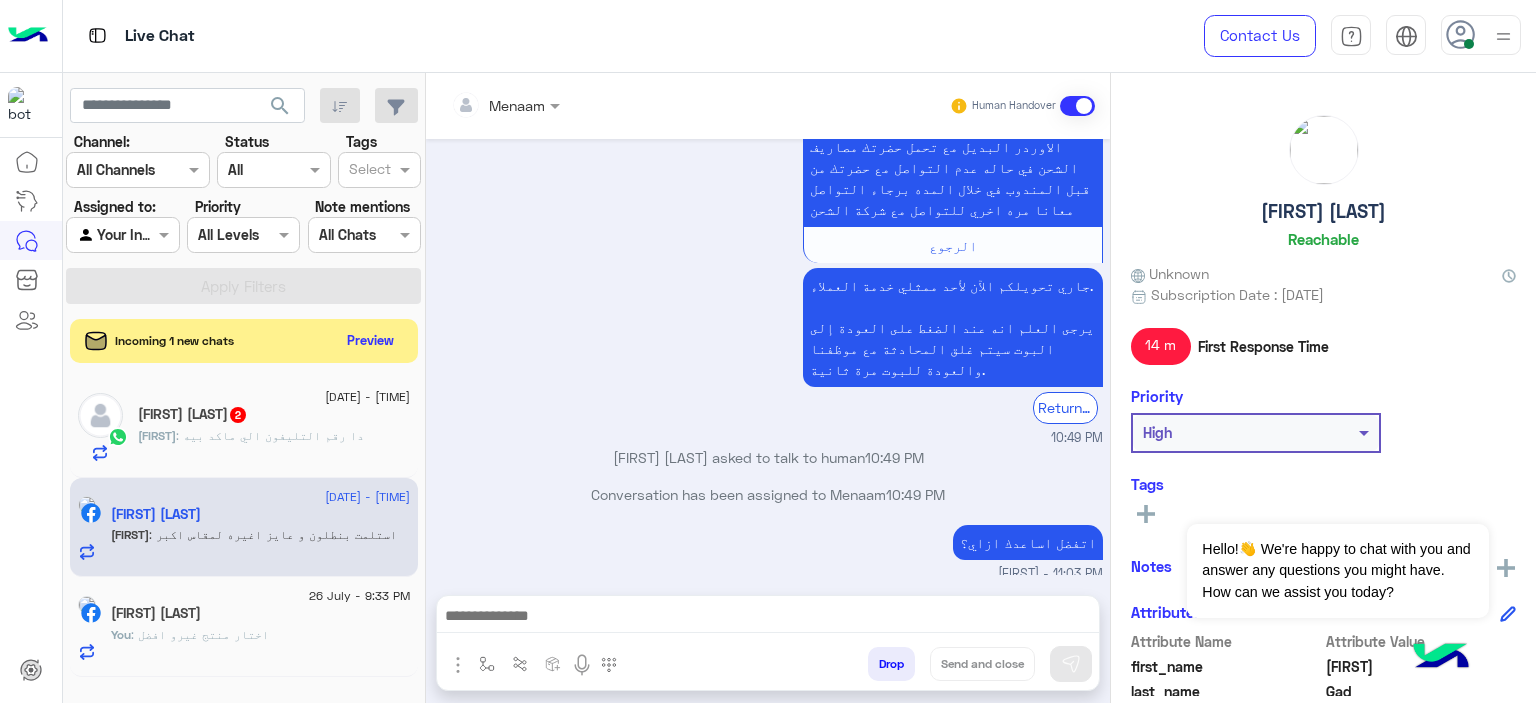 scroll, scrollTop: 1326, scrollLeft: 0, axis: vertical 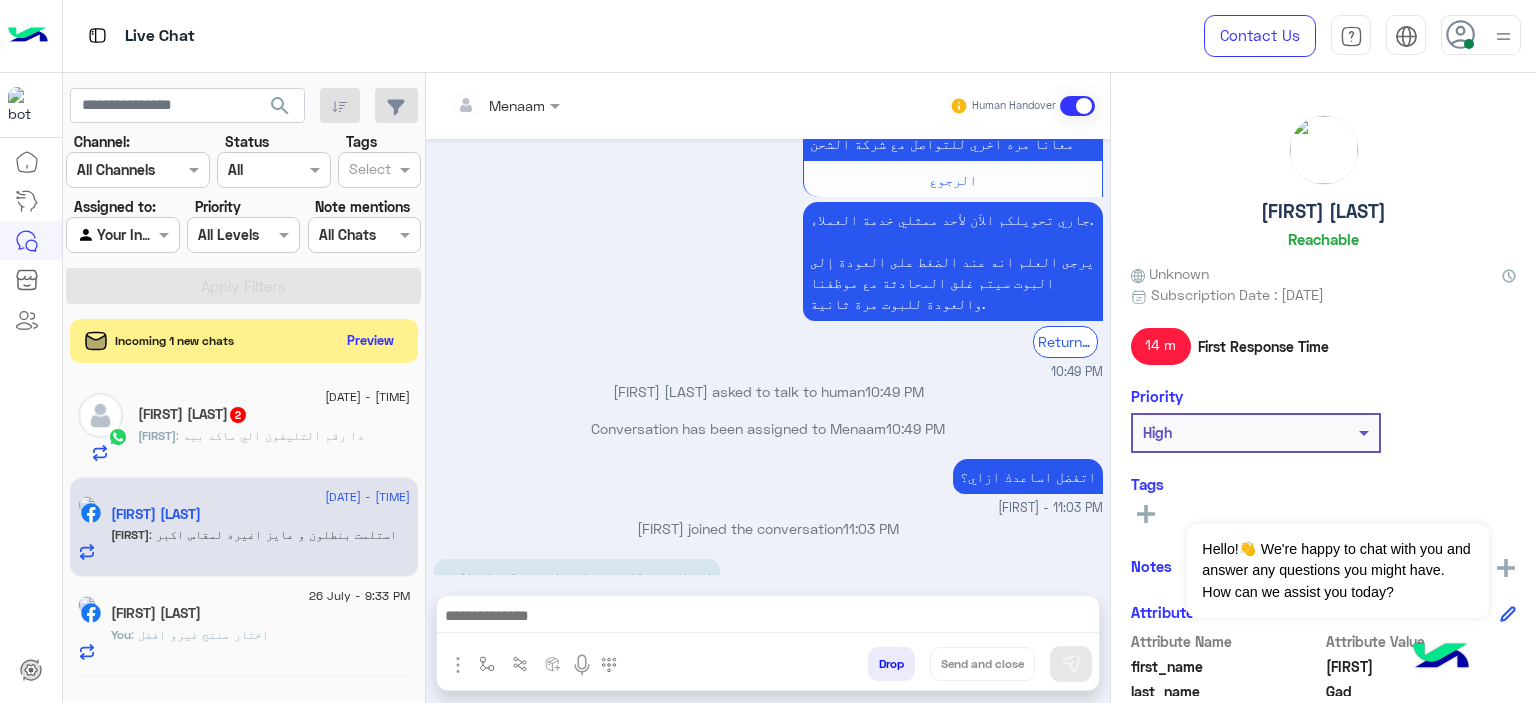 click at bounding box center [768, 621] 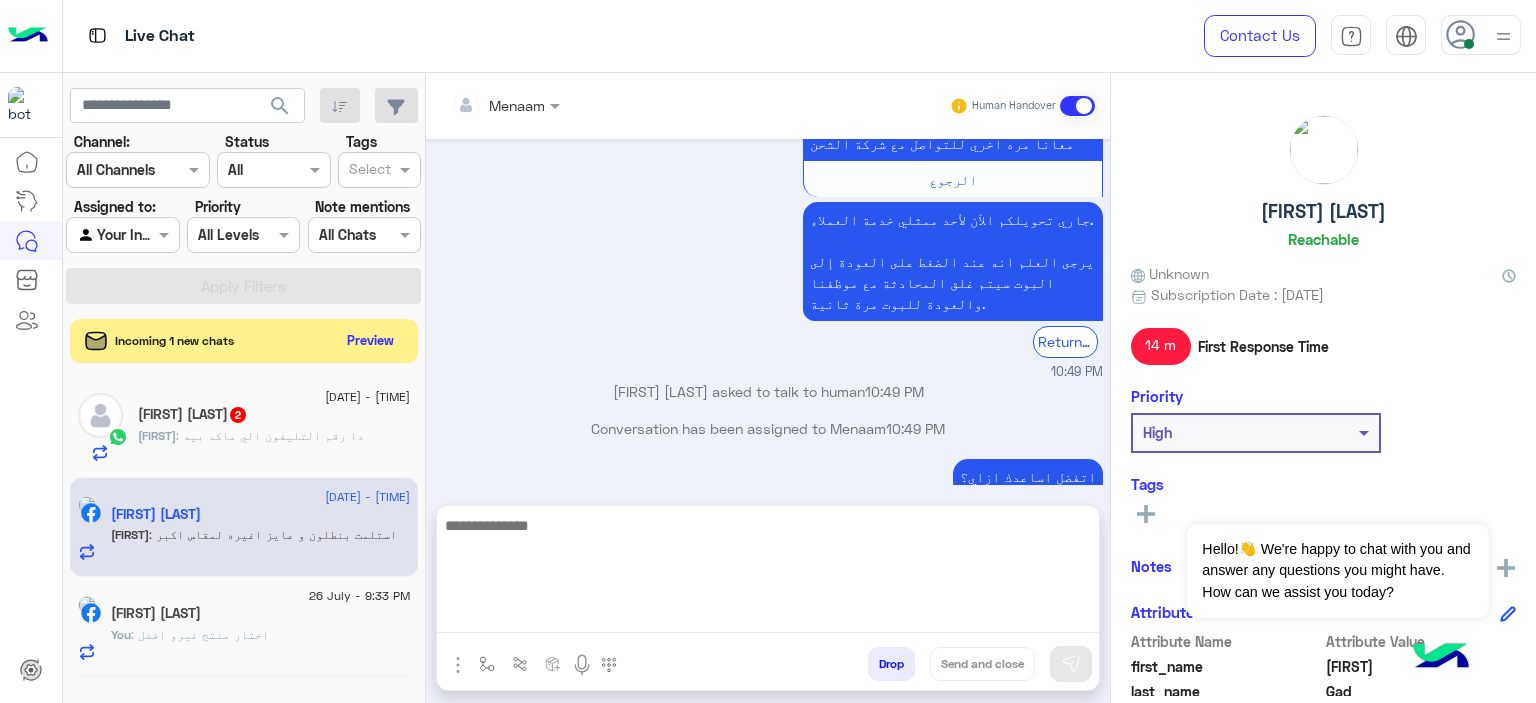 click at bounding box center [768, 573] 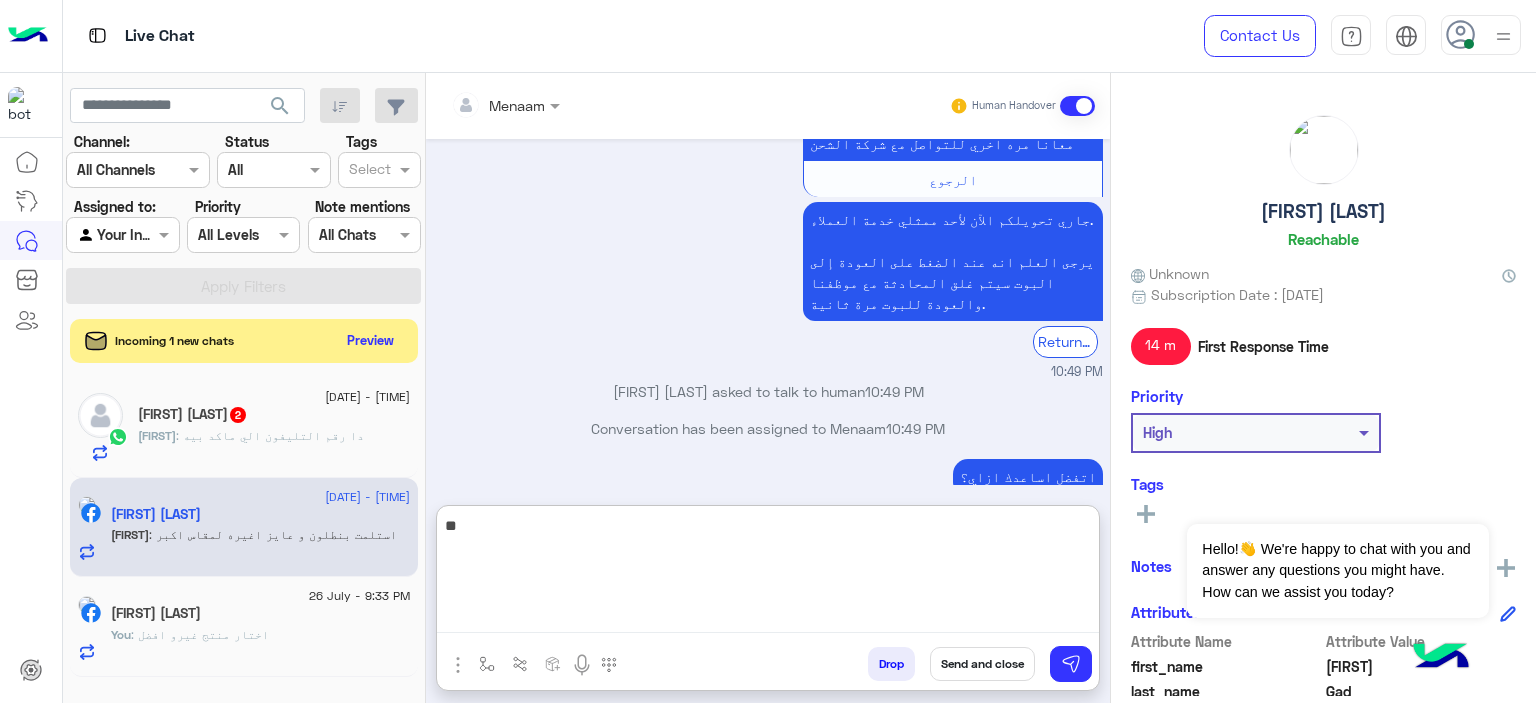 type on "*" 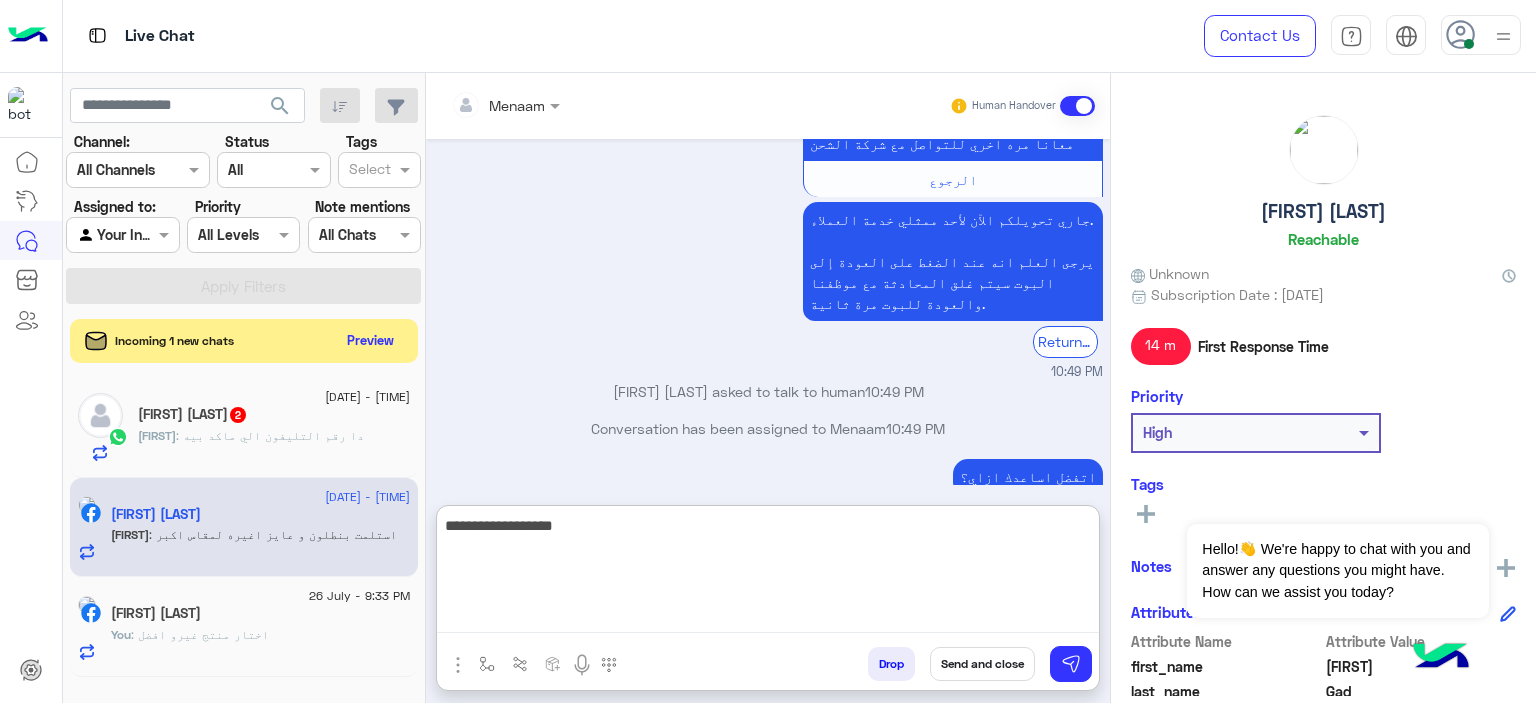 type on "**********" 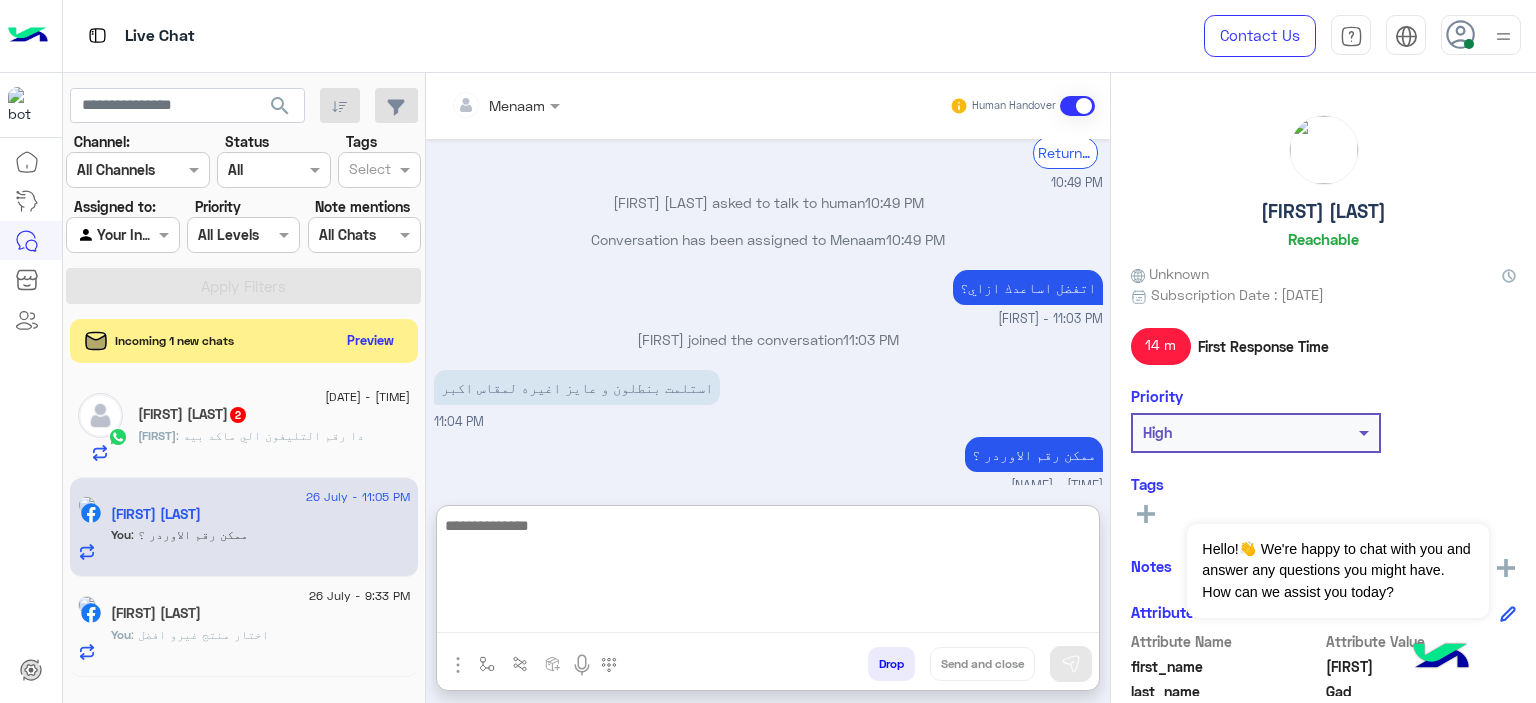 scroll, scrollTop: 1480, scrollLeft: 0, axis: vertical 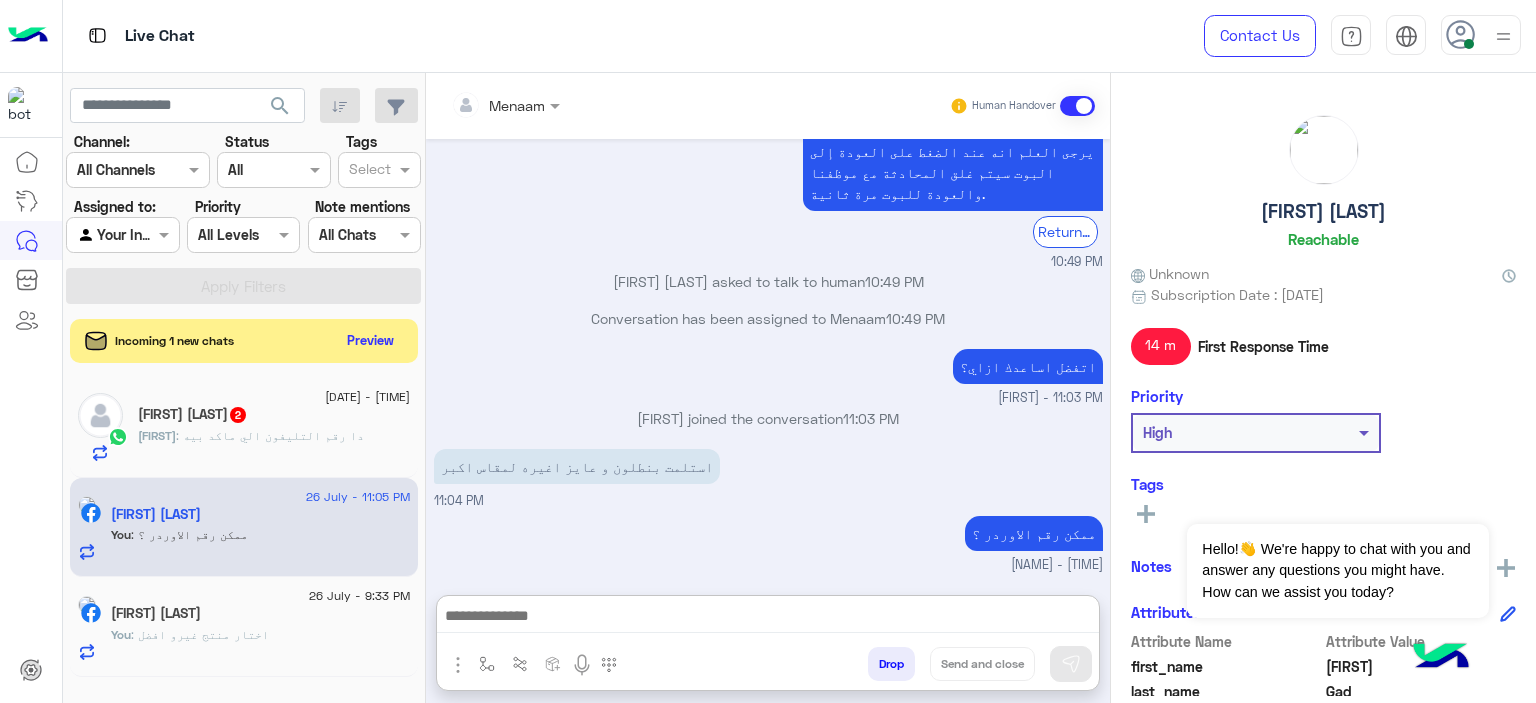 click on "Ahmed : دا رقم التليفون الي ماكد بيه" 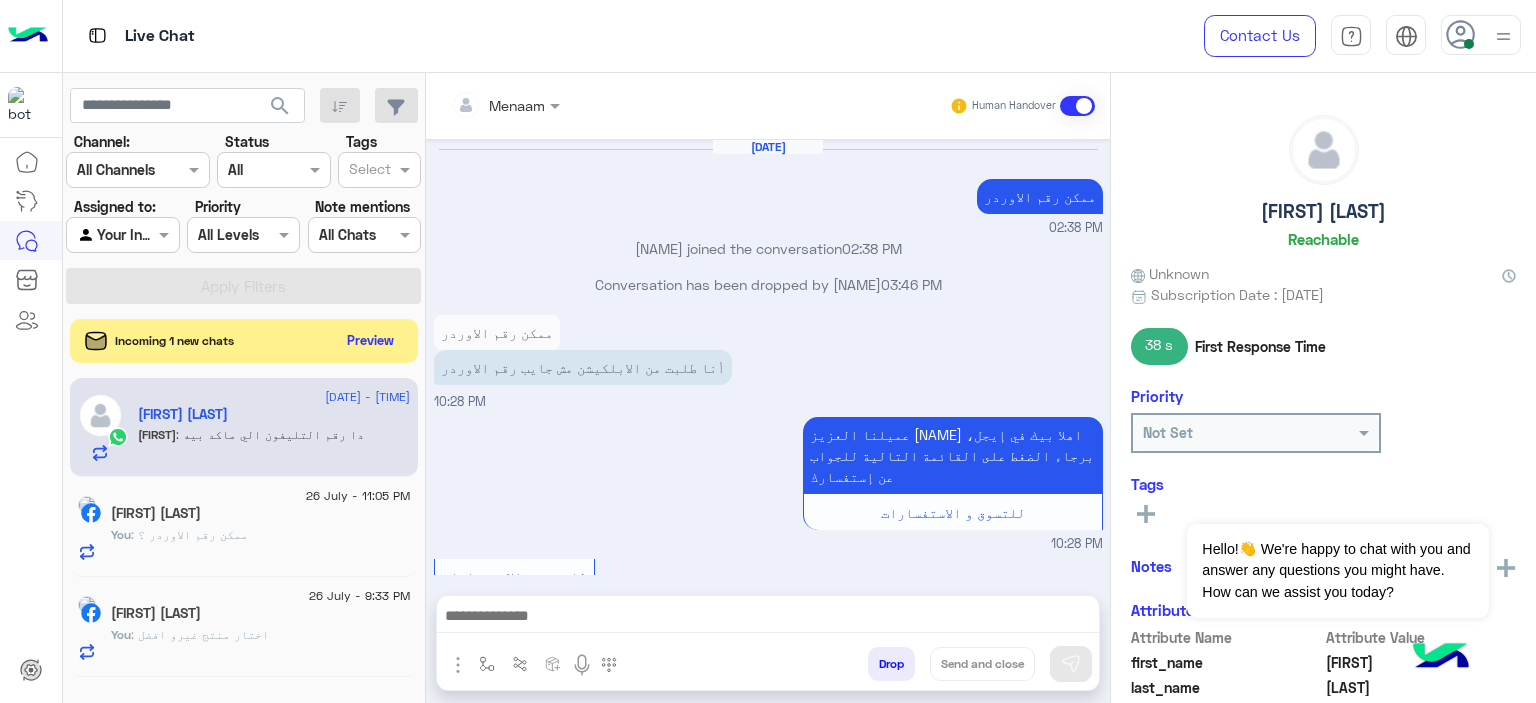 scroll, scrollTop: 1045, scrollLeft: 0, axis: vertical 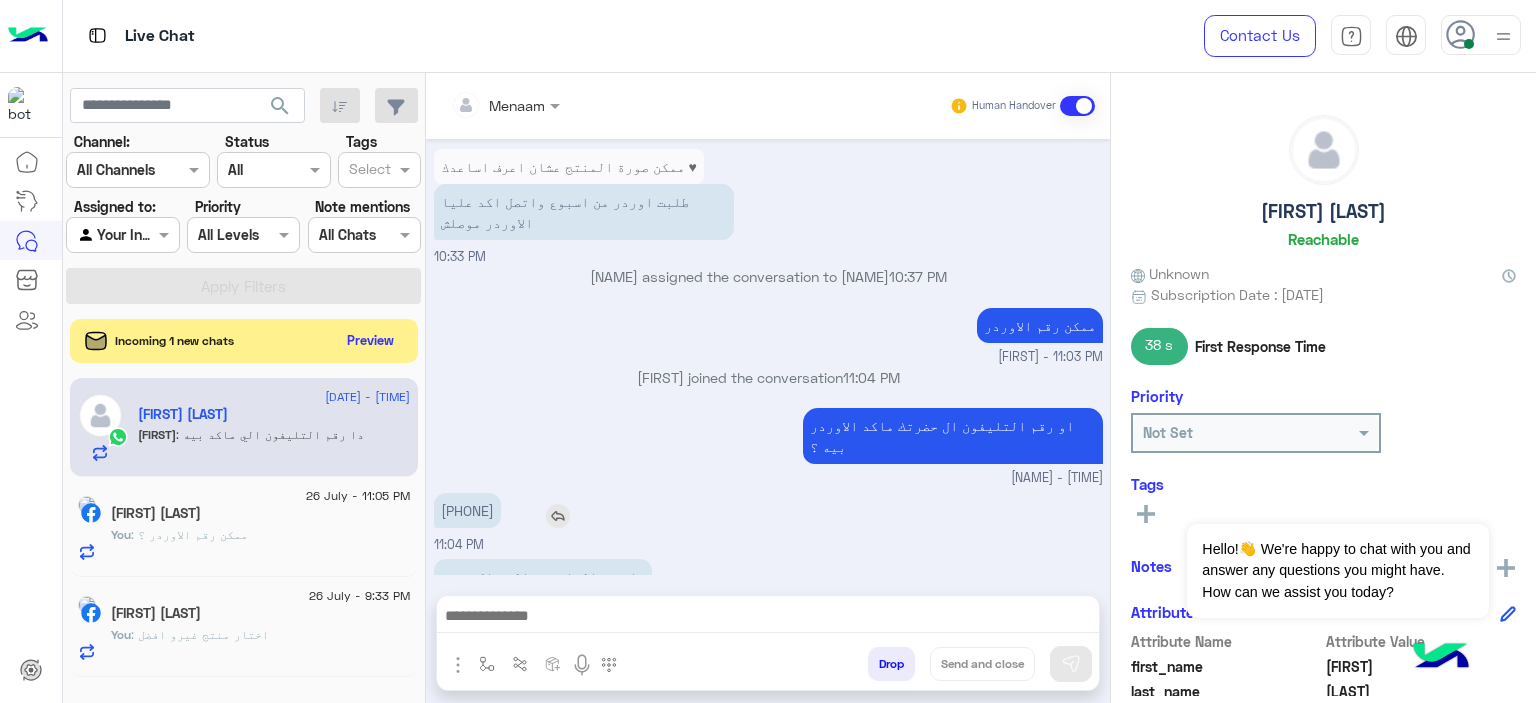 click on "01143386999" at bounding box center (467, 510) 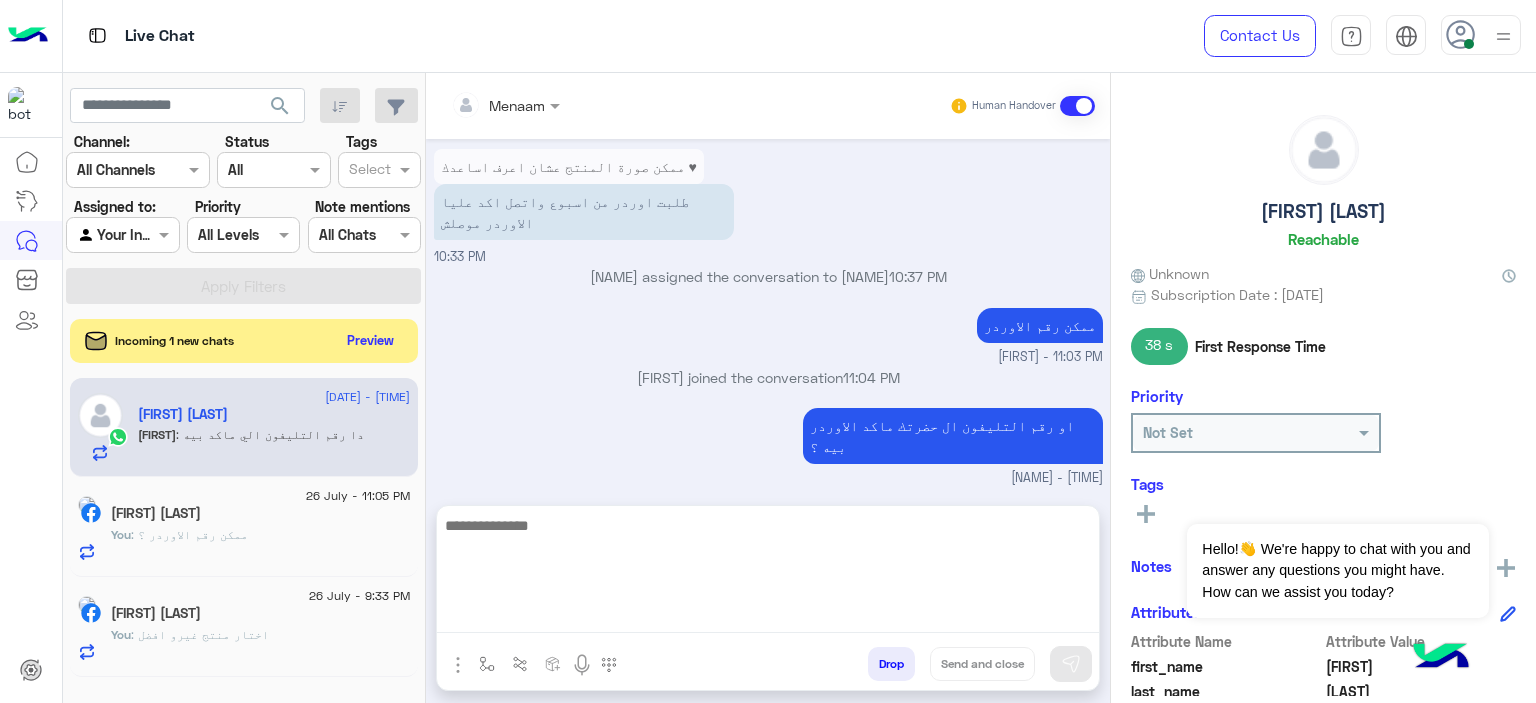 click at bounding box center (768, 573) 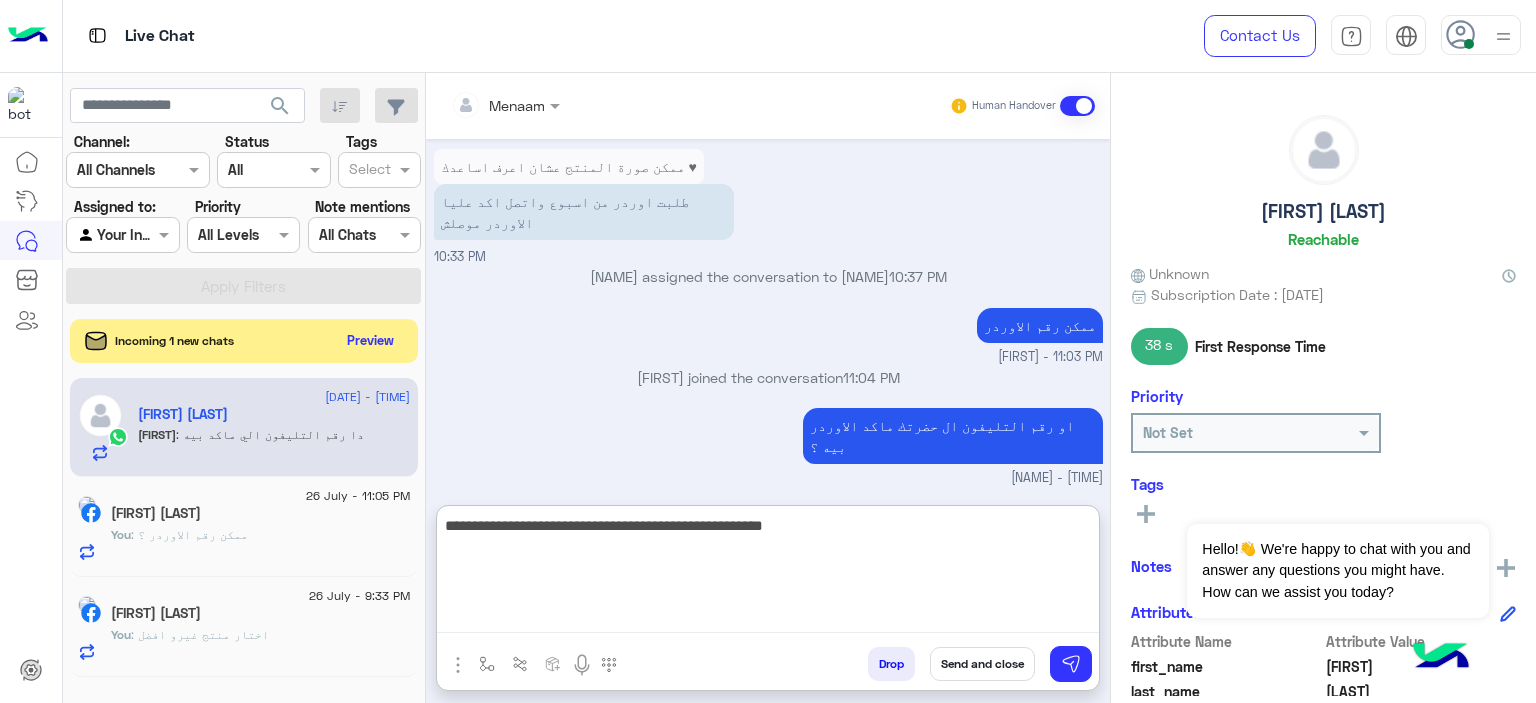 type on "**********" 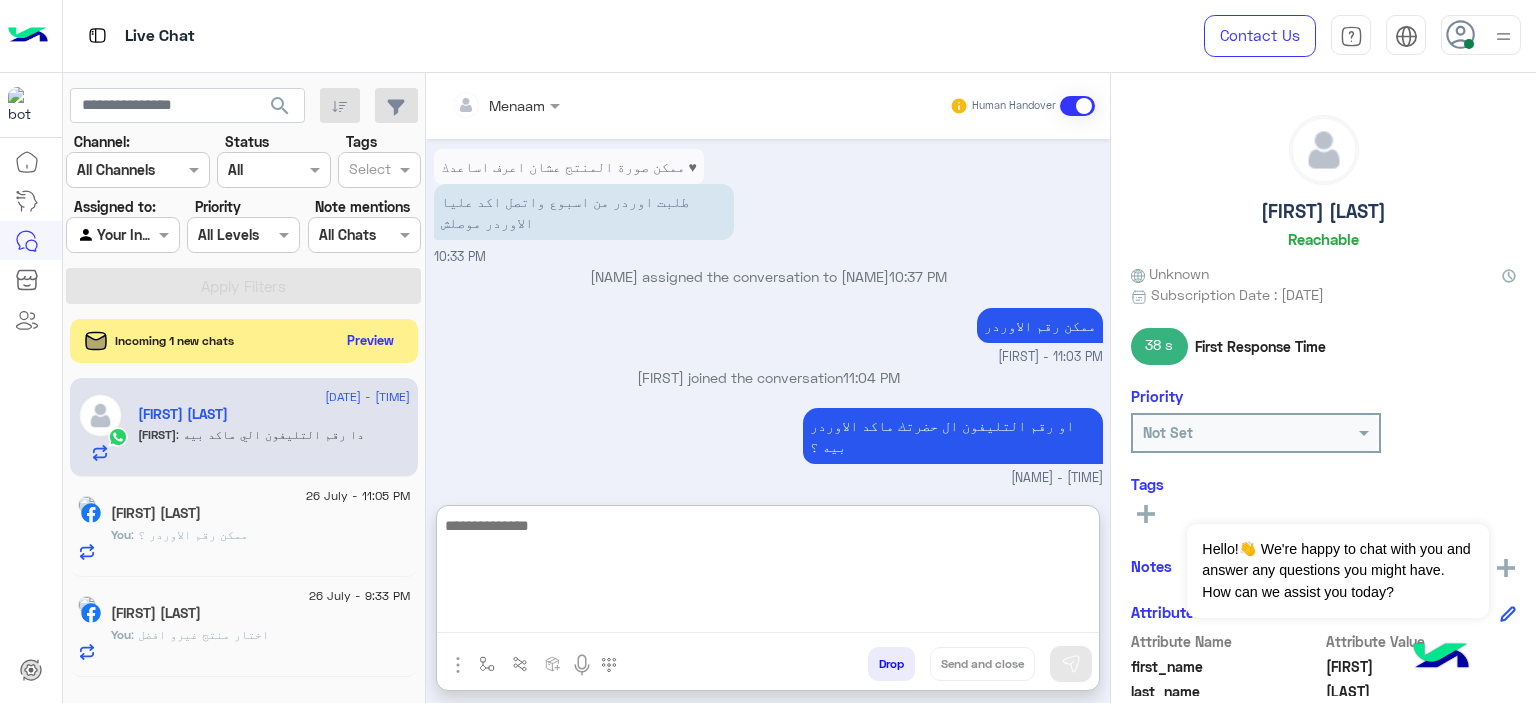 scroll, scrollTop: 1256, scrollLeft: 0, axis: vertical 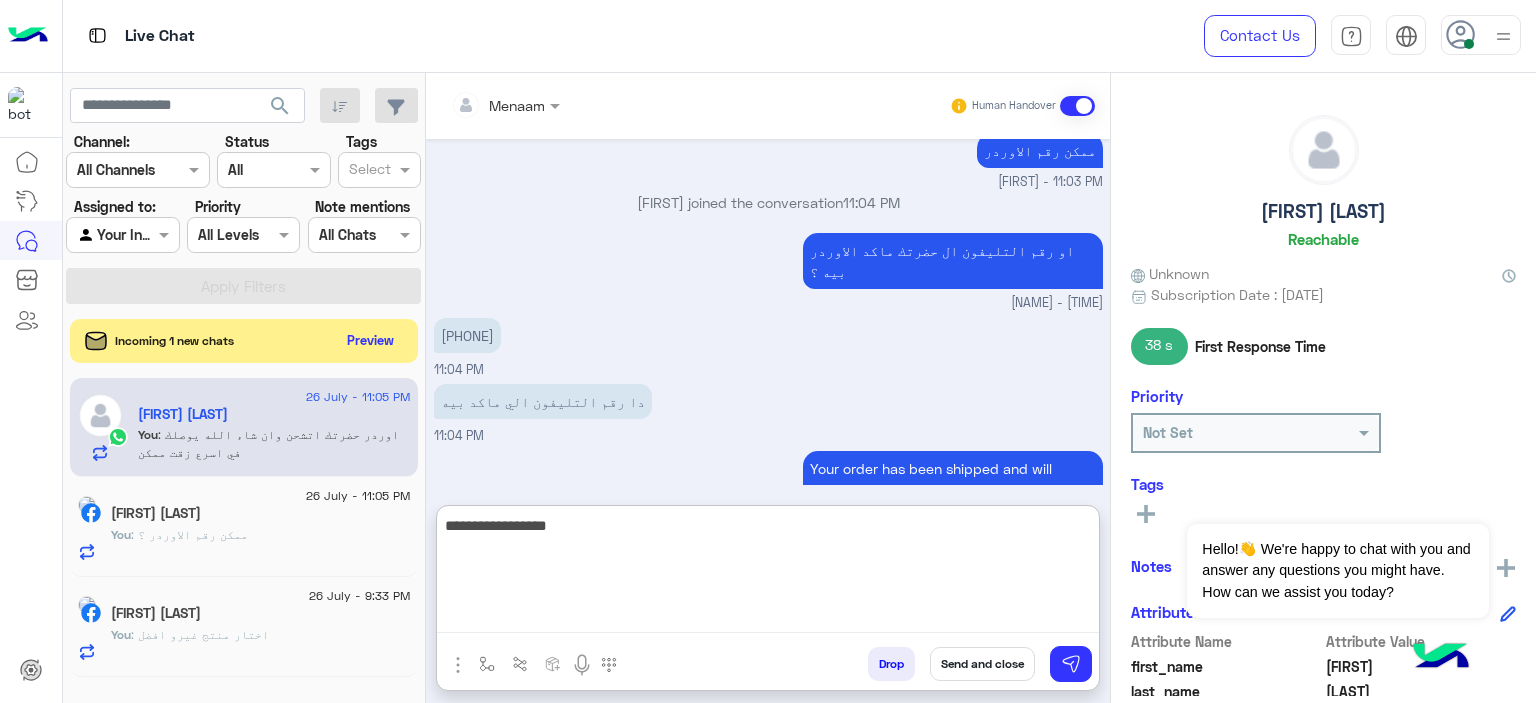 type on "**********" 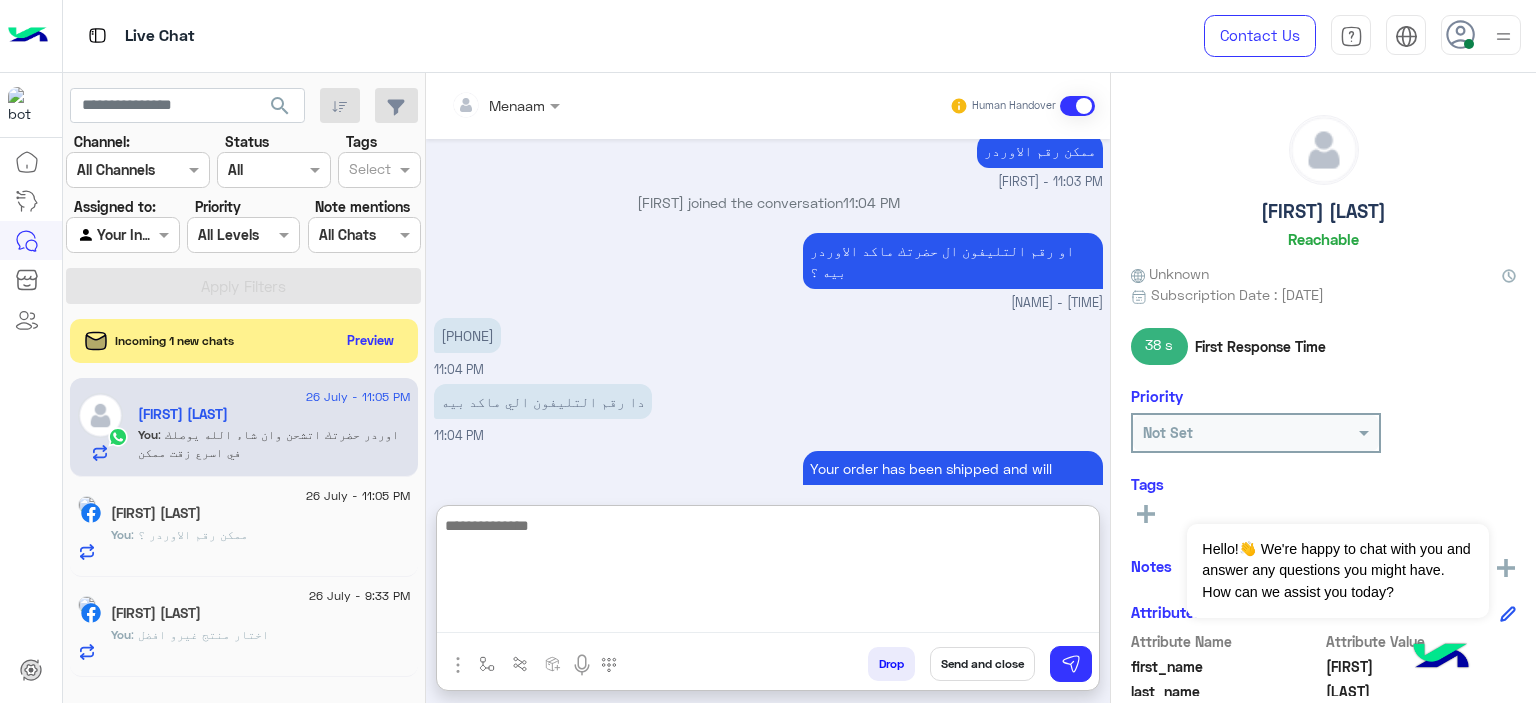 scroll, scrollTop: 1320, scrollLeft: 0, axis: vertical 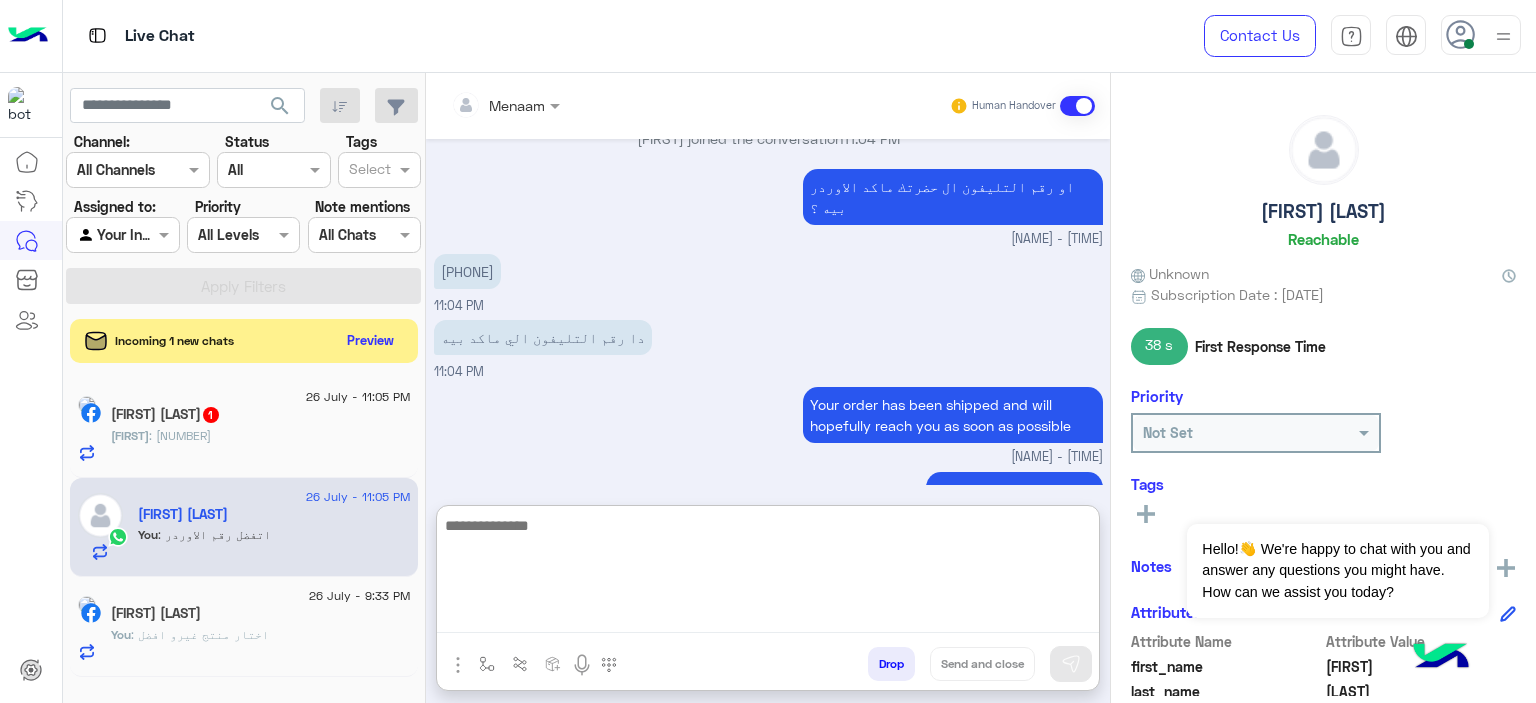 paste on "**********" 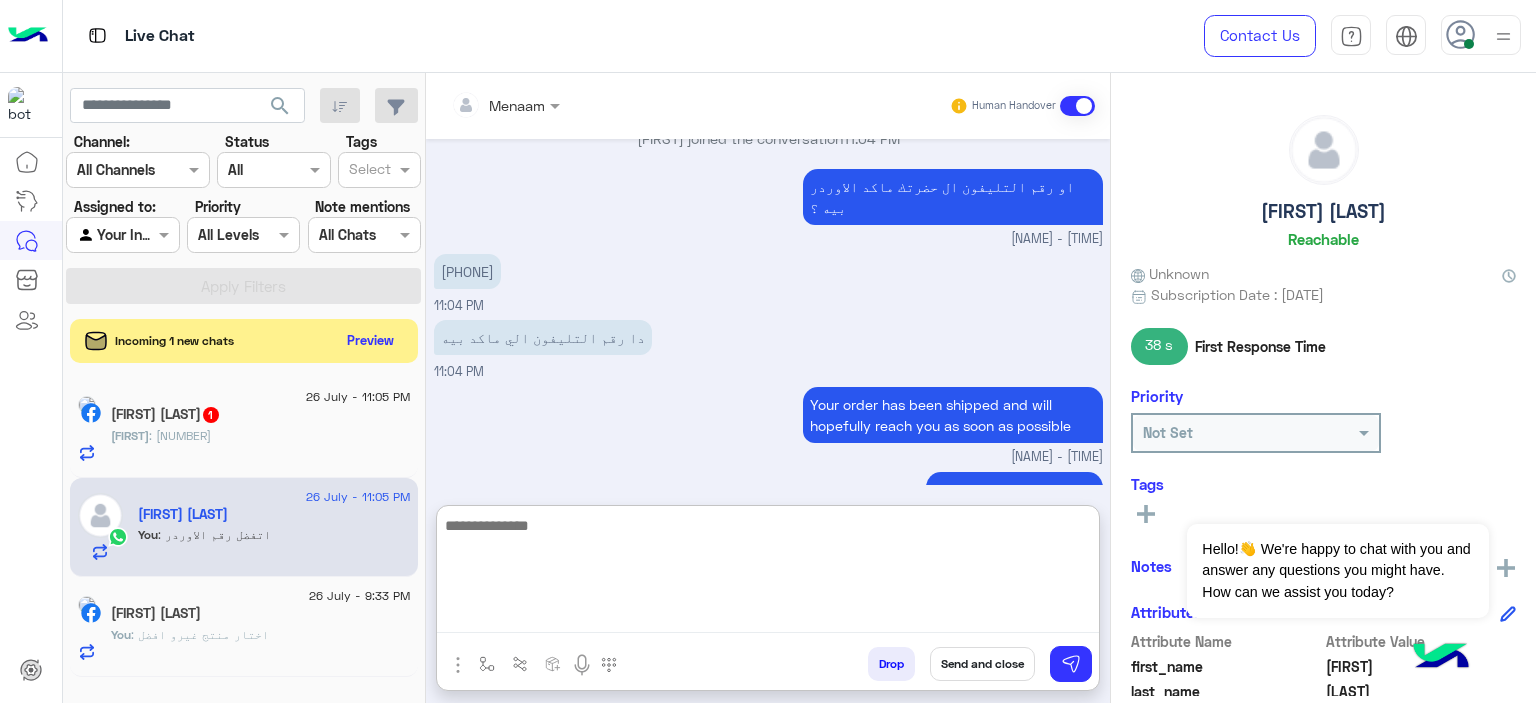 scroll, scrollTop: 1383, scrollLeft: 0, axis: vertical 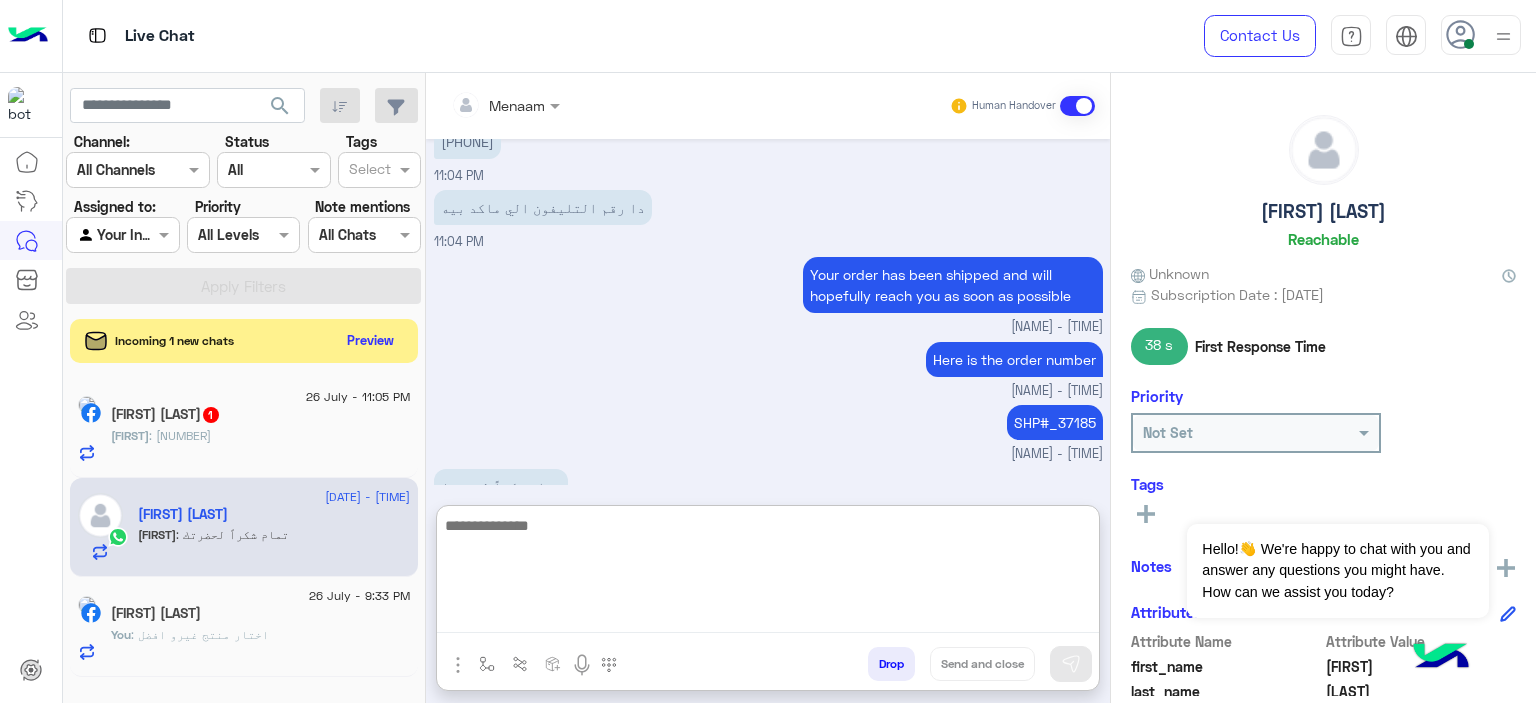 click at bounding box center (768, 573) 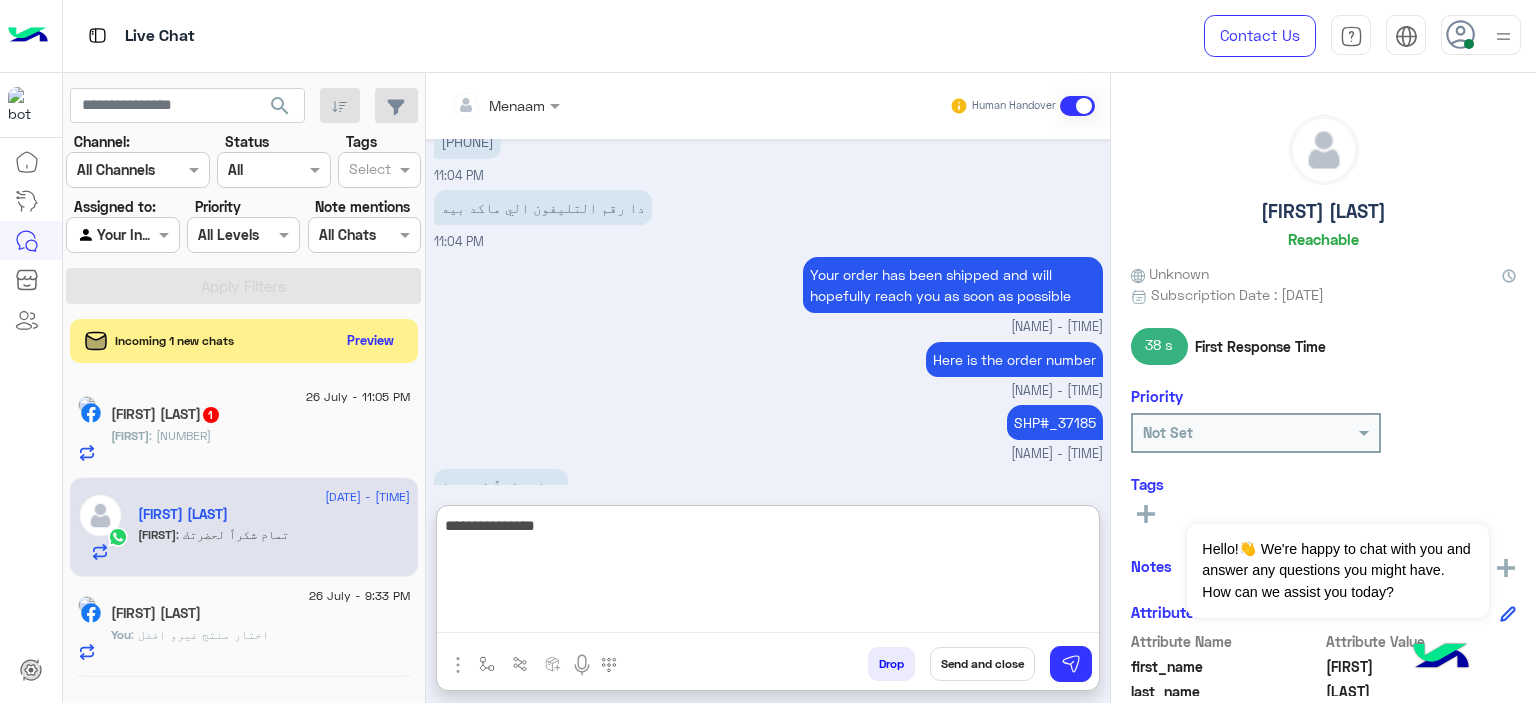 type on "**********" 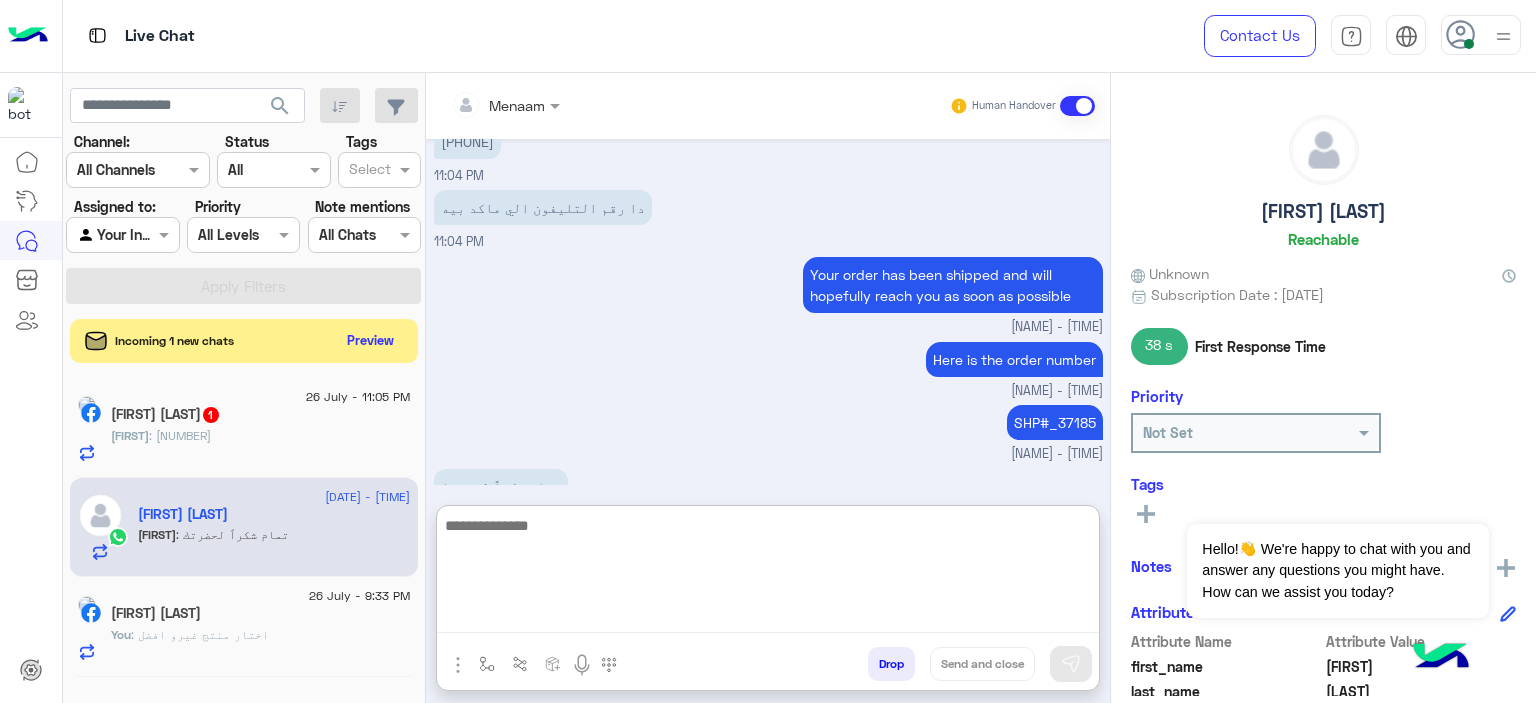 scroll, scrollTop: 1513, scrollLeft: 0, axis: vertical 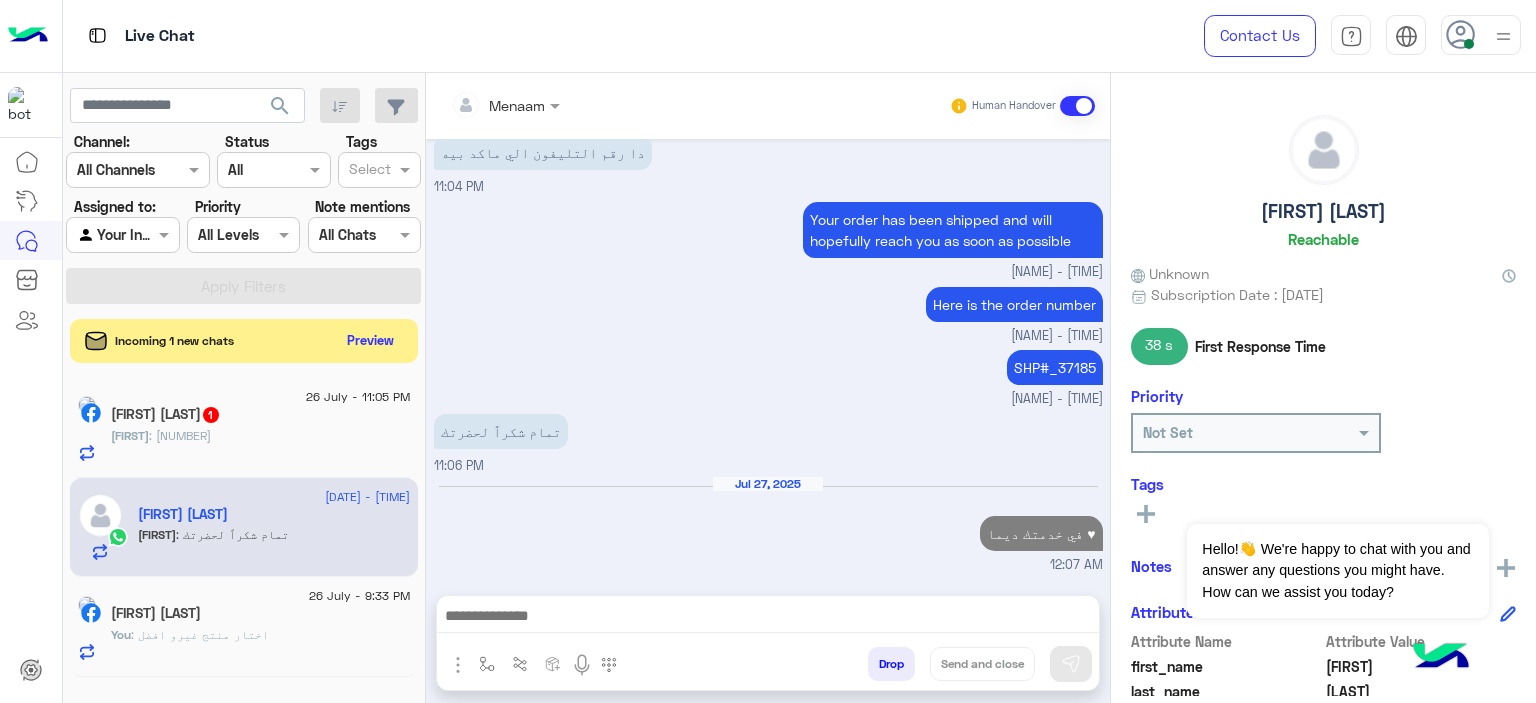 click on "Drop" at bounding box center (891, 664) 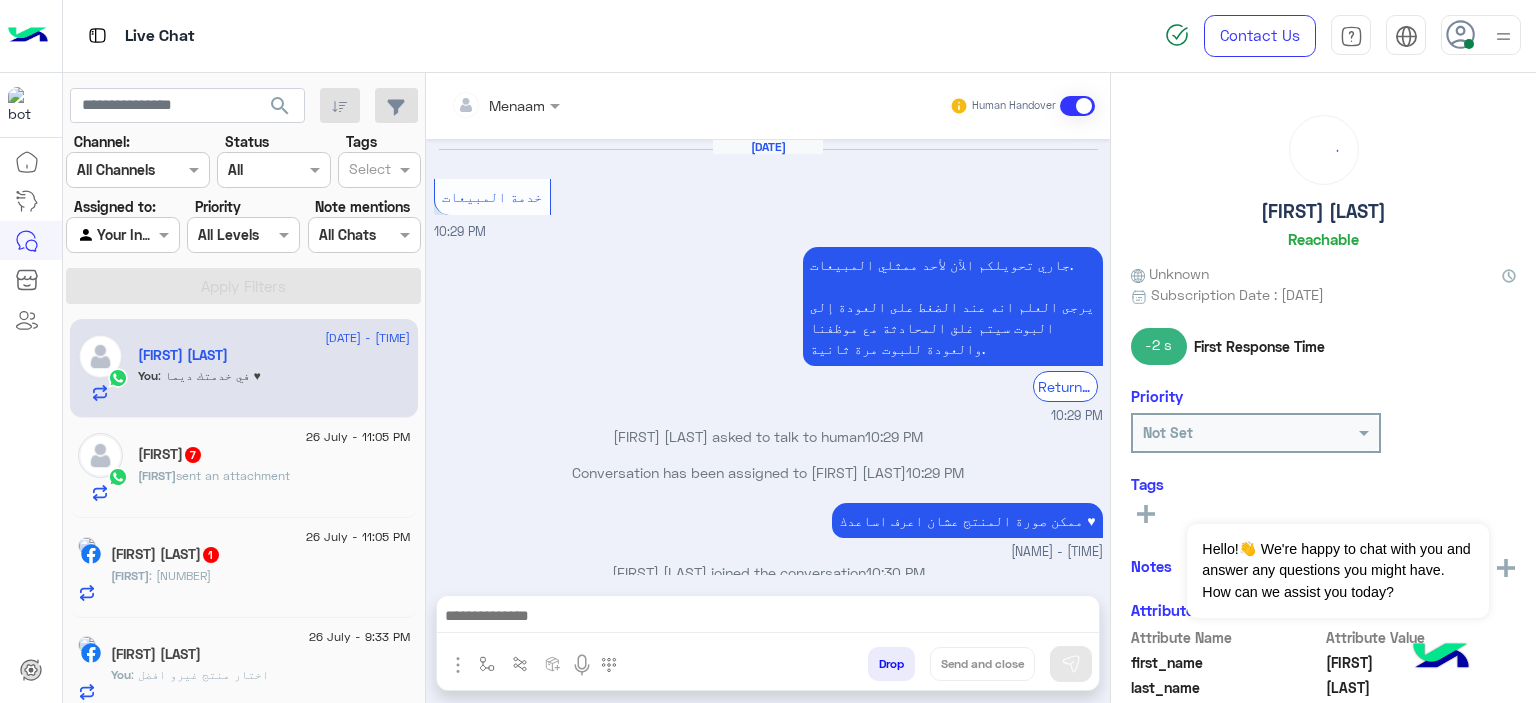 scroll, scrollTop: 892, scrollLeft: 0, axis: vertical 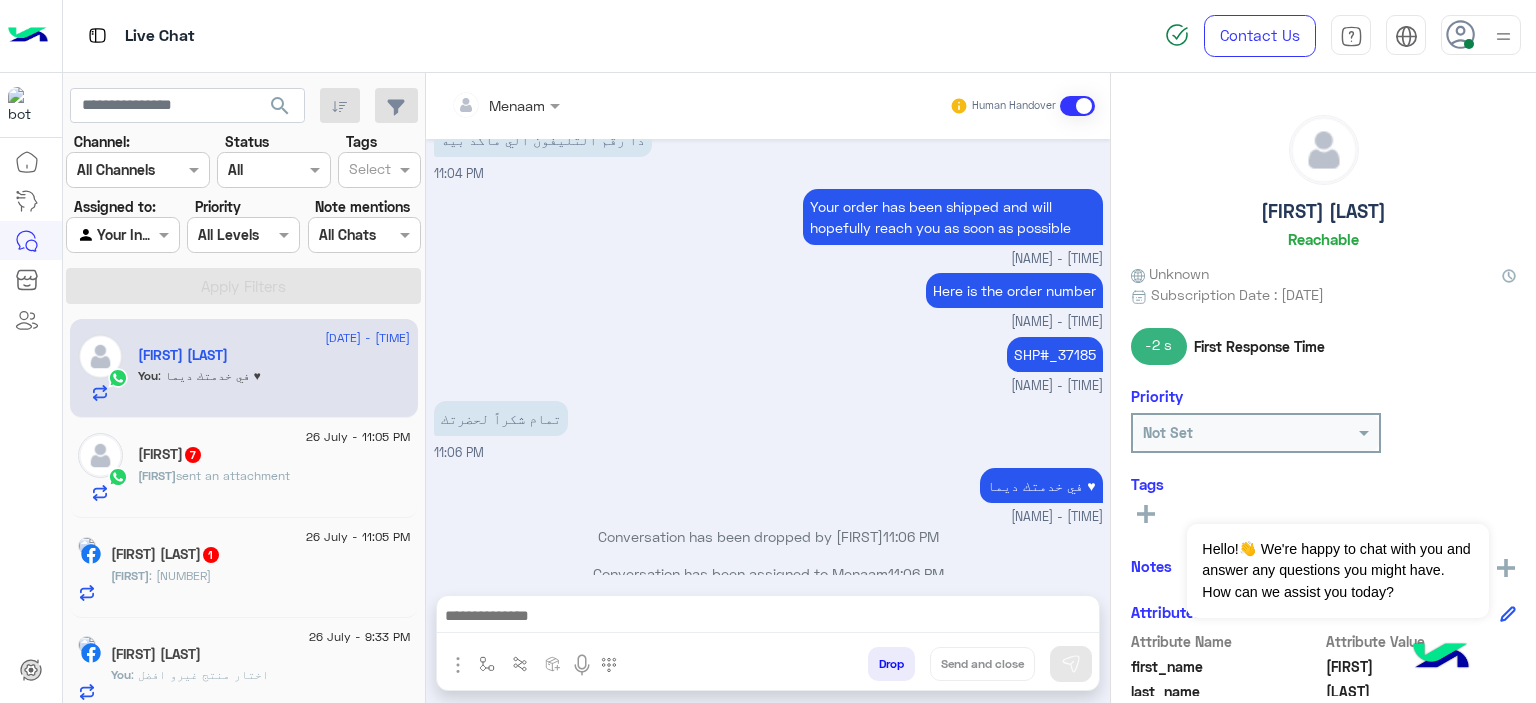 click on "Drop" at bounding box center (891, 664) 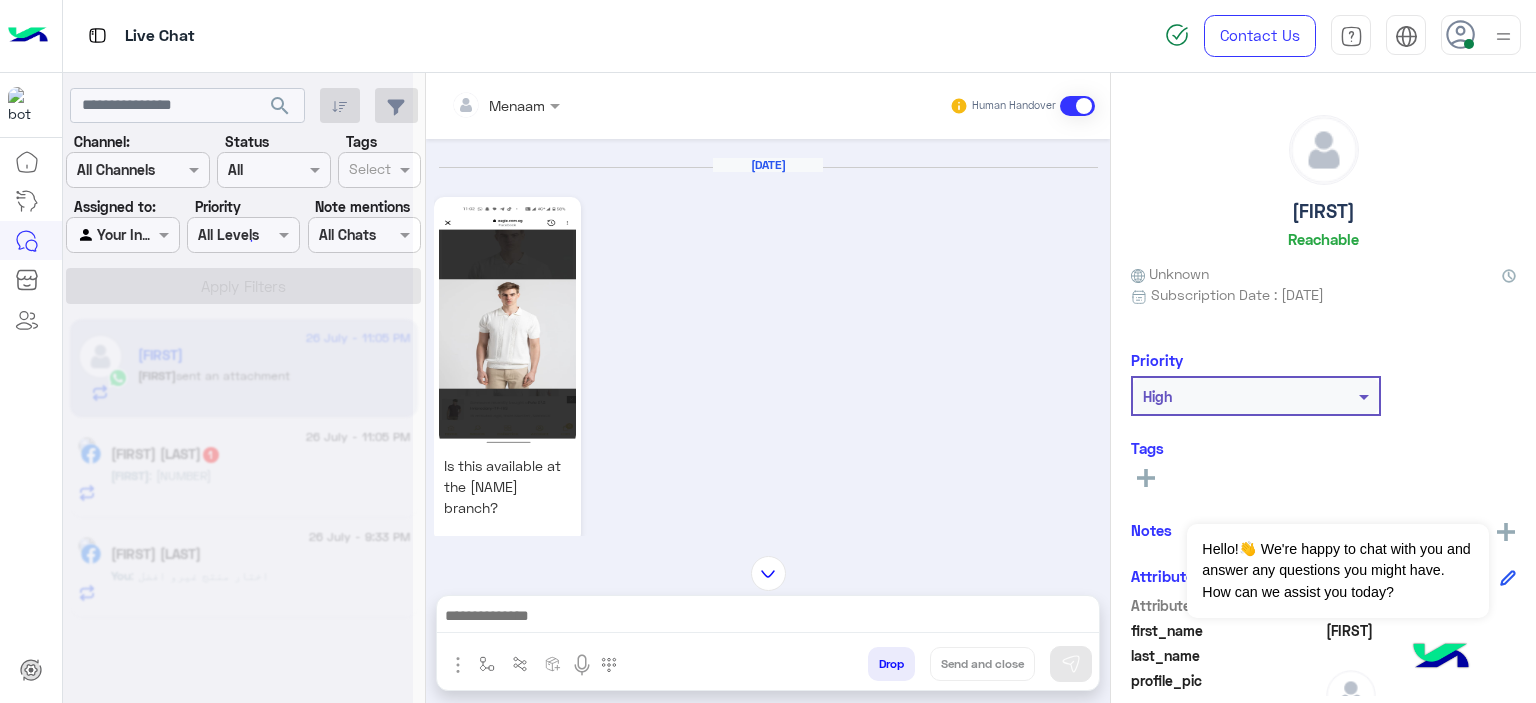 scroll, scrollTop: 0, scrollLeft: 0, axis: both 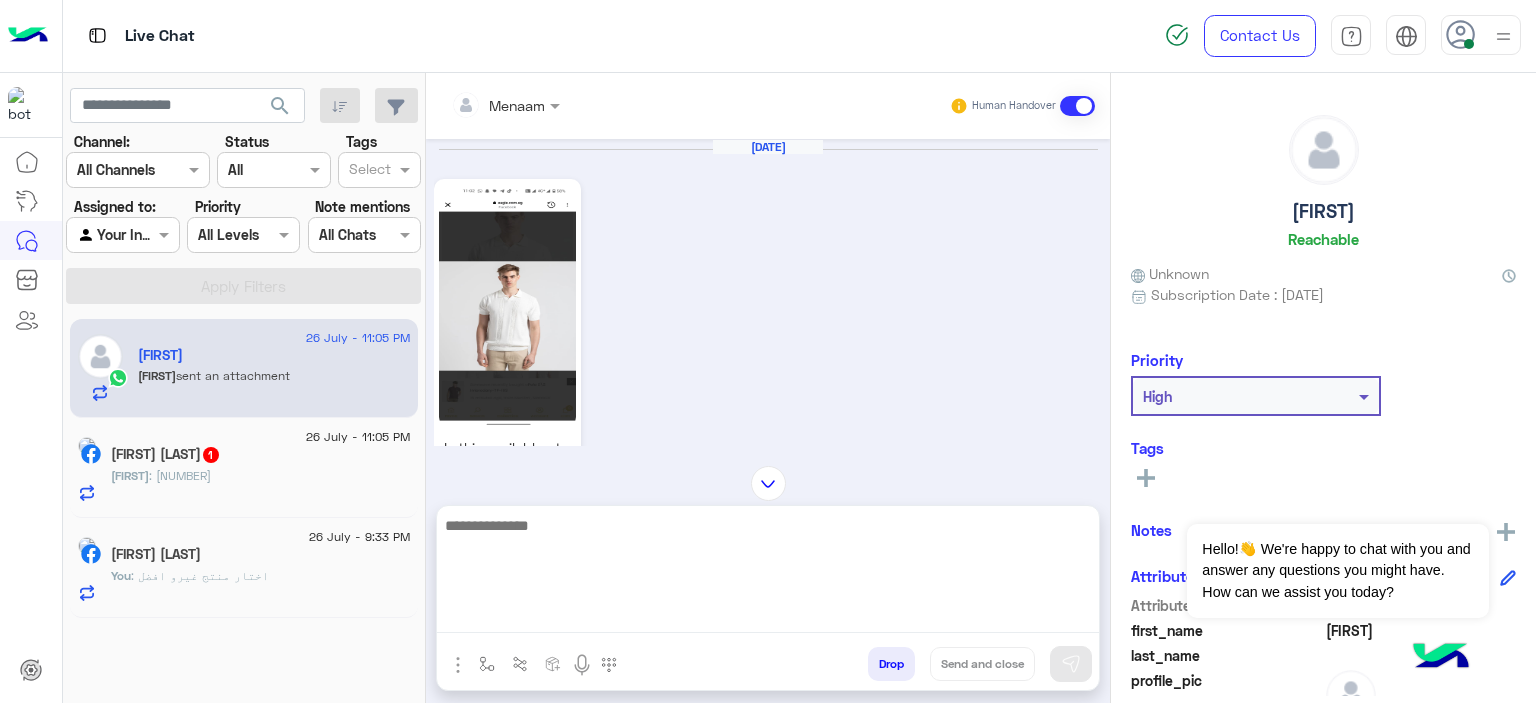 click at bounding box center (768, 573) 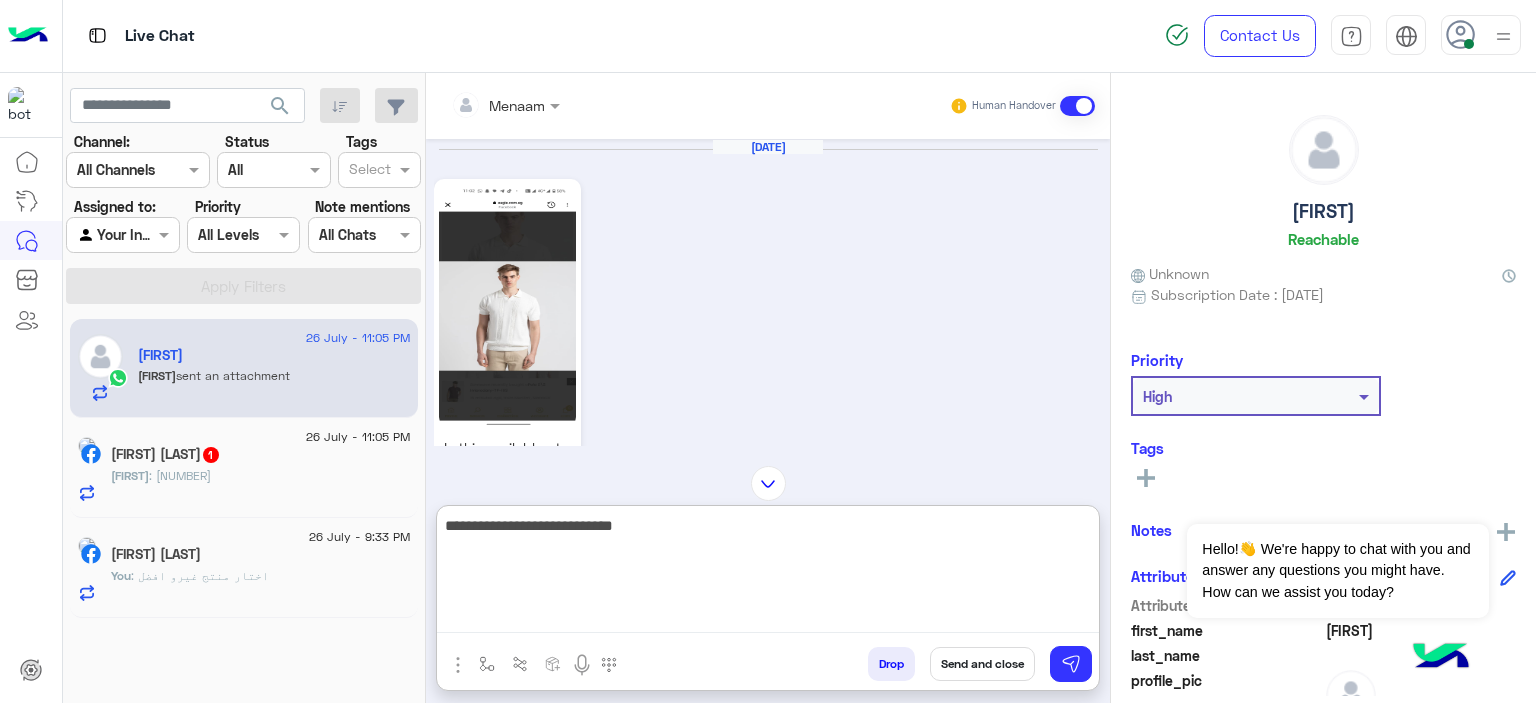 type on "**********" 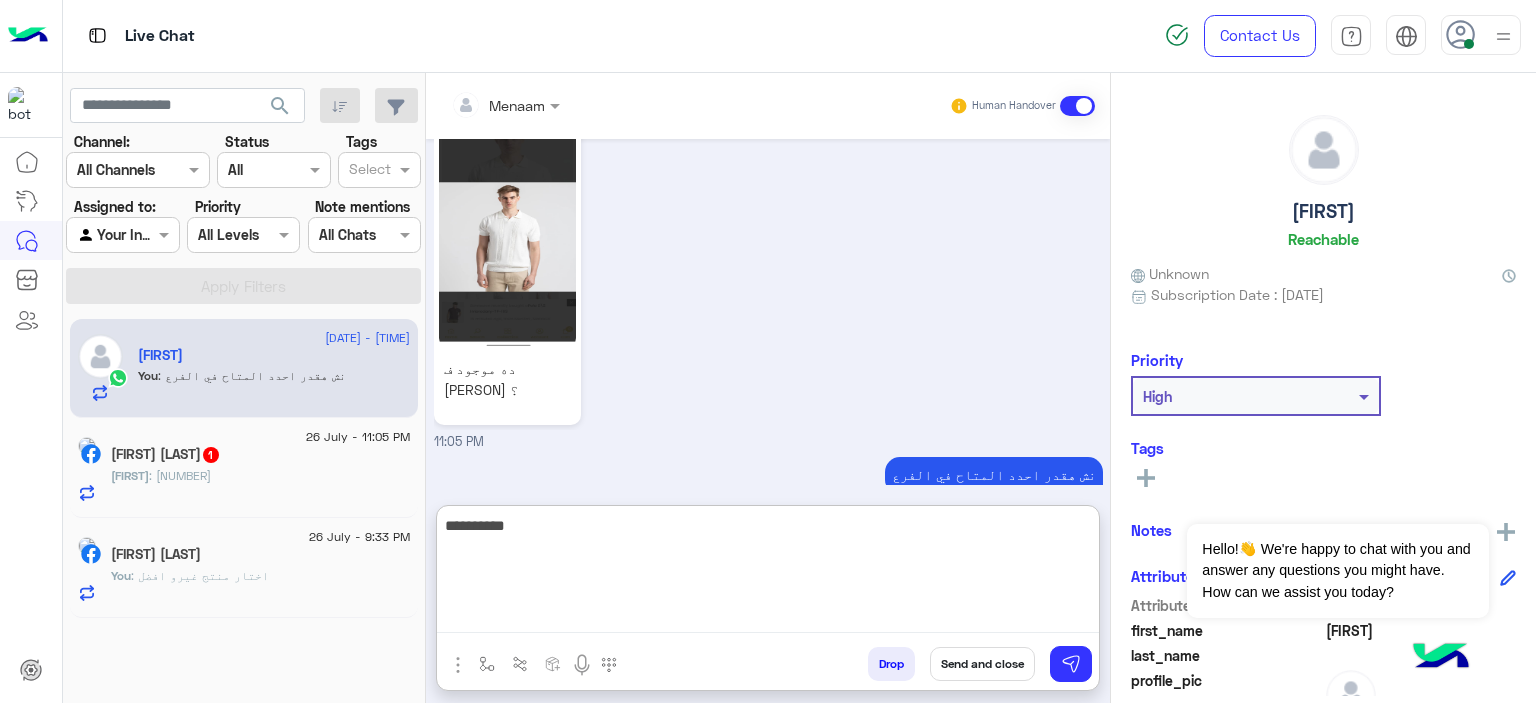 scroll, scrollTop: 1774, scrollLeft: 0, axis: vertical 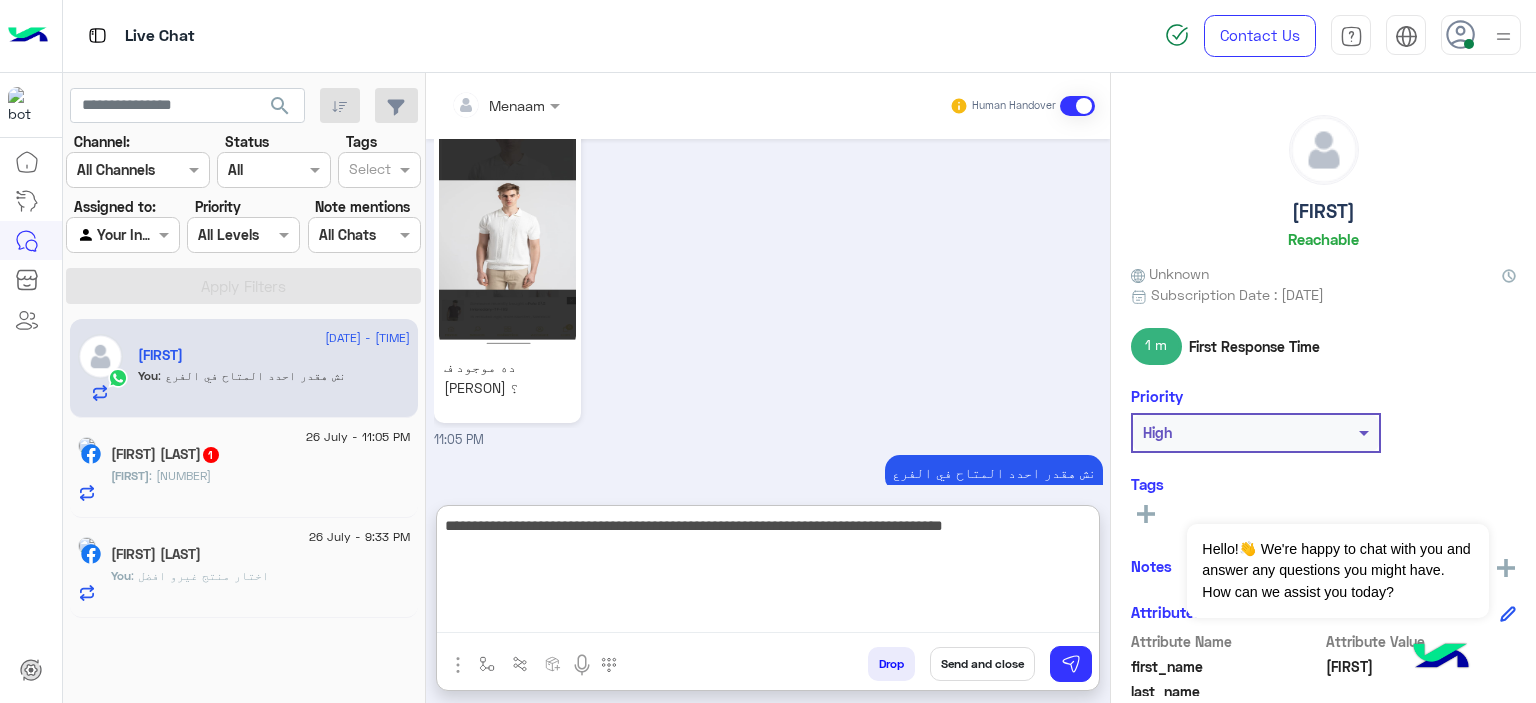 drag, startPoint x: 573, startPoint y: 527, endPoint x: 565, endPoint y: 542, distance: 17 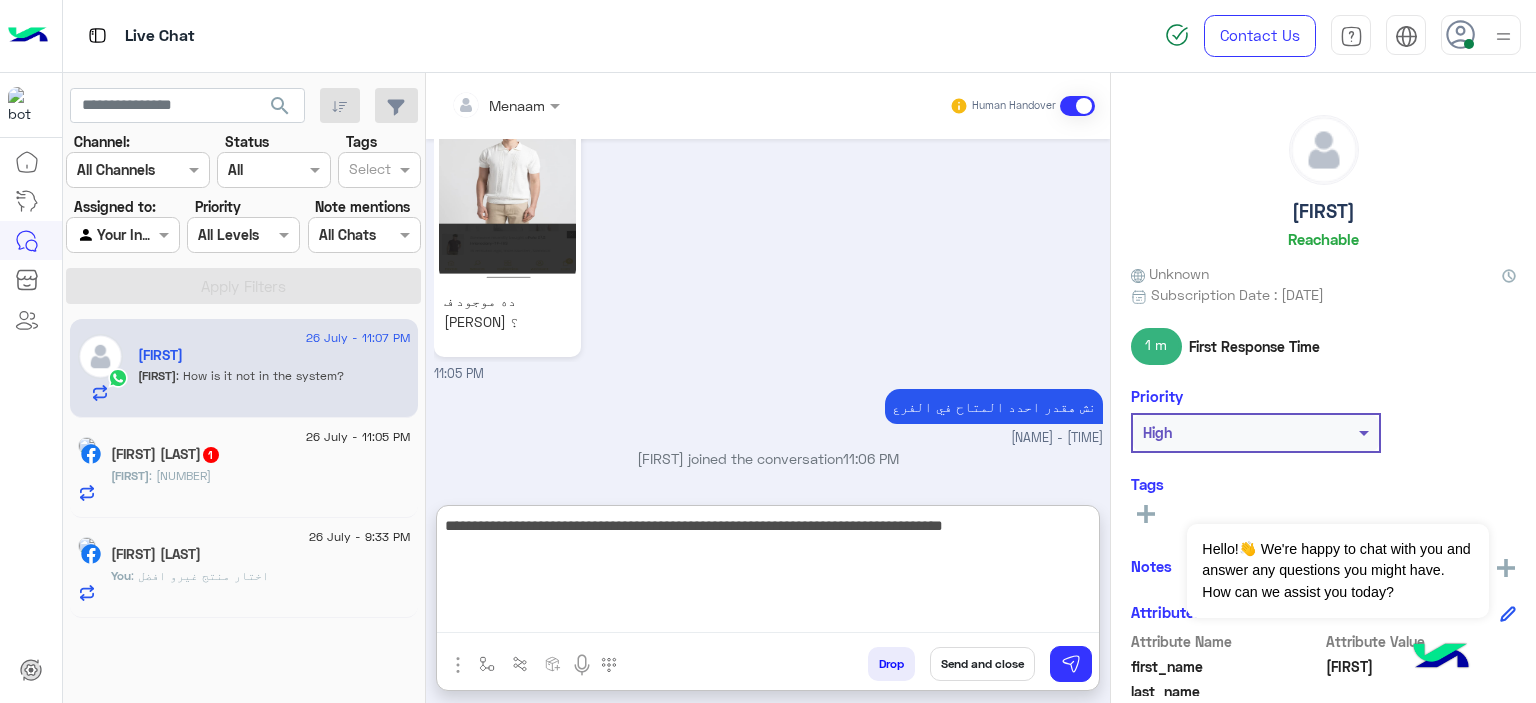 type on "**********" 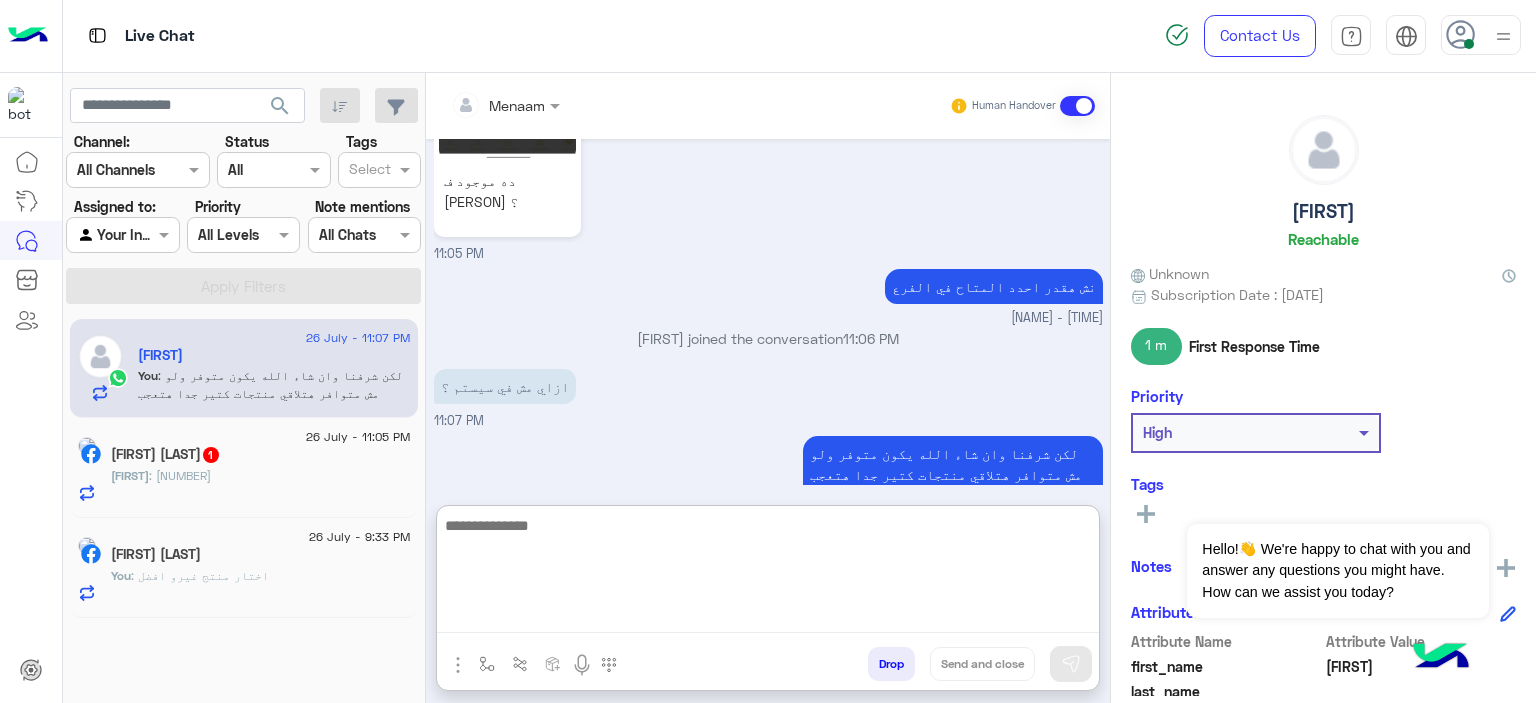 scroll, scrollTop: 1925, scrollLeft: 0, axis: vertical 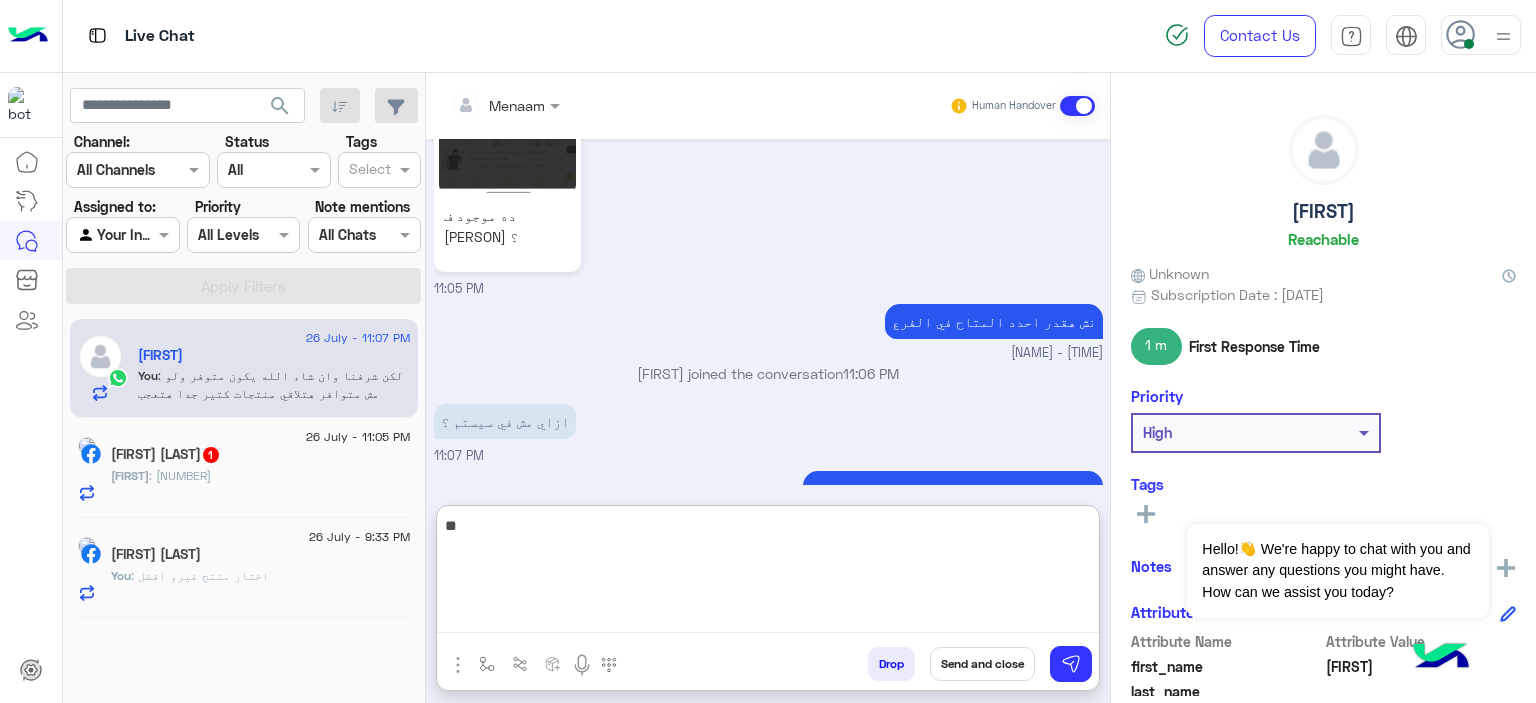 type on "*" 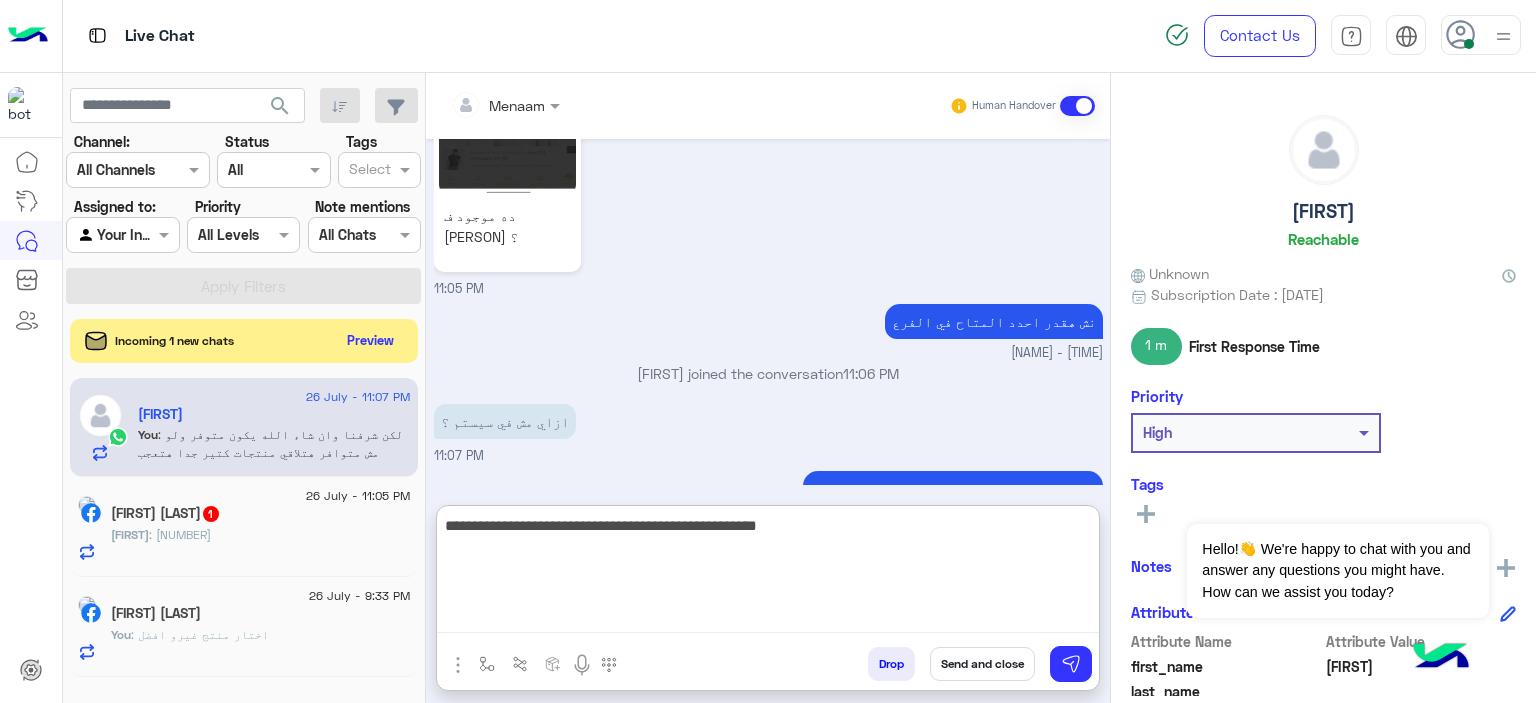 scroll, scrollTop: 2072, scrollLeft: 0, axis: vertical 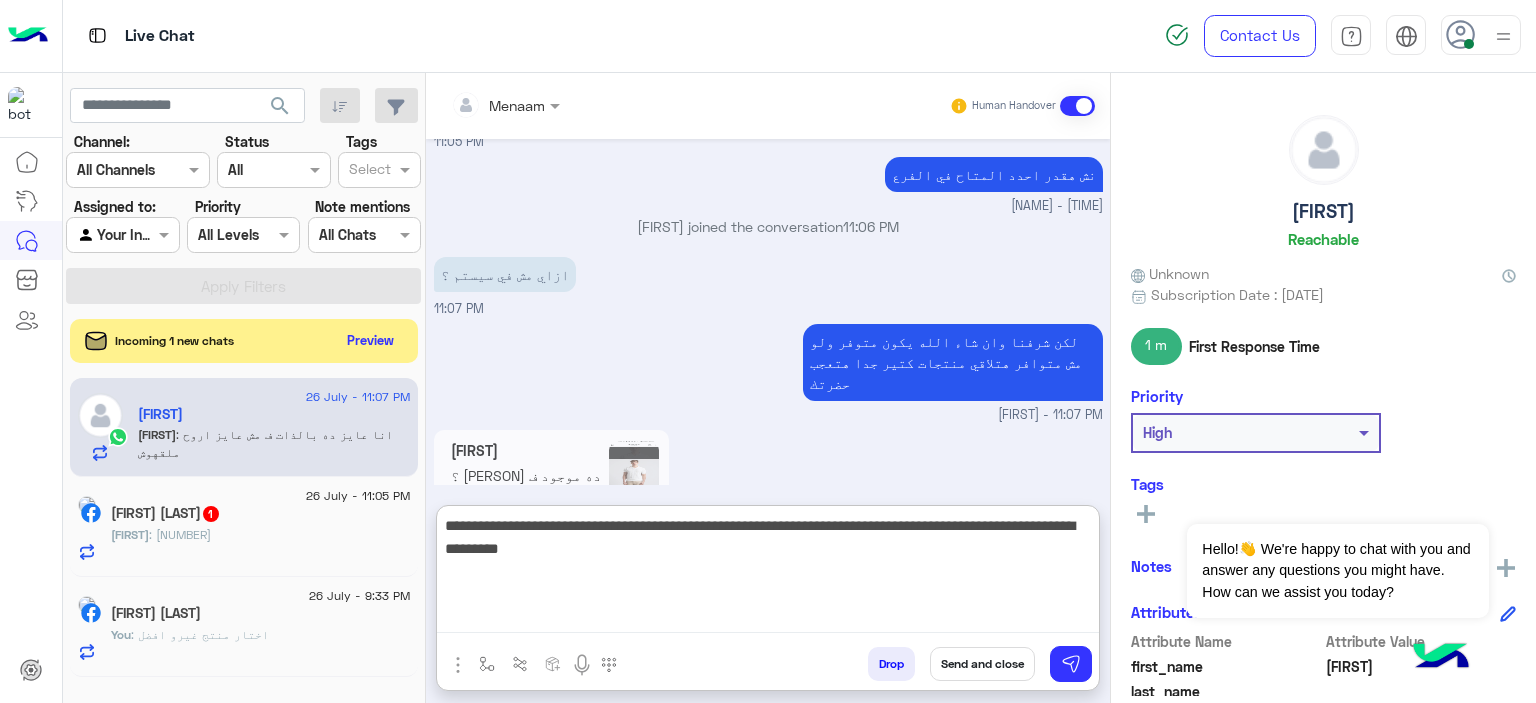 type on "**********" 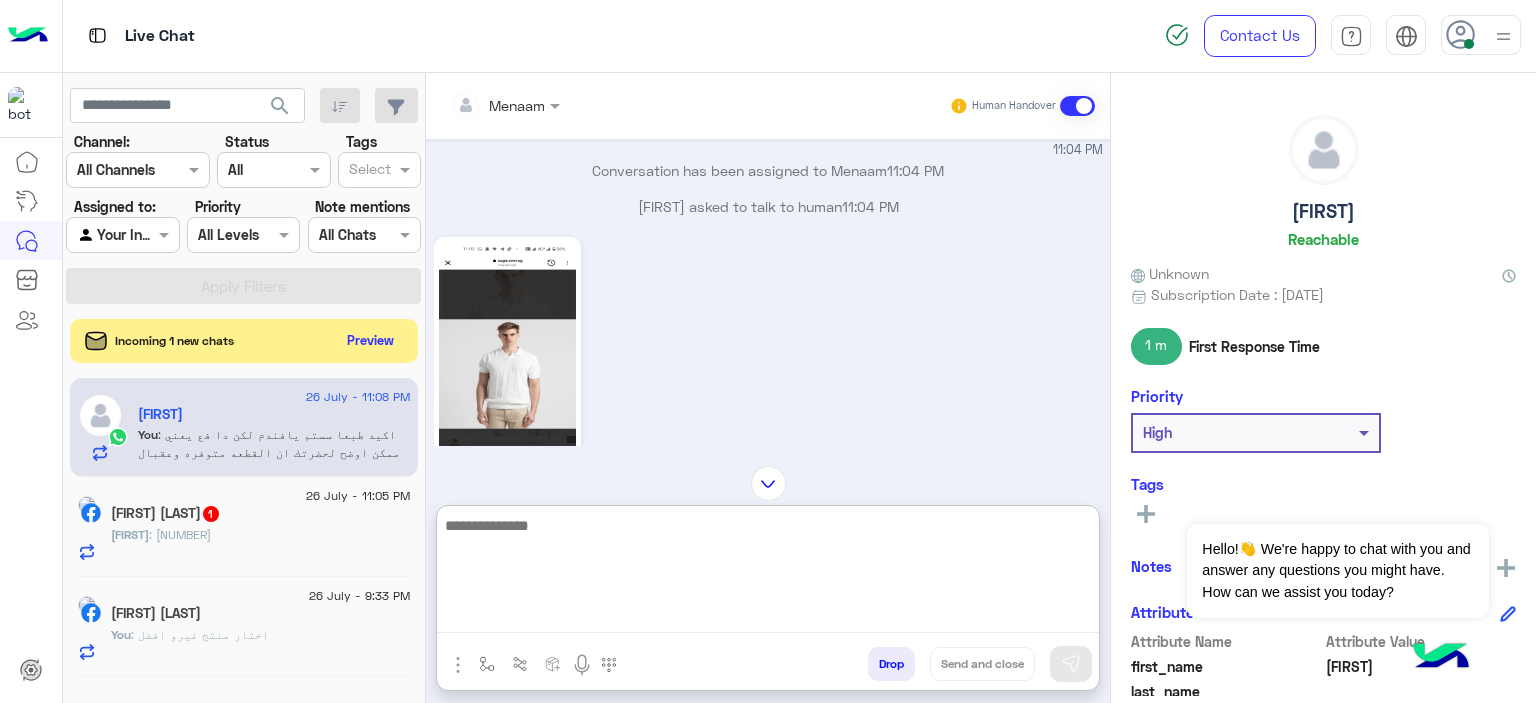 scroll, scrollTop: 1577, scrollLeft: 0, axis: vertical 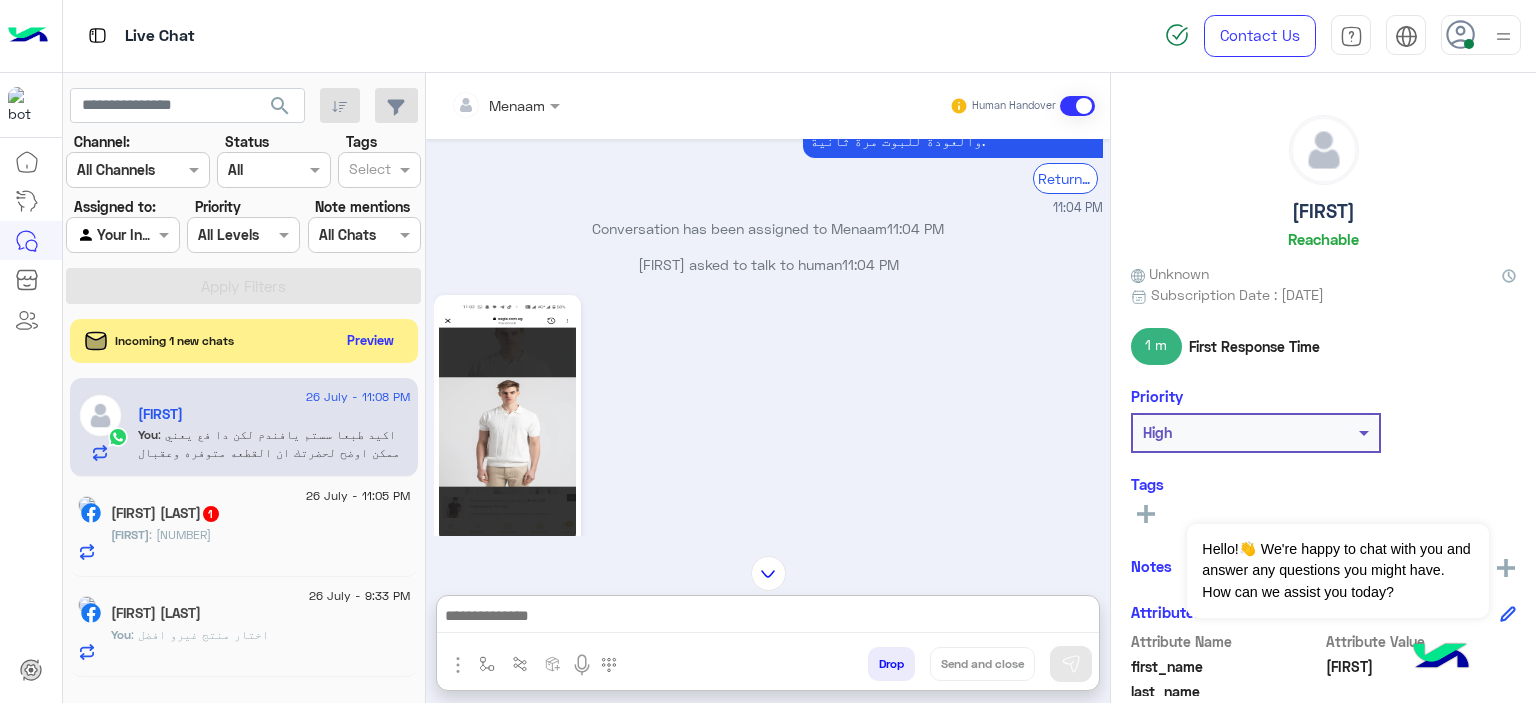 click 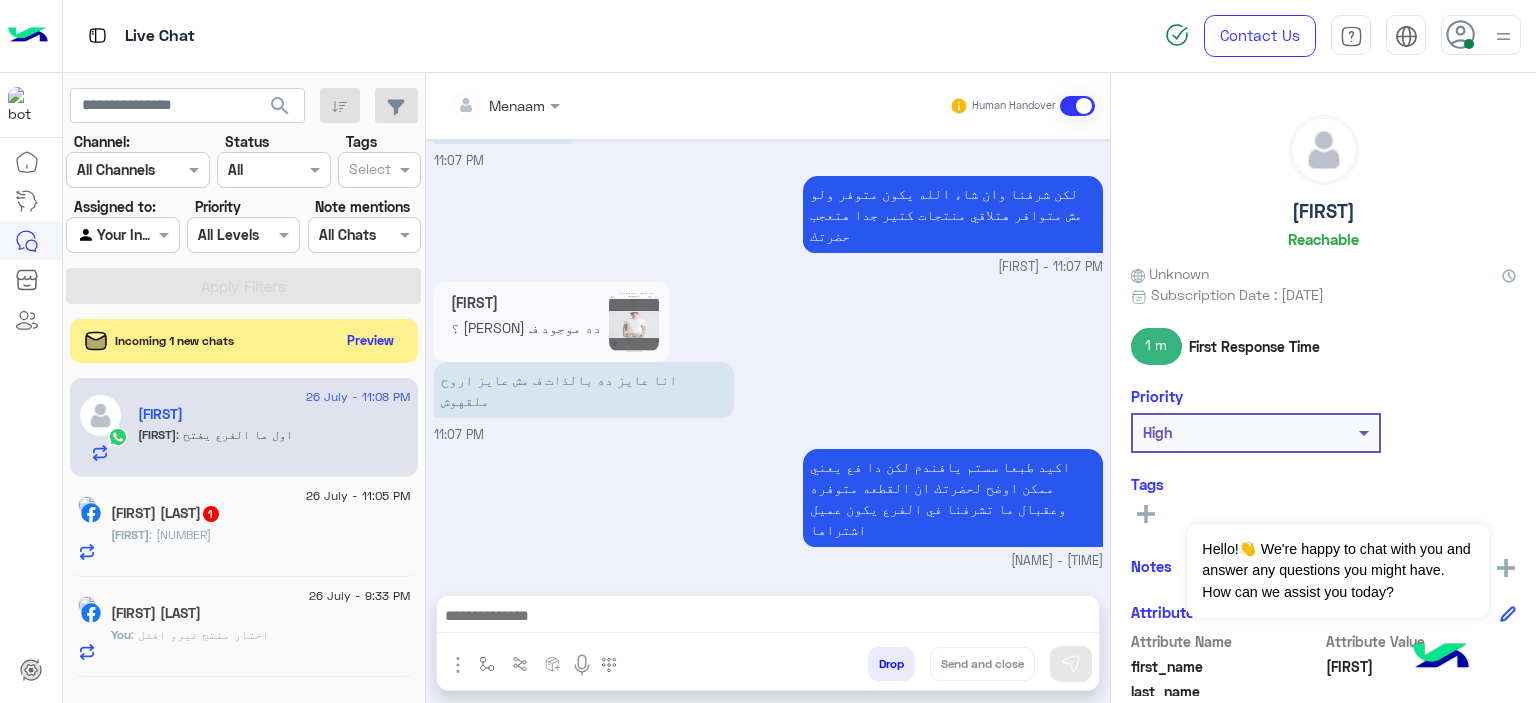 scroll, scrollTop: 2286, scrollLeft: 0, axis: vertical 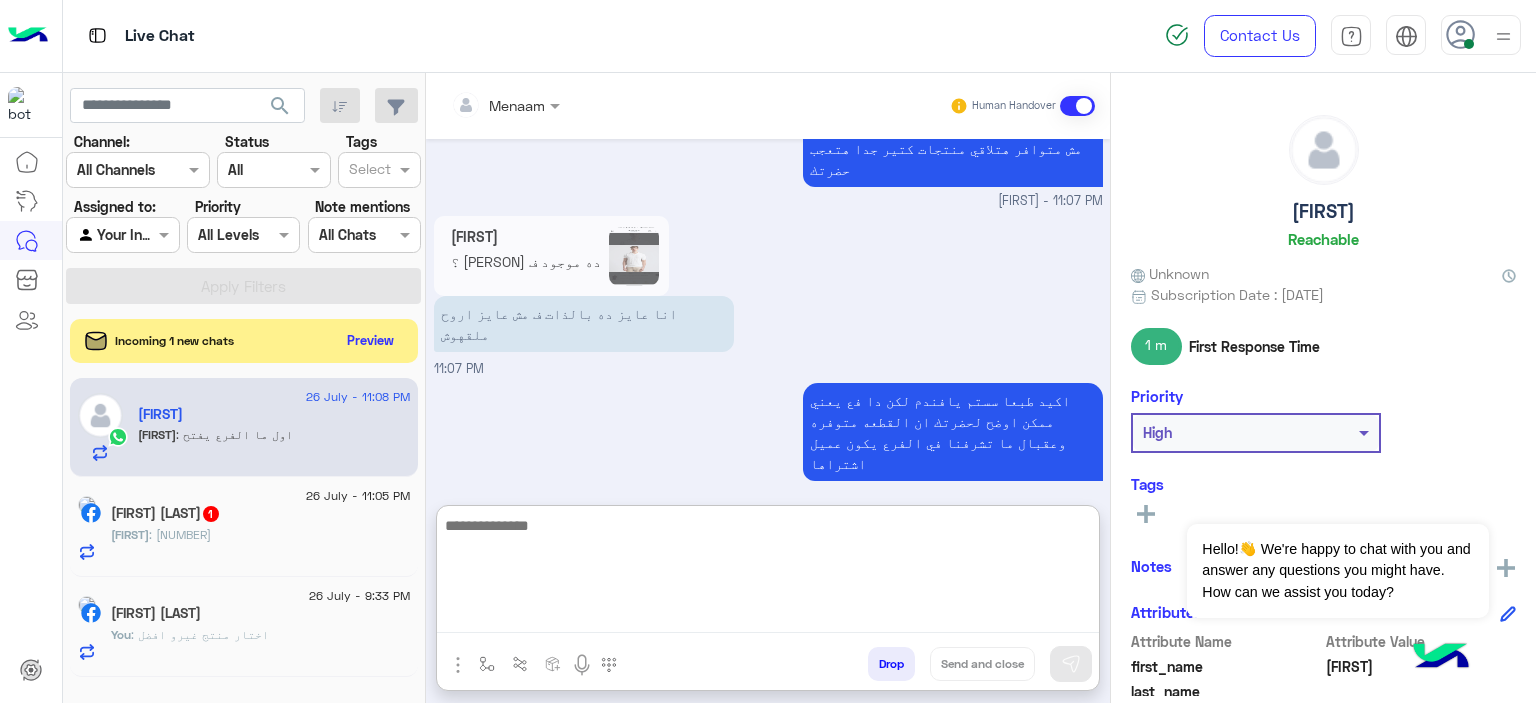 click at bounding box center (768, 573) 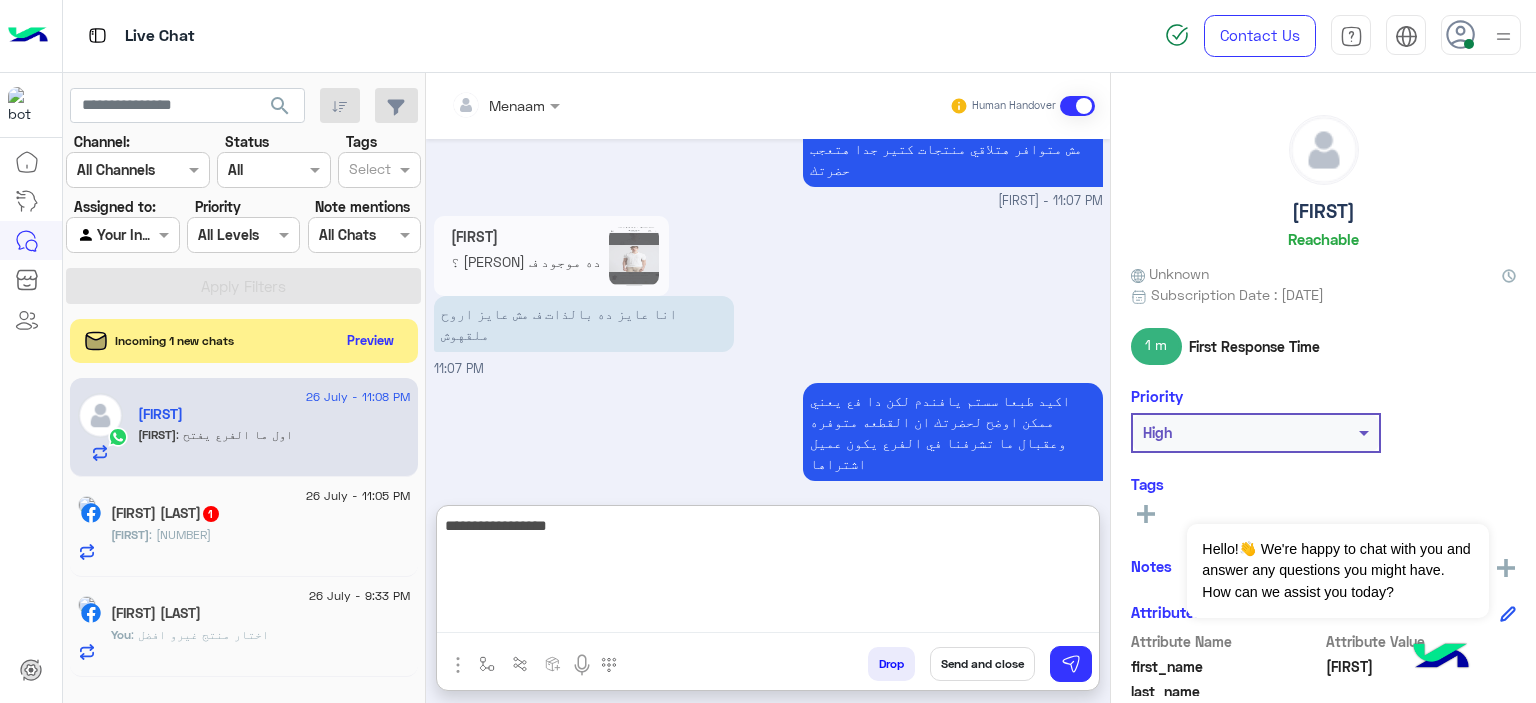 type on "**********" 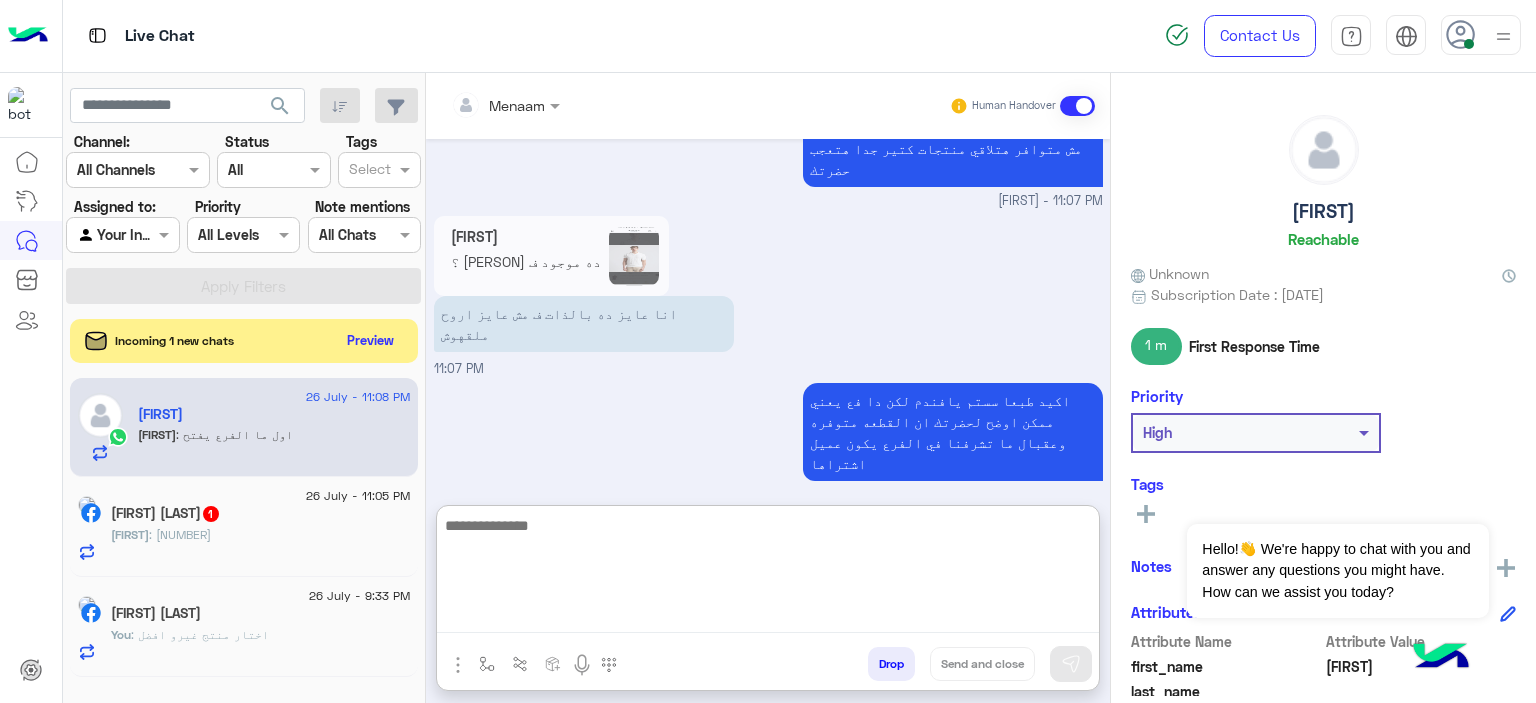 scroll, scrollTop: 2475, scrollLeft: 0, axis: vertical 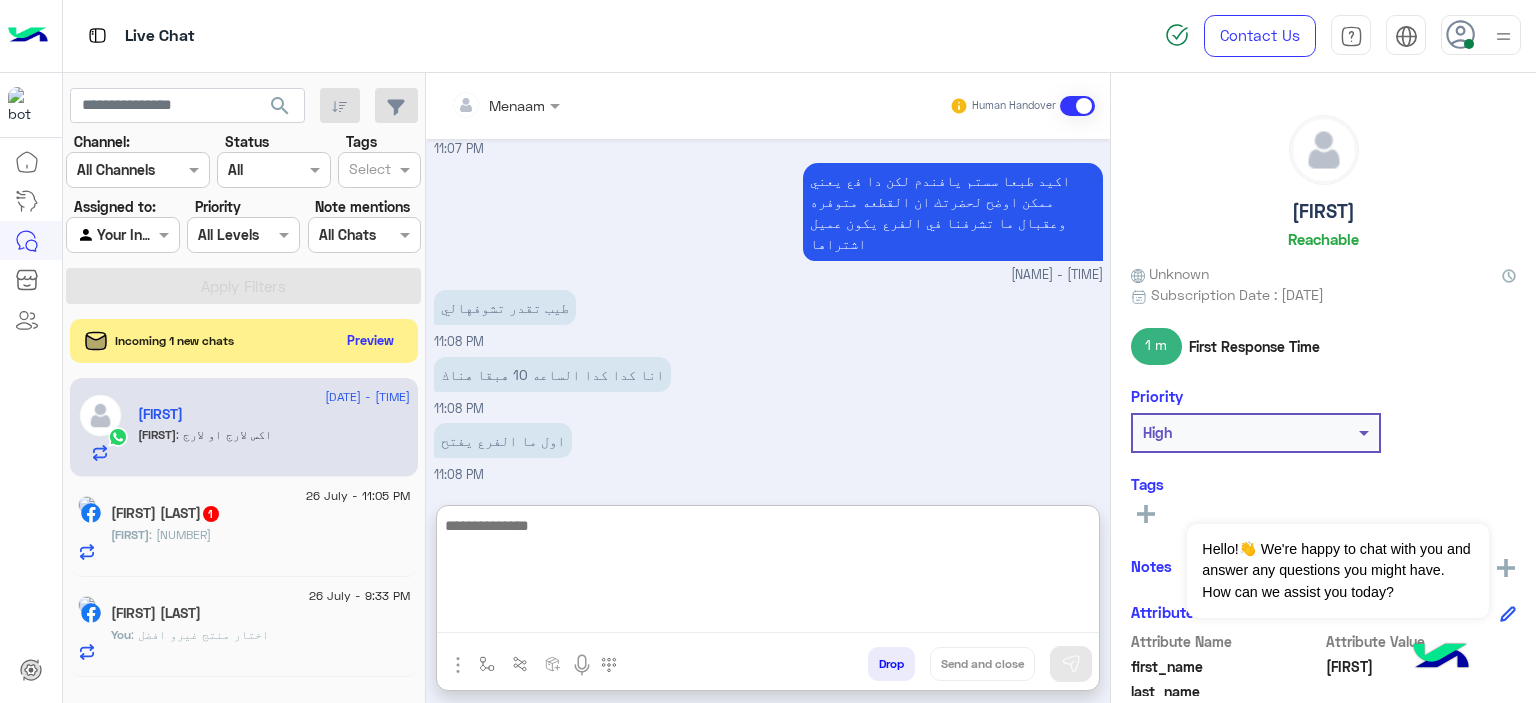 click at bounding box center (768, 573) 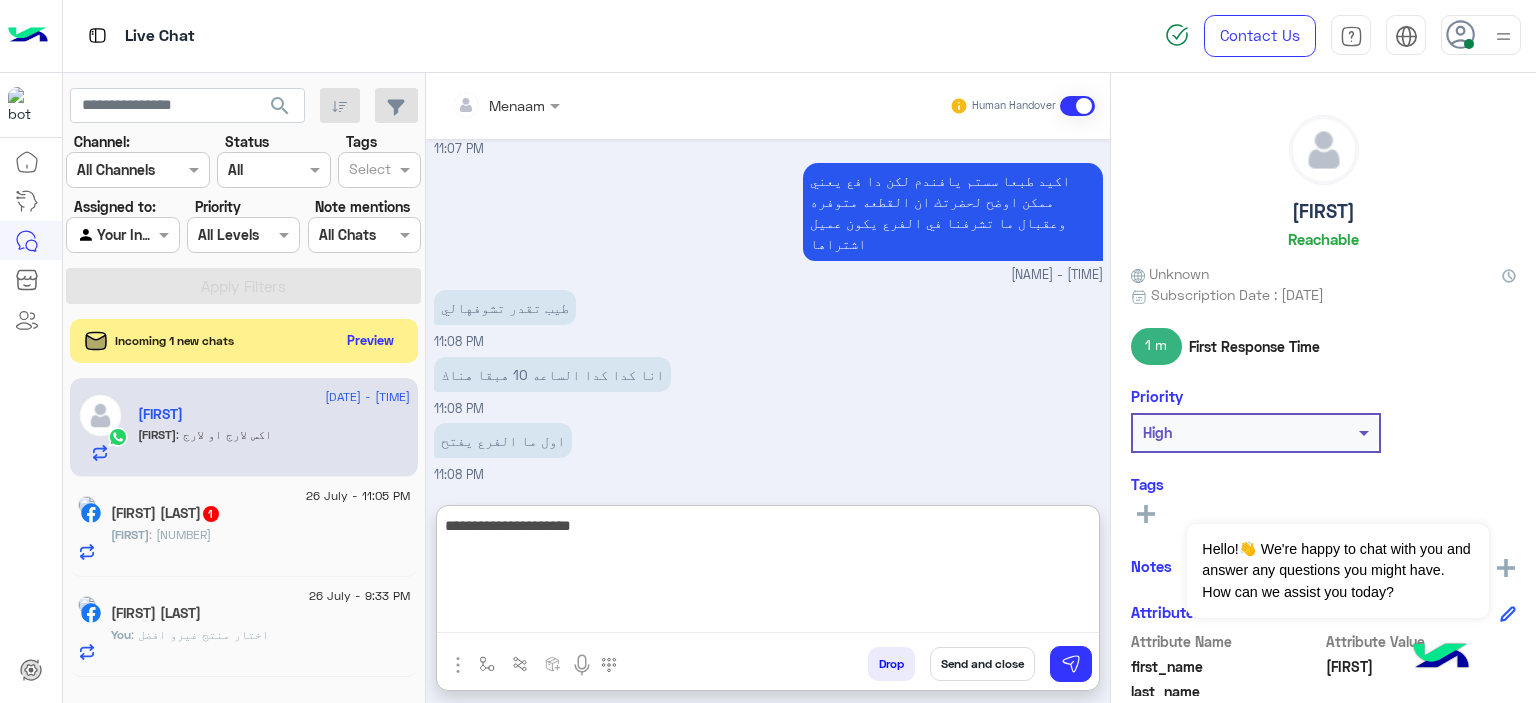 type on "**********" 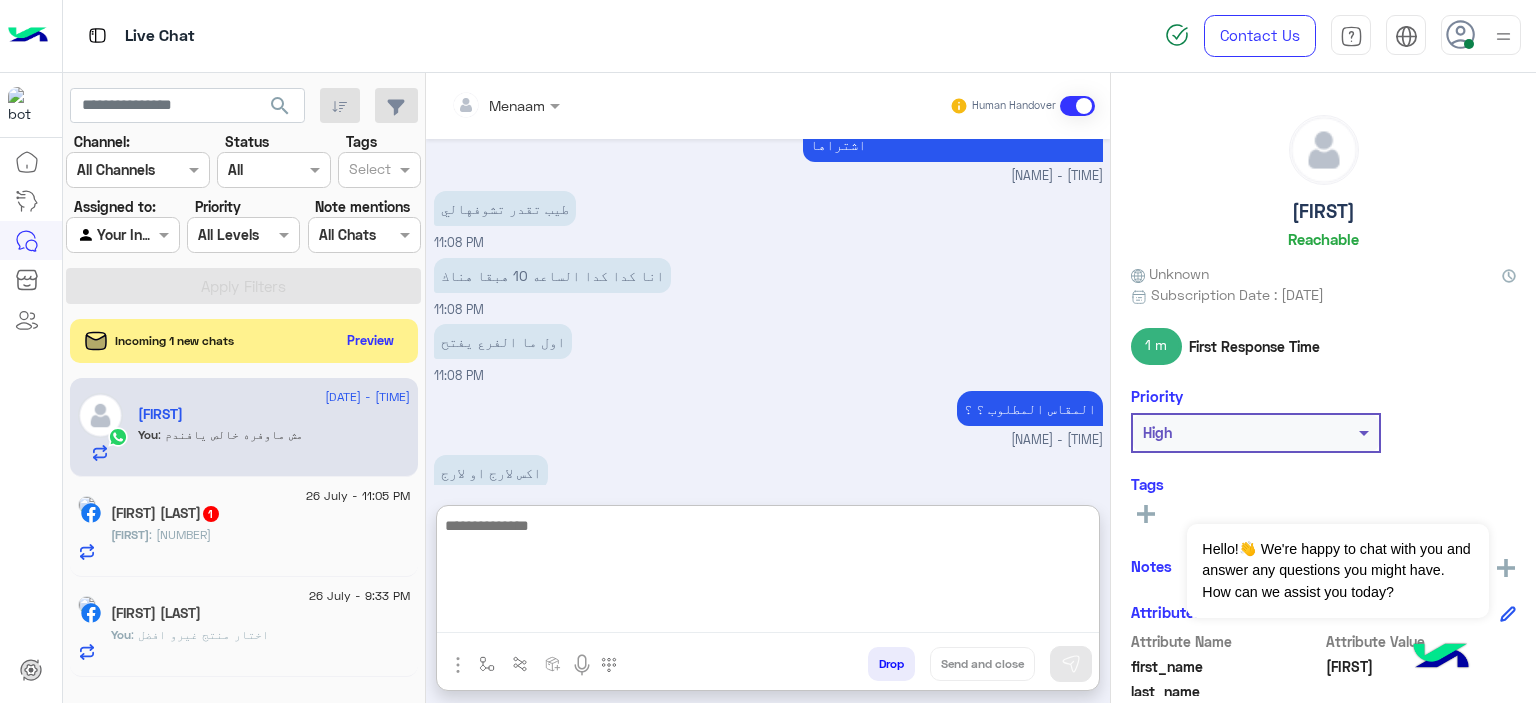 scroll, scrollTop: 2570, scrollLeft: 0, axis: vertical 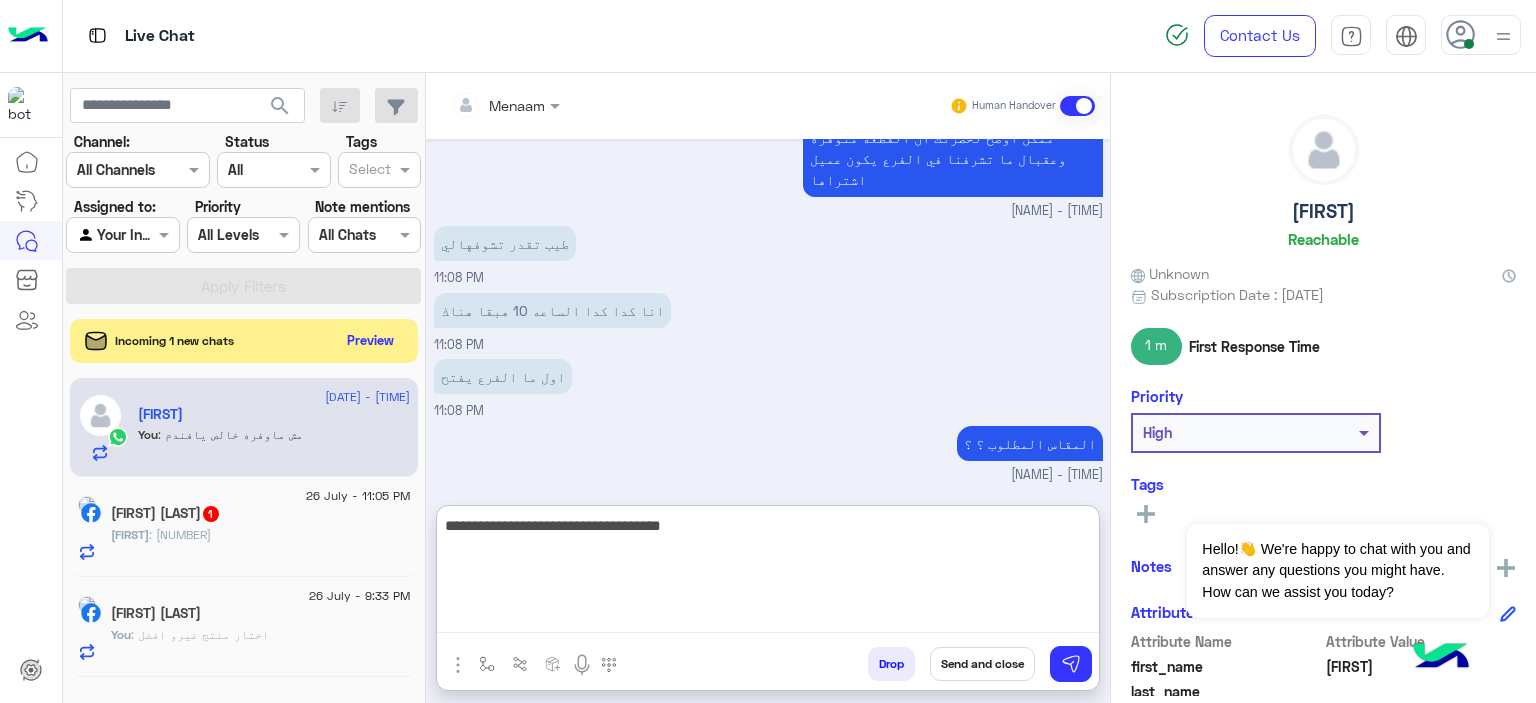 type on "**********" 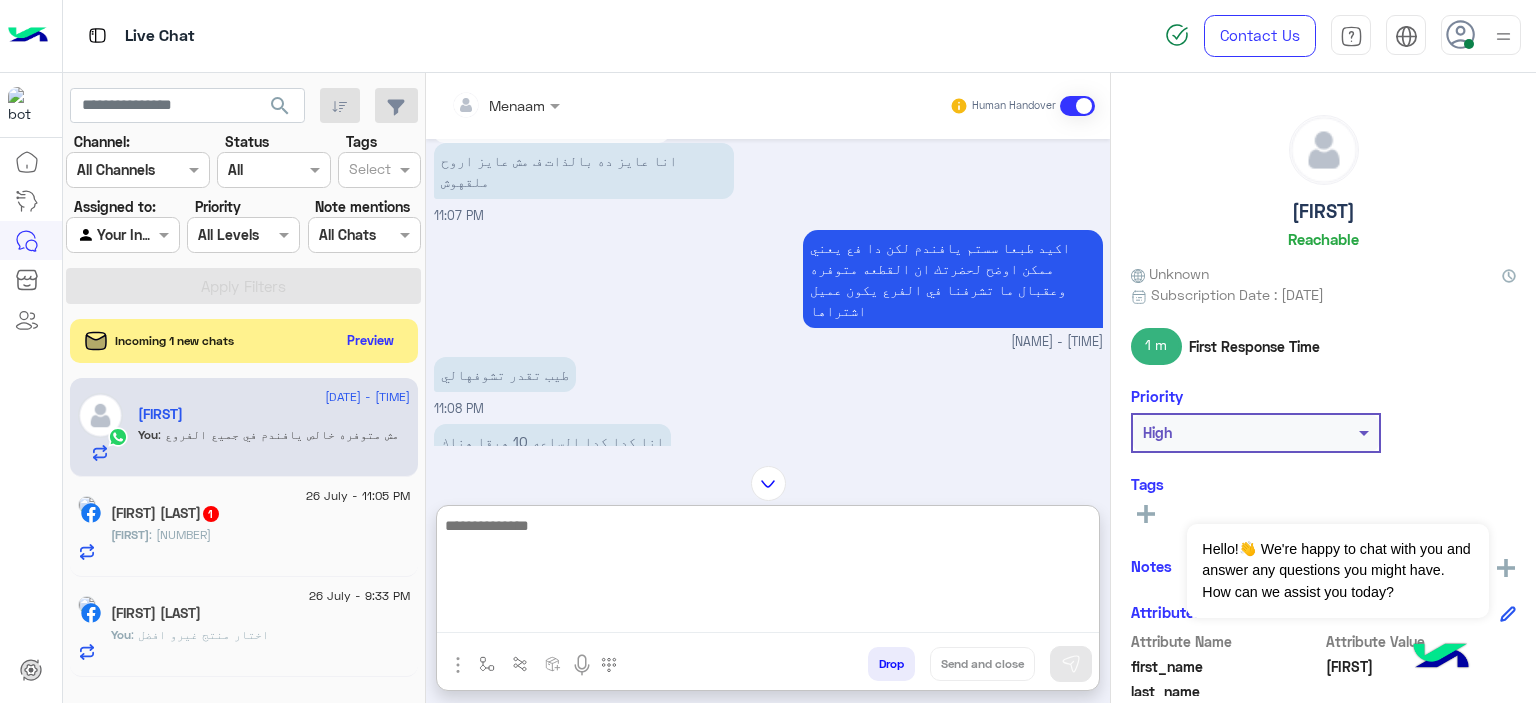 scroll, scrollTop: 2434, scrollLeft: 0, axis: vertical 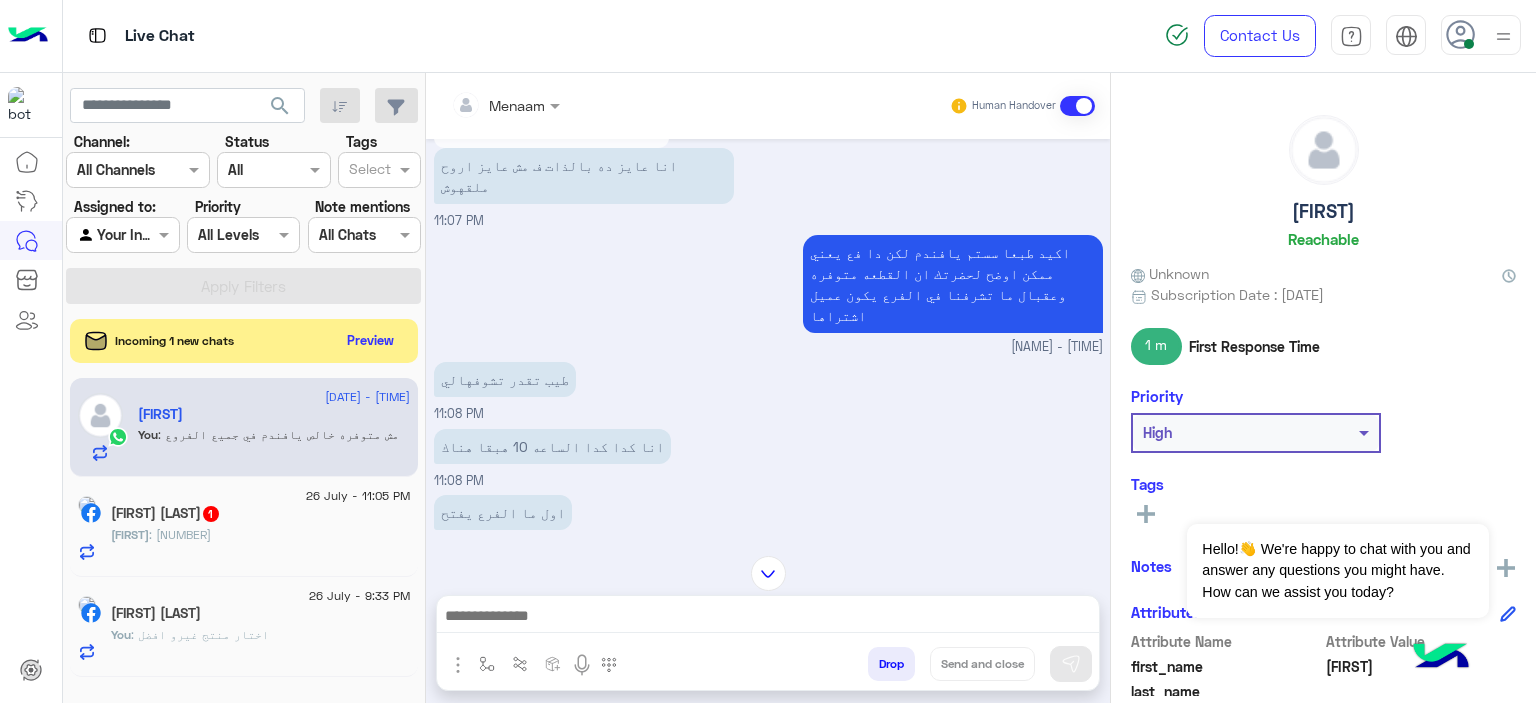 drag, startPoint x: 1283, startPoint y: 207, endPoint x: 1379, endPoint y: 214, distance: 96.25487 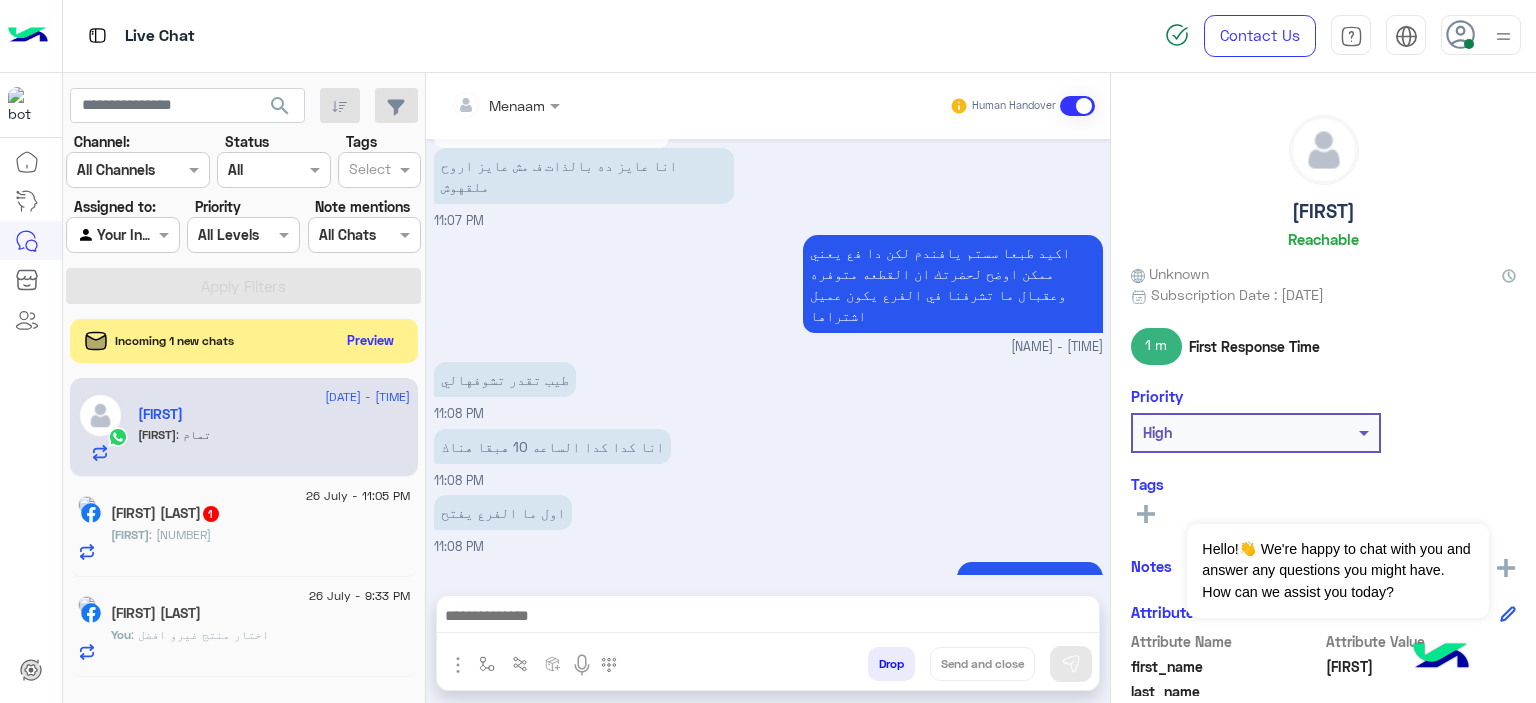 scroll, scrollTop: 2610, scrollLeft: 0, axis: vertical 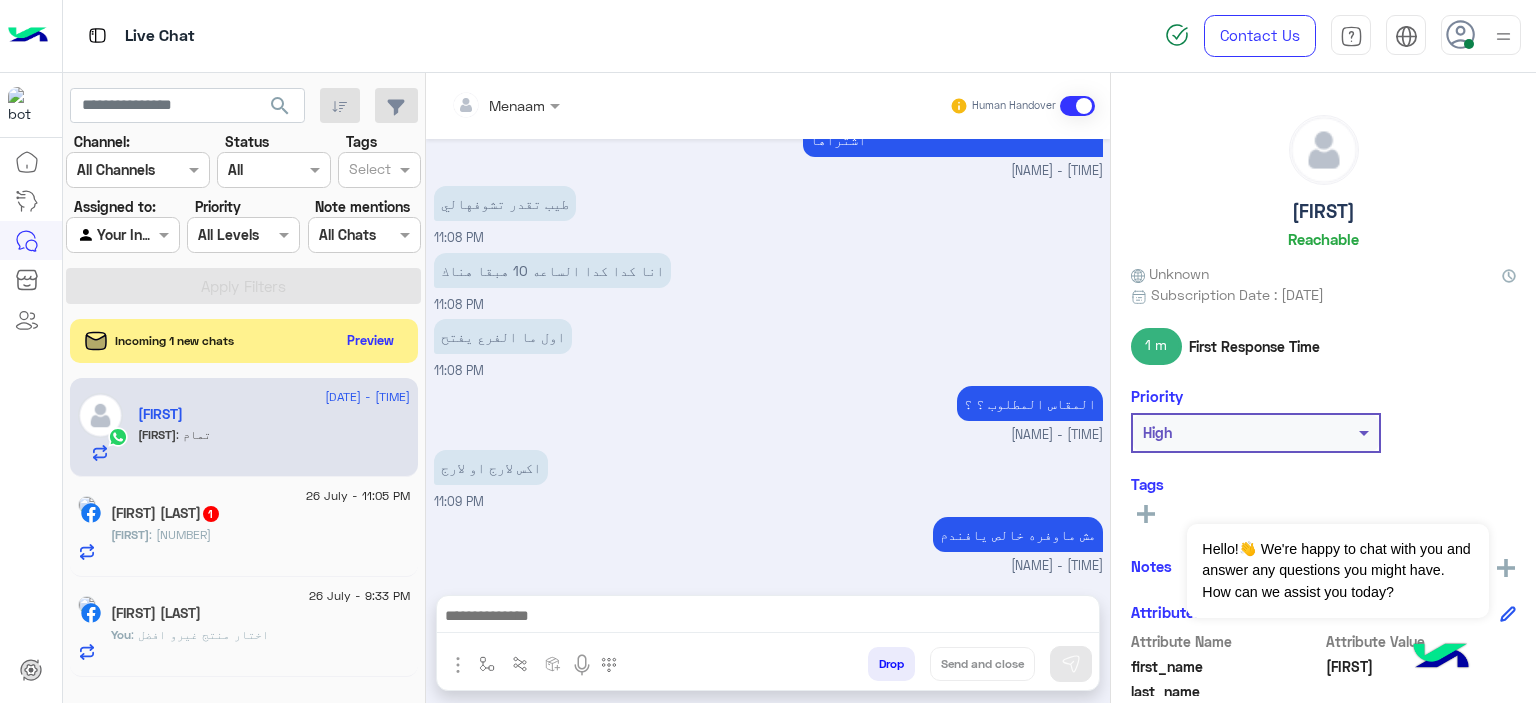 click on "besho    Reachable" 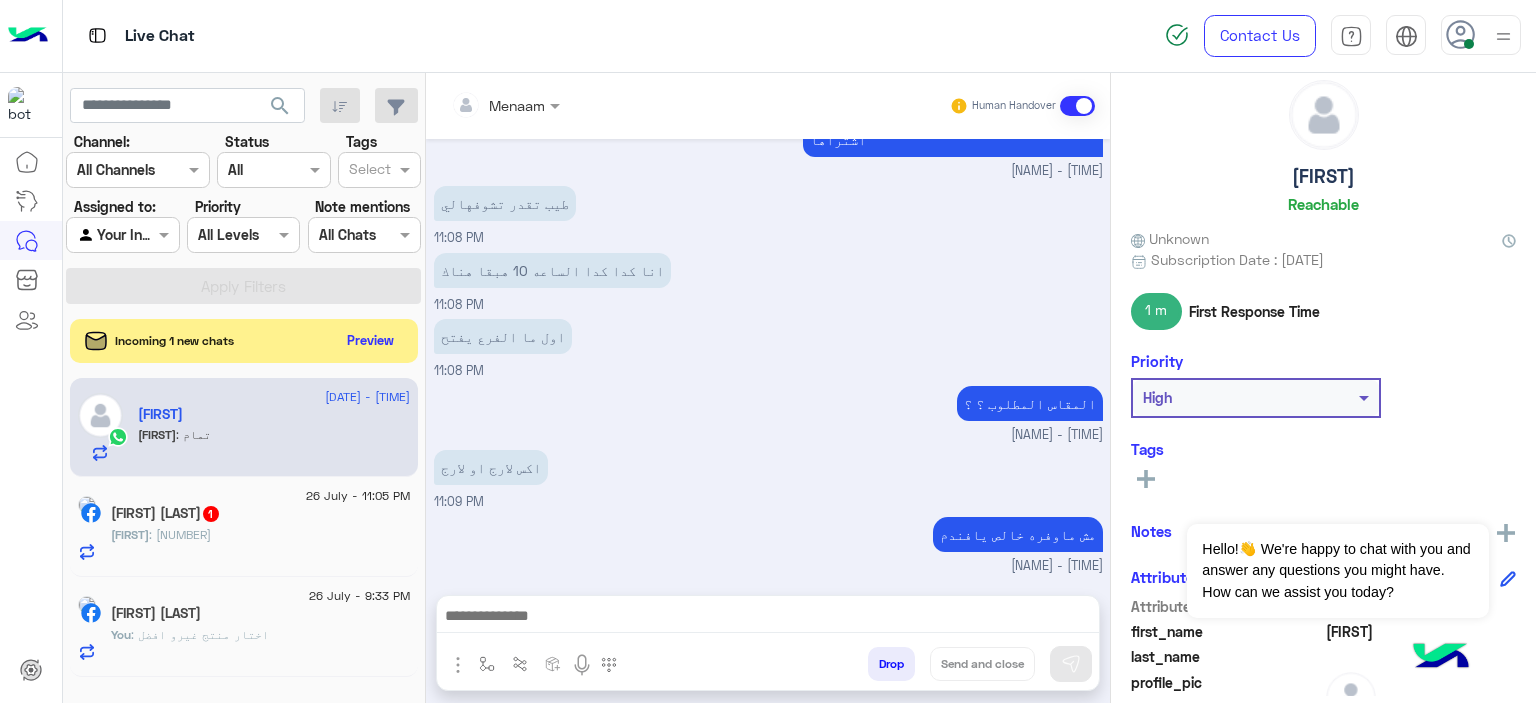 scroll, scrollTop: 0, scrollLeft: 0, axis: both 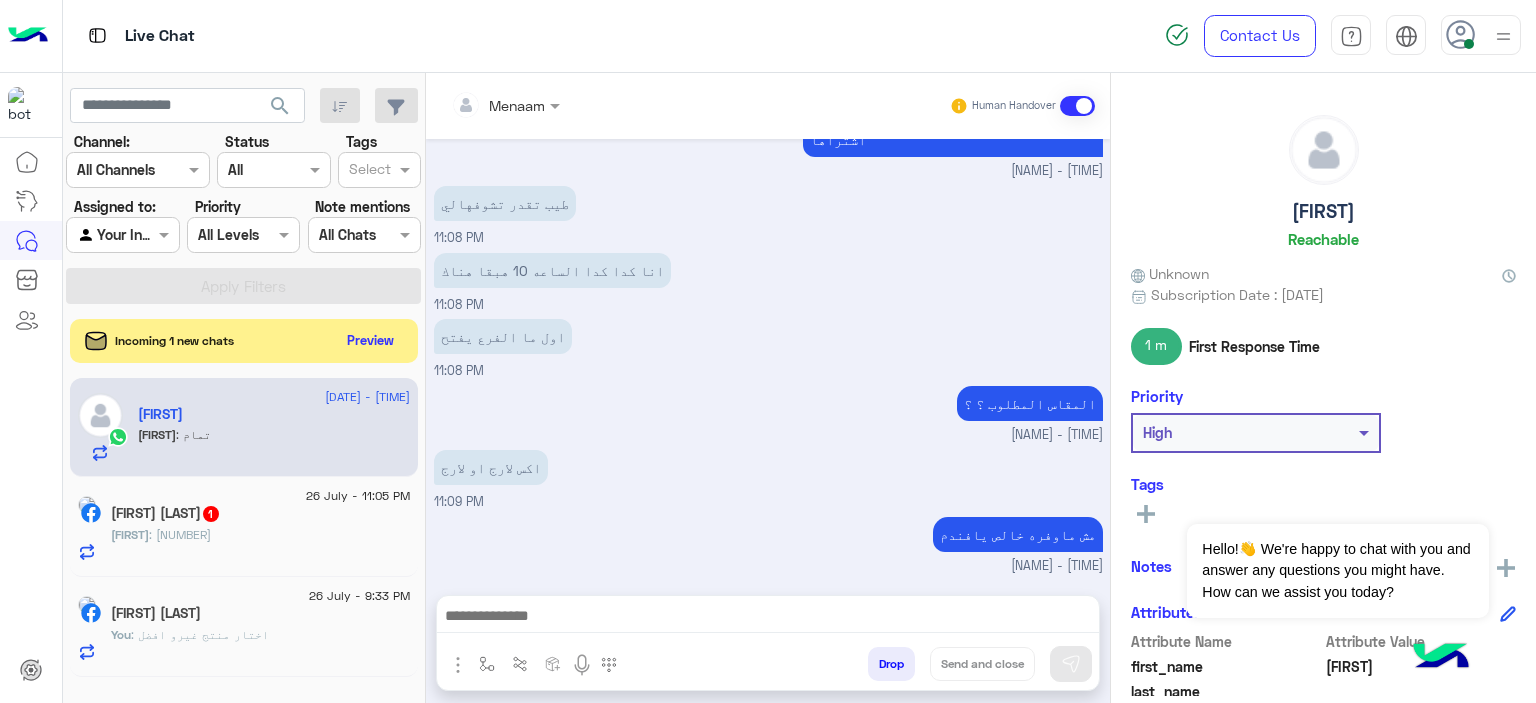 drag, startPoint x: 1280, startPoint y: 210, endPoint x: 1380, endPoint y: 208, distance: 100.02 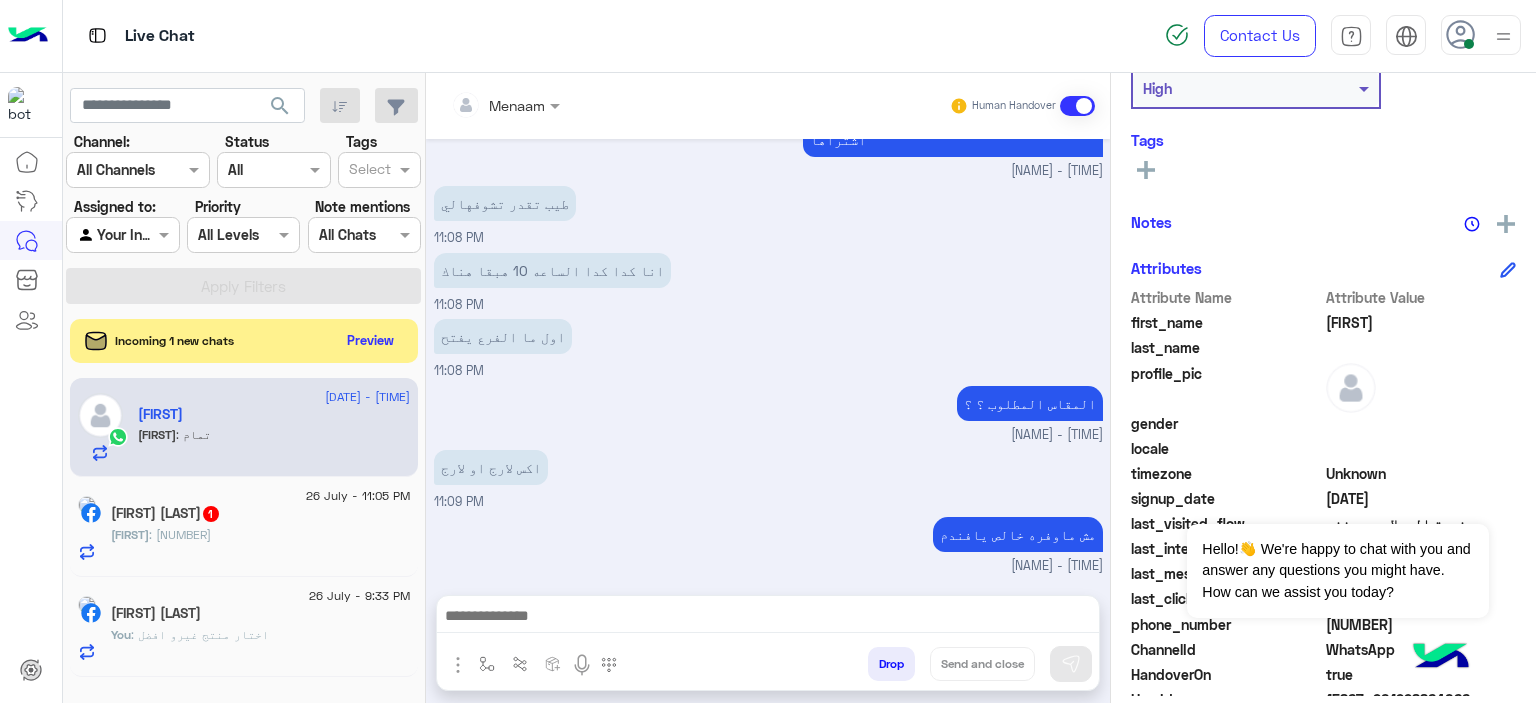 scroll, scrollTop: 456, scrollLeft: 0, axis: vertical 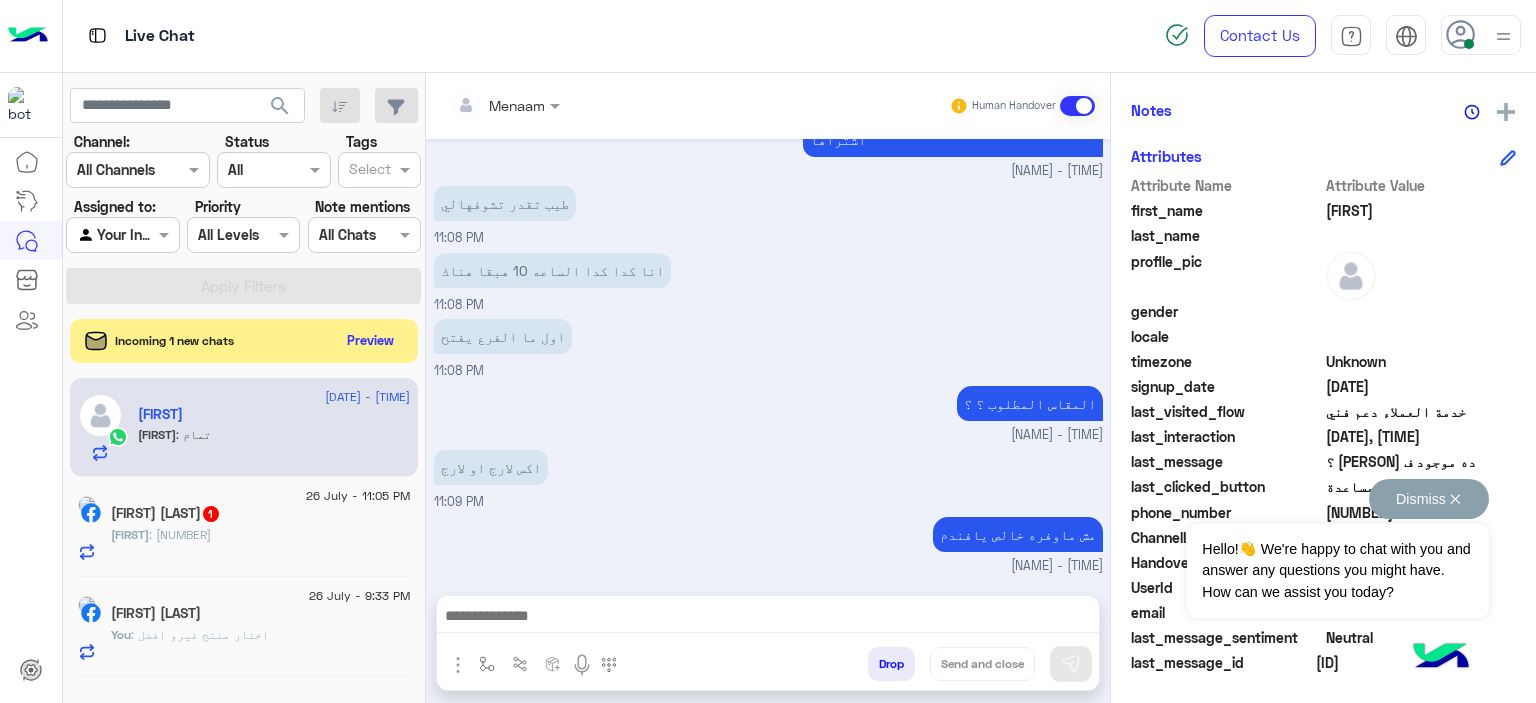 click on "Dismiss ✕" at bounding box center [1429, 499] 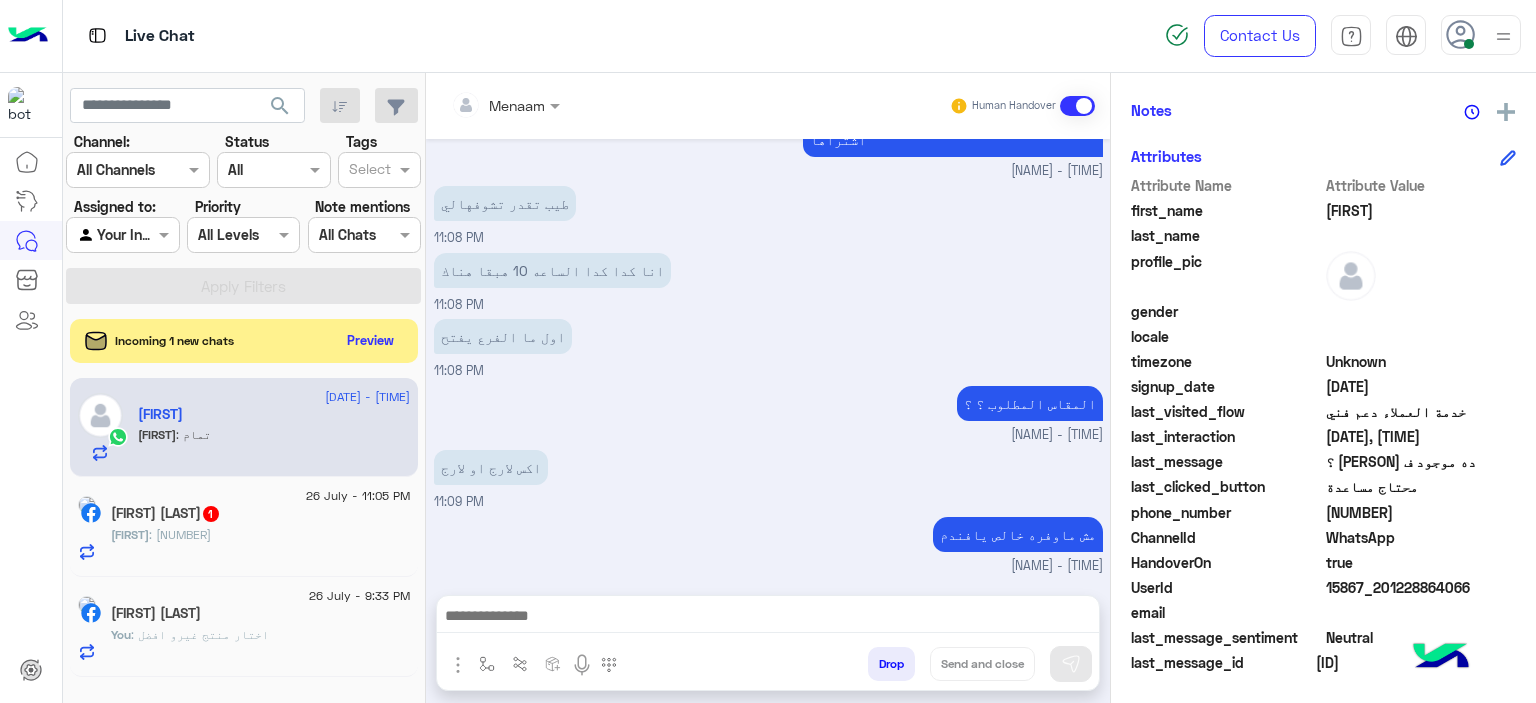 click on "15867_201228864066" 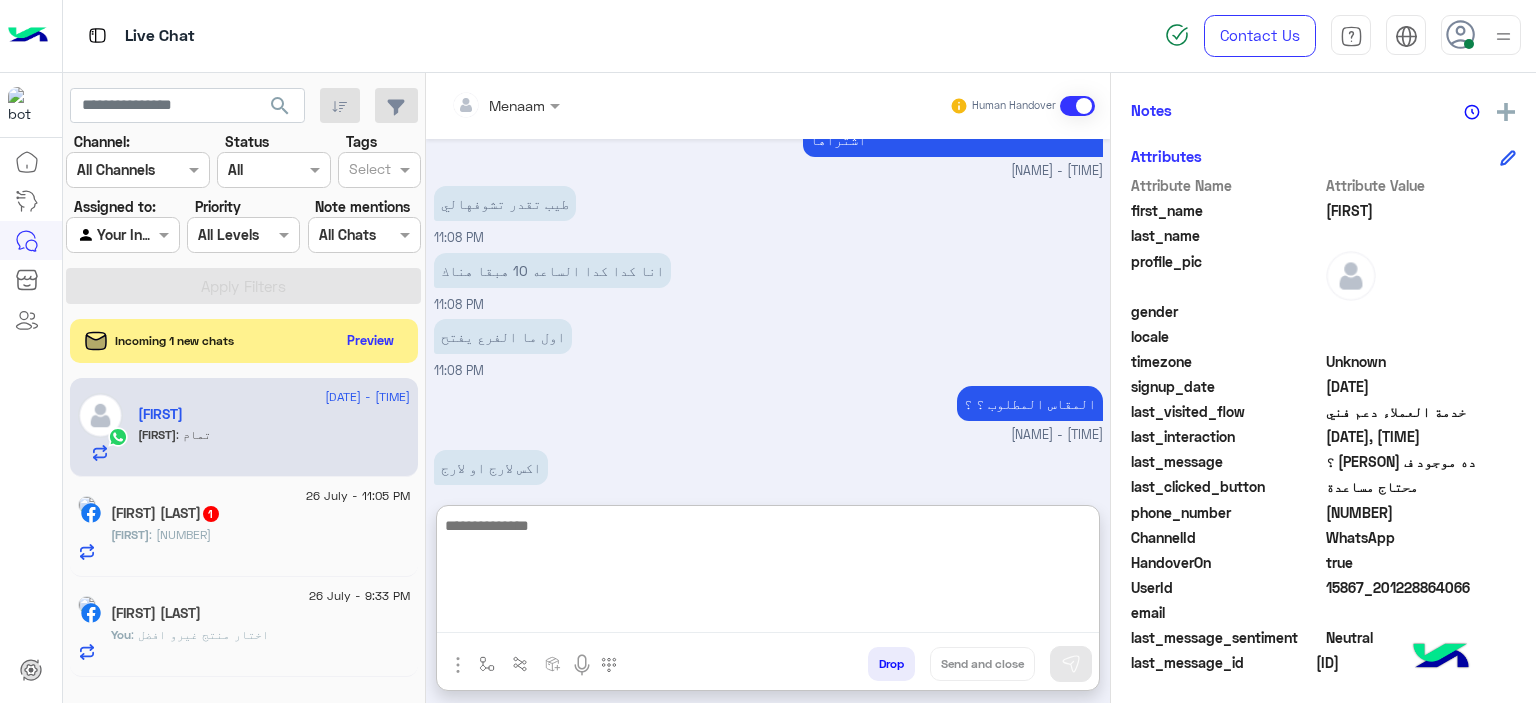 click at bounding box center (768, 573) 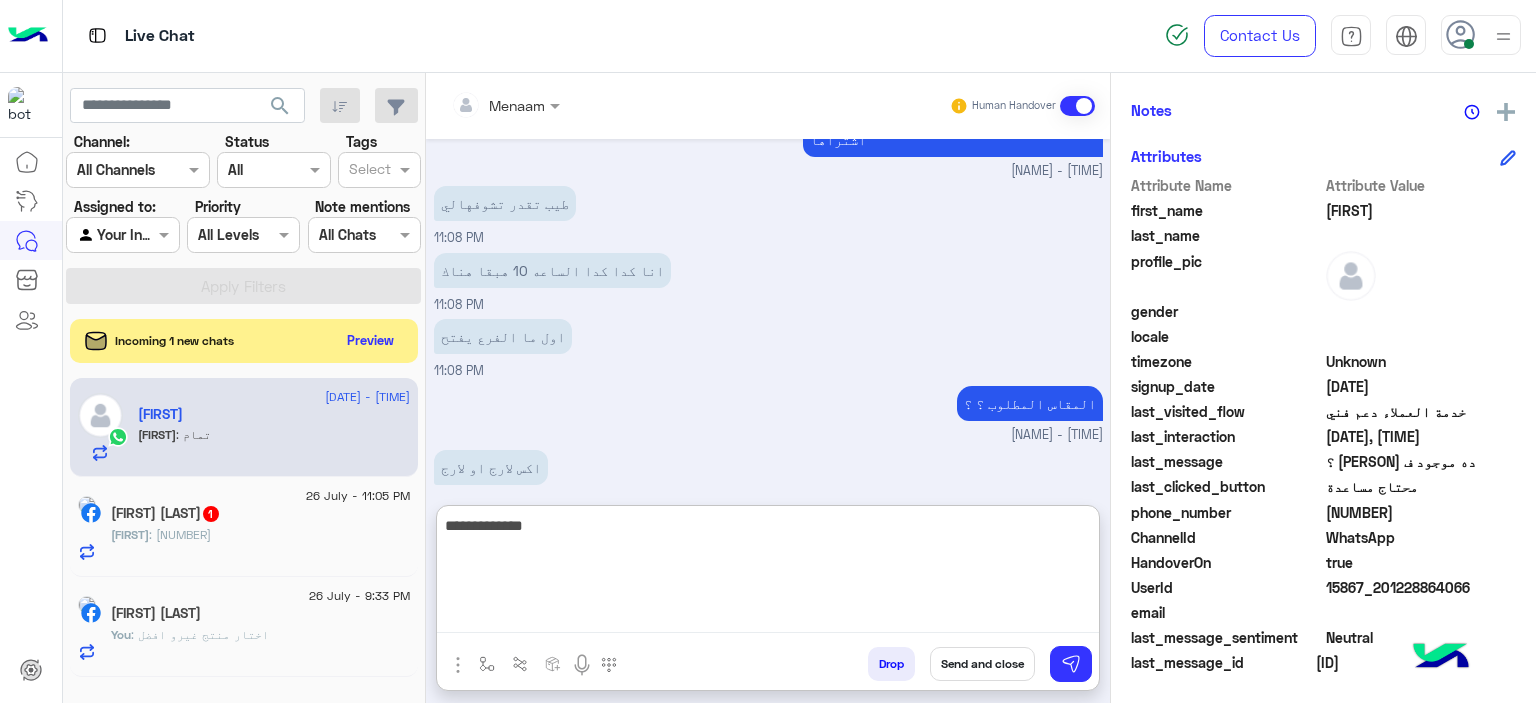 type on "**********" 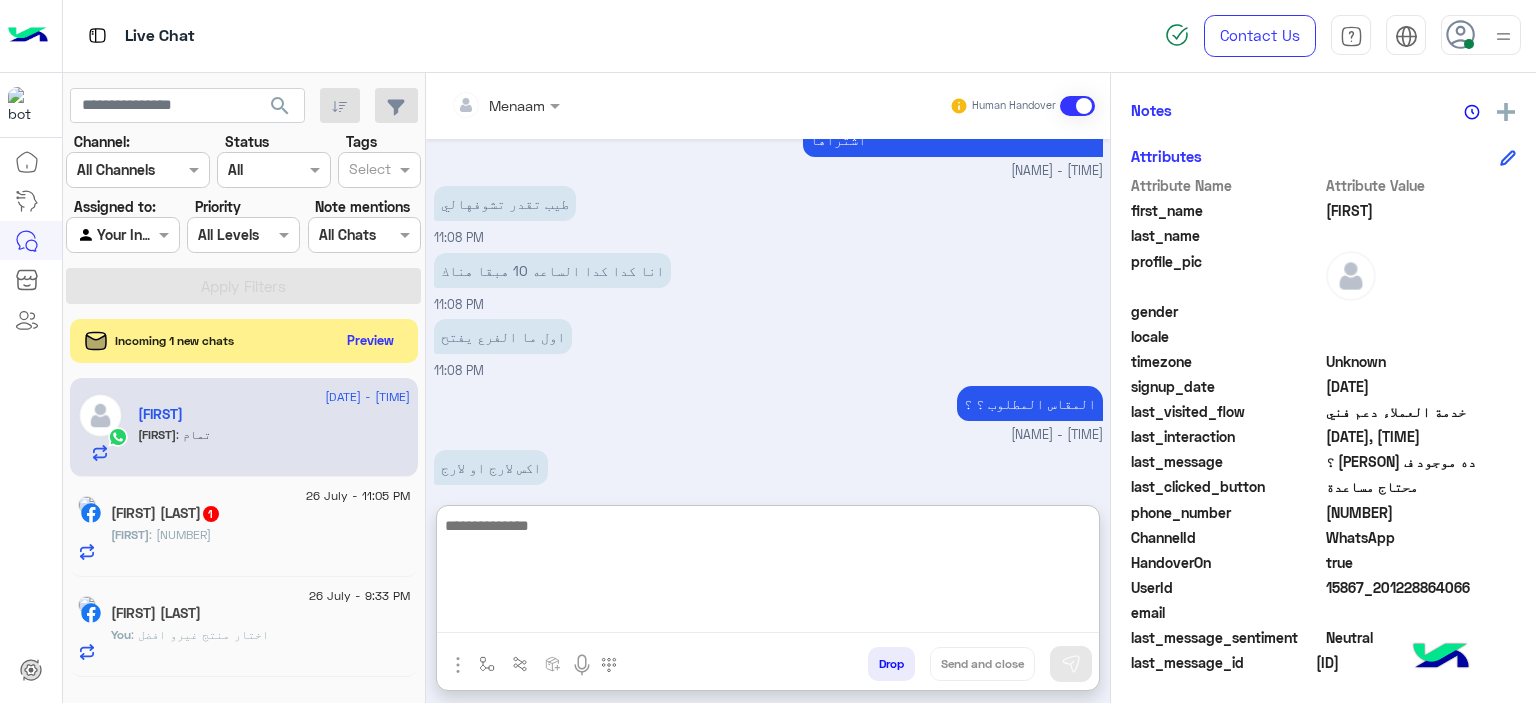 scroll, scrollTop: 2799, scrollLeft: 0, axis: vertical 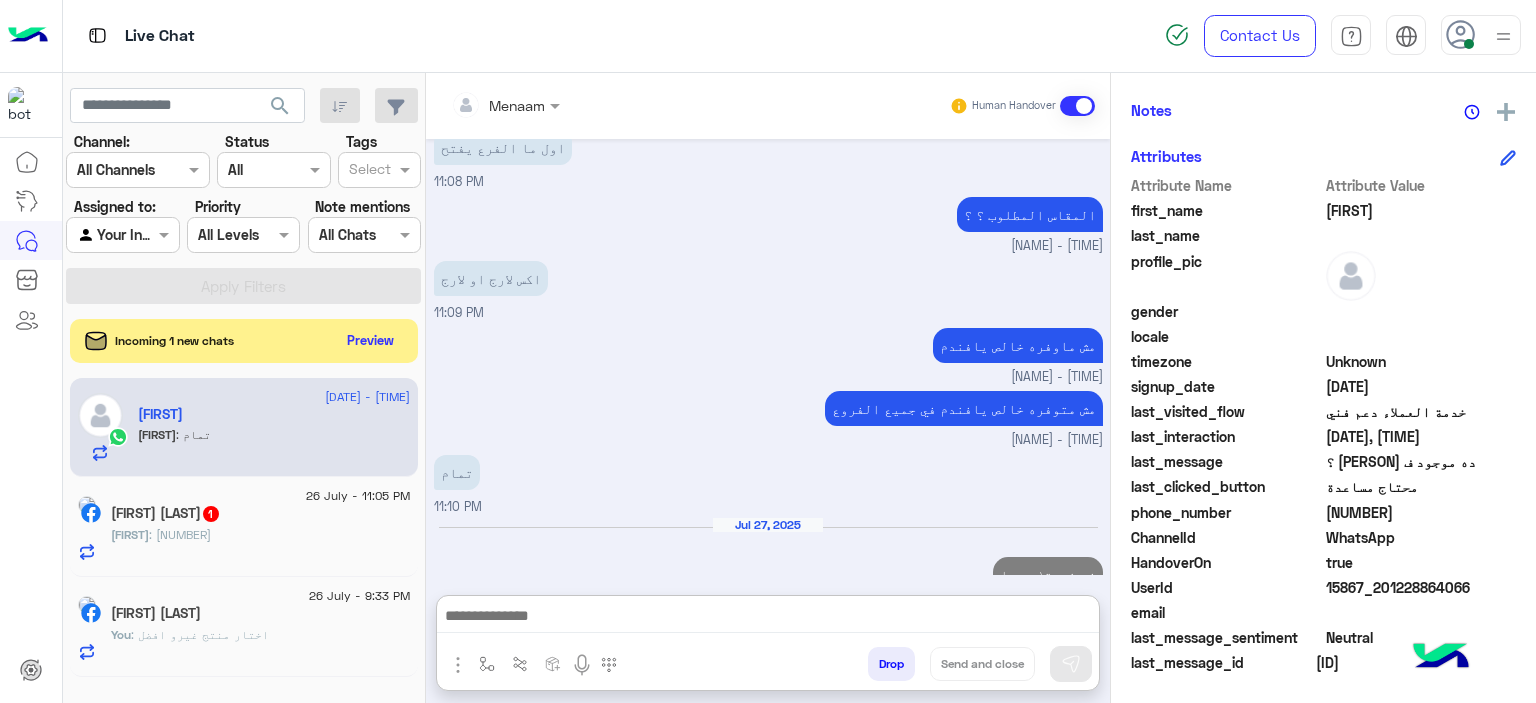 click on "201228864066" 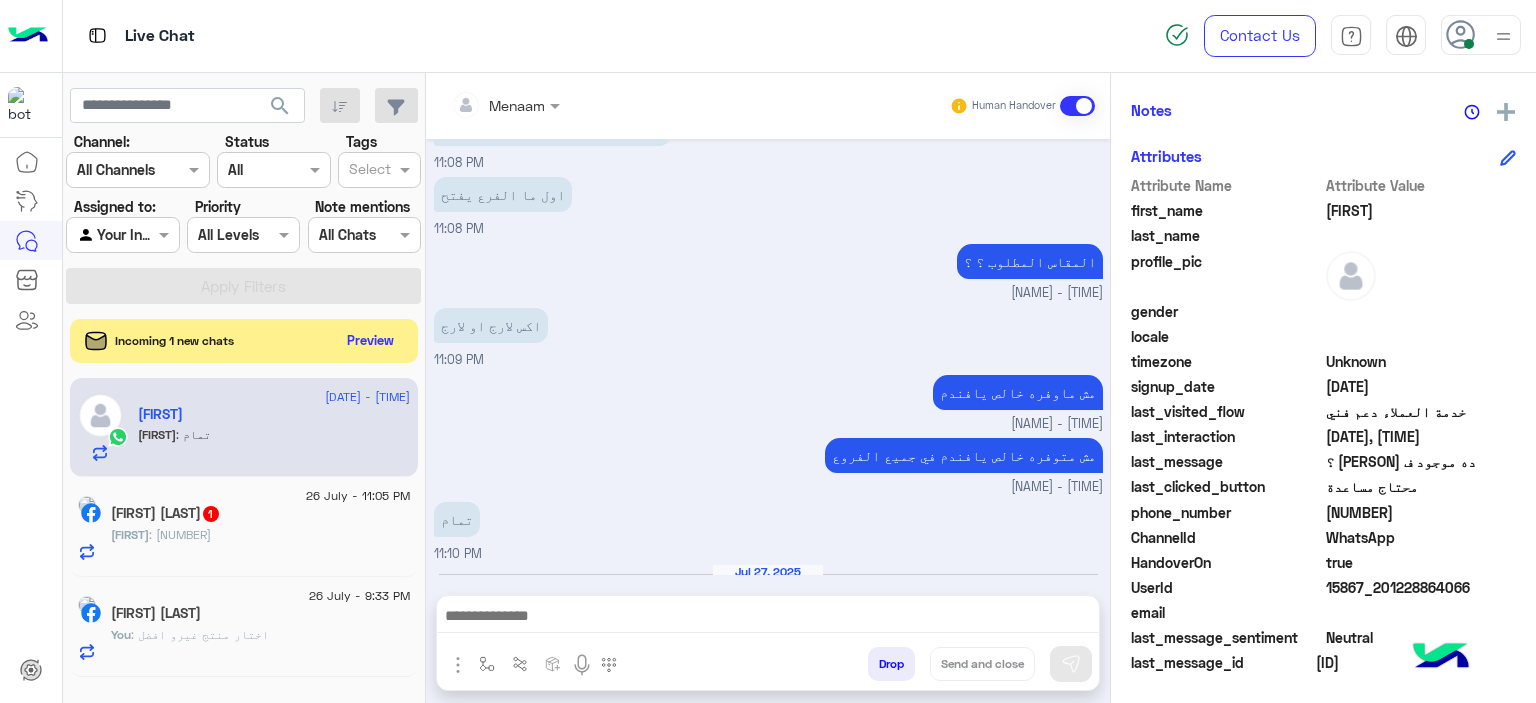 scroll, scrollTop: 2708, scrollLeft: 0, axis: vertical 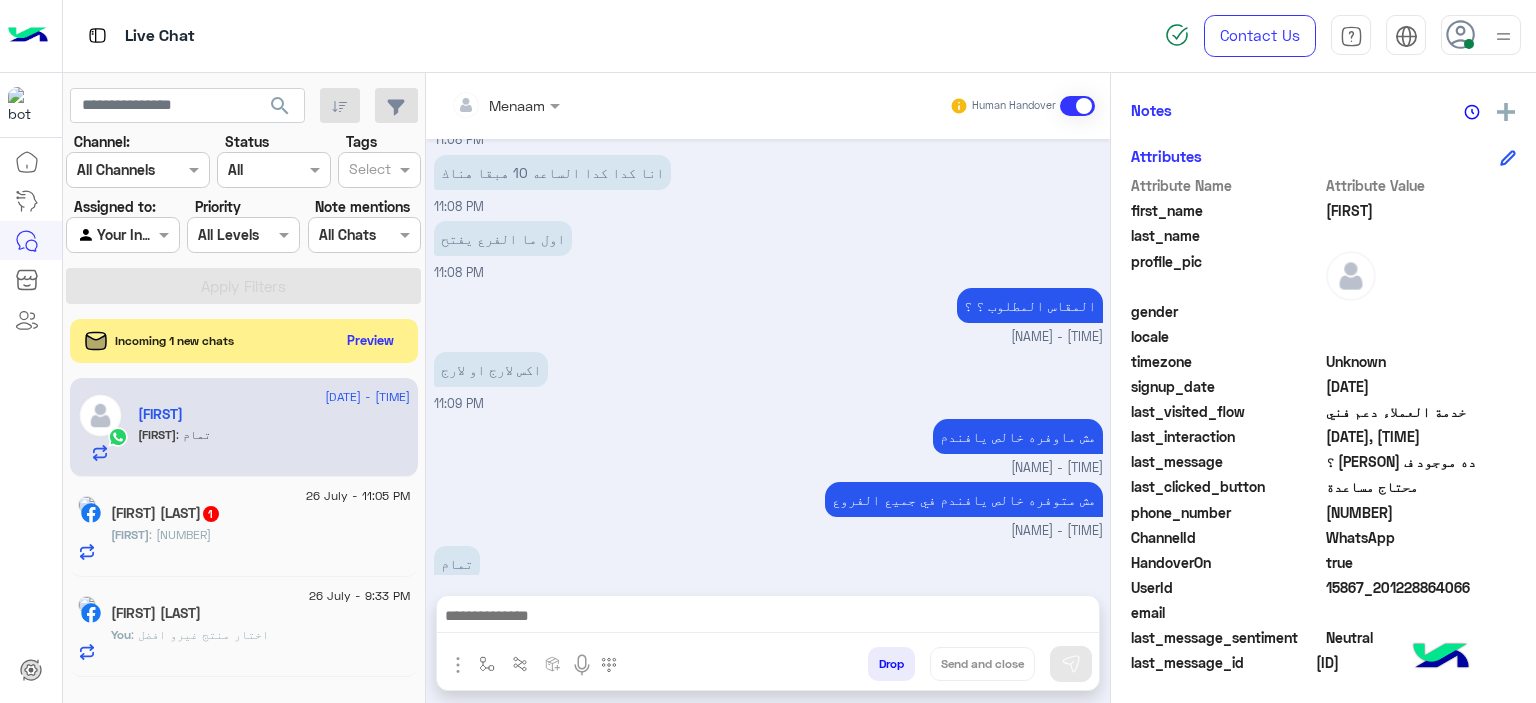 click on "201228864066" 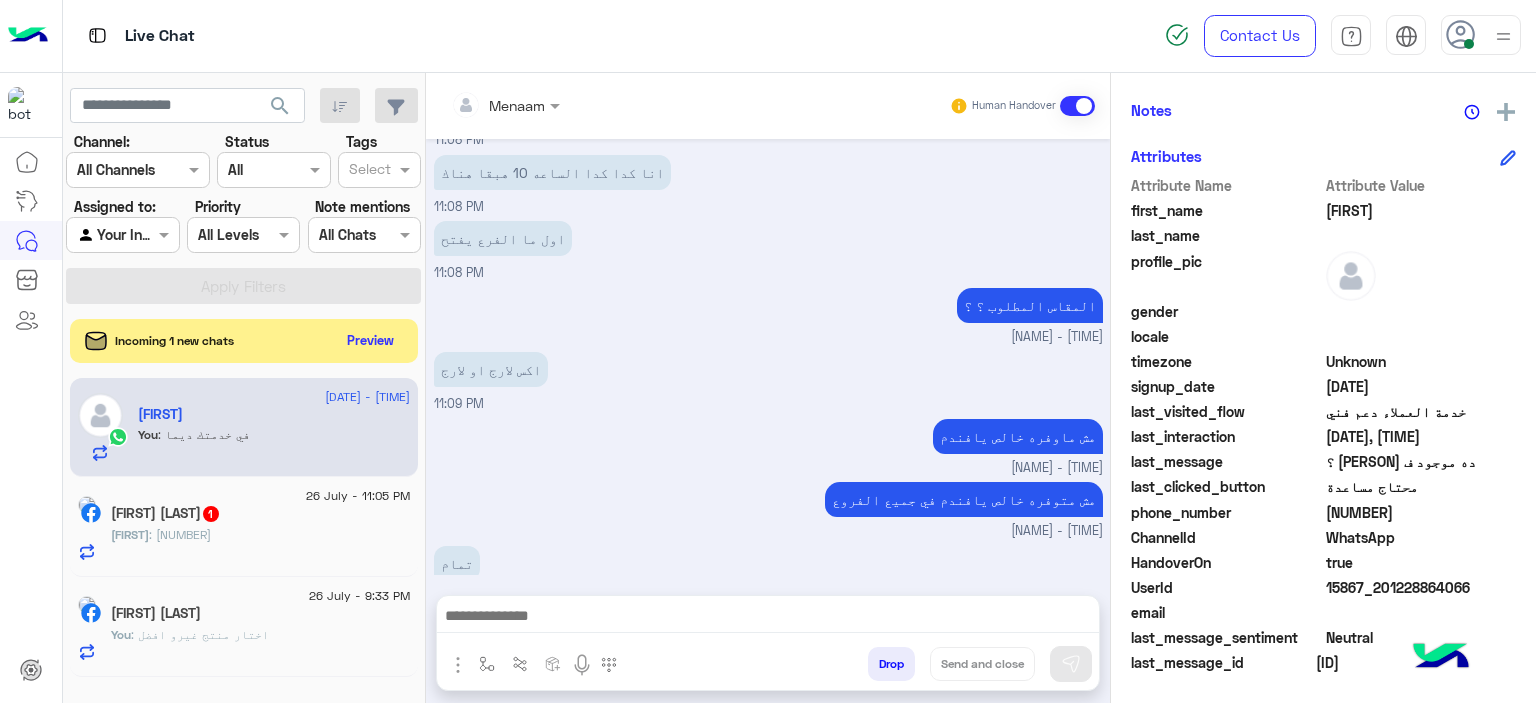 scroll, scrollTop: 2673, scrollLeft: 0, axis: vertical 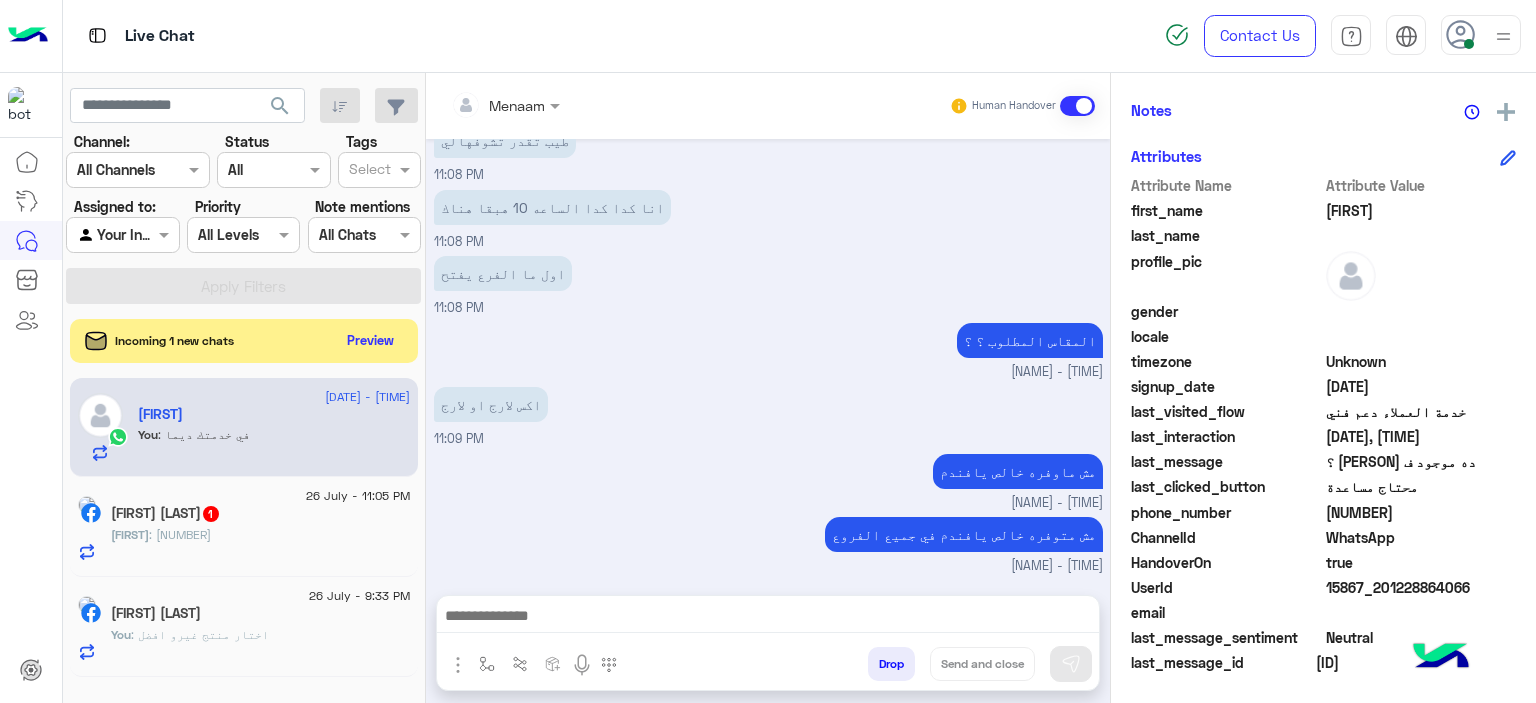 click on "Drop" at bounding box center (891, 664) 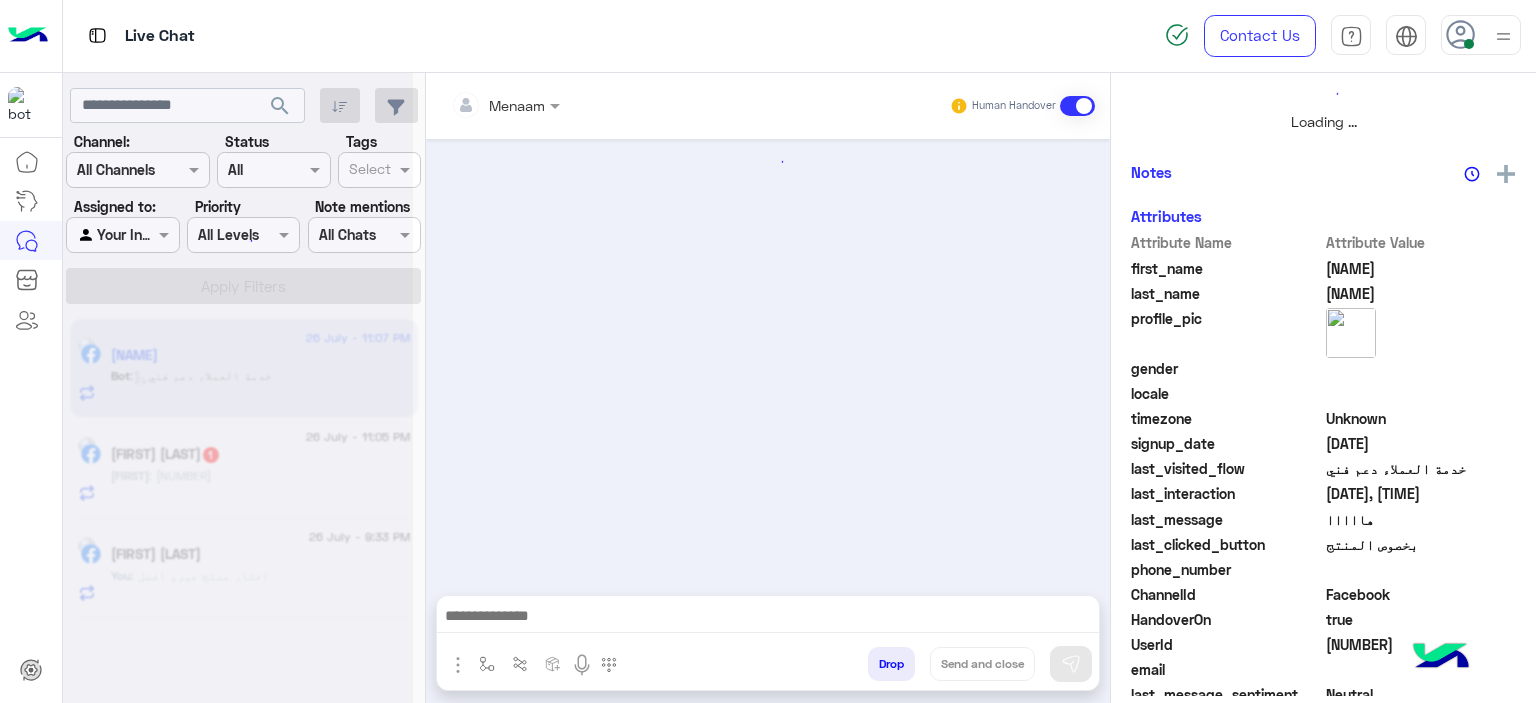 scroll, scrollTop: 514, scrollLeft: 0, axis: vertical 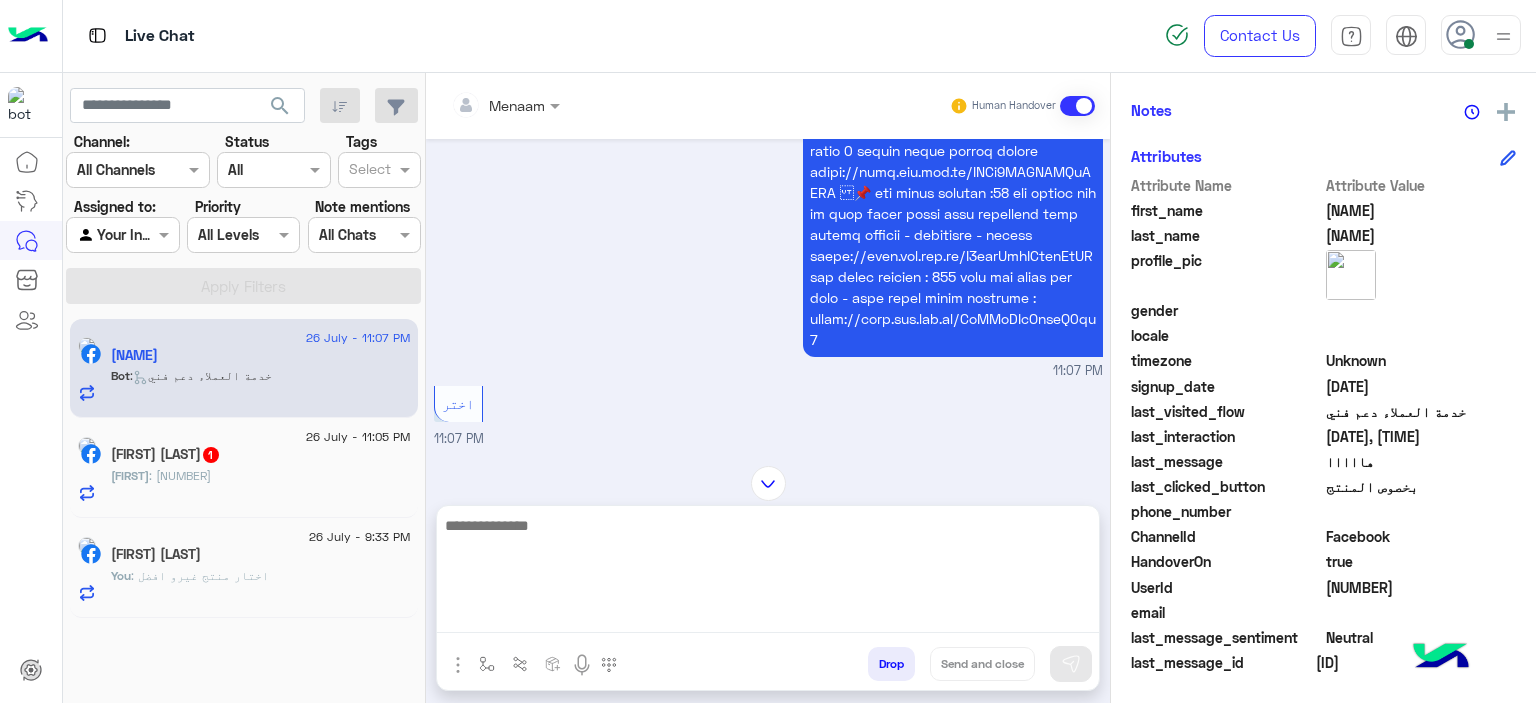 click at bounding box center [768, 573] 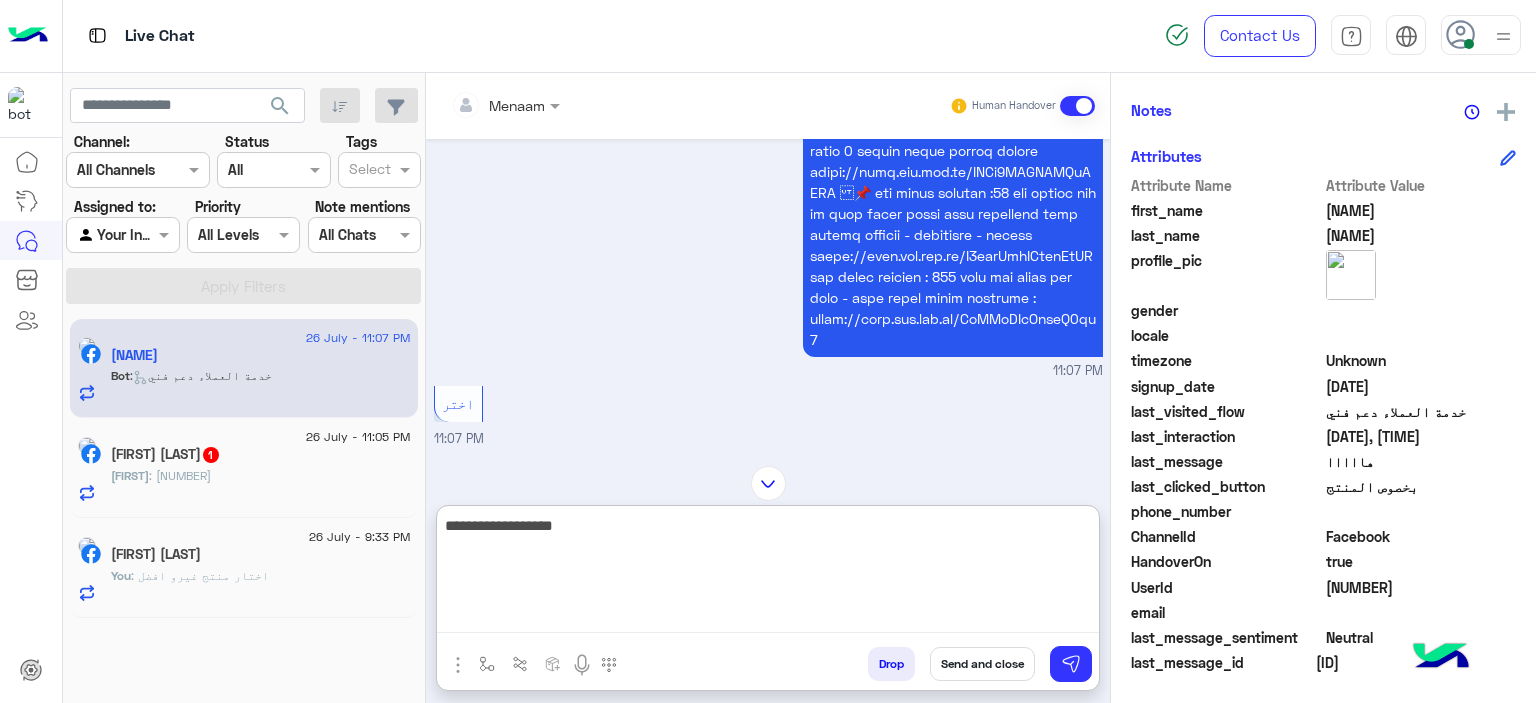 type on "**********" 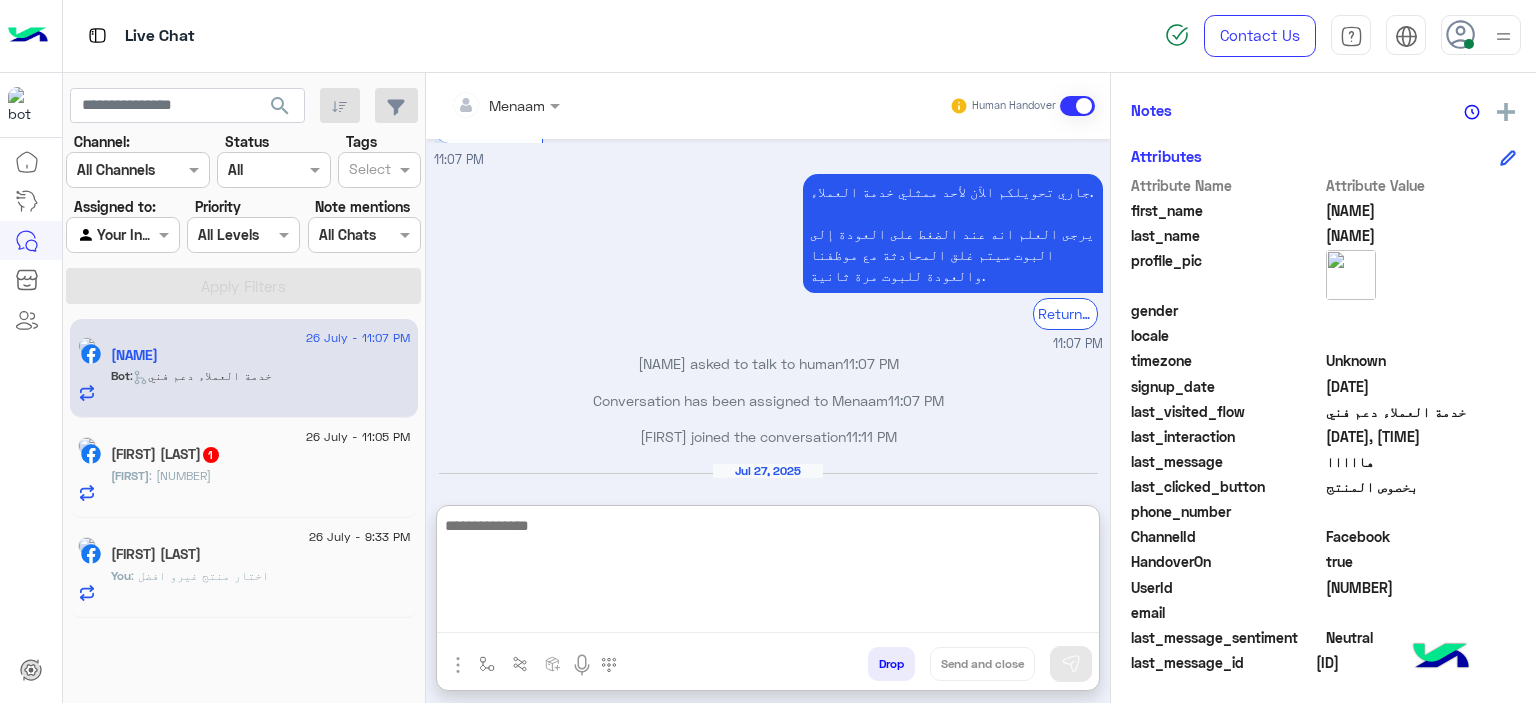 scroll, scrollTop: 2149, scrollLeft: 0, axis: vertical 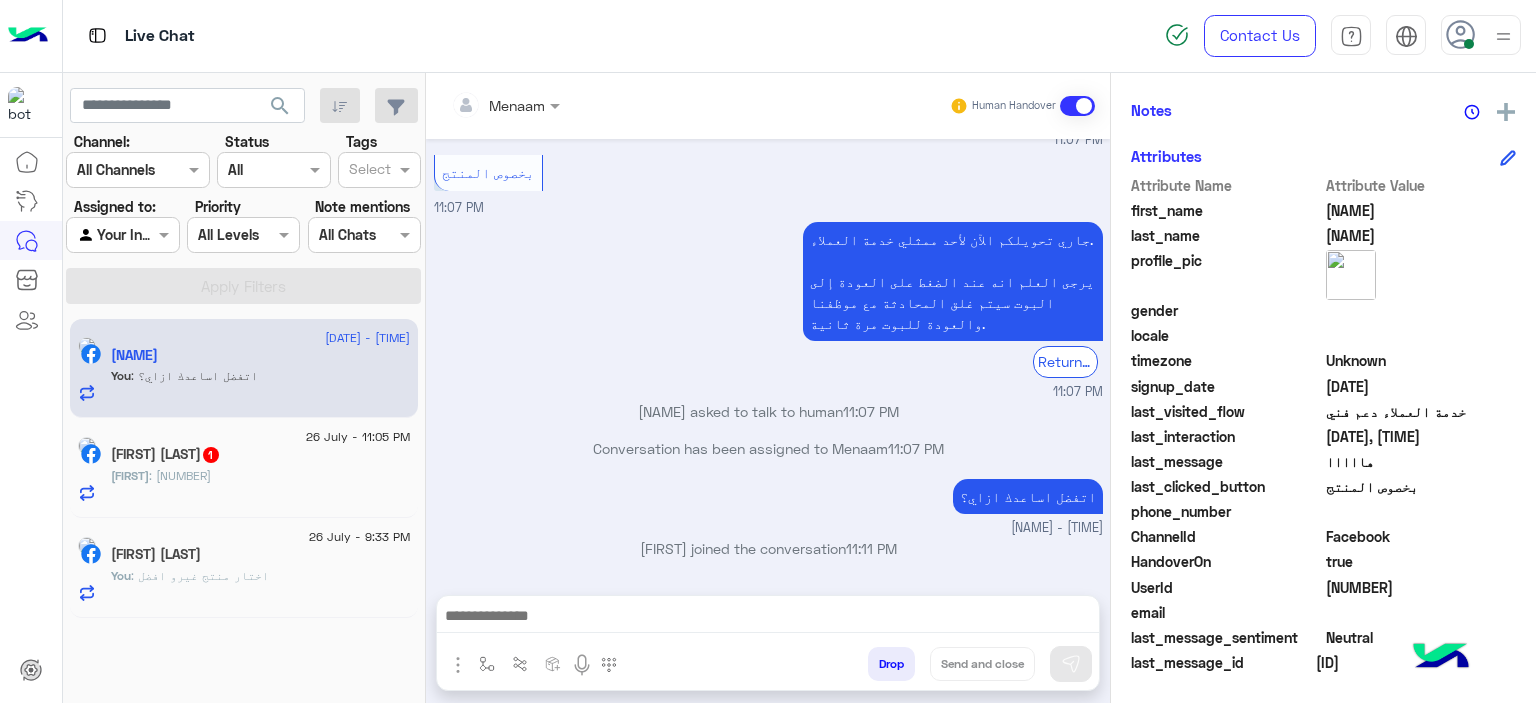 click on ": 37577" 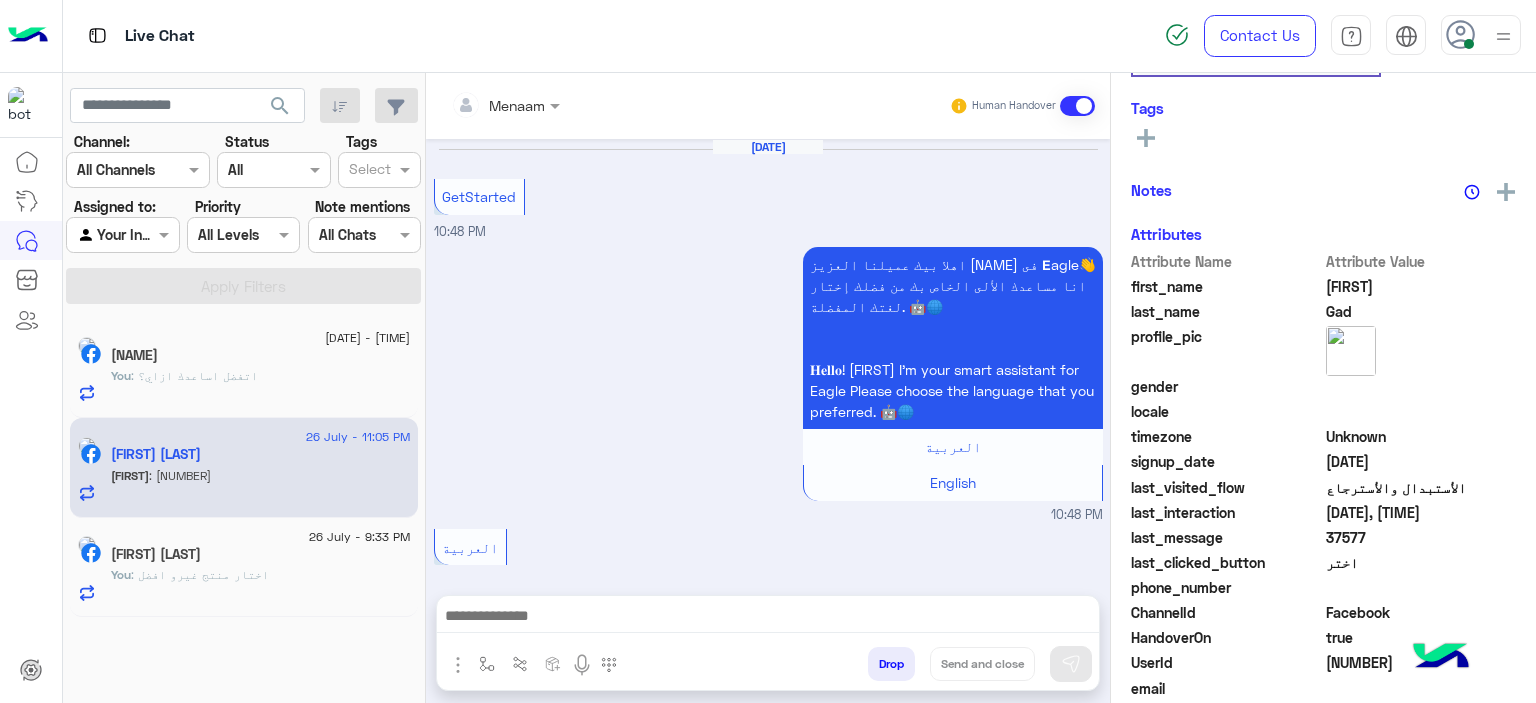 scroll, scrollTop: 452, scrollLeft: 0, axis: vertical 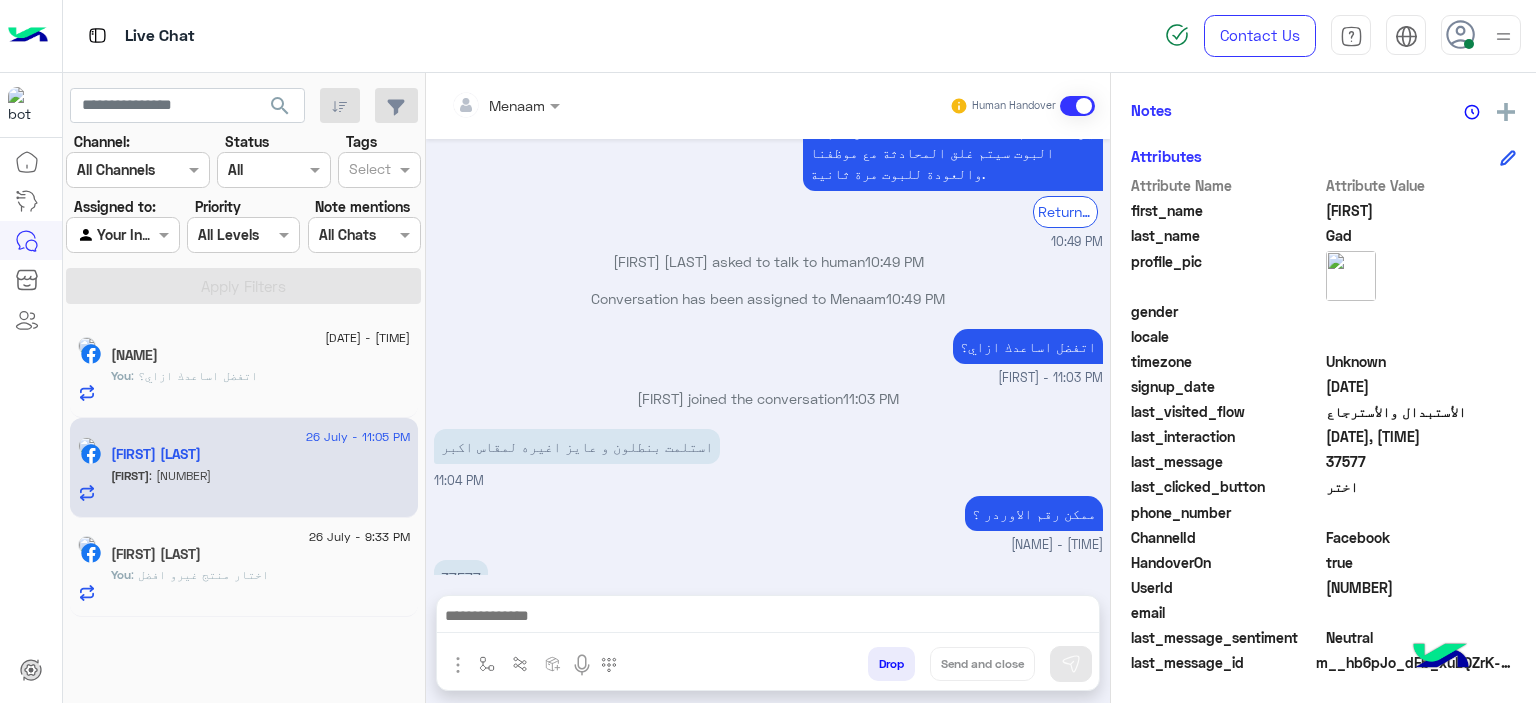 click on "37577" at bounding box center (461, 577) 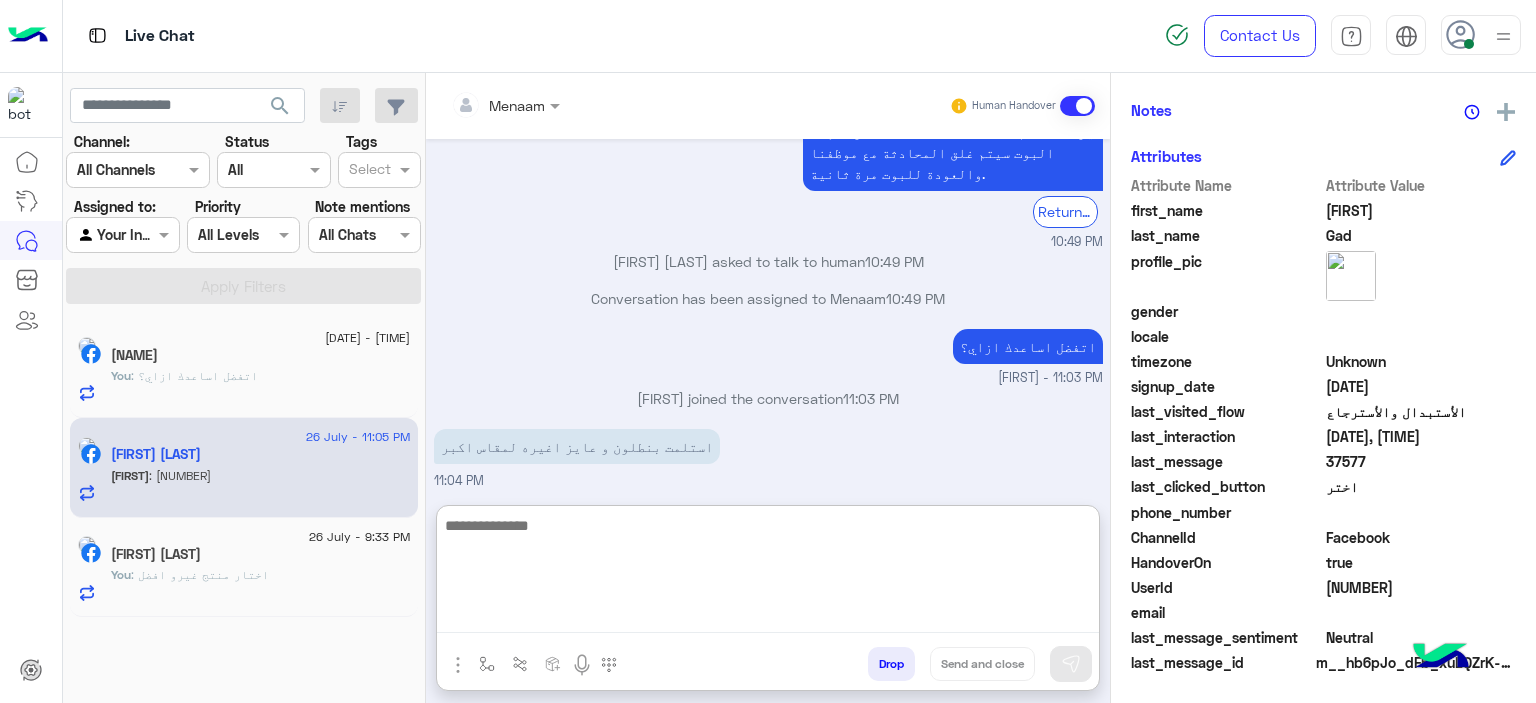 click at bounding box center [768, 573] 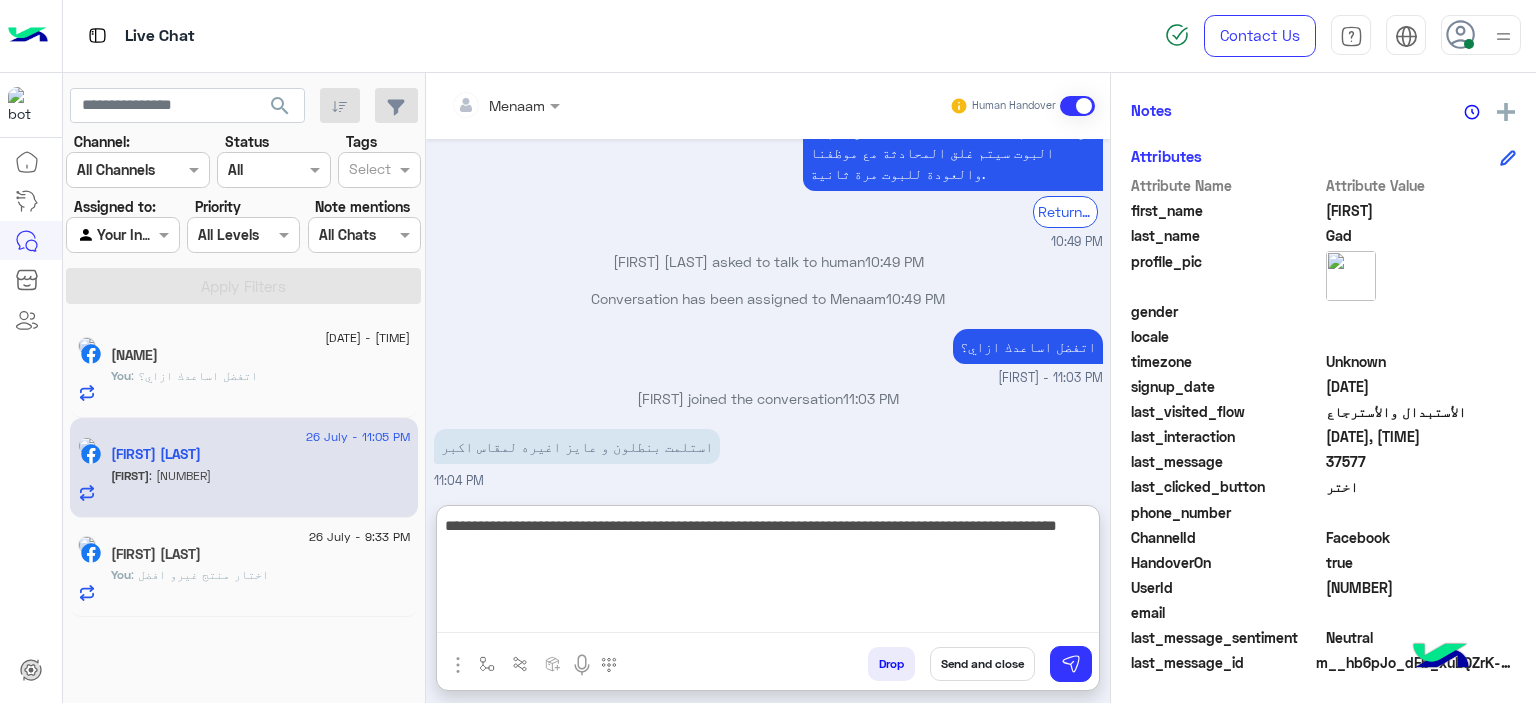 type on "**********" 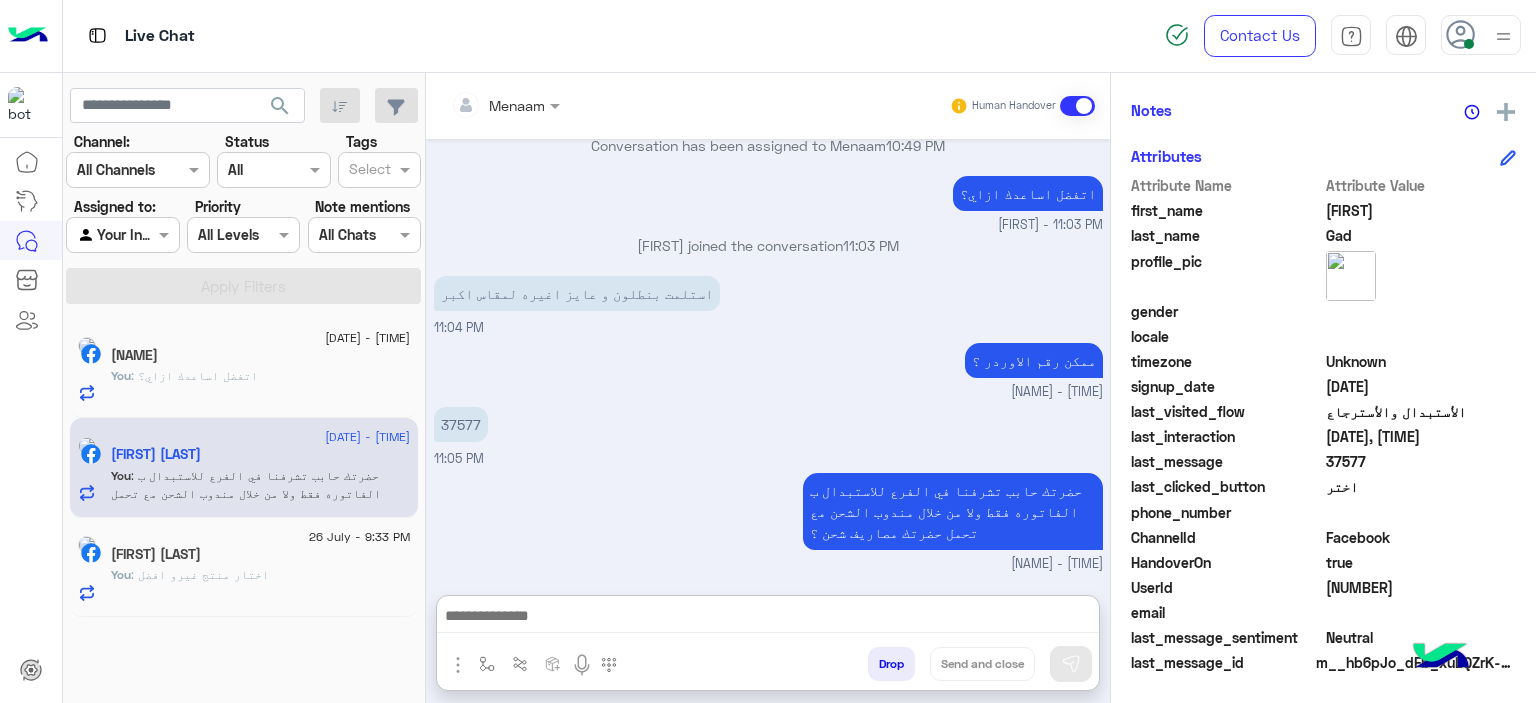 click on "26 July - 9:33 PM  Fady Fekry   You  : اختار منتج غيرو افضل" 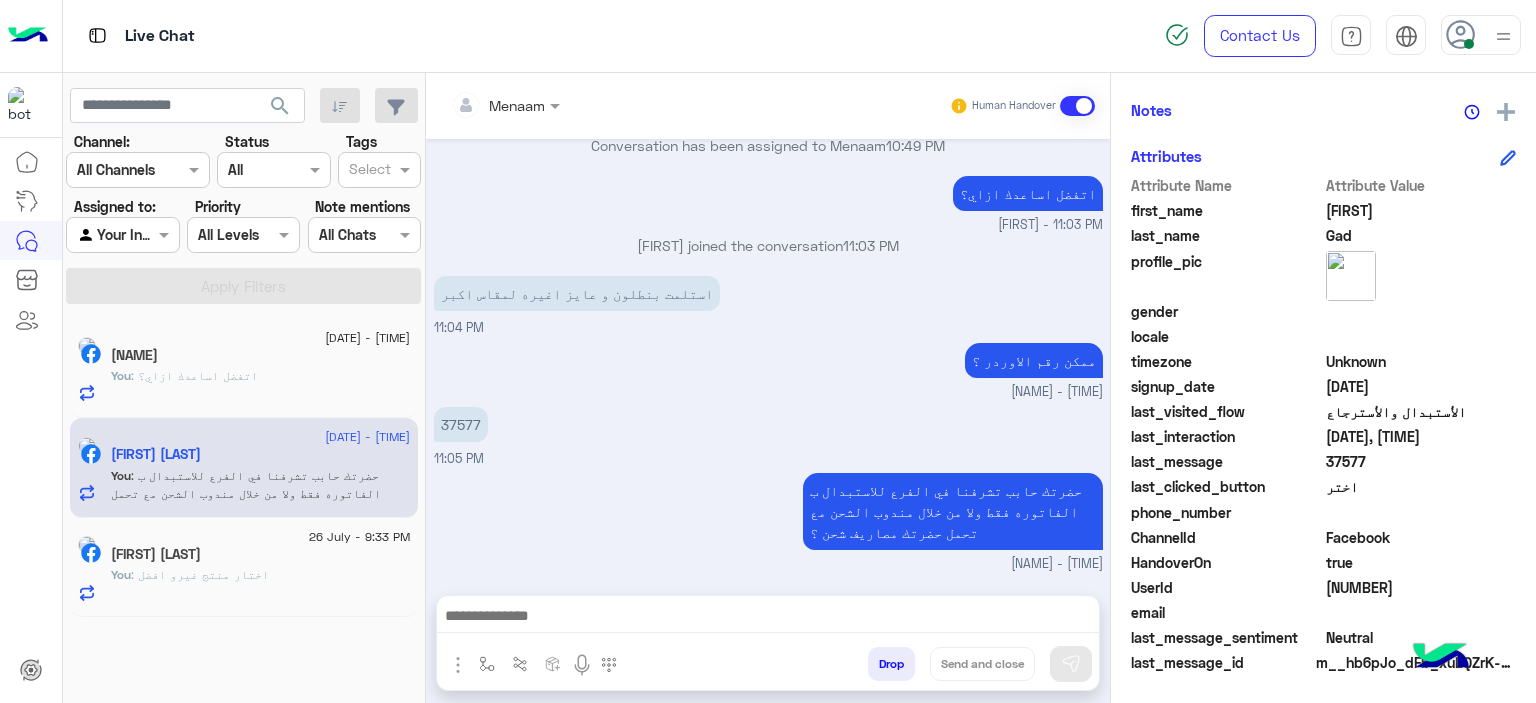 scroll, scrollTop: 1562, scrollLeft: 0, axis: vertical 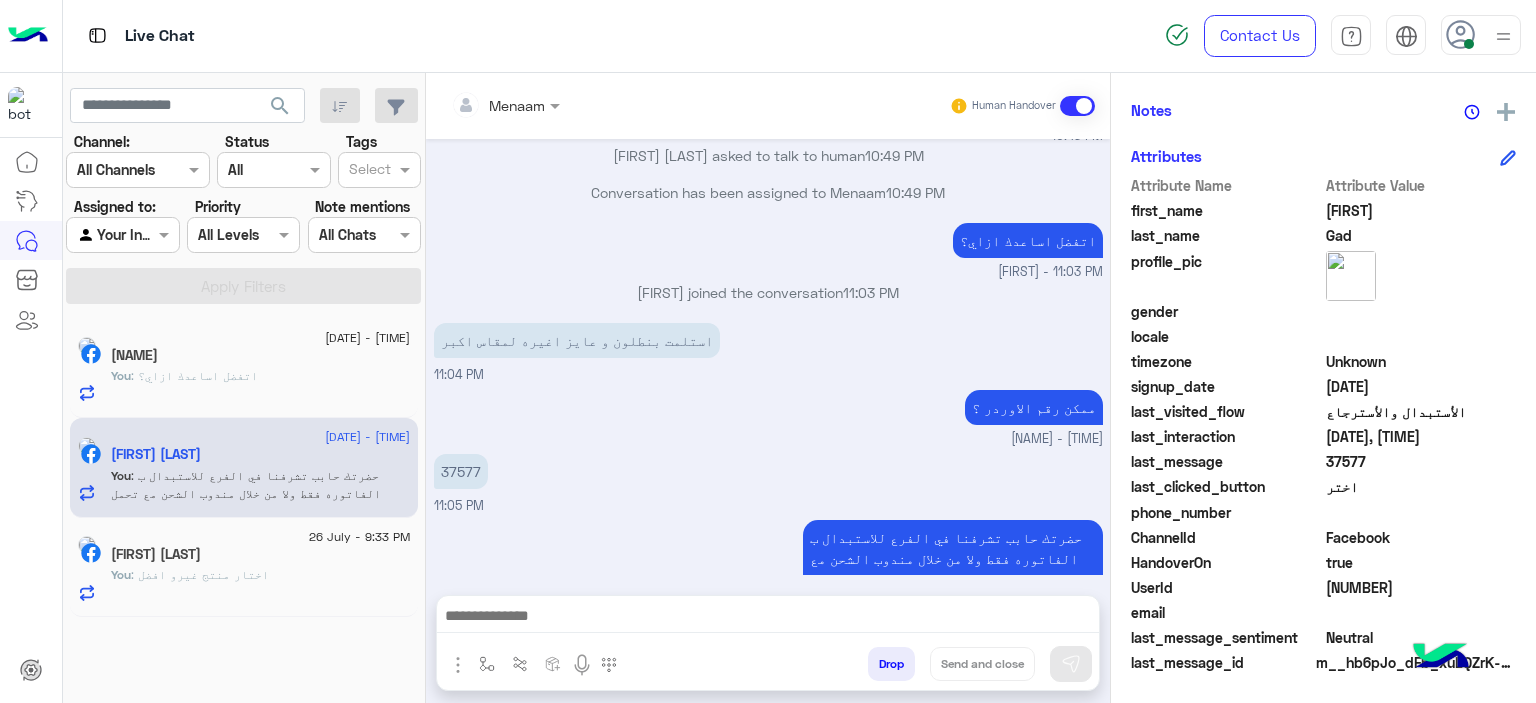 click on "[FIRST] [FIRST]" 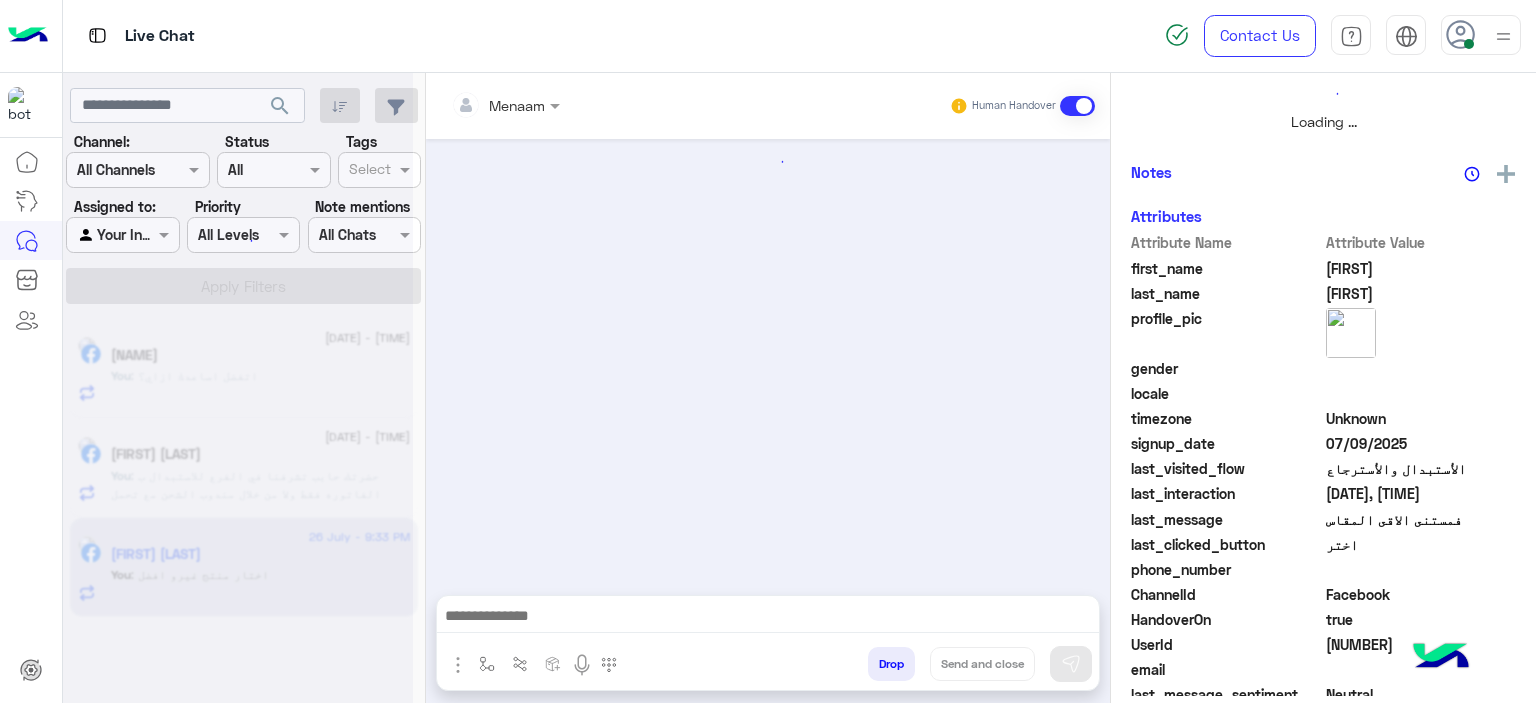 scroll, scrollTop: 514, scrollLeft: 0, axis: vertical 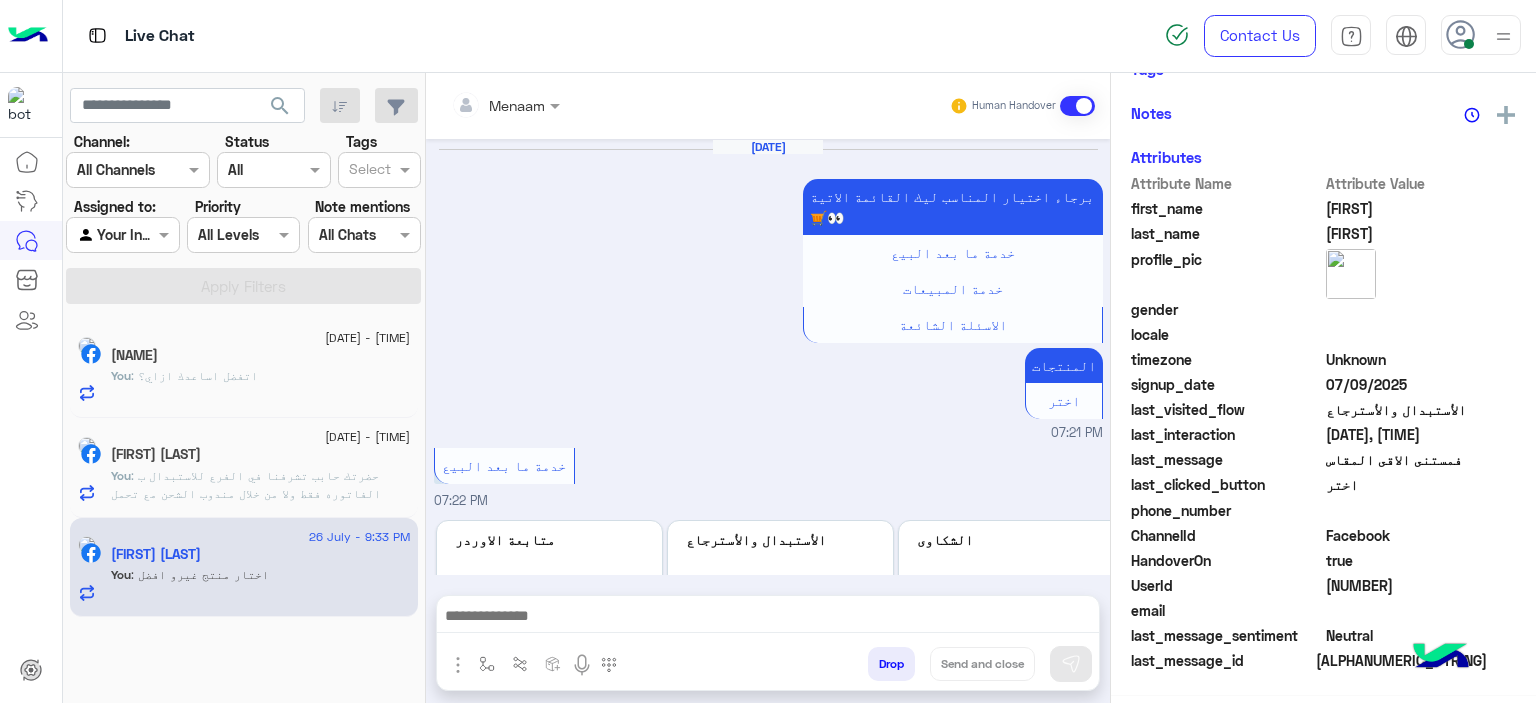 click on "26 July - 11:11 PM  Mohammad Gad   You  : حضرتك حابب تشرفنا في الفرع للاستبدال ب الفاتوره فقط ولا من خلال مندوب الشحن مع تحمل حضرتك مصاريف شحن ؟" 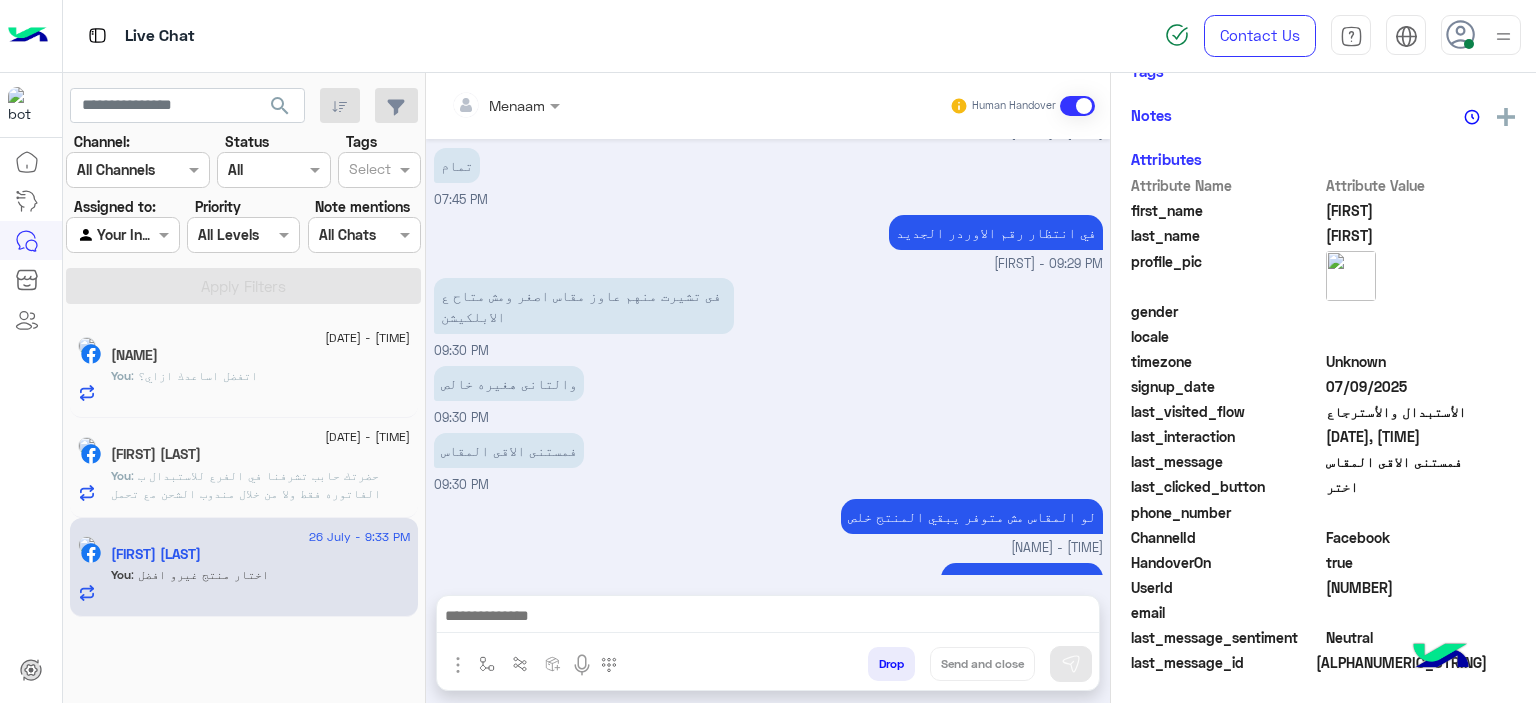 click on "You  : اتفضل اساعدك ازاي؟" 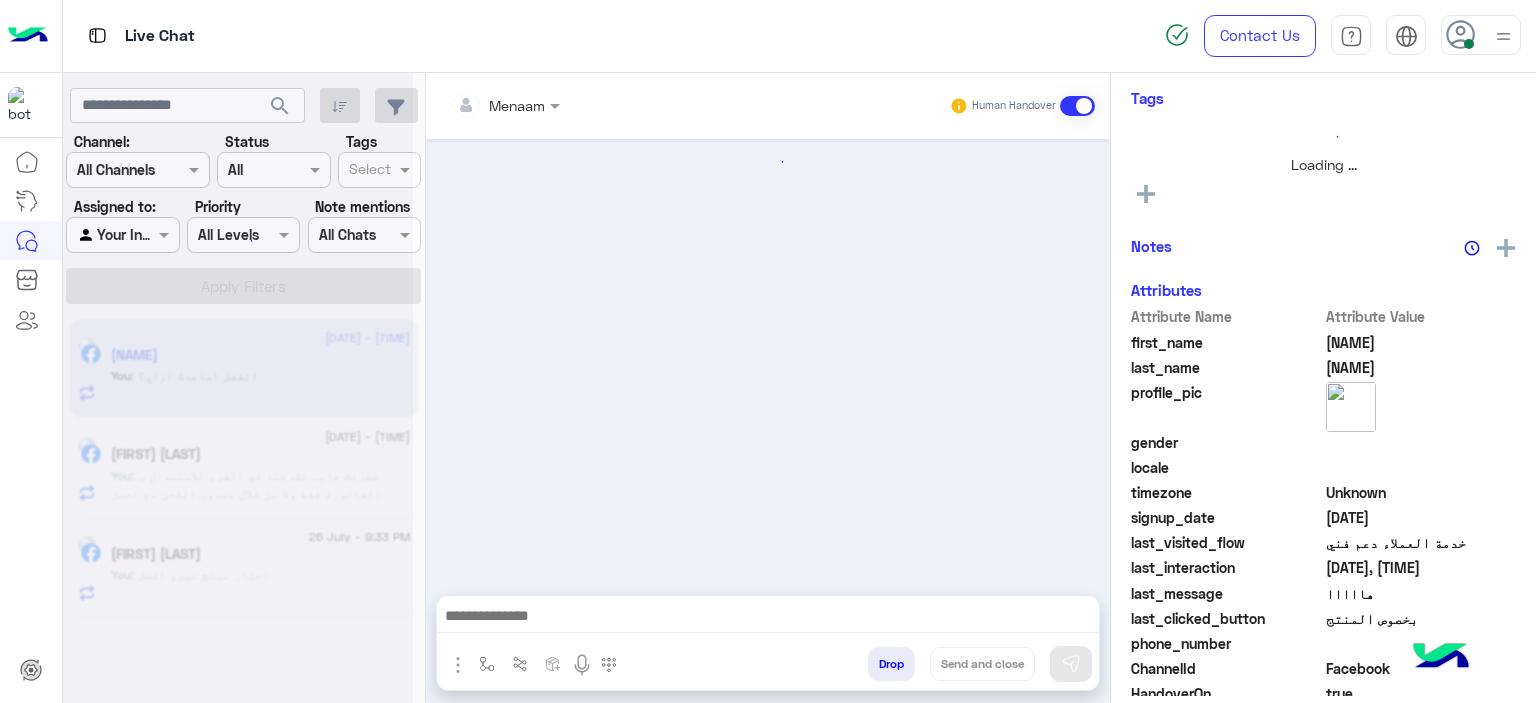 scroll, scrollTop: 545, scrollLeft: 0, axis: vertical 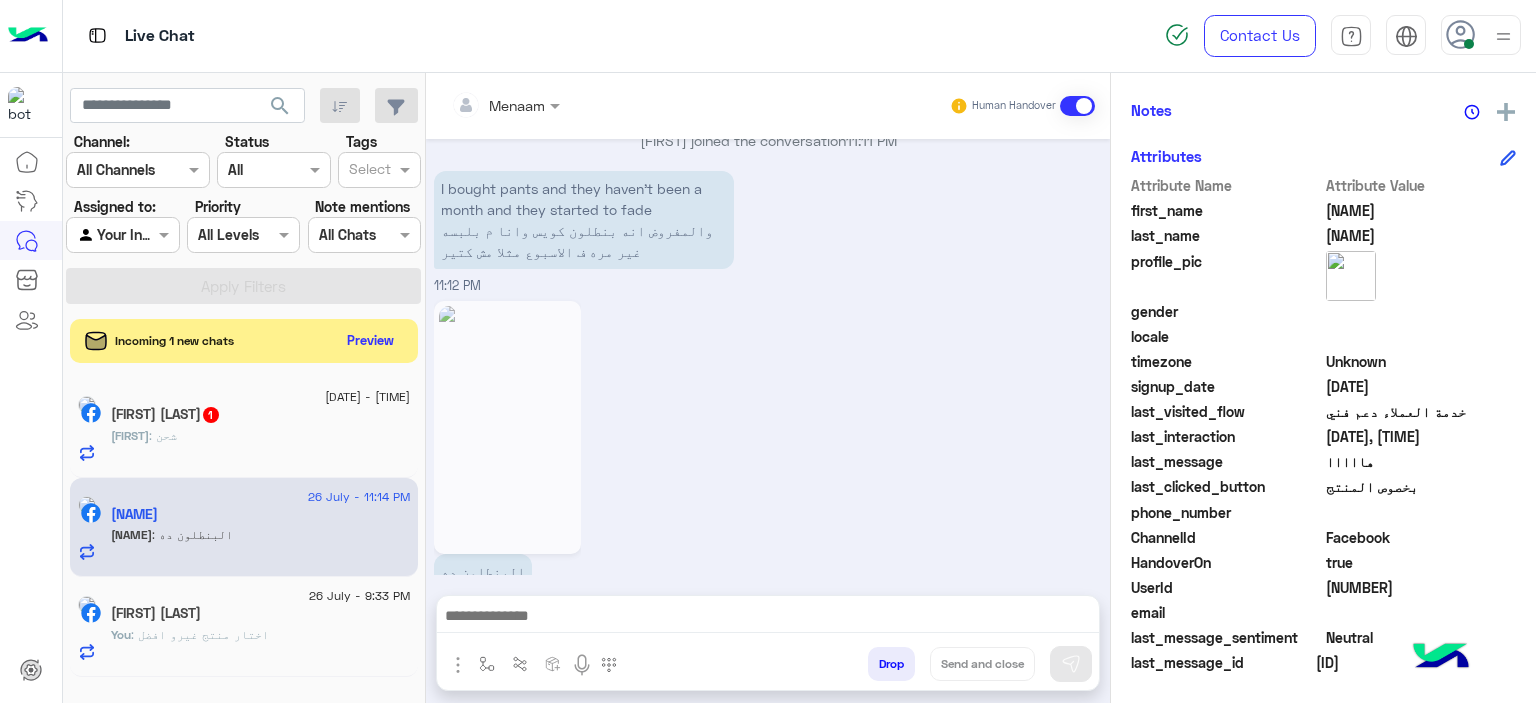 click 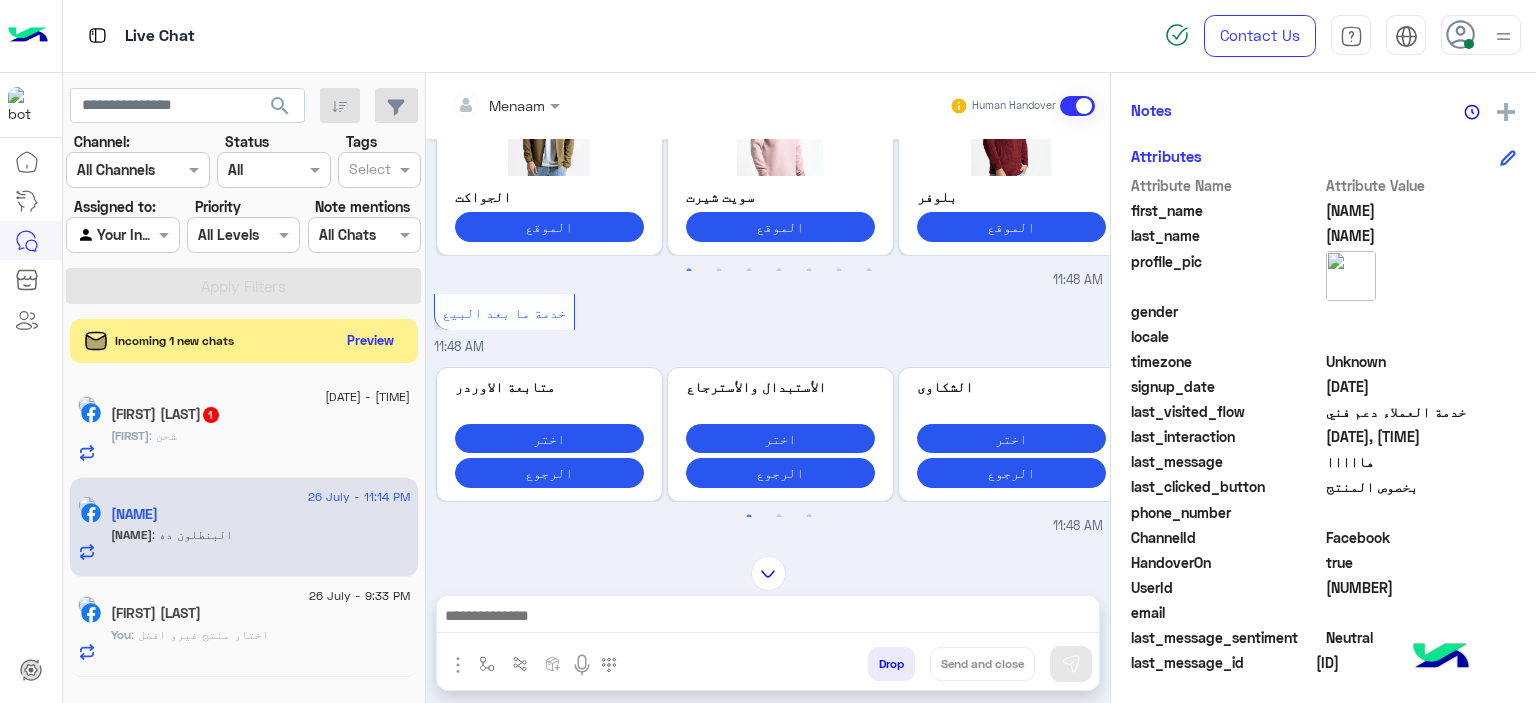scroll, scrollTop: 1772, scrollLeft: 0, axis: vertical 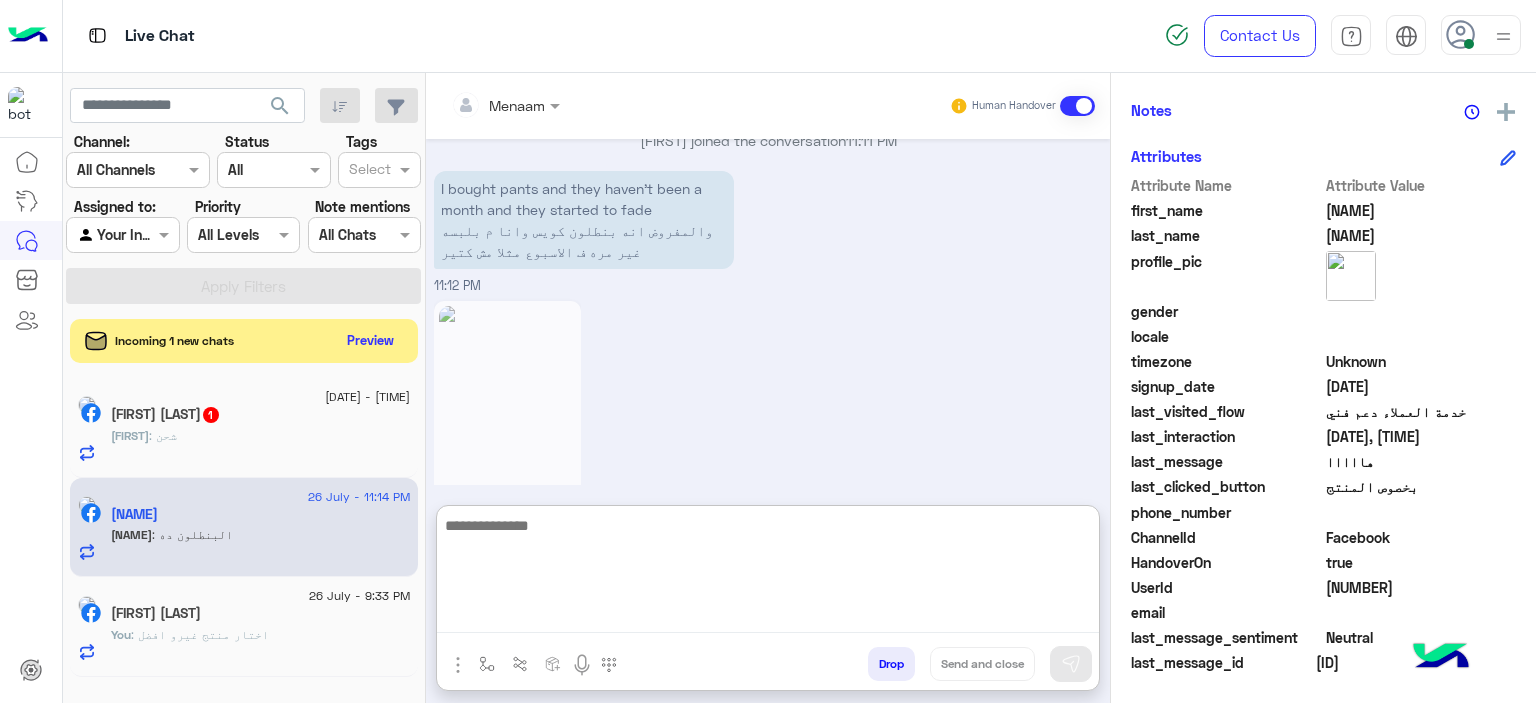 click at bounding box center [768, 573] 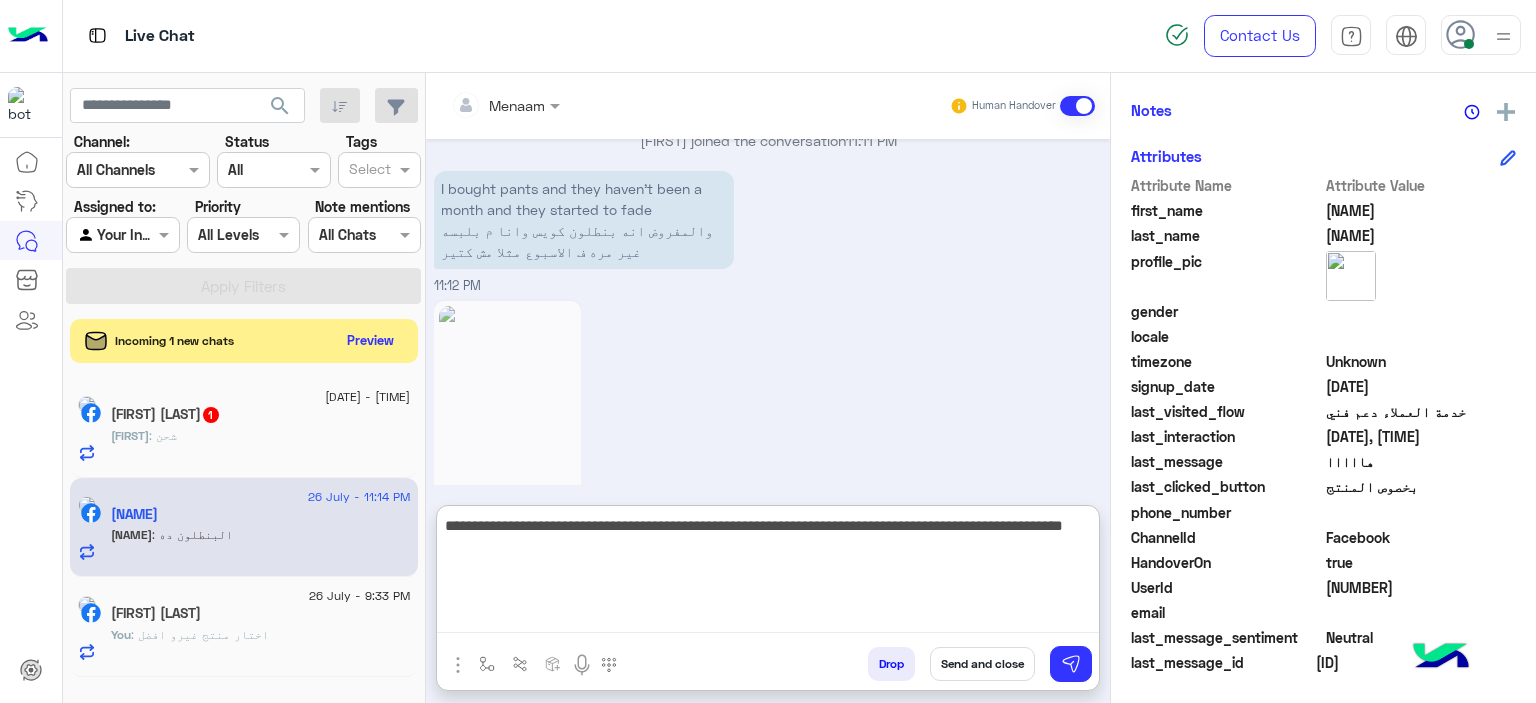 type on "**********" 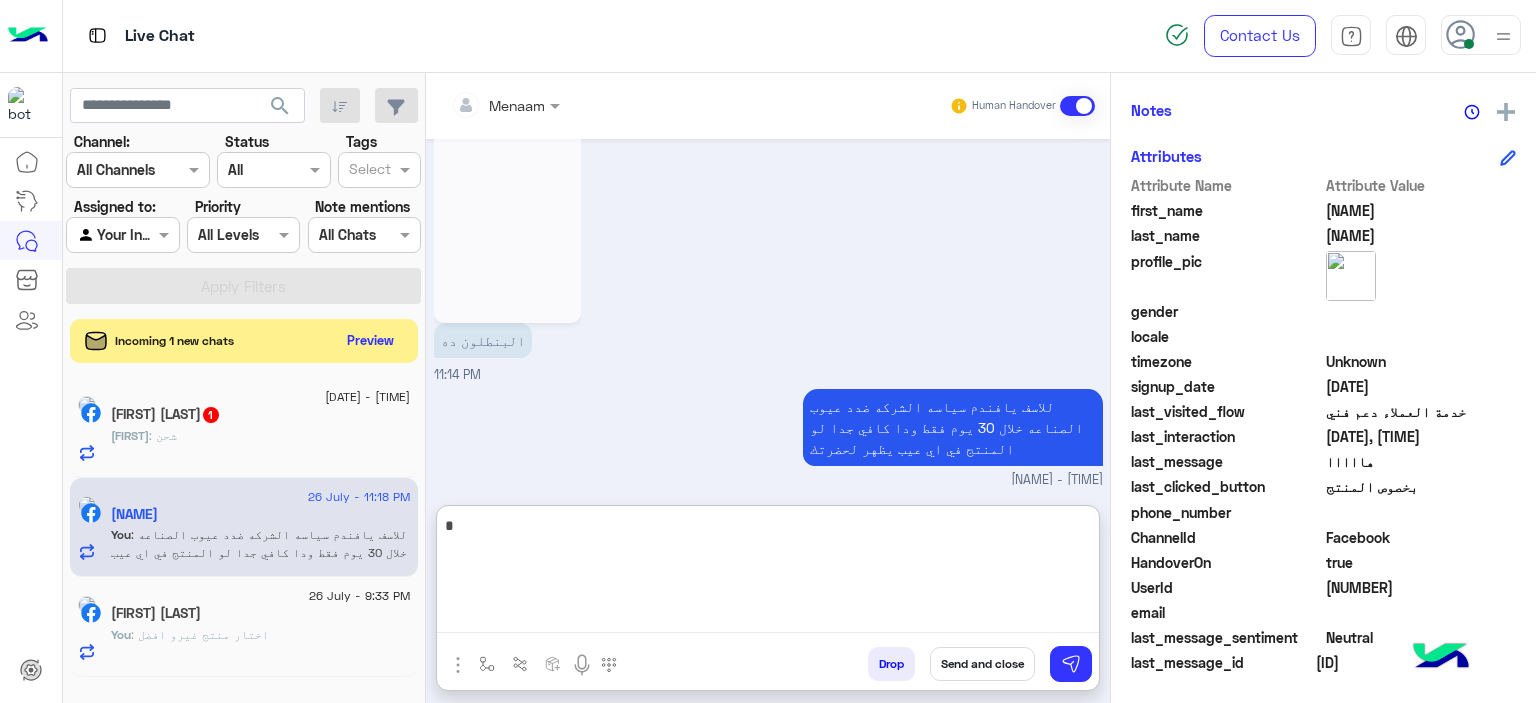 scroll, scrollTop: 2274, scrollLeft: 0, axis: vertical 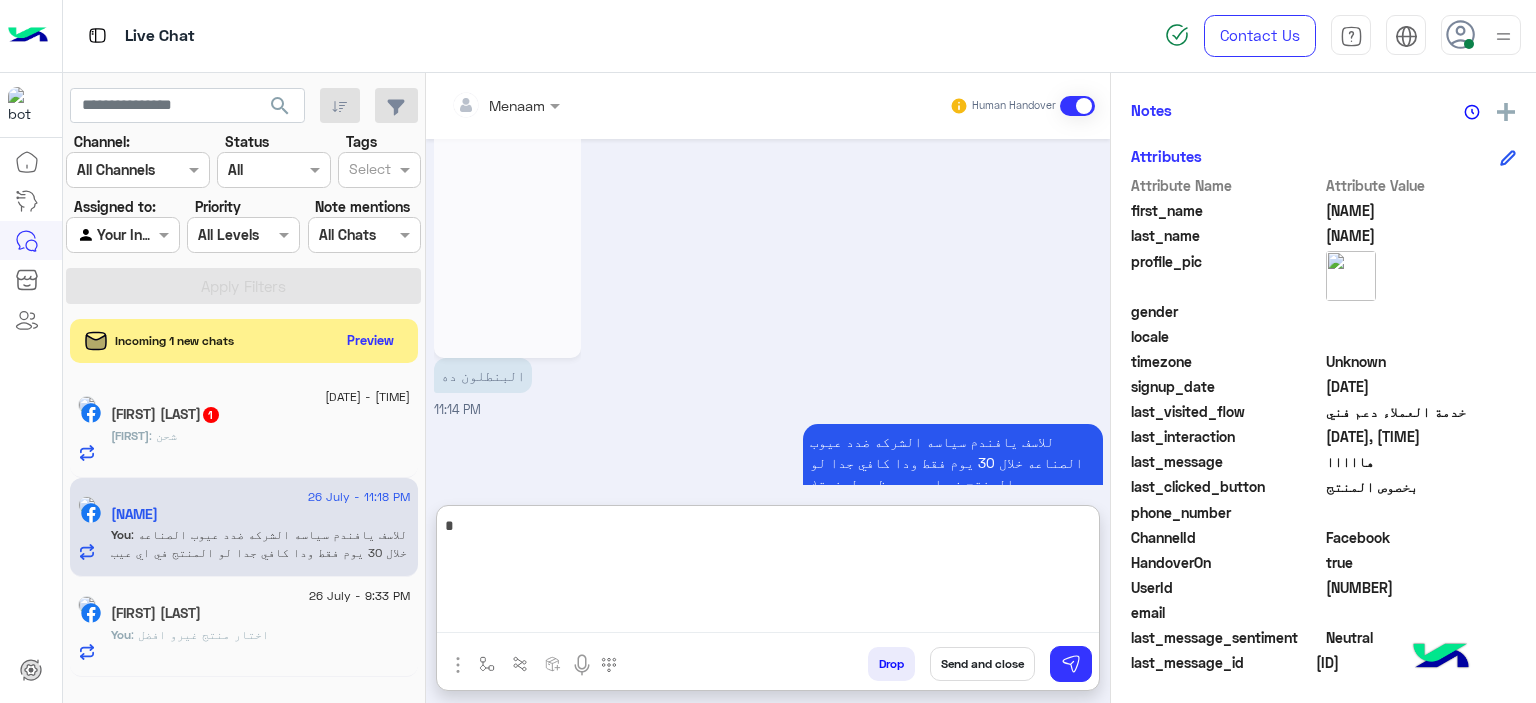 type on "*" 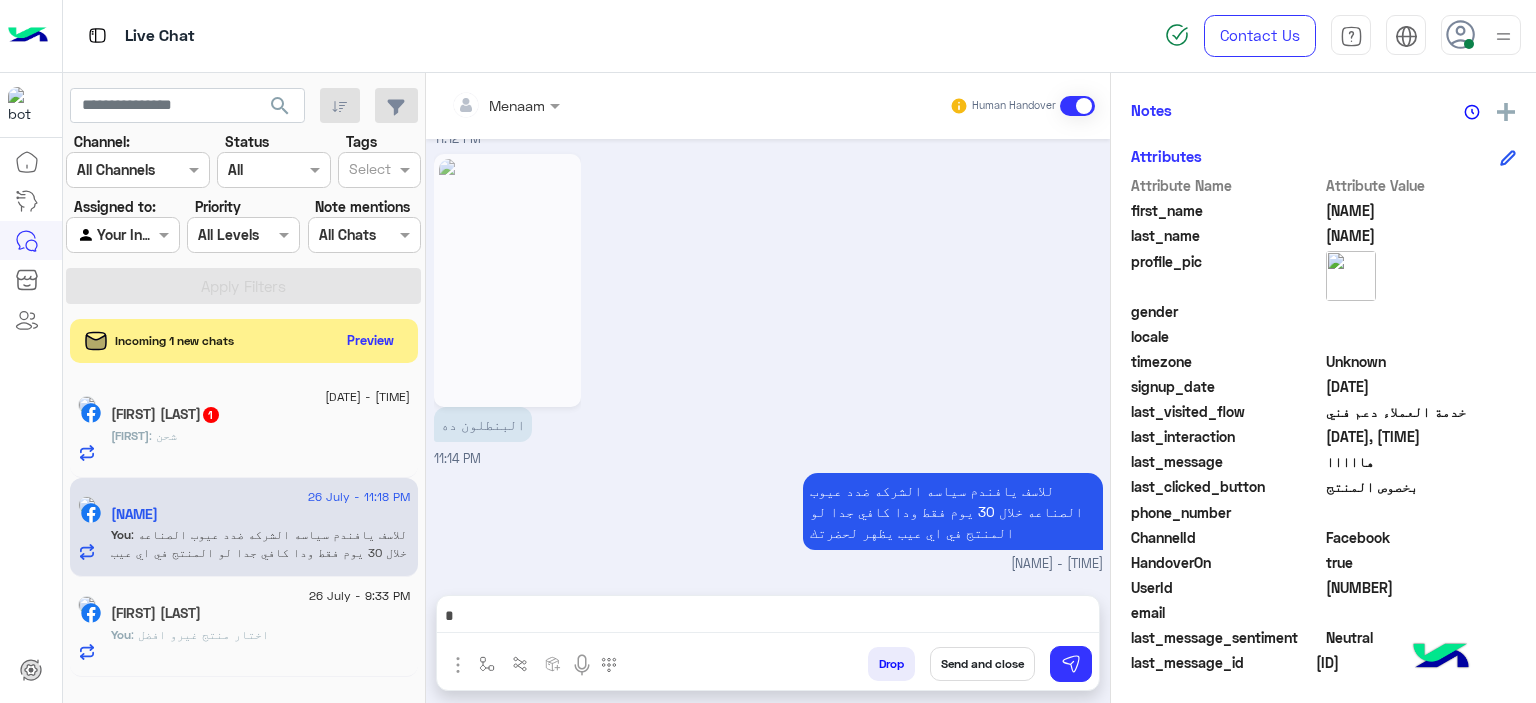 click on "Mohammad : شحن" 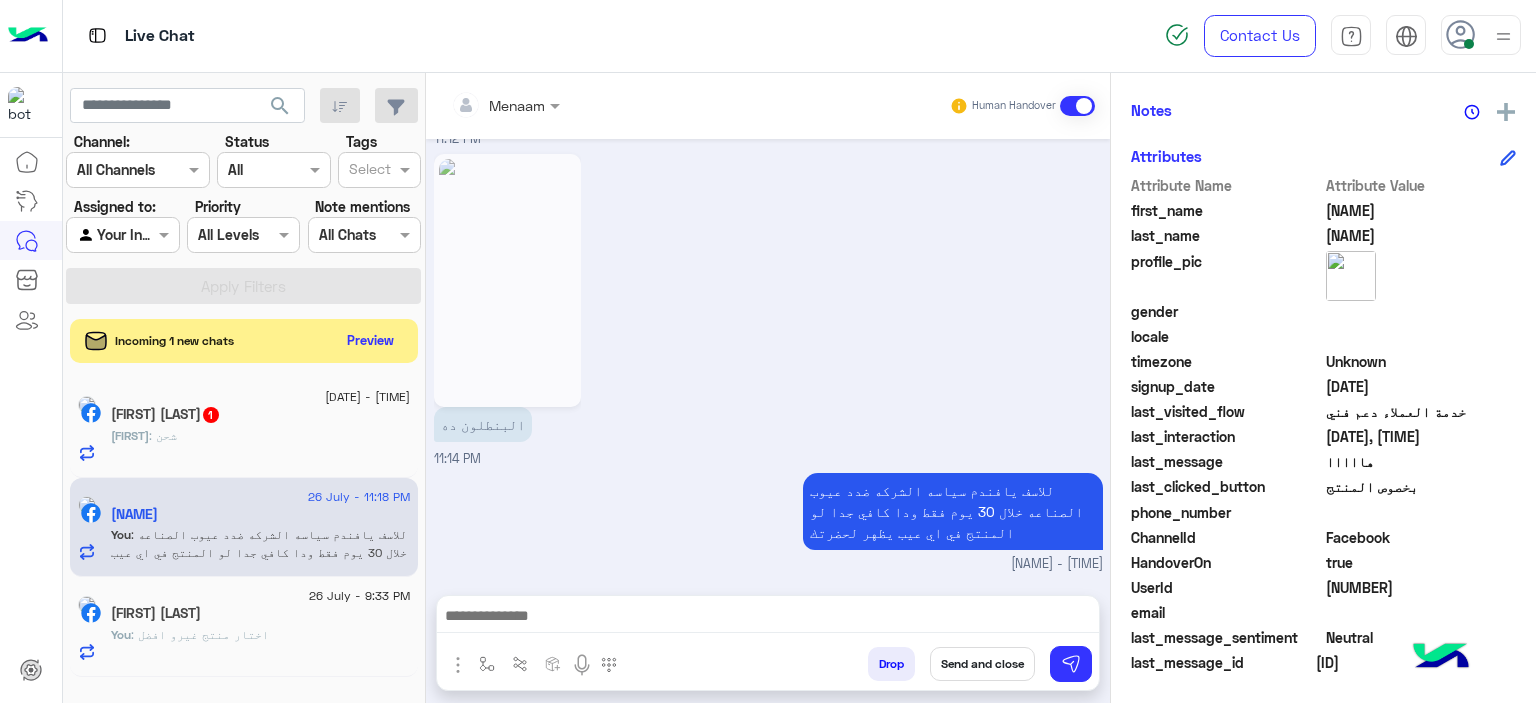 scroll, scrollTop: 0, scrollLeft: 0, axis: both 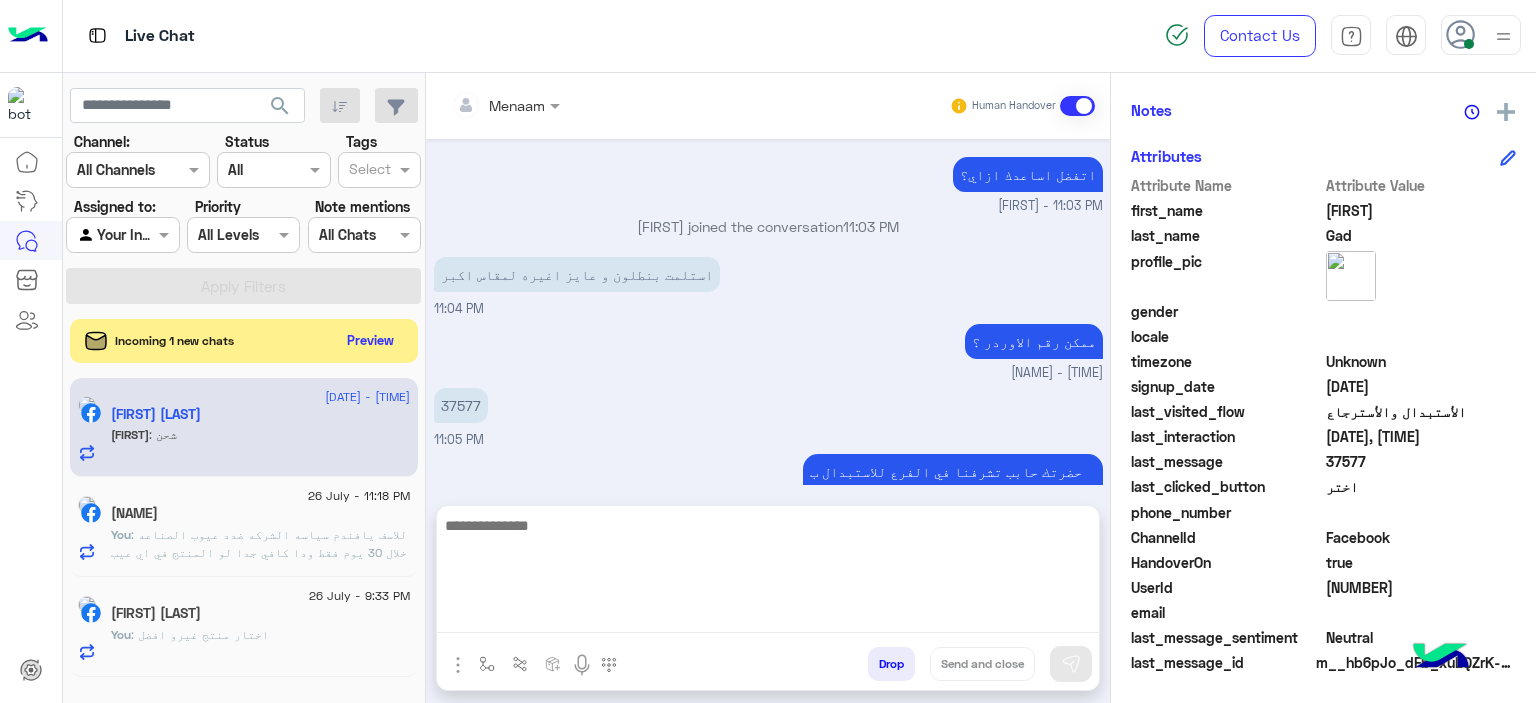 click at bounding box center (768, 573) 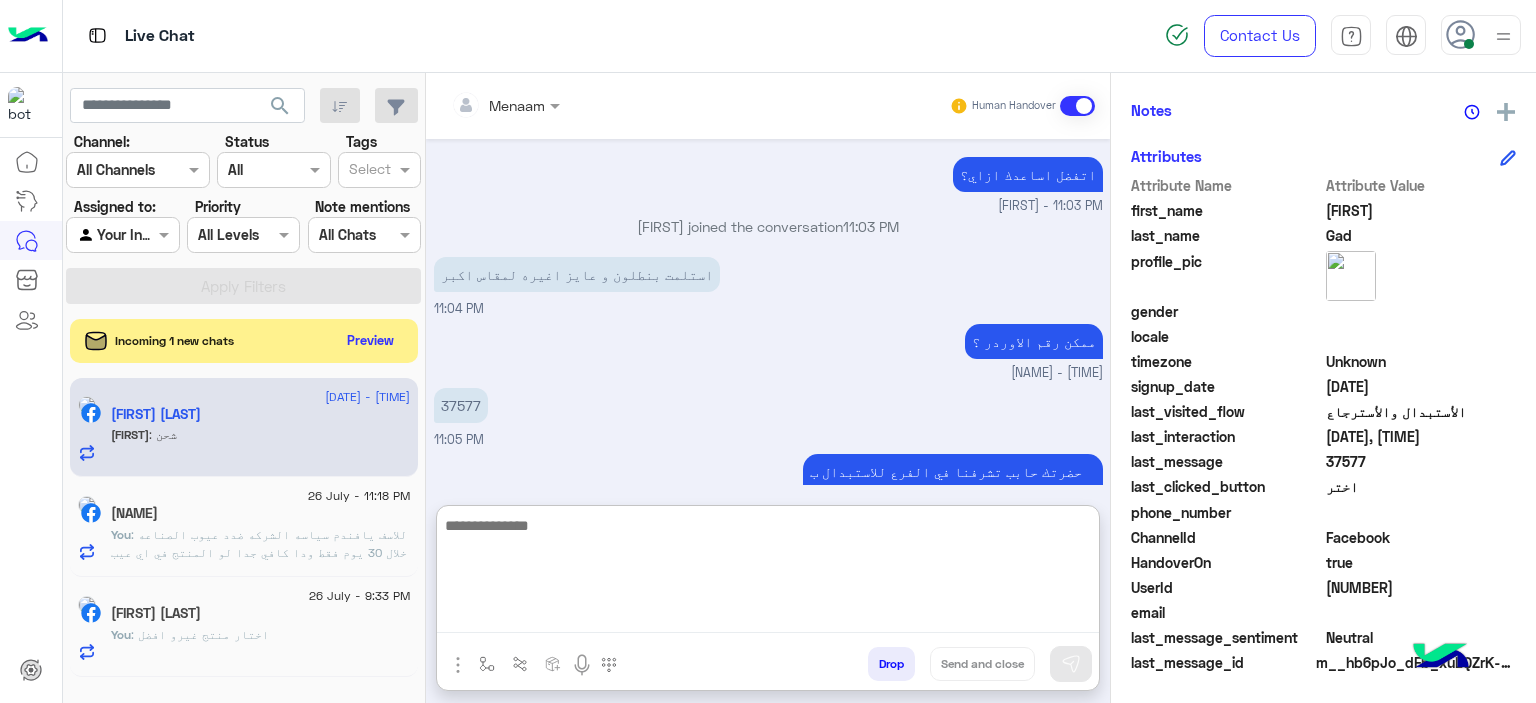 paste on "**********" 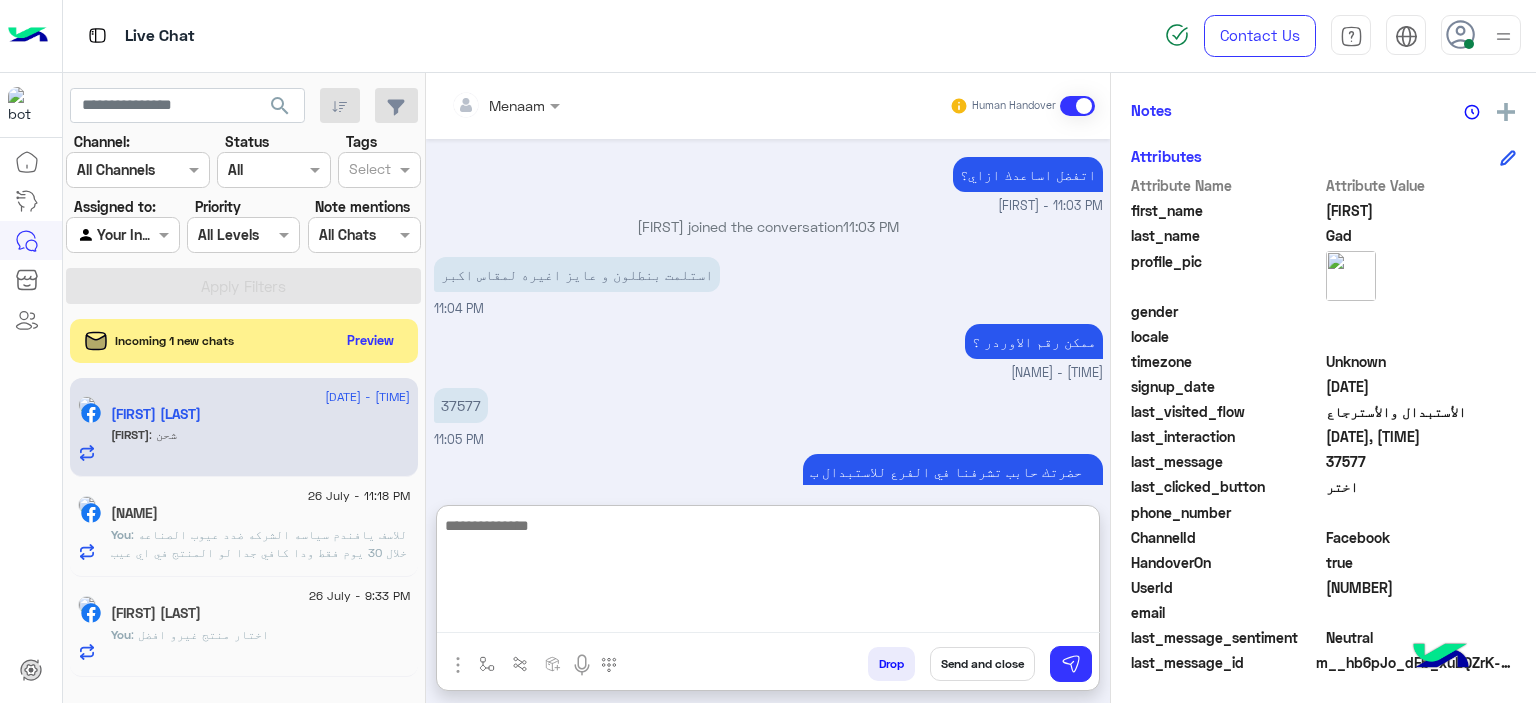 scroll, scrollTop: 0, scrollLeft: 0, axis: both 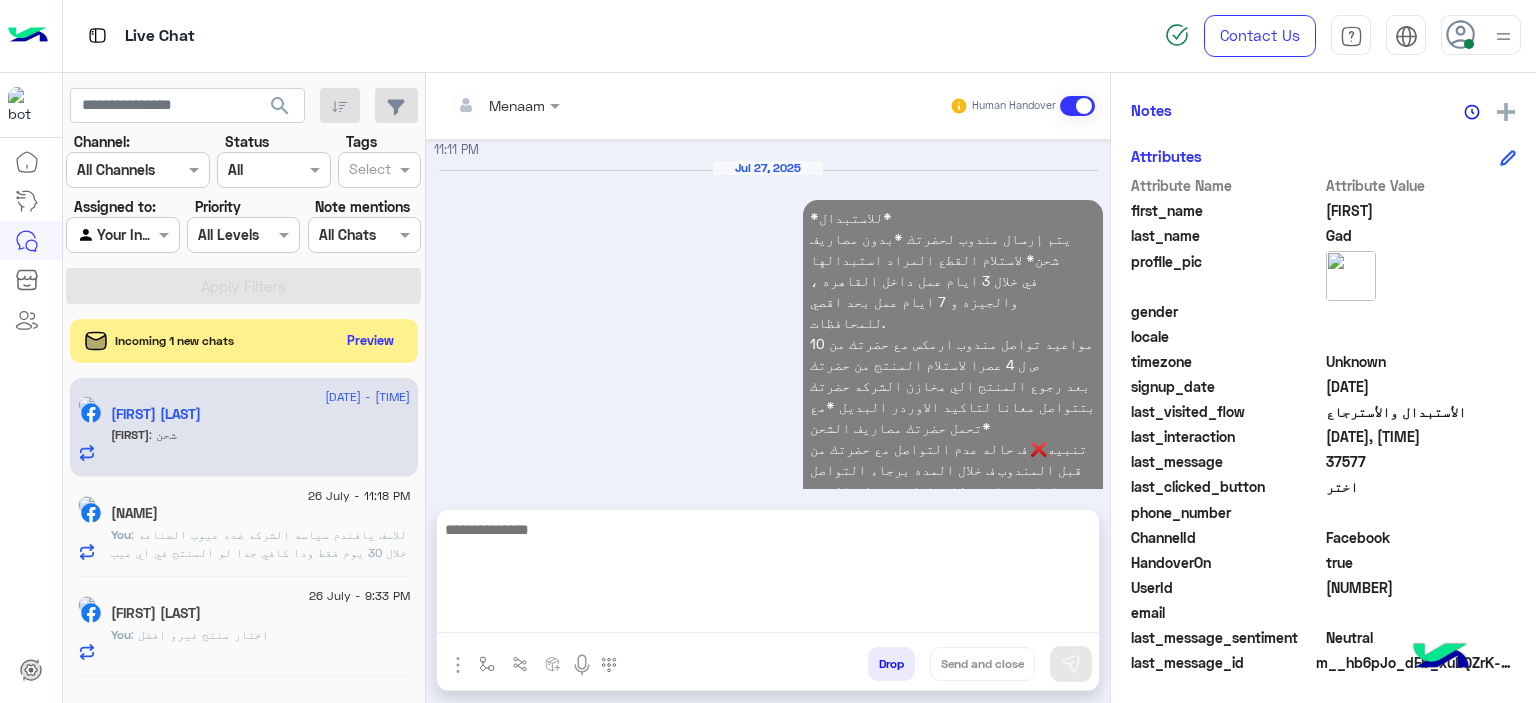 click on ": للاسف يافندم سياسه الشركه ضدد عيوب الصناعه خلال 30 يوم فقط ودا كافي جدا لو المنتج في اي عيب يظهر لحضرتك" 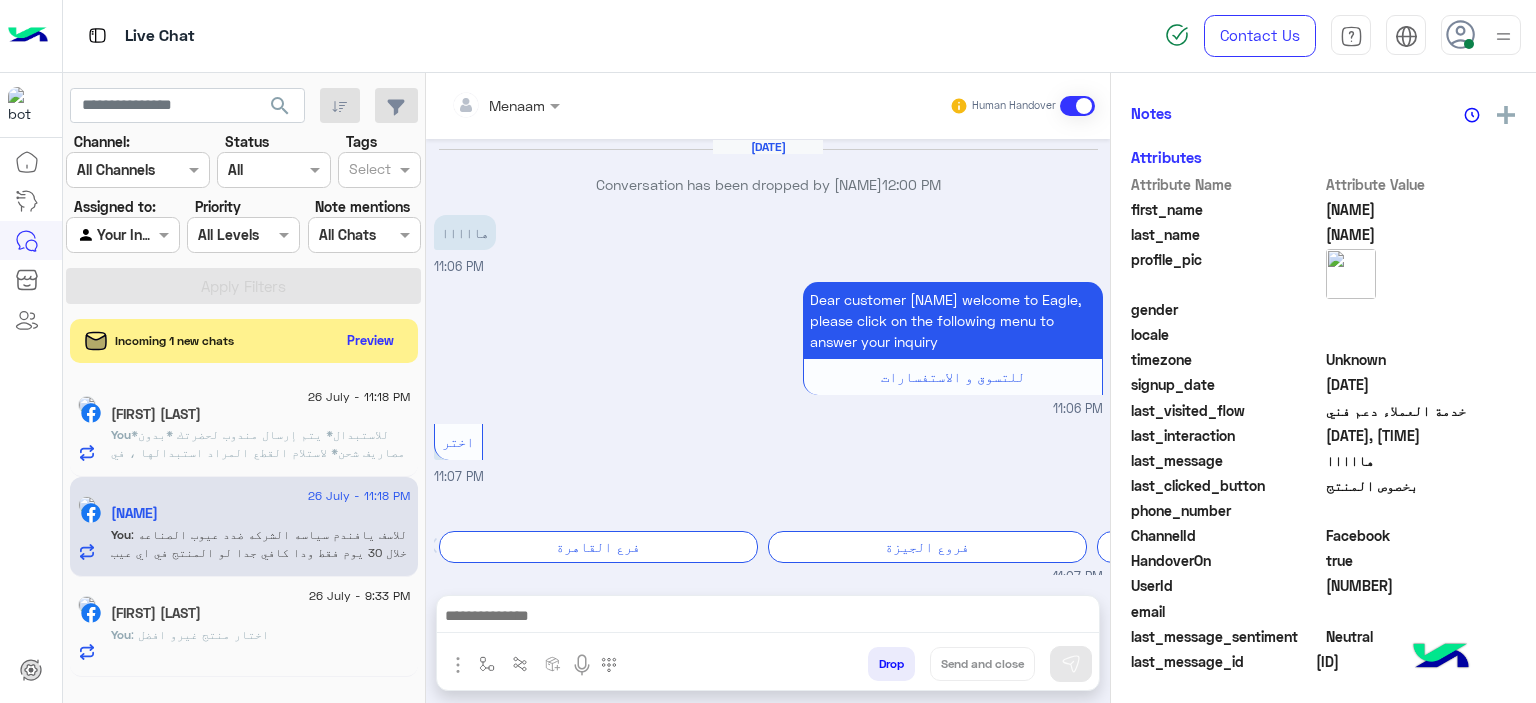 scroll, scrollTop: 452, scrollLeft: 0, axis: vertical 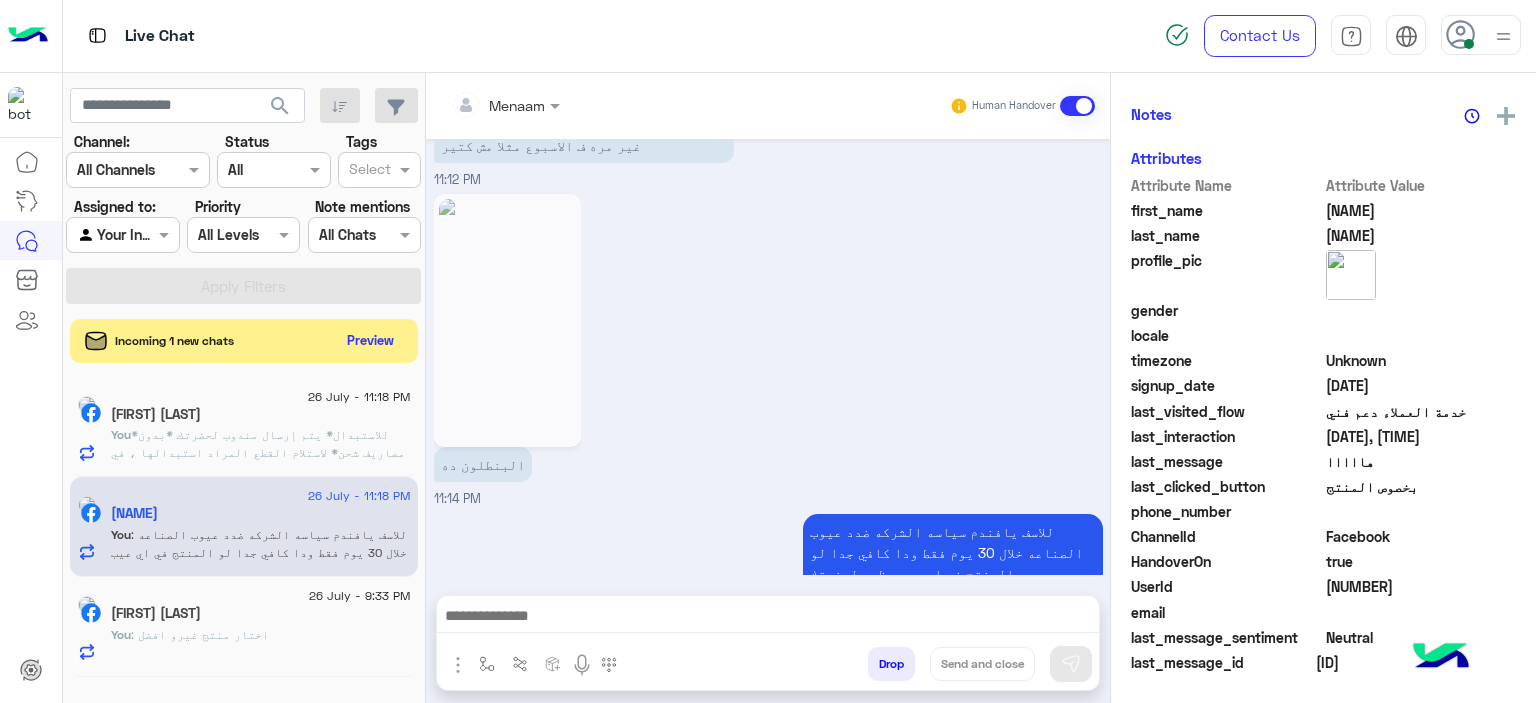 click on "[FIRST] [FIRST]" 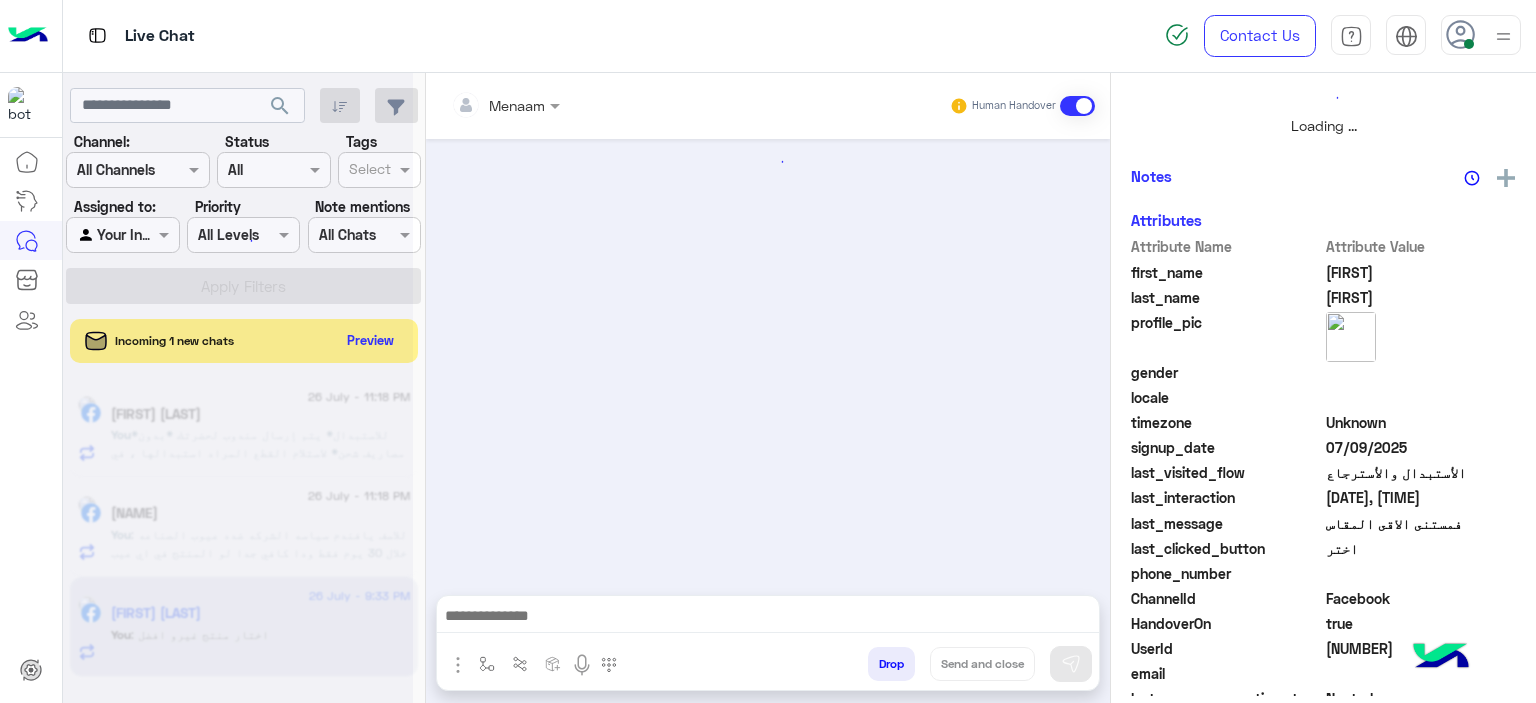 scroll, scrollTop: 514, scrollLeft: 0, axis: vertical 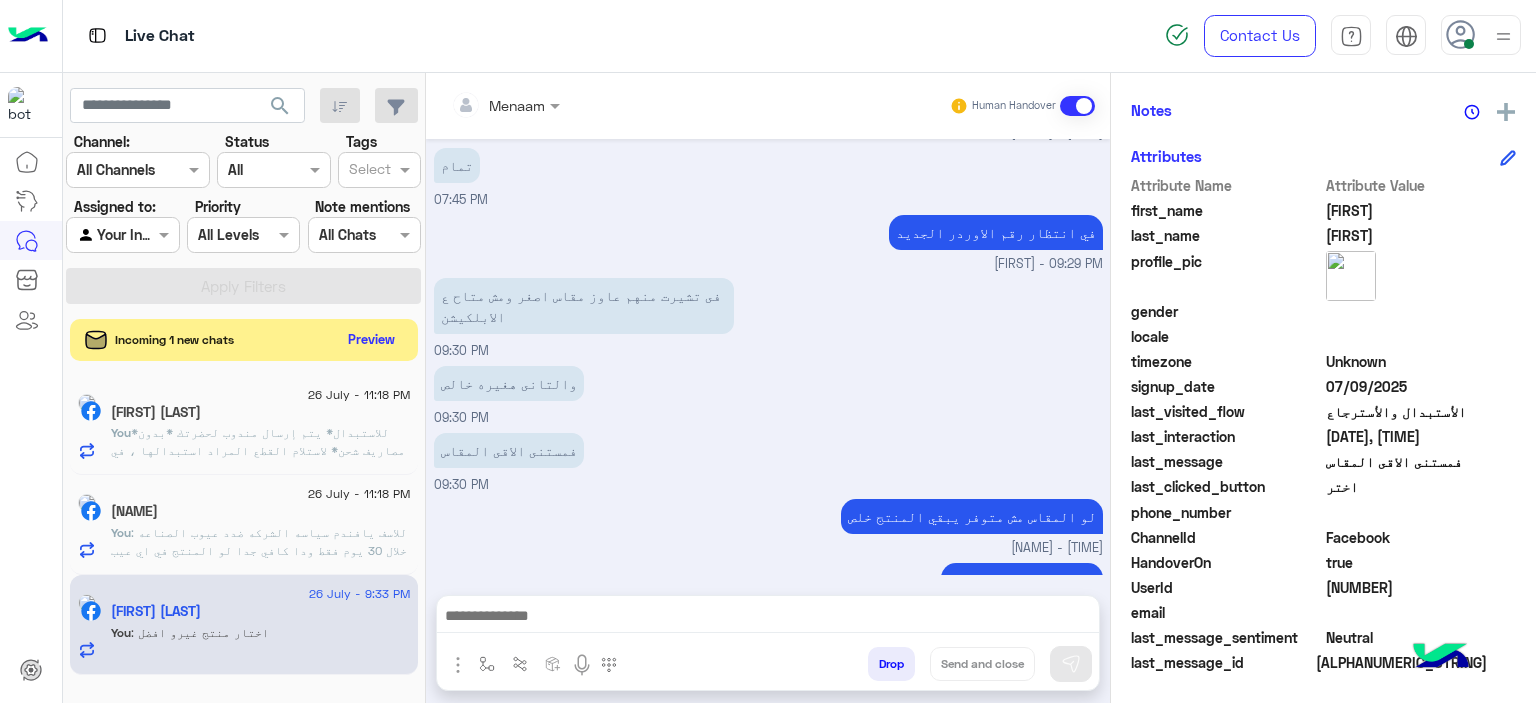 click on "Preview" 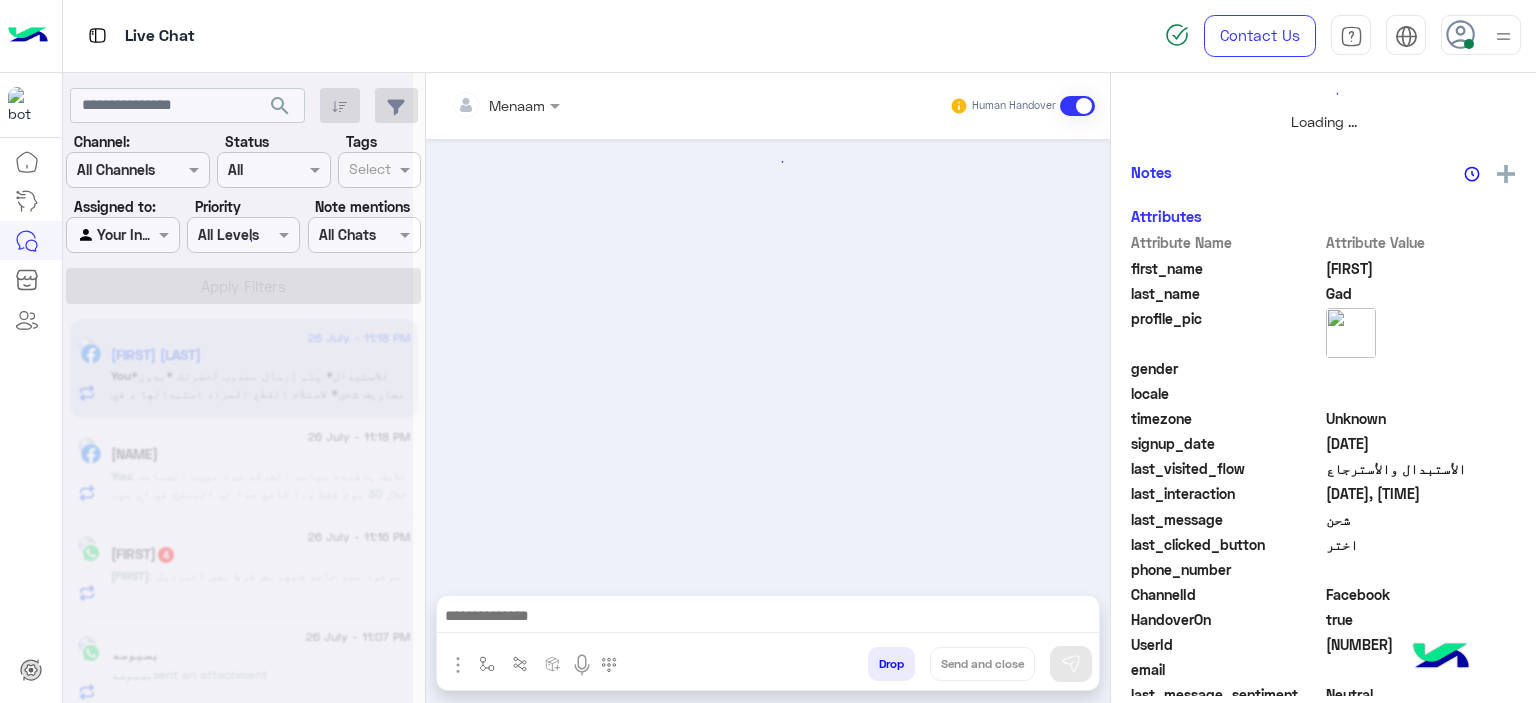scroll, scrollTop: 514, scrollLeft: 0, axis: vertical 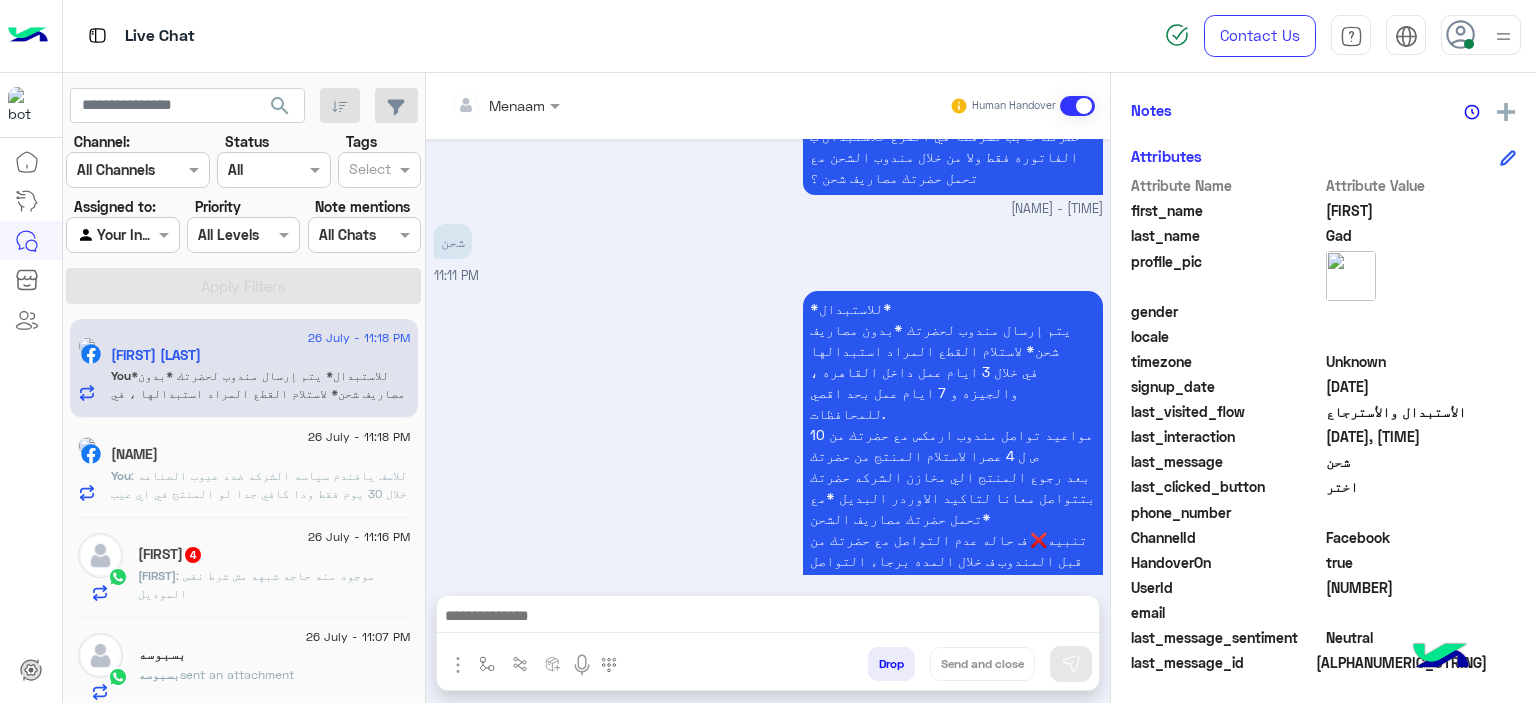 click on ": موجود منه حاجه شبهه مش شرط نفس الموديل" 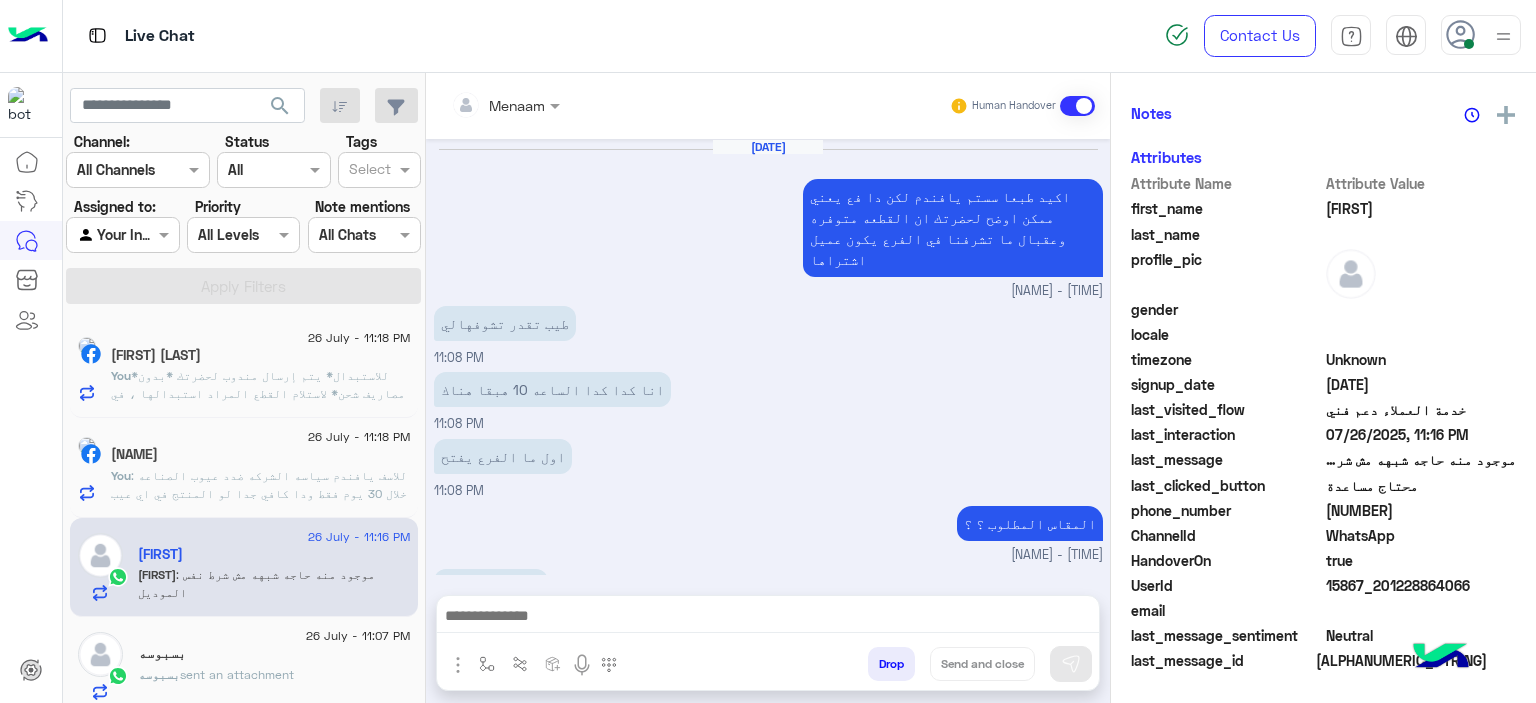 scroll, scrollTop: 416, scrollLeft: 0, axis: vertical 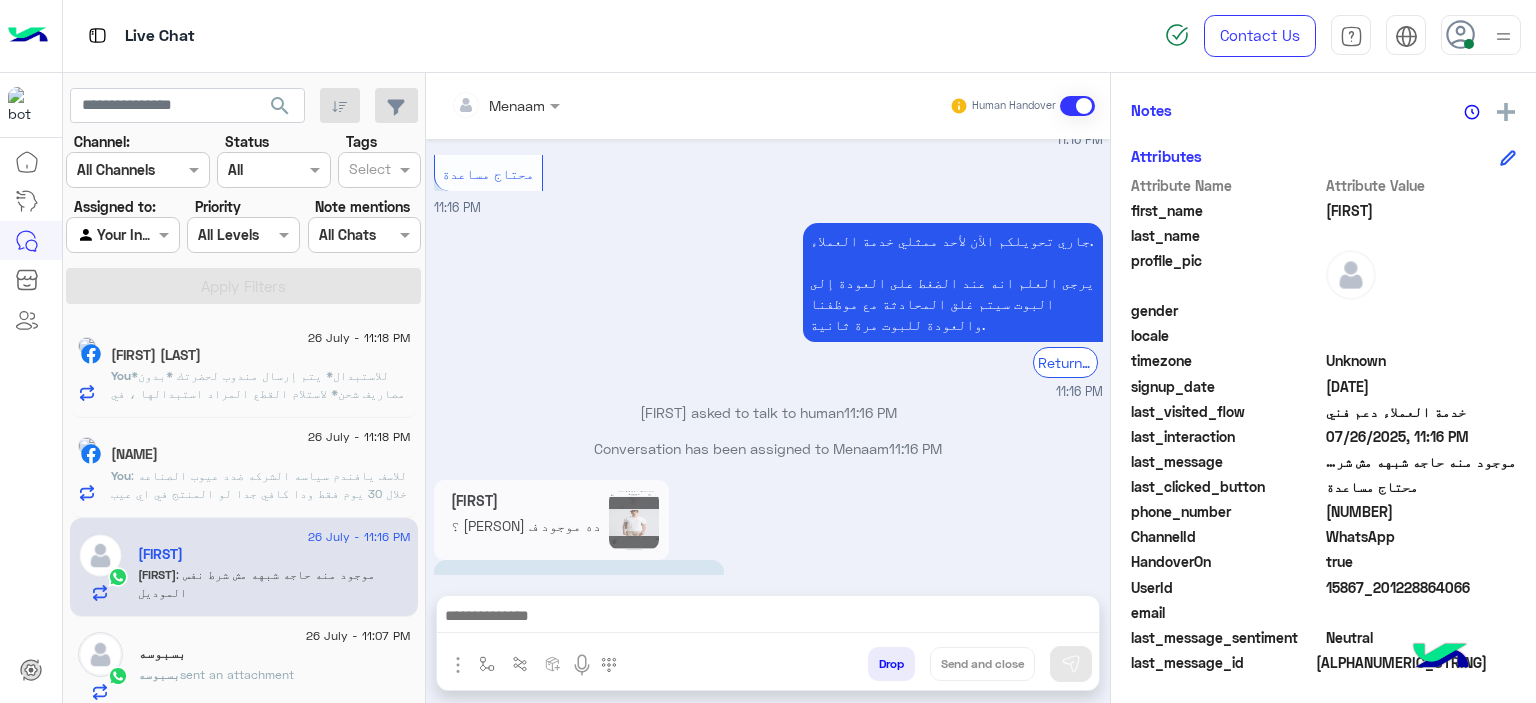 click at bounding box center [768, 618] 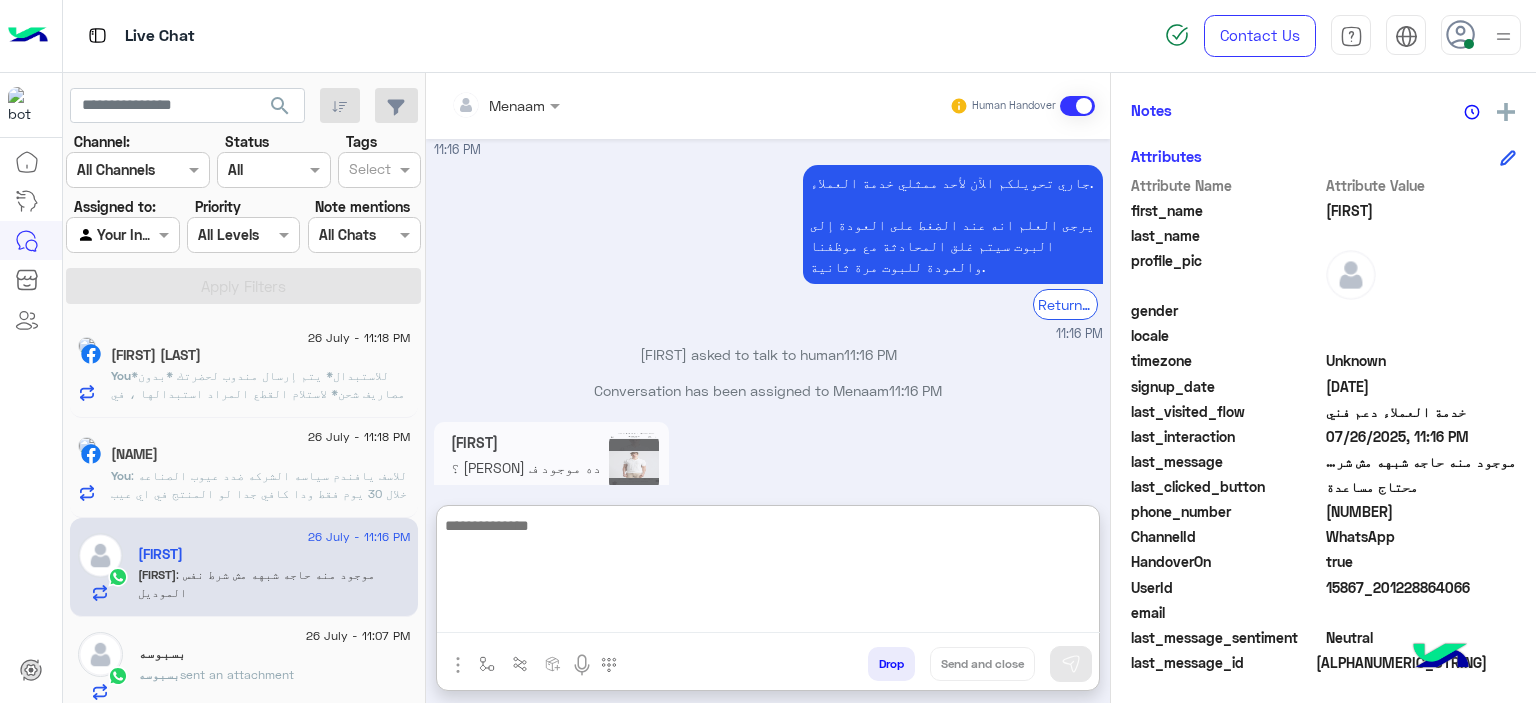 scroll, scrollTop: 1284, scrollLeft: 0, axis: vertical 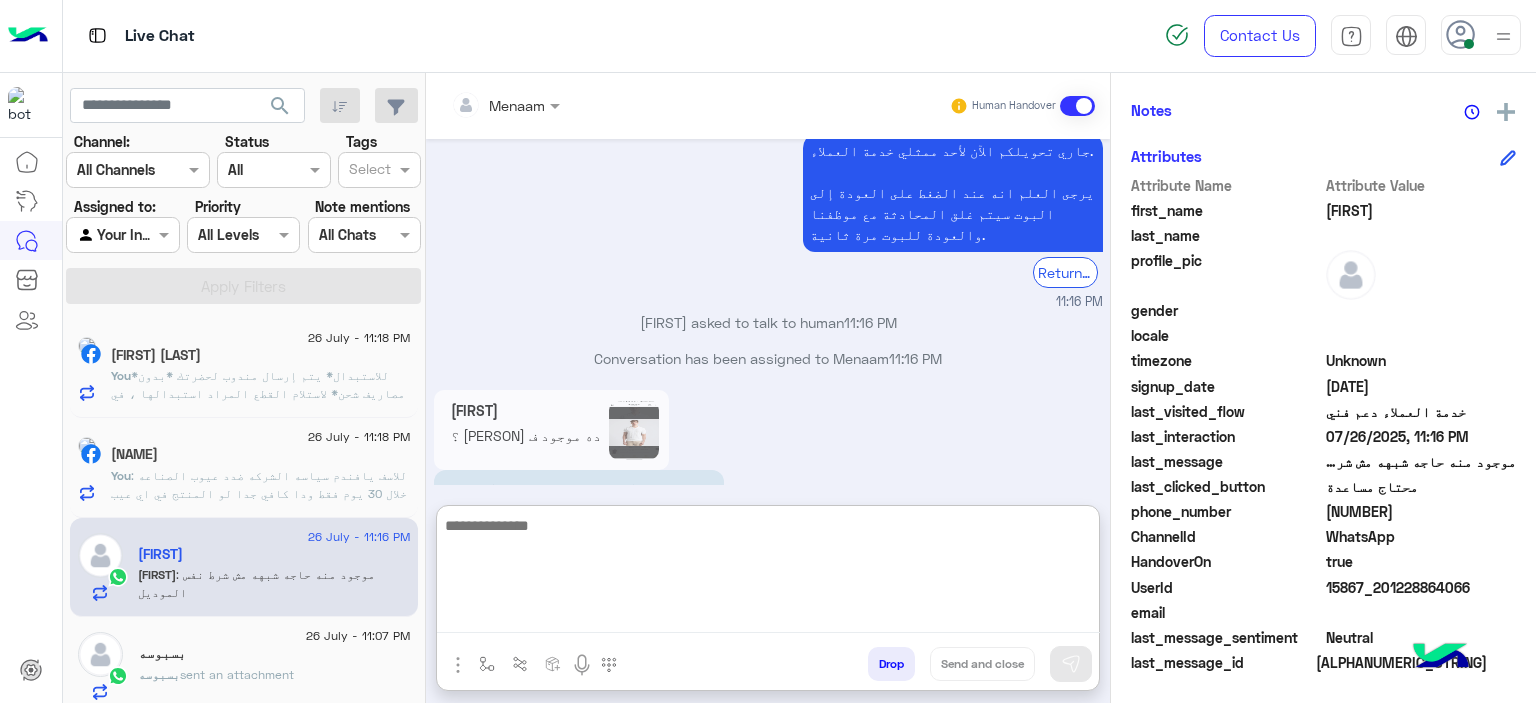 click at bounding box center [768, 573] 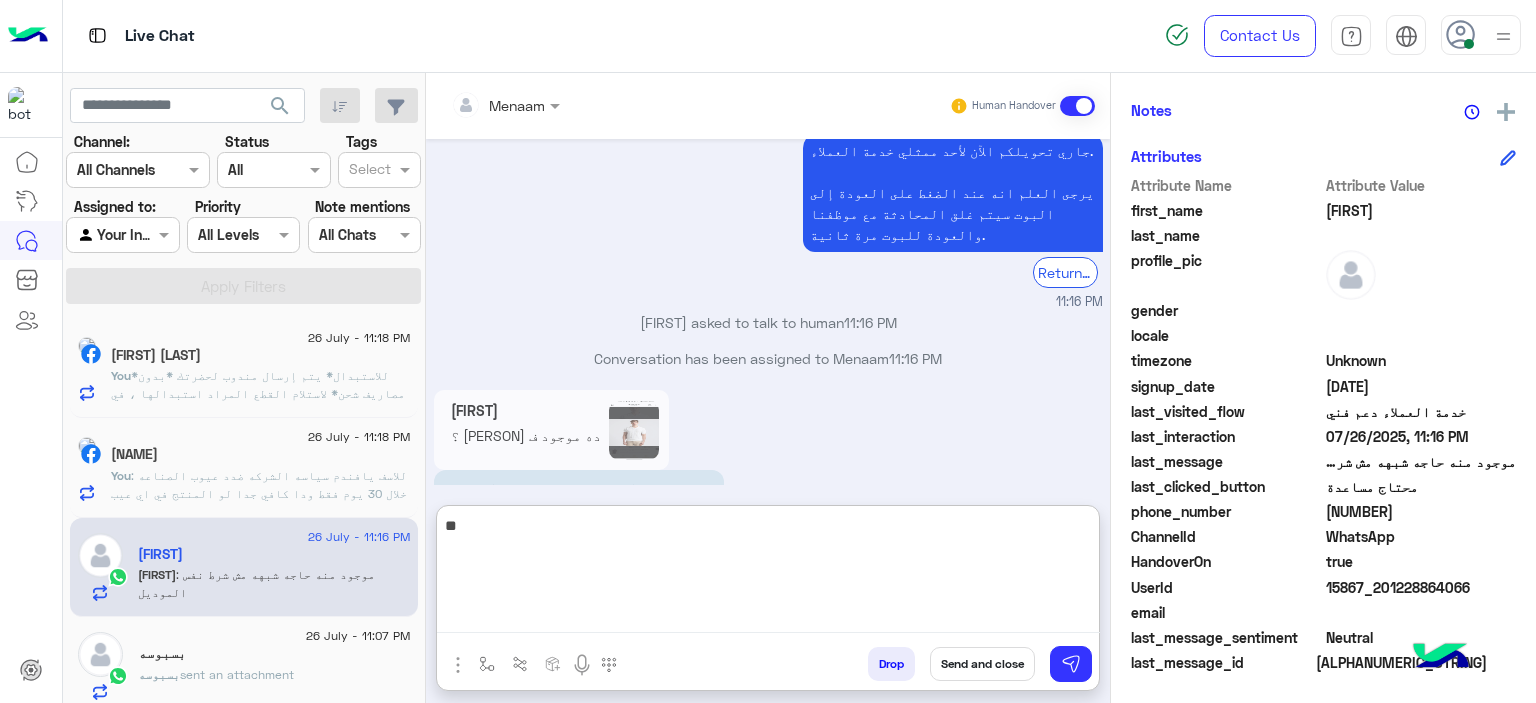 type on "*" 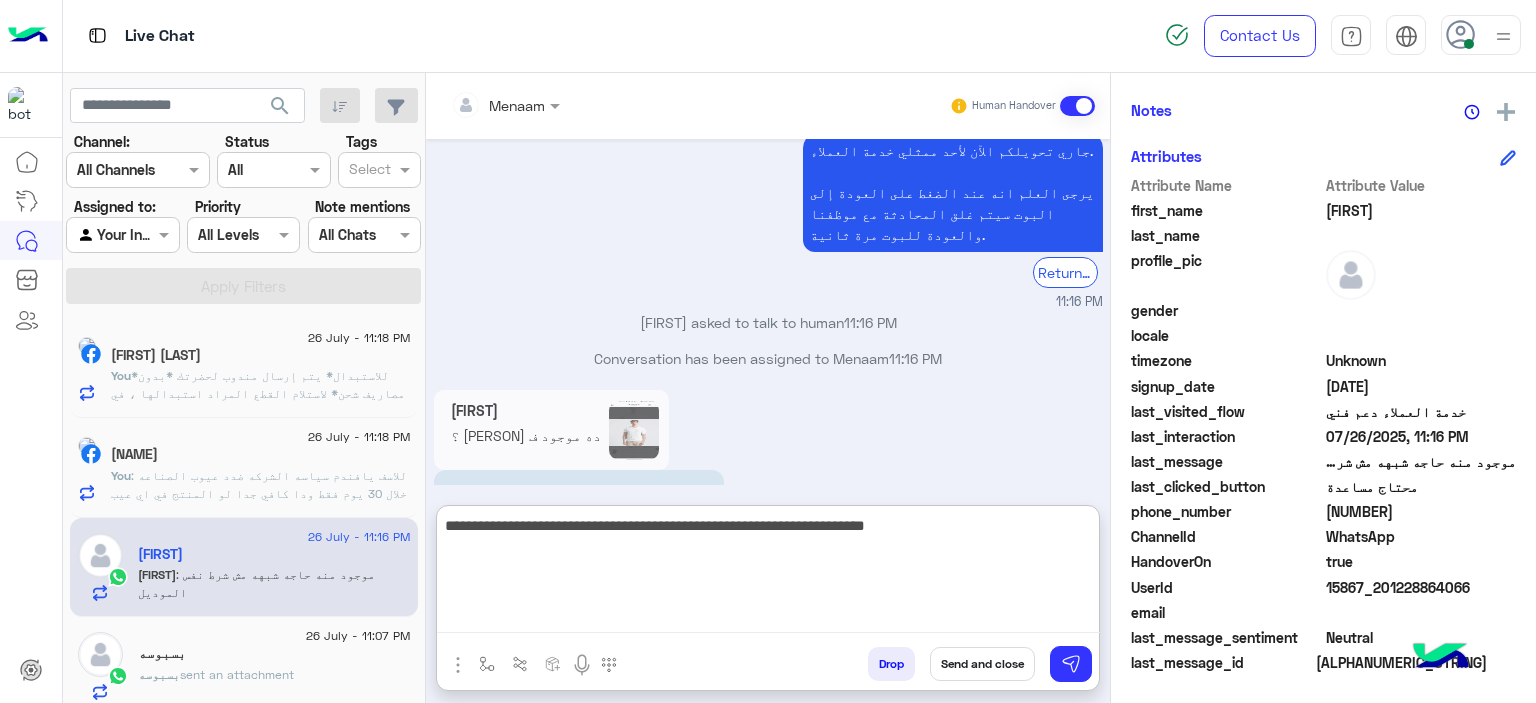 type on "**********" 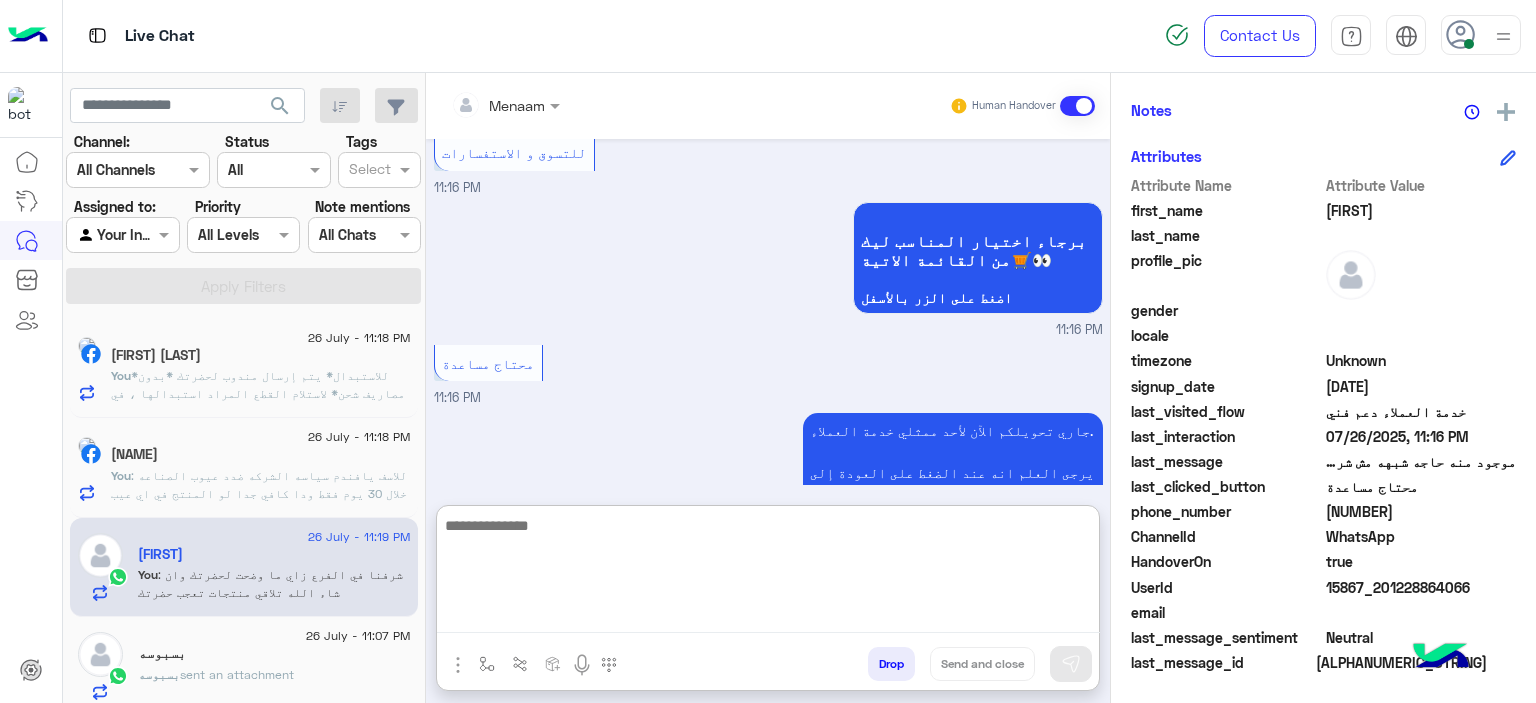 scroll, scrollTop: 1405, scrollLeft: 0, axis: vertical 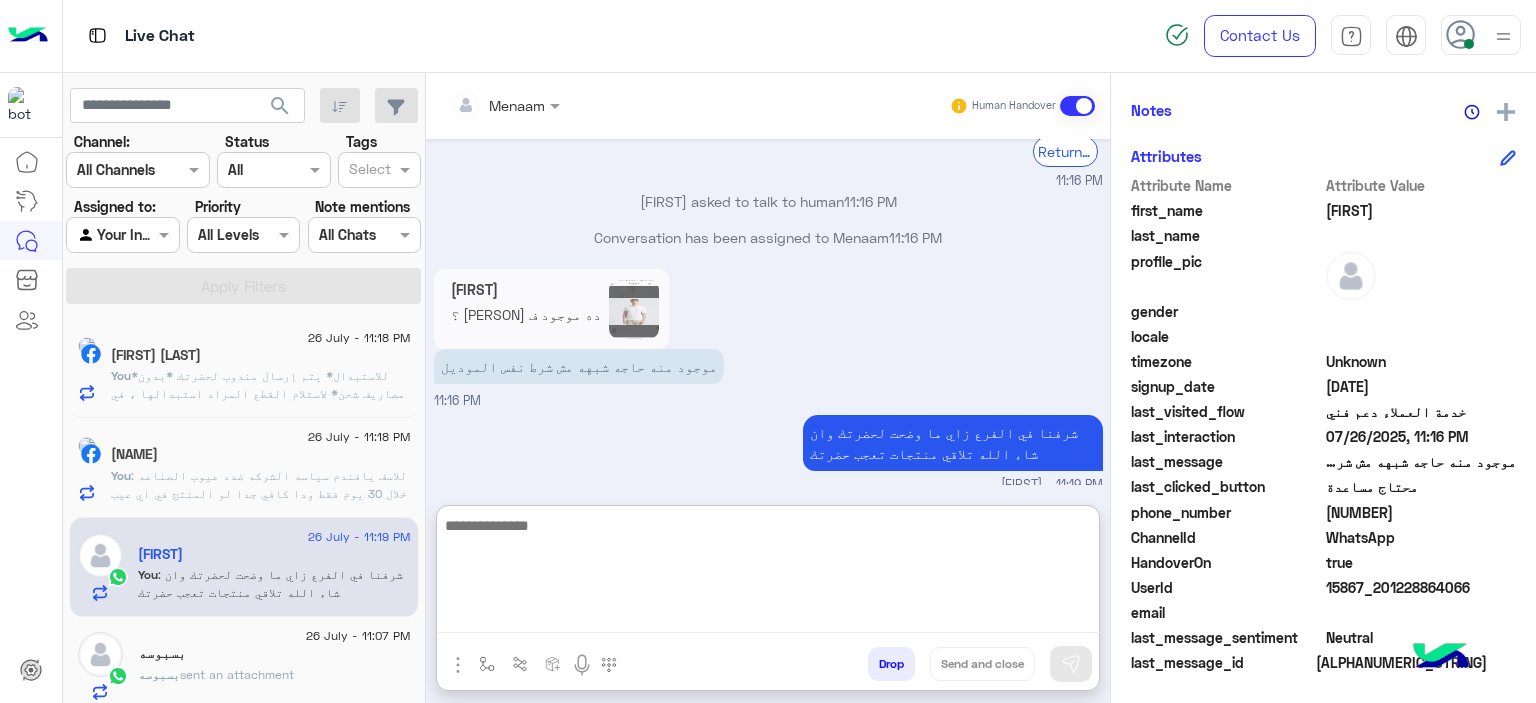 click on ": للاسف يافندم سياسه الشركه ضدد عيوب الصناعه خلال 30 يوم فقط ودا كافي جدا لو المنتج في اي عيب يظهر لحضرتك" 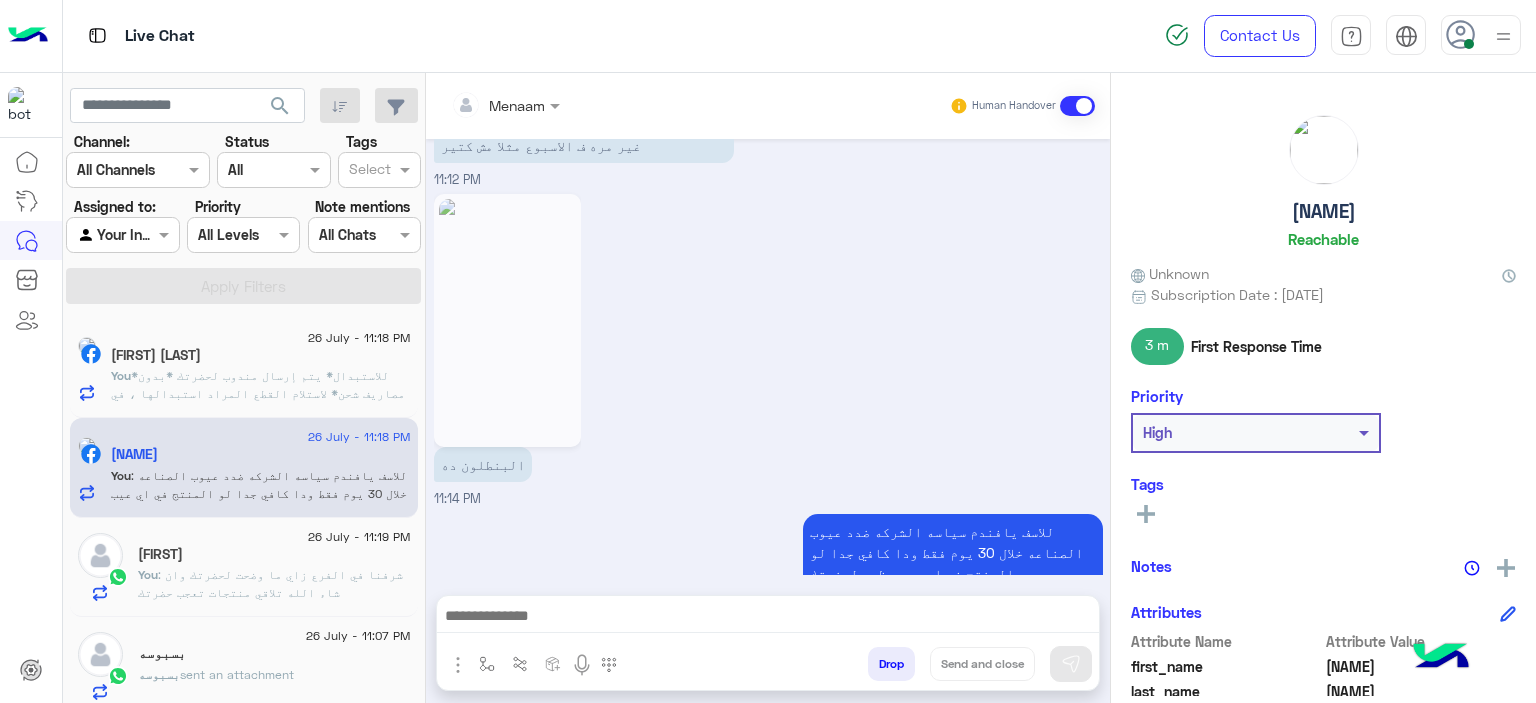 click on "Mohamed Ebrahem" 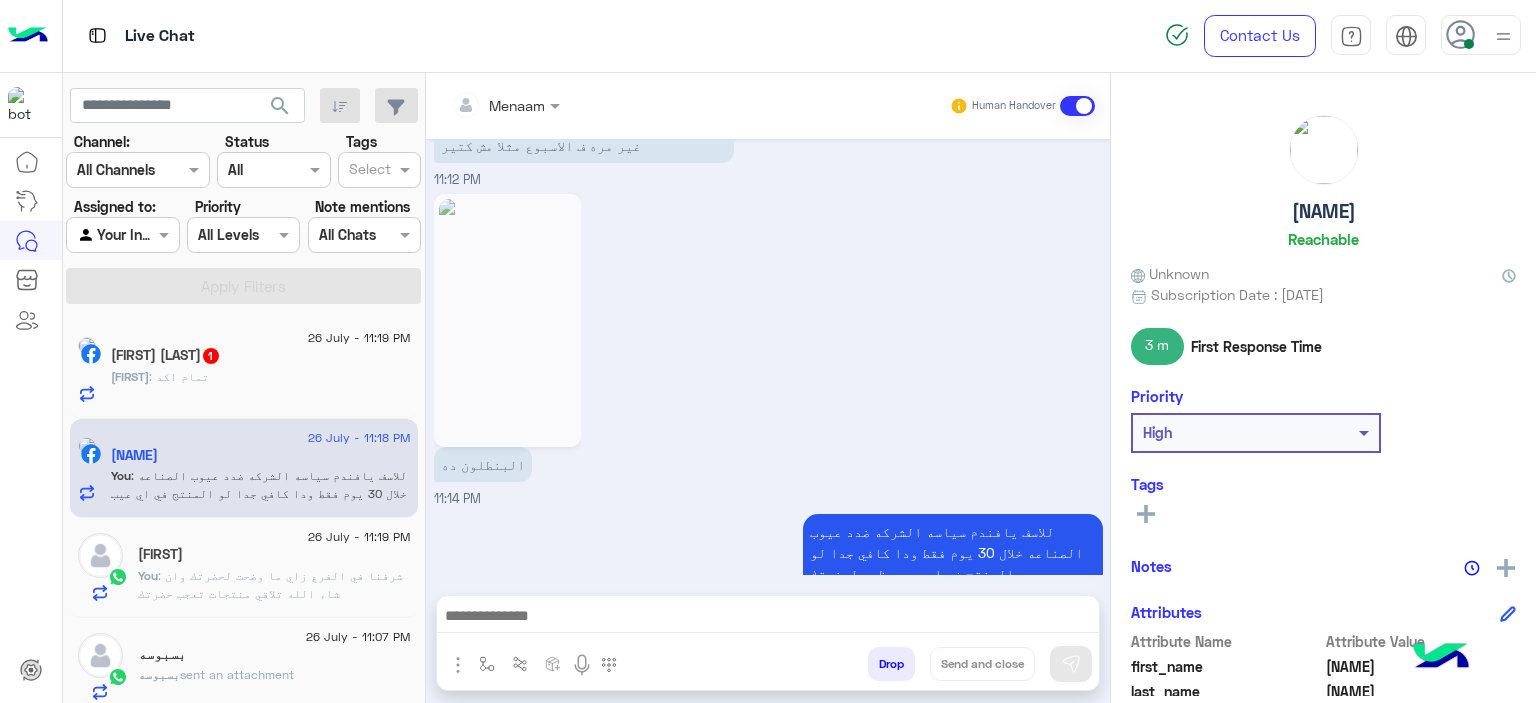 copy on "Mohamed Ebrahem" 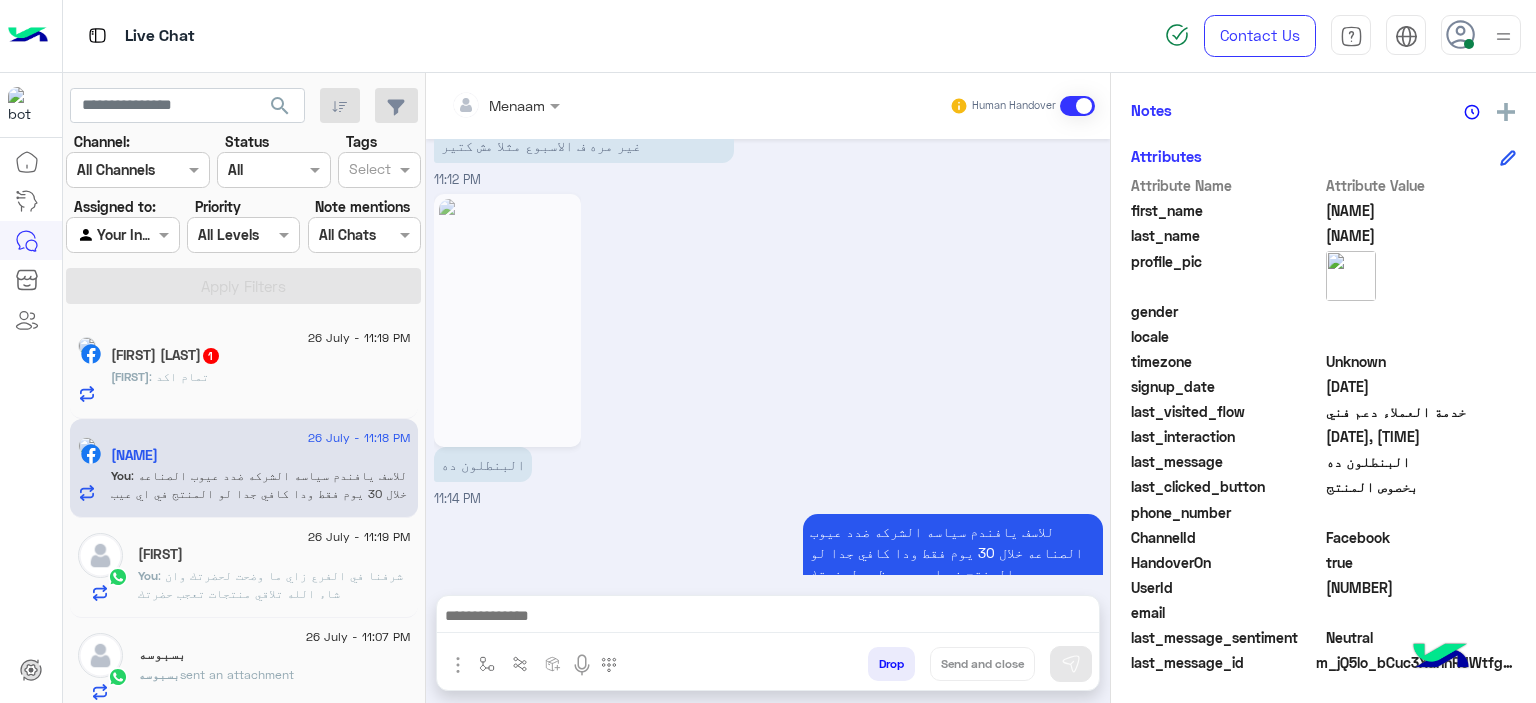 click on "6033143456706612" 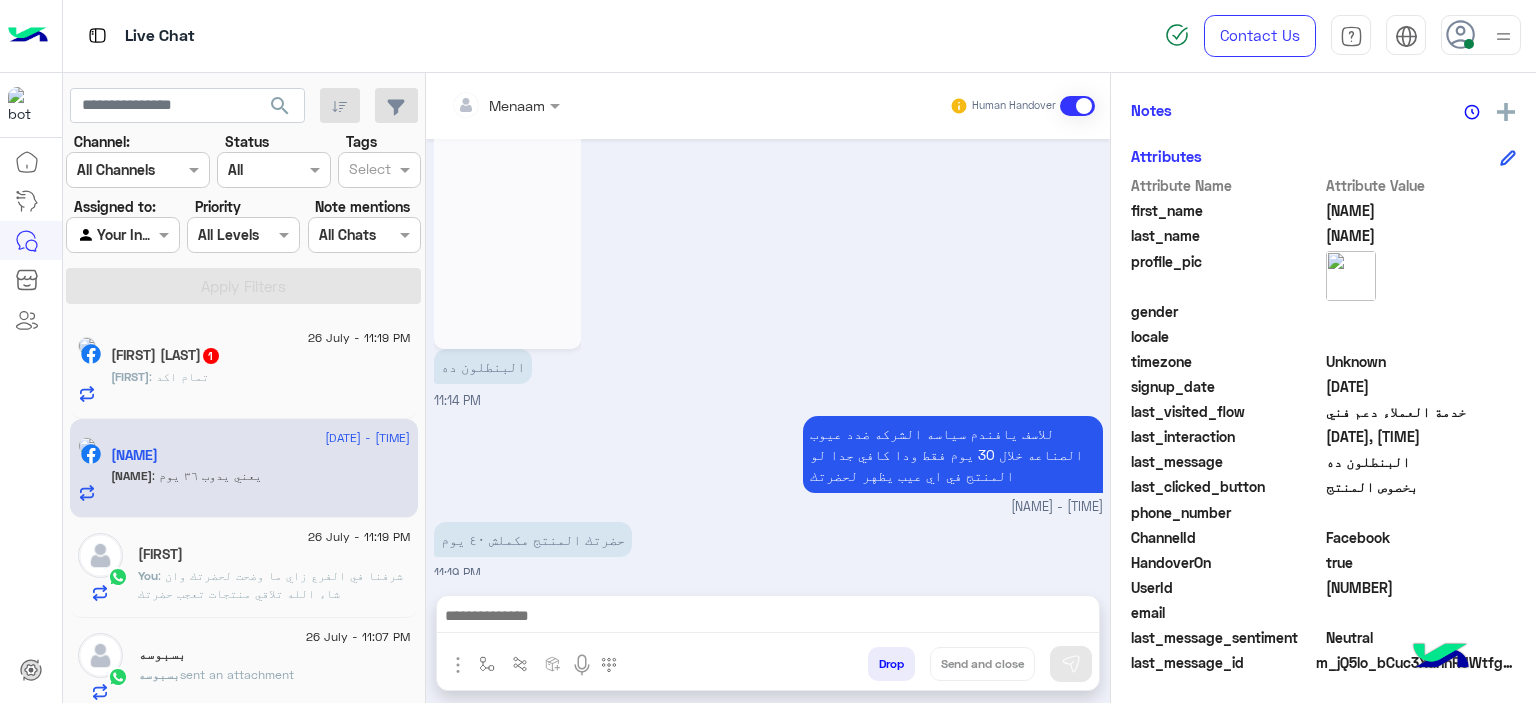 scroll, scrollTop: 2612, scrollLeft: 0, axis: vertical 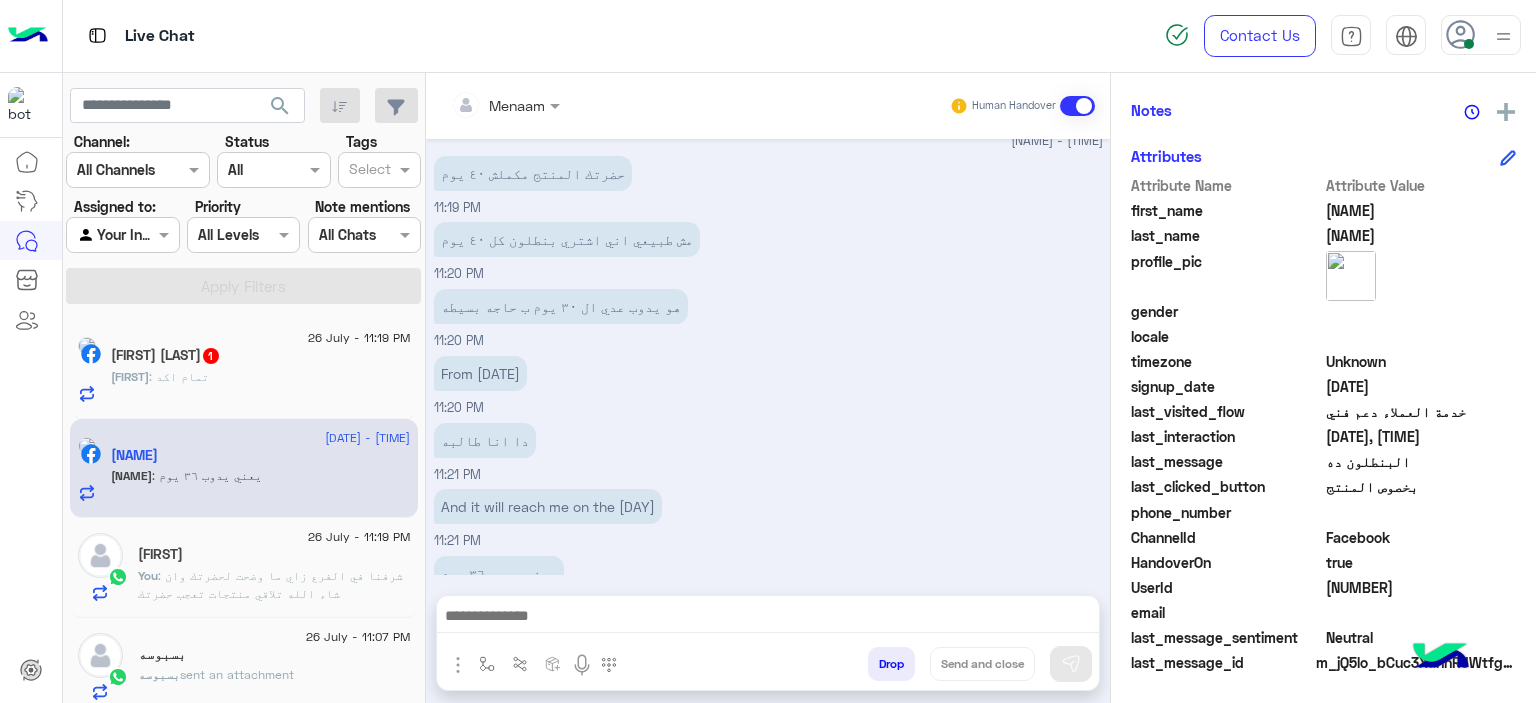 click at bounding box center (768, 618) 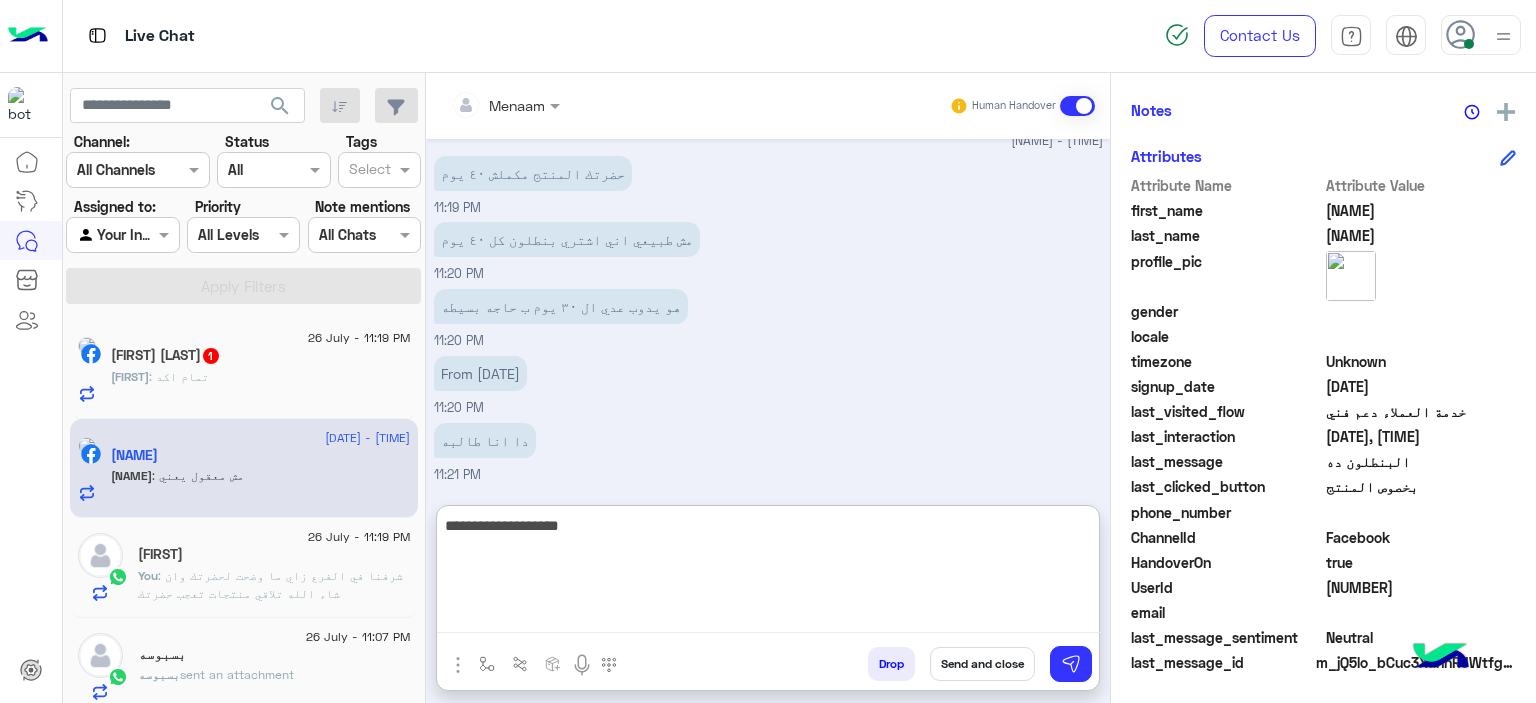 scroll, scrollTop: 2769, scrollLeft: 0, axis: vertical 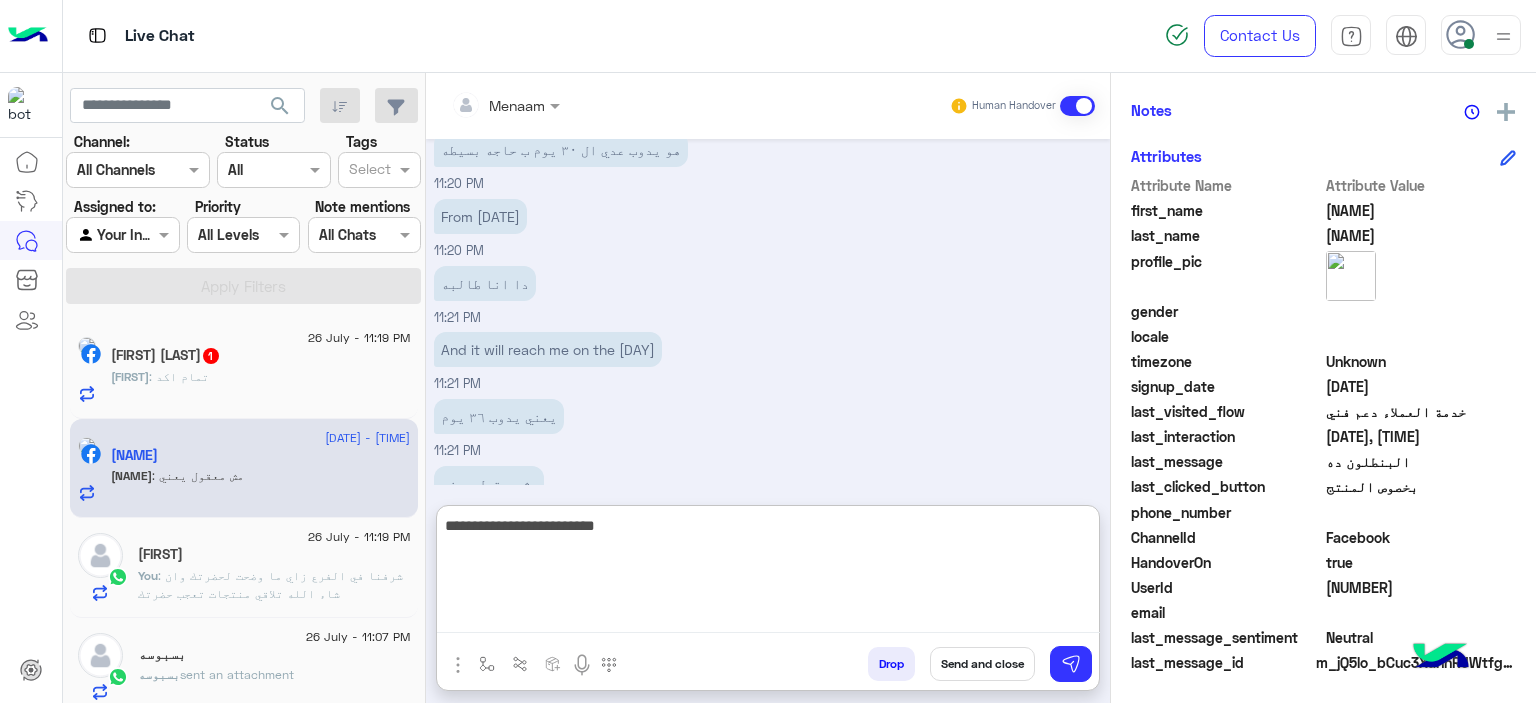 type on "**********" 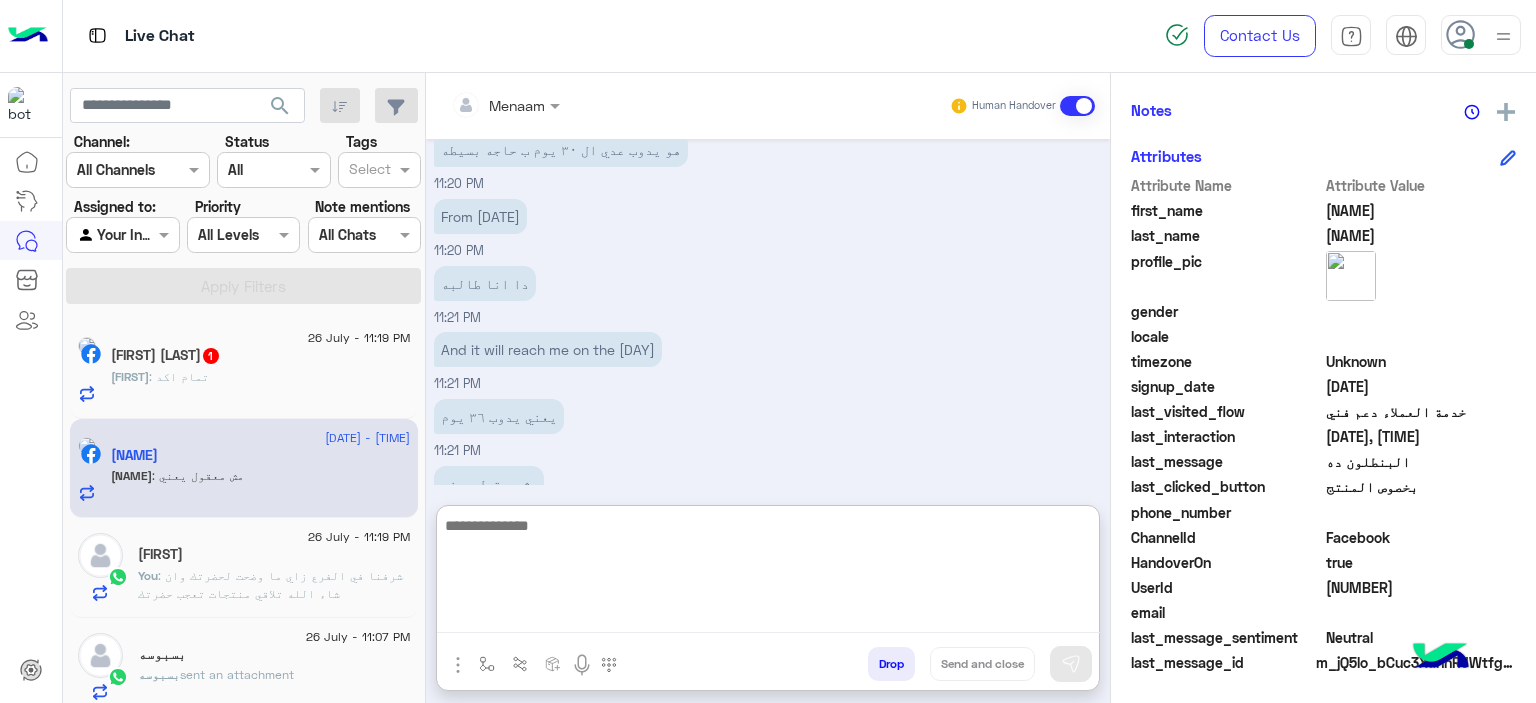scroll, scrollTop: 2868, scrollLeft: 0, axis: vertical 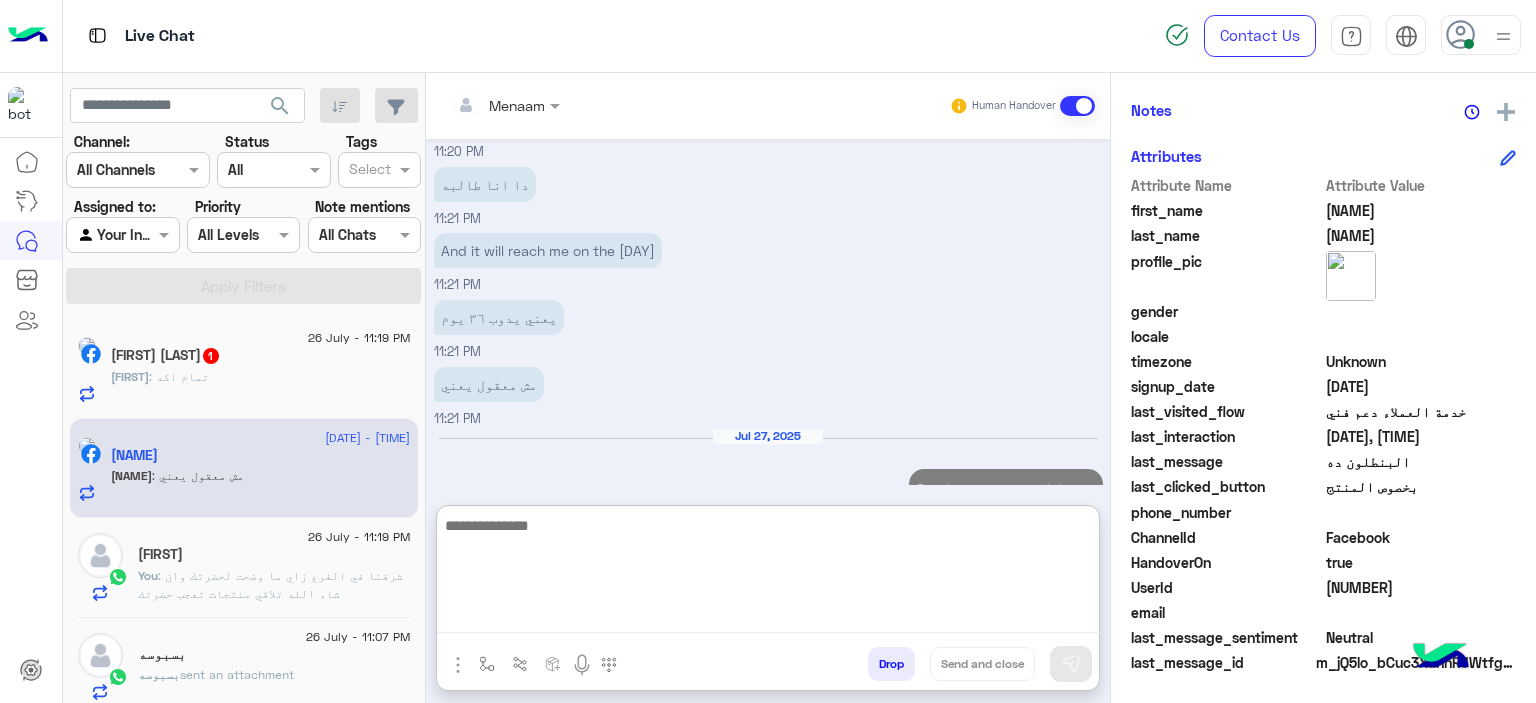 click on "Mohammad : تمام اكد" 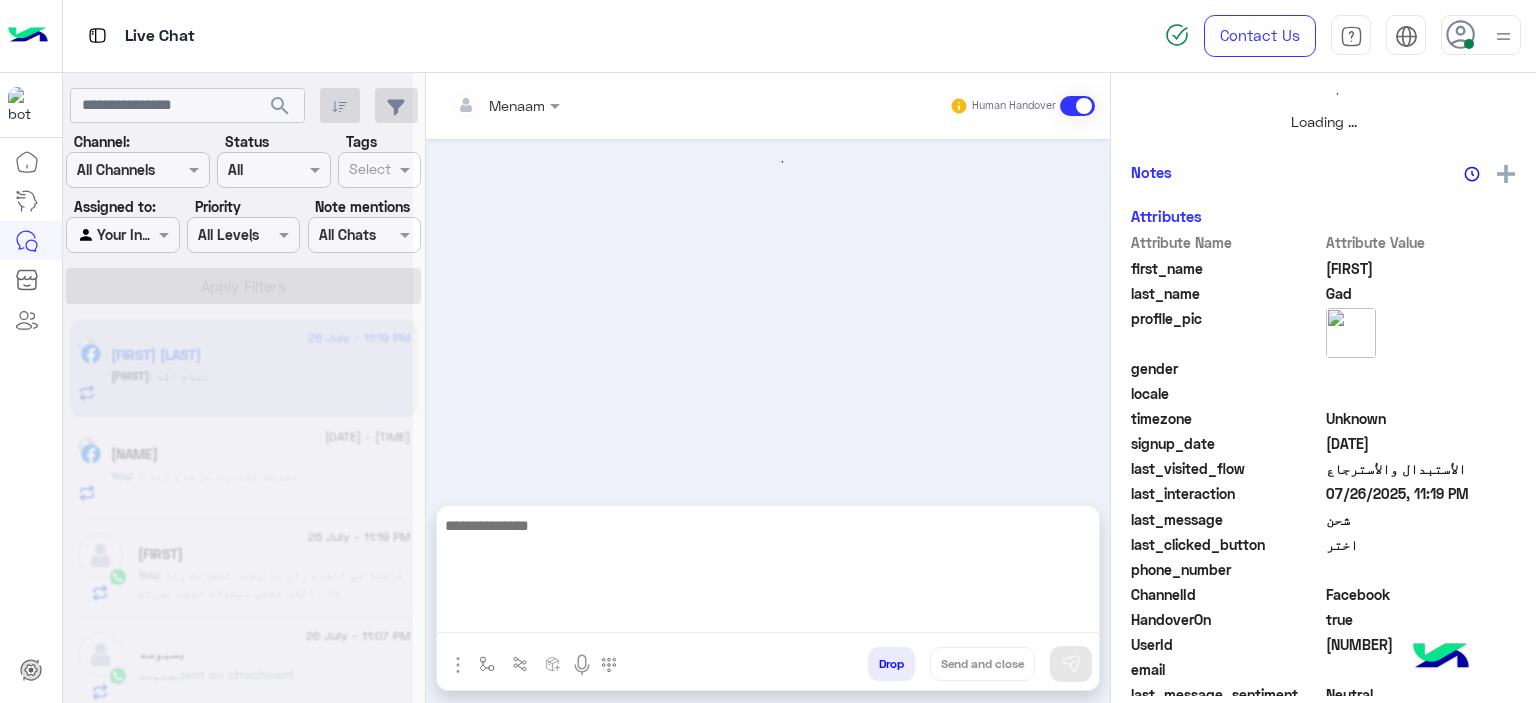 scroll, scrollTop: 0, scrollLeft: 0, axis: both 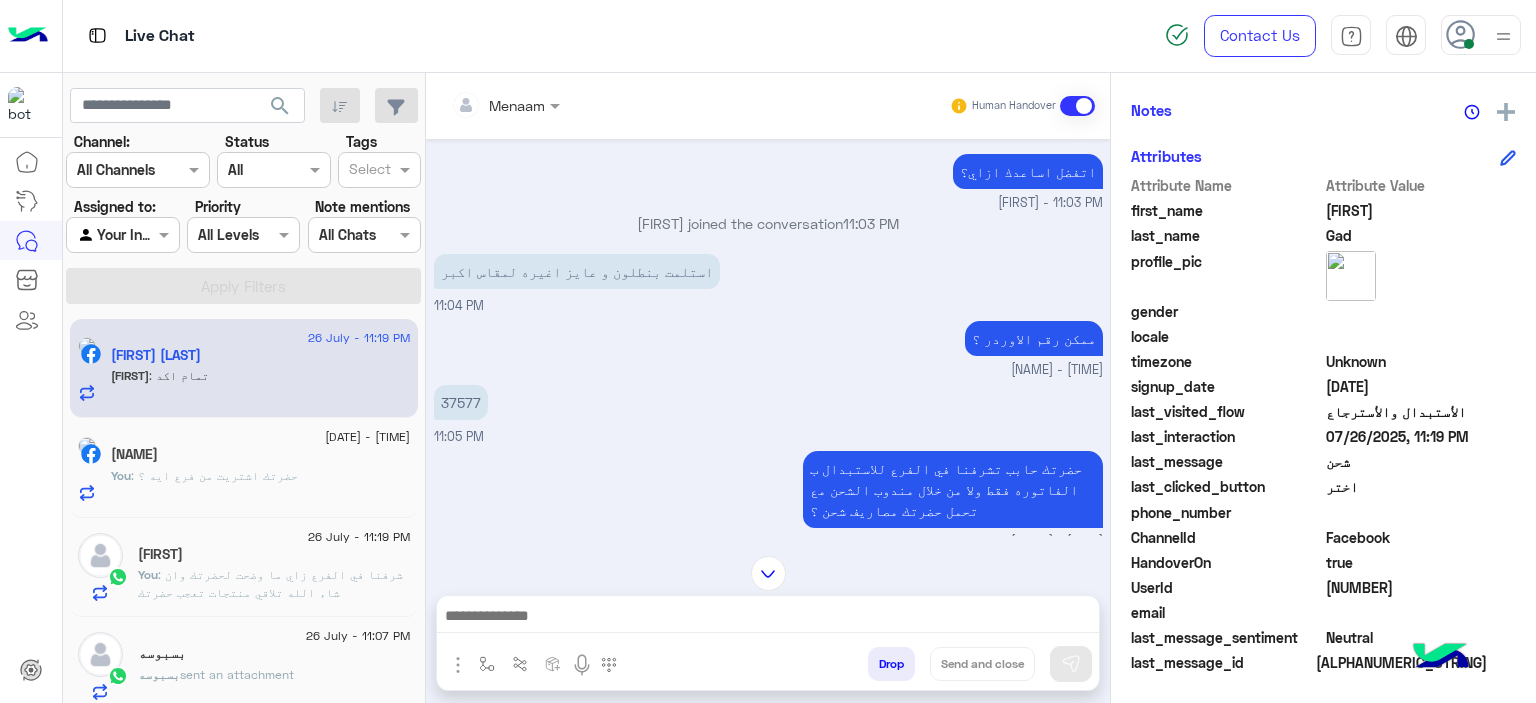 click on "37577" at bounding box center [461, 402] 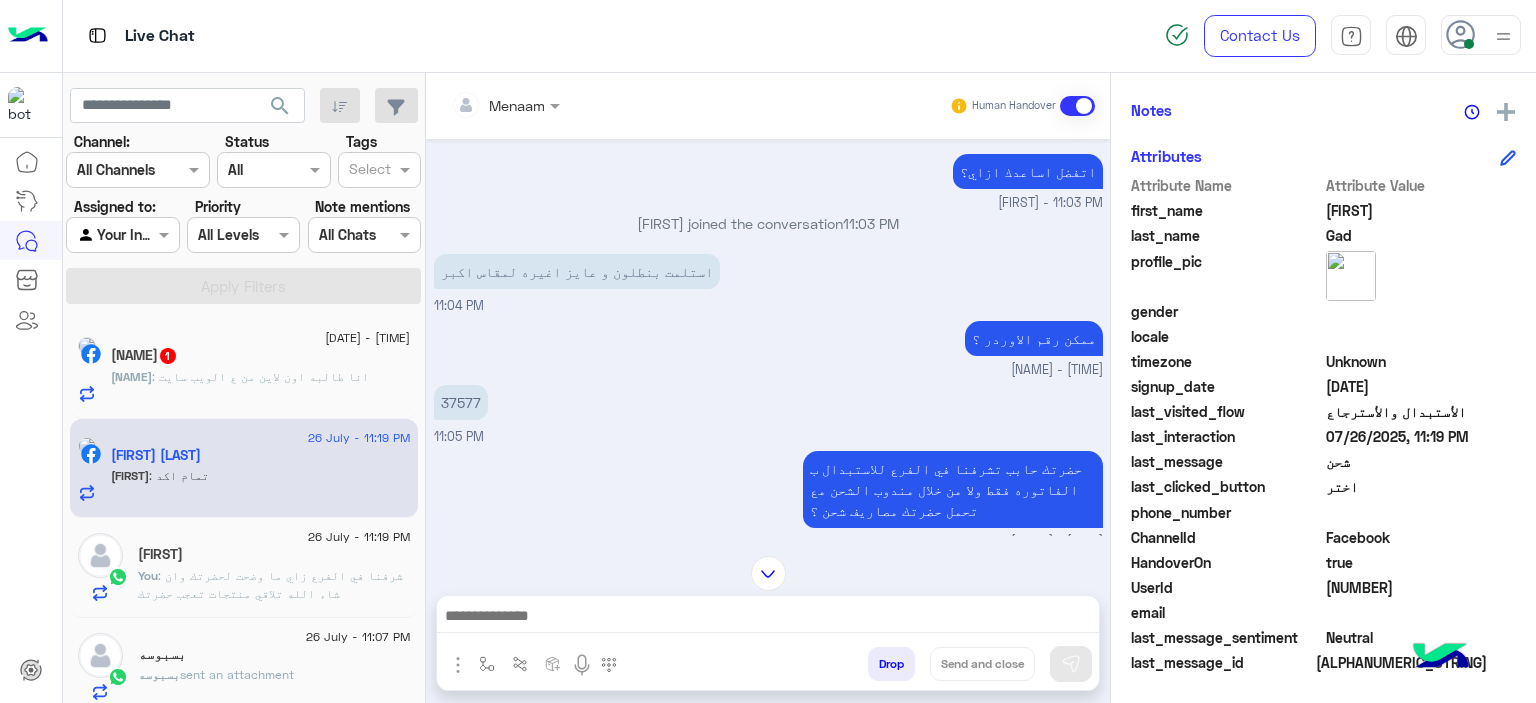 scroll, scrollTop: 2031, scrollLeft: 0, axis: vertical 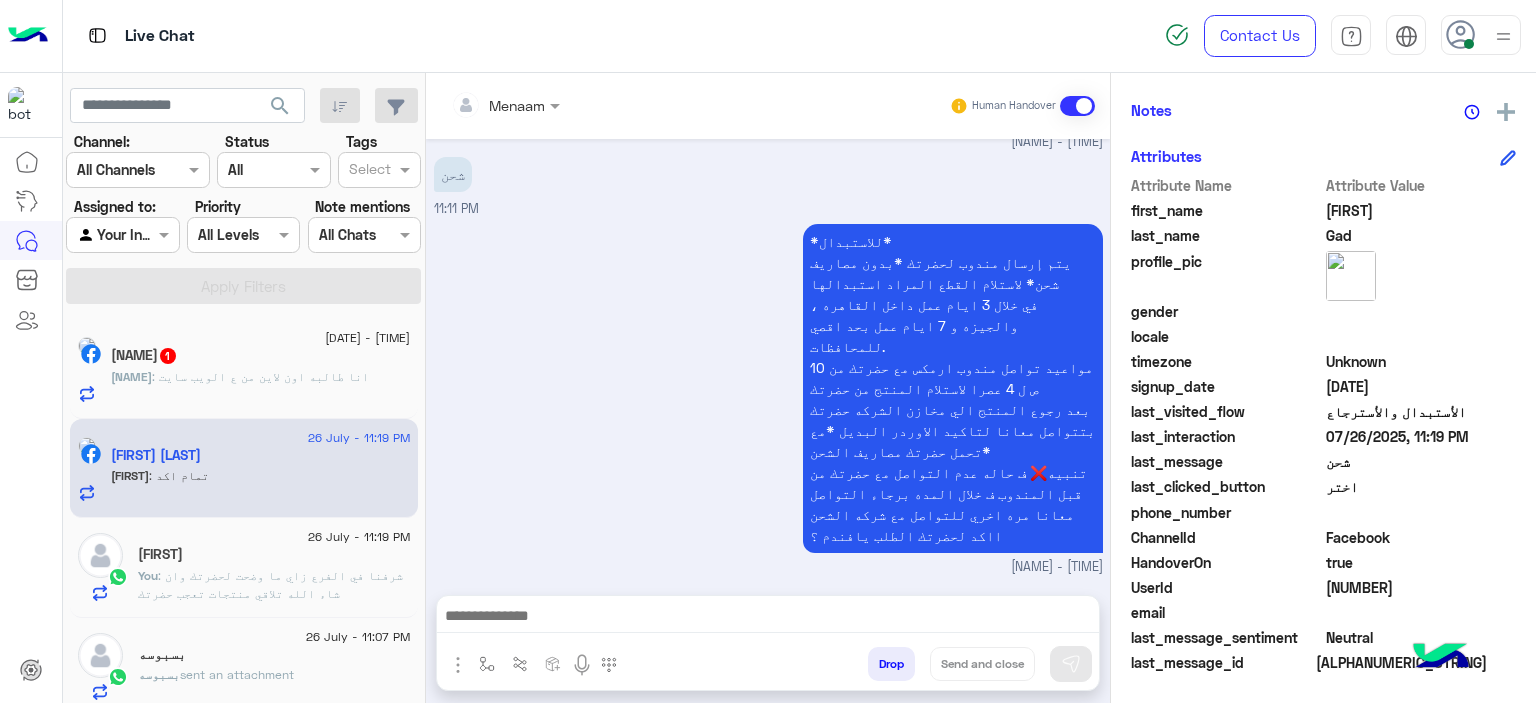 click on ": انا طالبه اون لاين من ع الويب سايت" 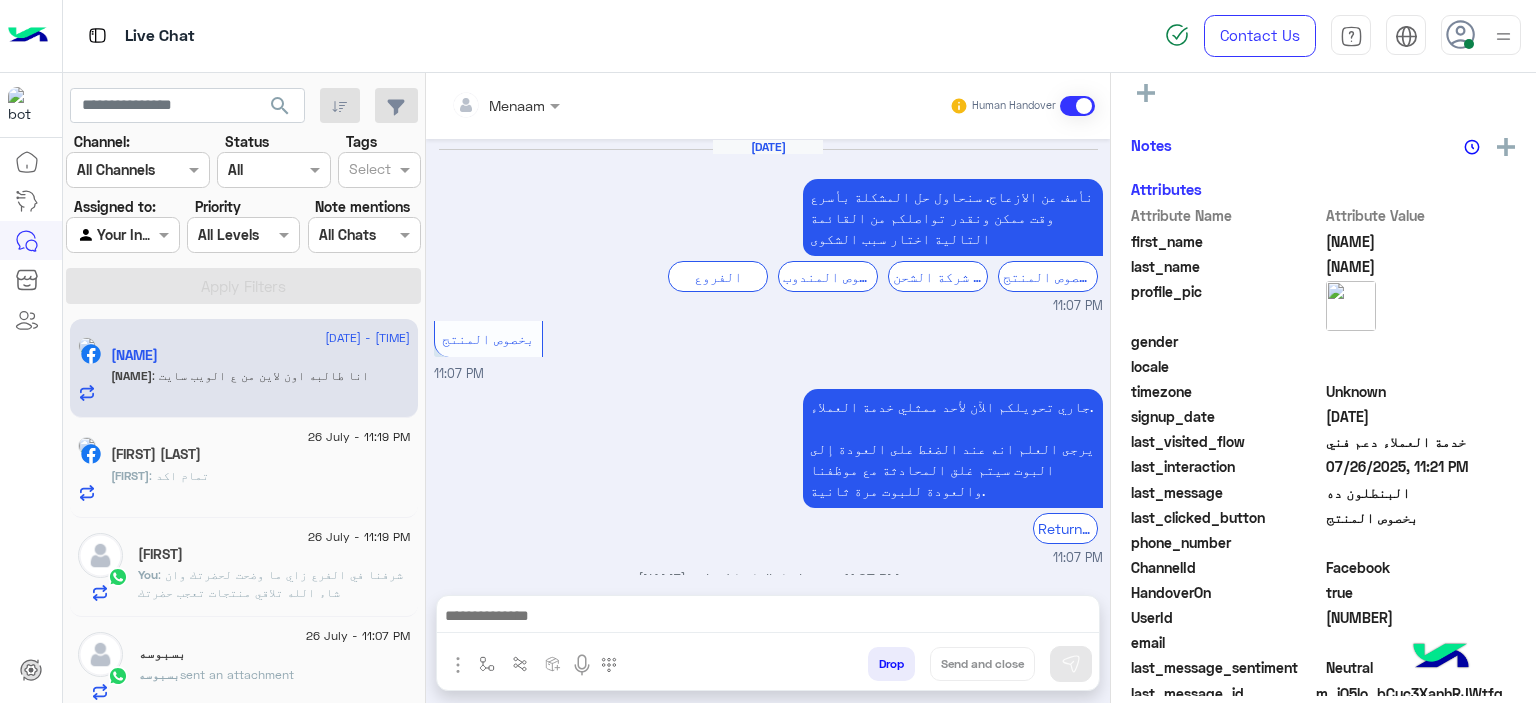 scroll, scrollTop: 1379, scrollLeft: 0, axis: vertical 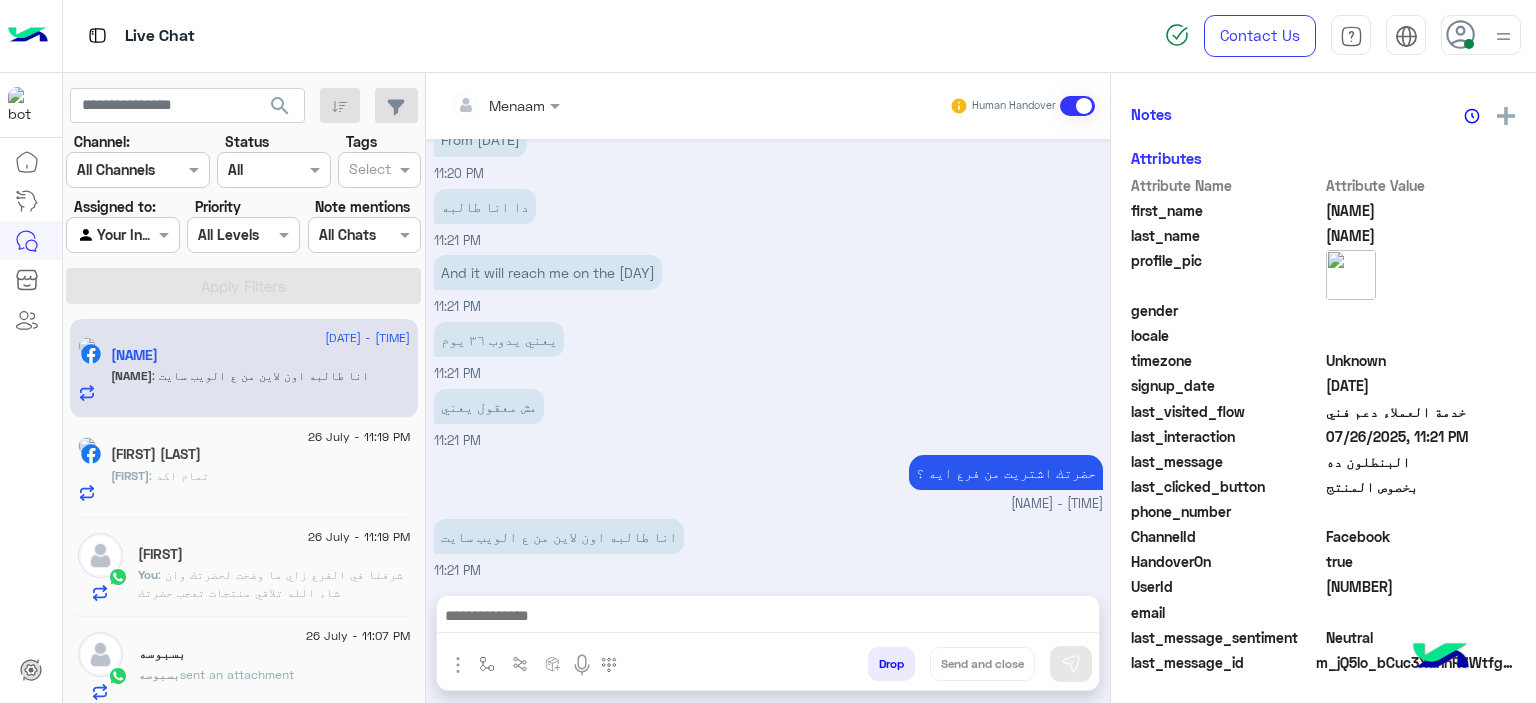 click at bounding box center [768, 618] 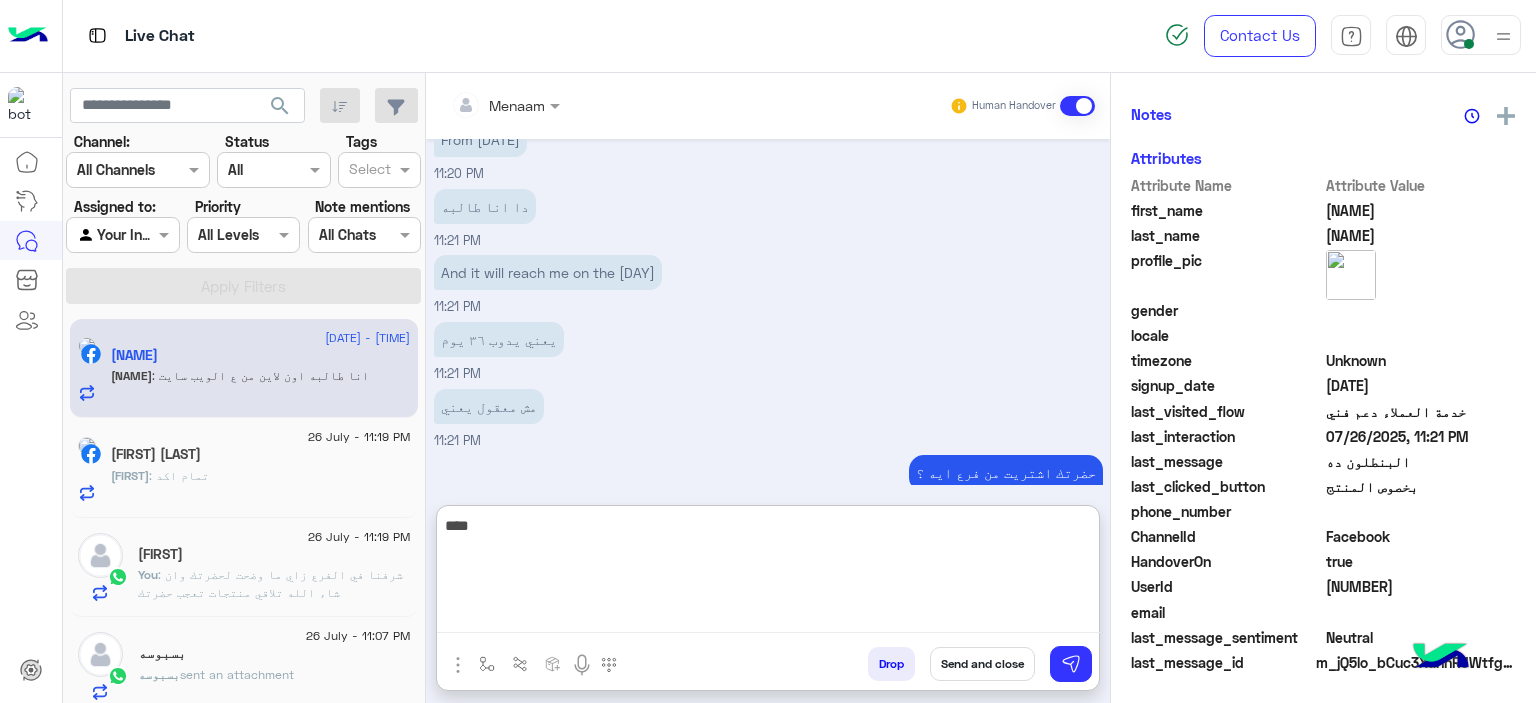 scroll, scrollTop: 456, scrollLeft: 0, axis: vertical 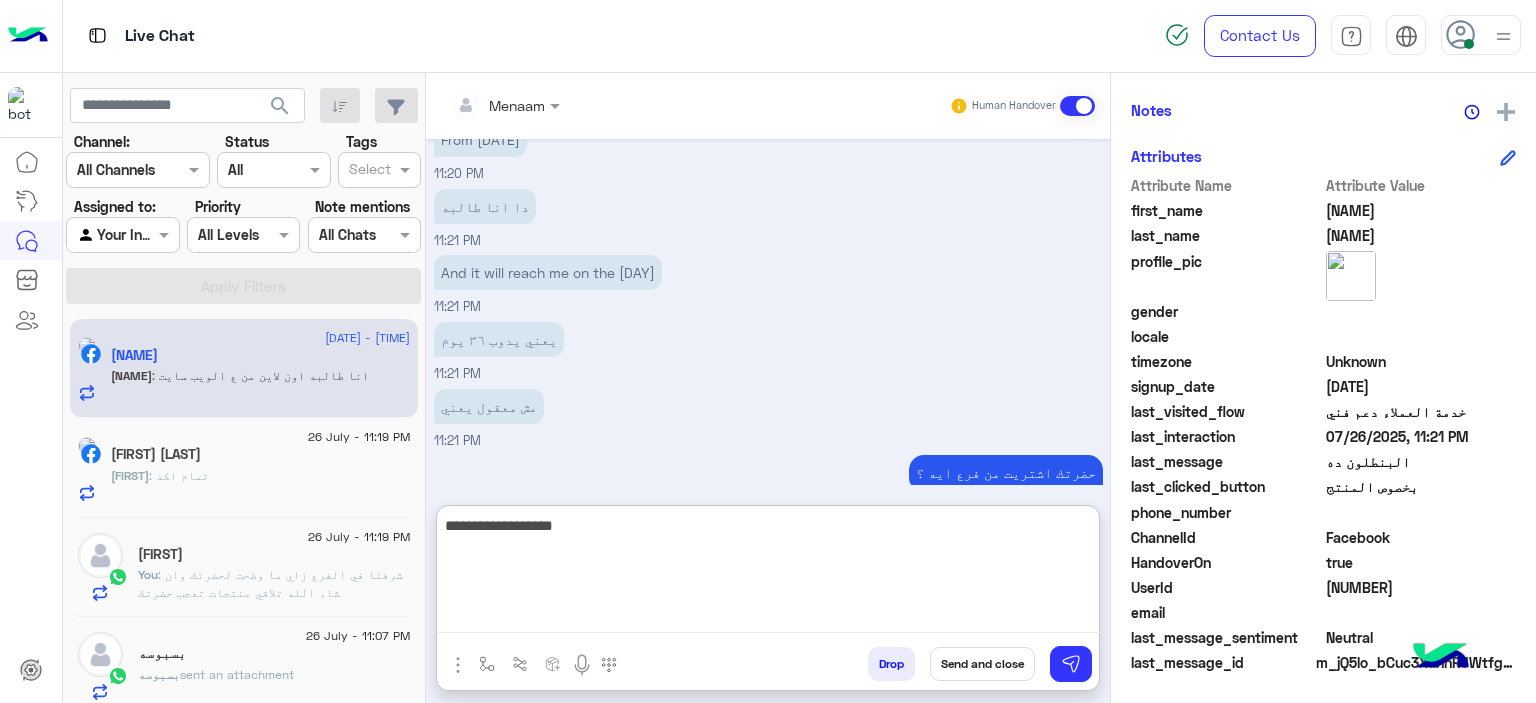 type on "**********" 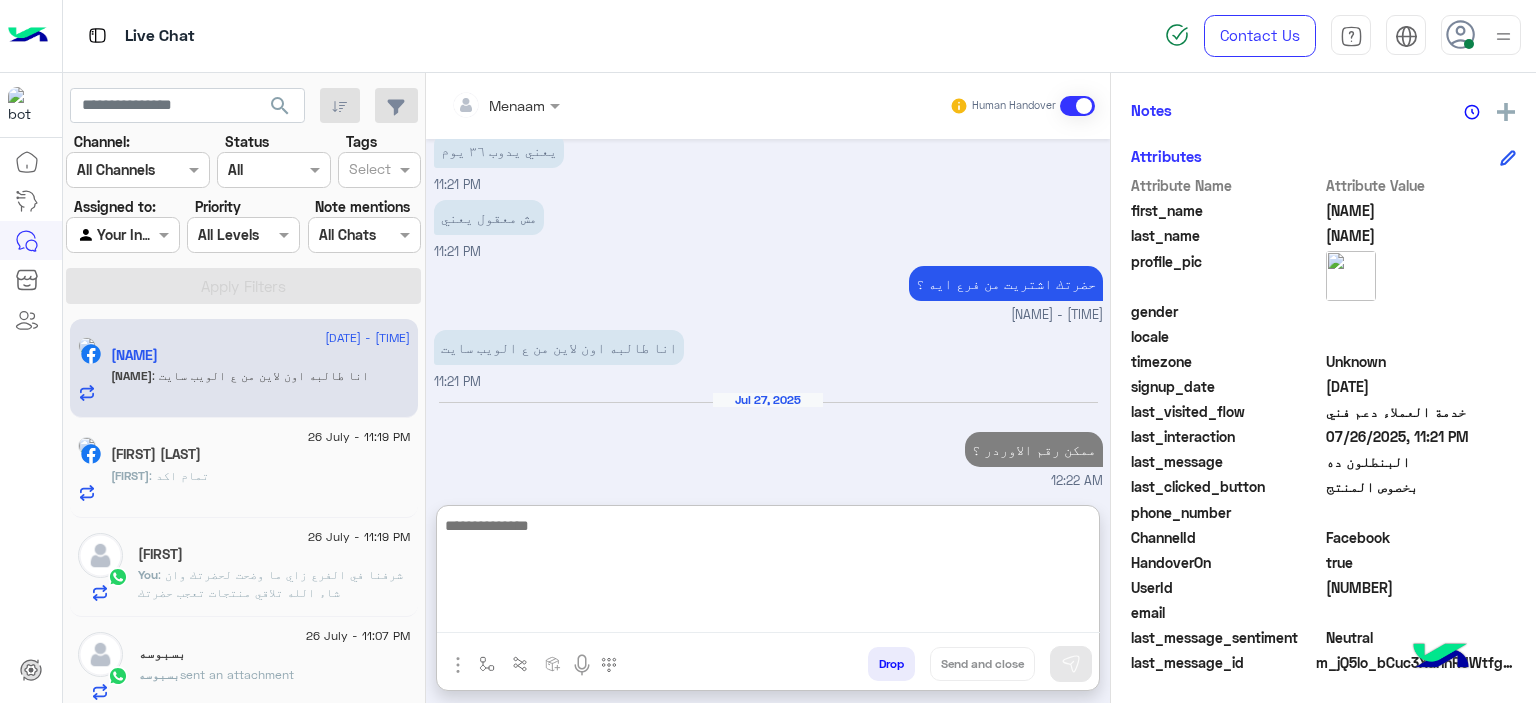 scroll, scrollTop: 1533, scrollLeft: 0, axis: vertical 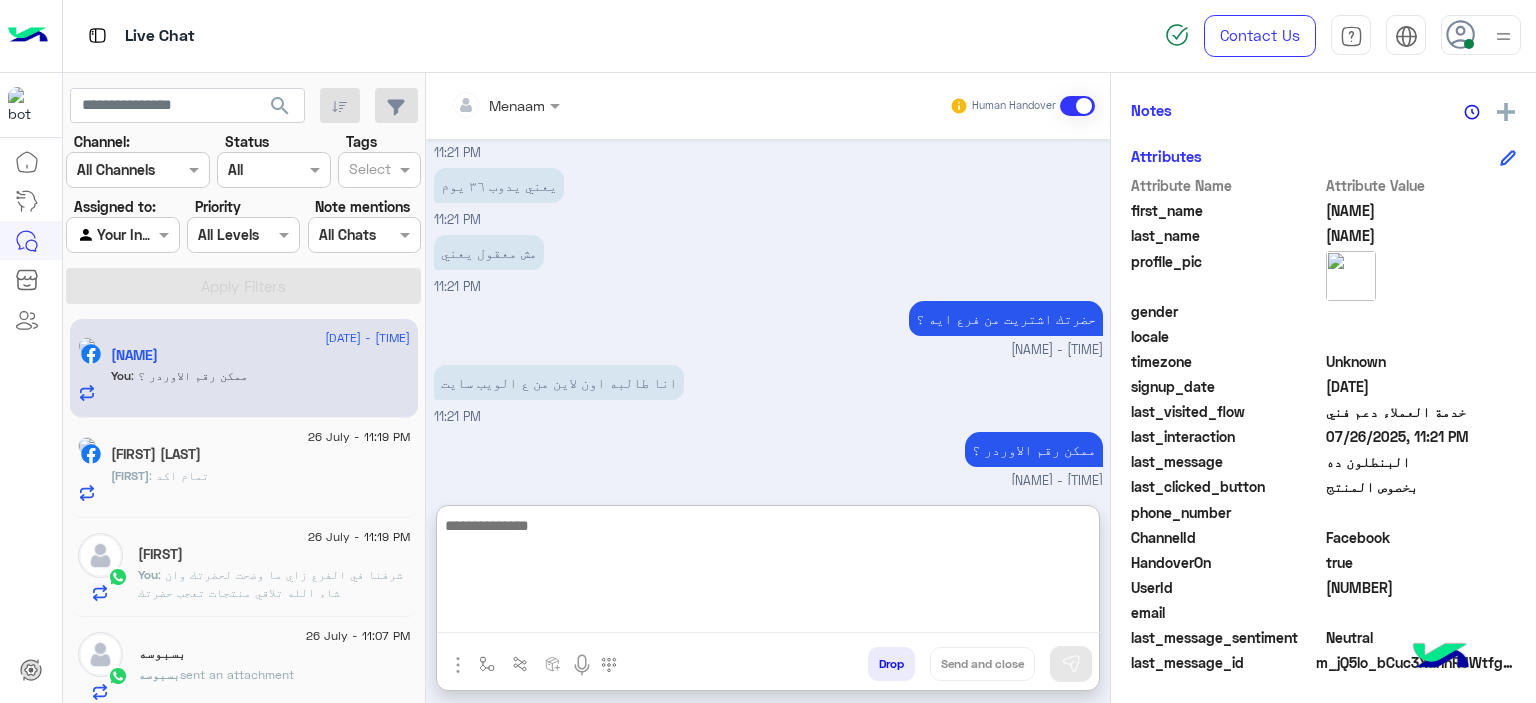 click on "Mohammad : تمام اكد" 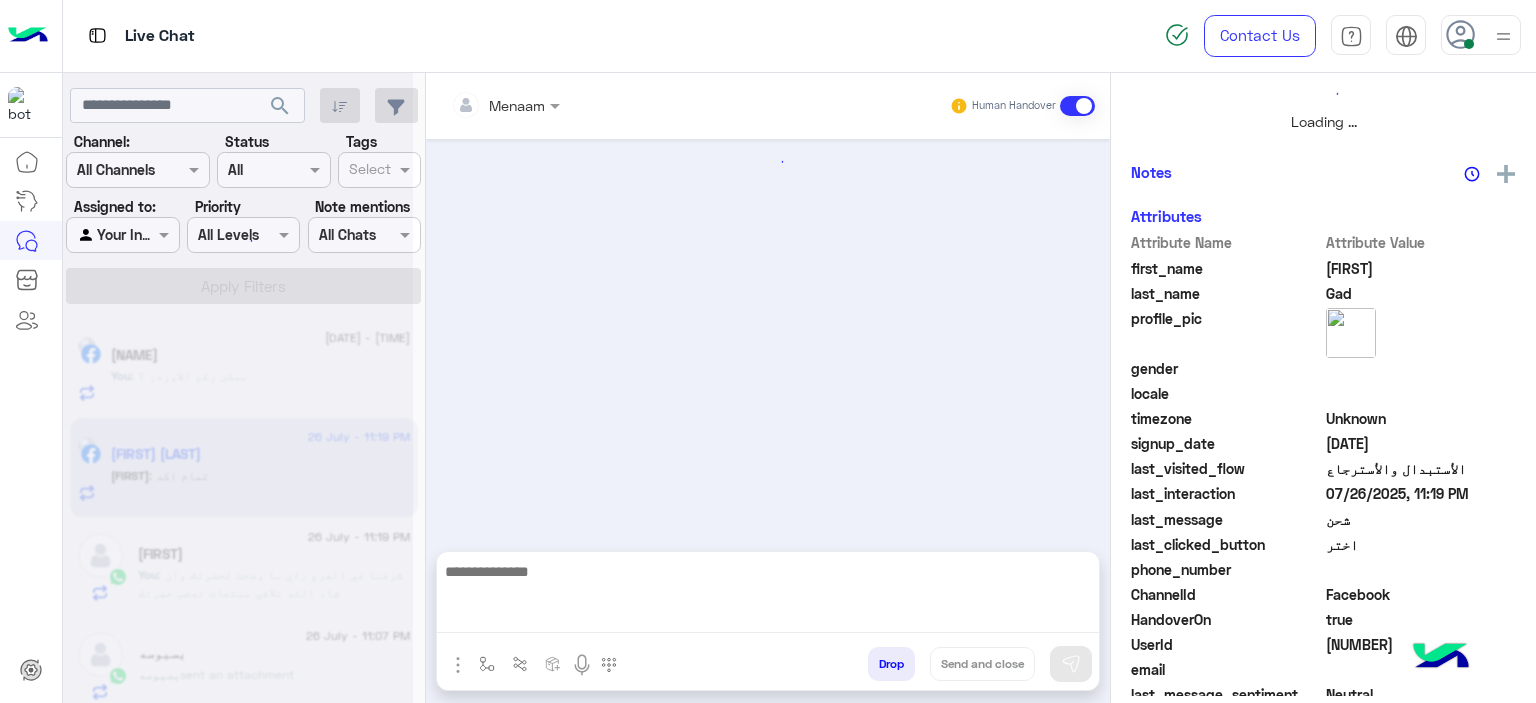 scroll, scrollTop: 0, scrollLeft: 0, axis: both 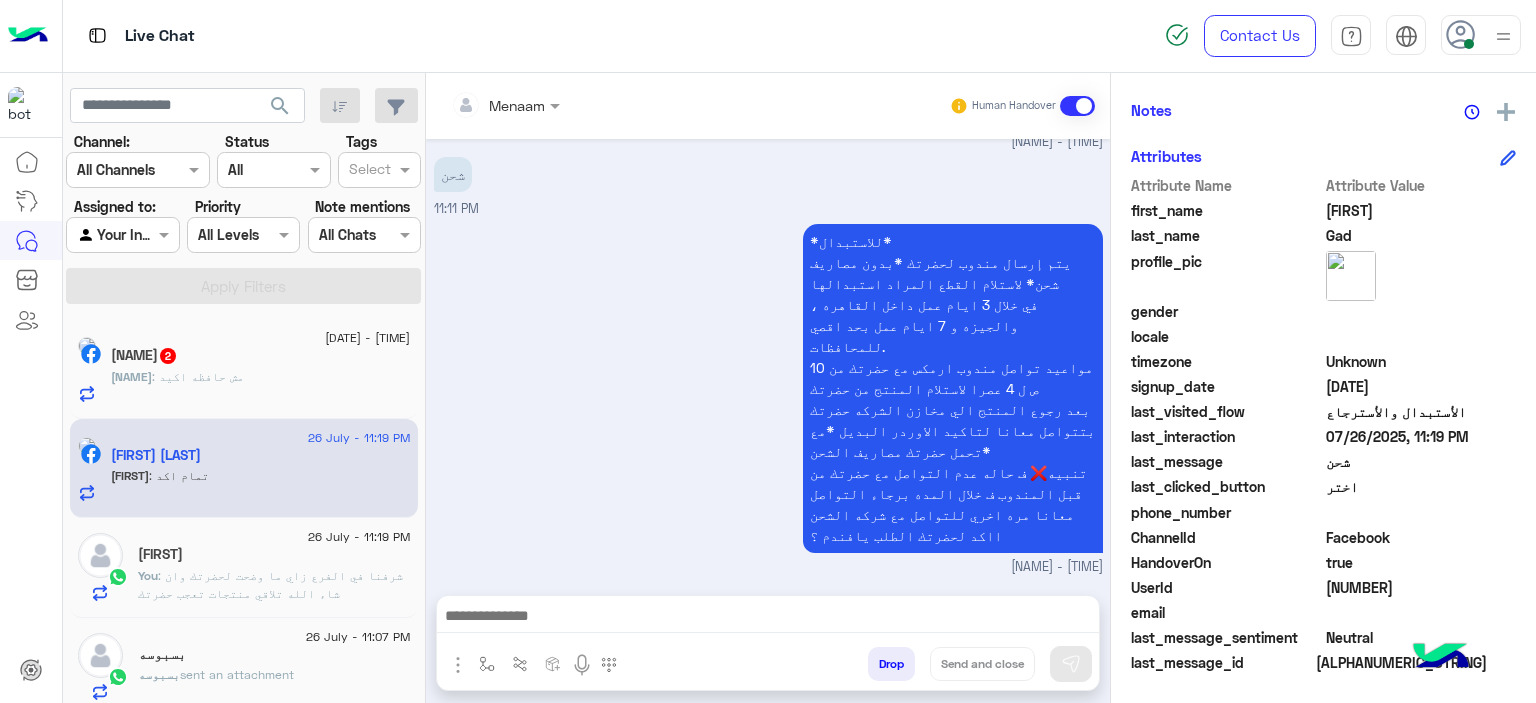click at bounding box center (768, 618) 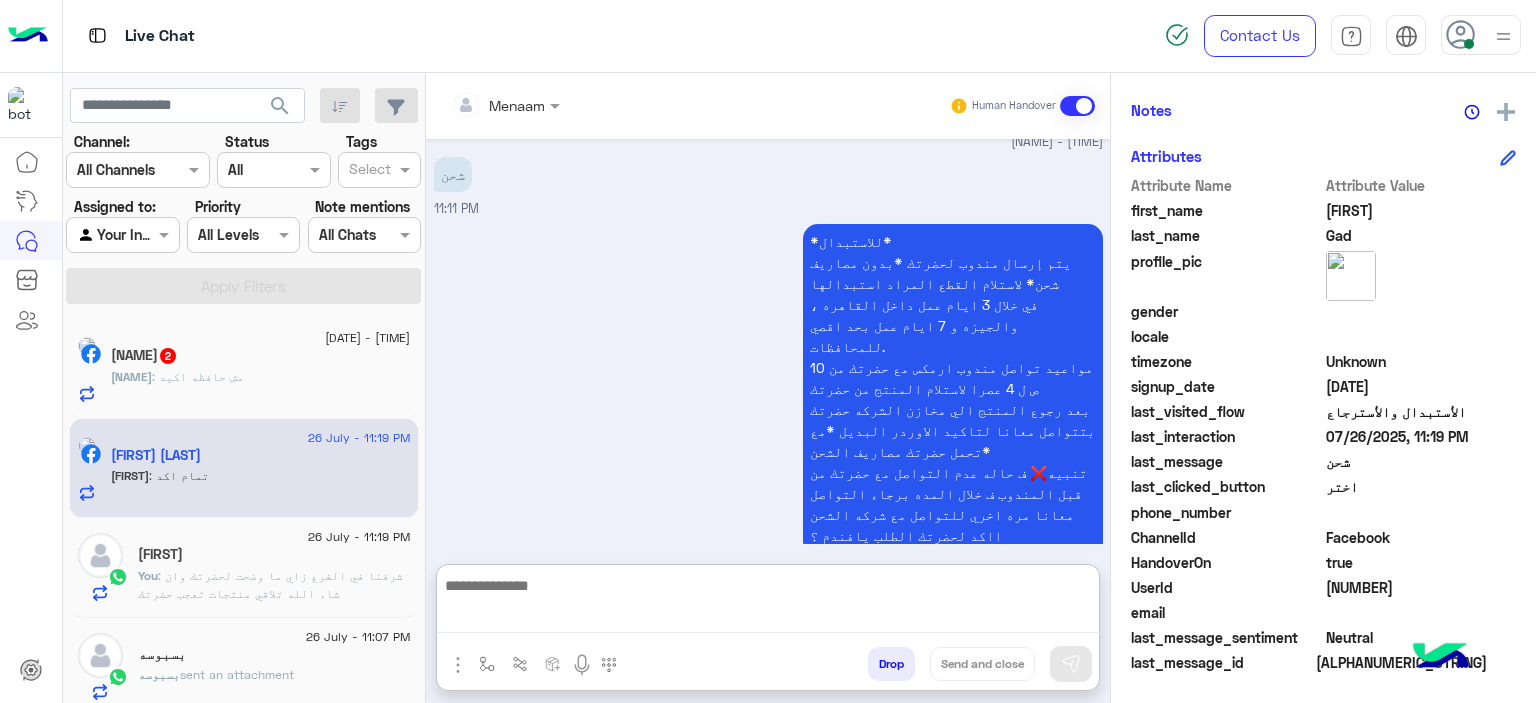 paste on "**********" 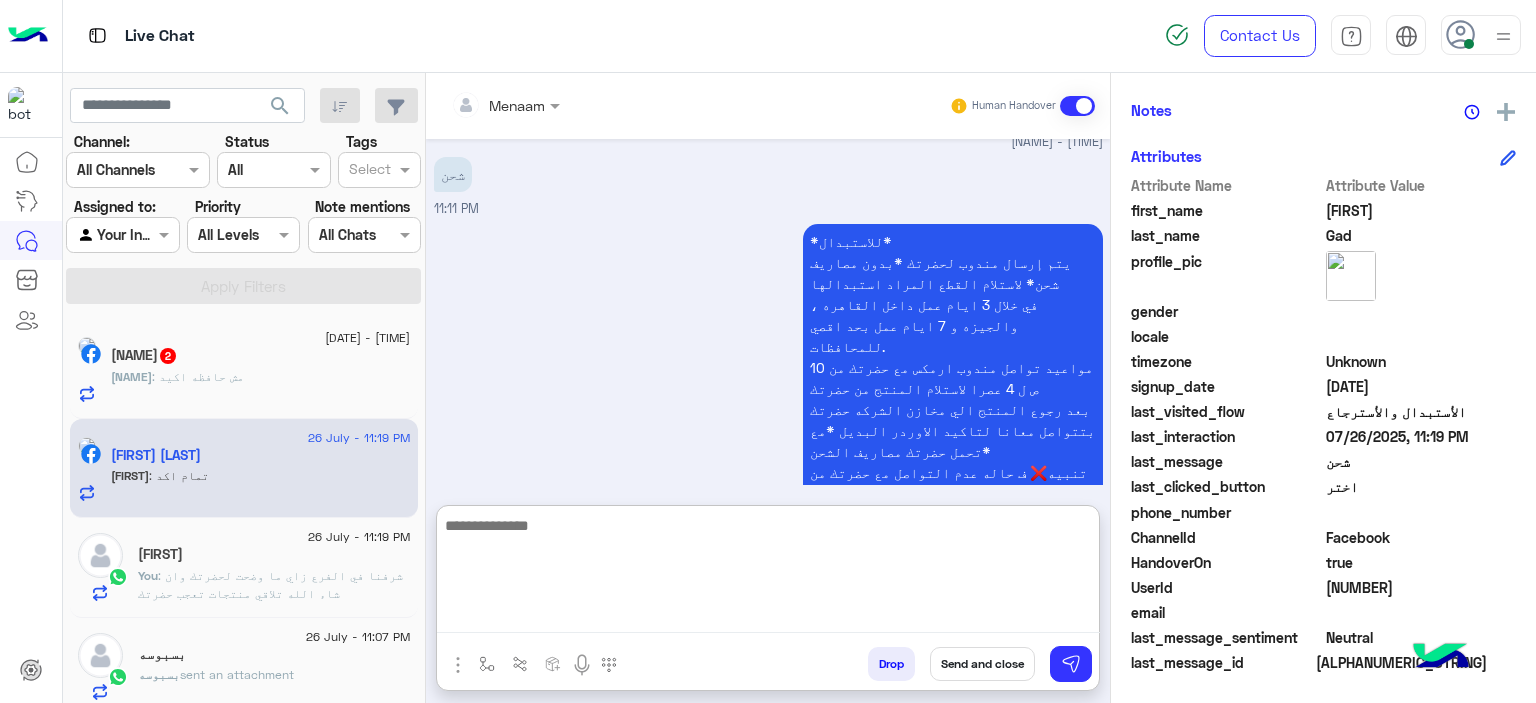 scroll, scrollTop: 0, scrollLeft: 0, axis: both 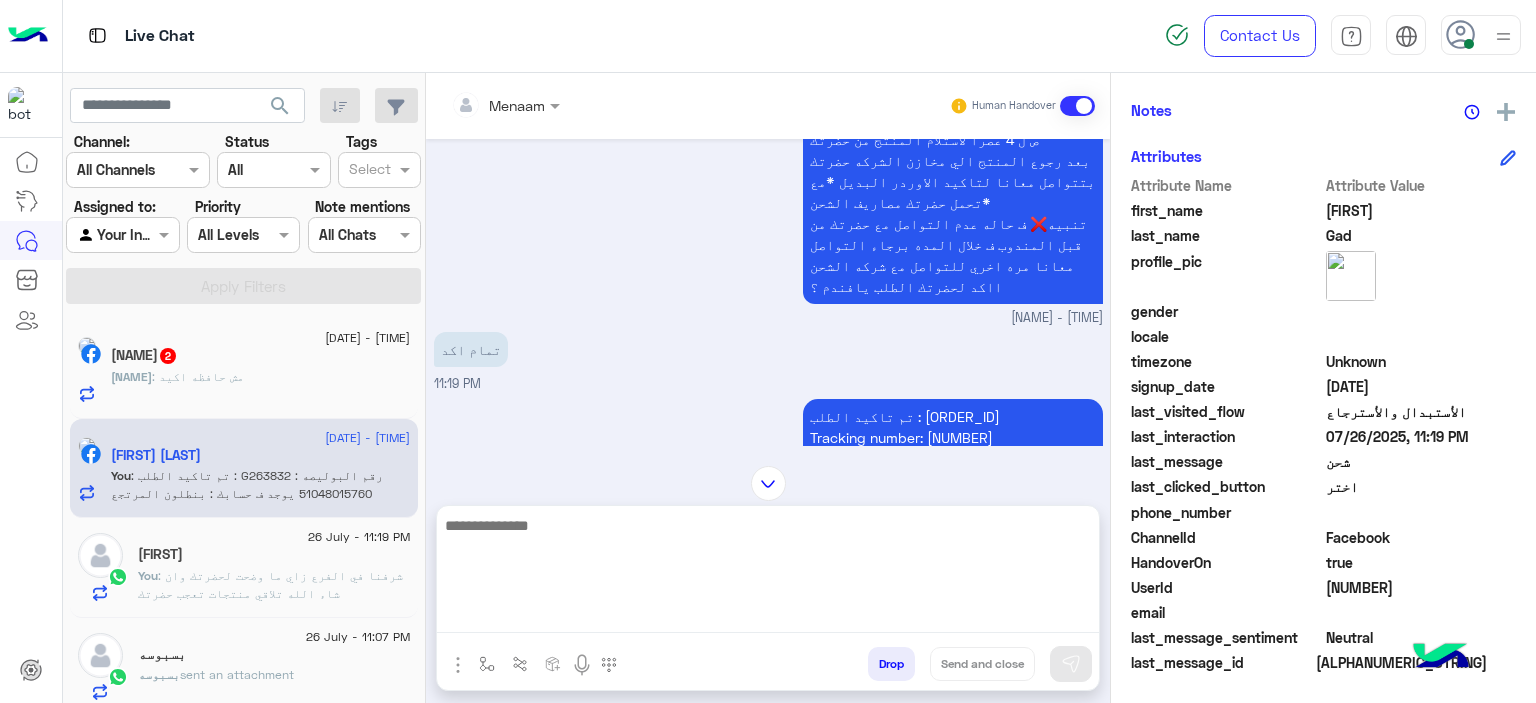 click on "تم تاكيد الطلب :   G263832 رقم البوليصه :   51048015760 يوجد ف حسابك :   بنطلون  المرتجع بيوصل لينا ف خلال 3 ايام عمل من تاني يوم تسليمو للمندوب للقاهره والجيزه  و5 ايام عمل من تاني يوم تسليمو للمندوب للمحافظات تقدر تتابع معانا بعد المده الموضحه اول ما المنتج يرجع ل مخازن الشركه    حضرتك بتتواصل معانا  ومسؤل التبديلات بيتابع مع حضرتك لتاكيد اوردر جديد  المندوب هيتواصل معاك خلال 3 ايام عمل بحد اقصي لاستلام المنتج من حضرتك  تنبيه❌  ف حاله عدم التواصل مع حضرتك من قبل المندوب ف خلال المده برجاء التواصل معانا مره اخري للتواصل مع شركه الشحن" at bounding box center (953, 584) 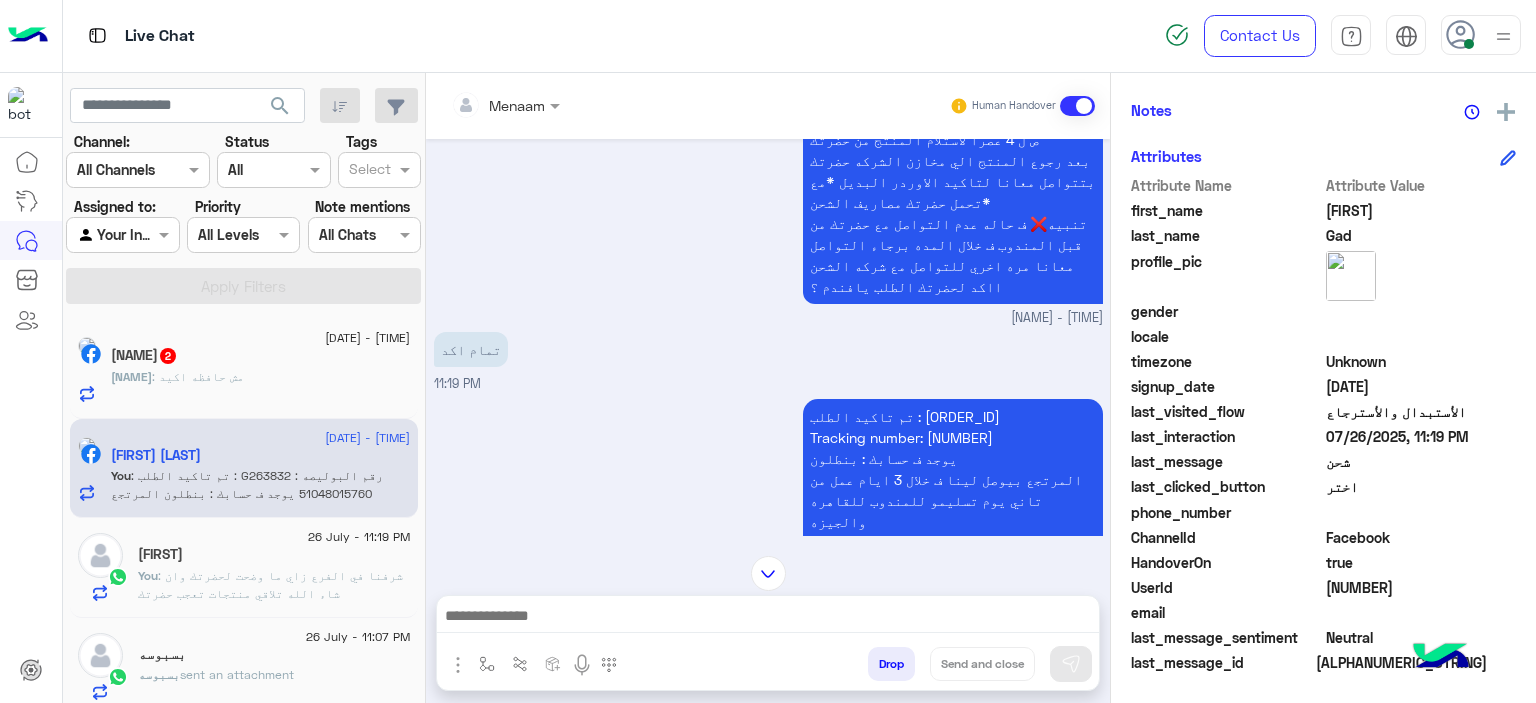 copy on "51048015760" 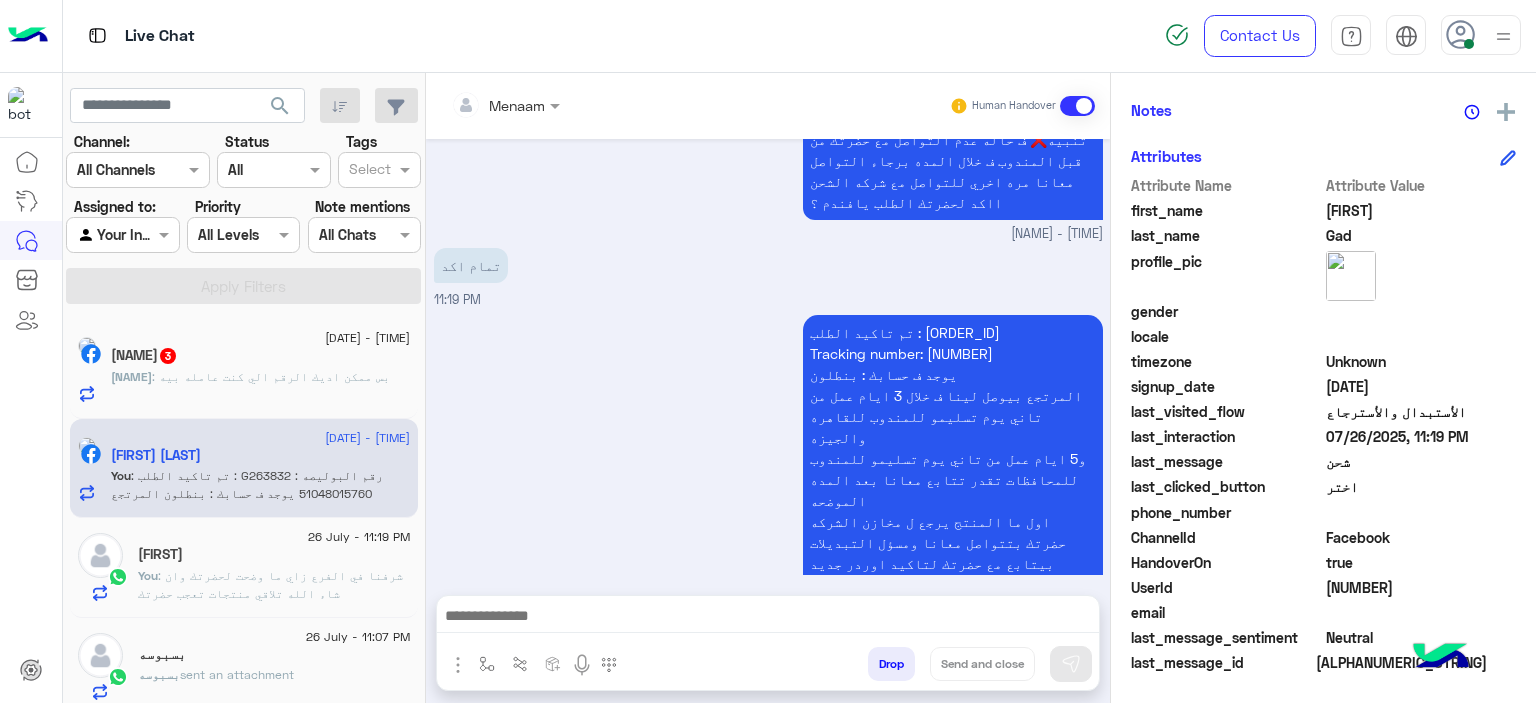scroll, scrollTop: 2389, scrollLeft: 0, axis: vertical 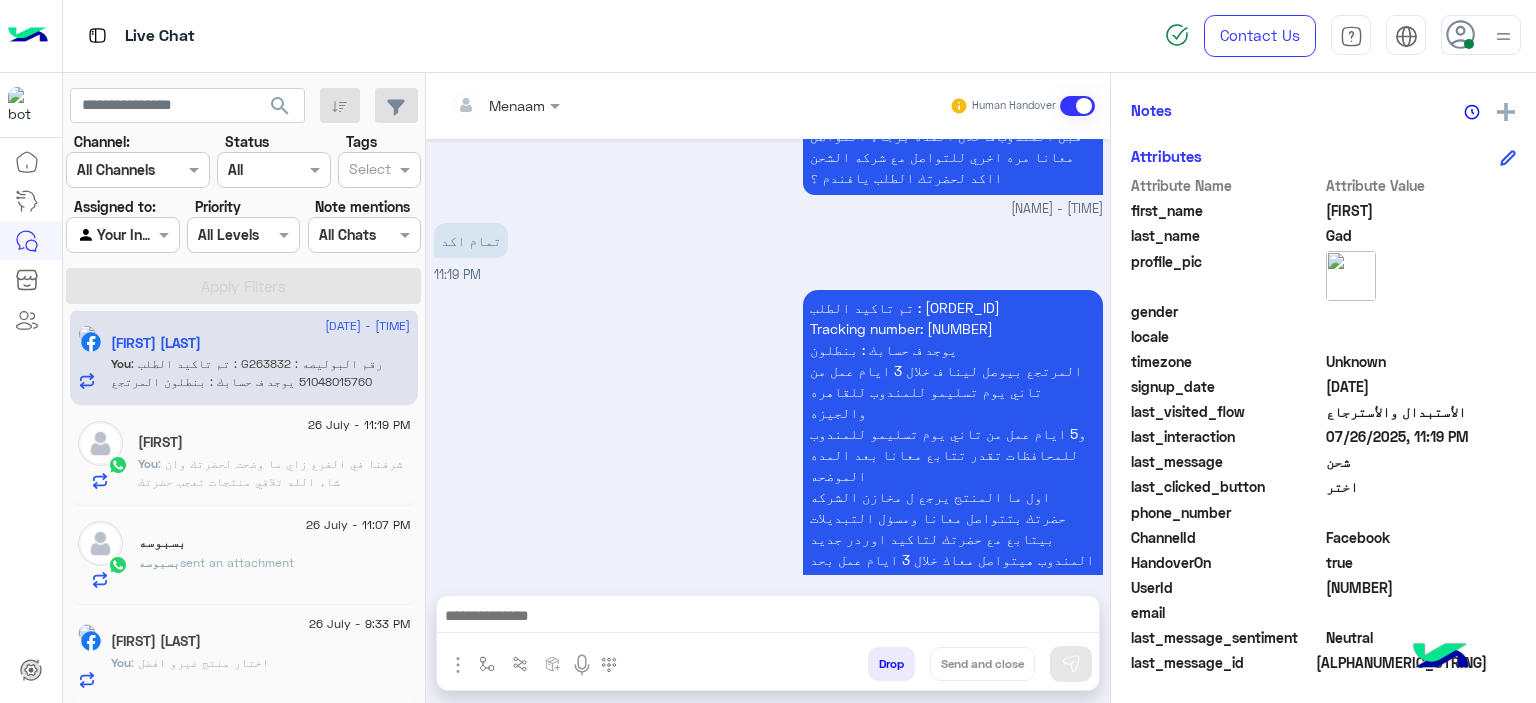 click on ": شرفنا في الفرع زاي ما وضحت لحضرتك وان شاء الله تلاقي منتجات تعجب حضرتك" 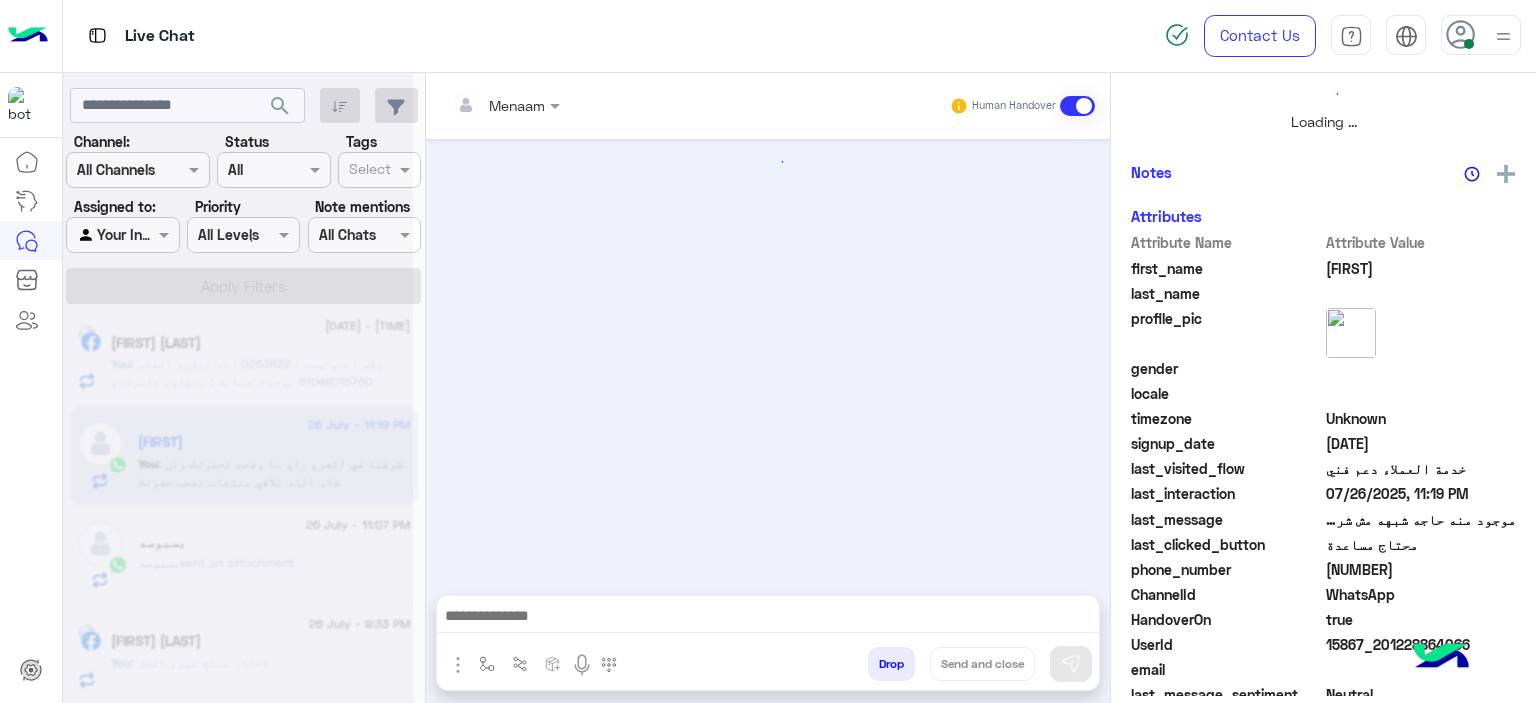 scroll, scrollTop: 514, scrollLeft: 0, axis: vertical 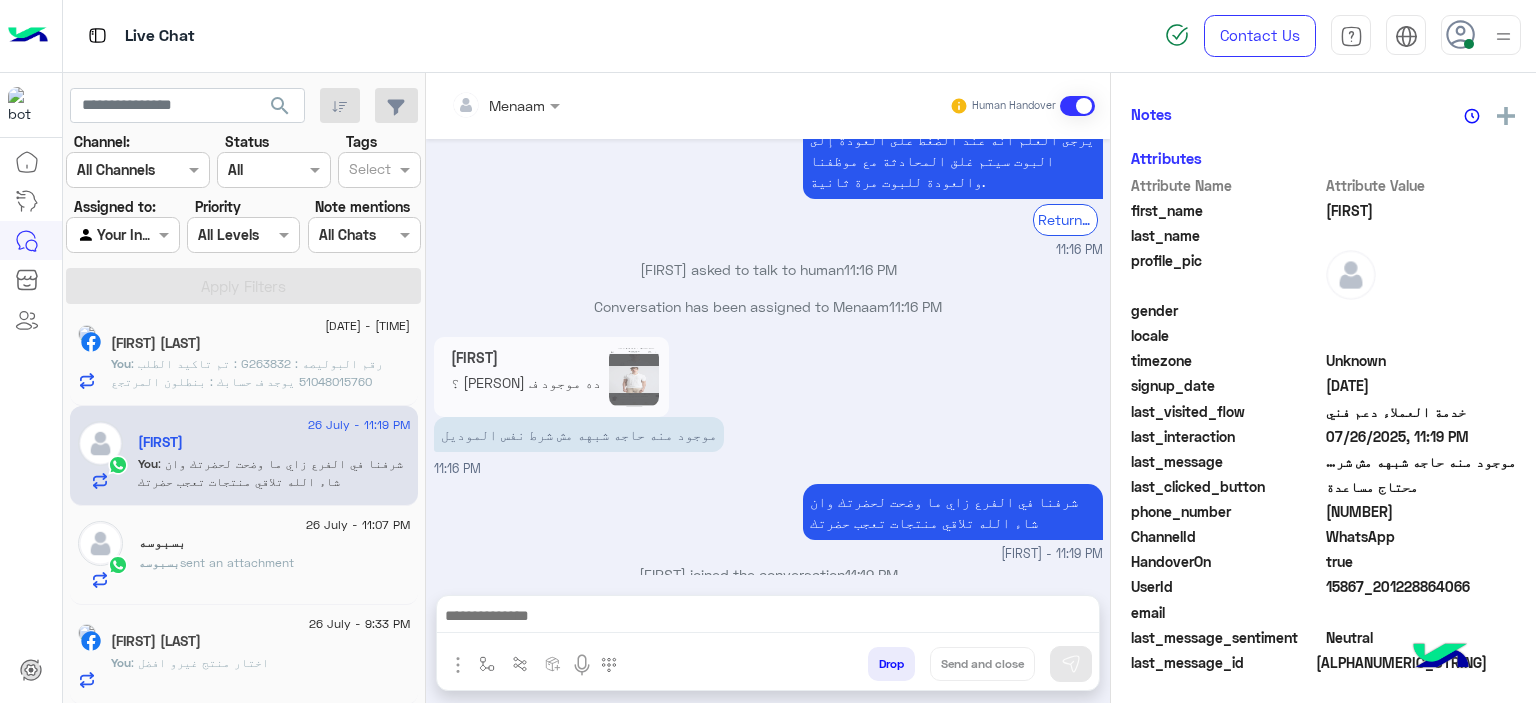 click on "Drop" at bounding box center [891, 664] 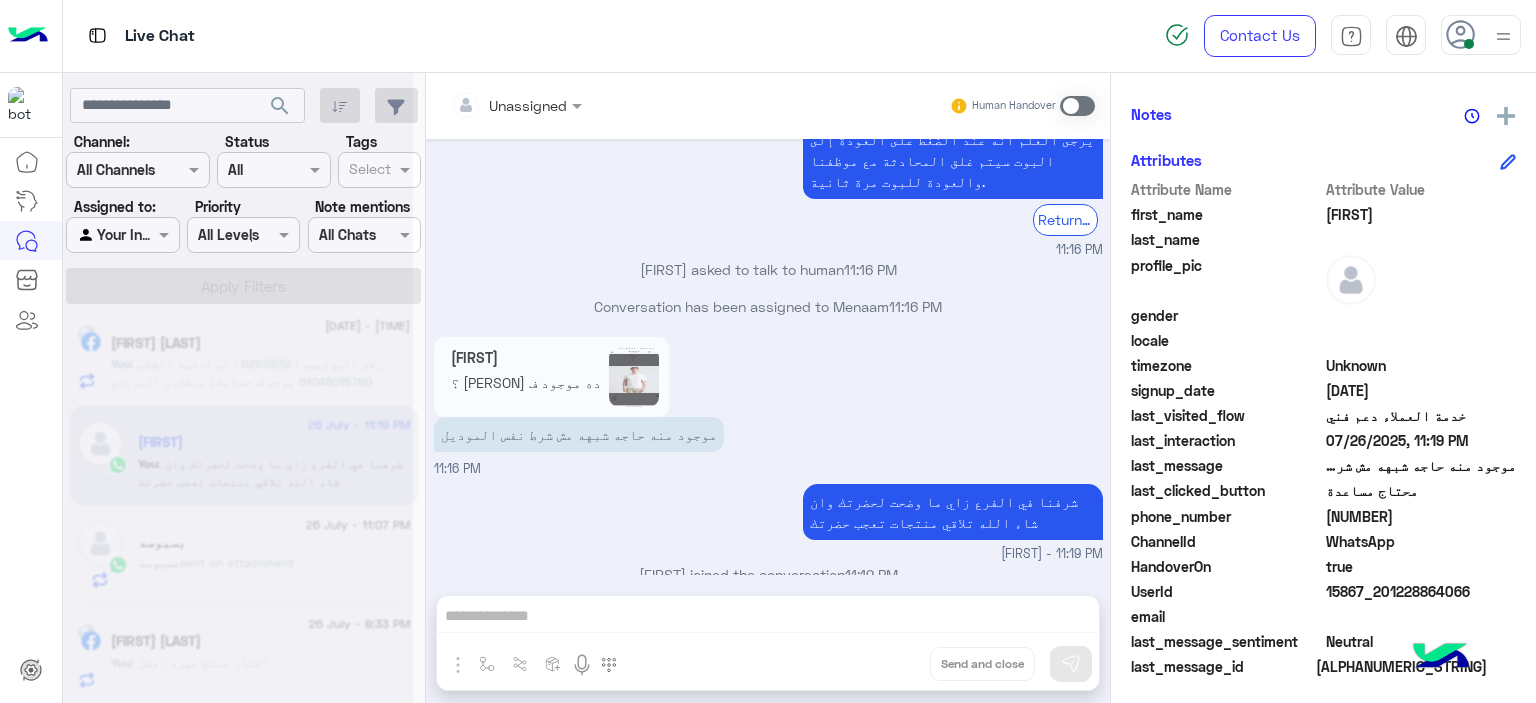 scroll, scrollTop: 1179, scrollLeft: 0, axis: vertical 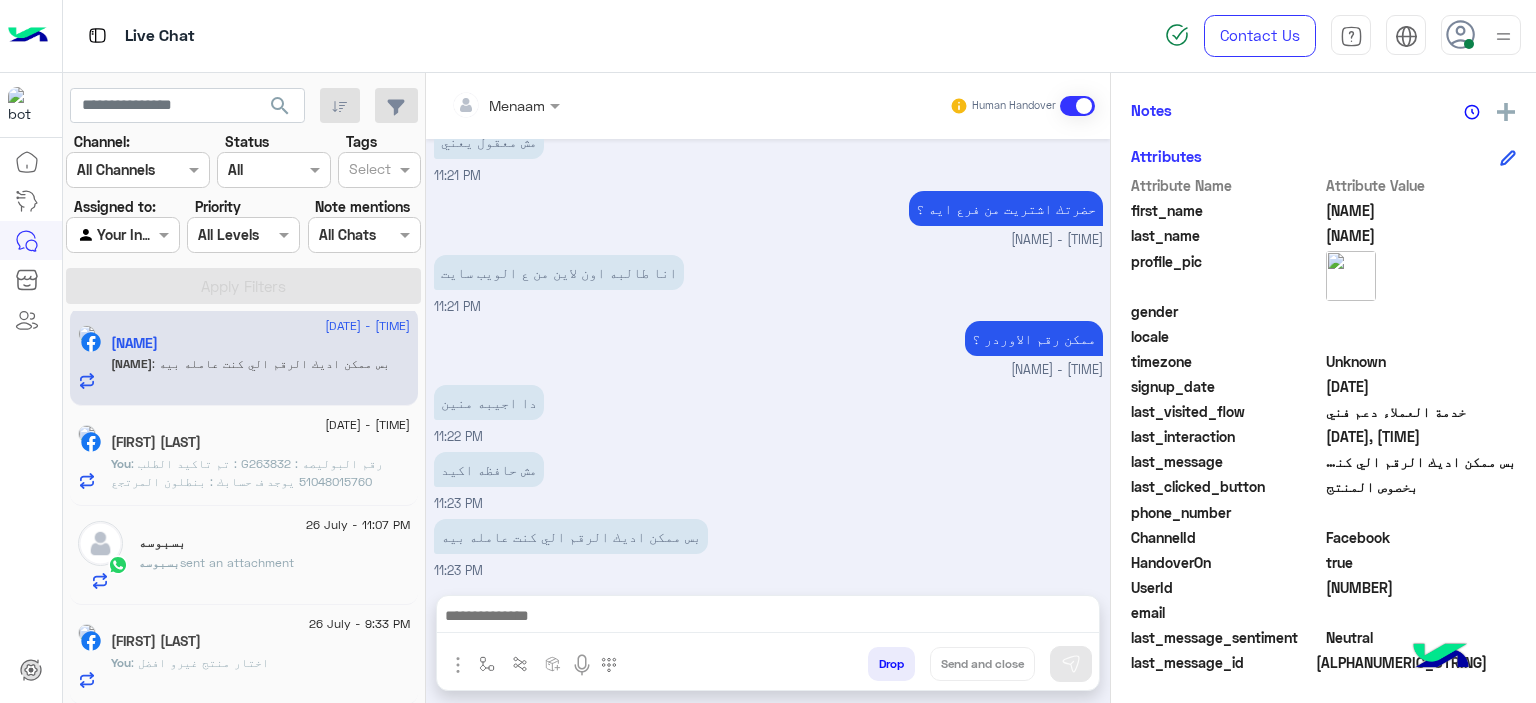 click at bounding box center [768, 618] 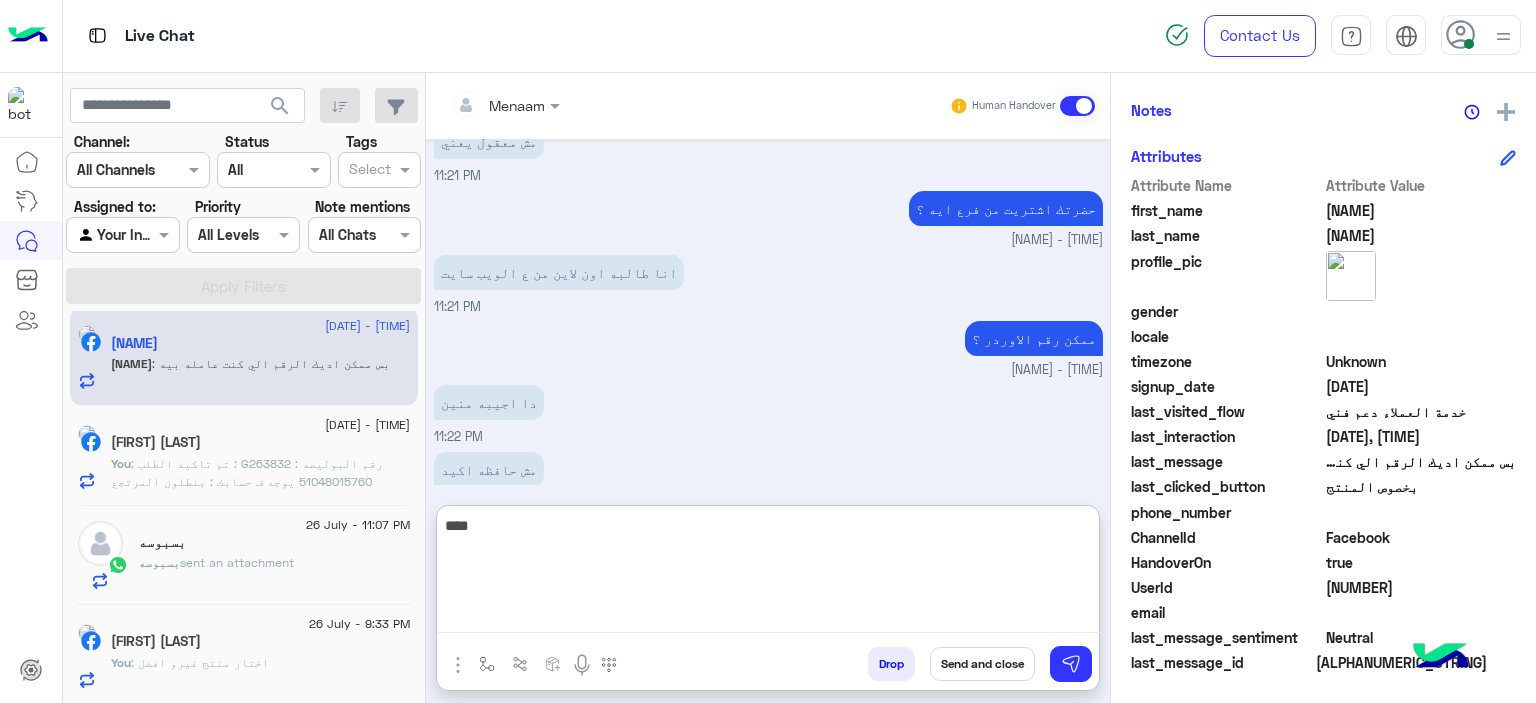 type on "****" 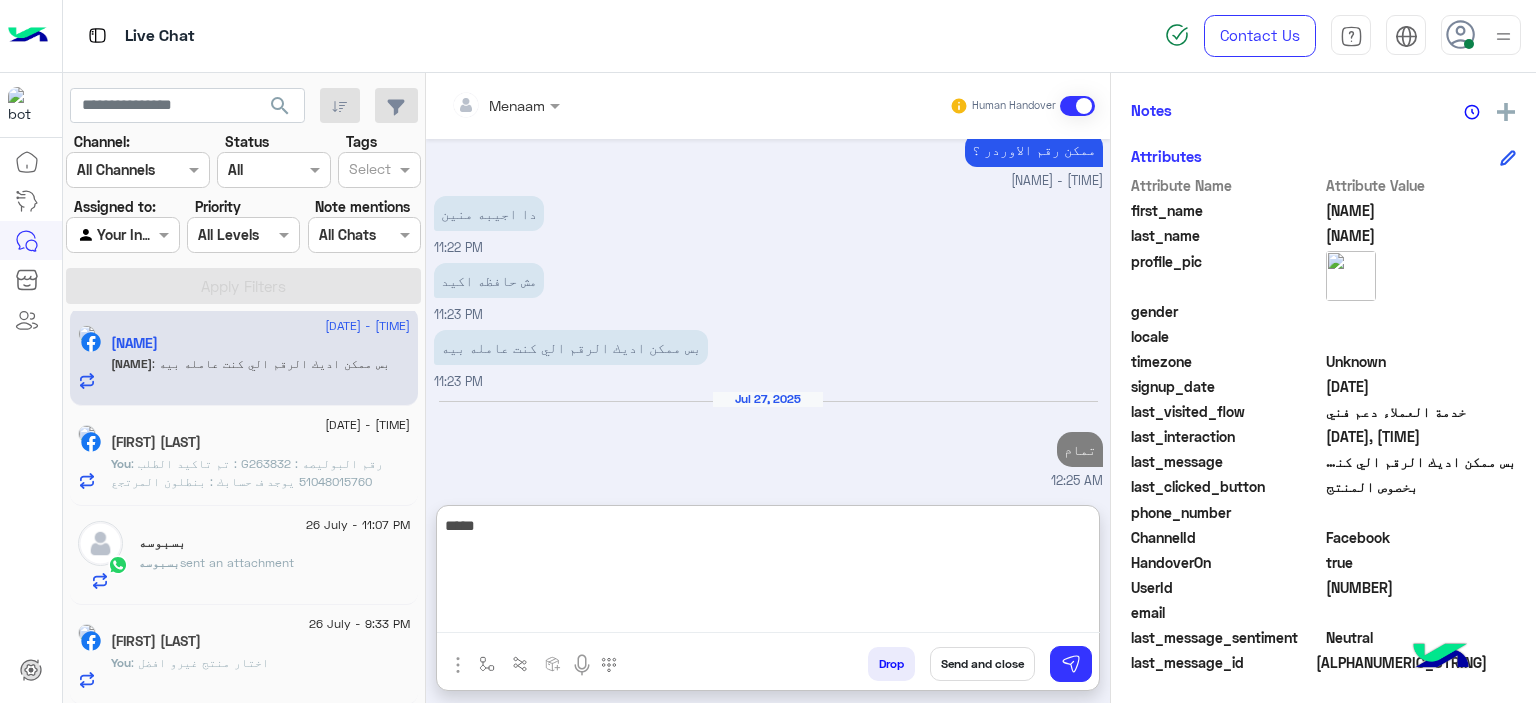 scroll, scrollTop: 1367, scrollLeft: 0, axis: vertical 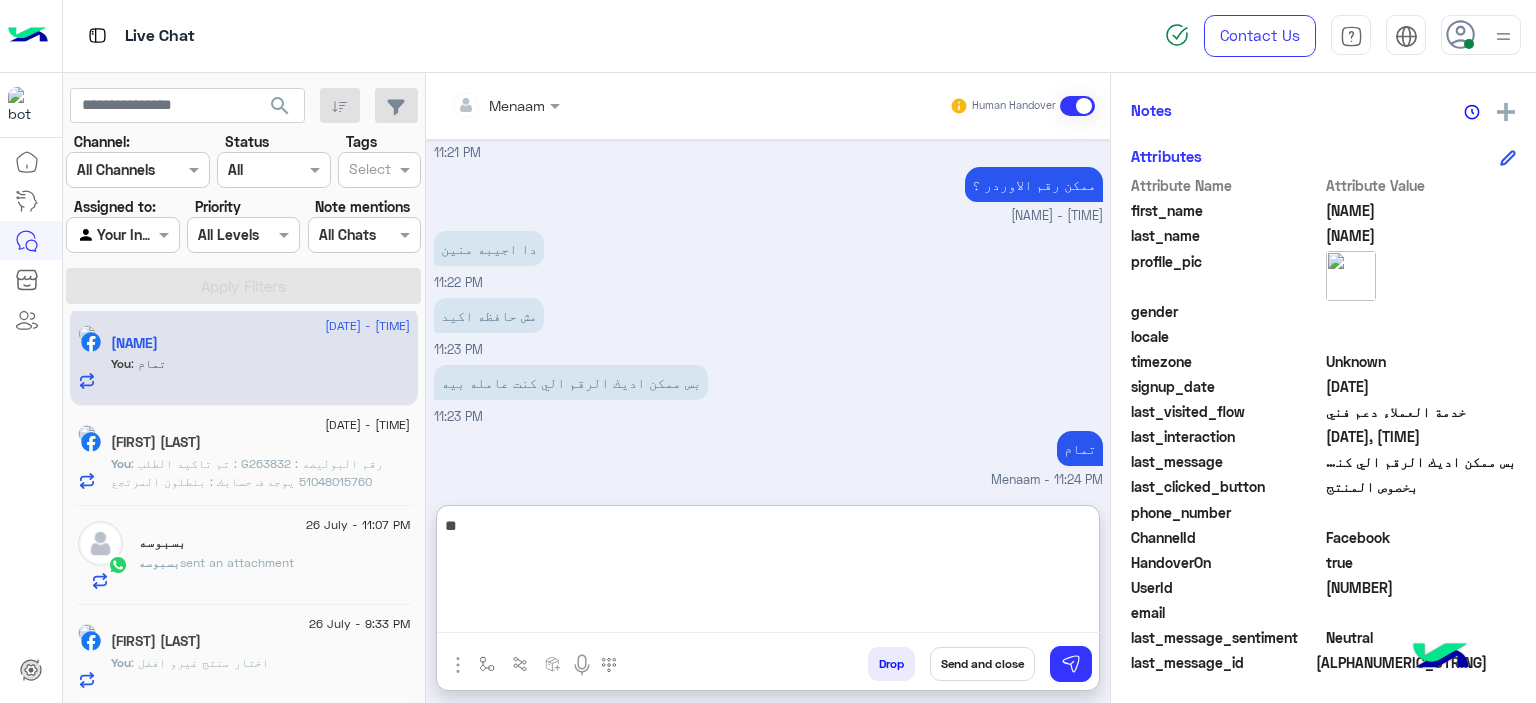 type on "*" 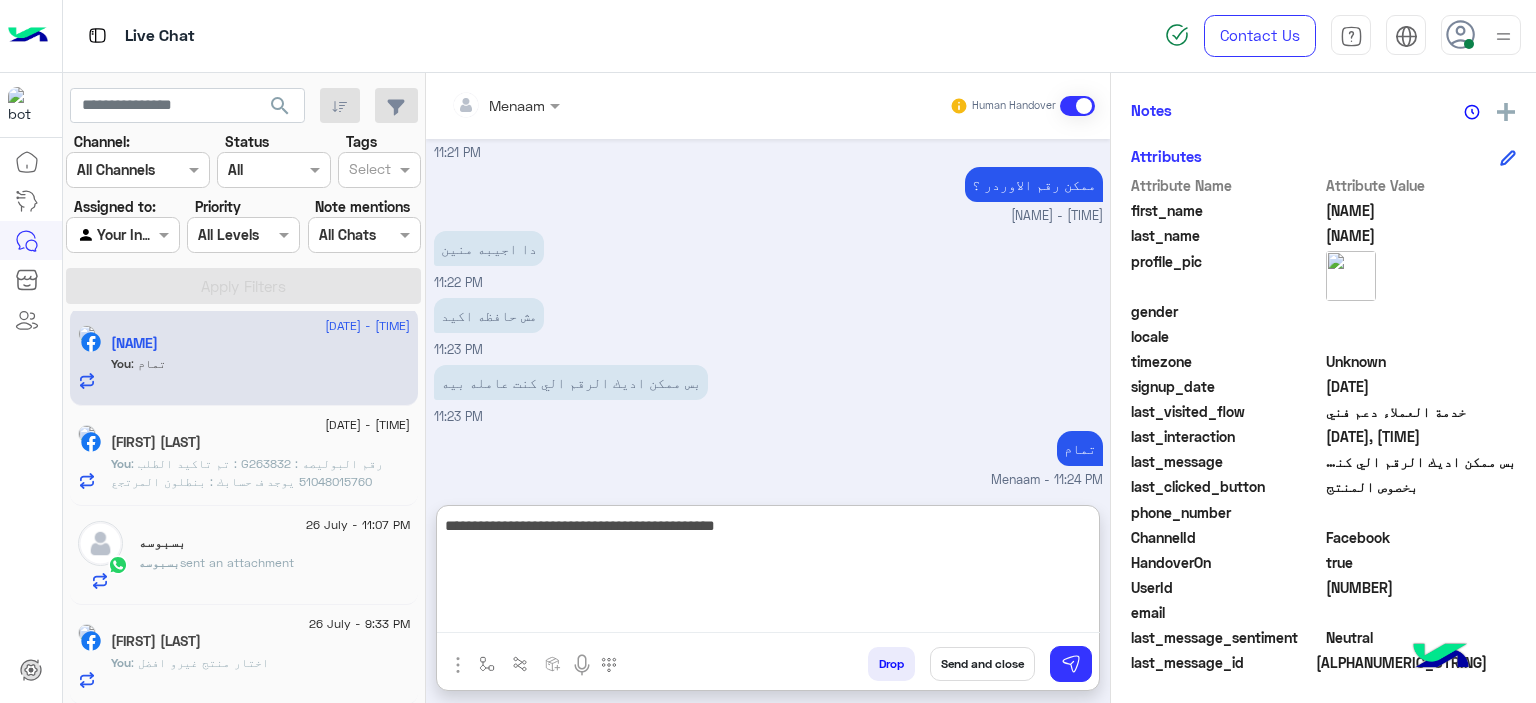 type on "**********" 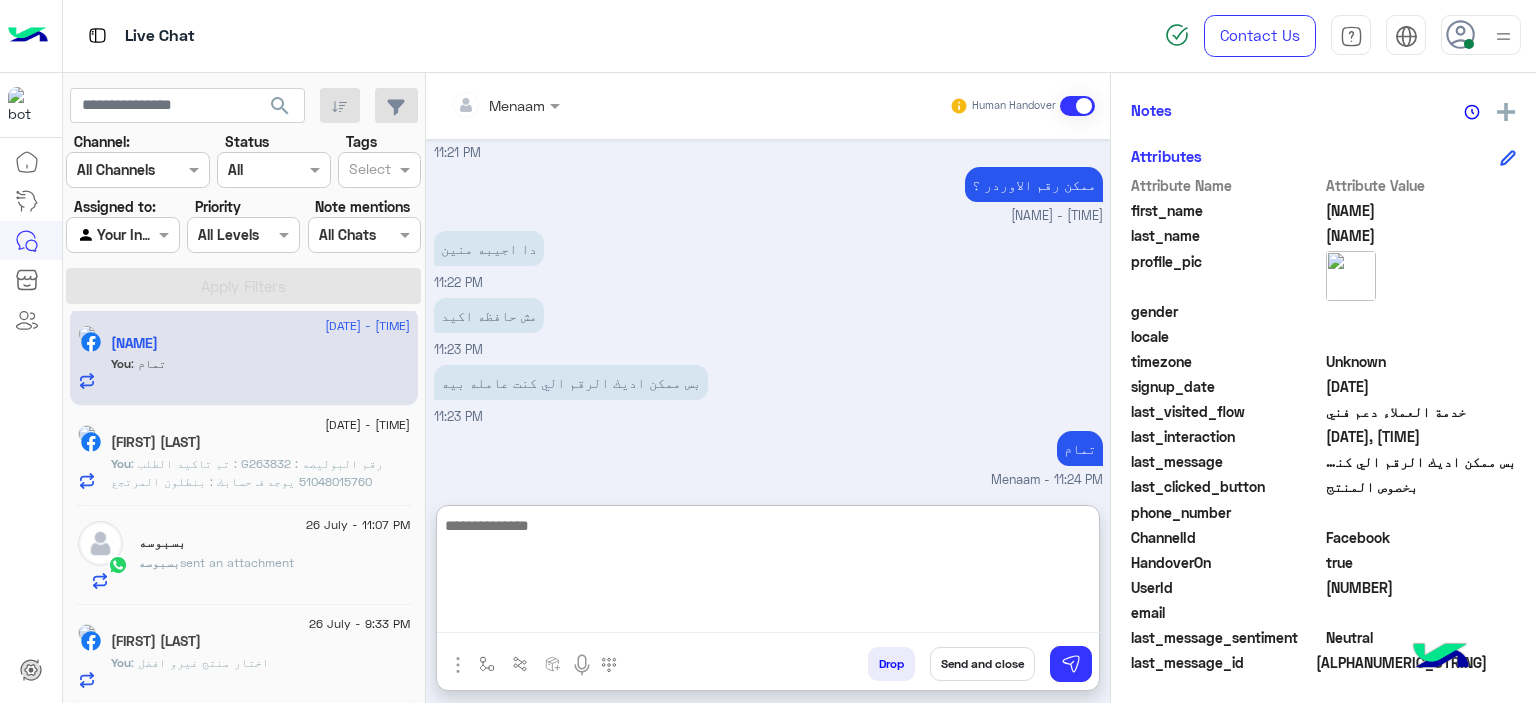 scroll, scrollTop: 1466, scrollLeft: 0, axis: vertical 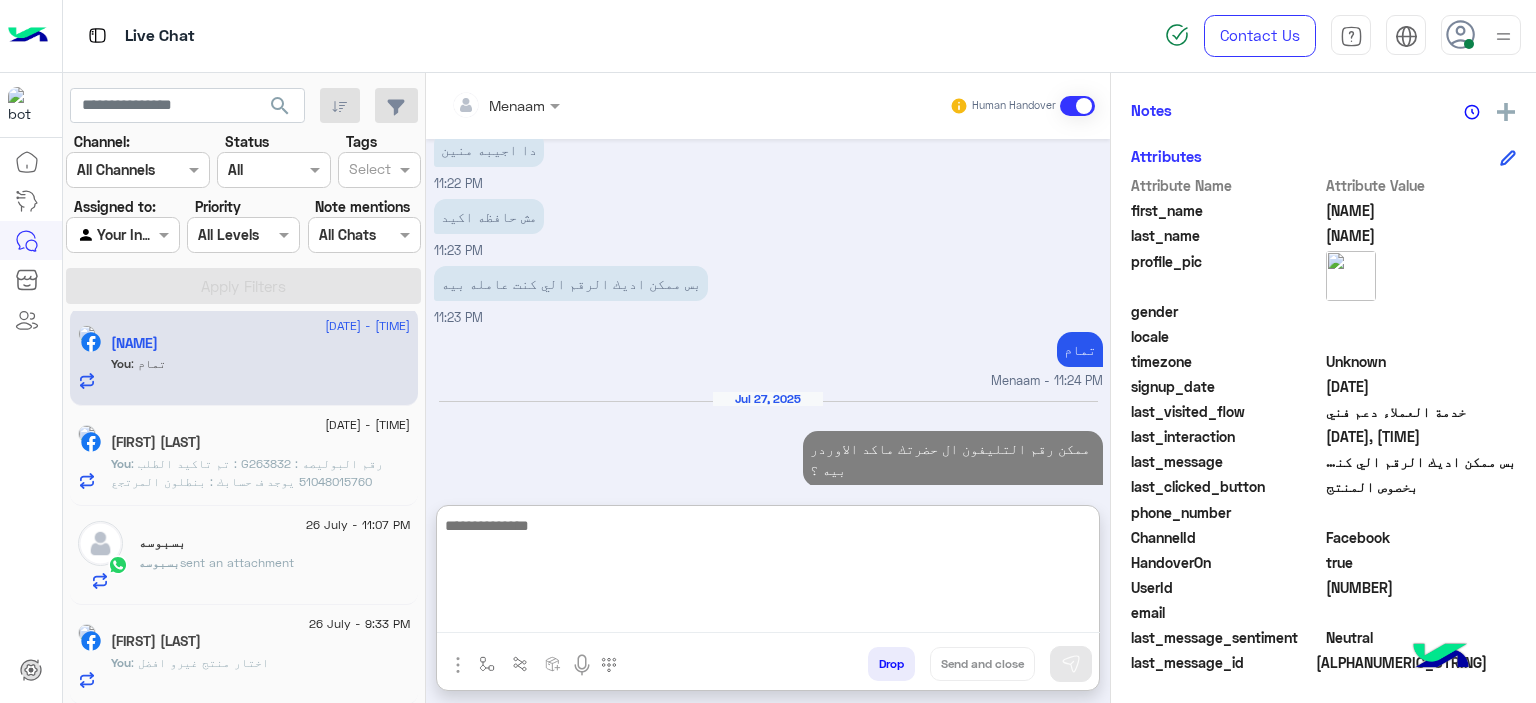 click on "You  : اختار منتج غيرو افضل" 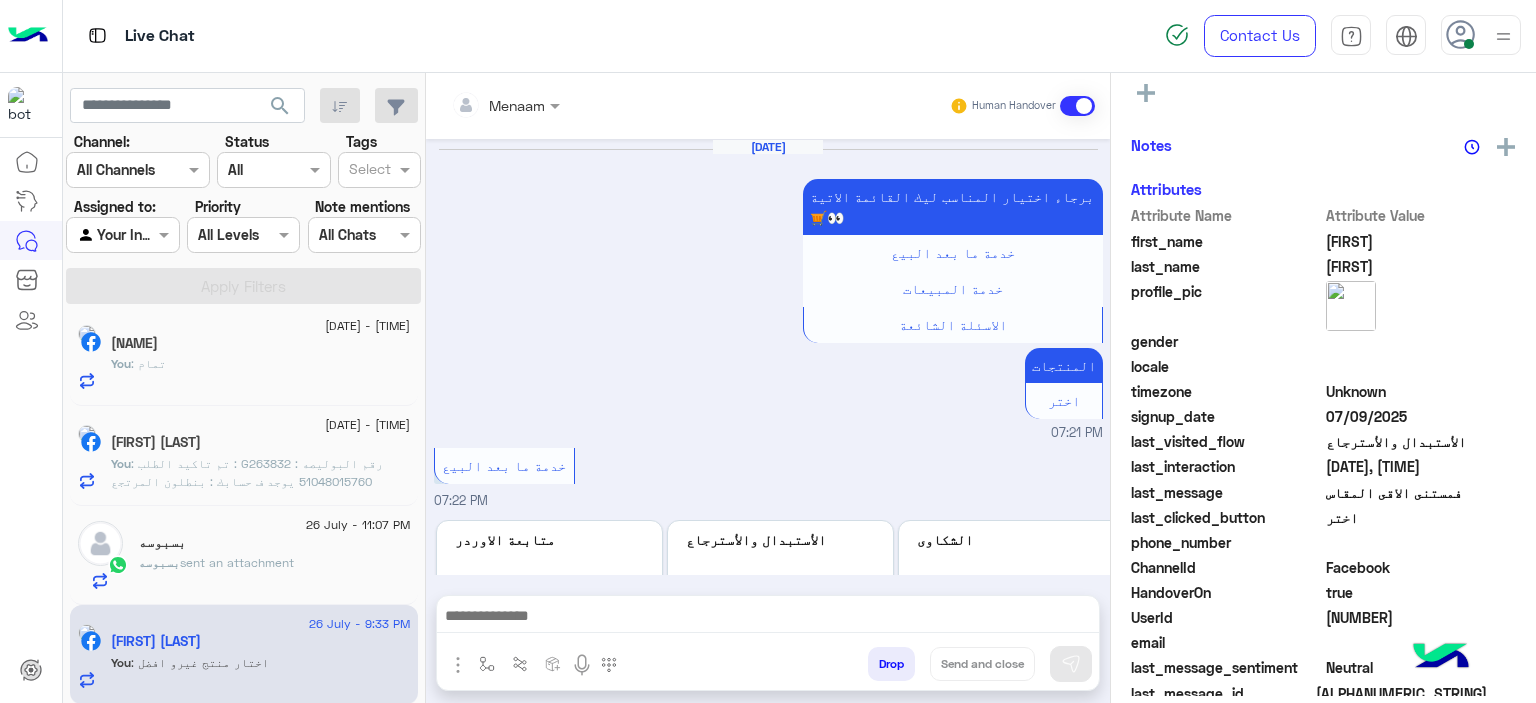 scroll, scrollTop: 545, scrollLeft: 0, axis: vertical 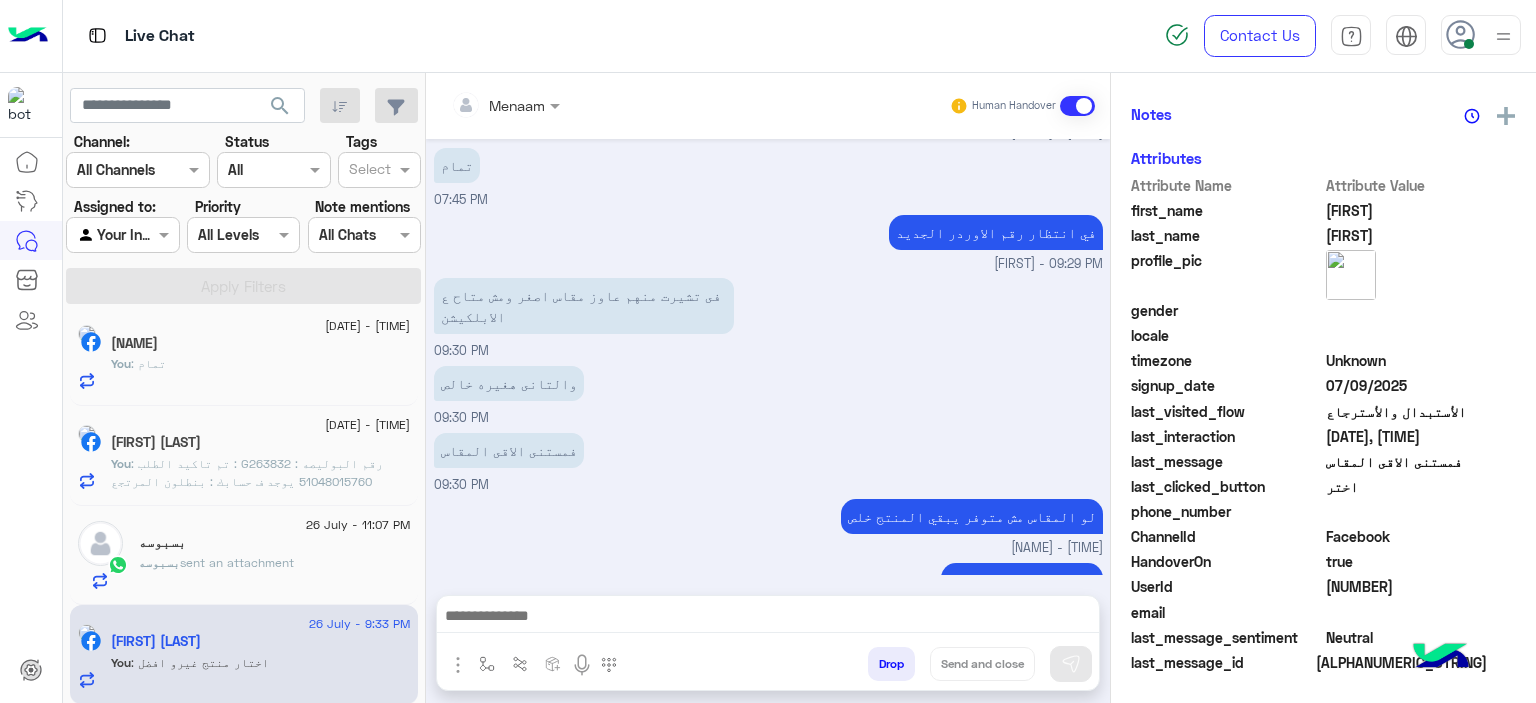 click on "sent an attachment" 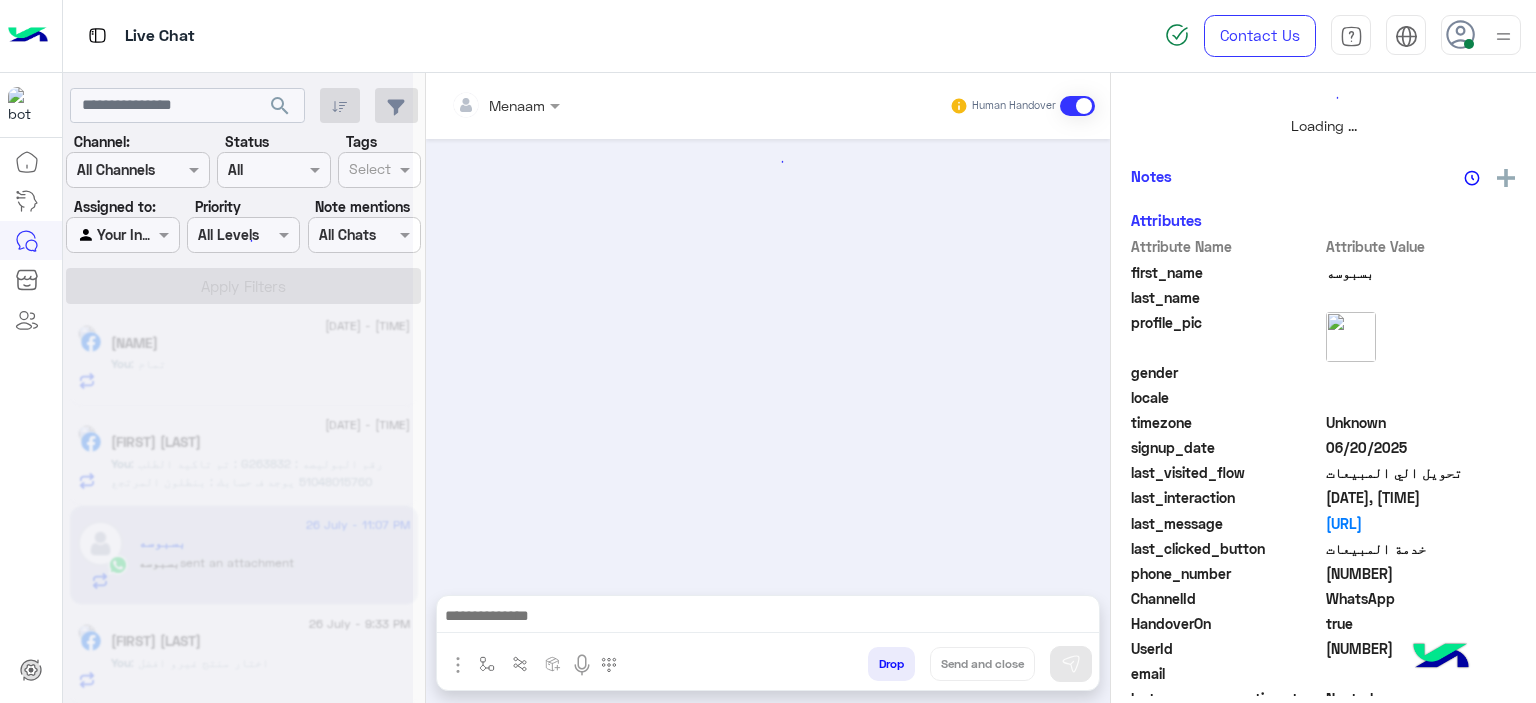 scroll, scrollTop: 514, scrollLeft: 0, axis: vertical 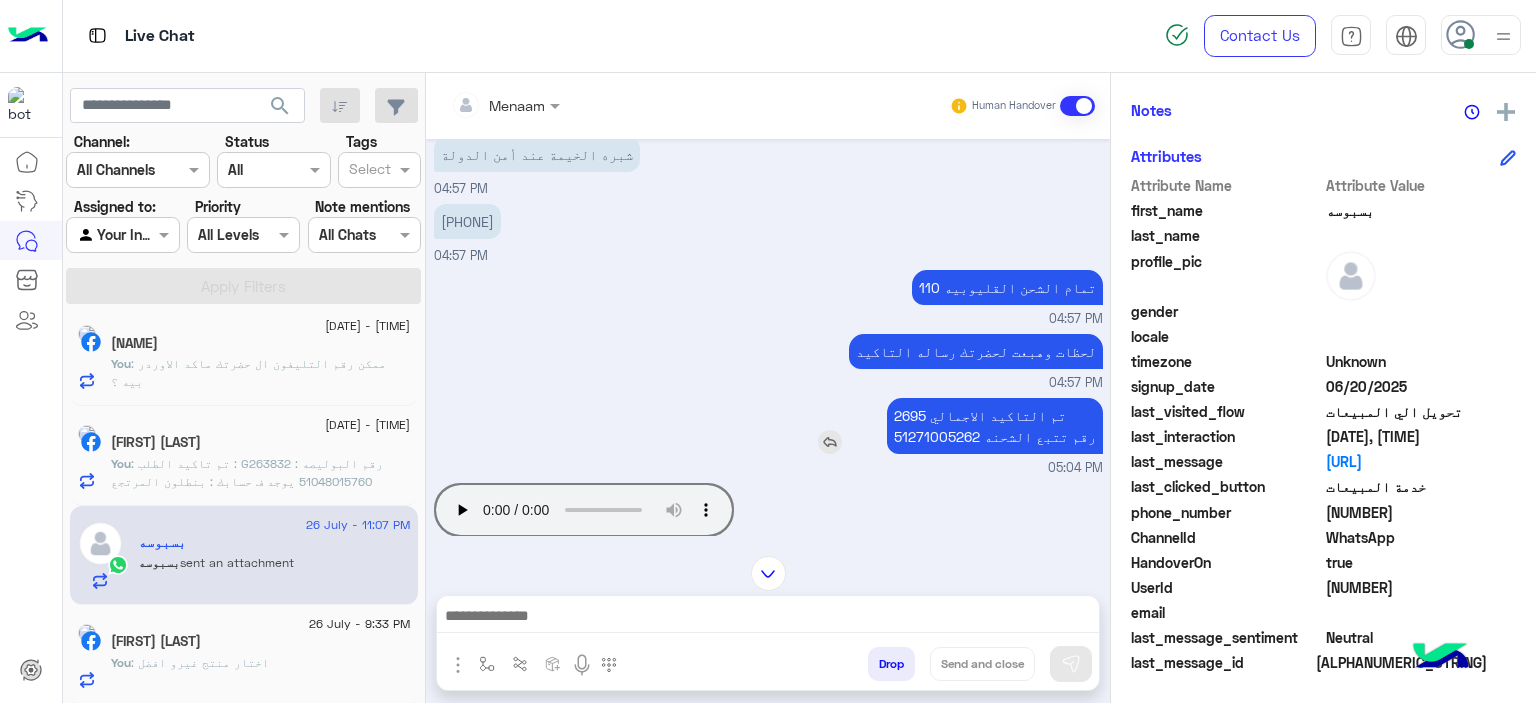 click on "تم التاكيد الاجمالي 2695 رقم تتبع الشحنه 51271005262" at bounding box center (995, 426) 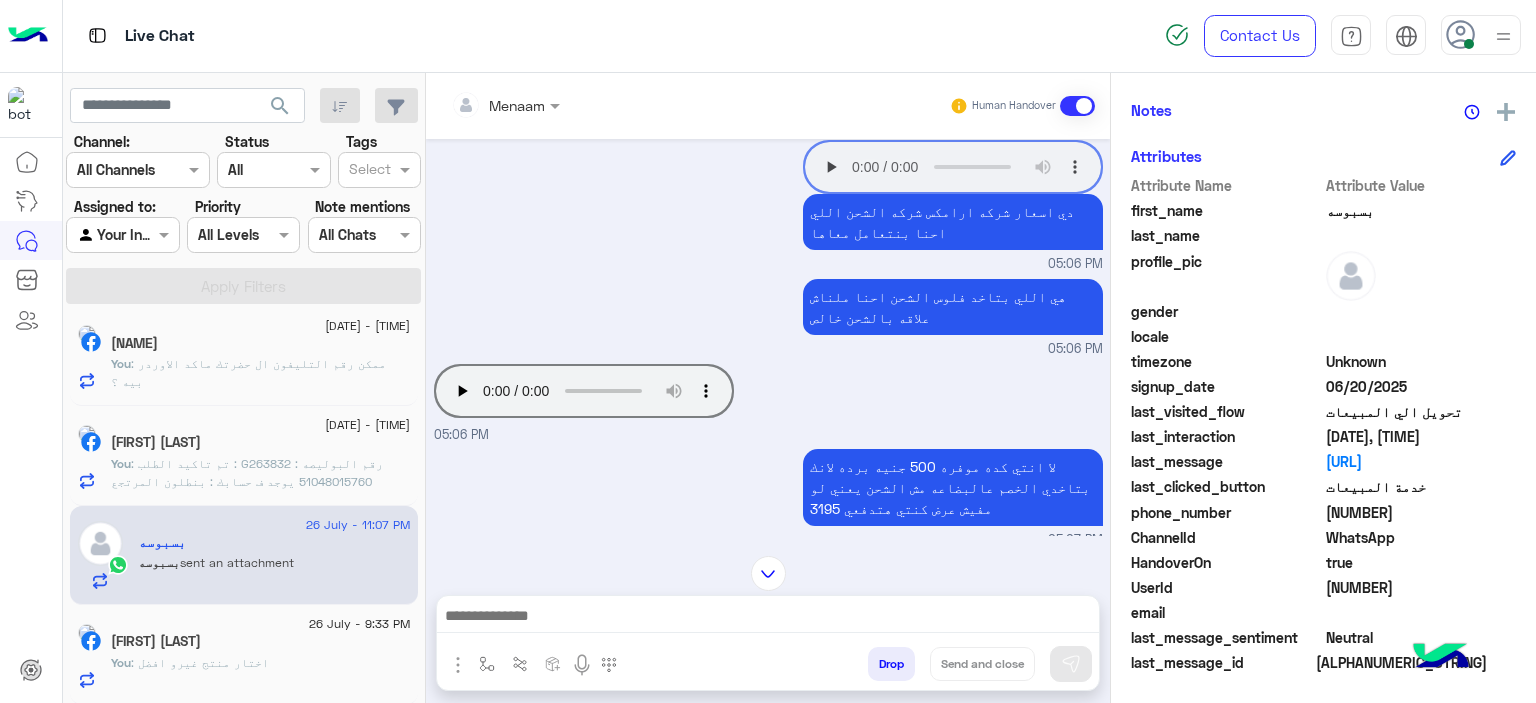 scroll, scrollTop: 1716, scrollLeft: 0, axis: vertical 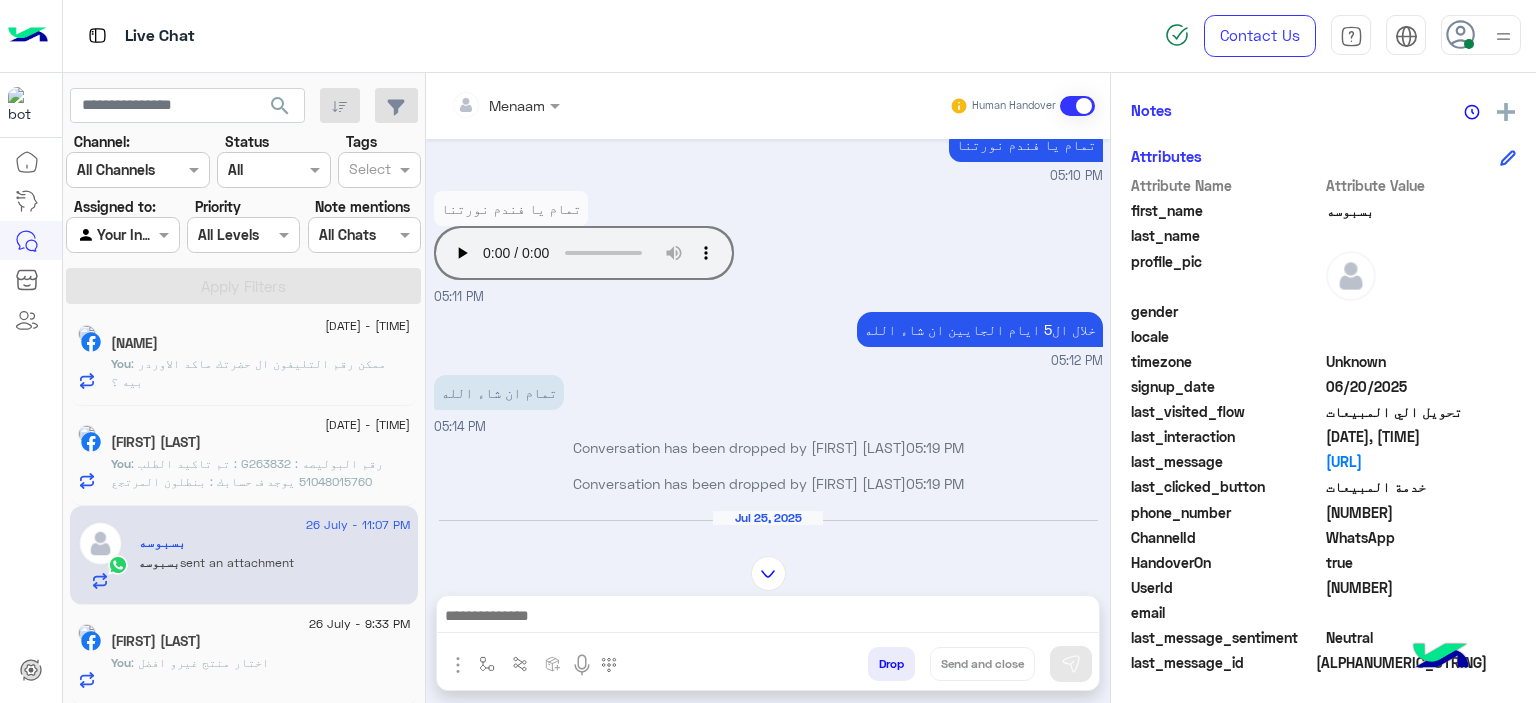 click at bounding box center (768, 618) 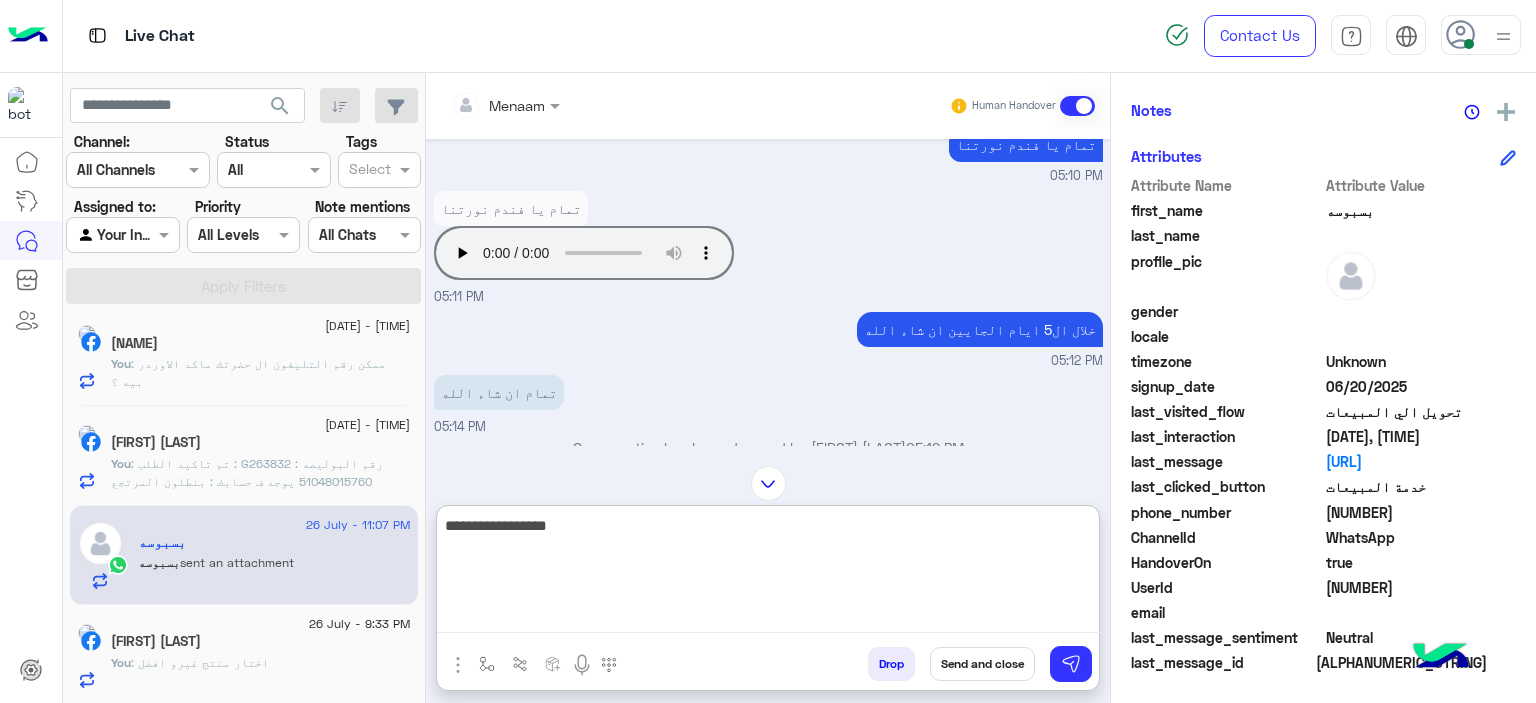 type on "**********" 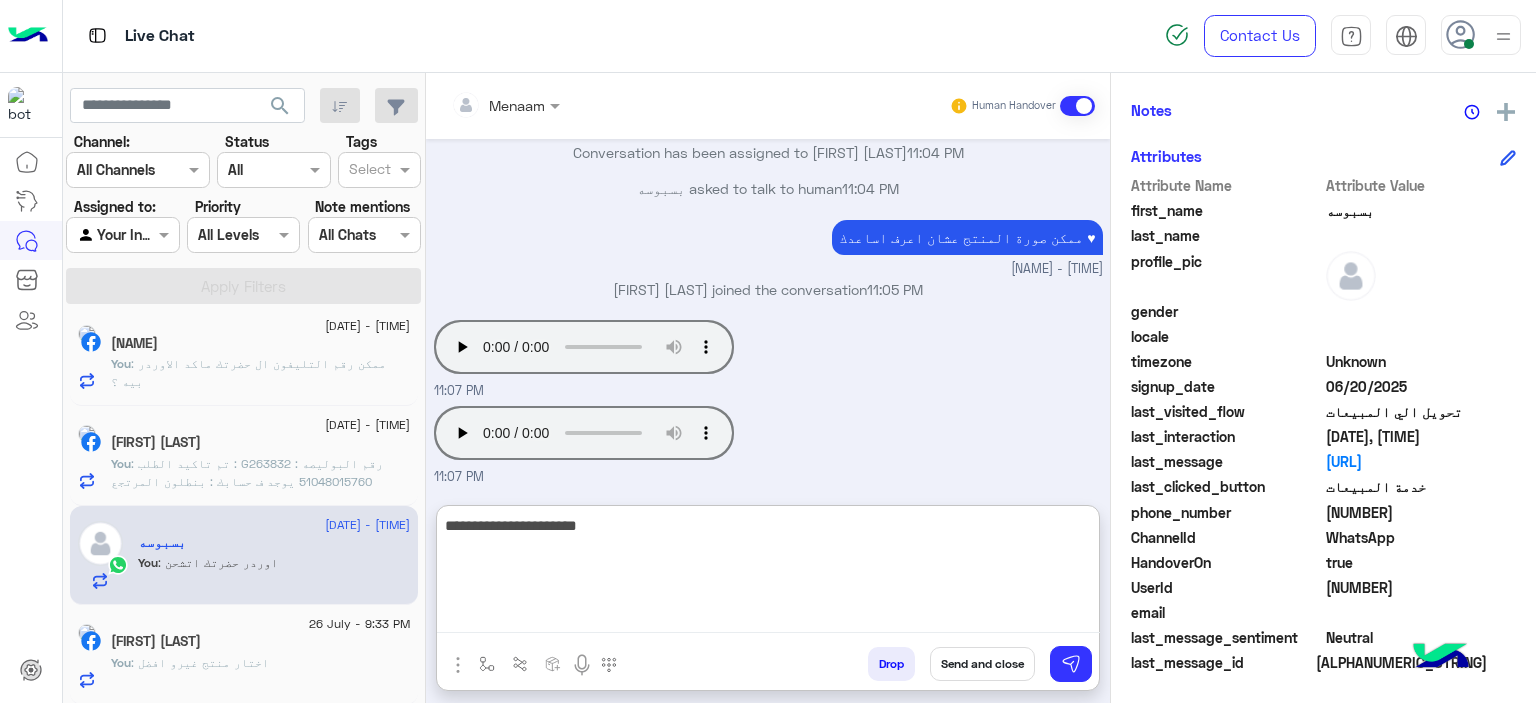 scroll, scrollTop: 4793, scrollLeft: 0, axis: vertical 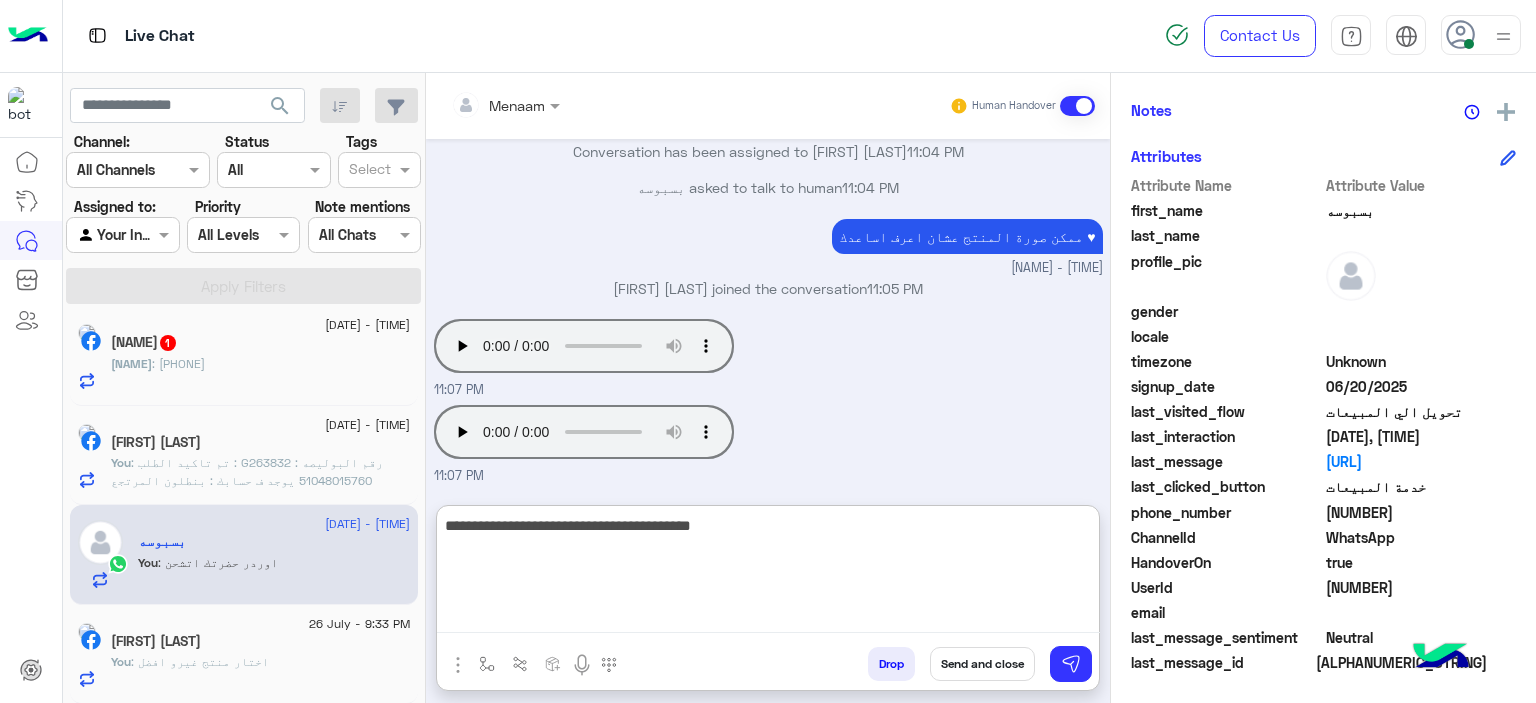 type on "**********" 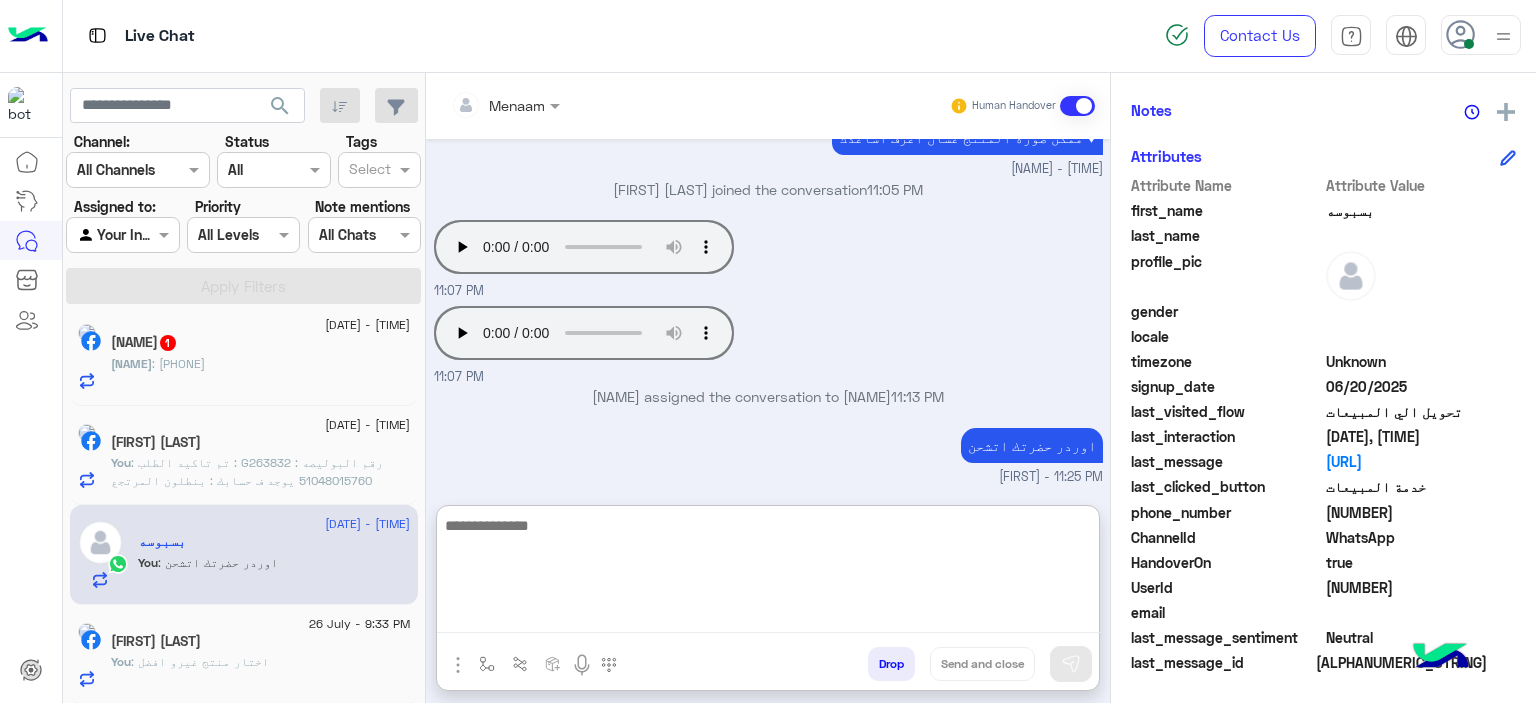 scroll, scrollTop: 4857, scrollLeft: 0, axis: vertical 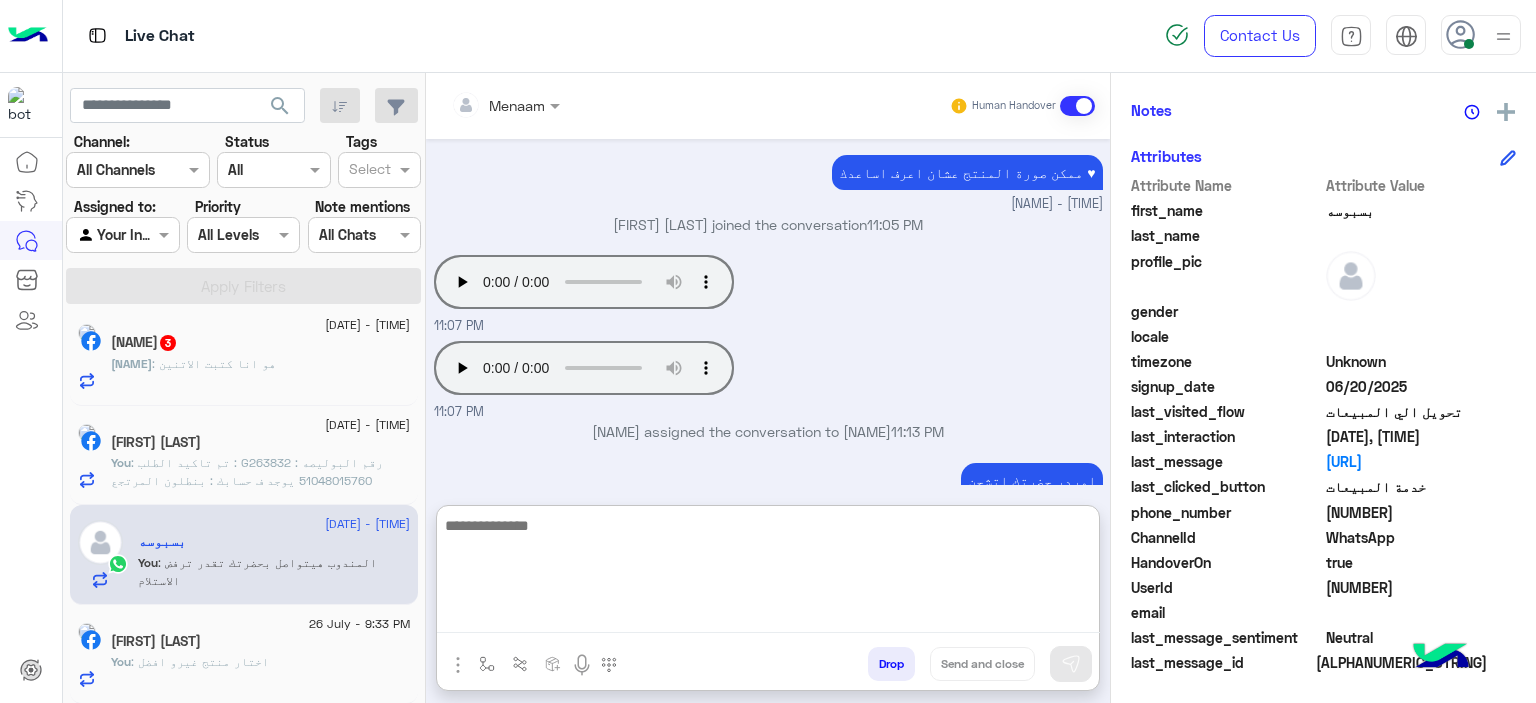click on ": تم تاكيد الطلب :   G263832
رقم البوليصه :   51048015760
يوجد ف حسابك :   بنطلون
المرتجع بيوصل لينا ف خلال 3 ايام عمل من تاني يوم تسليمو للمندوب للقاهره والجيزه
و5 ايام عمل من تاني يوم تسليمو للمندوب للمحافظات تقدر تتابع معانا بعد المده الموضحه
اول ما المنتج يرجع ل مخازن الشركه
حضرتك بتتواصل معانا  ومسؤل التبديلات بيتابع مع حضرتك لتاكيد اوردر جديد
المندوب هيتواصل معاك خلال 3 ايام عمل بحد اقصي لاستلام المنتج من حضرتك
تنبيه❌  ف حاله عدم التواصل مع حضرتك من قبل المندوب ف خلال المده برجاء التواصل معانا مره اخري للتواصل مع شركه الشحن" 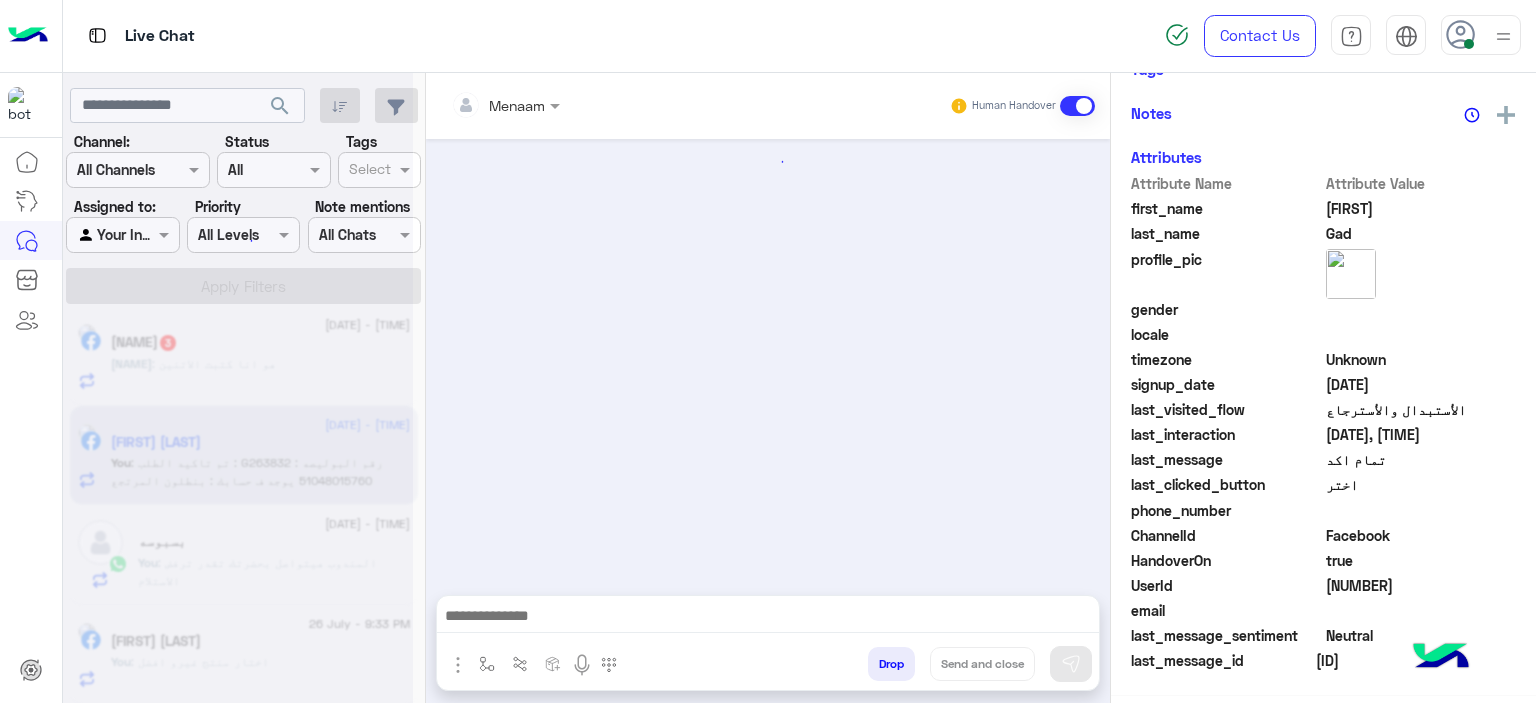 scroll, scrollTop: 452, scrollLeft: 0, axis: vertical 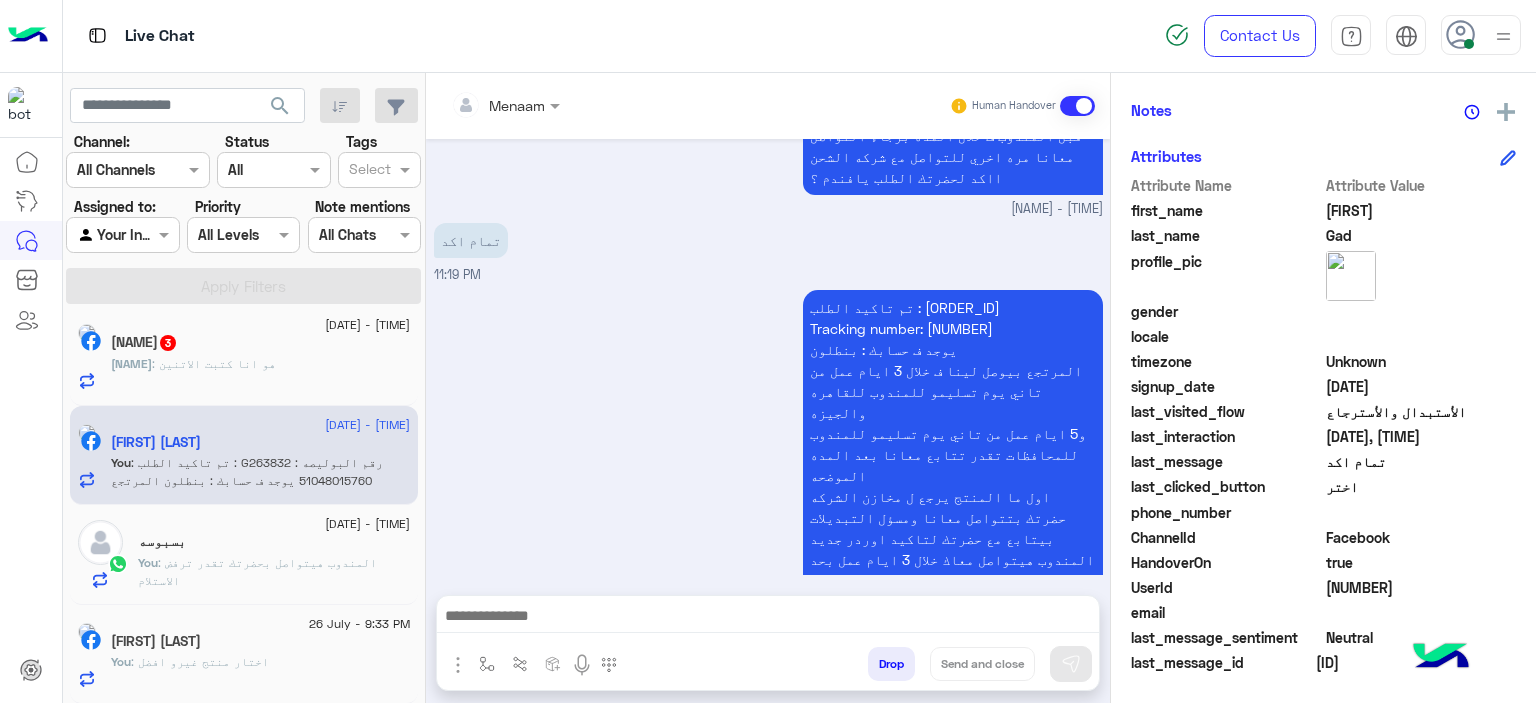 click on ": اختار منتج غيرو افضل" 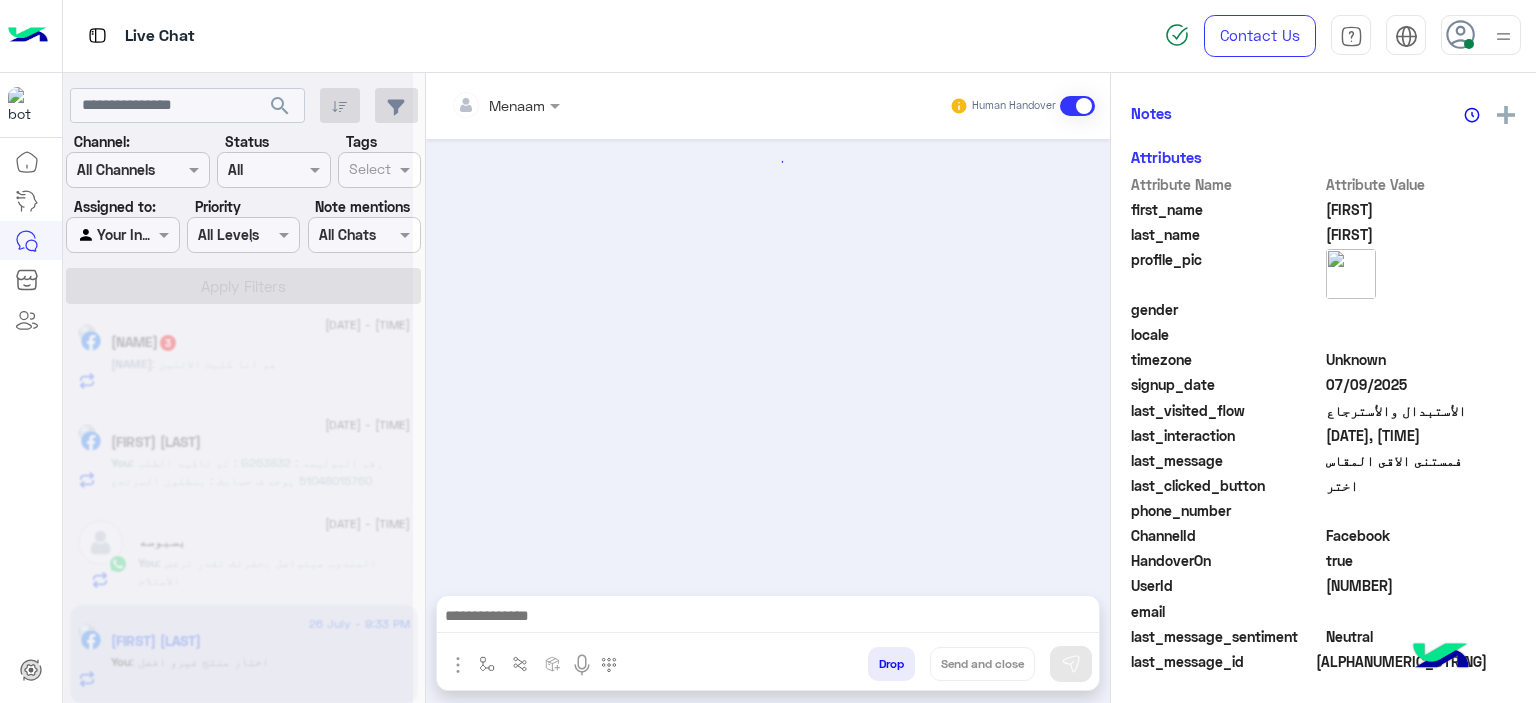 scroll, scrollTop: 452, scrollLeft: 0, axis: vertical 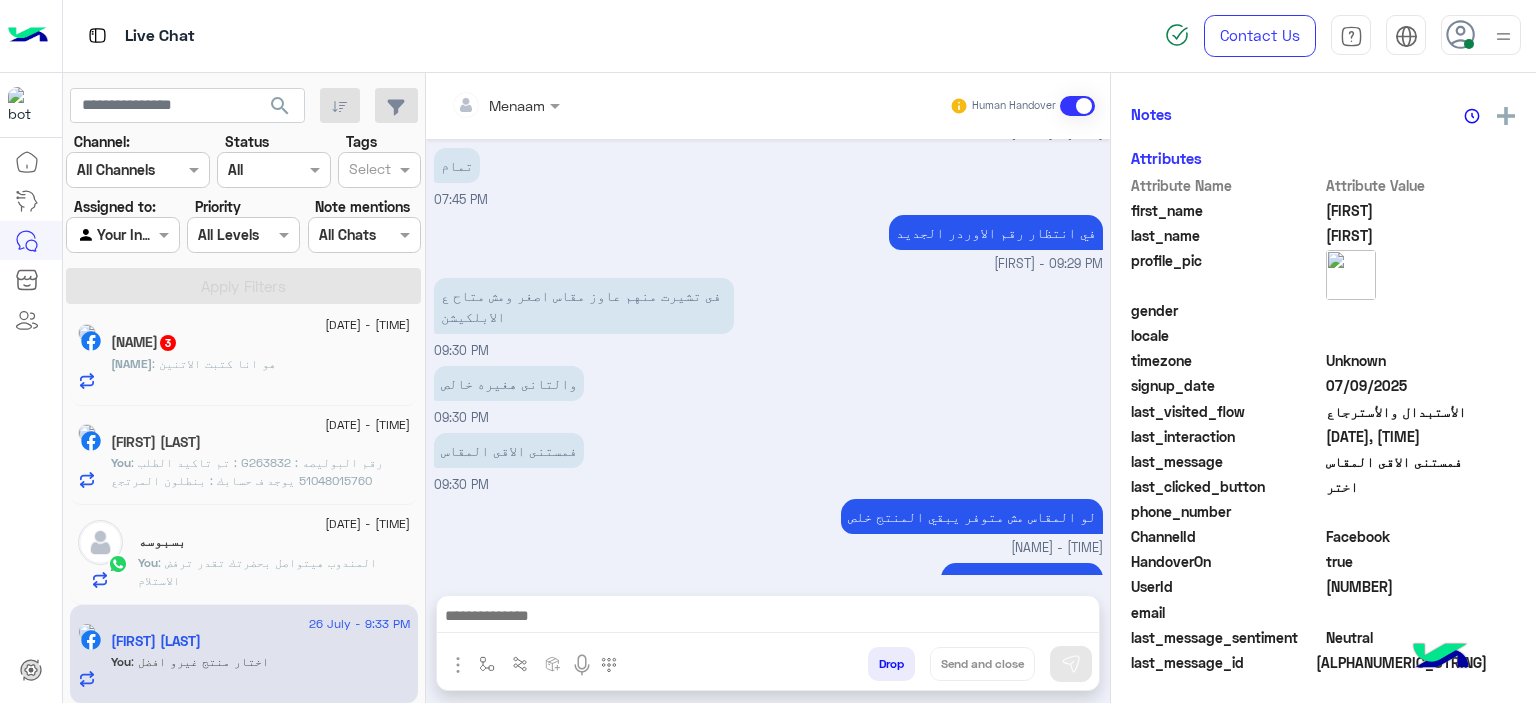 click on ": المندوب هيتواصل بحضرتك تقدر ترفض الاستلام" 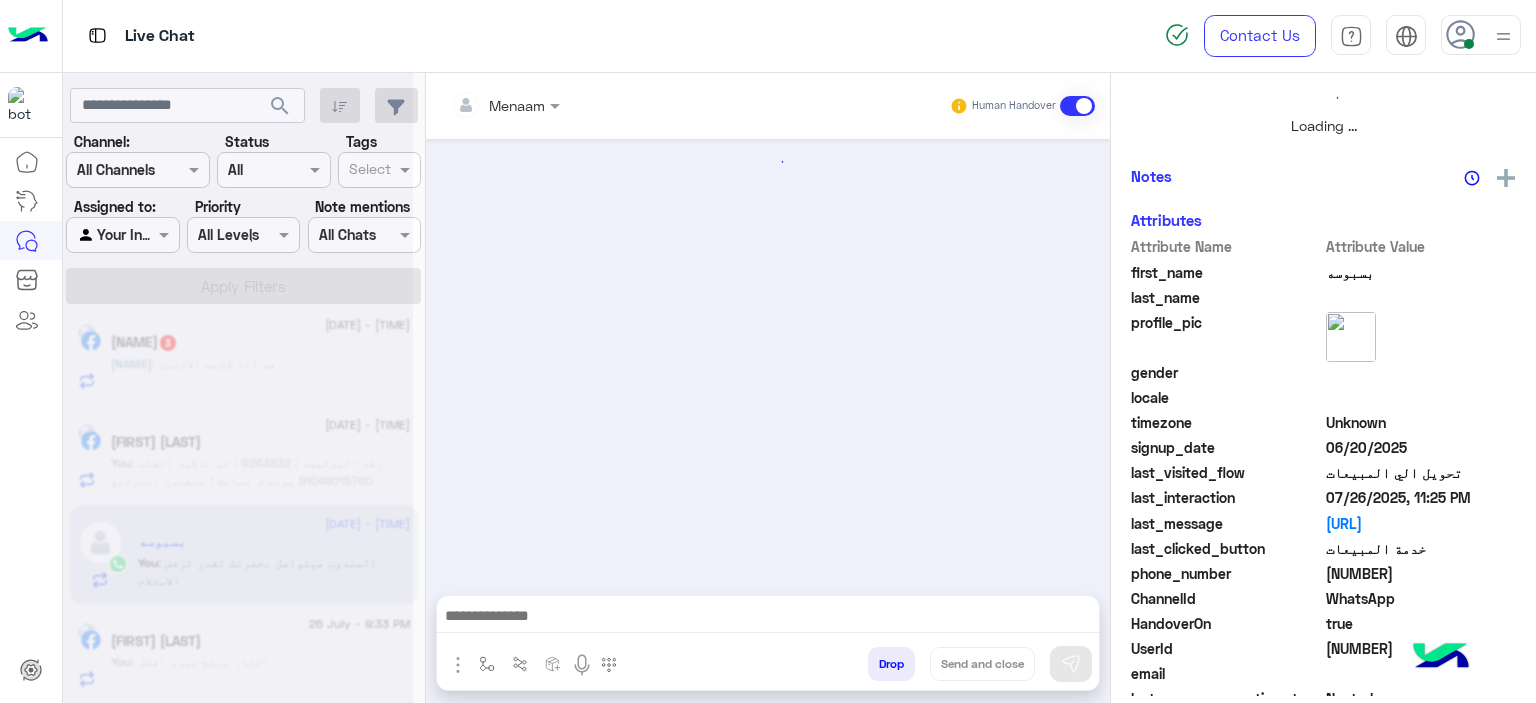 scroll, scrollTop: 514, scrollLeft: 0, axis: vertical 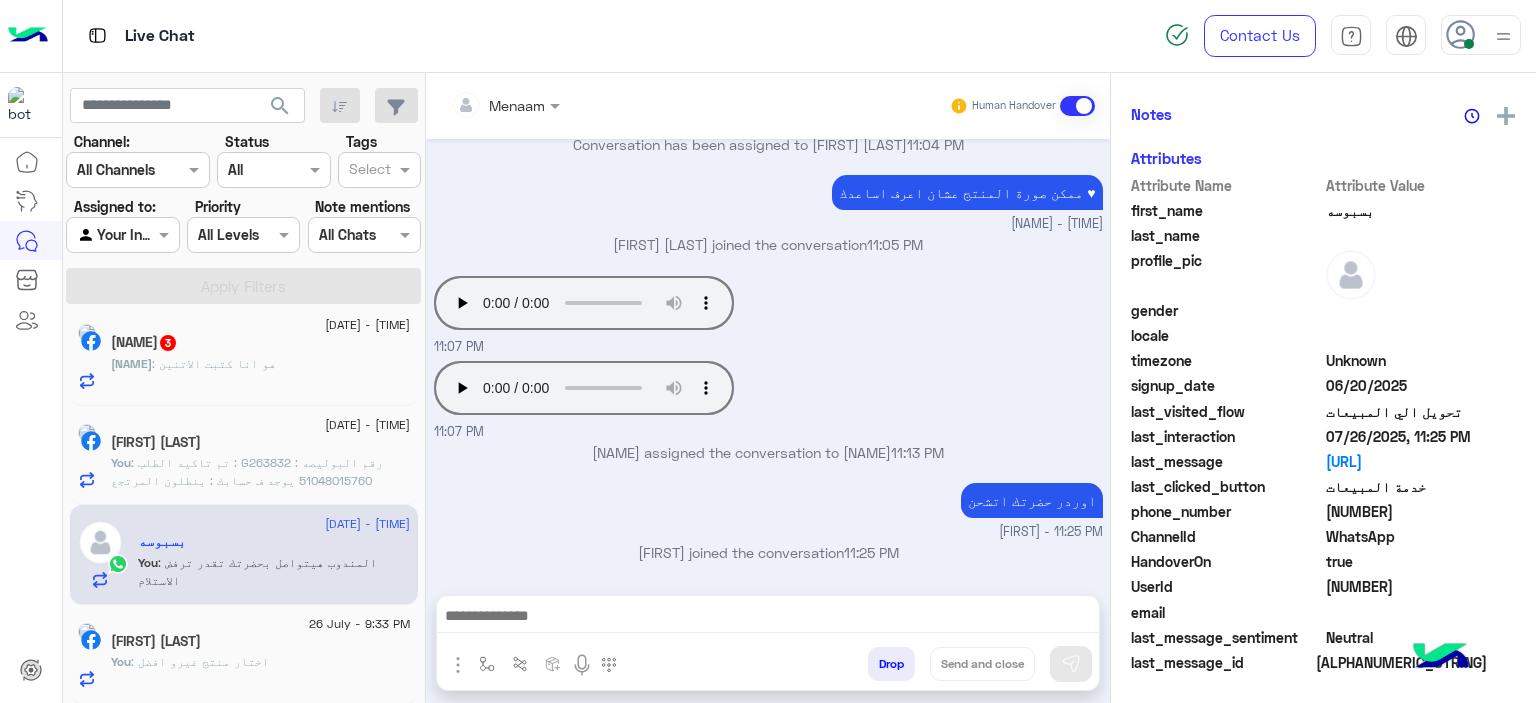 click on ": تم تاكيد الطلب :   G263832
رقم البوليصه :   51048015760
يوجد ف حسابك :   بنطلون
المرتجع بيوصل لينا ف خلال 3 ايام عمل من تاني يوم تسليمو للمندوب للقاهره والجيزه
و5 ايام عمل من تاني يوم تسليمو للمندوب للمحافظات تقدر تتابع معانا بعد المده الموضحه
اول ما المنتج يرجع ل مخازن الشركه
حضرتك بتتواصل معانا  ومسؤل التبديلات بيتابع مع حضرتك لتاكيد اوردر جديد
المندوب هيتواصل معاك خلال 3 ايام عمل بحد اقصي لاستلام المنتج من حضرتك
تنبيه❌  ف حاله عدم التواصل مع حضرتك من قبل المندوب ف خلال المده برجاء التواصل معانا مره اخري للتواصل مع شركه الشحن" 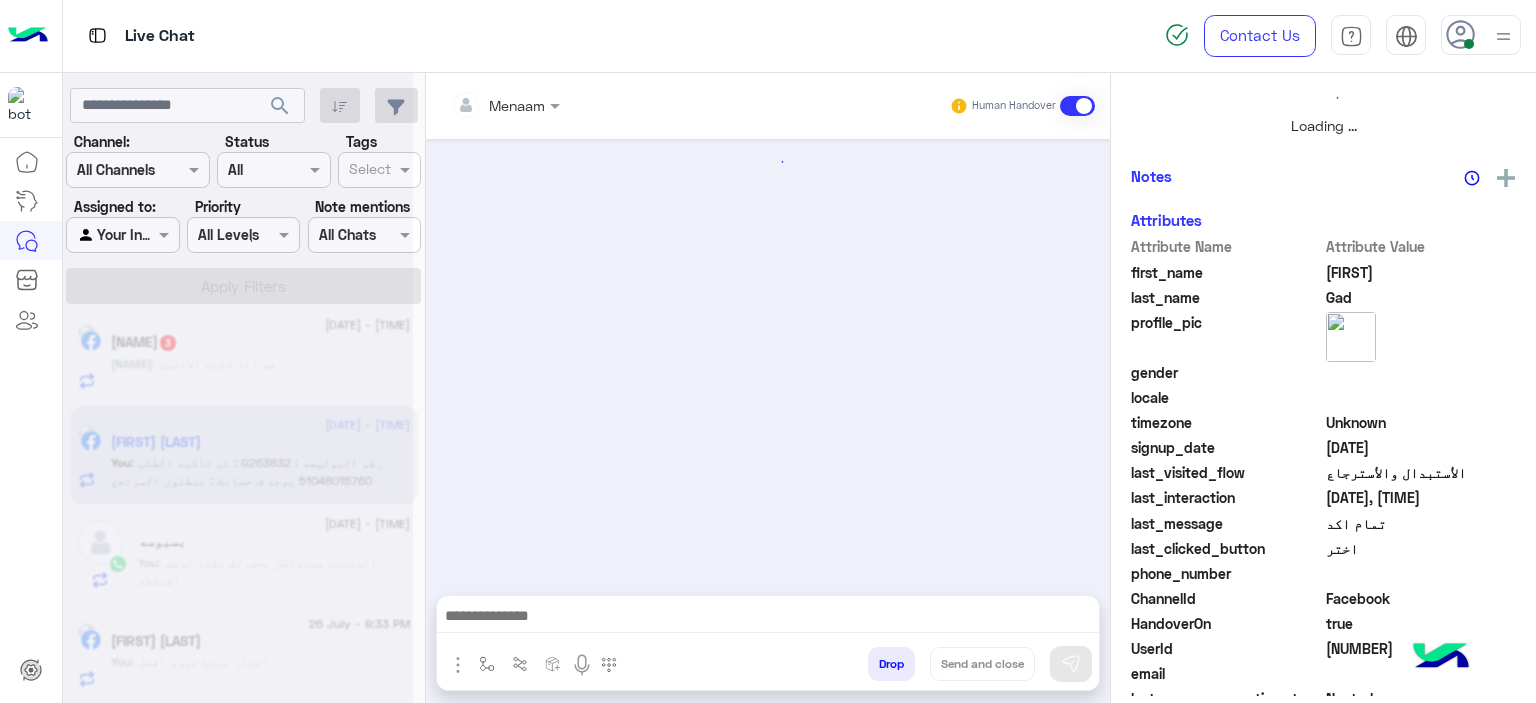 scroll, scrollTop: 514, scrollLeft: 0, axis: vertical 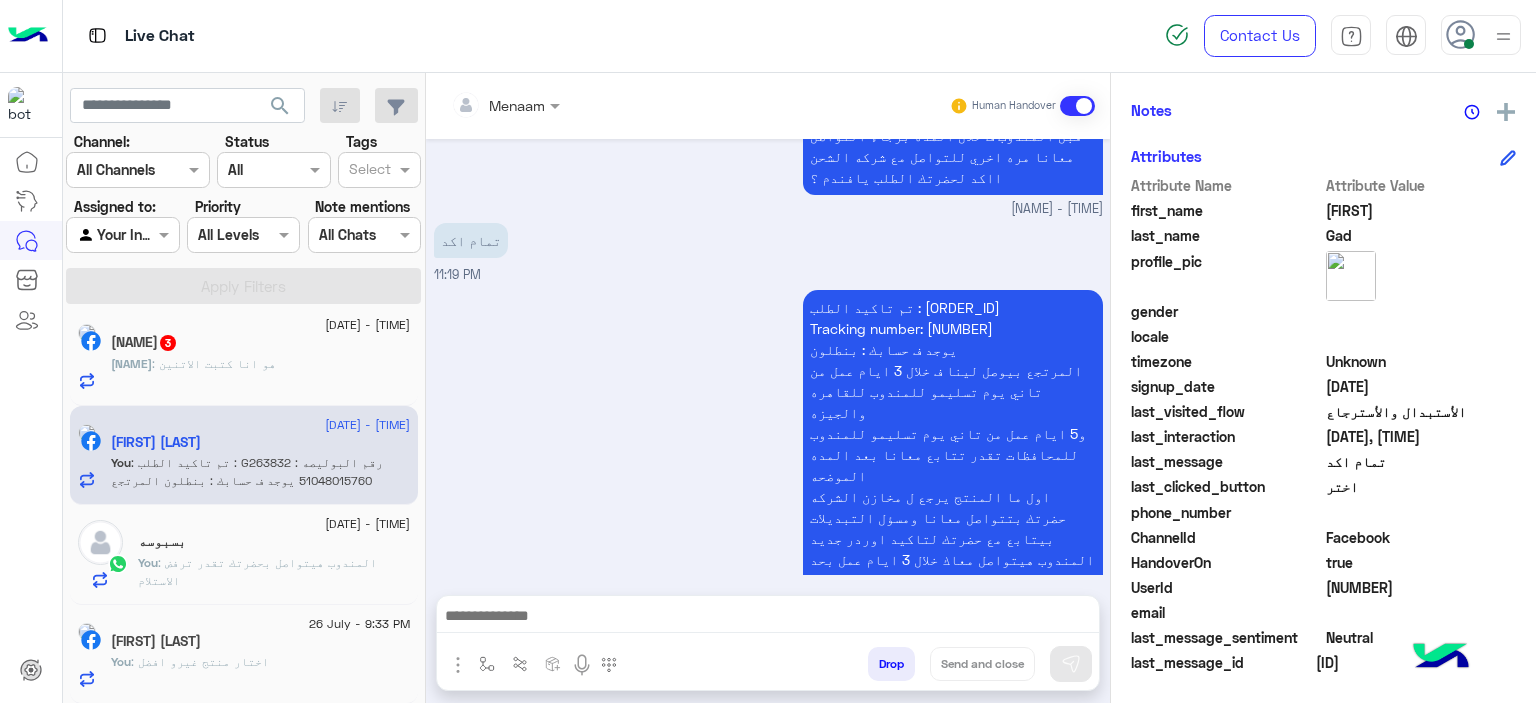 click on ": هو انا كتبت الاتنين" 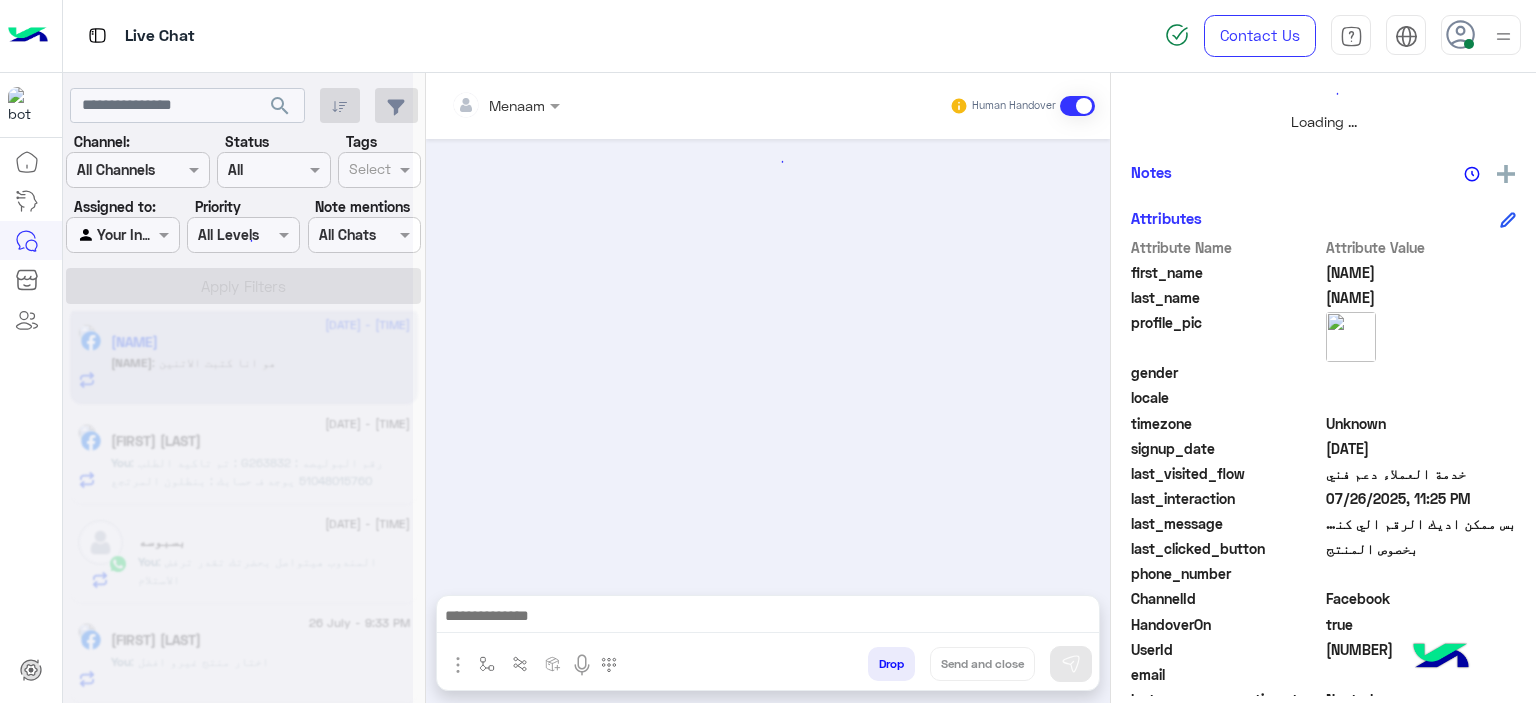 scroll, scrollTop: 519, scrollLeft: 0, axis: vertical 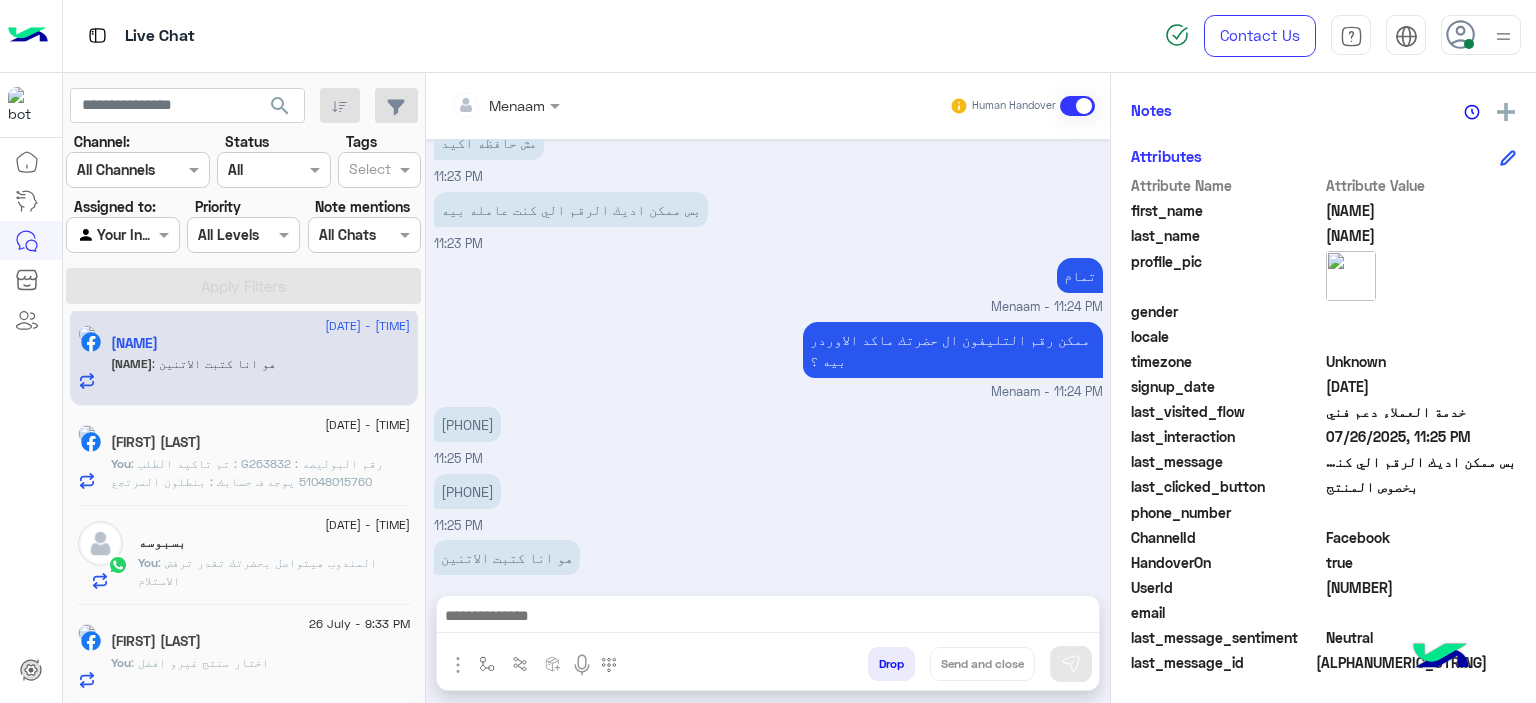 click on "01024891341" at bounding box center (467, 424) 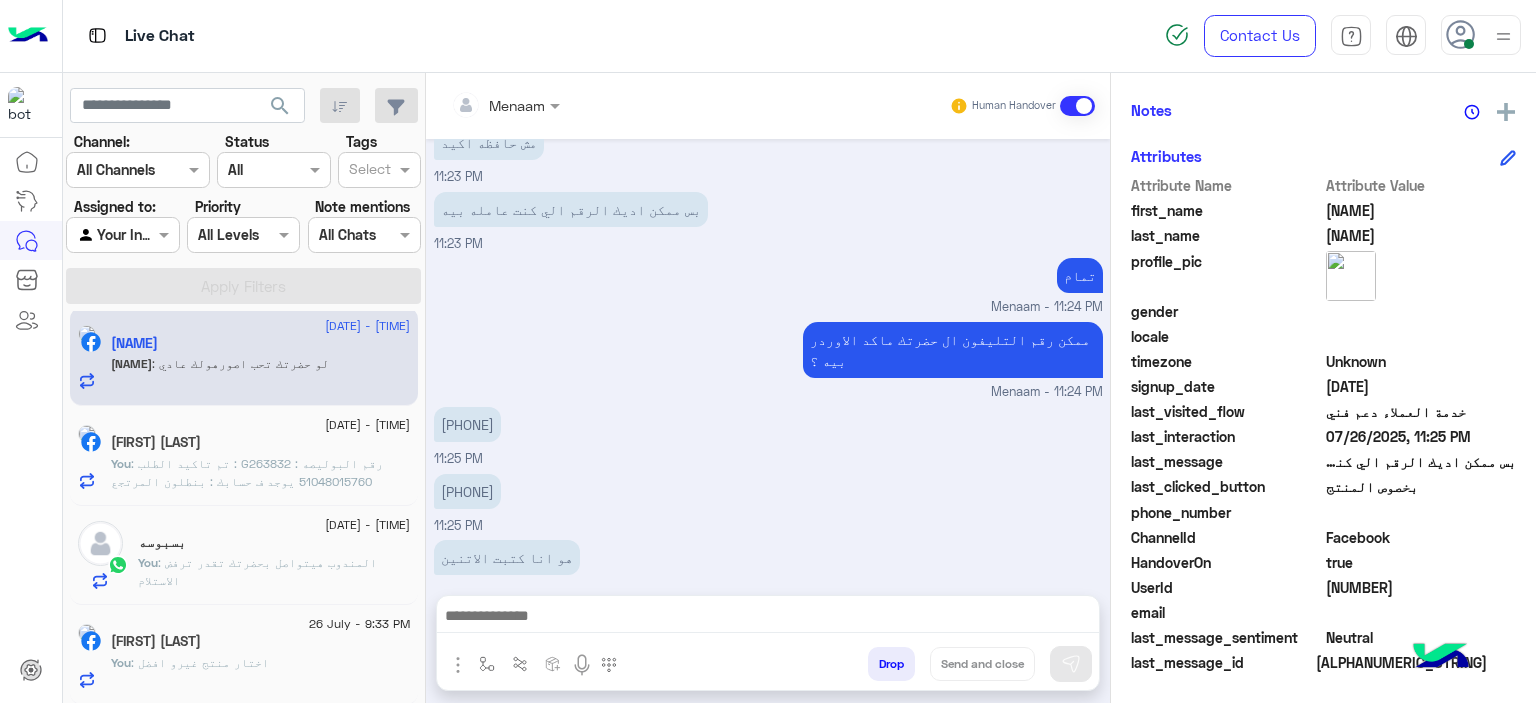 scroll, scrollTop: 1153, scrollLeft: 0, axis: vertical 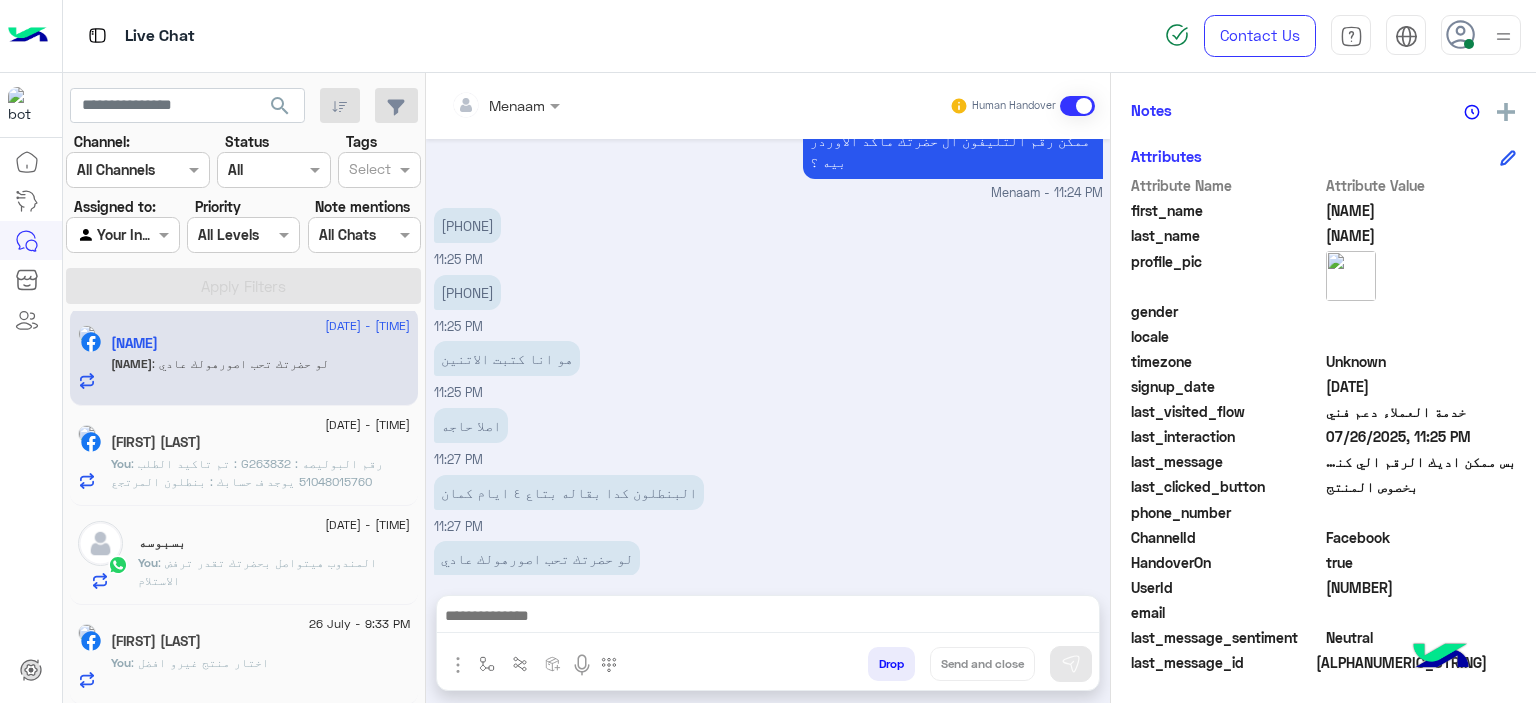 click on "01016793249" at bounding box center [467, 292] 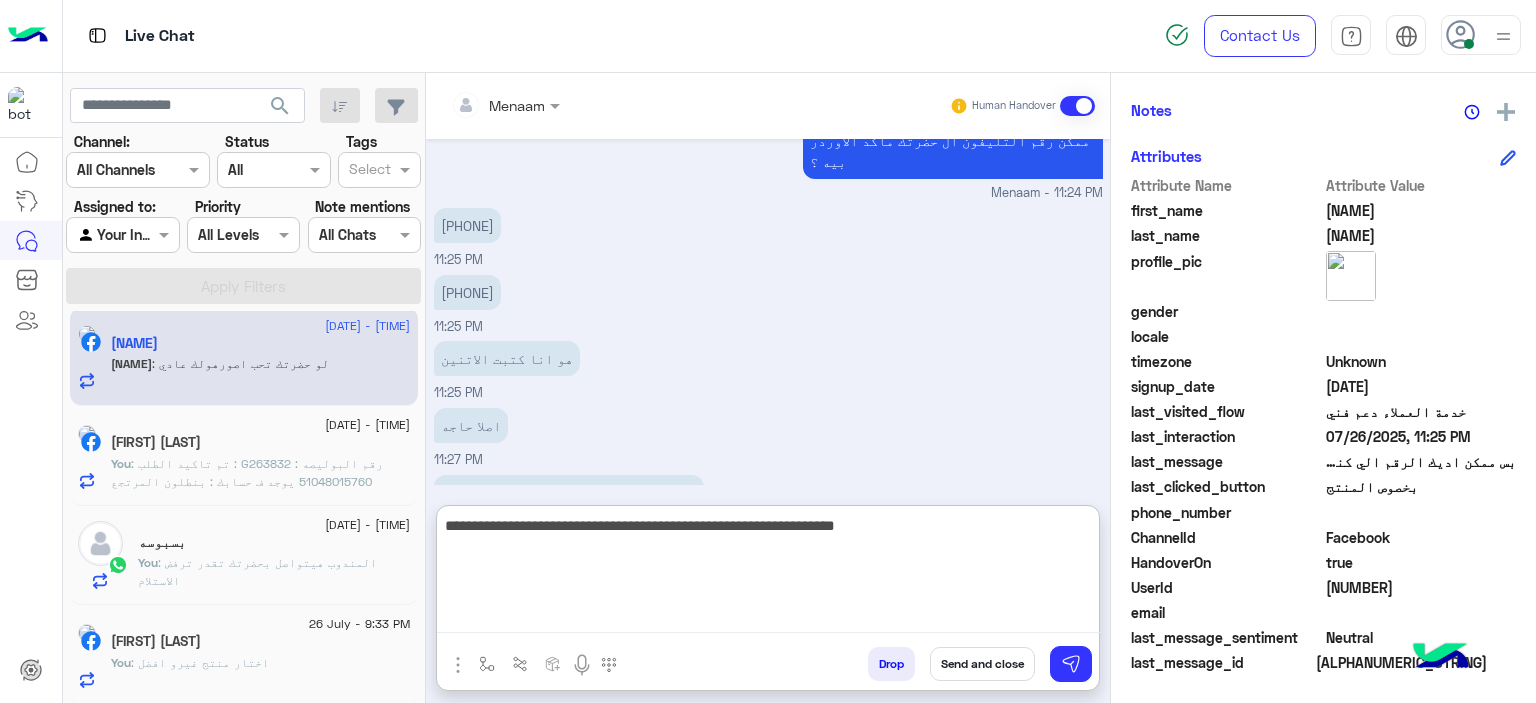 type on "**********" 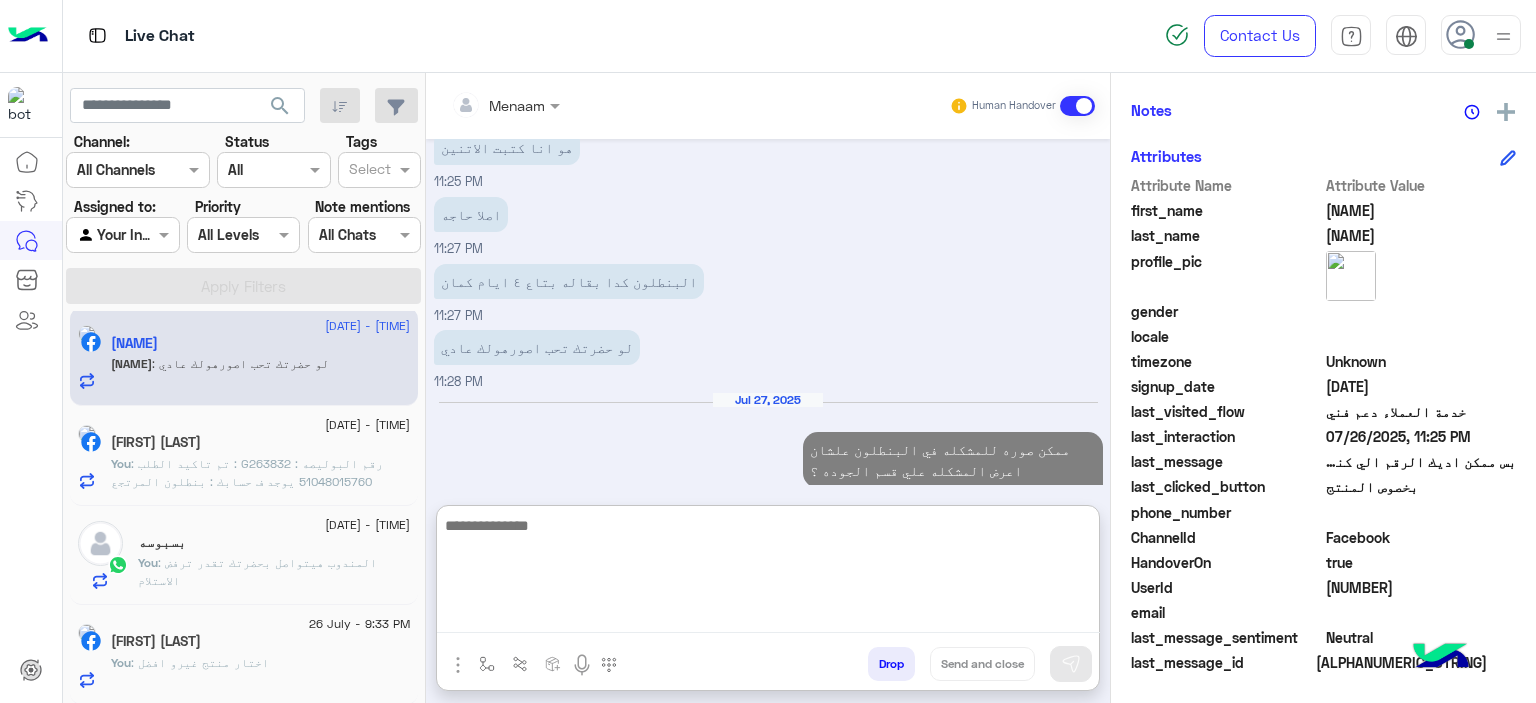 scroll, scrollTop: 1328, scrollLeft: 0, axis: vertical 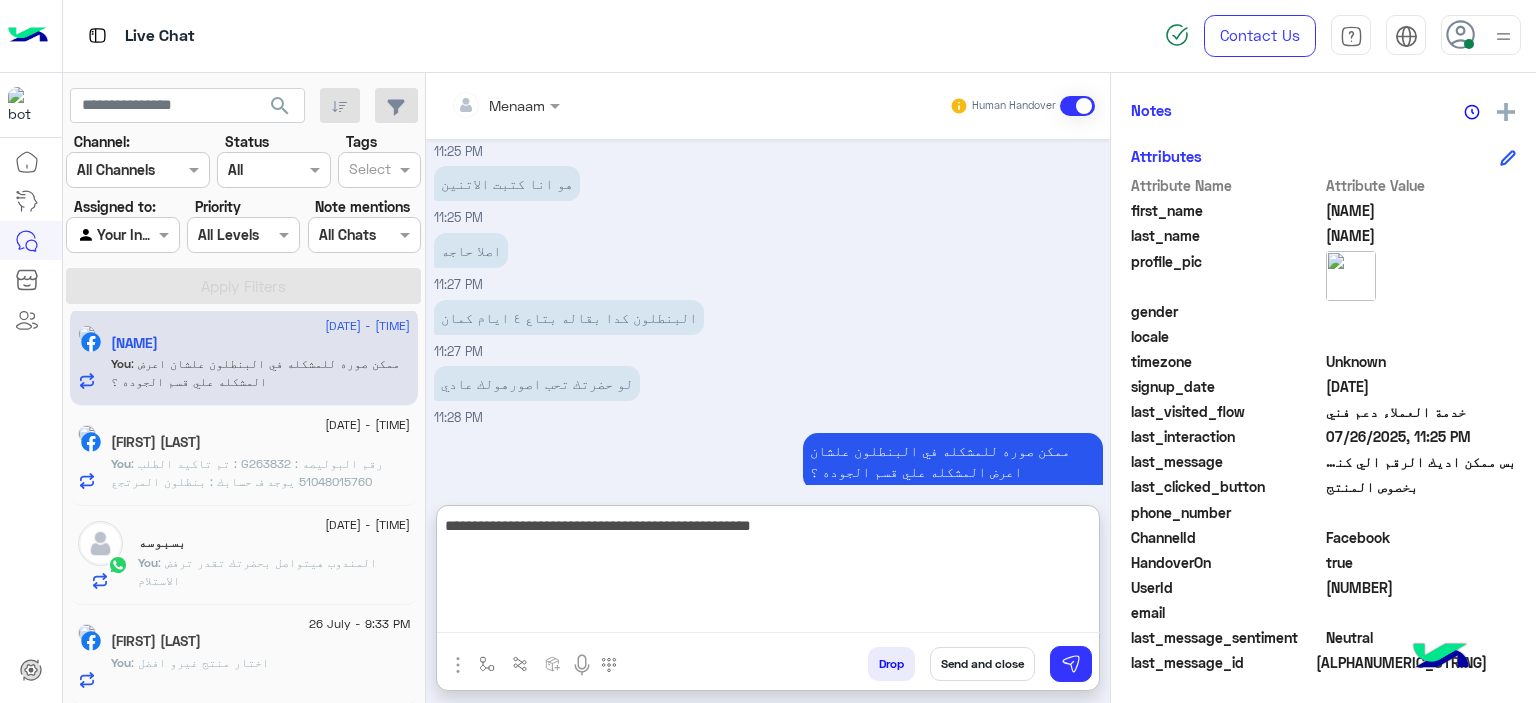 type on "**********" 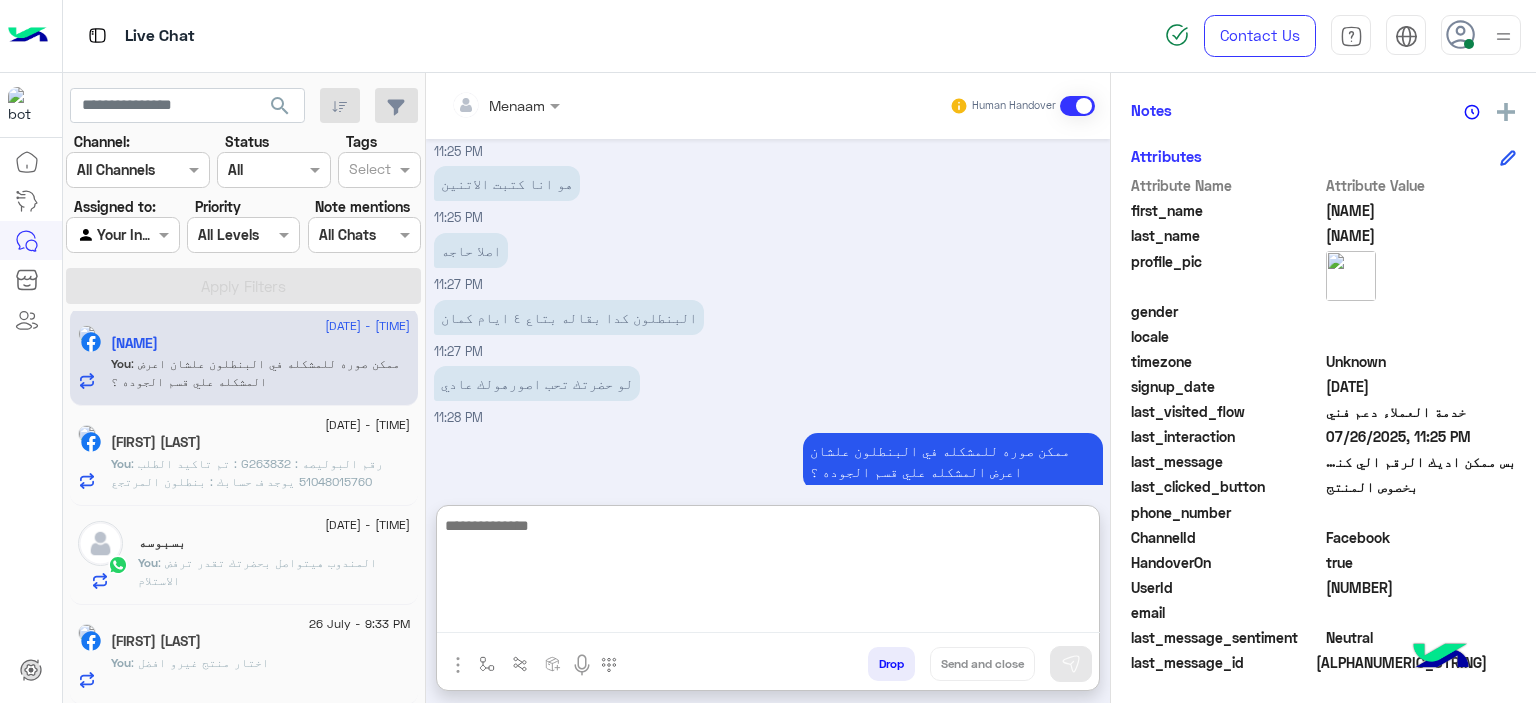 click on ": تم تاكيد الطلب :   G263832
رقم البوليصه :   51048015760
يوجد ف حسابك :   بنطلون
المرتجع بيوصل لينا ف خلال 3 ايام عمل من تاني يوم تسليمو للمندوب للقاهره والجيزه
و5 ايام عمل من تاني يوم تسليمو للمندوب للمحافظات تقدر تتابع معانا بعد المده الموضحه
اول ما المنتج يرجع ل مخازن الشركه
حضرتك بتتواصل معانا  ومسؤل التبديلات بيتابع مع حضرتك لتاكيد اوردر جديد
المندوب هيتواصل معاك خلال 3 ايام عمل بحد اقصي لاستلام المنتج من حضرتك
تنبيه❌  ف حاله عدم التواصل مع حضرتك من قبل المندوب ف خلال المده برجاء التواصل معانا مره اخري للتواصل مع شركه الشحن" 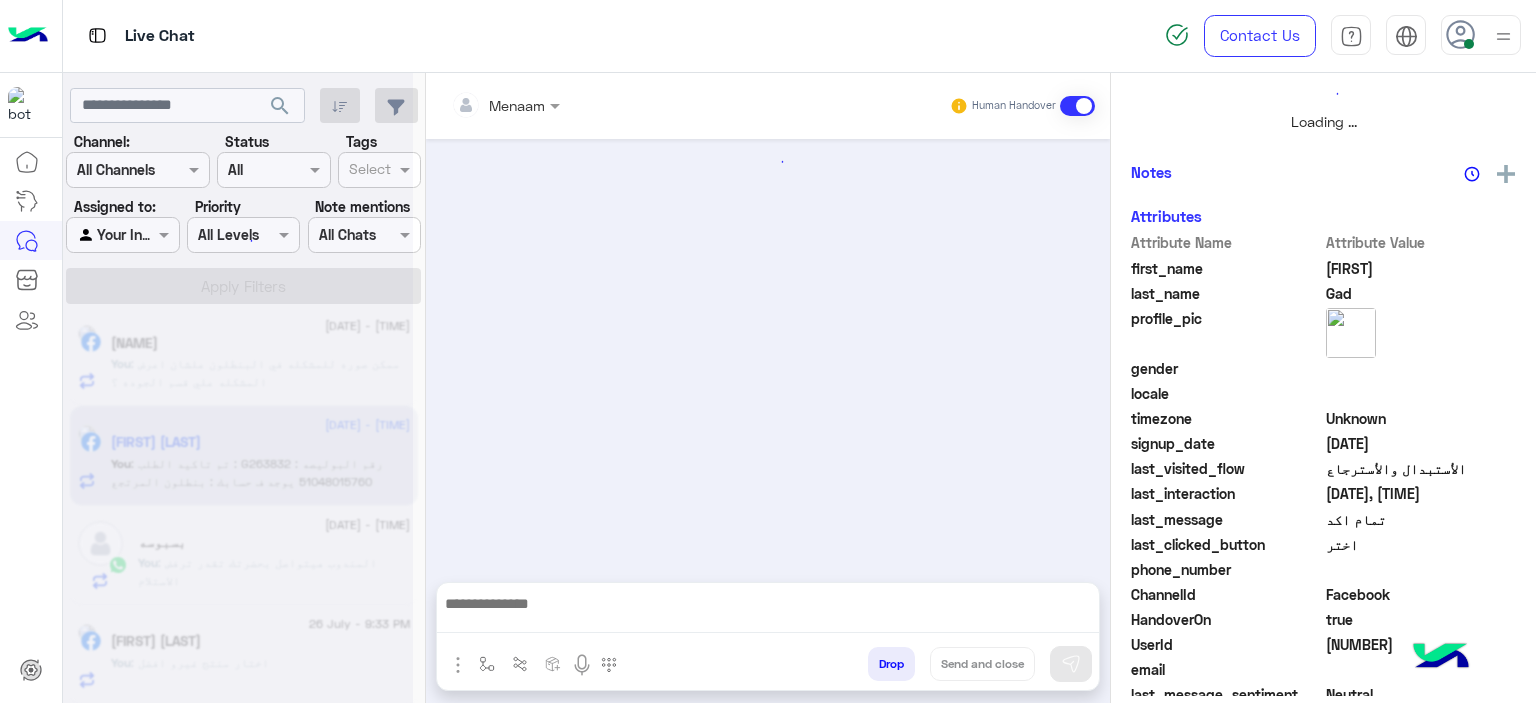 scroll, scrollTop: 0, scrollLeft: 0, axis: both 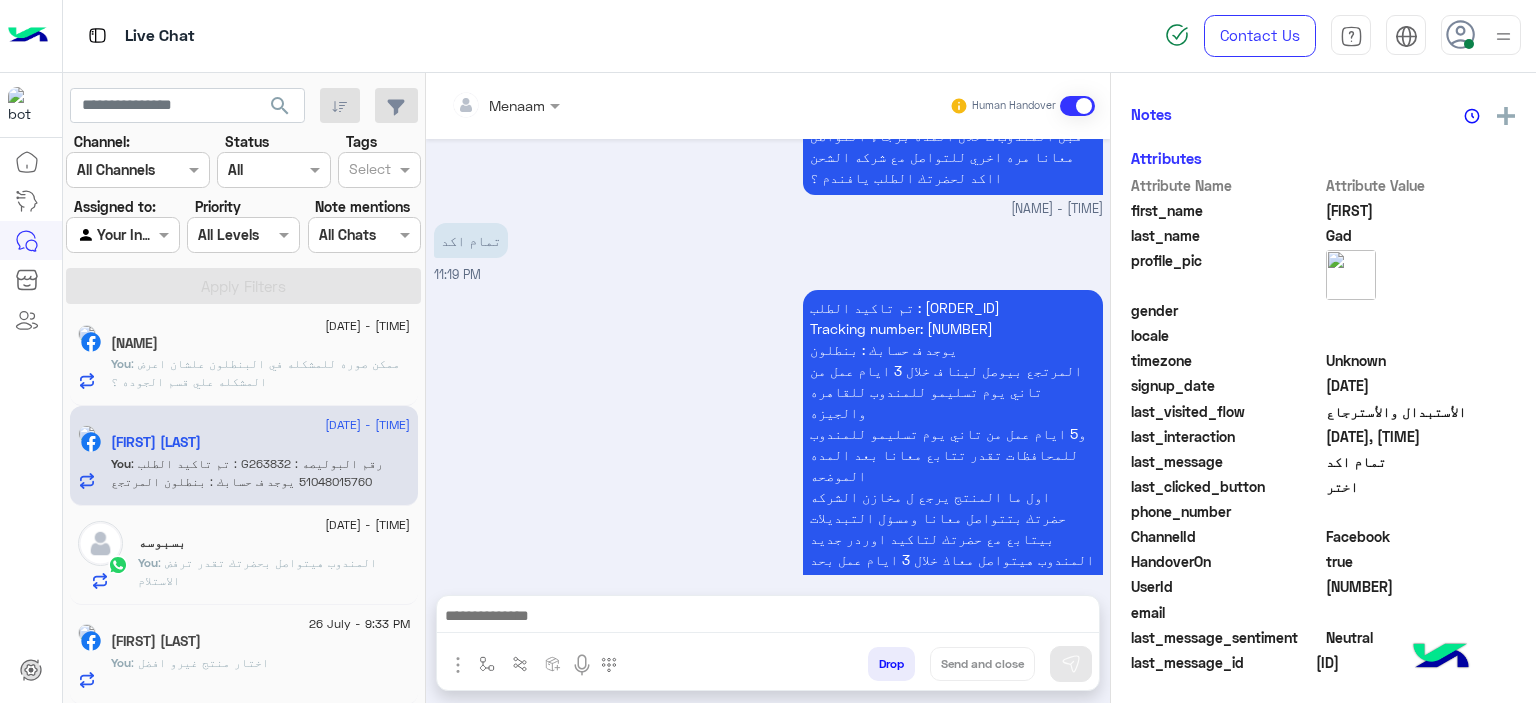 click on "Drop" at bounding box center [891, 664] 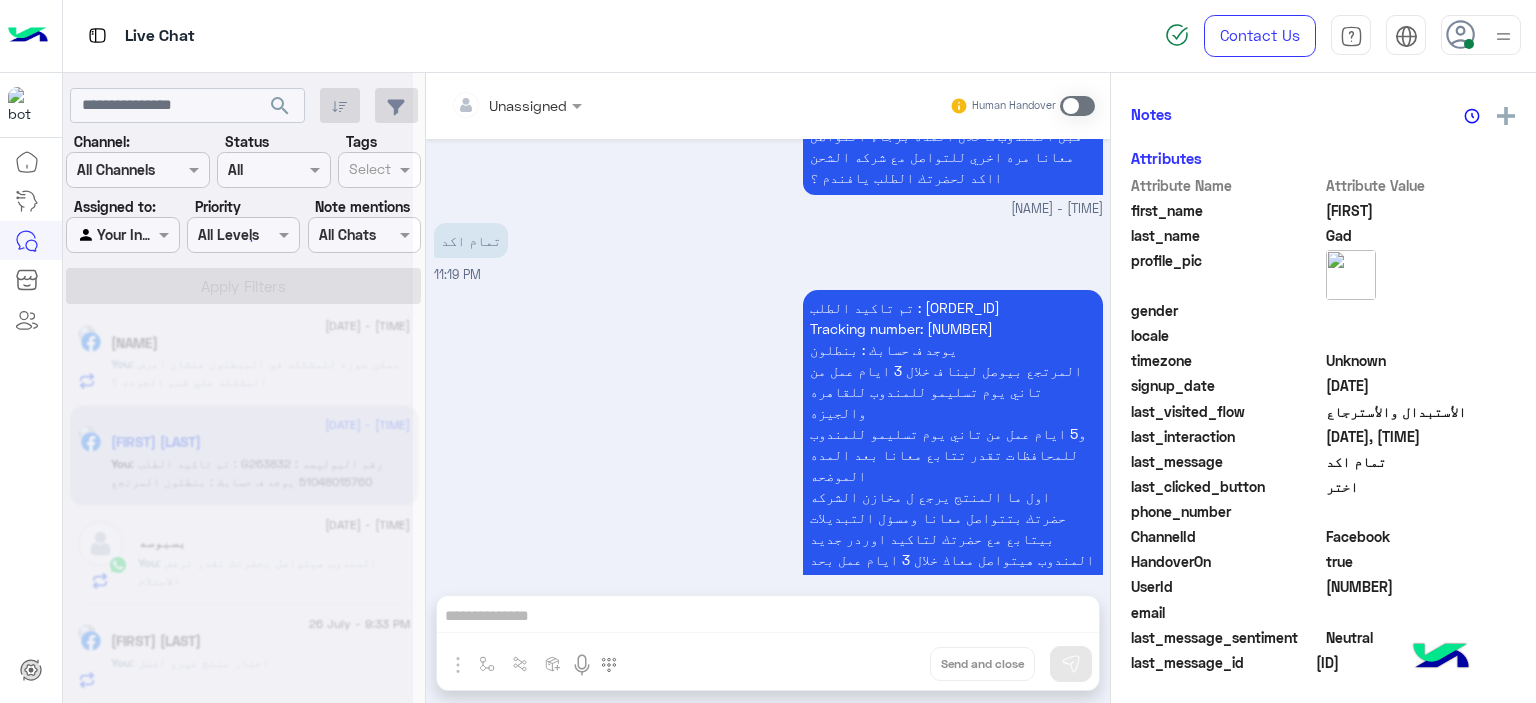 scroll, scrollTop: 2425, scrollLeft: 0, axis: vertical 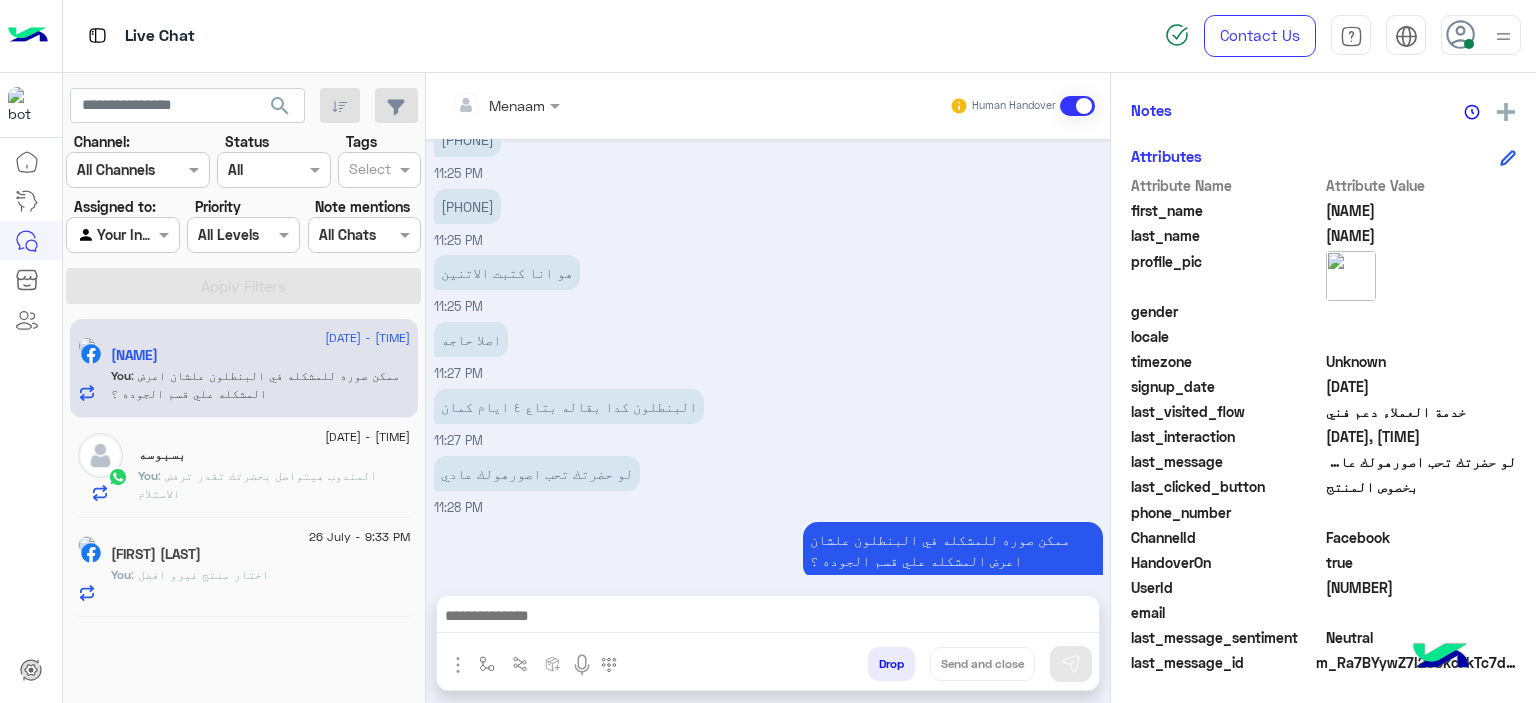 click on "26 July - 11:25 PM" 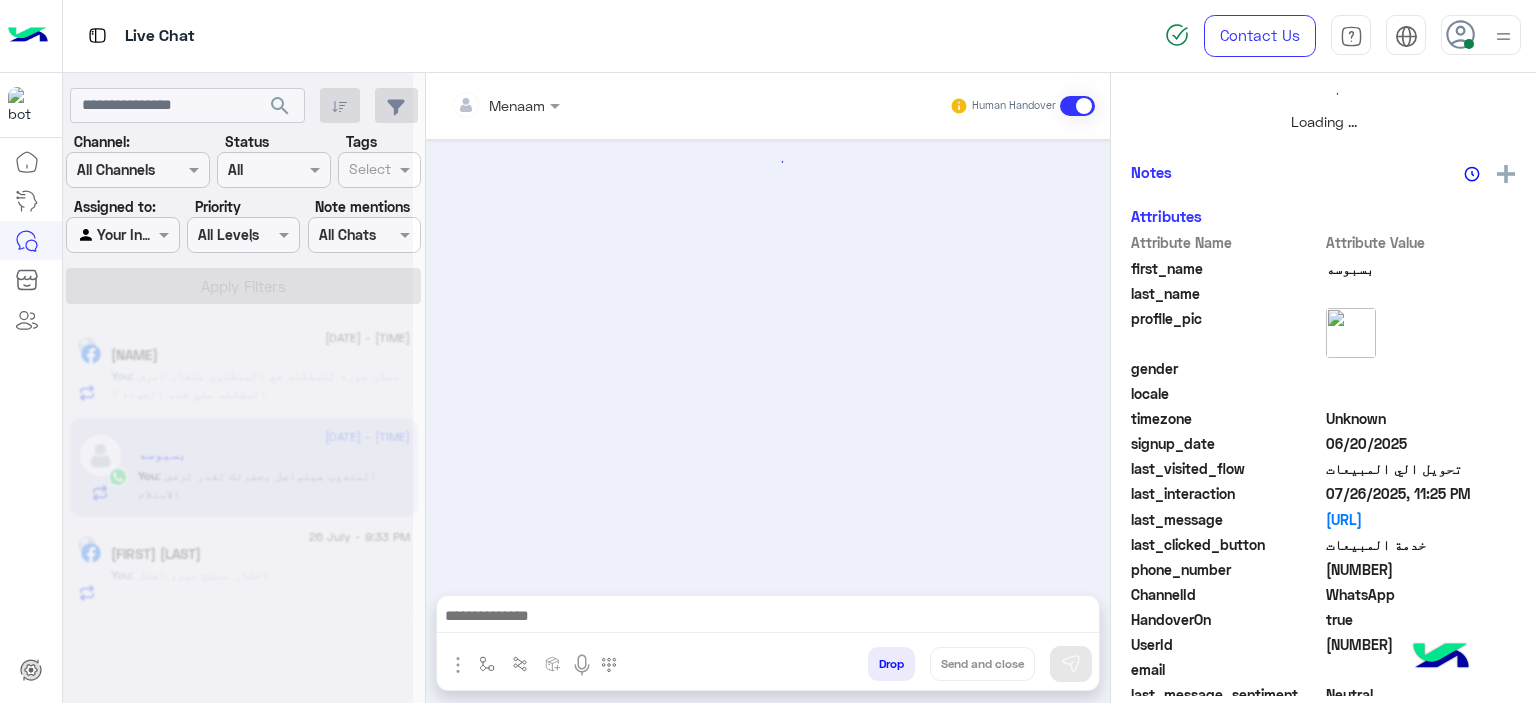 scroll, scrollTop: 514, scrollLeft: 0, axis: vertical 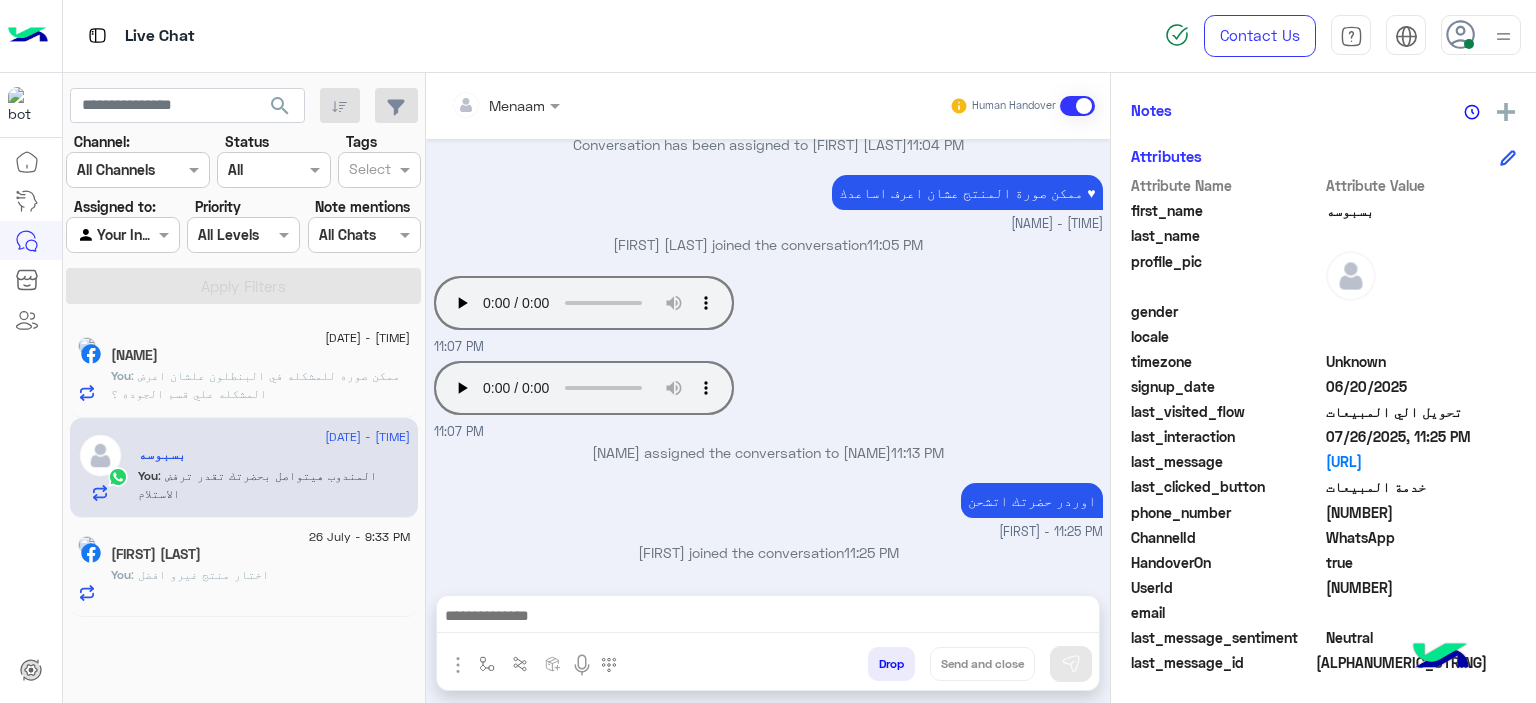 click on "Drop" at bounding box center [891, 664] 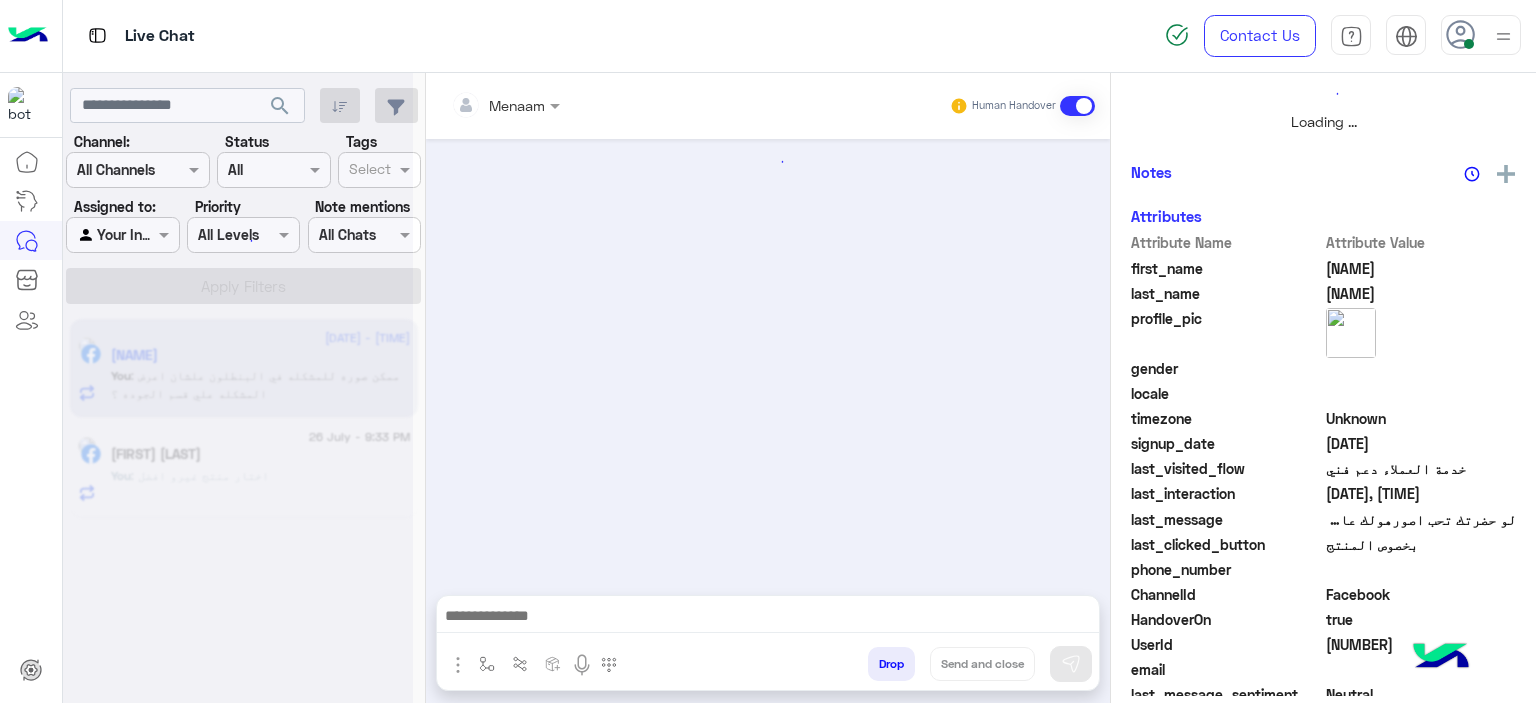 scroll, scrollTop: 514, scrollLeft: 0, axis: vertical 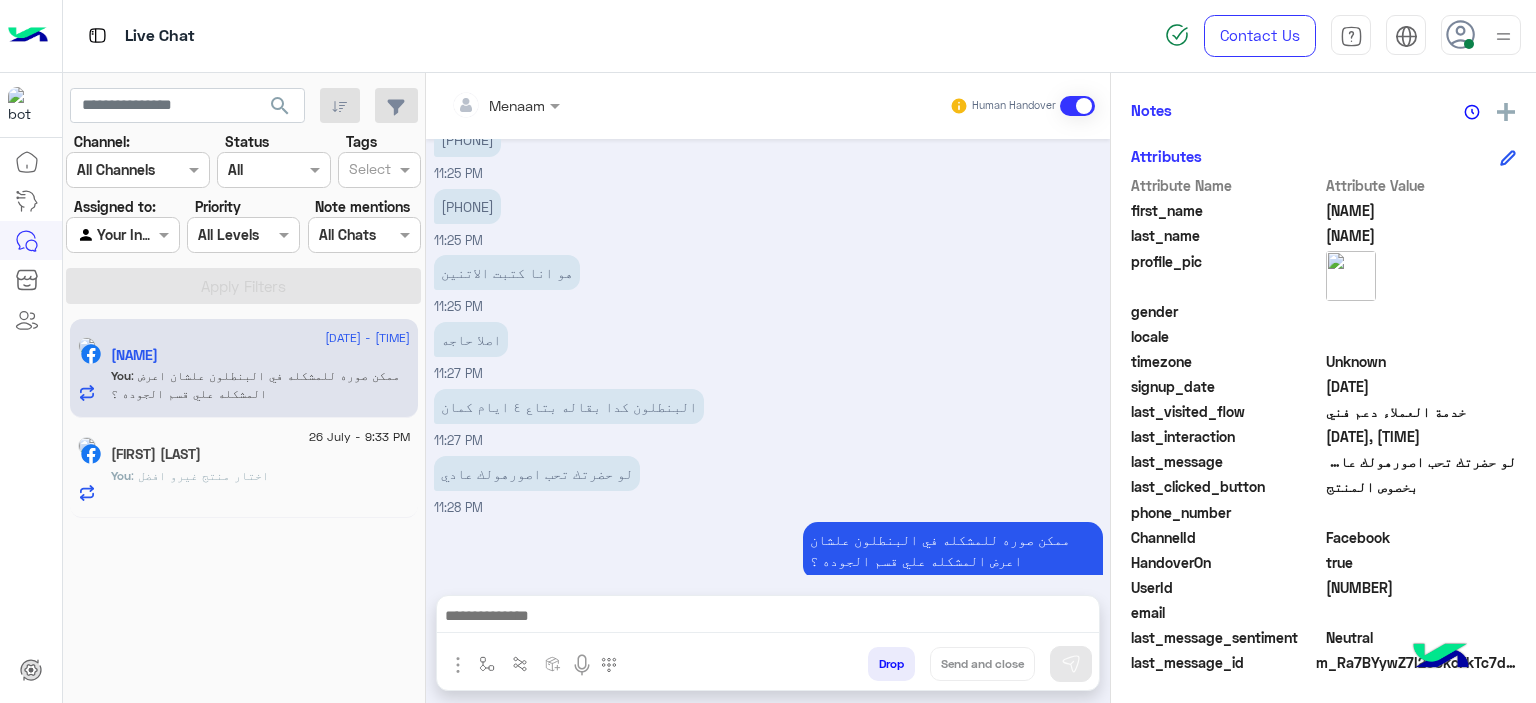 click on "You  : اختار منتج غيرو افضل" 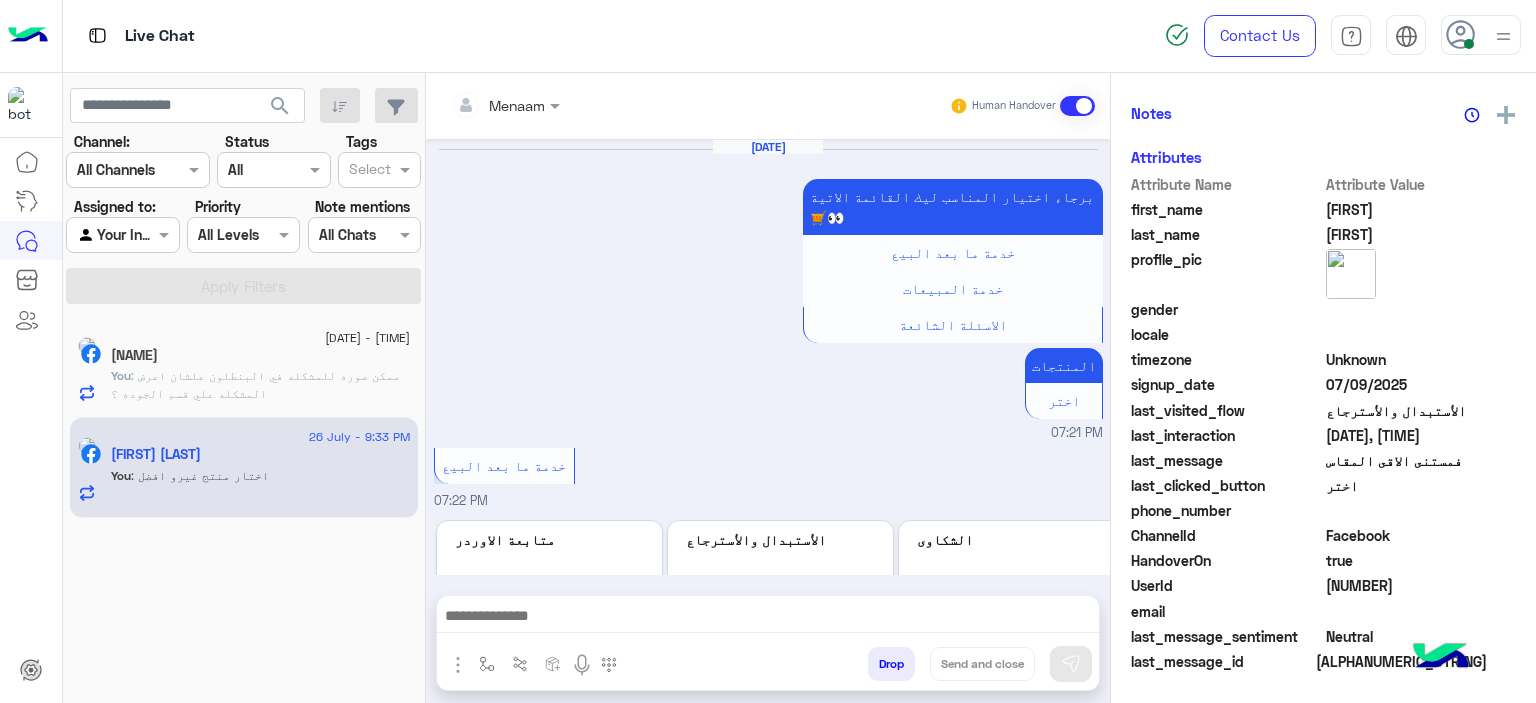 scroll, scrollTop: 452, scrollLeft: 0, axis: vertical 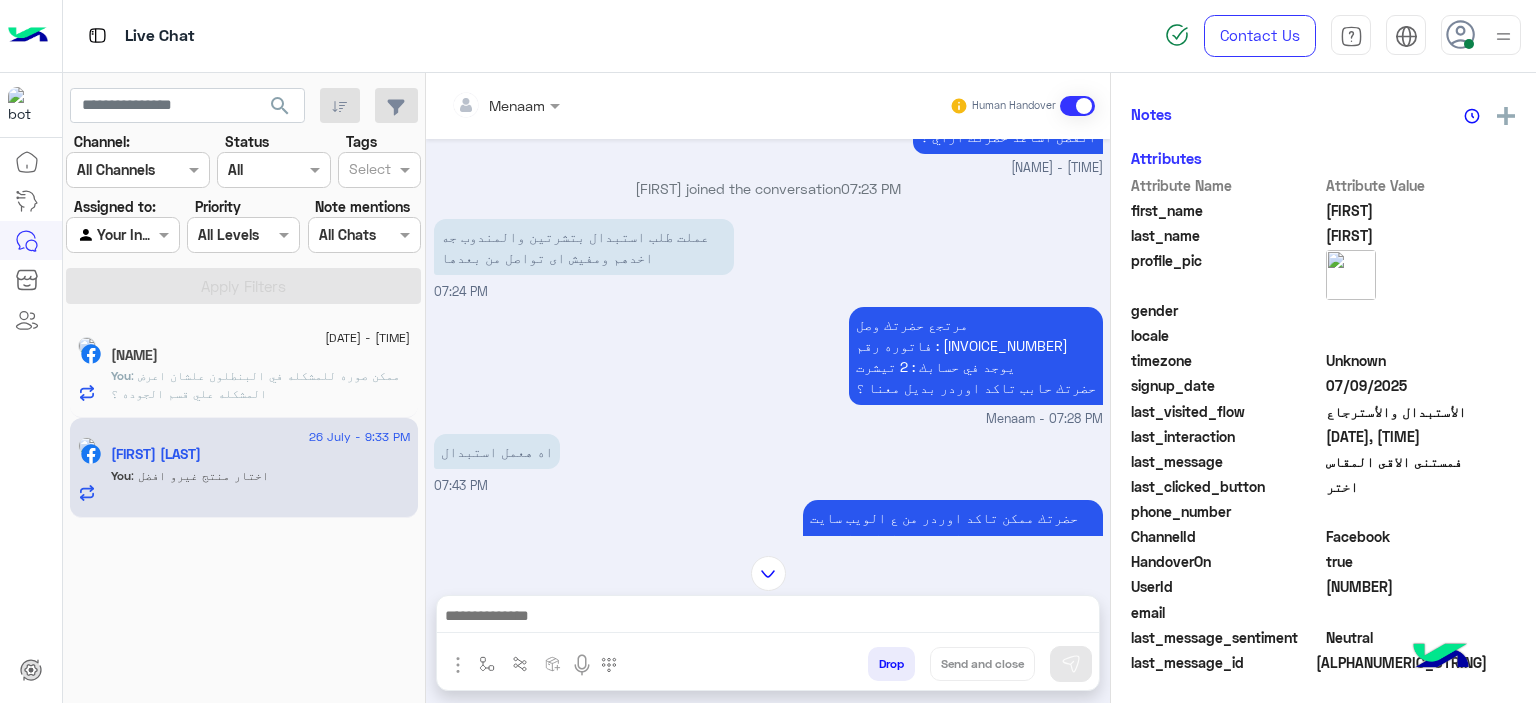 click on ": ممكن صوره للمشكله في البنطلون علشان اعرض المشكله علي قسم الجوده ؟" 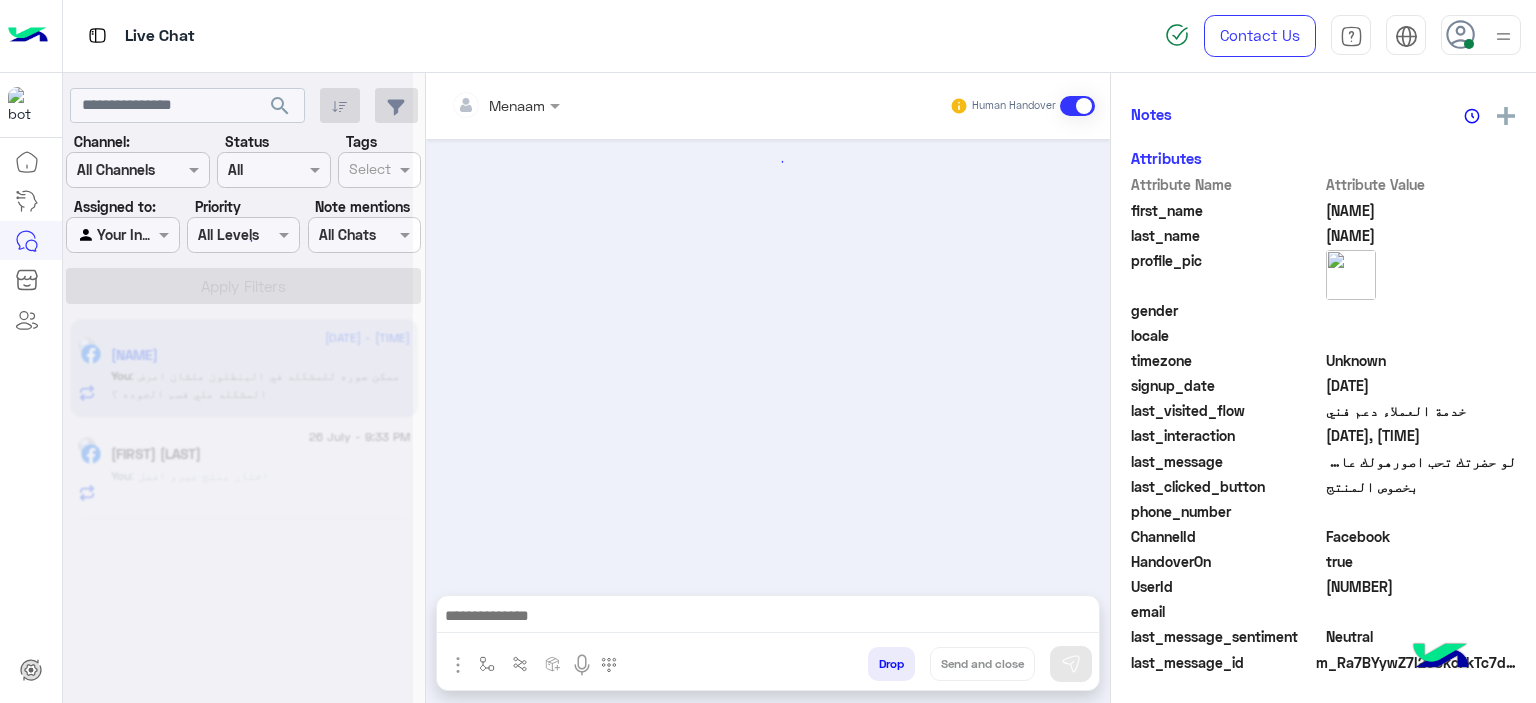 scroll, scrollTop: 456, scrollLeft: 0, axis: vertical 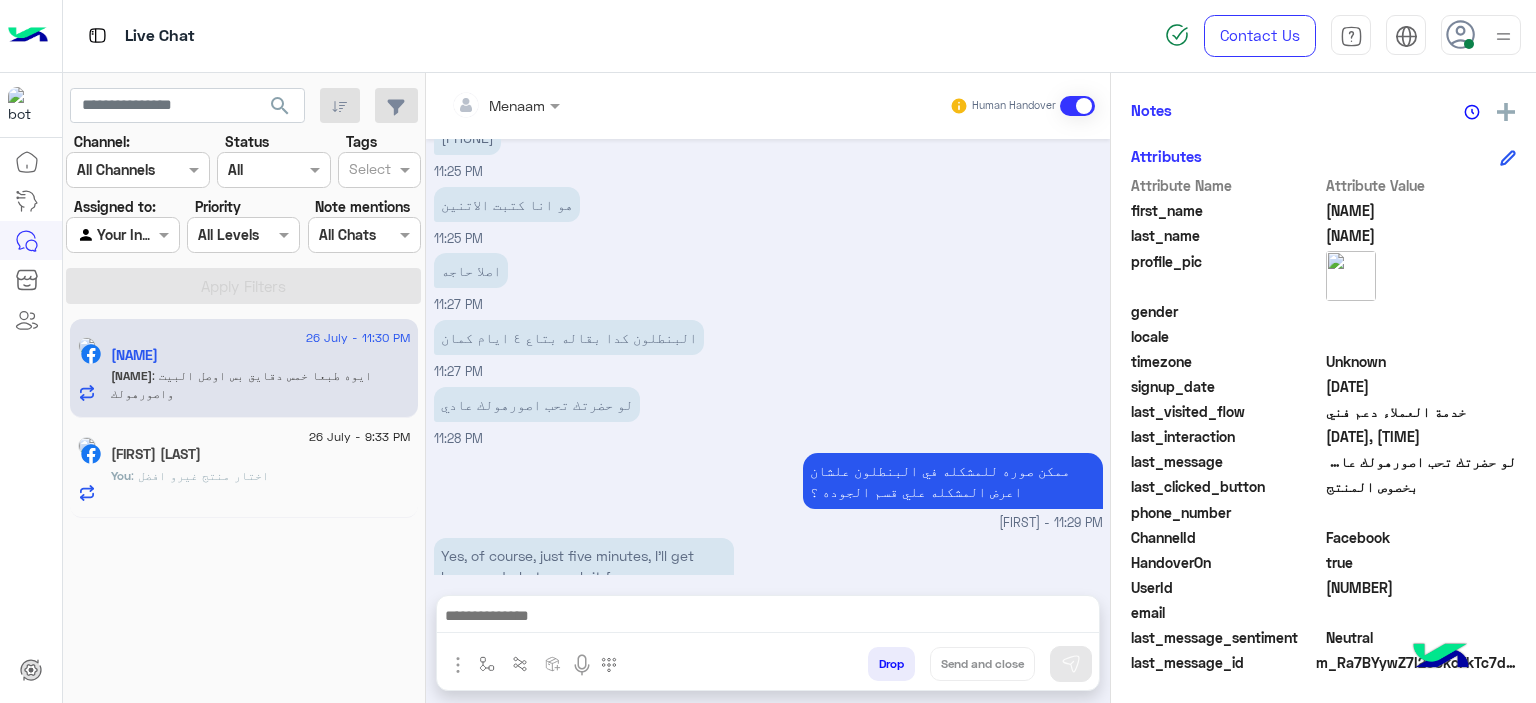 drag, startPoint x: 587, startPoint y: 608, endPoint x: 630, endPoint y: 603, distance: 43.289722 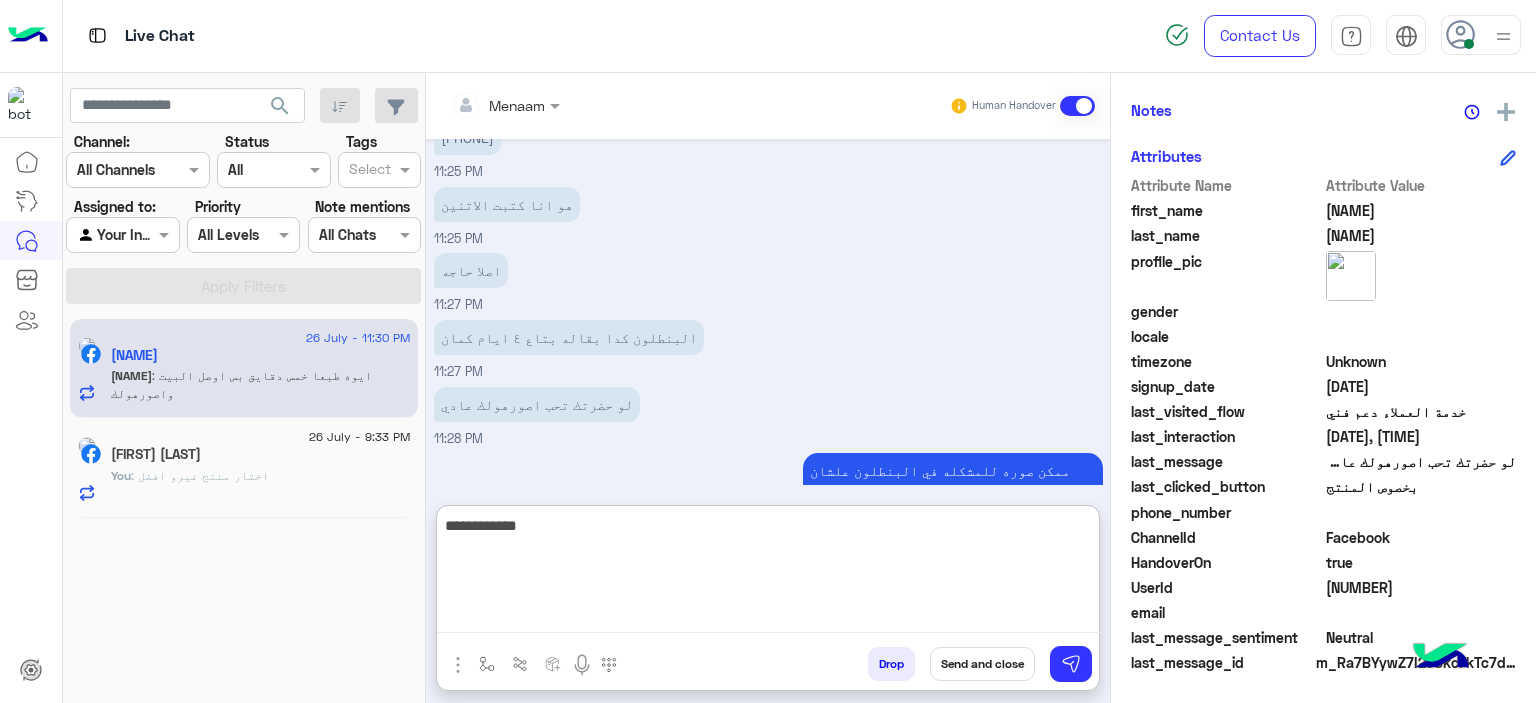 type on "**********" 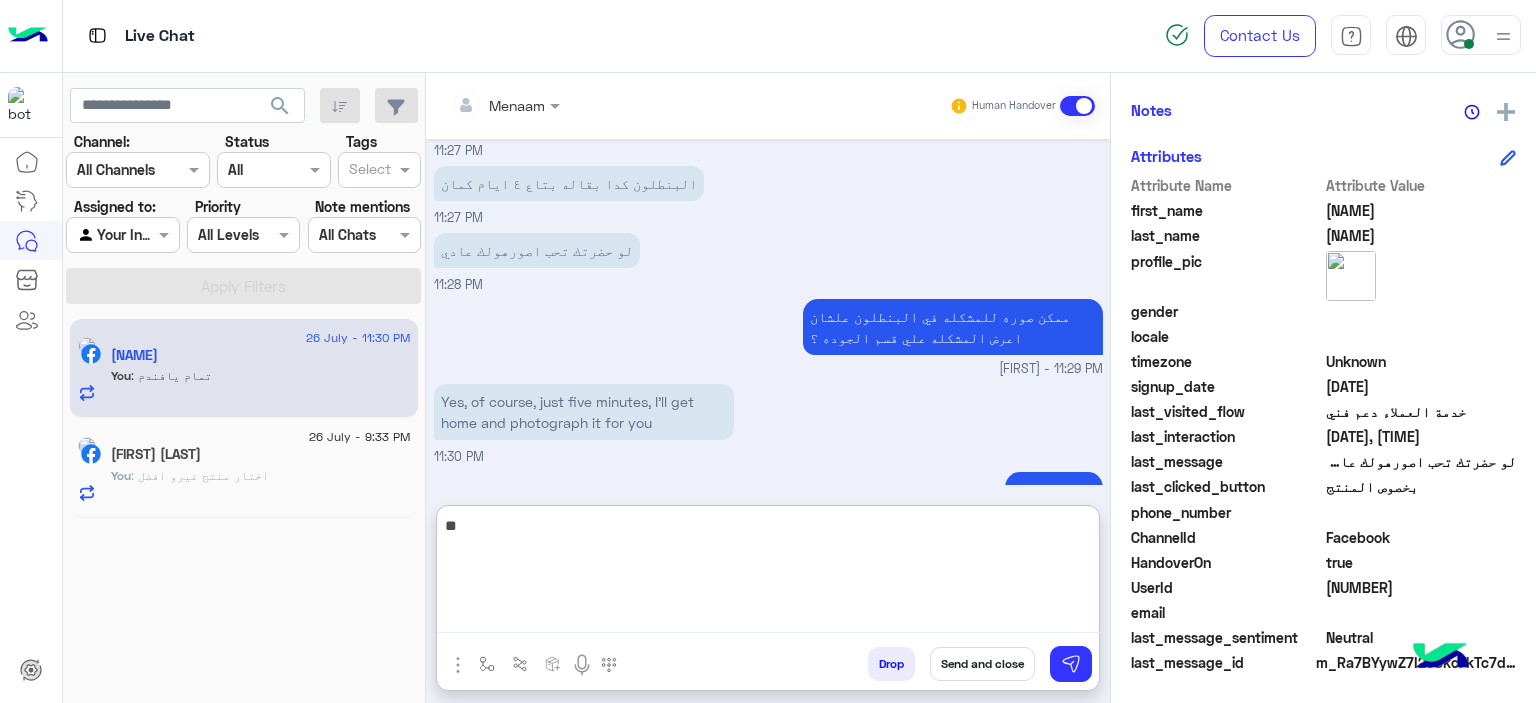 type on "*" 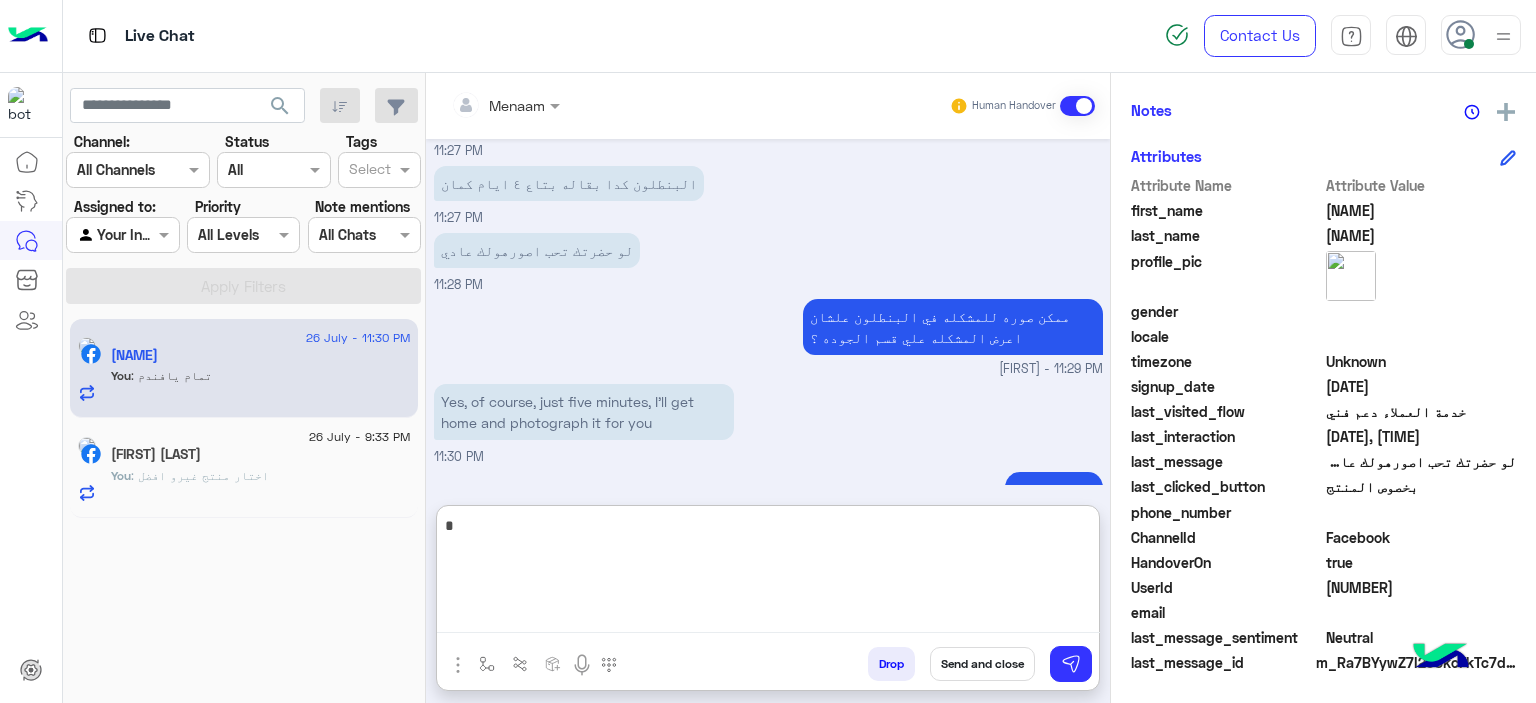 type 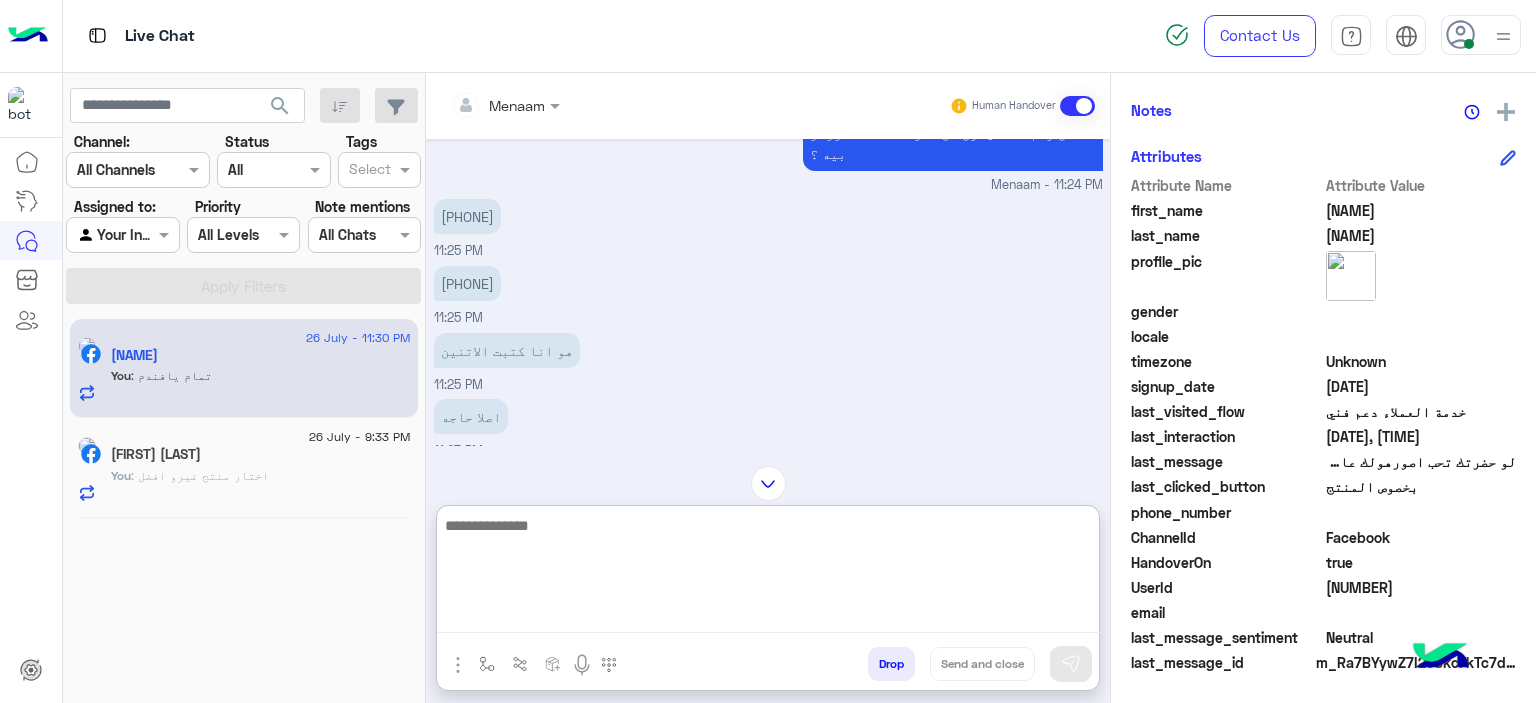 scroll, scrollTop: 3700, scrollLeft: 0, axis: vertical 